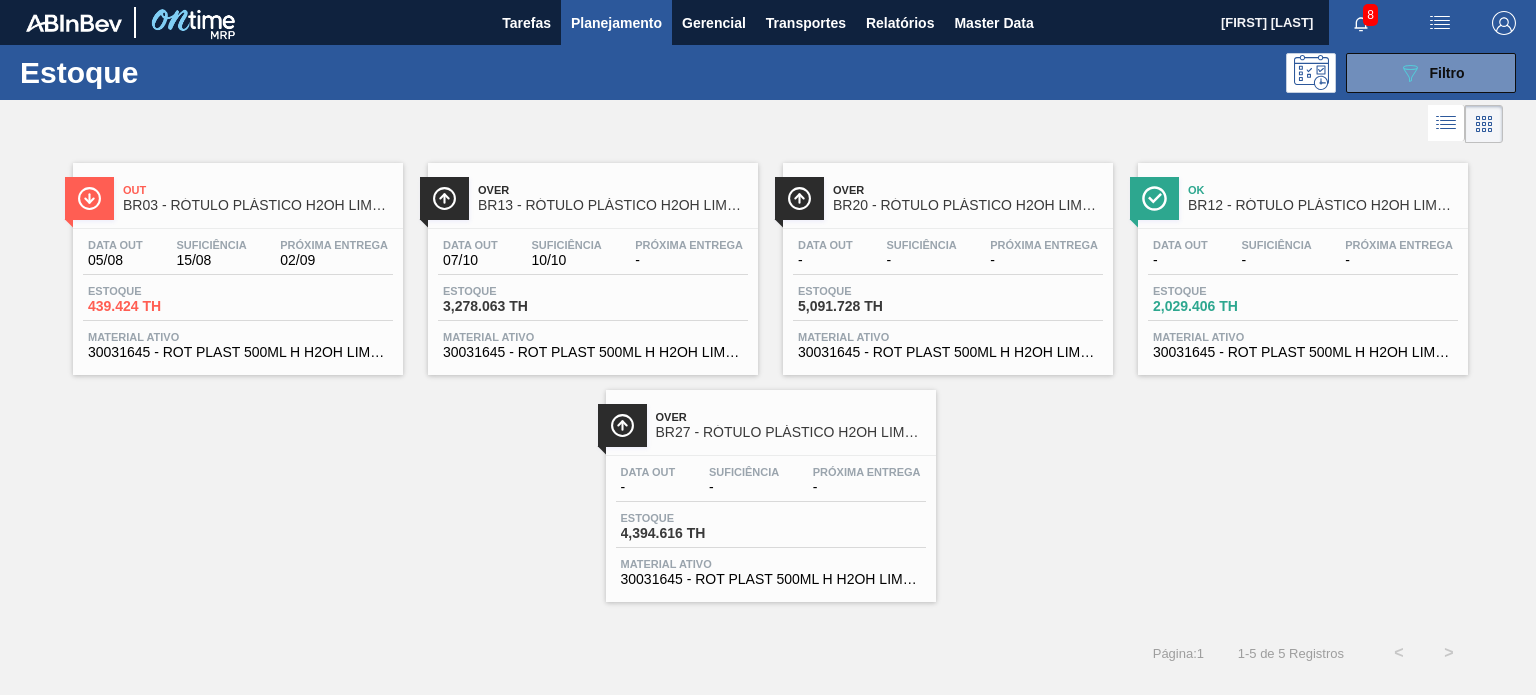 scroll, scrollTop: 0, scrollLeft: 0, axis: both 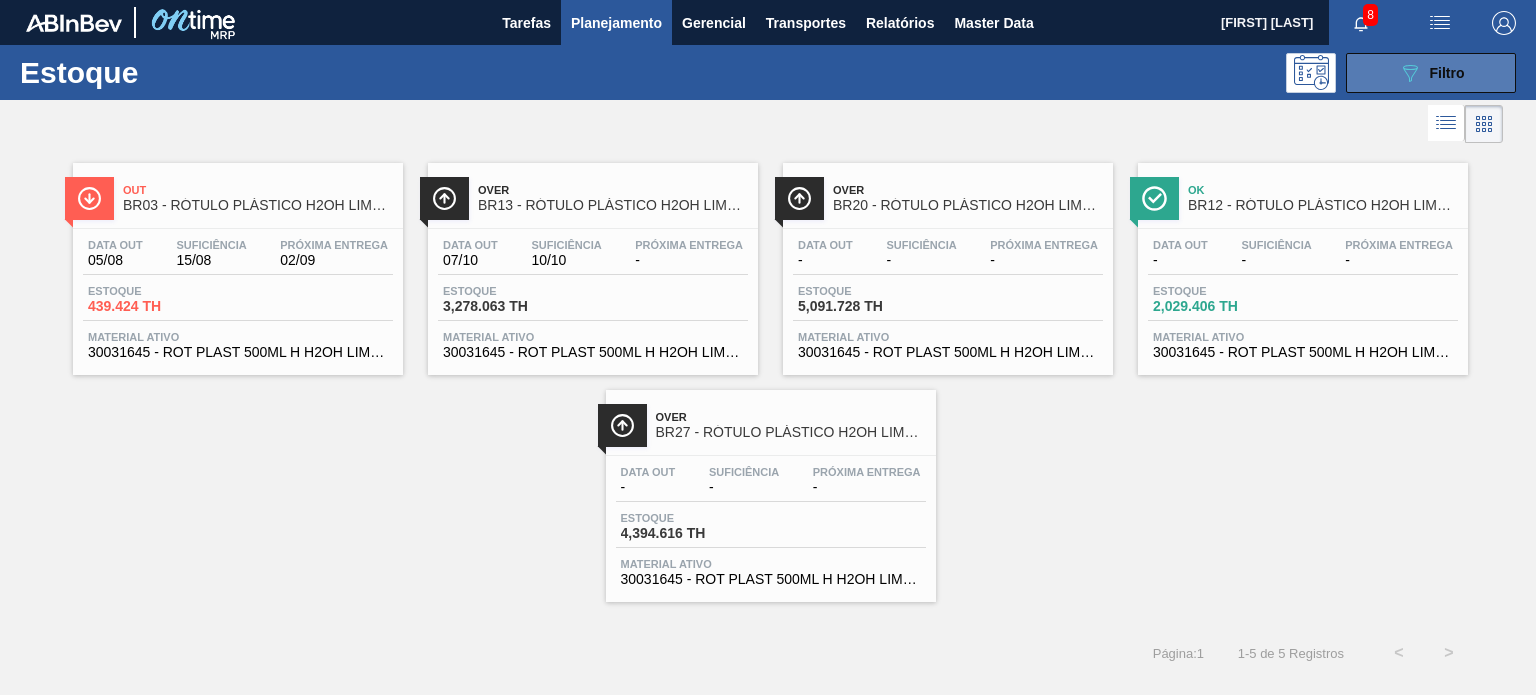 click on "089F7B8B-B2A5-4AFE-B5C0-19BA573D28AC" 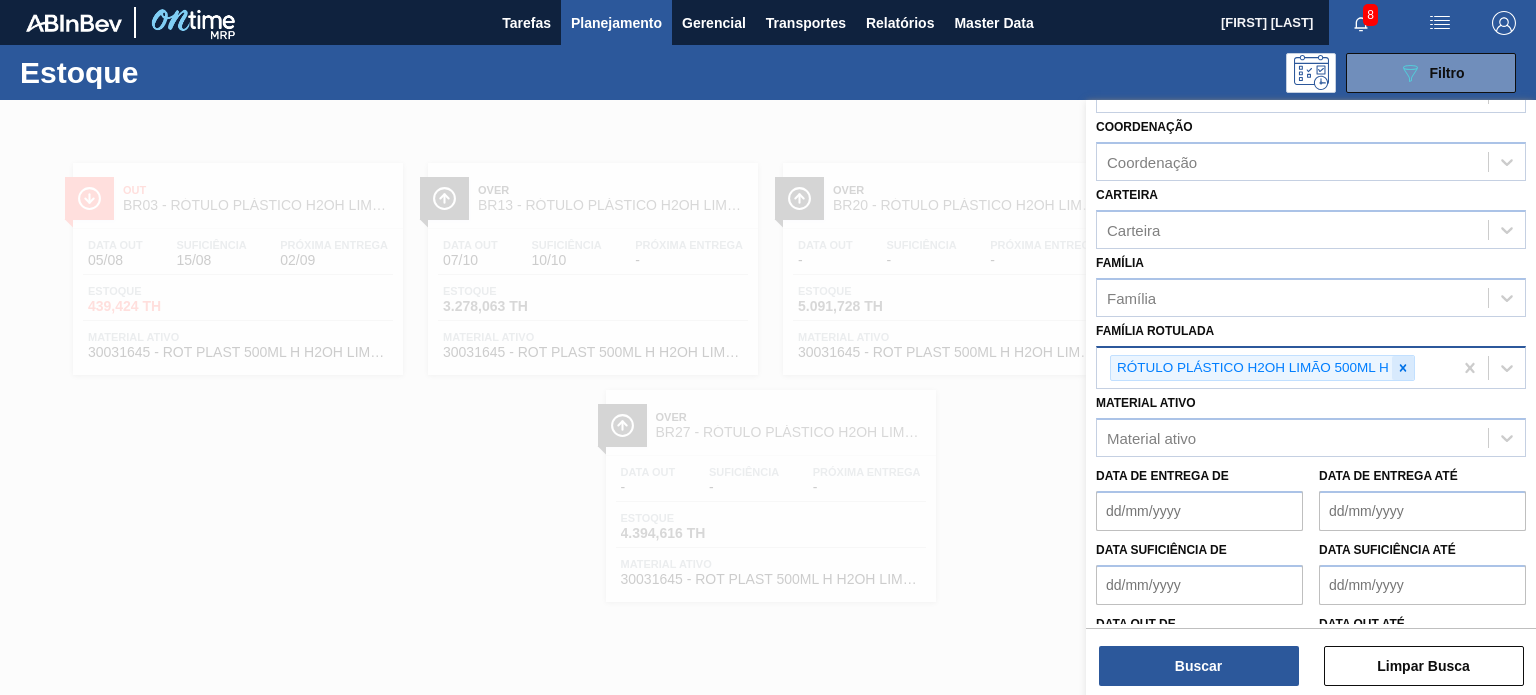click 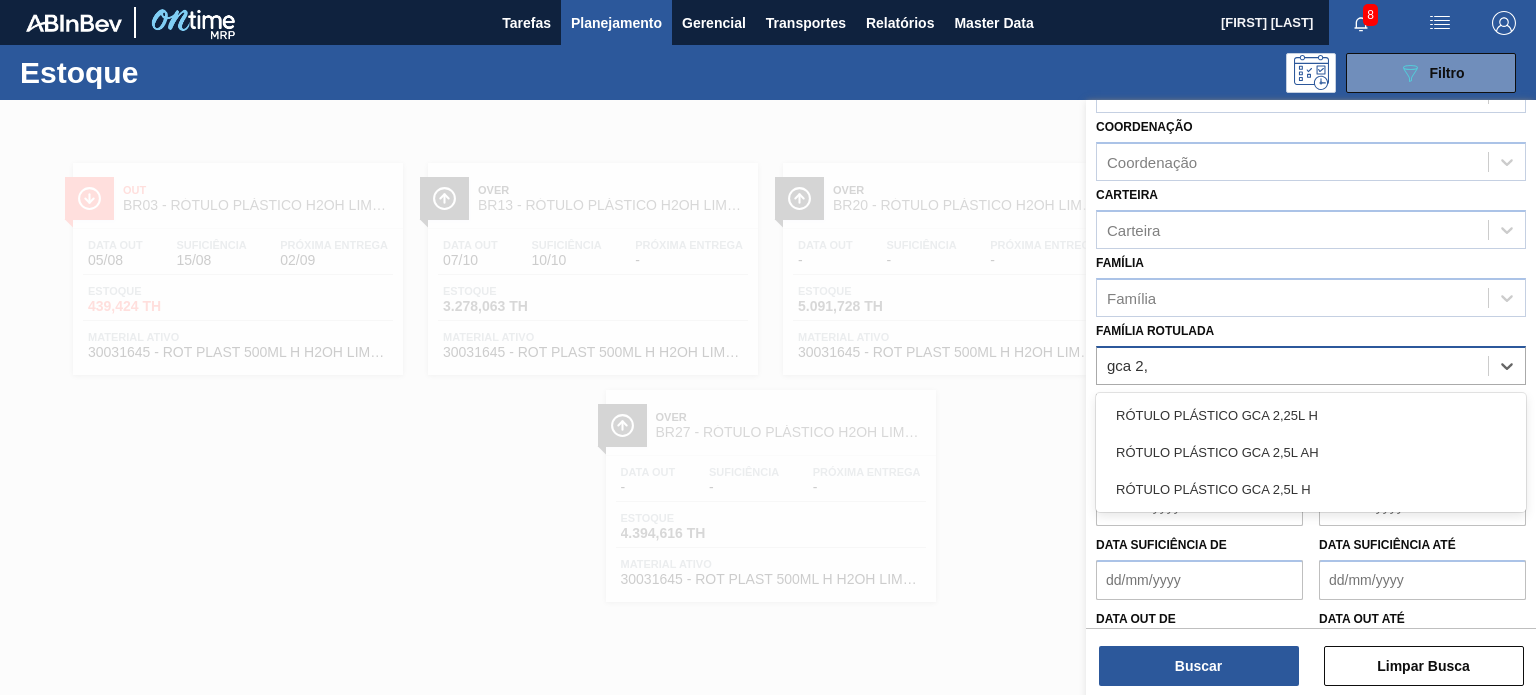 type on "gca 2,5" 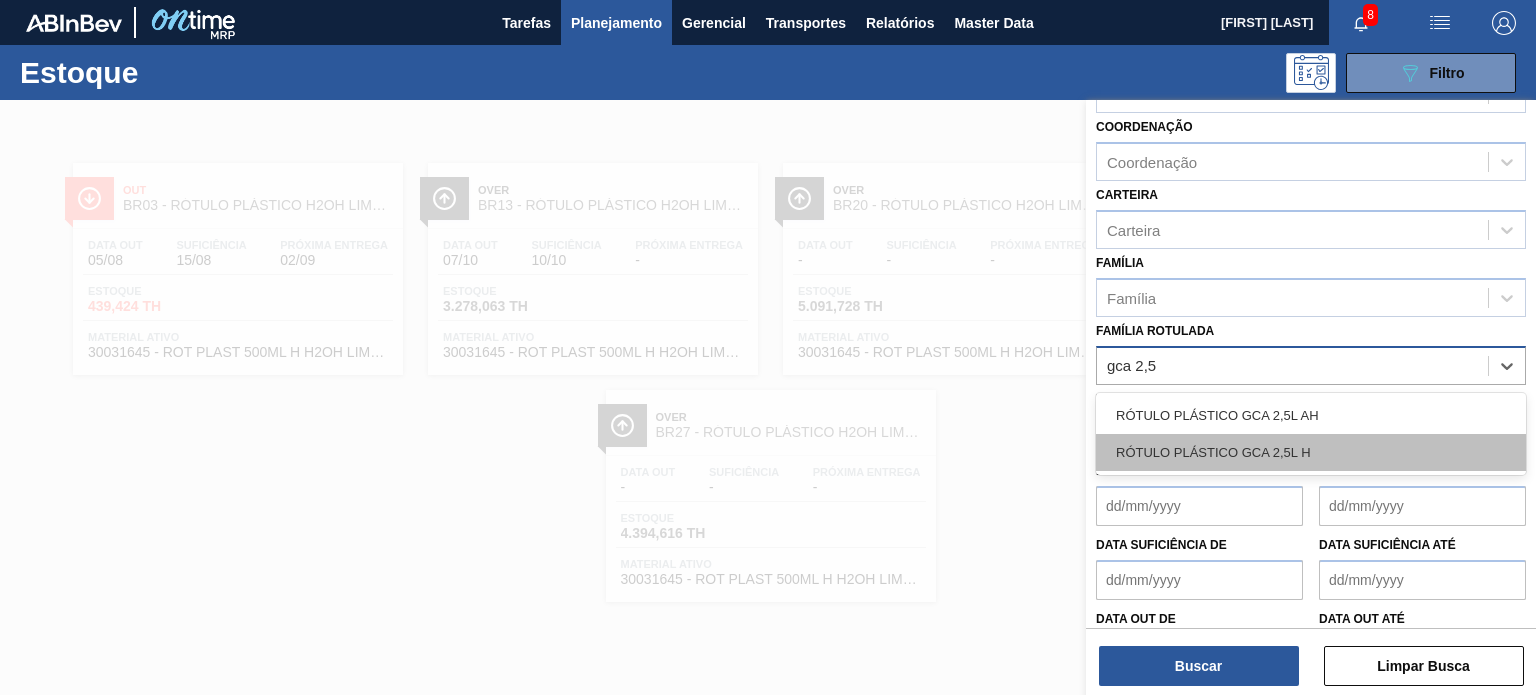 click on "RÓTULO PLÁSTICO GCA 2,5L H" at bounding box center [1311, 452] 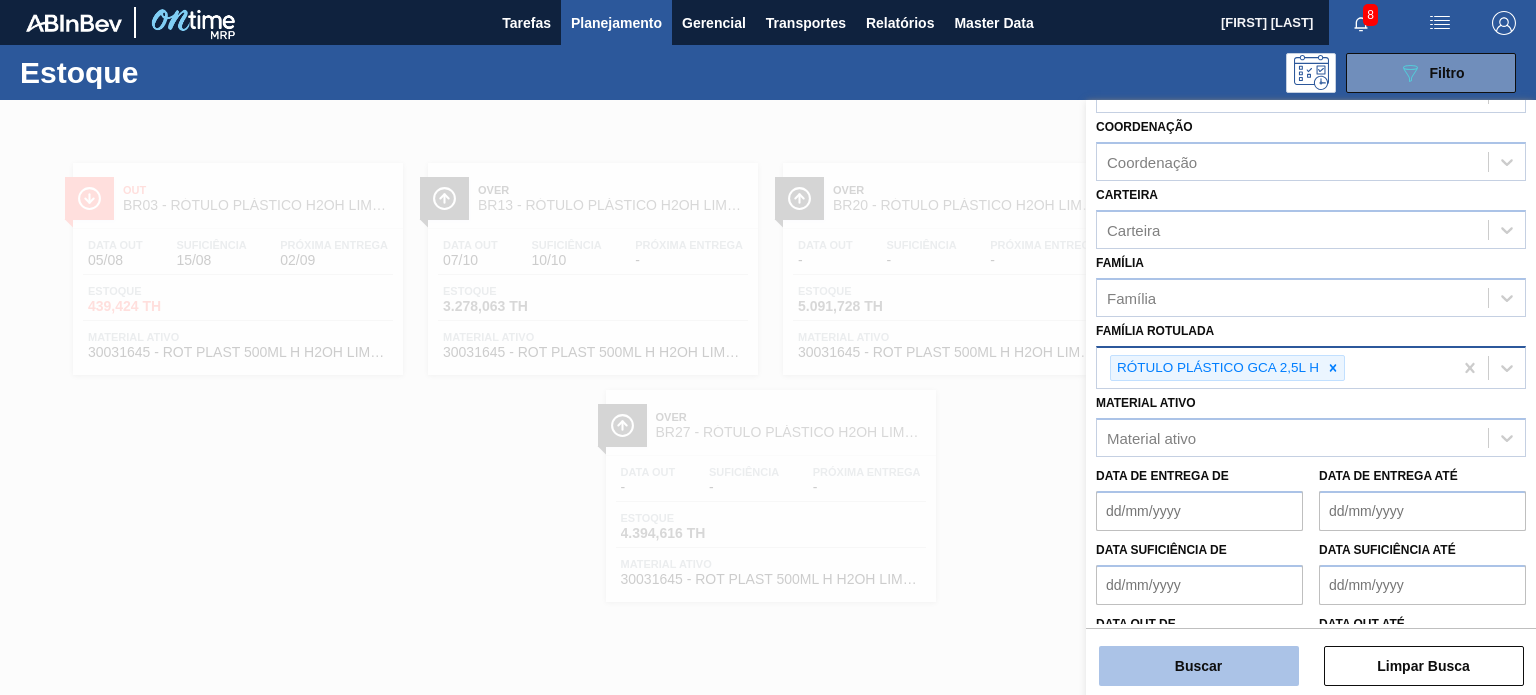 click on "Buscar" at bounding box center (1199, 666) 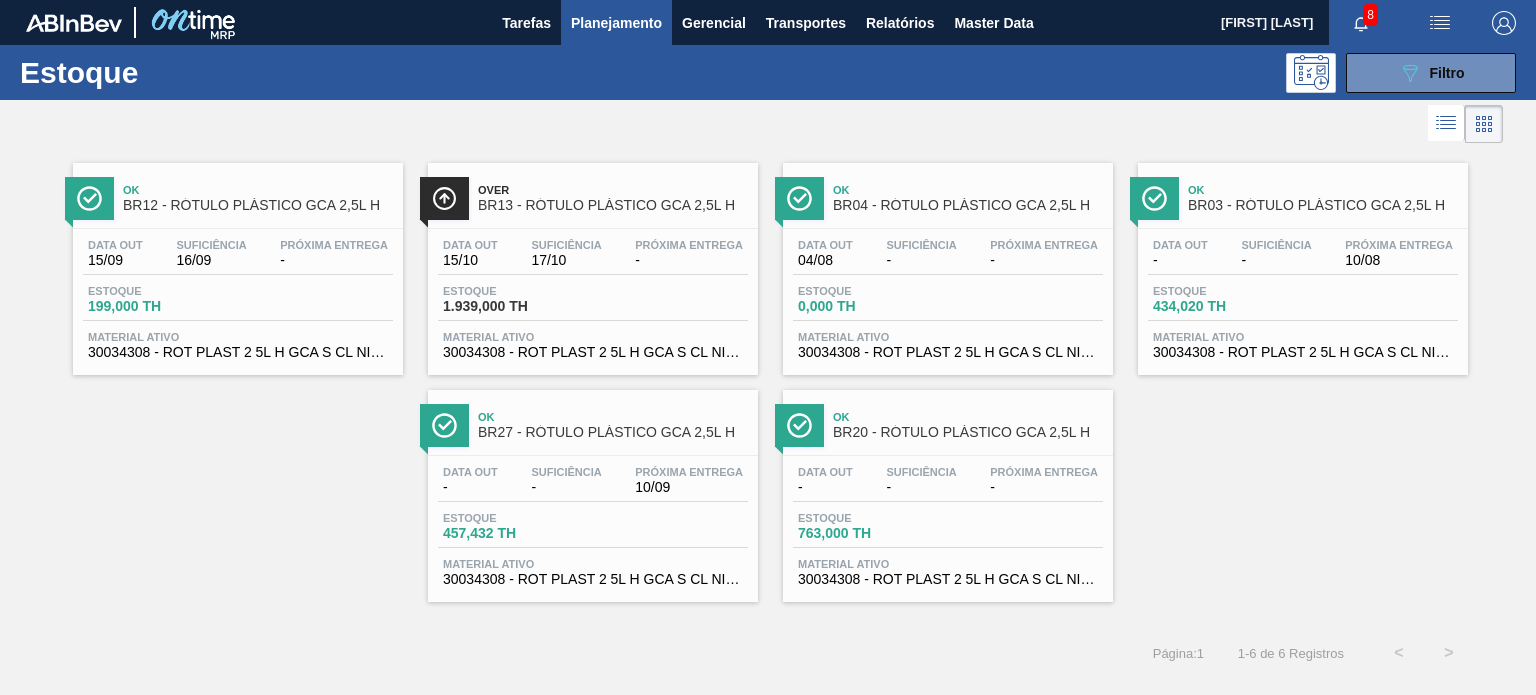 click on "Planejamento" at bounding box center [616, 23] 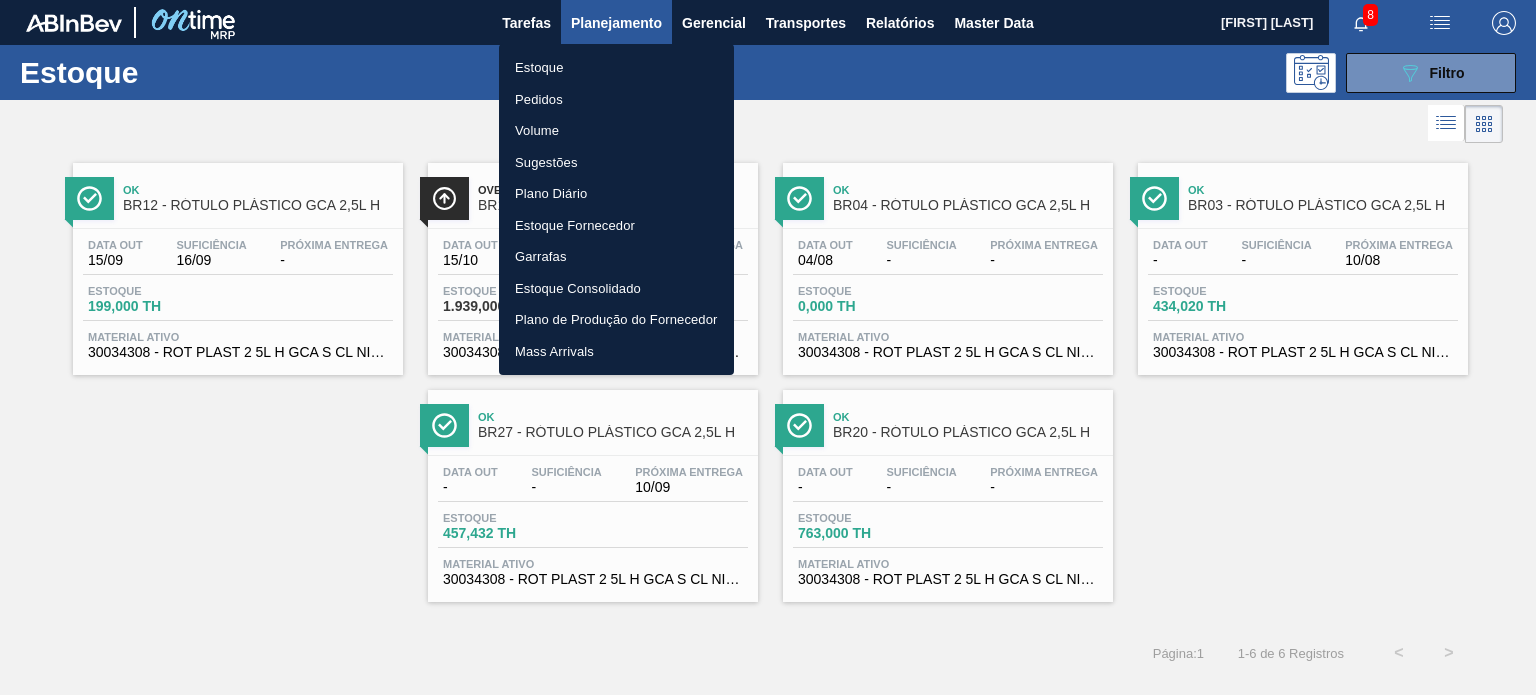 click on "Pedidos" at bounding box center (616, 100) 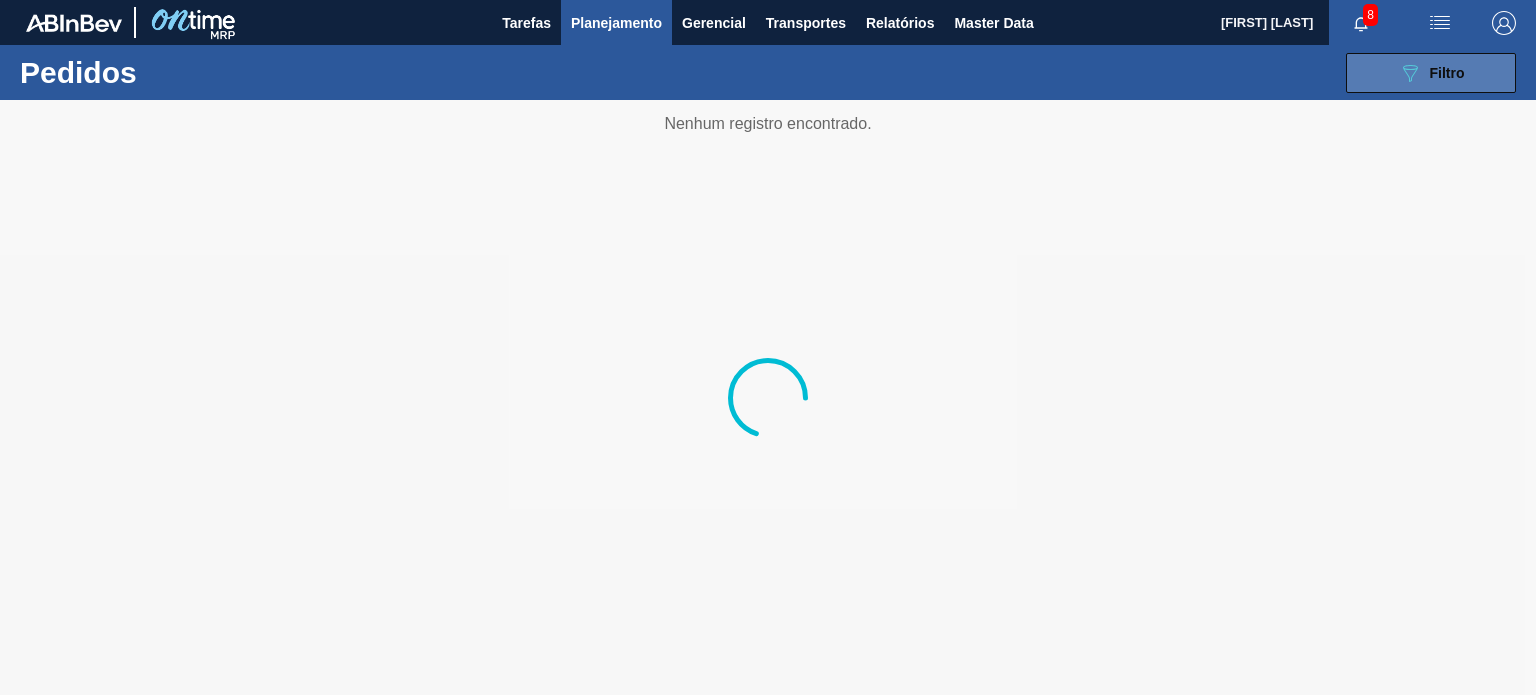 click on "089F7B8B-B2A5-4AFE-B5C0-19BA573D28AC Filtro" at bounding box center [1431, 73] 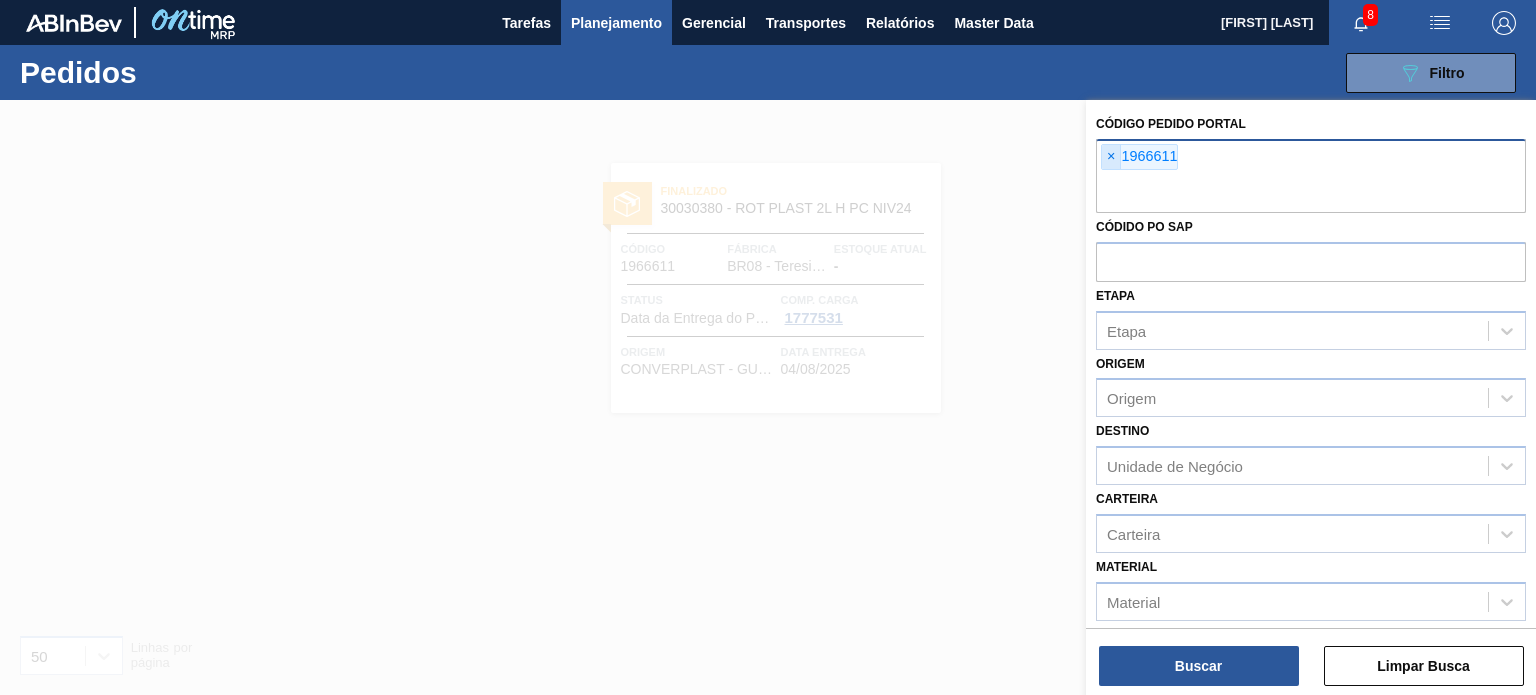 click on "×" at bounding box center [1111, 157] 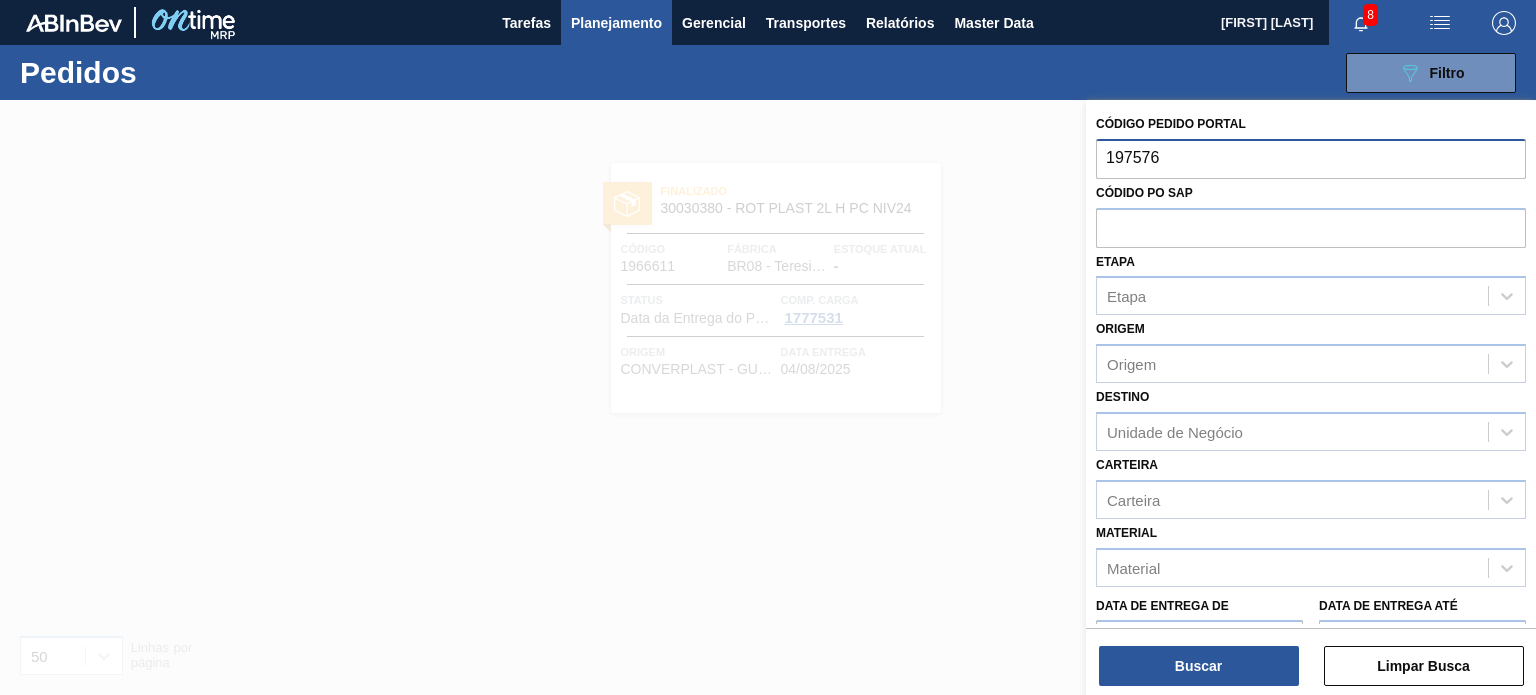 type on "1975761" 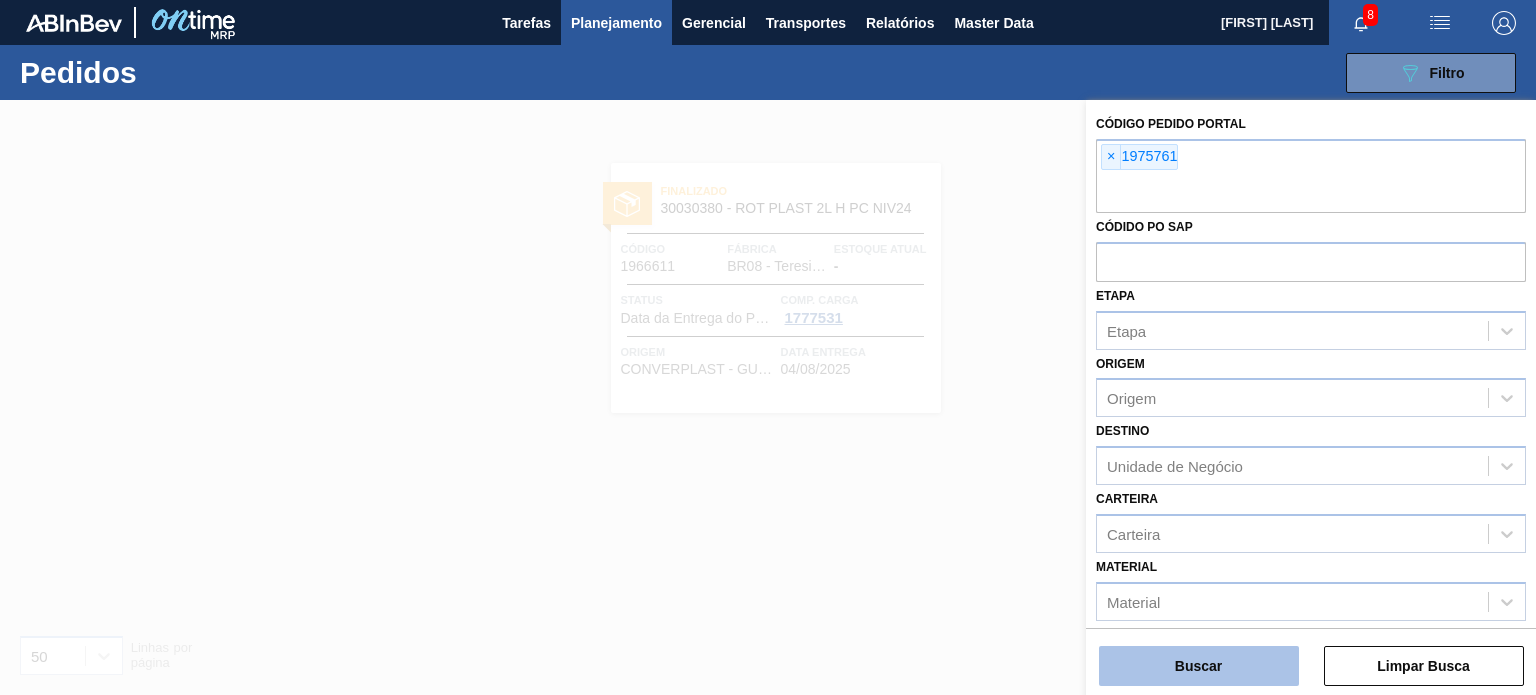 click on "Buscar" at bounding box center [1199, 666] 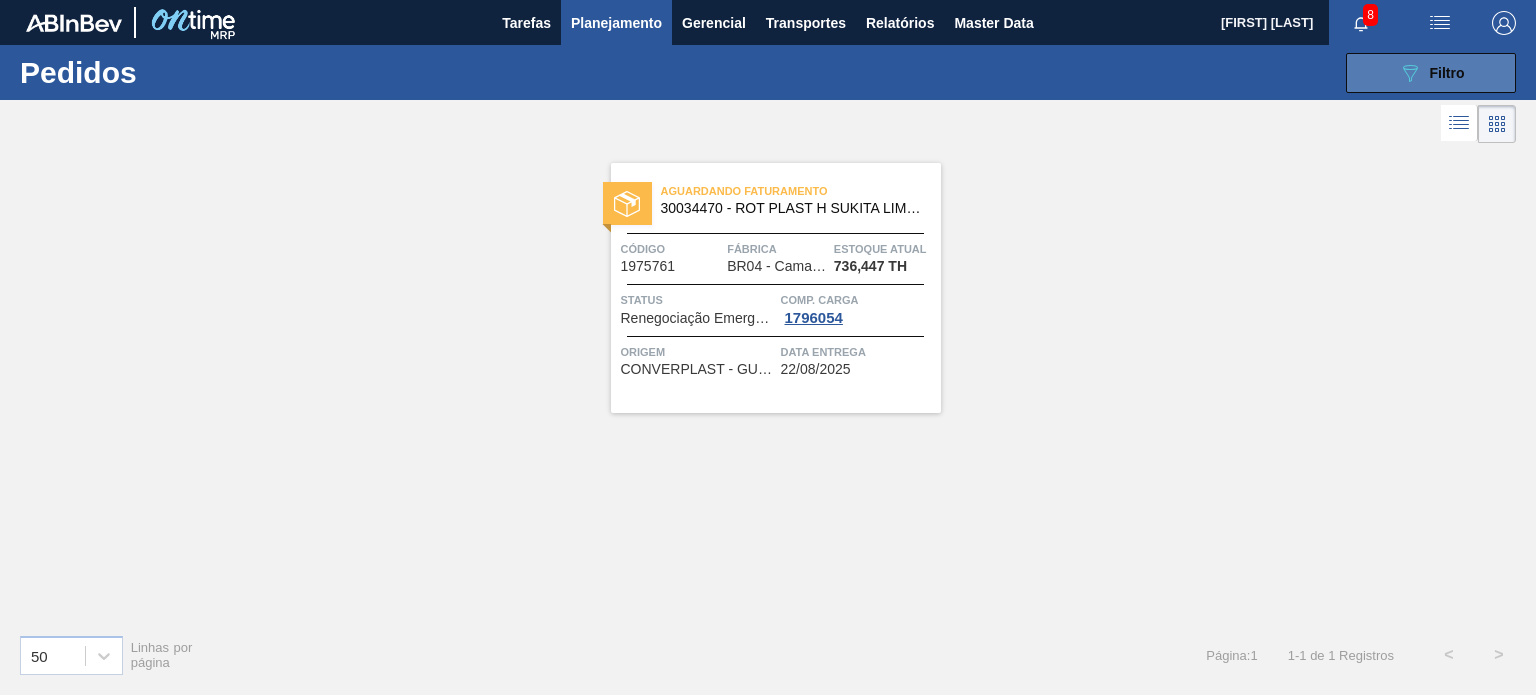 click on "089F7B8B-B2A5-4AFE-B5C0-19BA573D28AC" 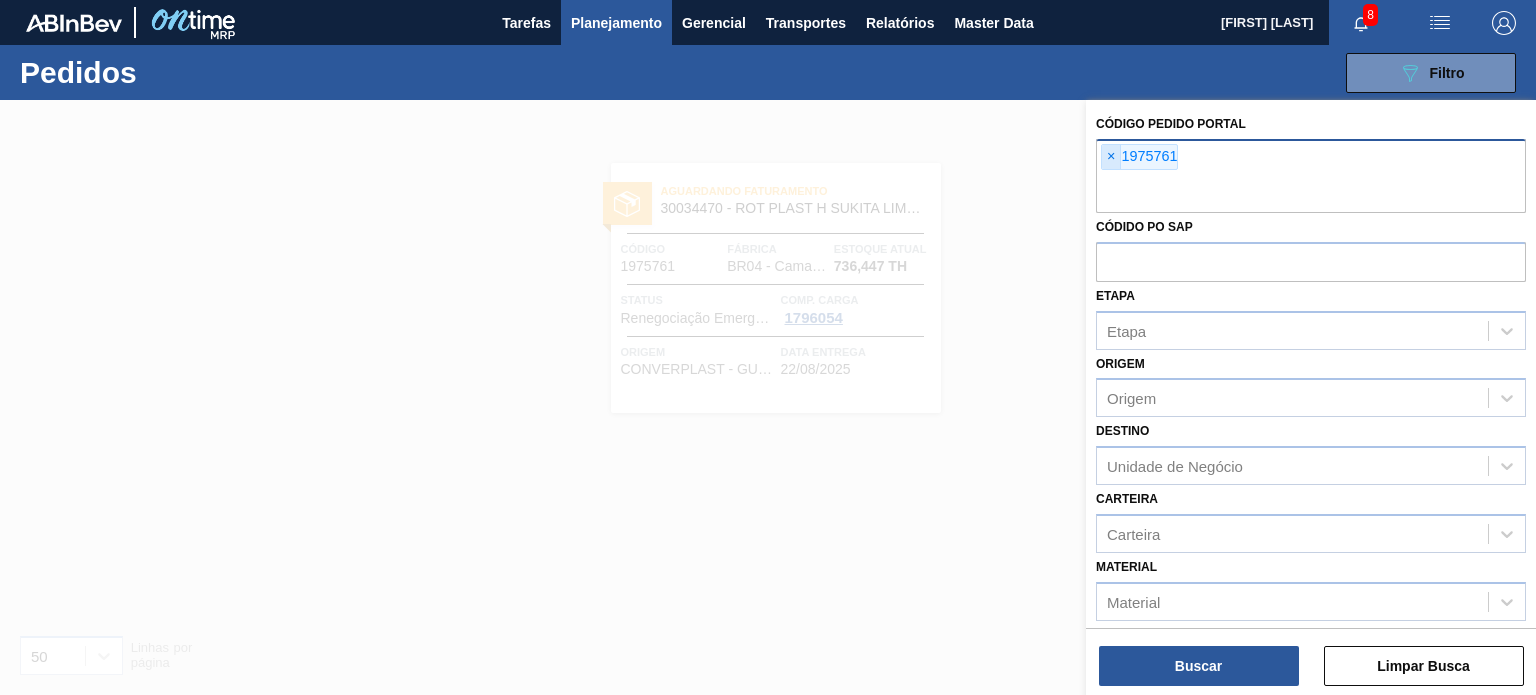 click on "×" at bounding box center [1111, 157] 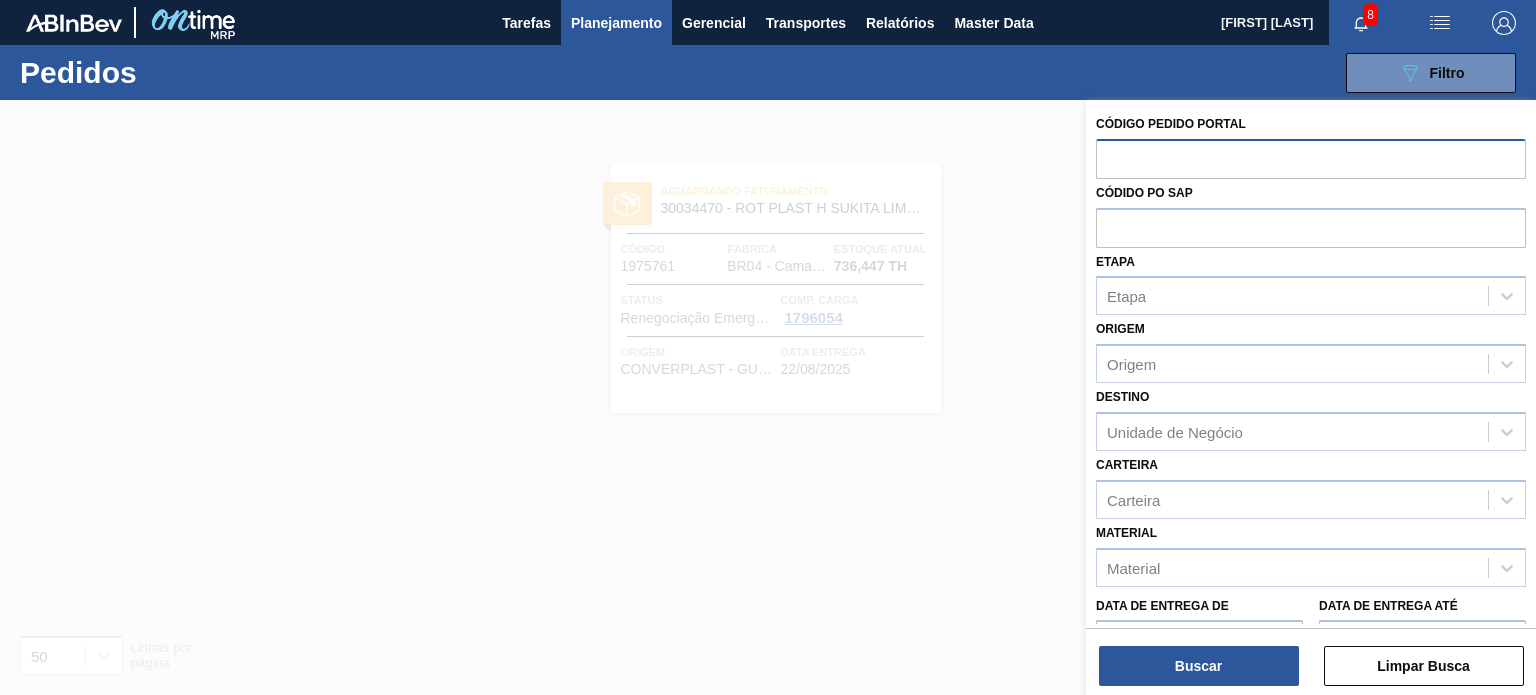 paste on "1987464" 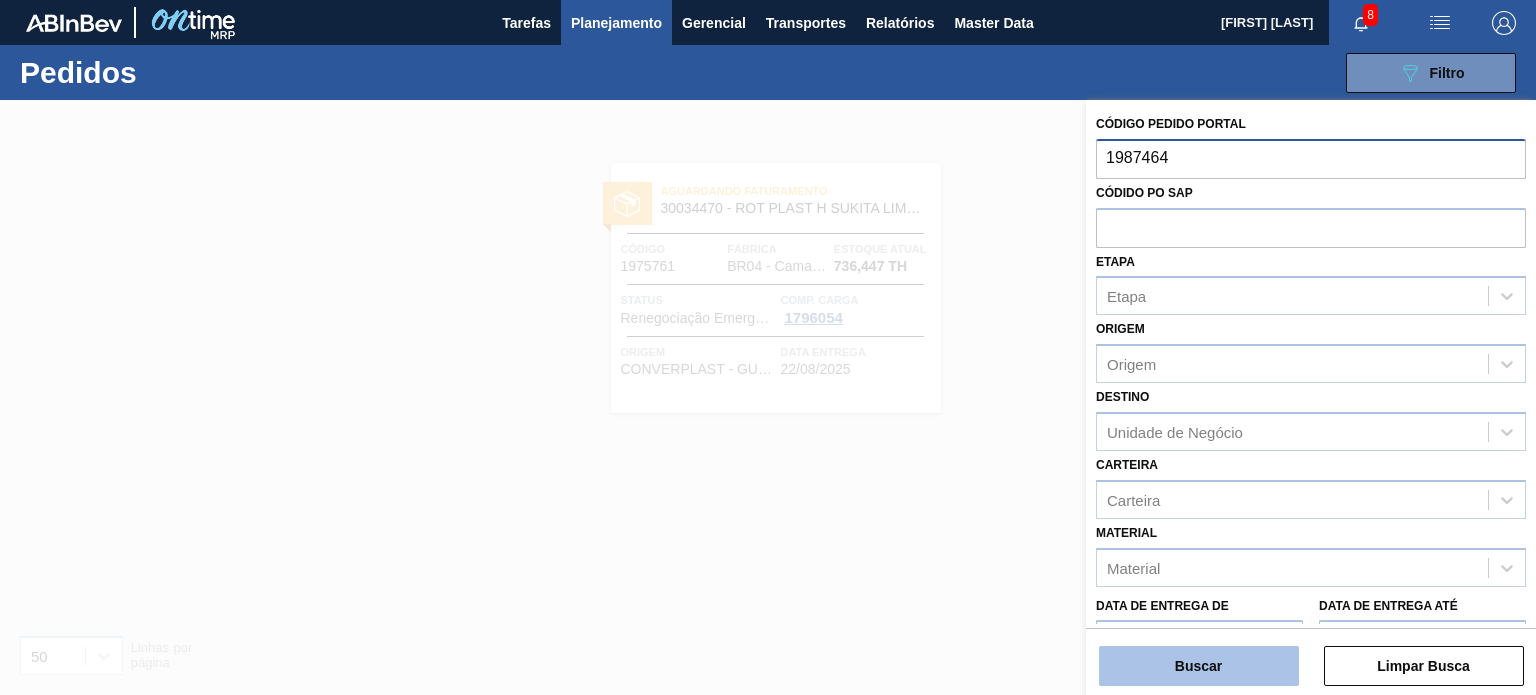 type on "1987464" 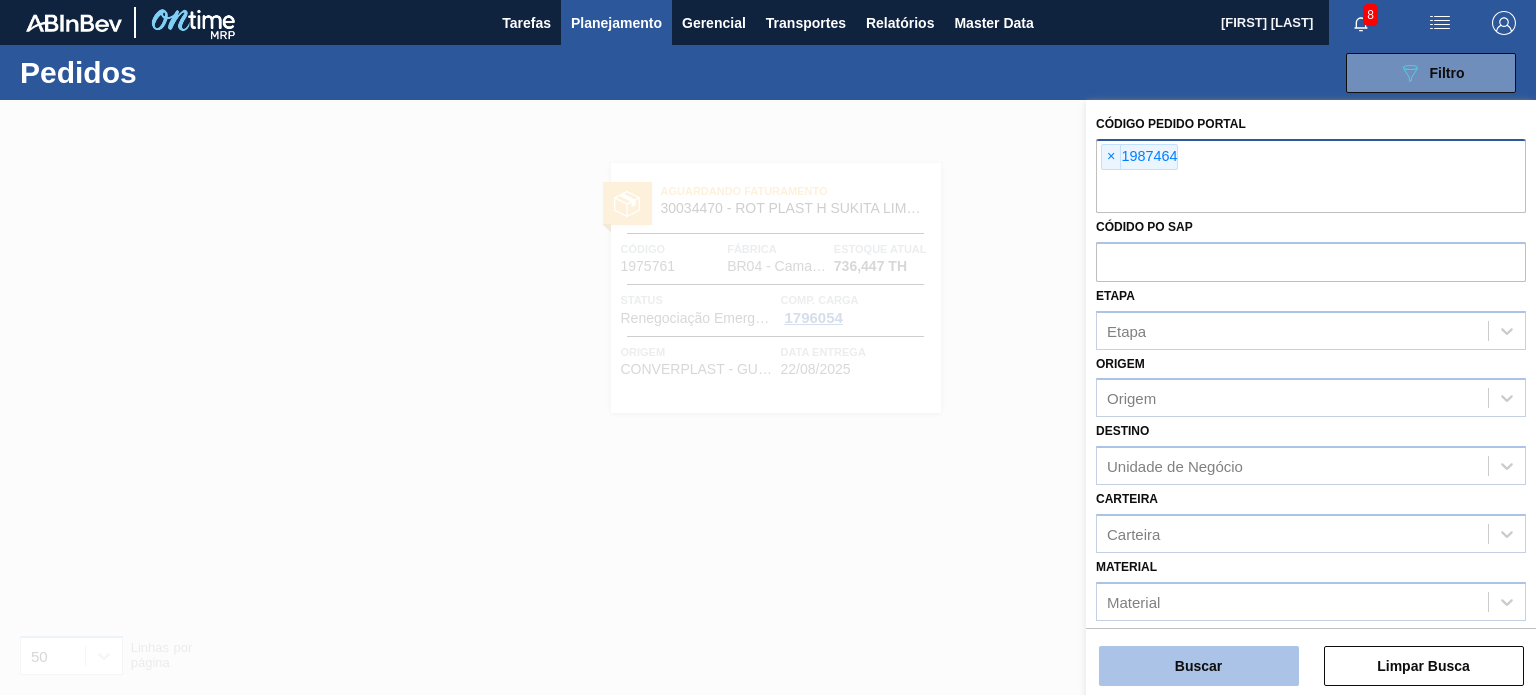 click on "Buscar" at bounding box center (1199, 666) 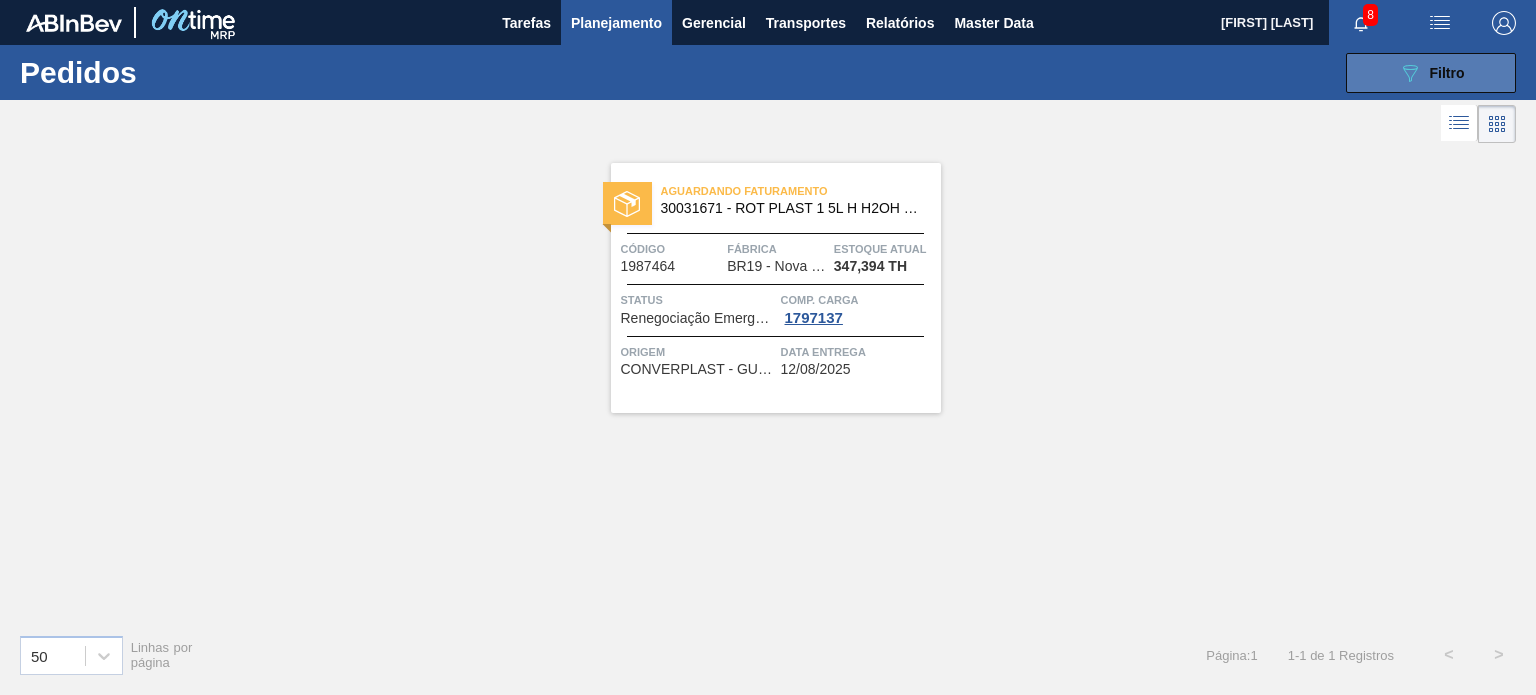 click on "089F7B8B-B2A5-4AFE-B5C0-19BA573D28AC Filtro" at bounding box center (1431, 73) 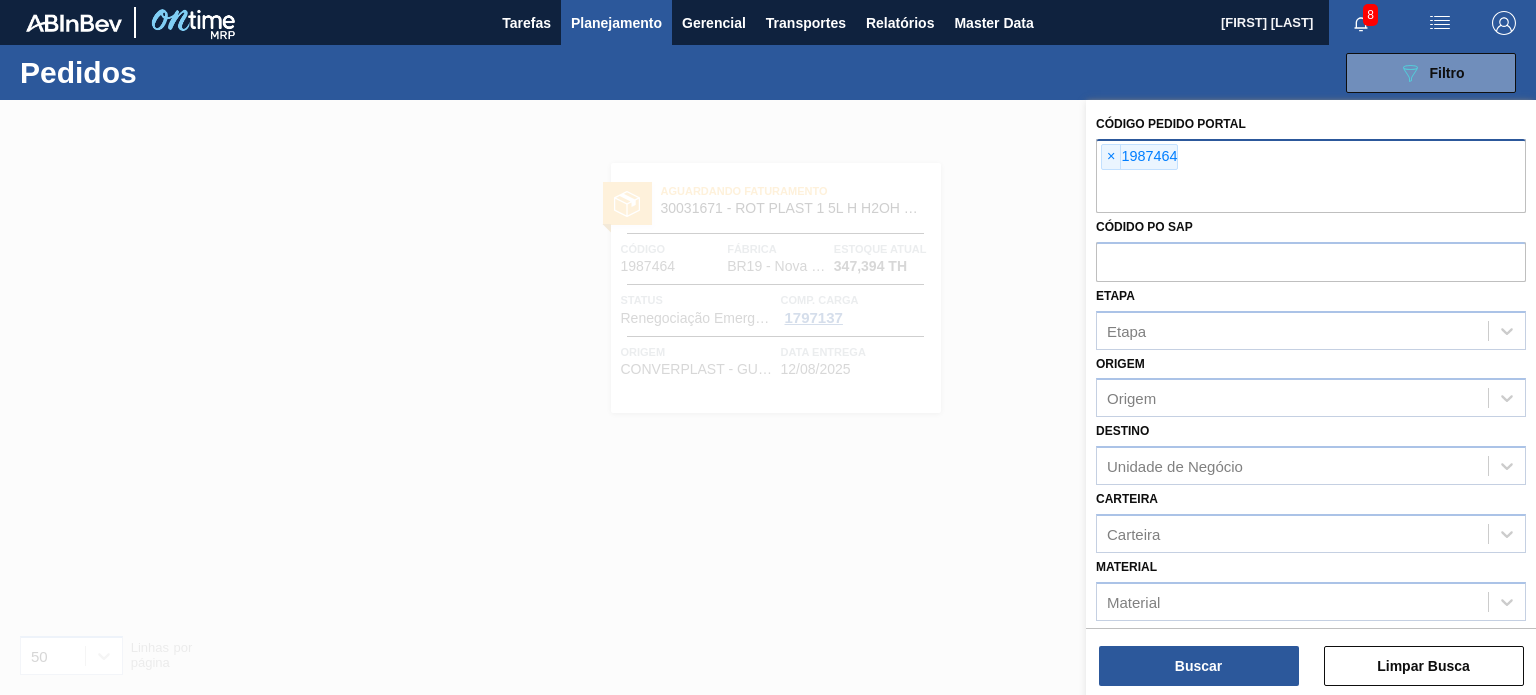 click on "×  1987464" at bounding box center [1139, 157] 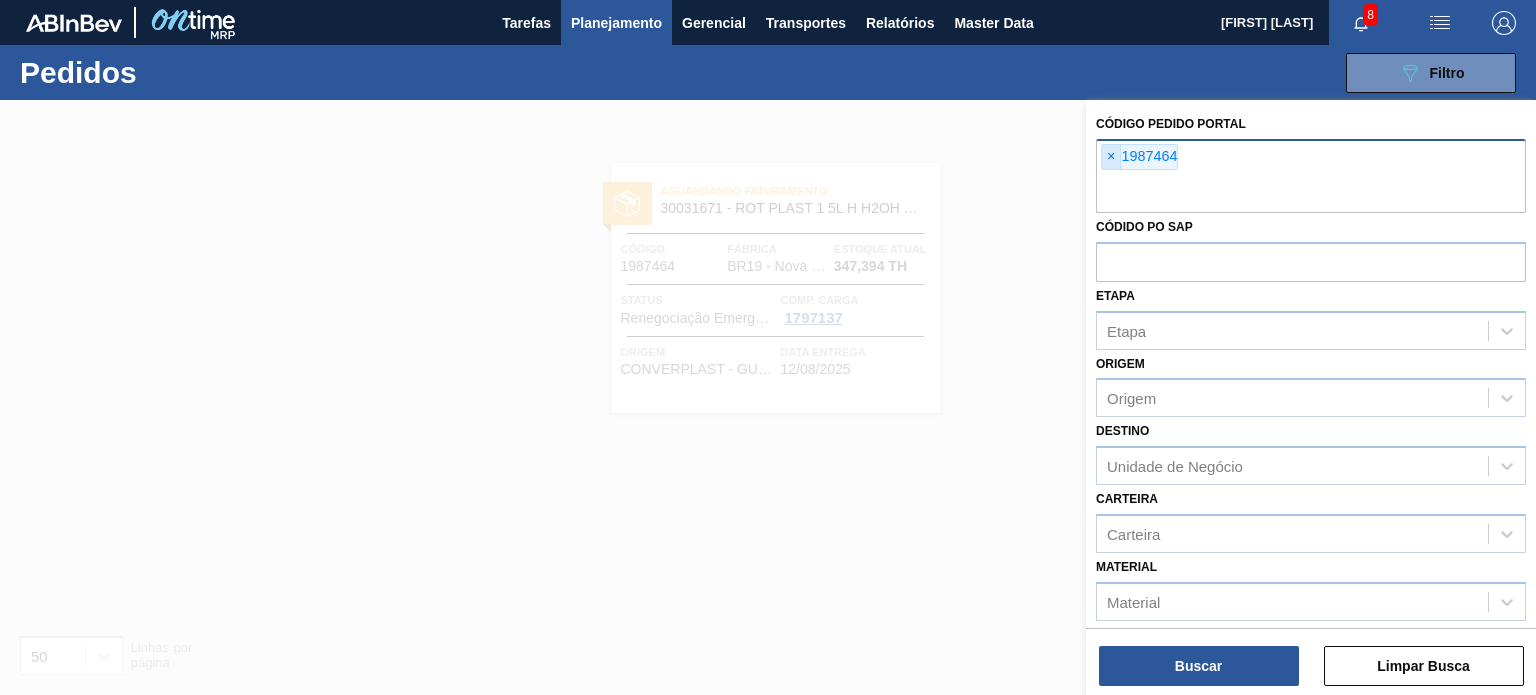 click on "×" at bounding box center (1111, 157) 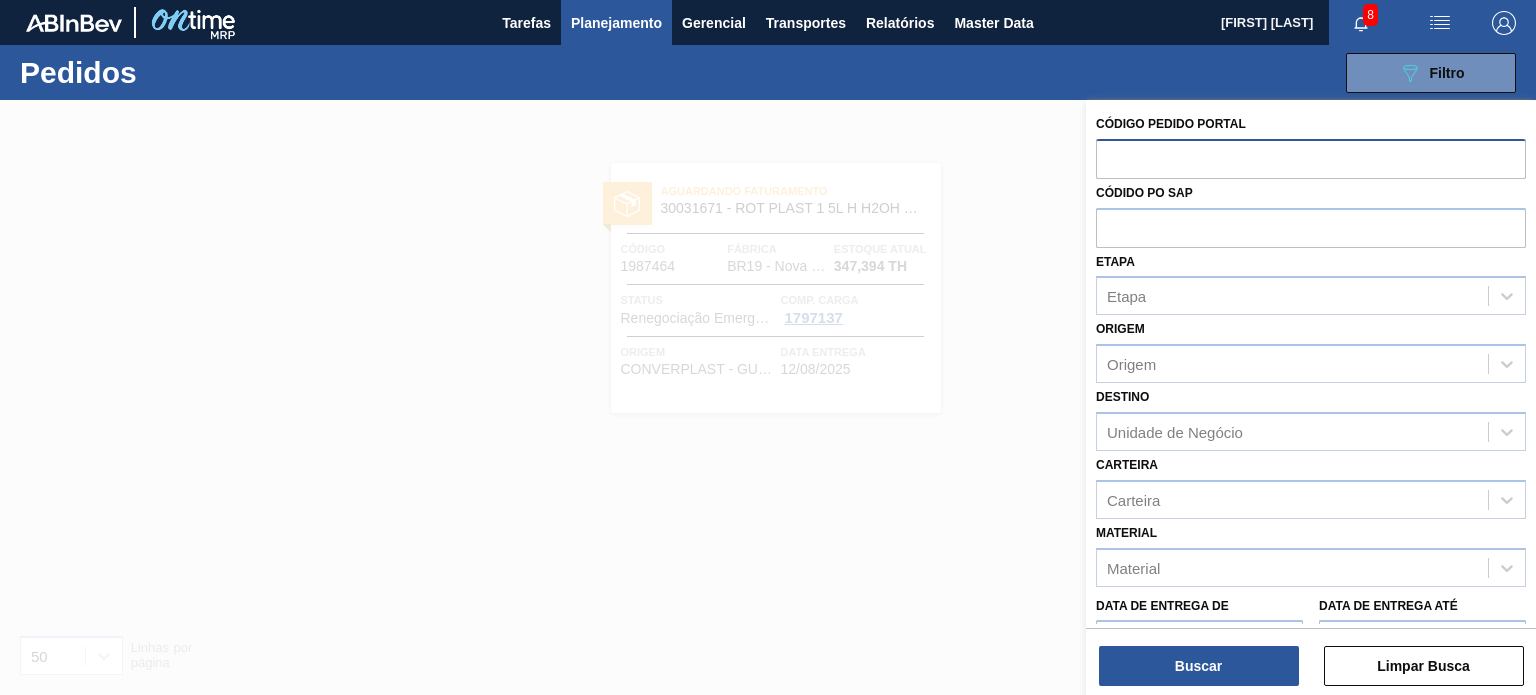 paste on "1987464" 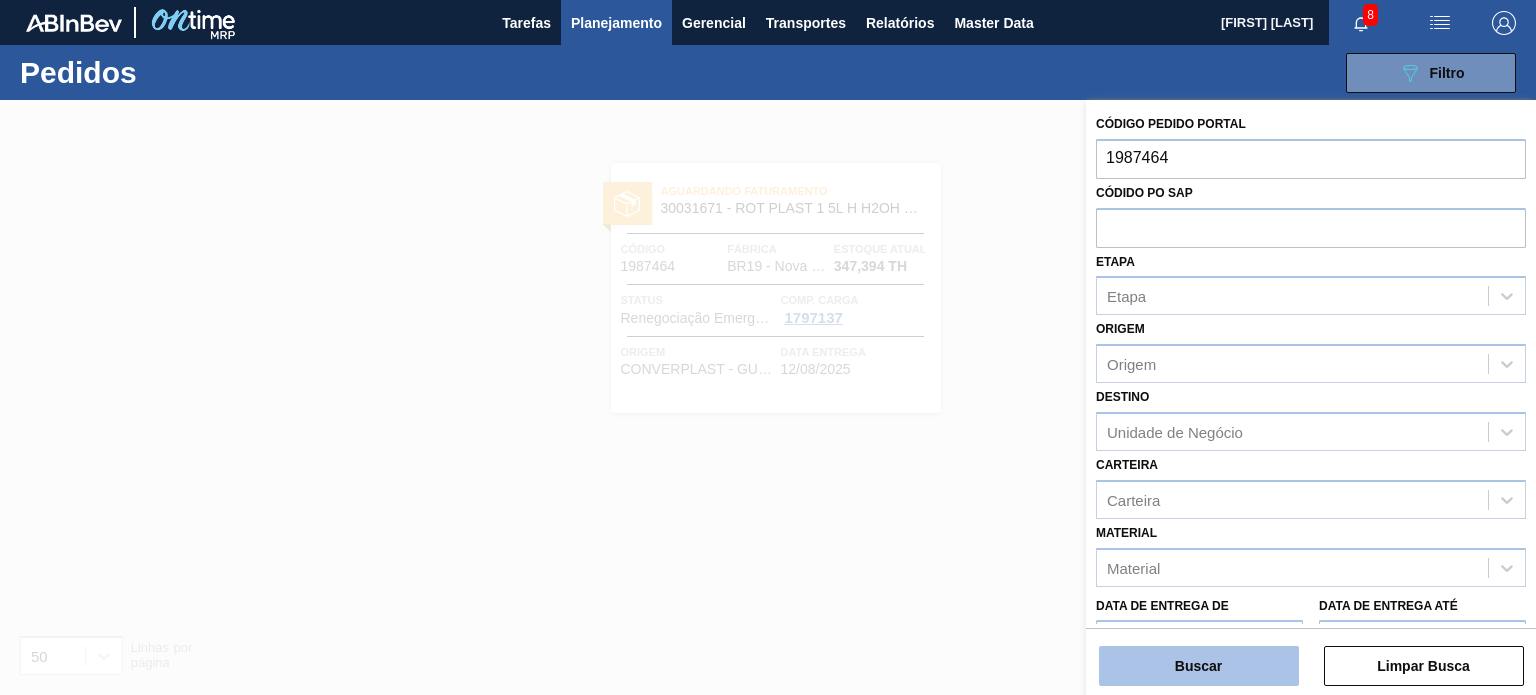 type on "1987464" 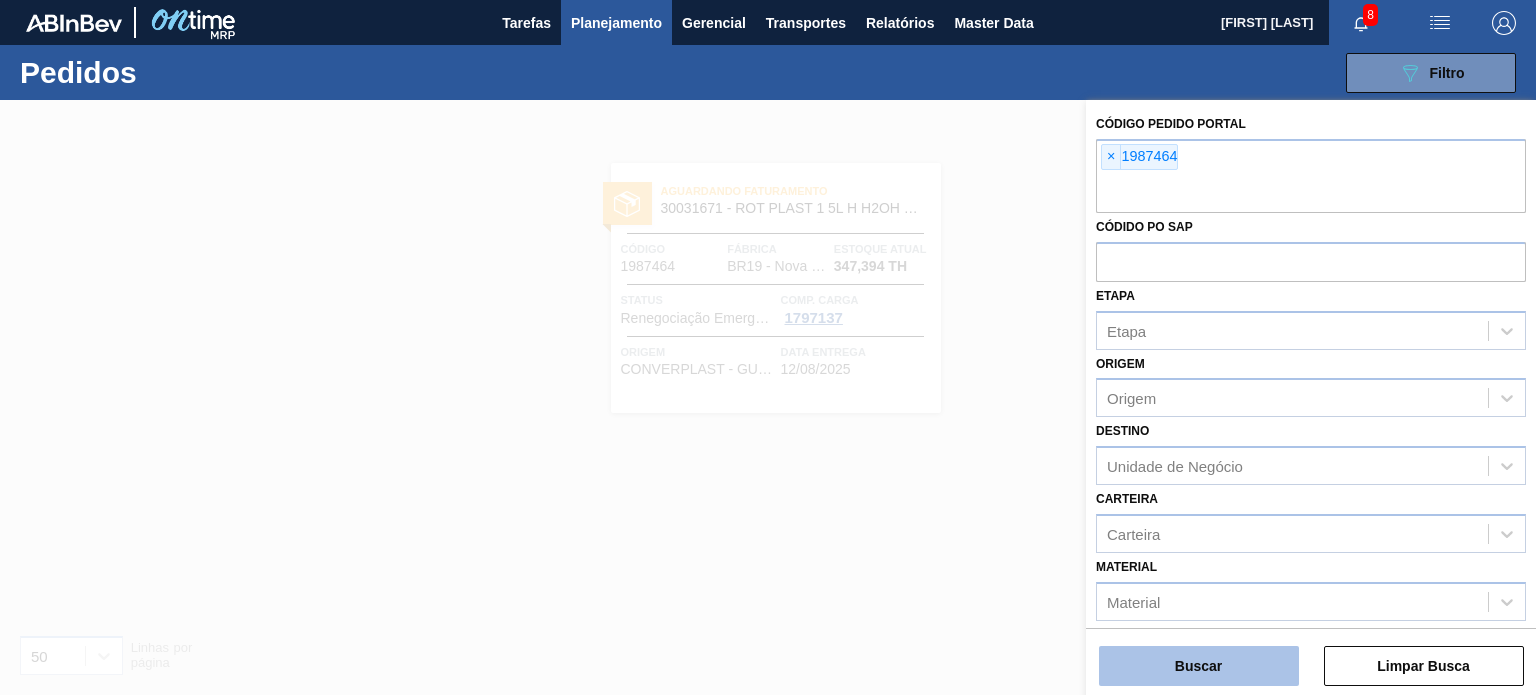 click on "Buscar" at bounding box center (1199, 666) 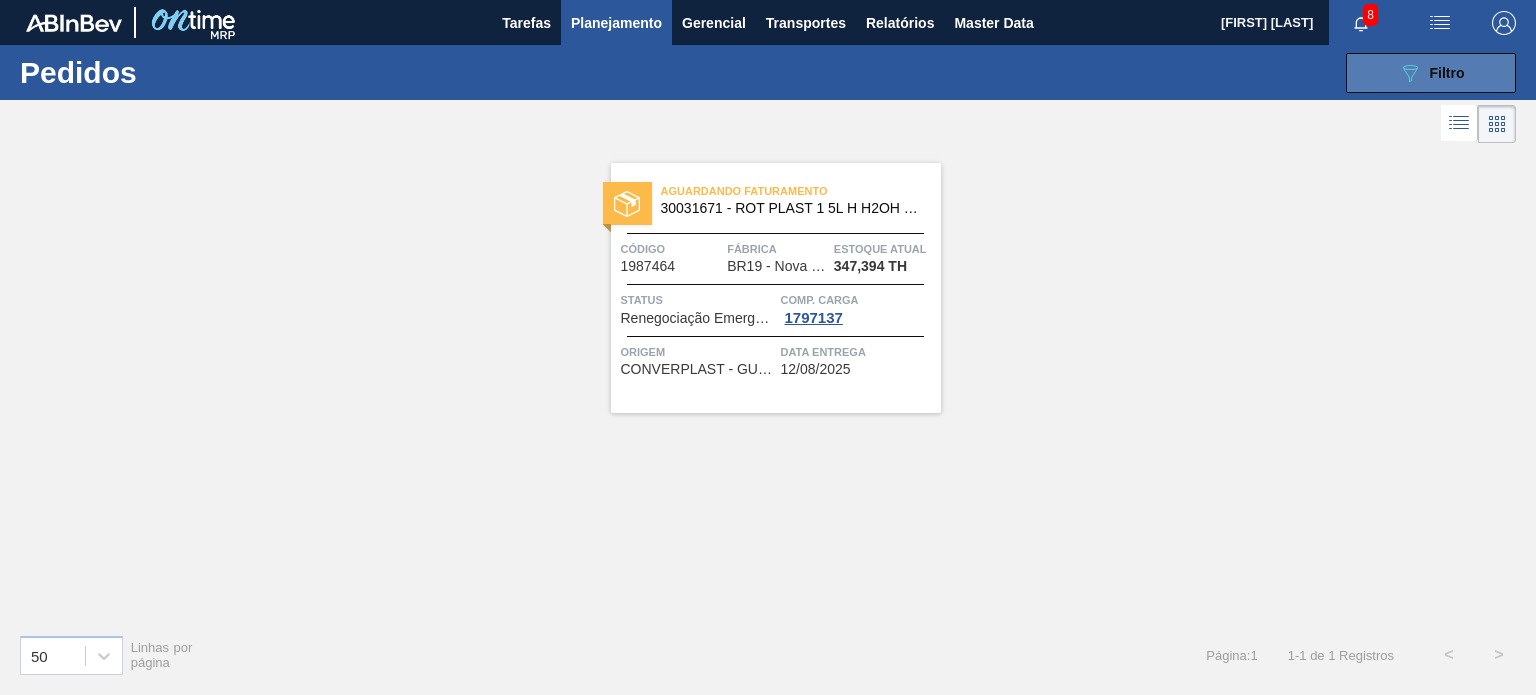 click on "Filtro" at bounding box center (1447, 73) 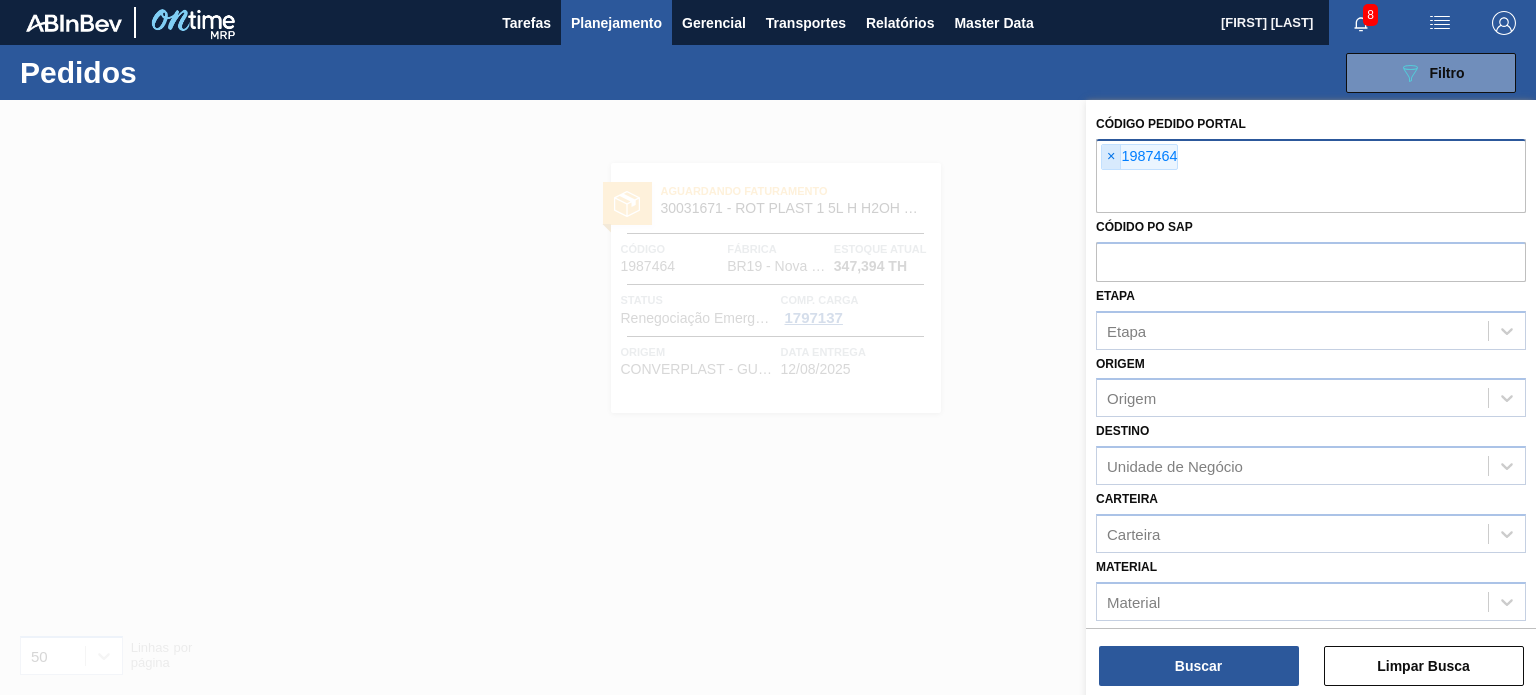 click on "×" at bounding box center [1111, 157] 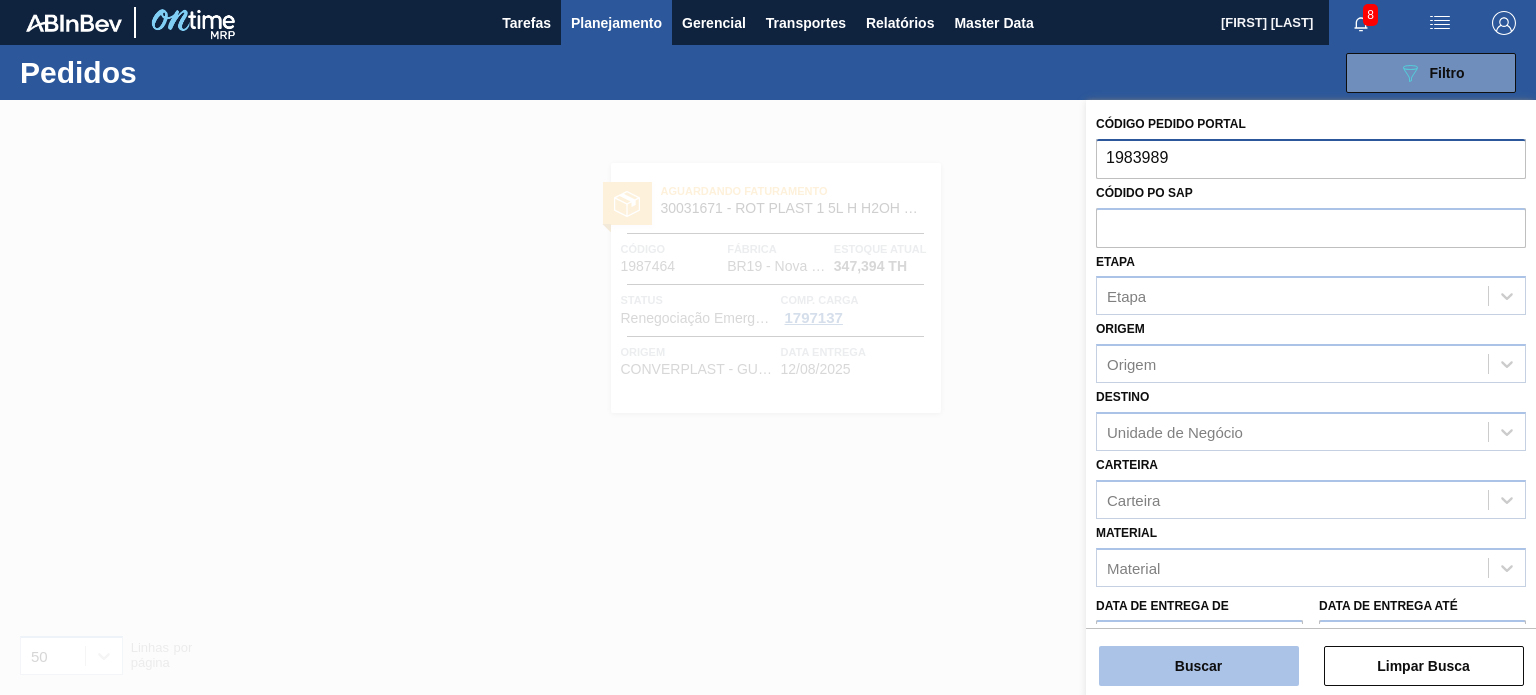 type on "1983989" 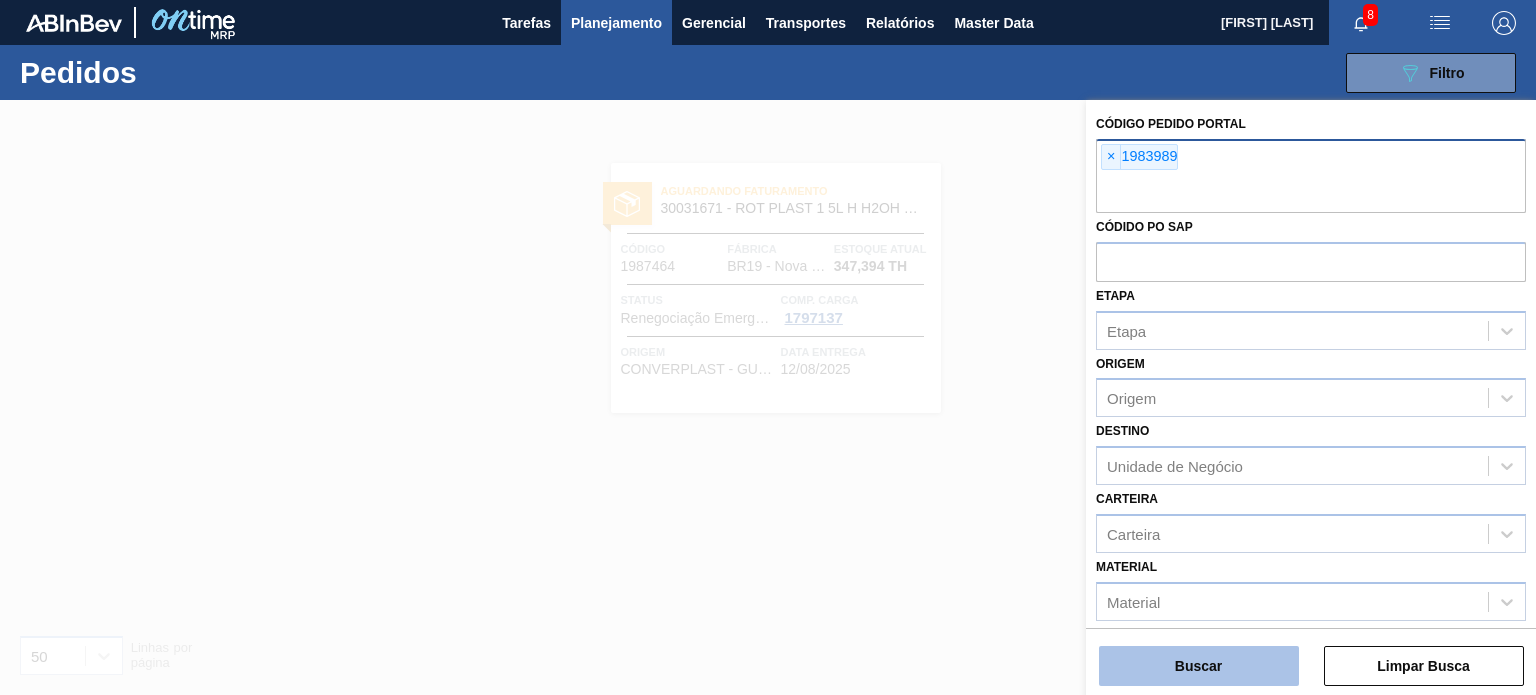 click on "Buscar" at bounding box center [1199, 666] 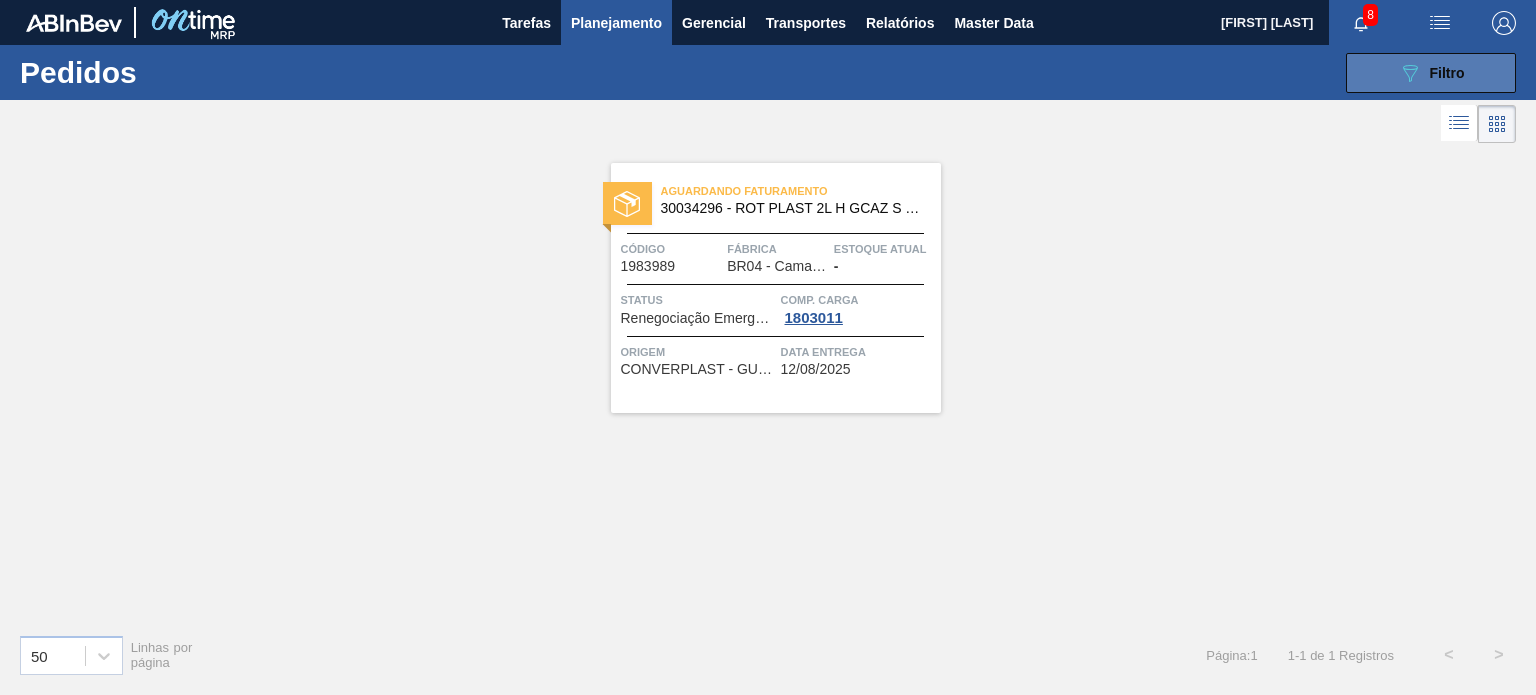 click on "089F7B8B-B2A5-4AFE-B5C0-19BA573D28AC Filtro" at bounding box center [1431, 73] 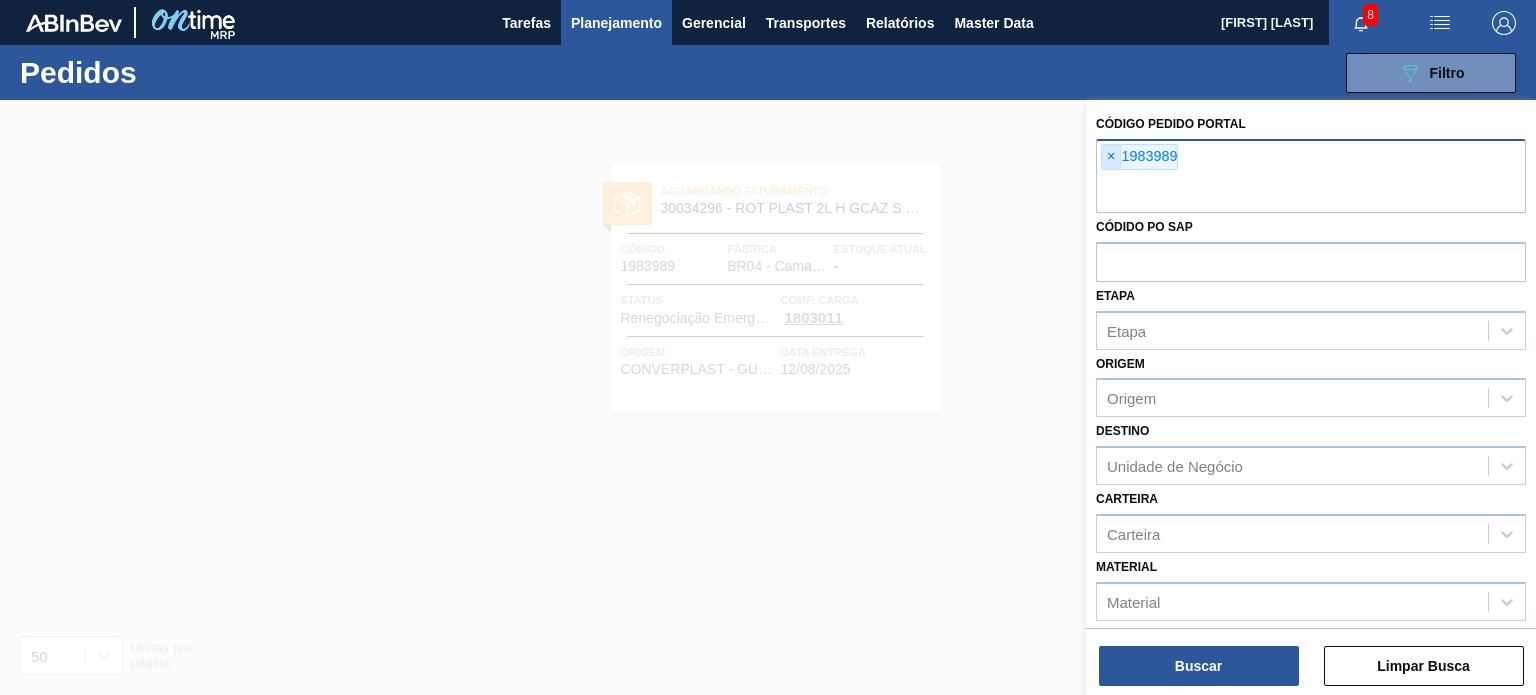click on "×" at bounding box center (1111, 157) 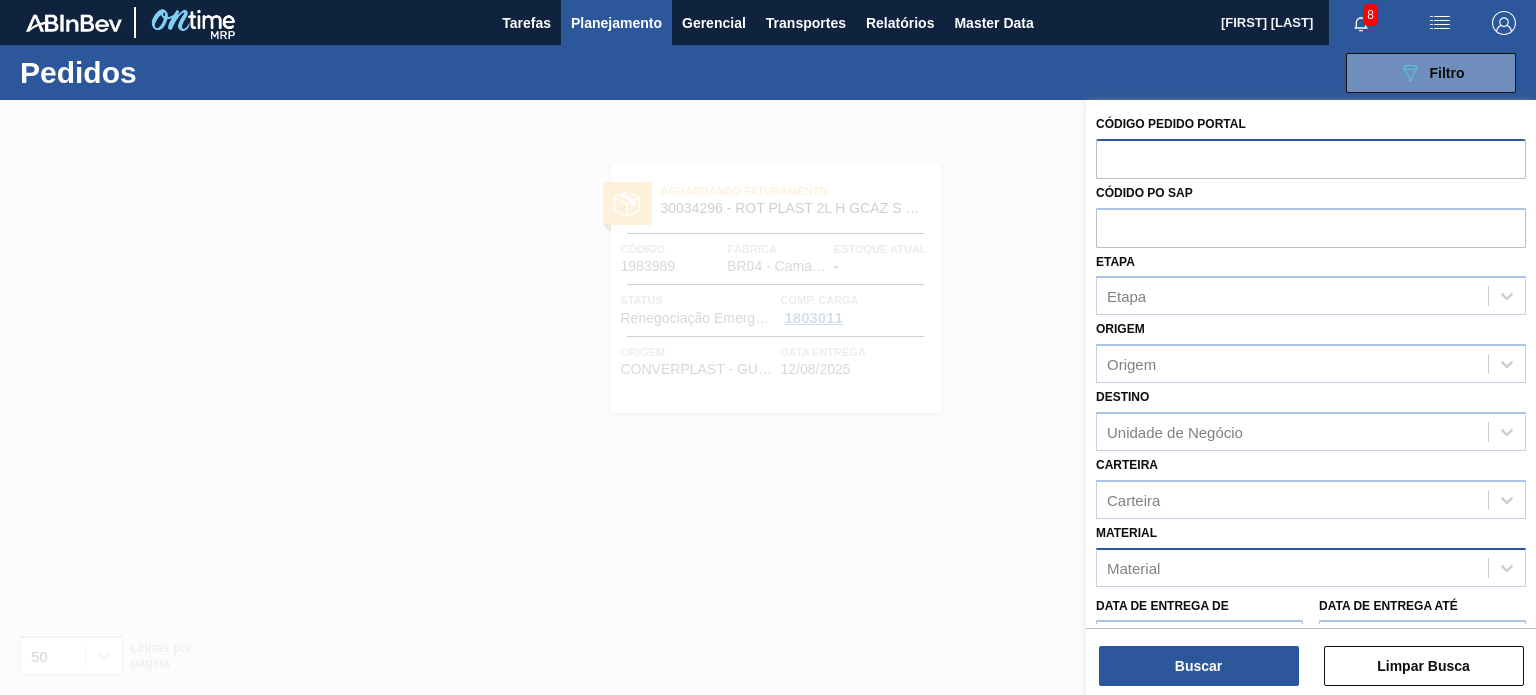 paste on "1974262" 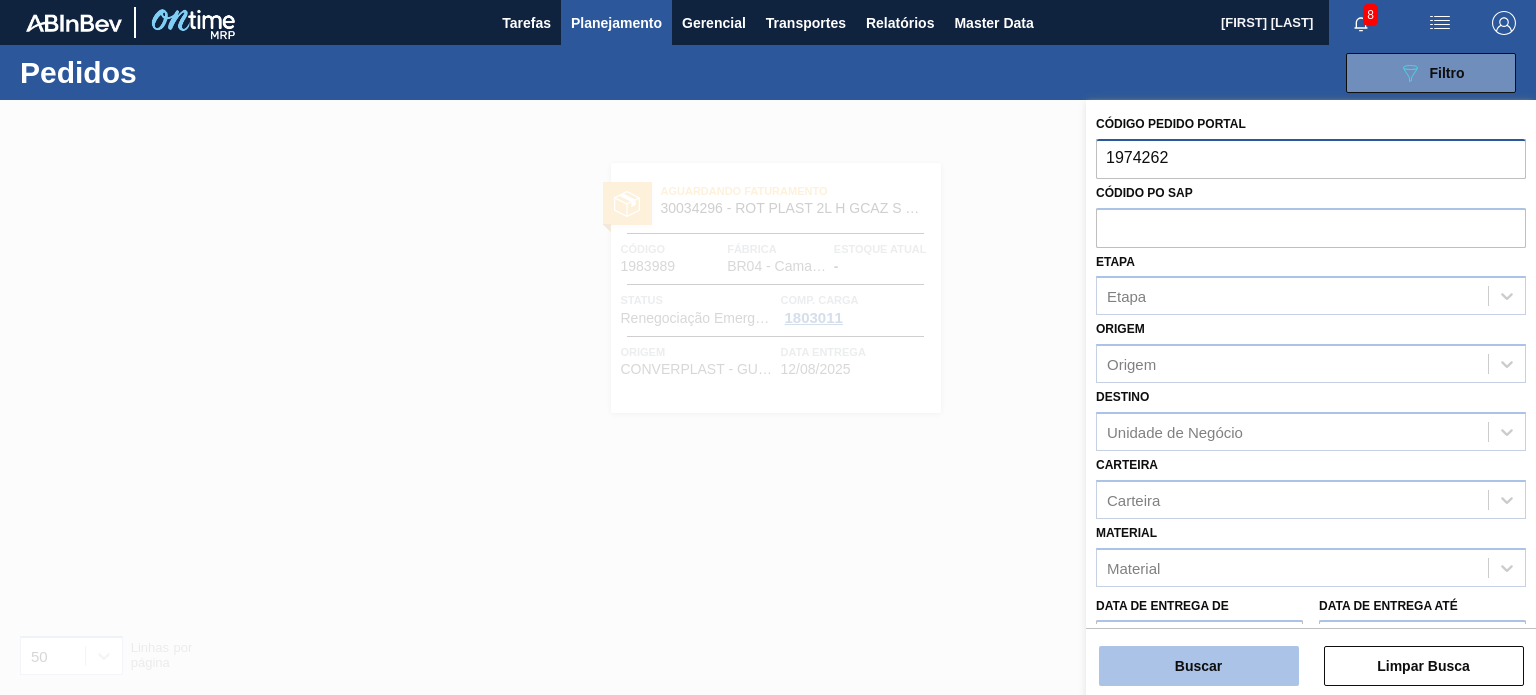 type on "1974262" 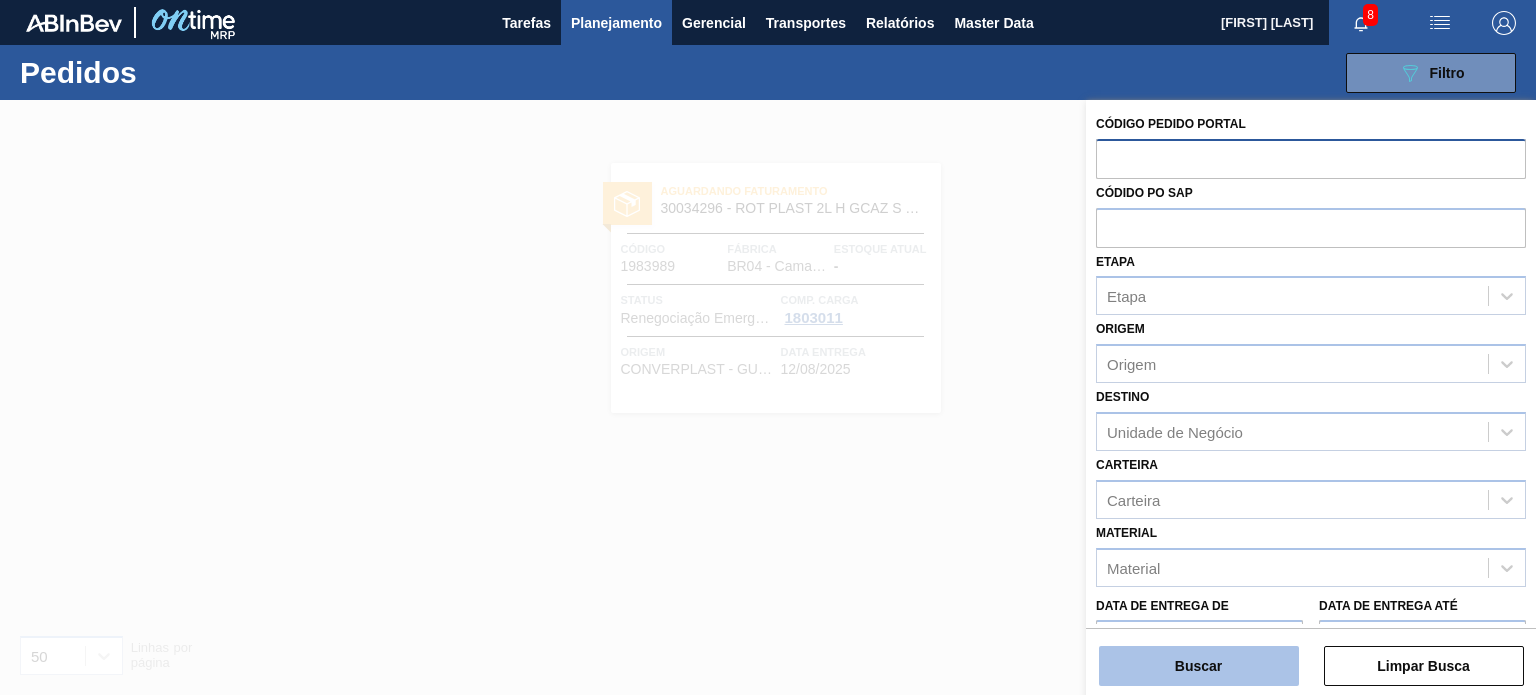 click on "Buscar" at bounding box center (1199, 666) 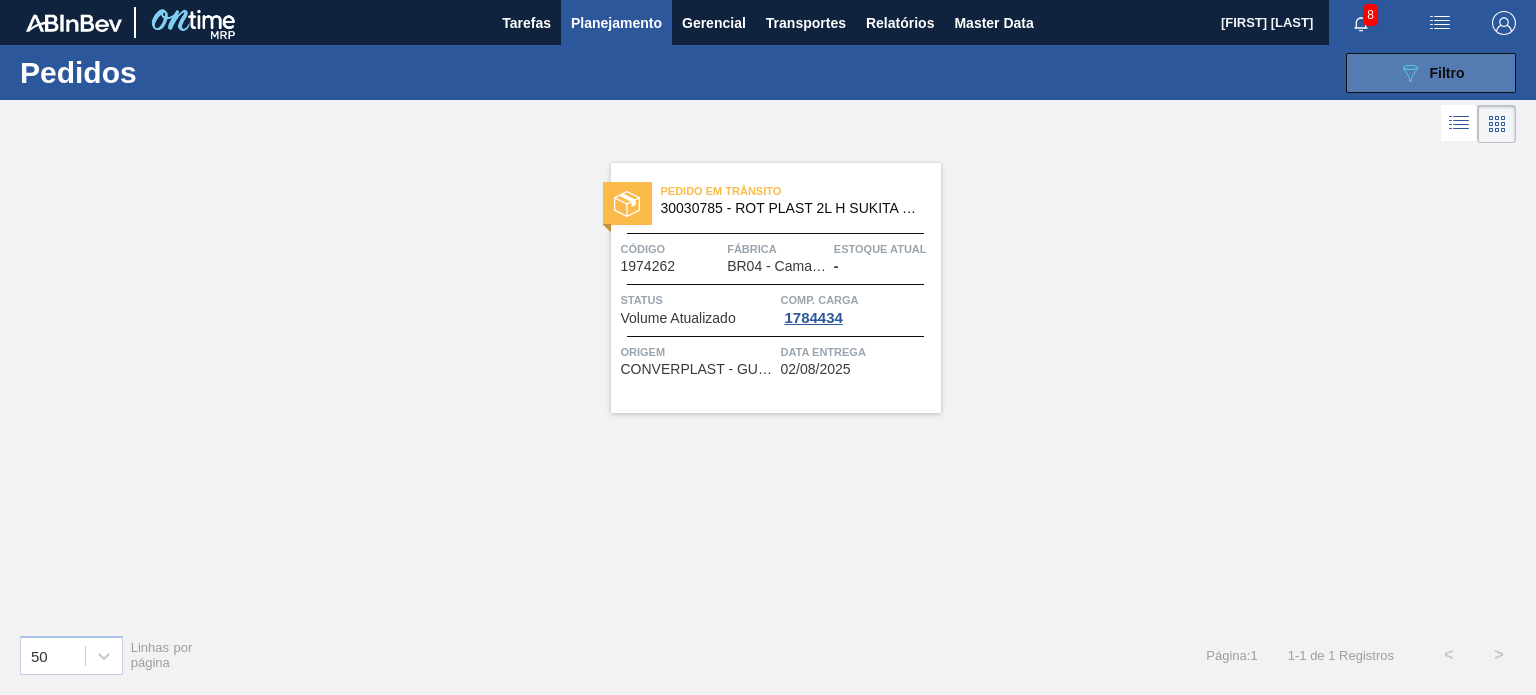 click on "089F7B8B-B2A5-4AFE-B5C0-19BA573D28AC Filtro" at bounding box center [1431, 73] 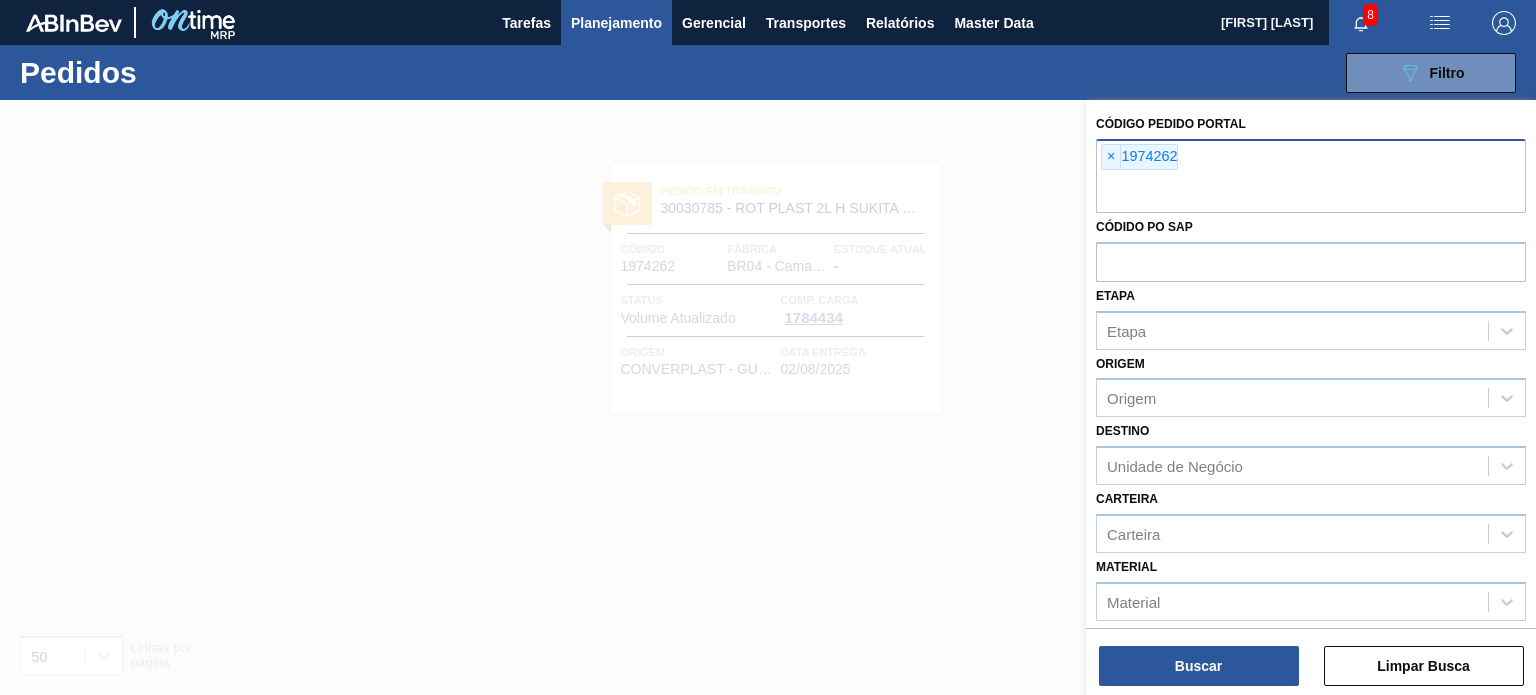 drag, startPoint x: 1137, startPoint y: 189, endPoint x: 1128, endPoint y: 163, distance: 27.513634 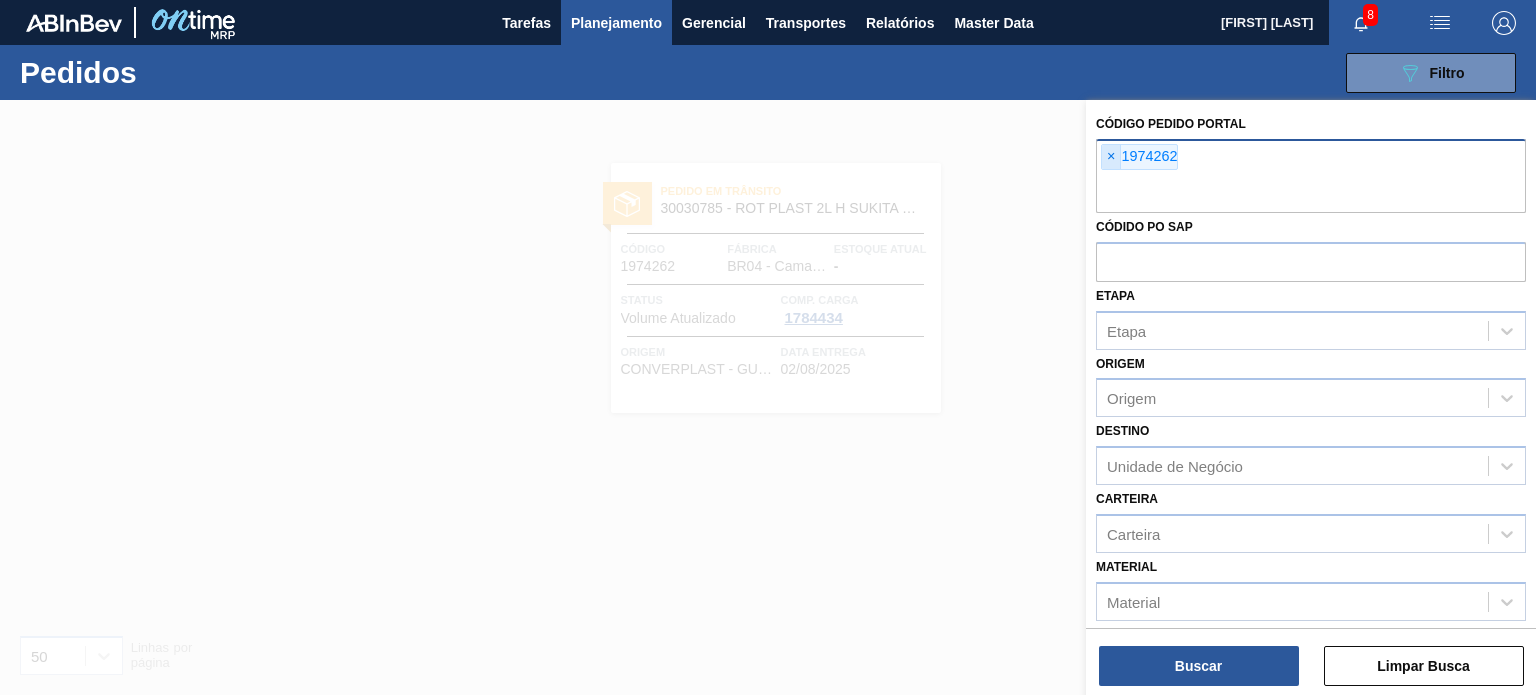 click on "×" at bounding box center [1111, 157] 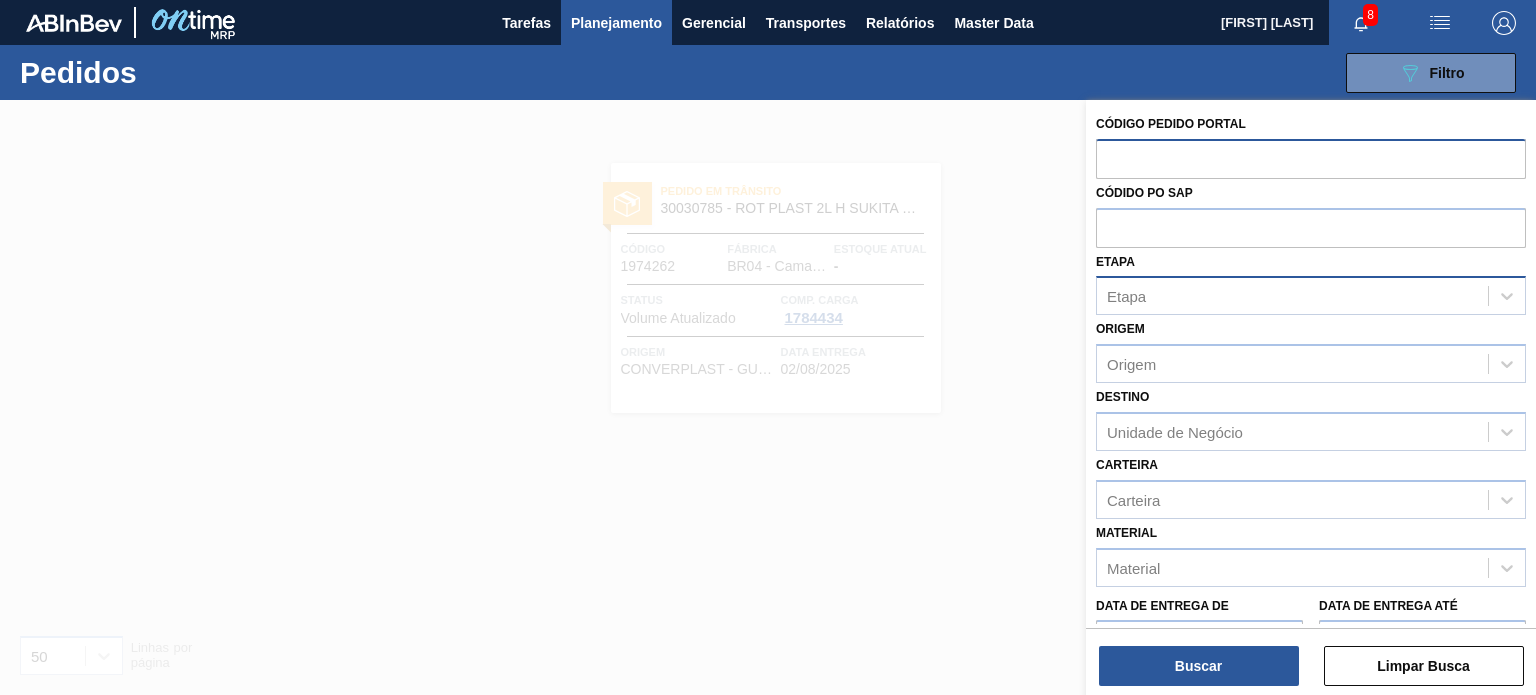 paste on "1987464" 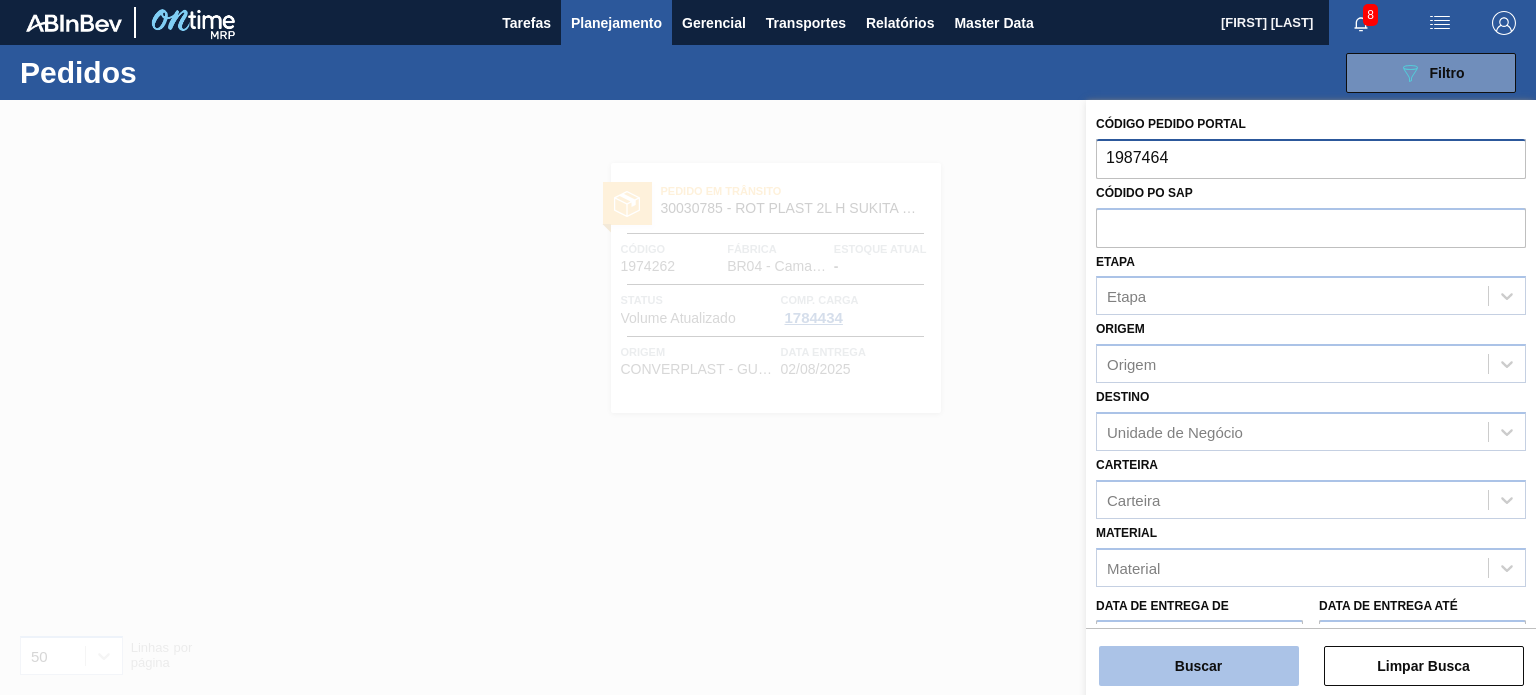type on "1987464" 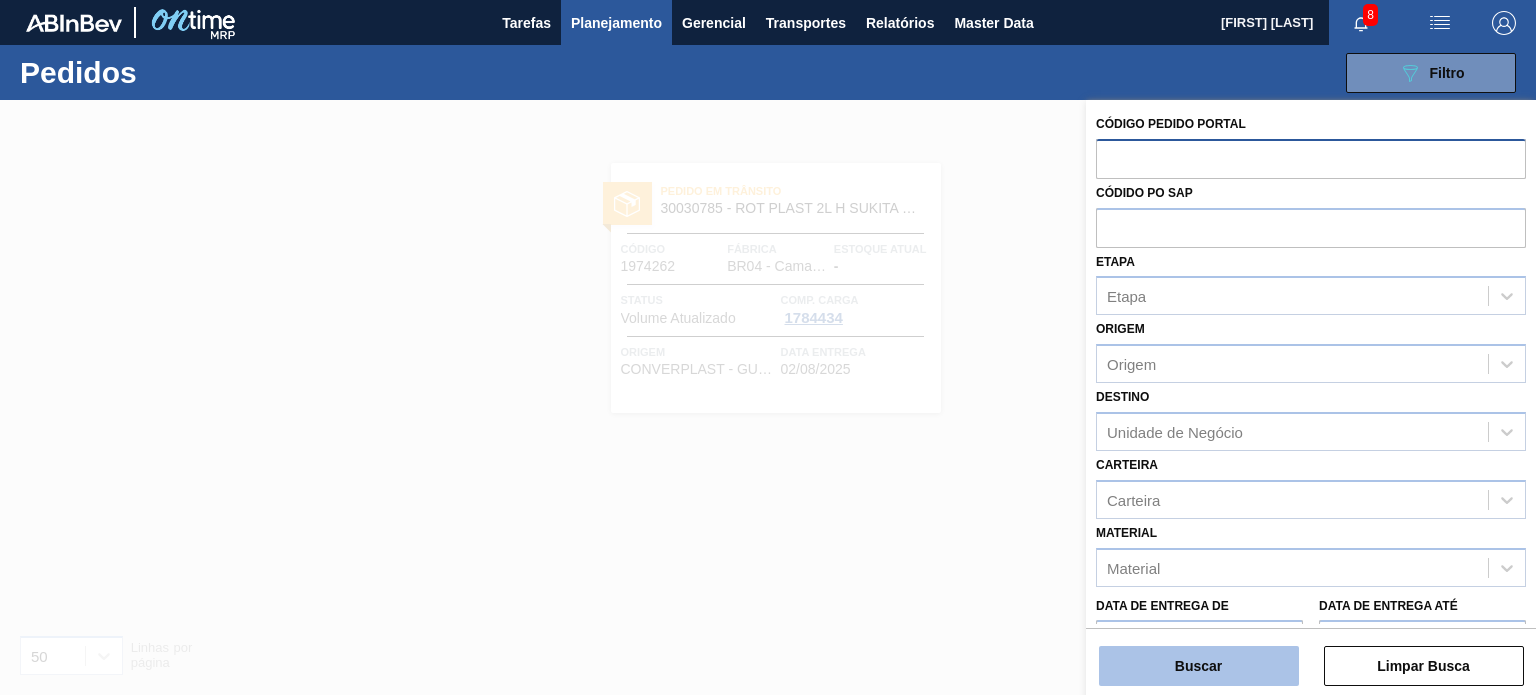 click on "Buscar" at bounding box center (1199, 666) 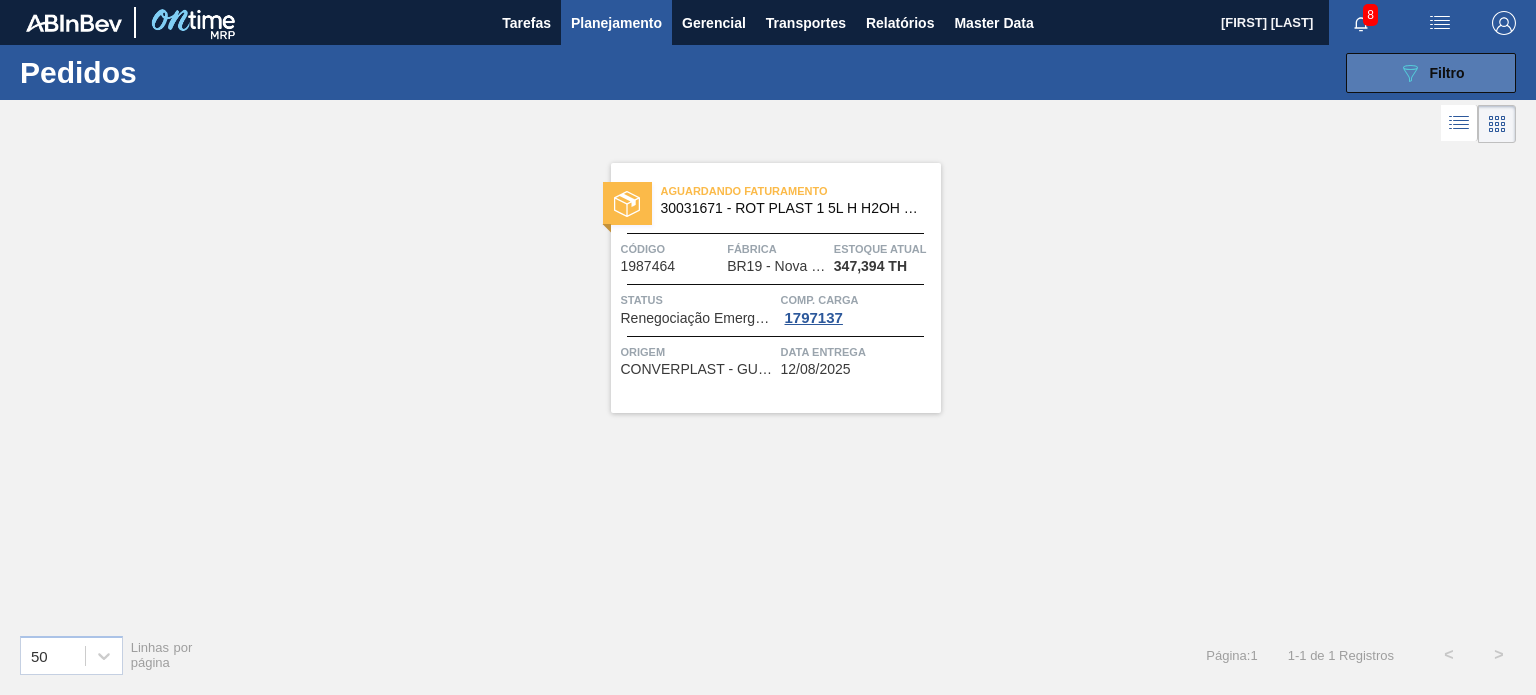 click on "089F7B8B-B2A5-4AFE-B5C0-19BA573D28AC" 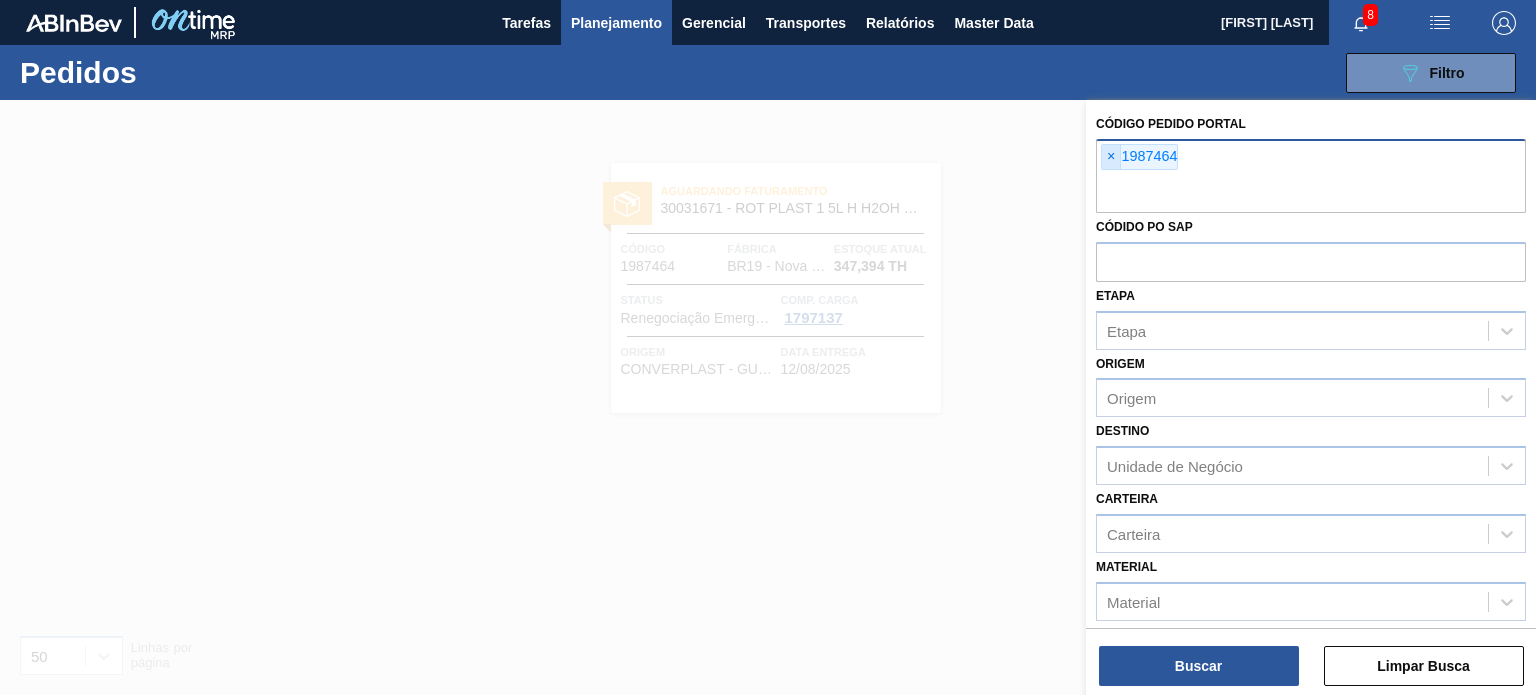 click on "×" at bounding box center (1111, 157) 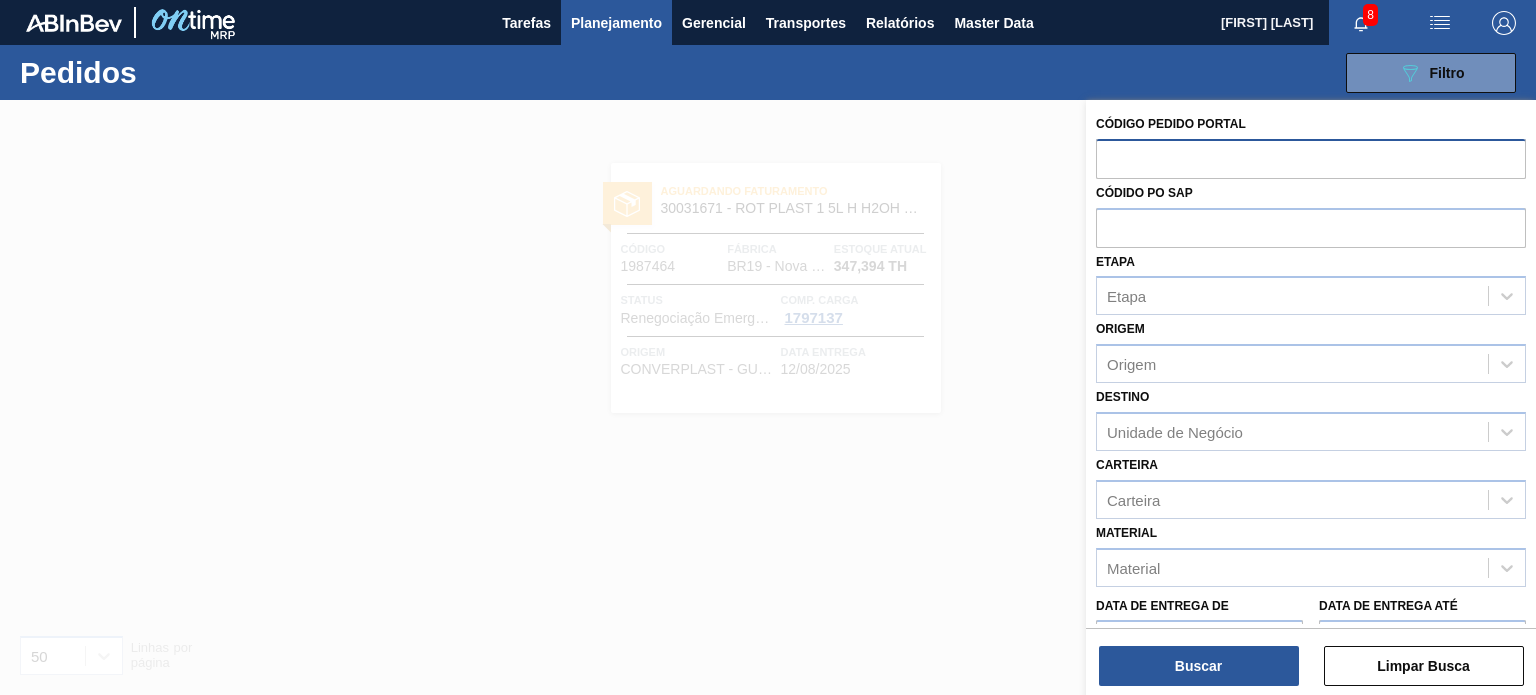 paste on "1990766" 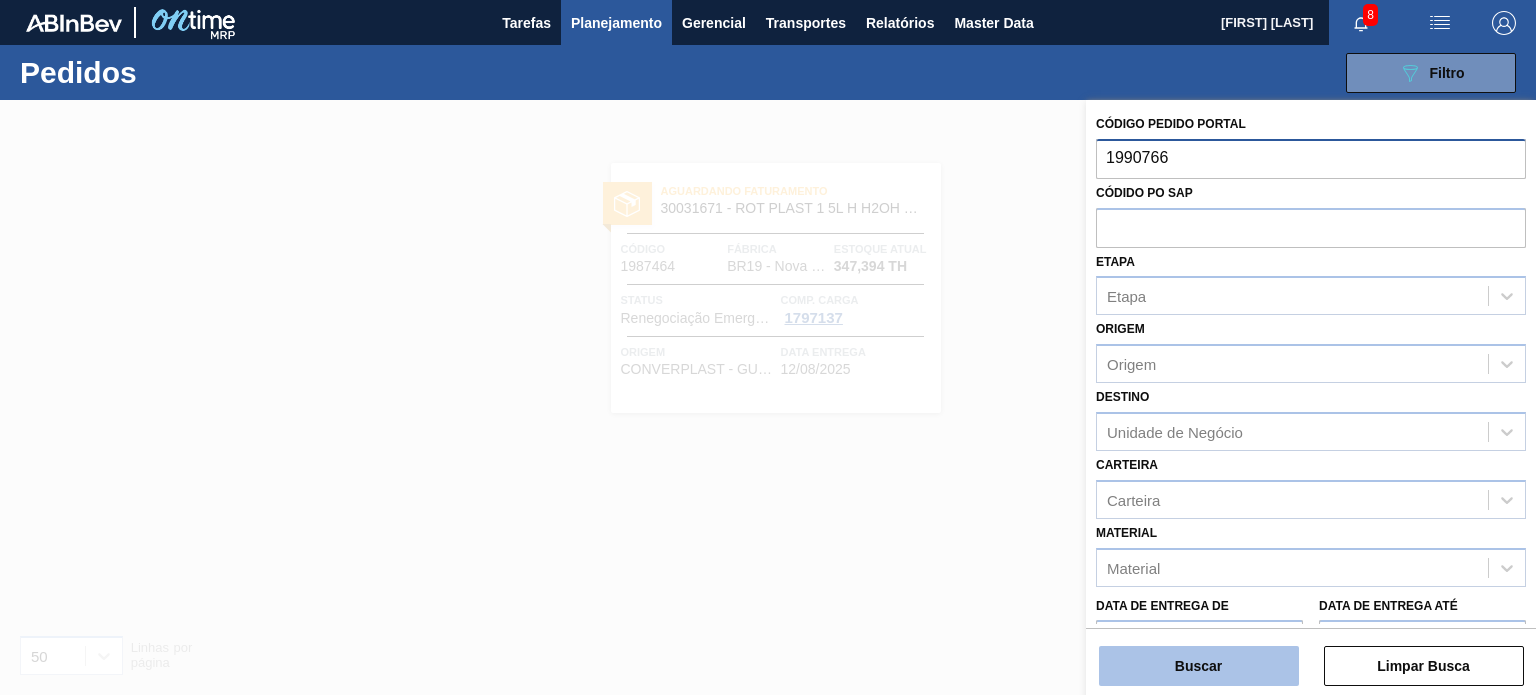 type on "1990766" 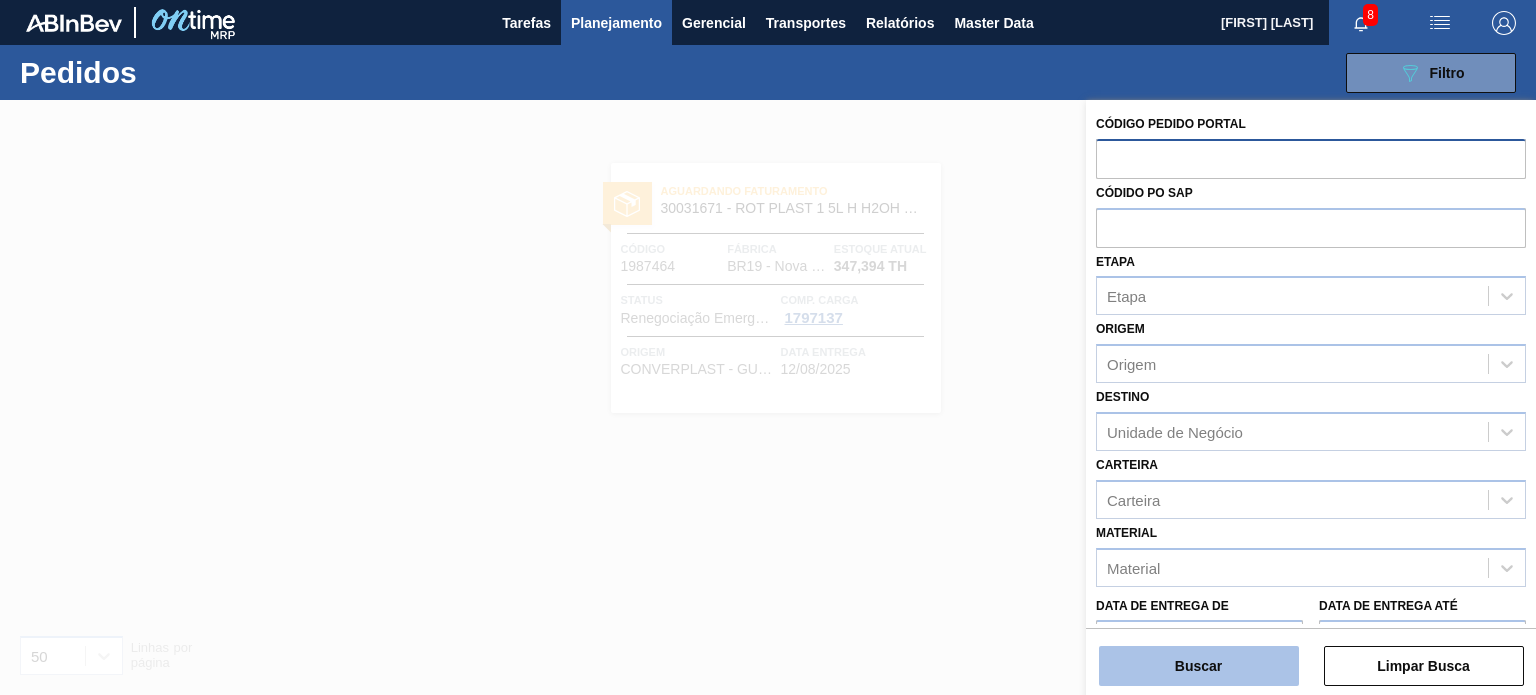 click on "Buscar" at bounding box center [1199, 666] 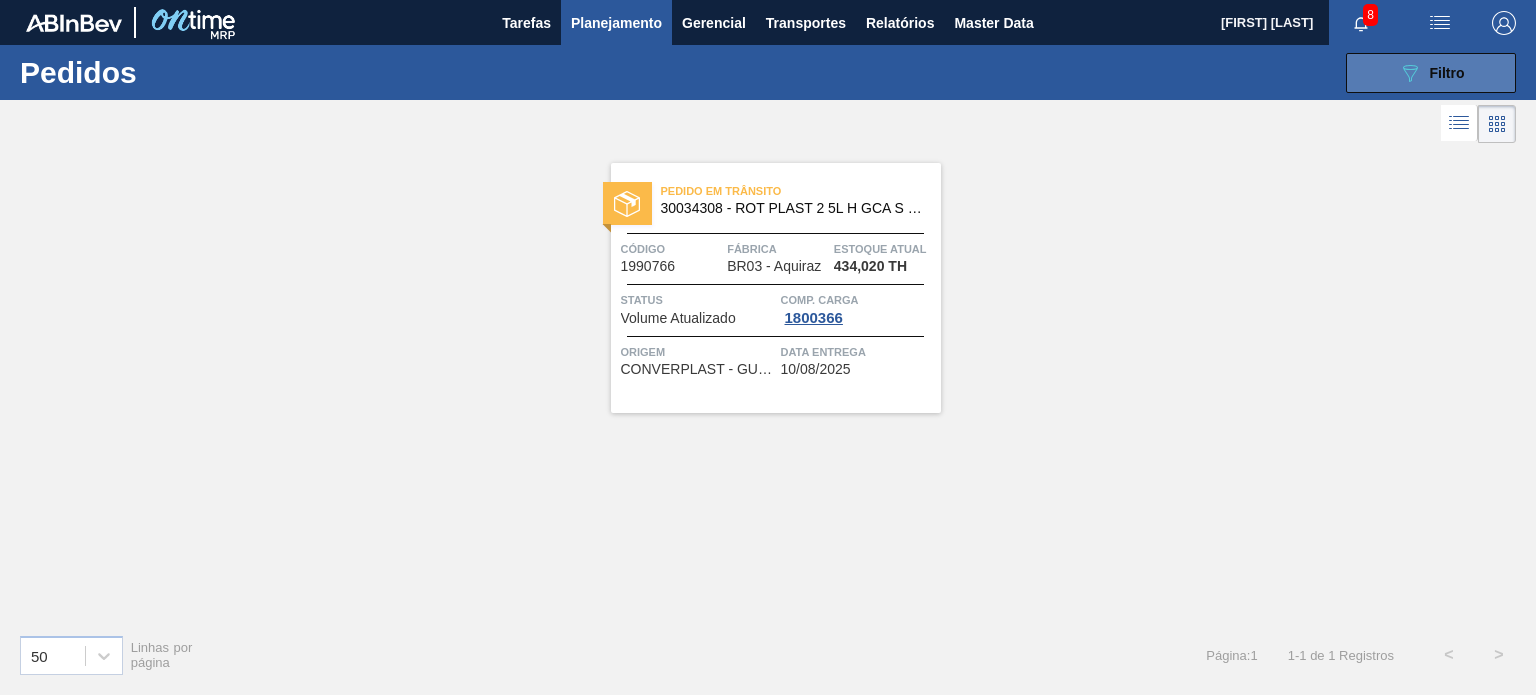 click on "089F7B8B-B2A5-4AFE-B5C0-19BA573D28AC" 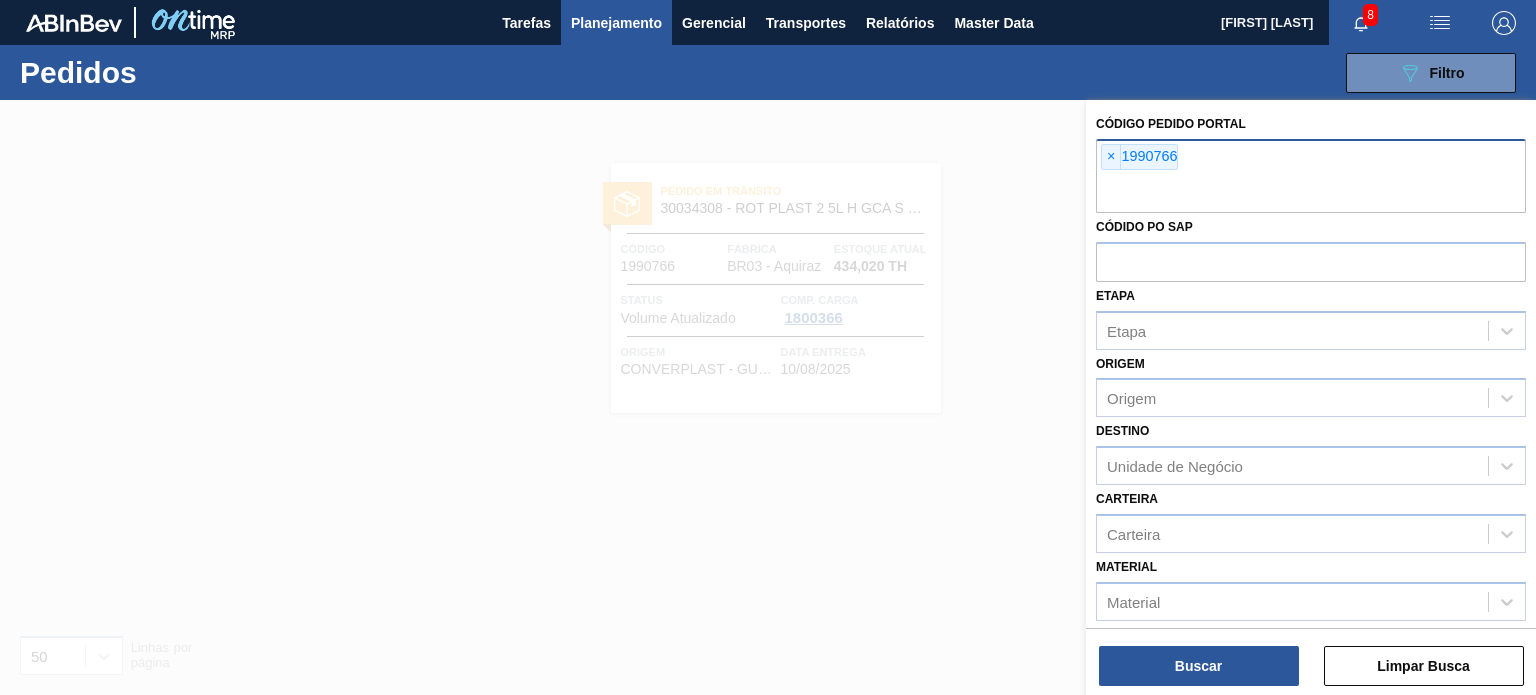 click on "×  1990766" at bounding box center (1311, 176) 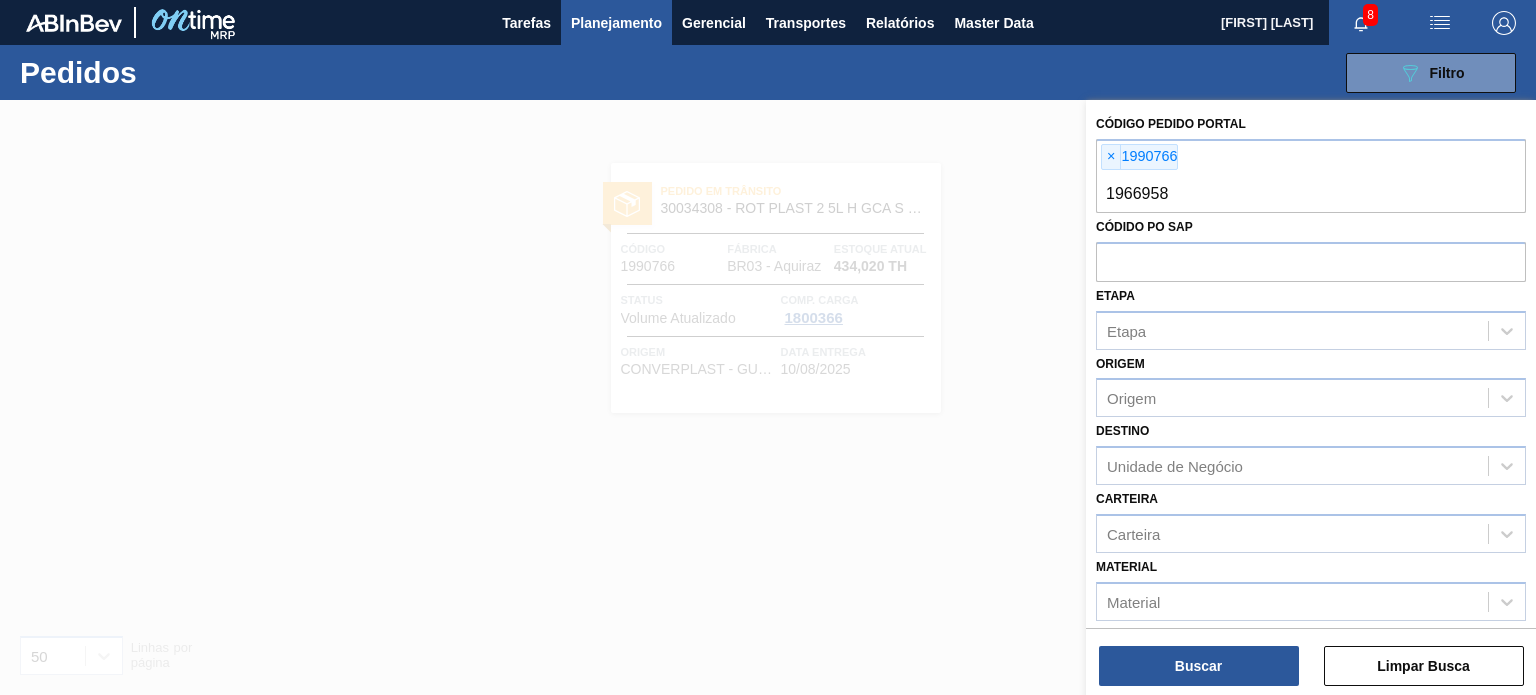 type on "1966958" 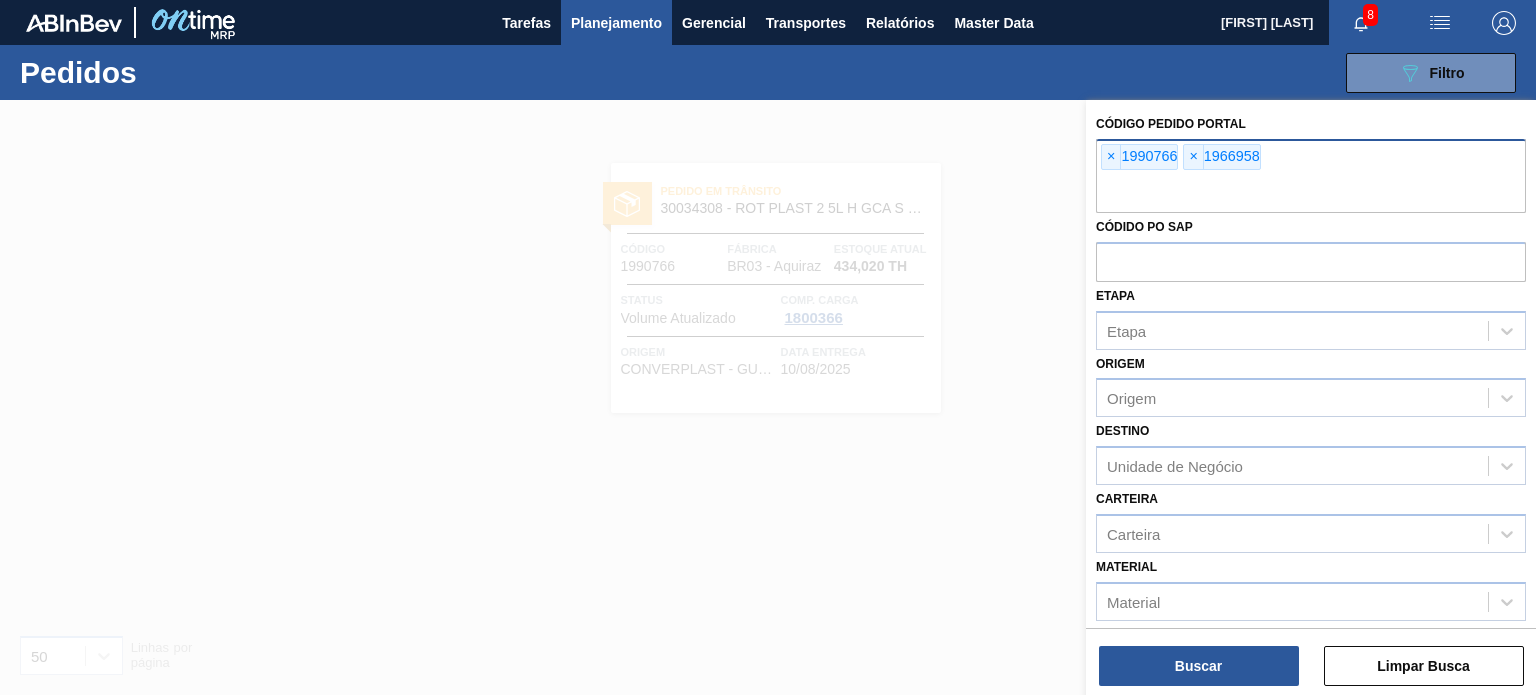 click on "×  1990766  ×  1966958" at bounding box center [1311, 176] 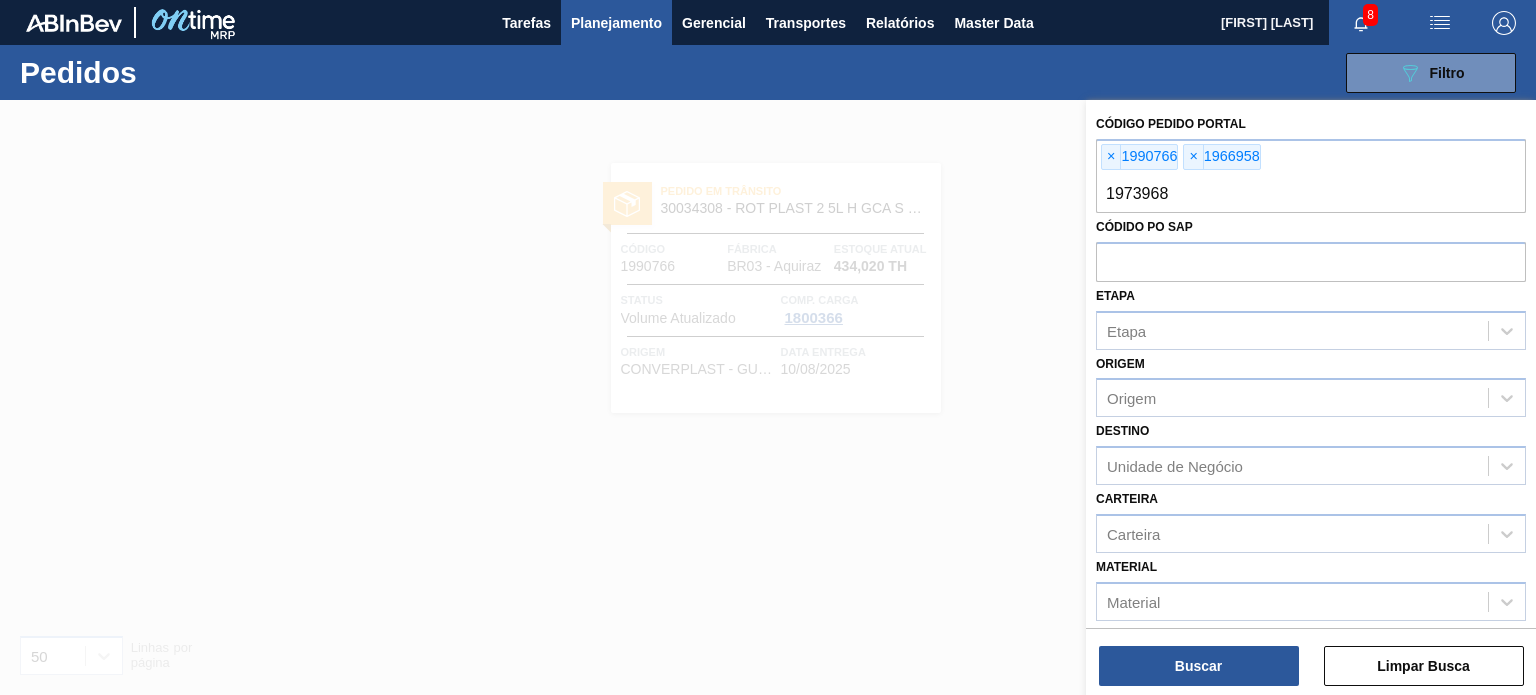 type on "1973968" 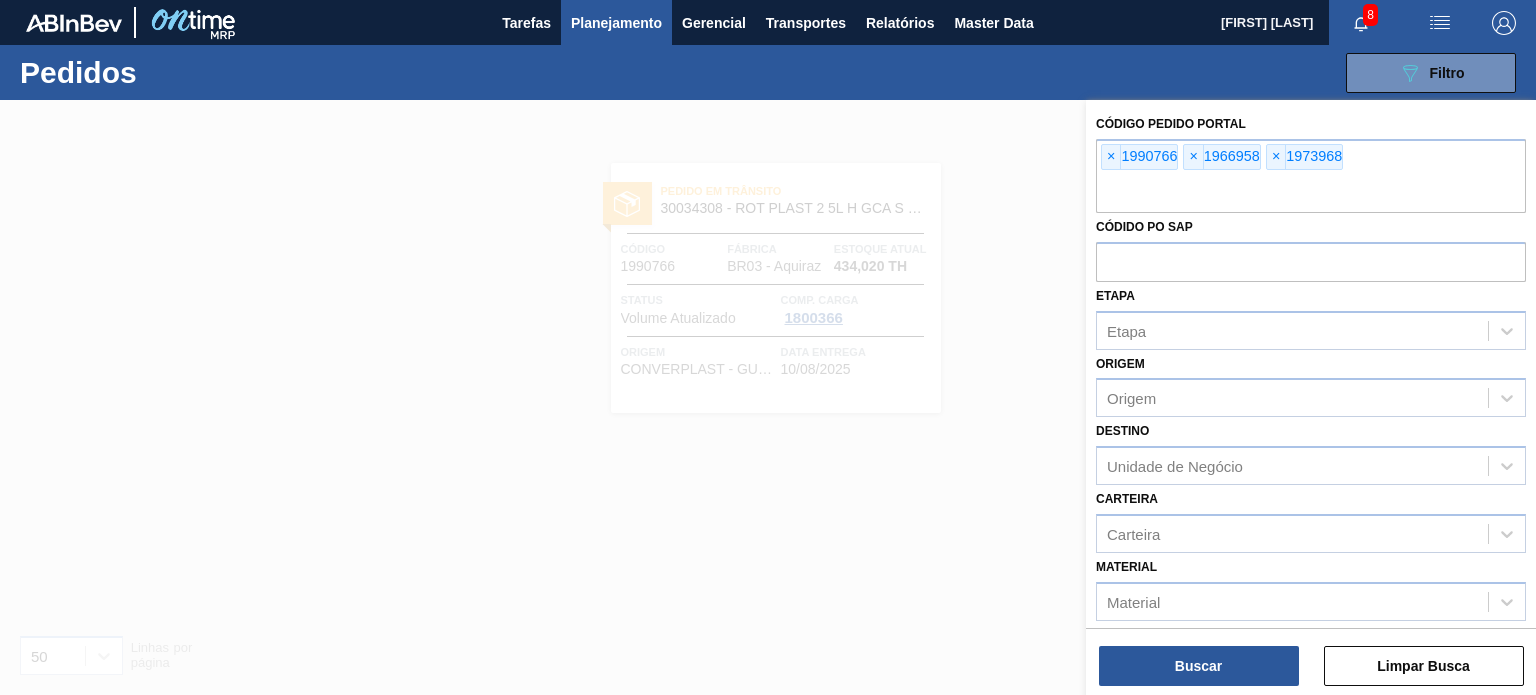 paste on "1976629" 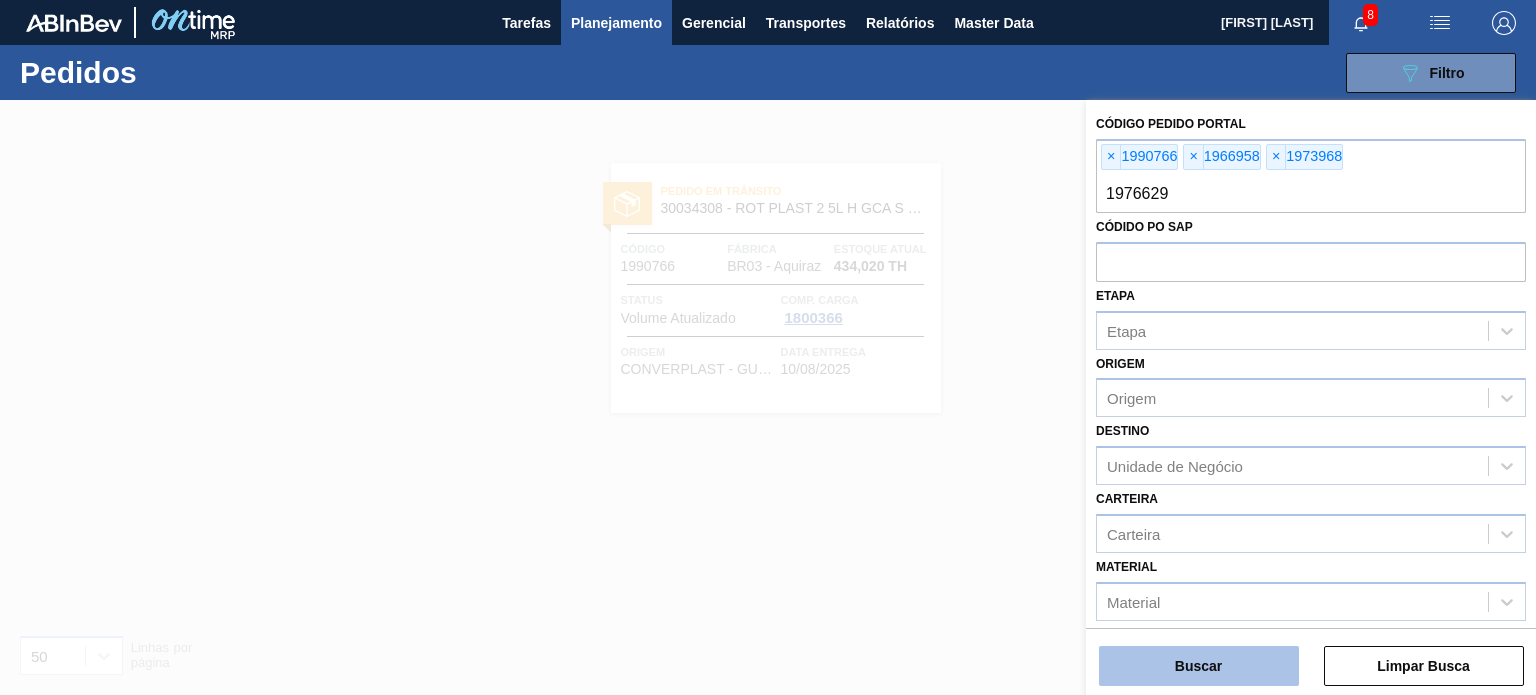 type on "1976629" 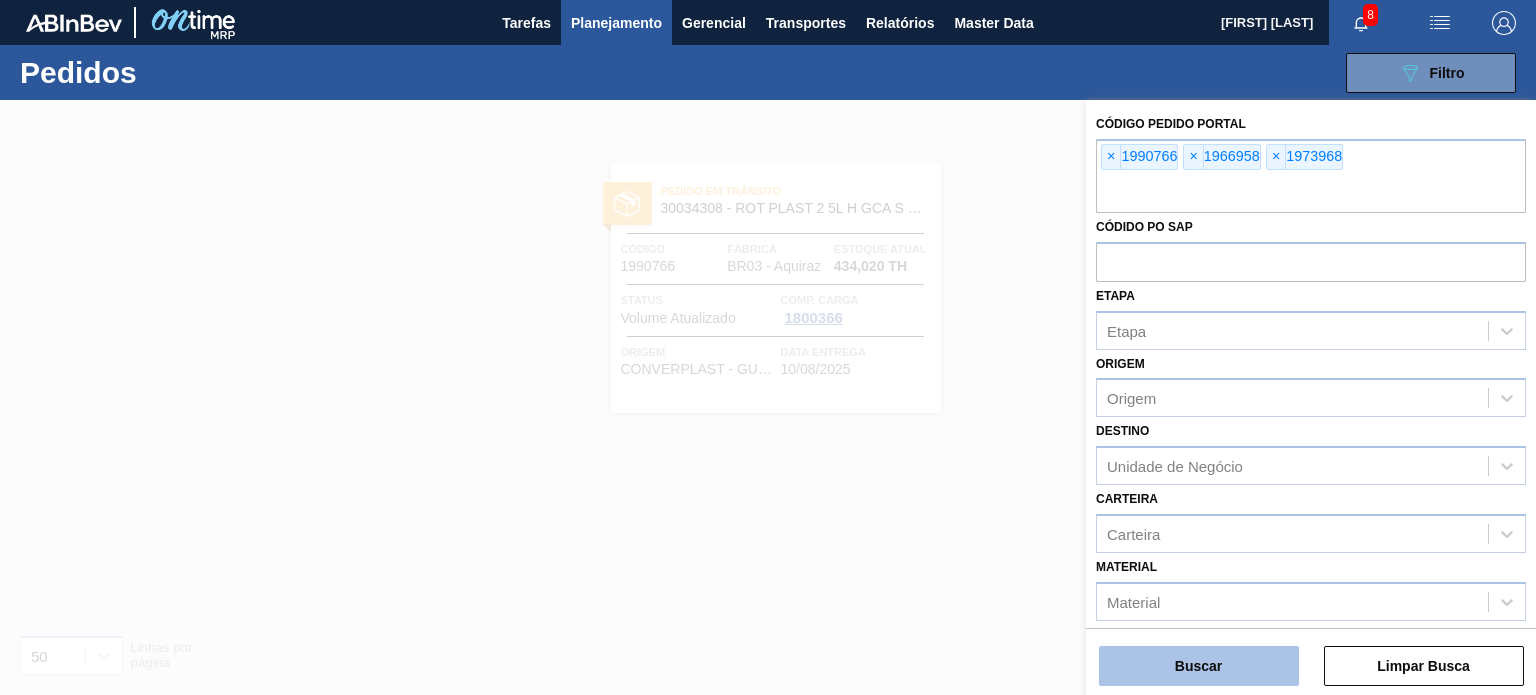 click on "Buscar" at bounding box center [1199, 666] 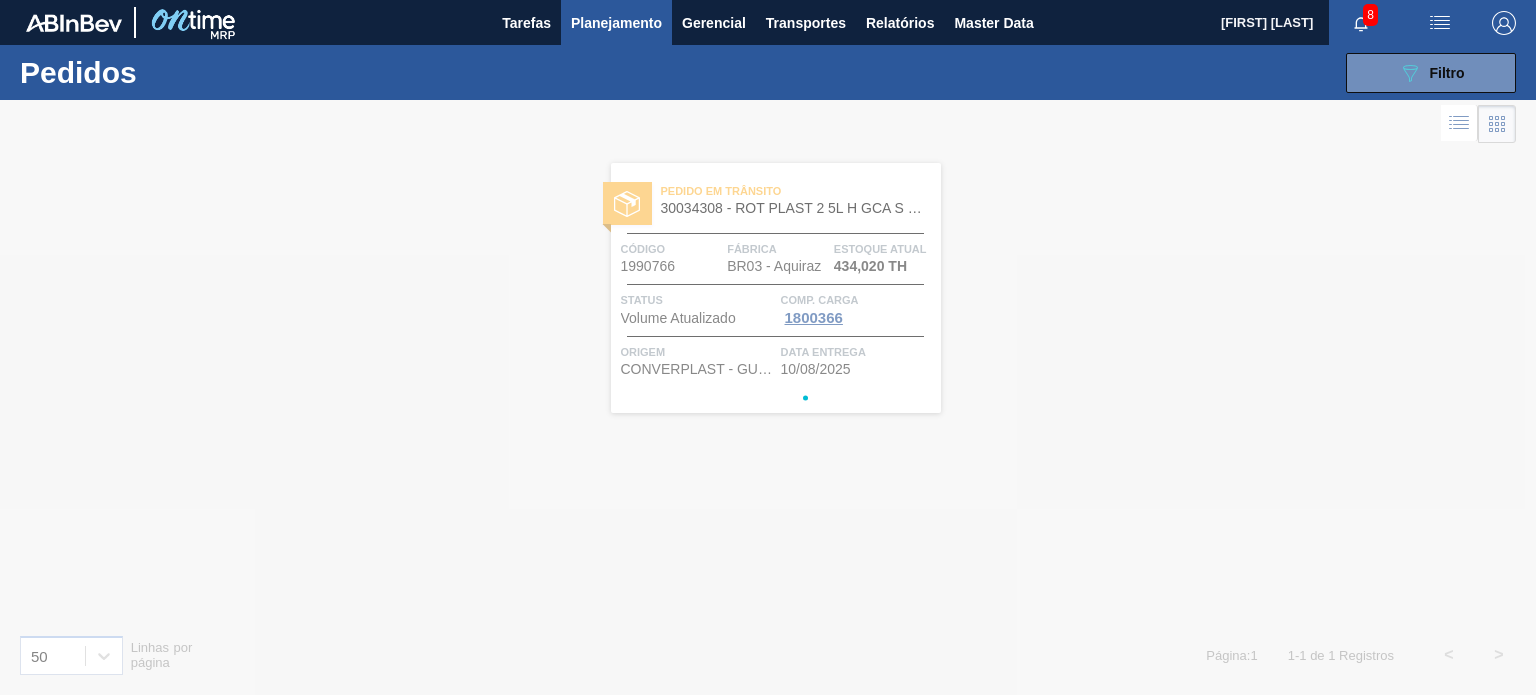 type 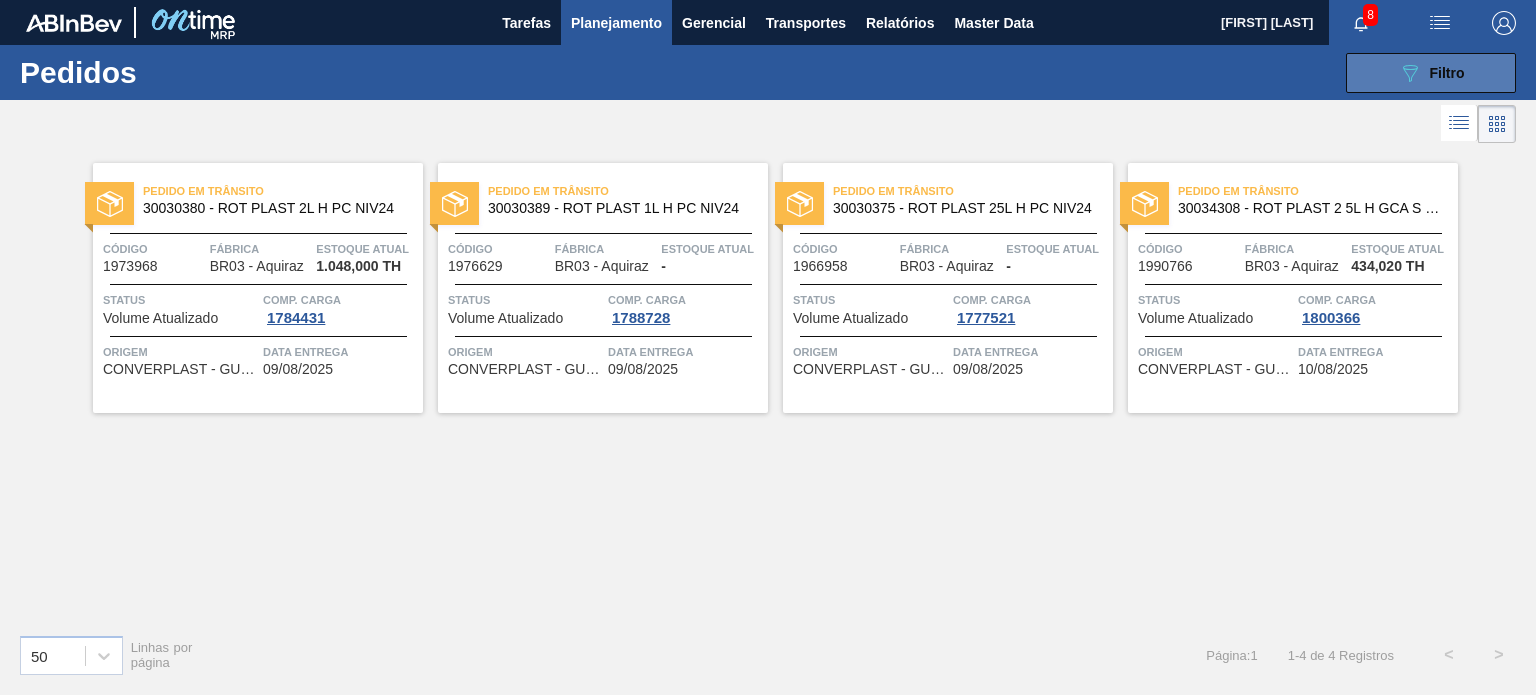 click on "089F7B8B-B2A5-4AFE-B5C0-19BA573D28AC Filtro" at bounding box center (1431, 73) 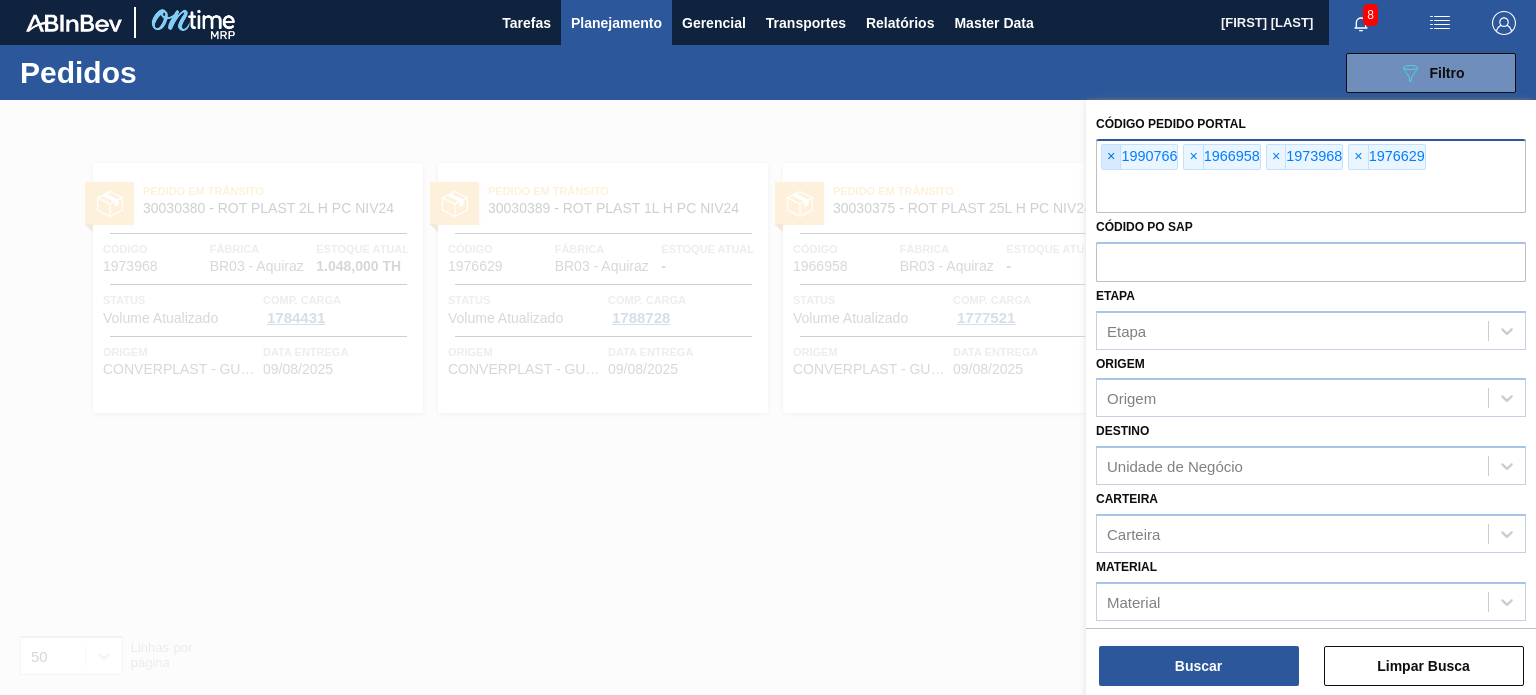 click on "×" at bounding box center (1111, 157) 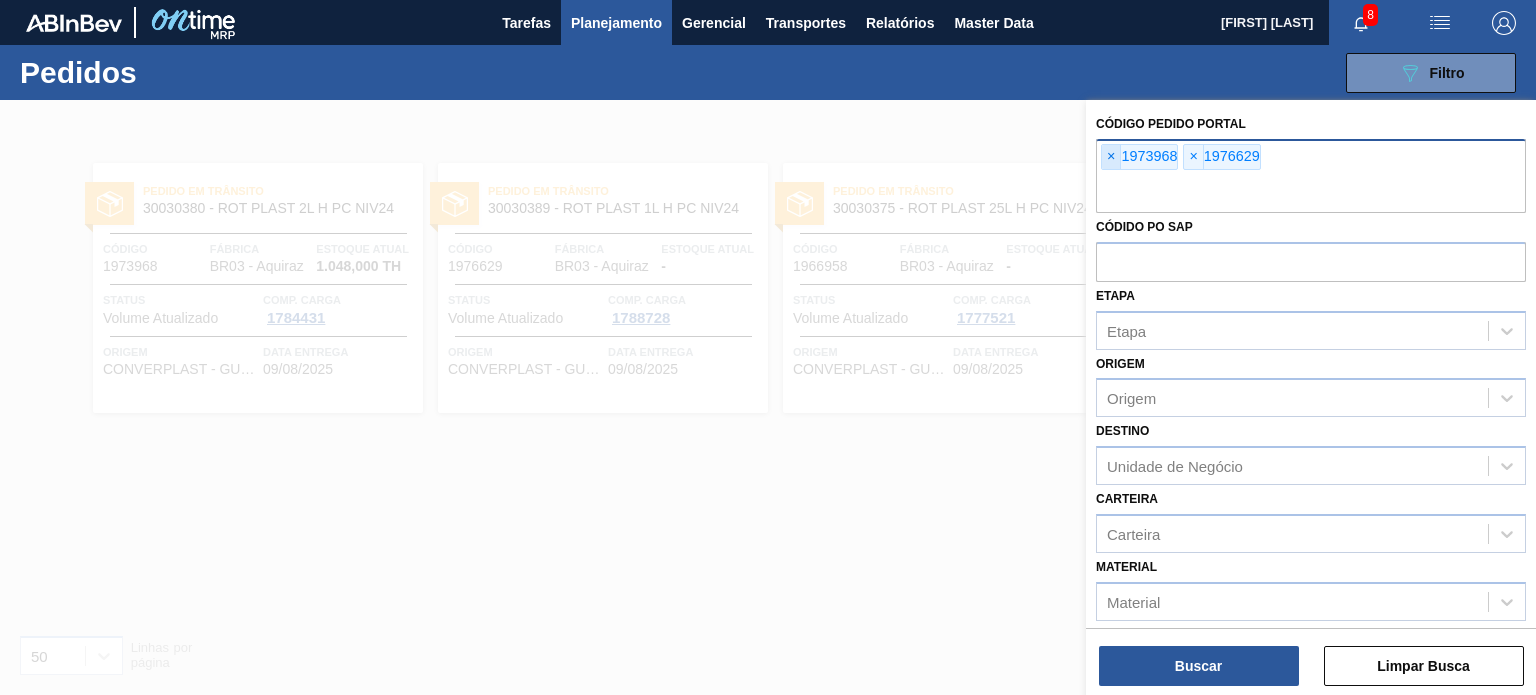 click on "×" at bounding box center [1111, 157] 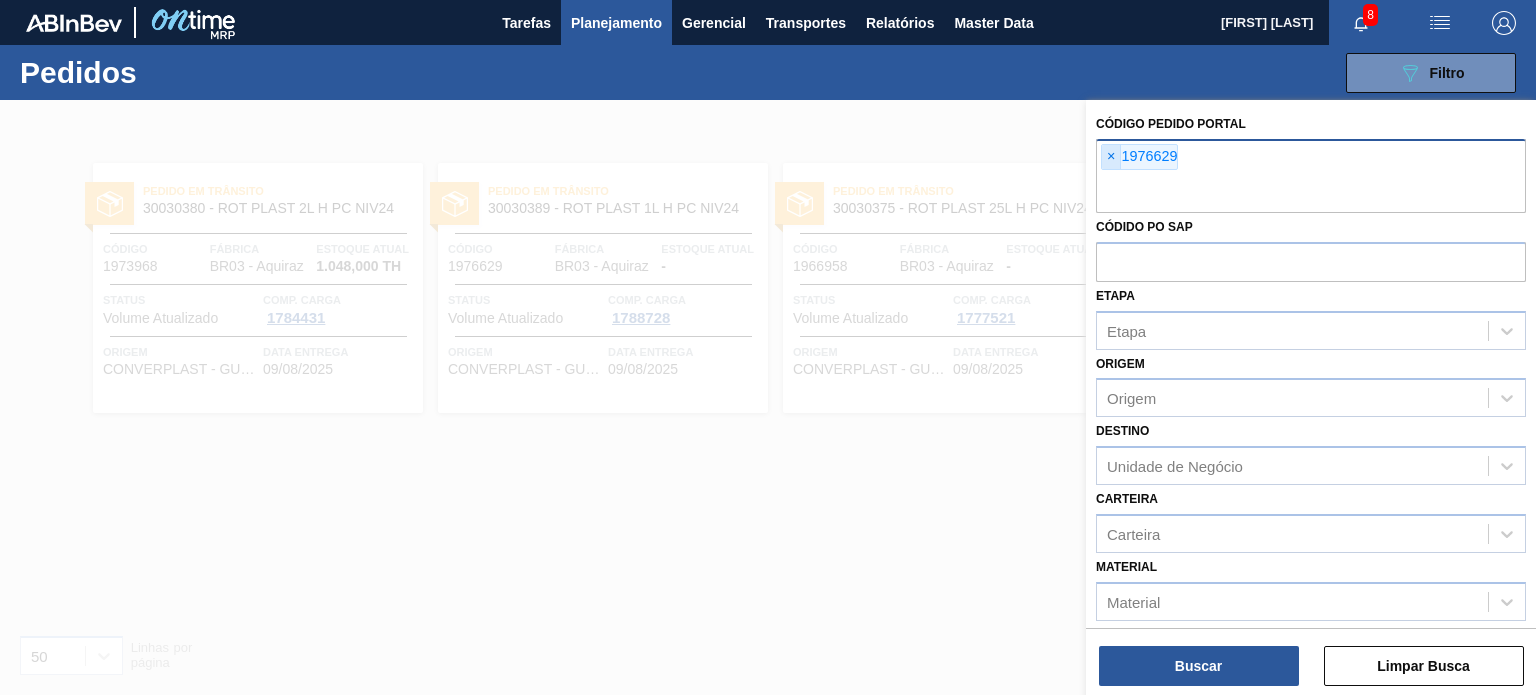 click on "×" at bounding box center (1111, 157) 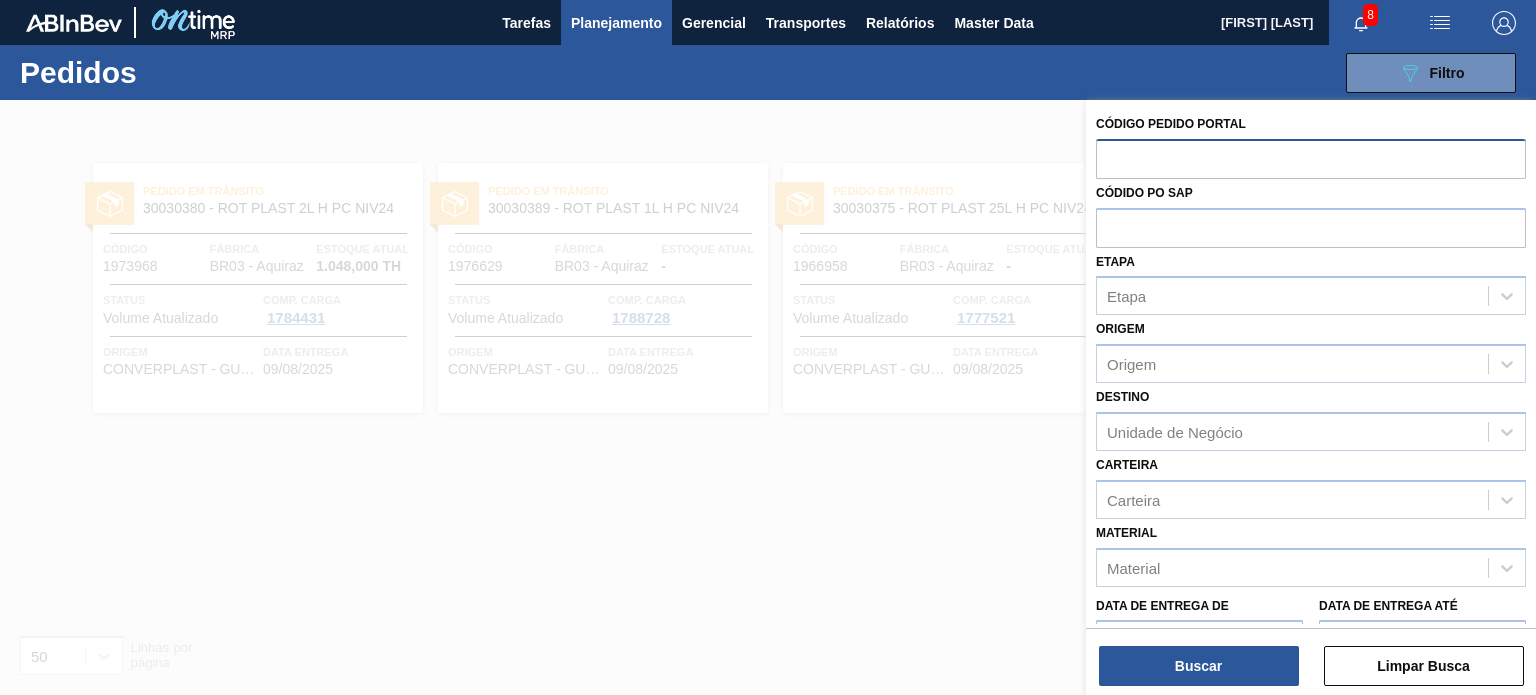 paste on "1978297" 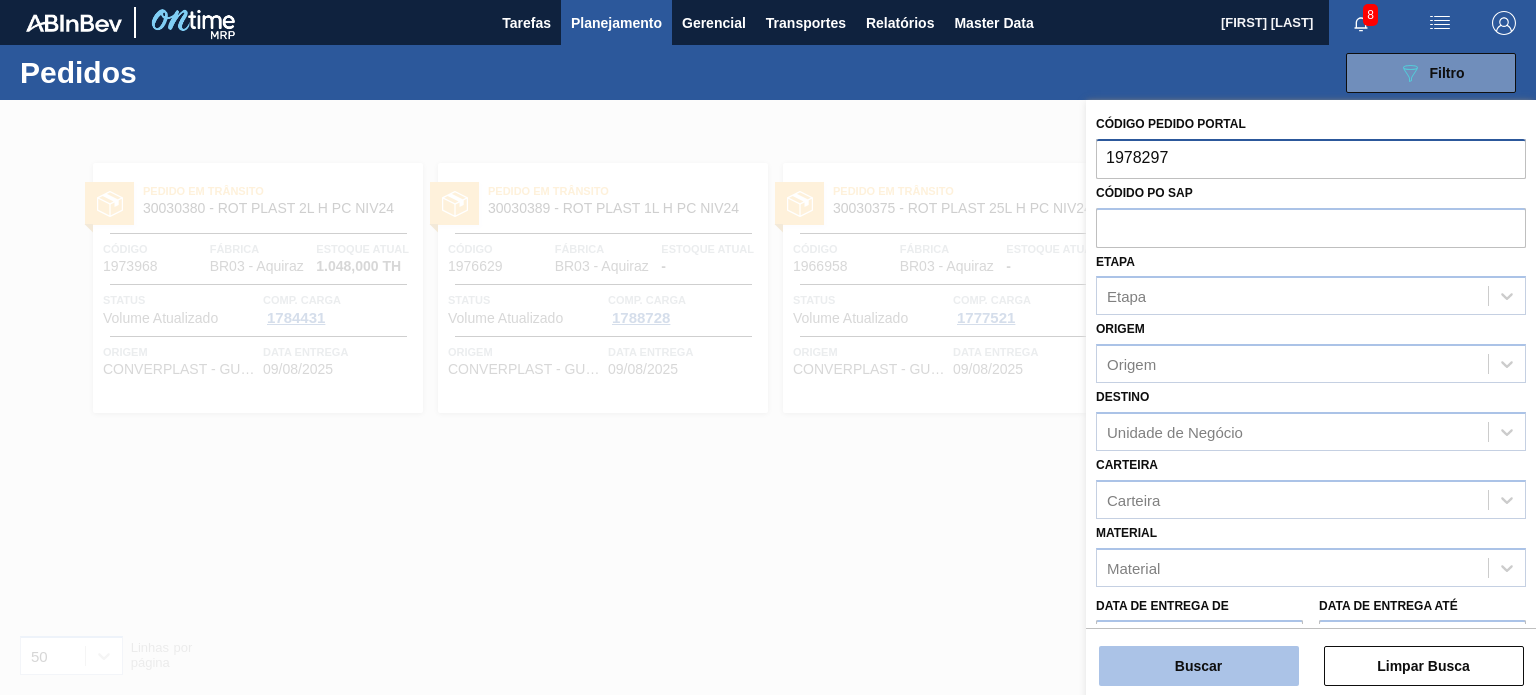 type on "1978297" 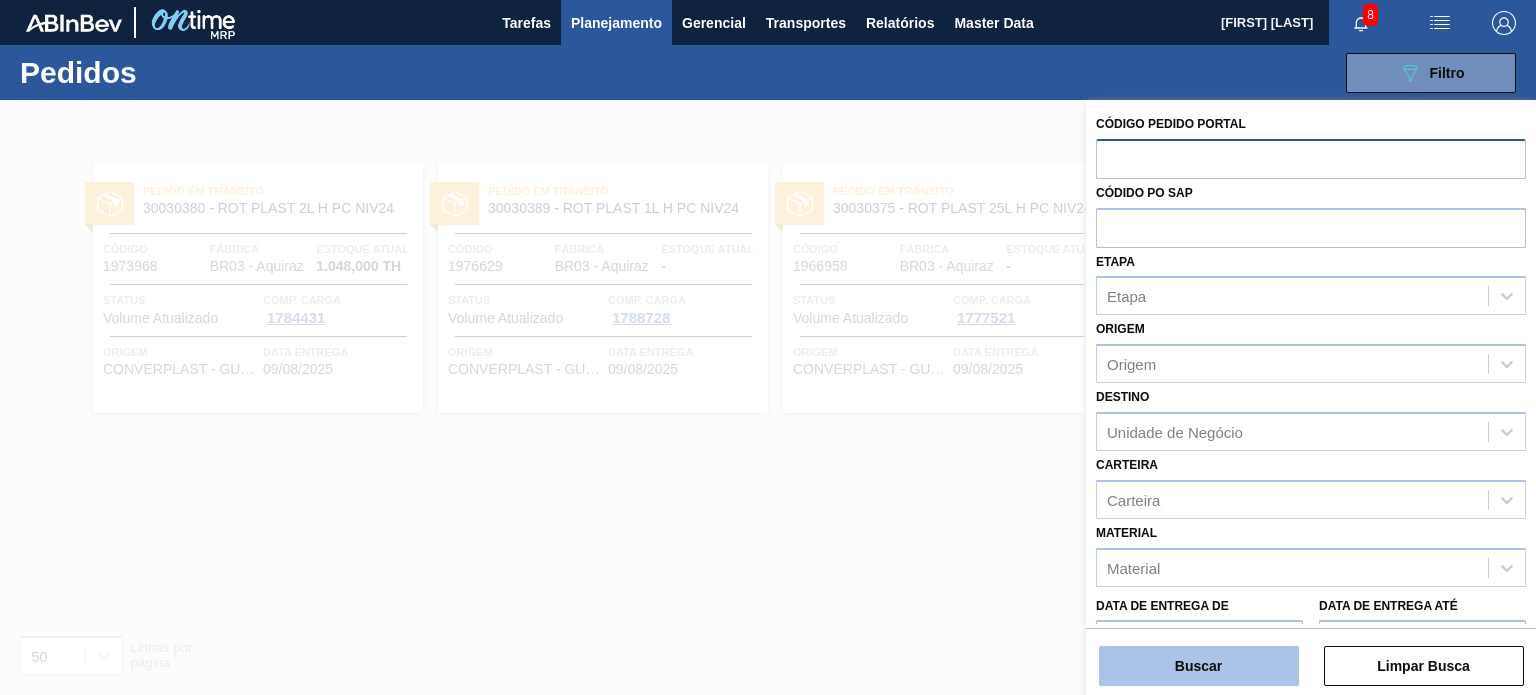 click on "Buscar" at bounding box center (1199, 666) 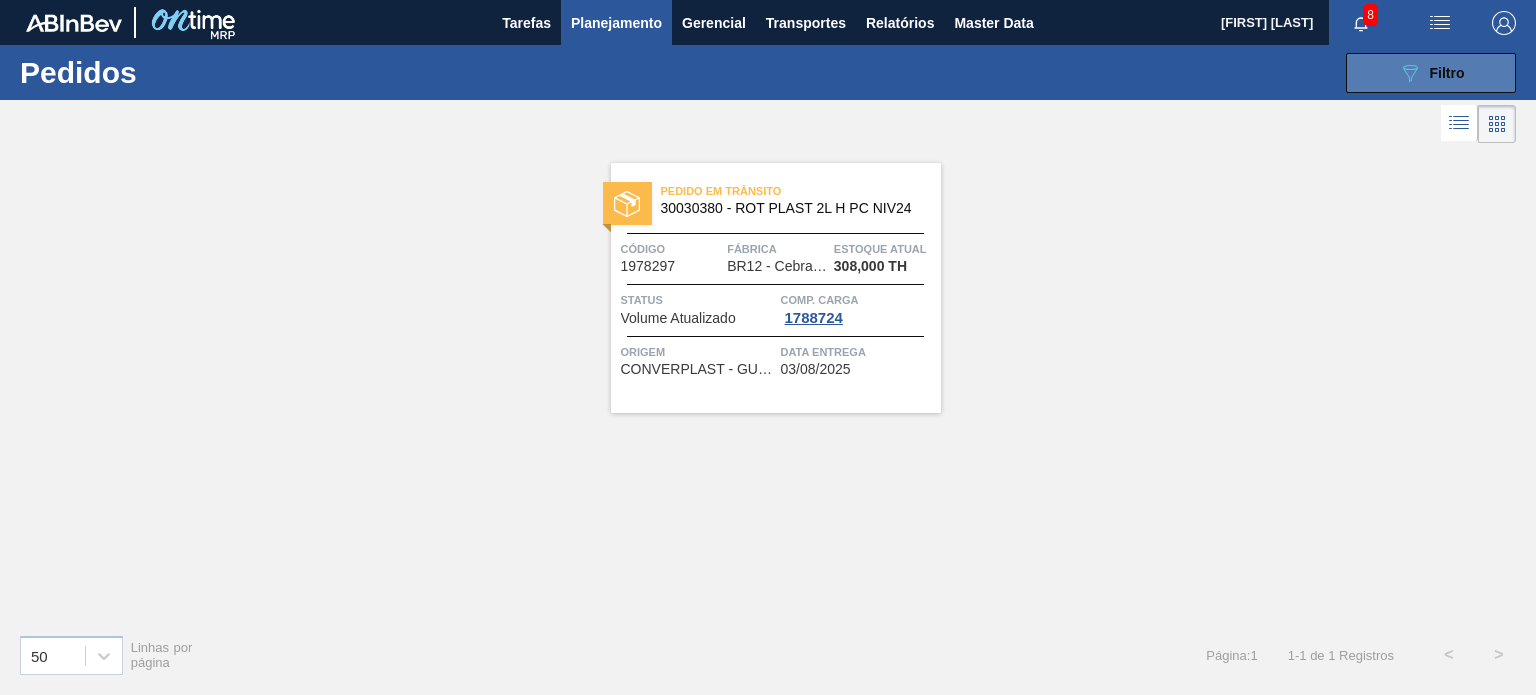 click on "089F7B8B-B2A5-4AFE-B5C0-19BA573D28AC Filtro" at bounding box center (1431, 73) 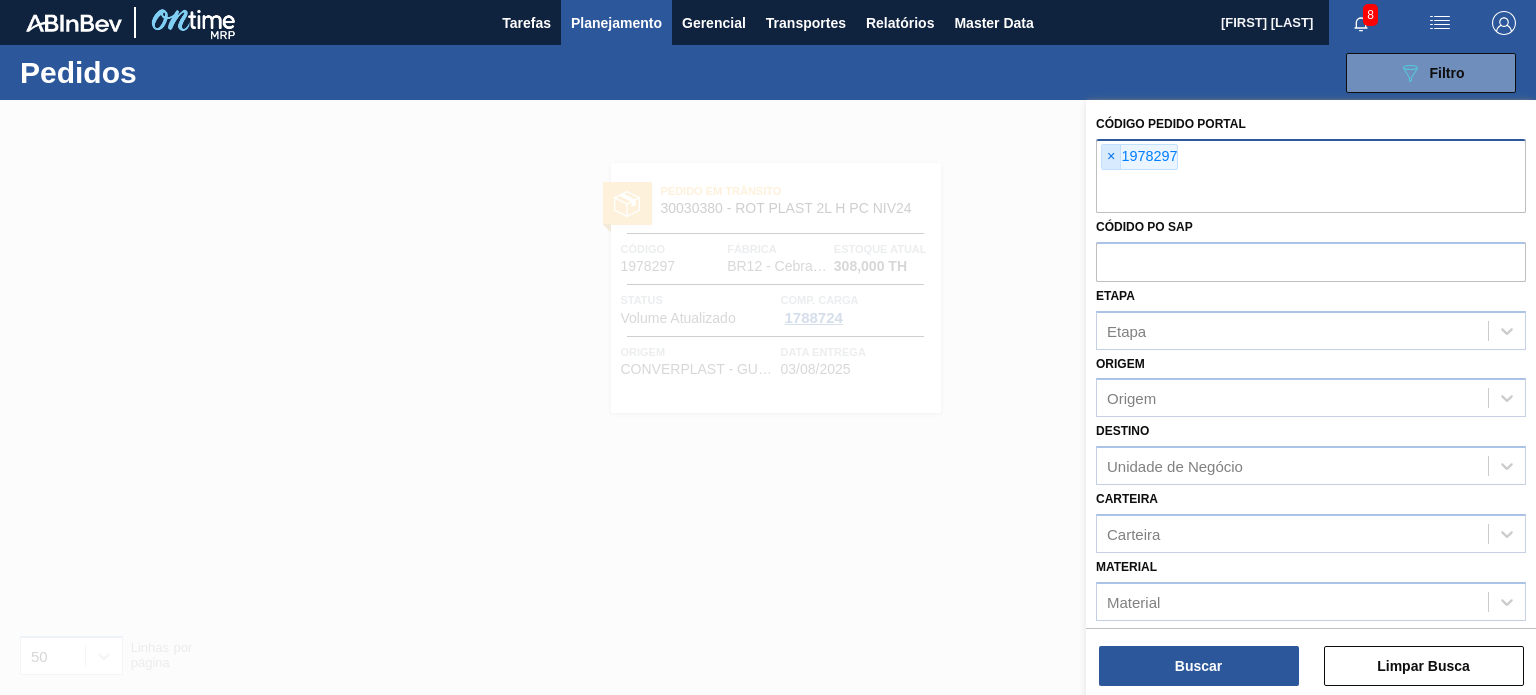 click on "×" at bounding box center [1111, 157] 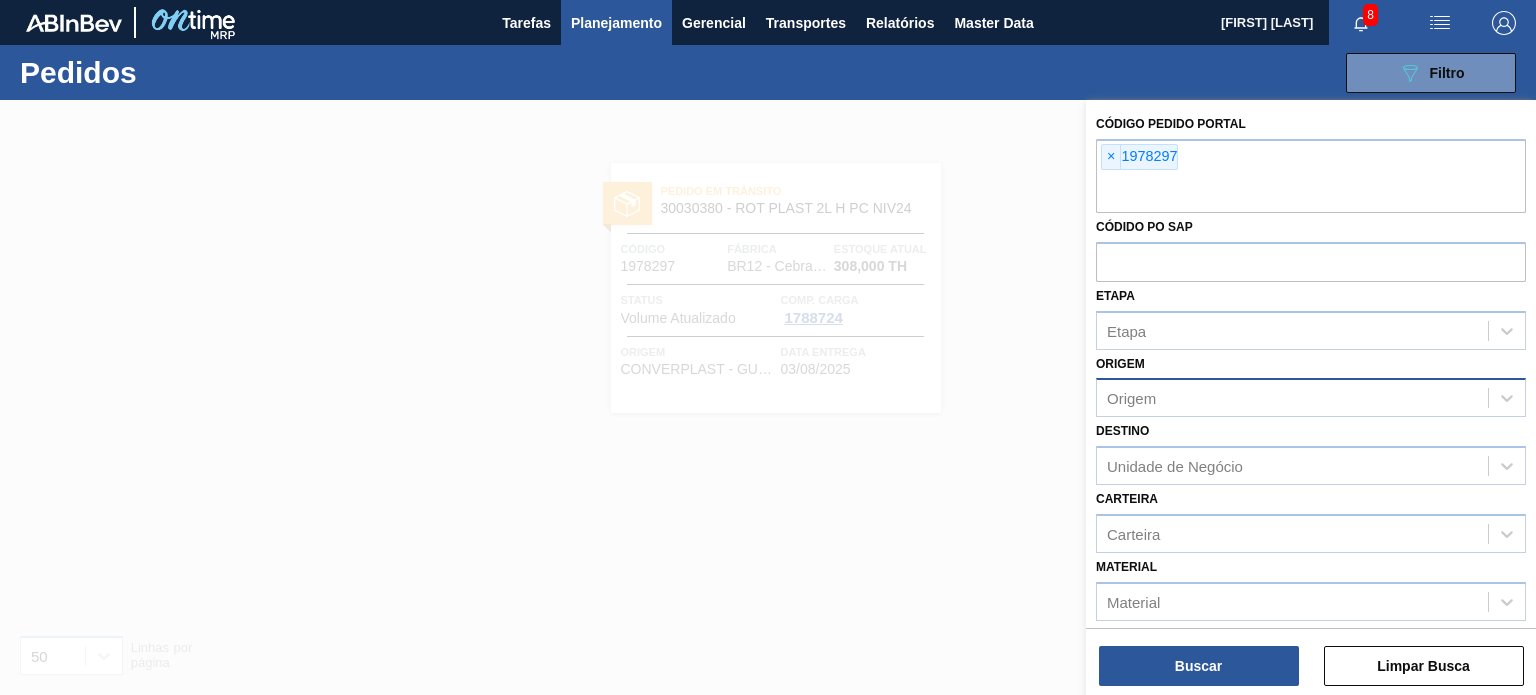 paste on "1978297" 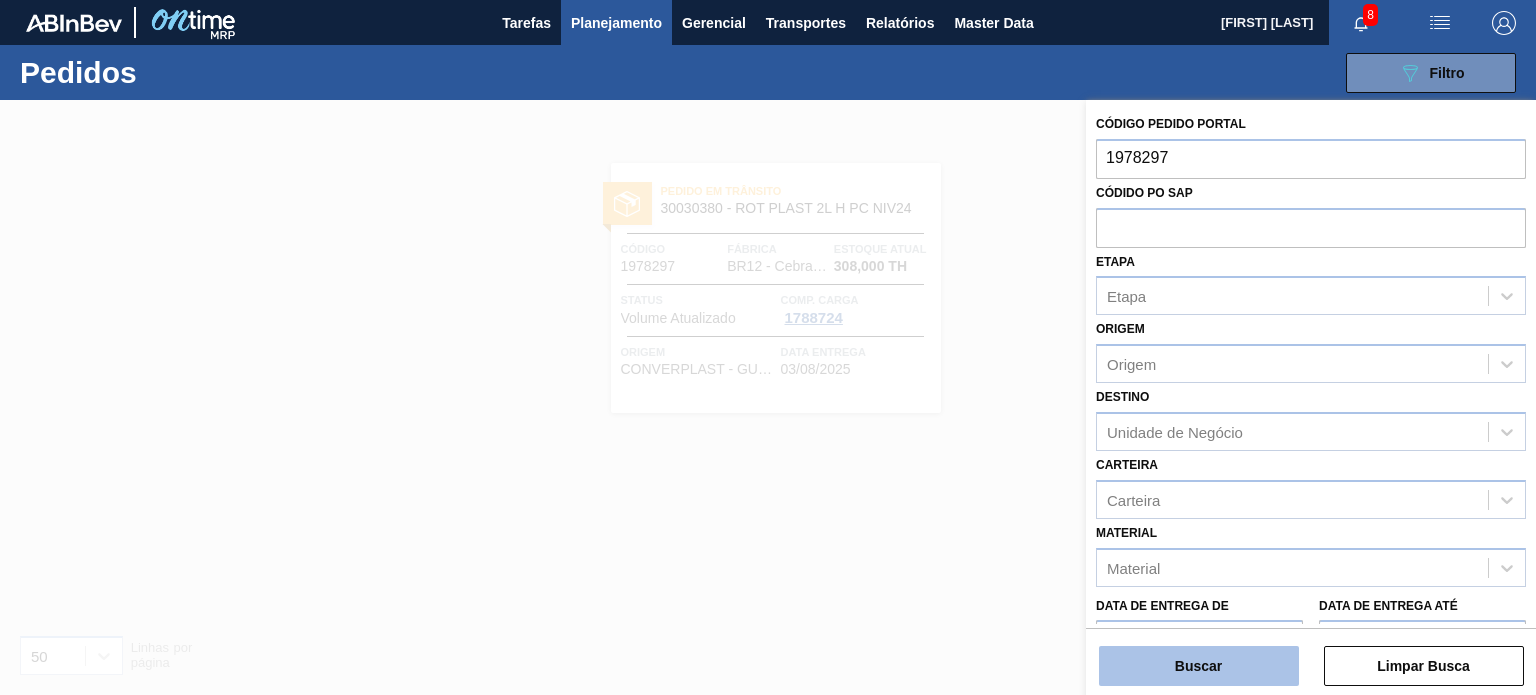 type on "1978297" 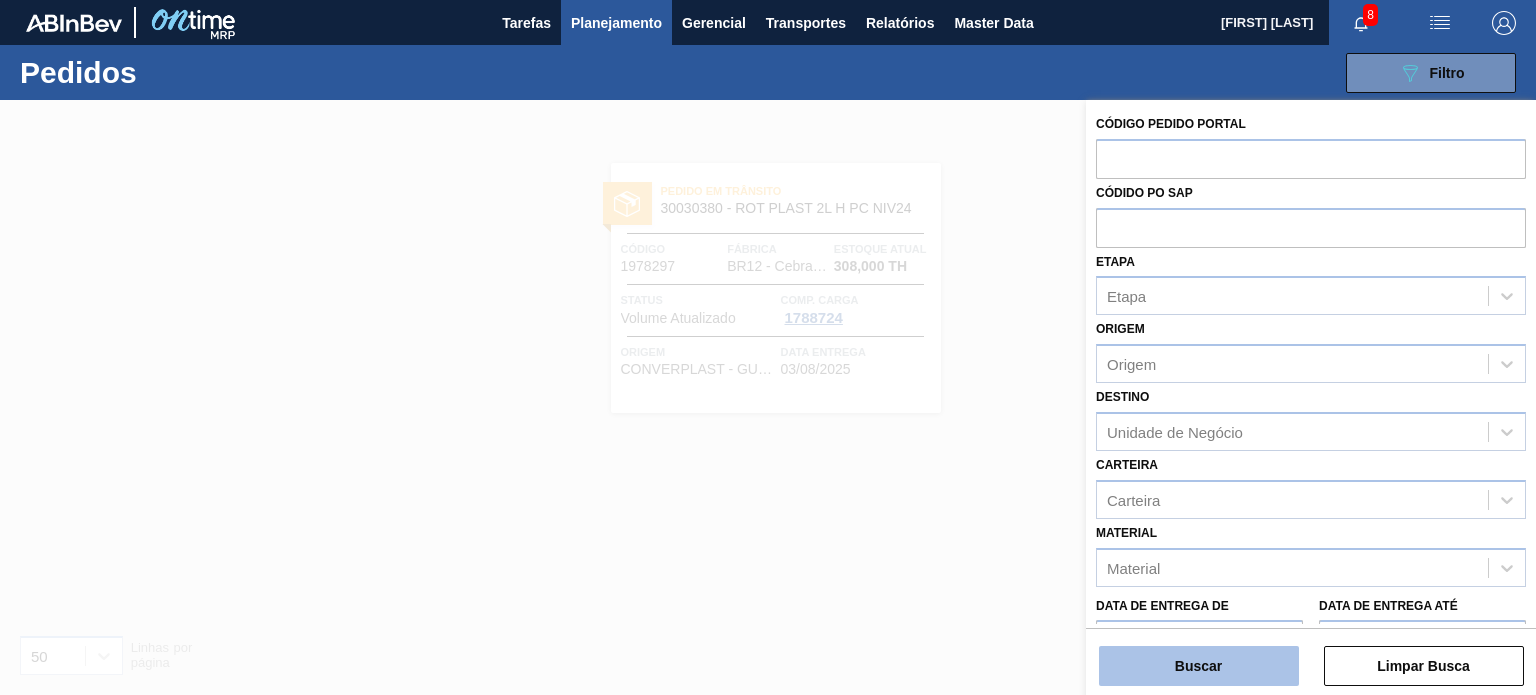 click on "Buscar" at bounding box center [1199, 666] 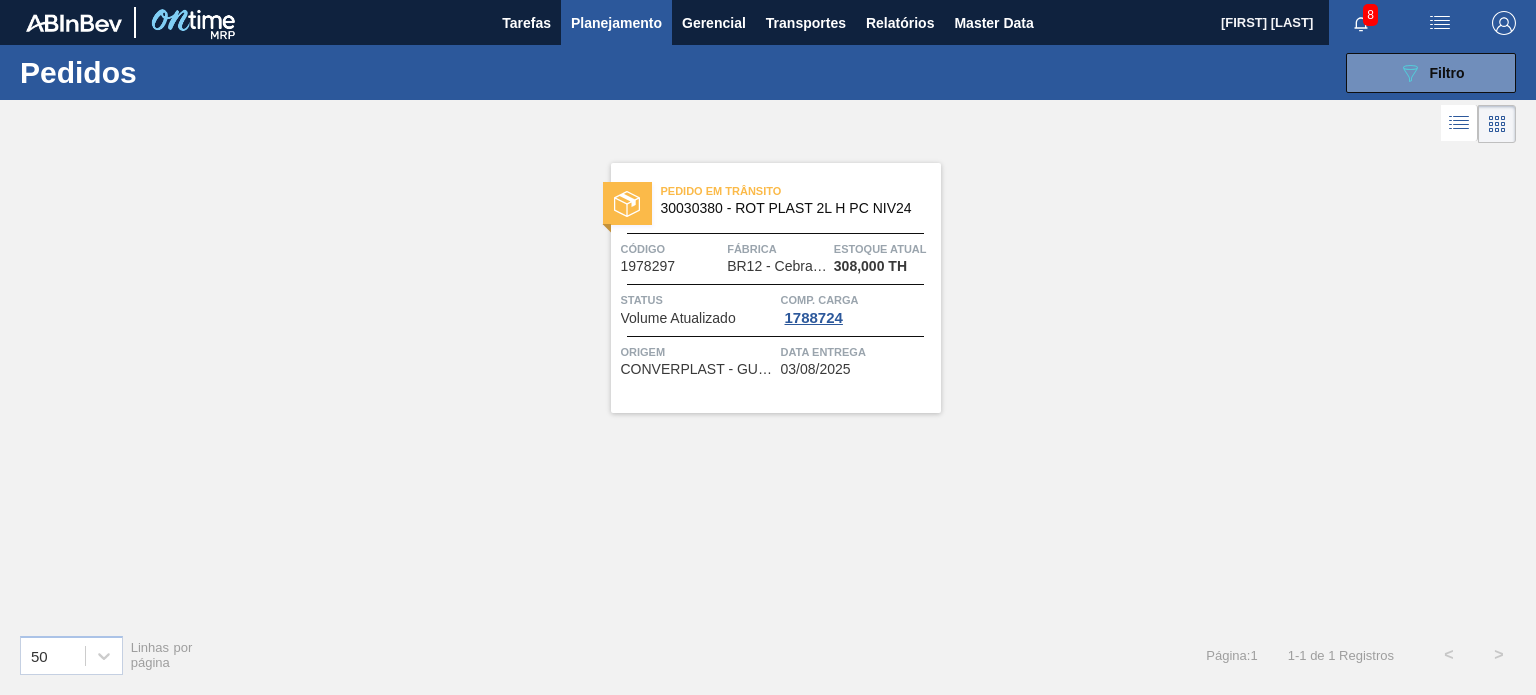 click on "Status" at bounding box center [698, 300] 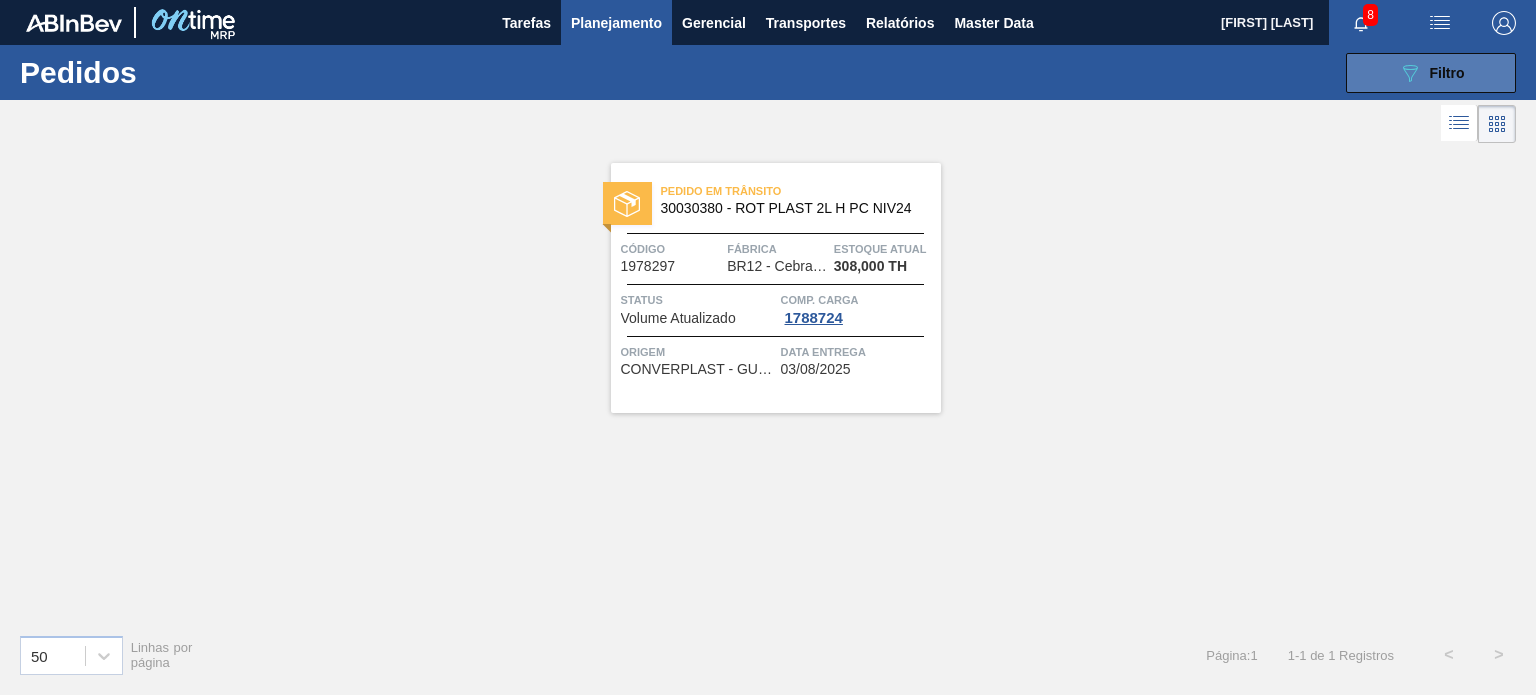 click on "089F7B8B-B2A5-4AFE-B5C0-19BA573D28AC" 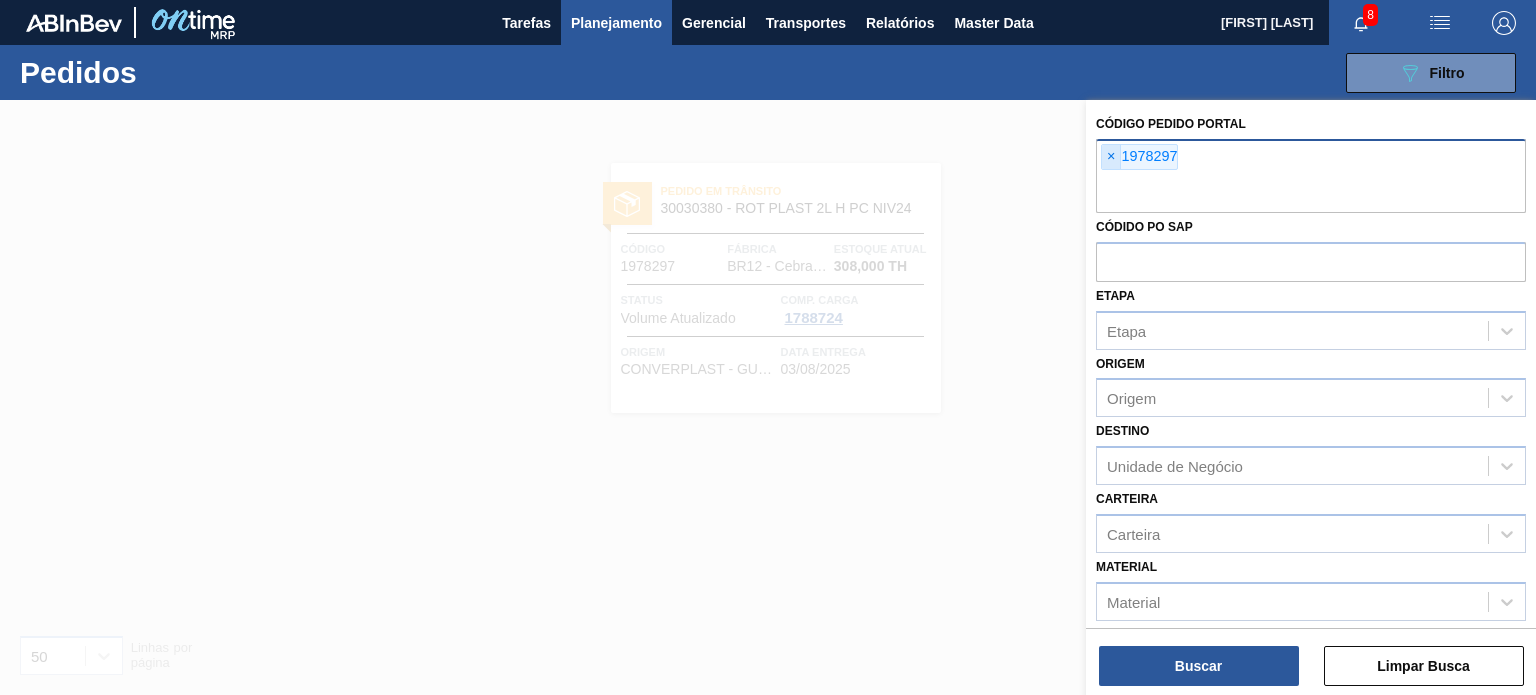click on "×" at bounding box center [1111, 157] 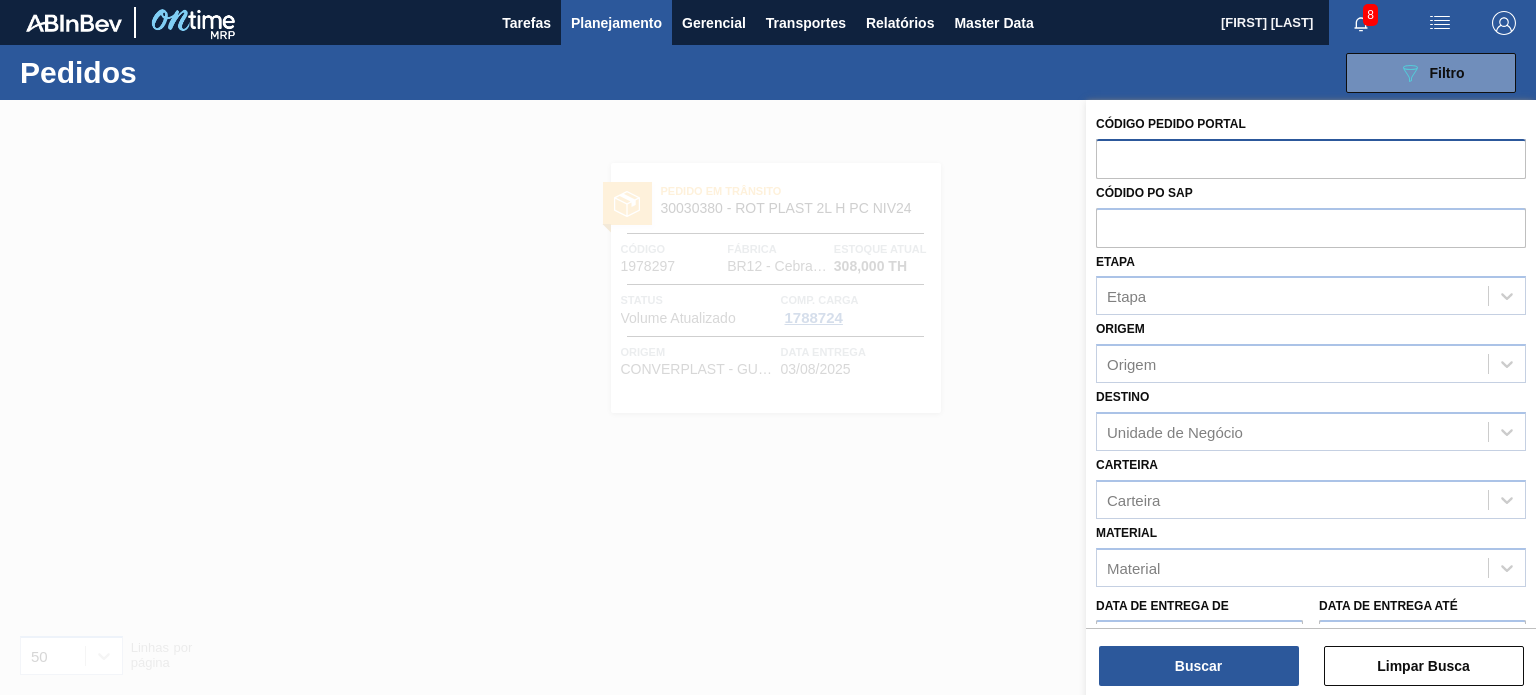 paste 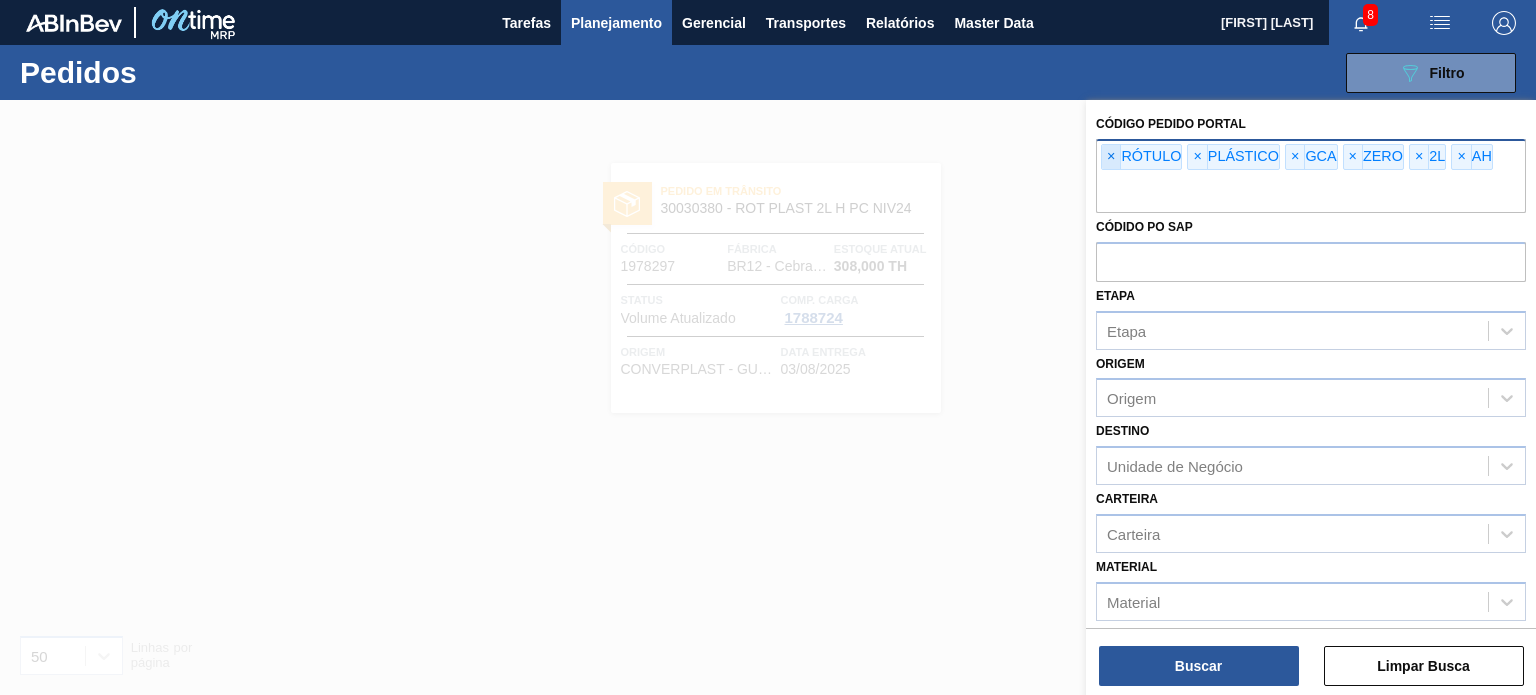click on "×" at bounding box center (1111, 157) 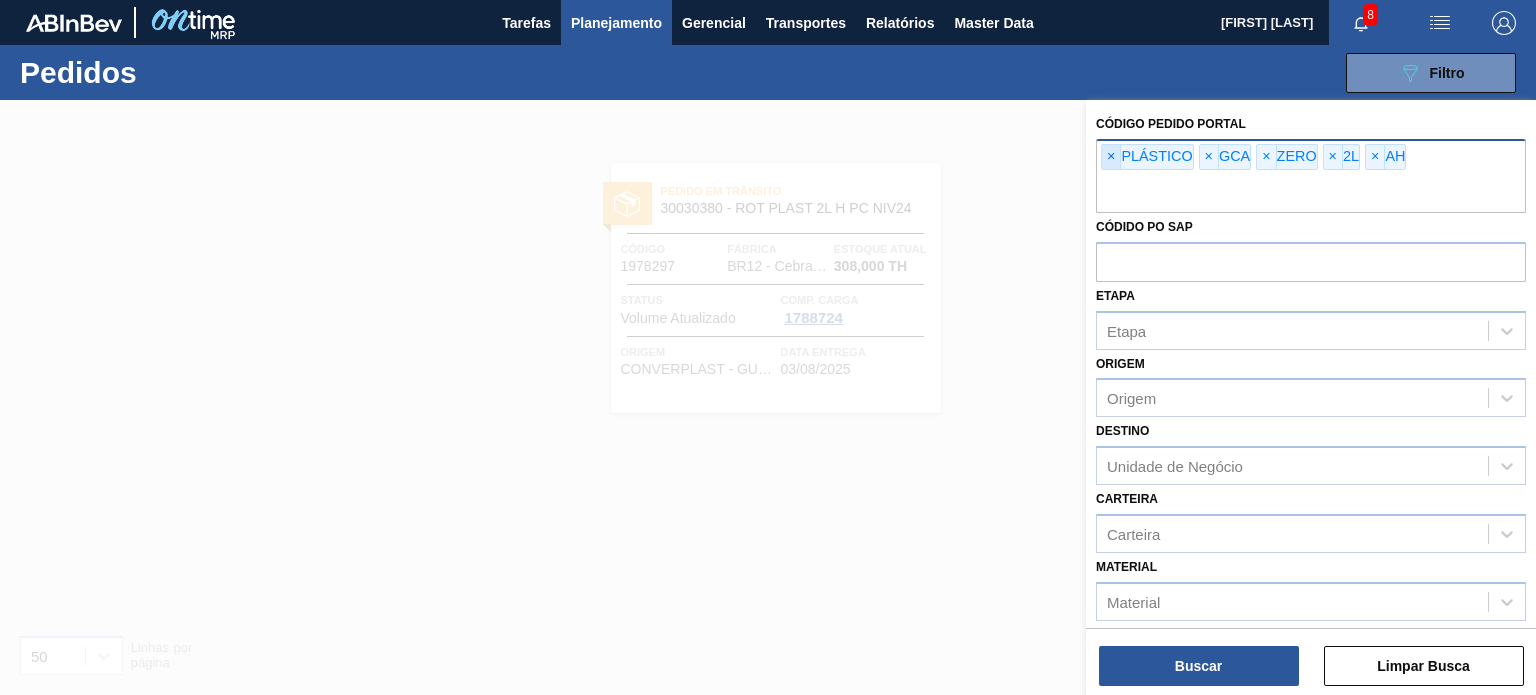 click on "×" at bounding box center [1111, 157] 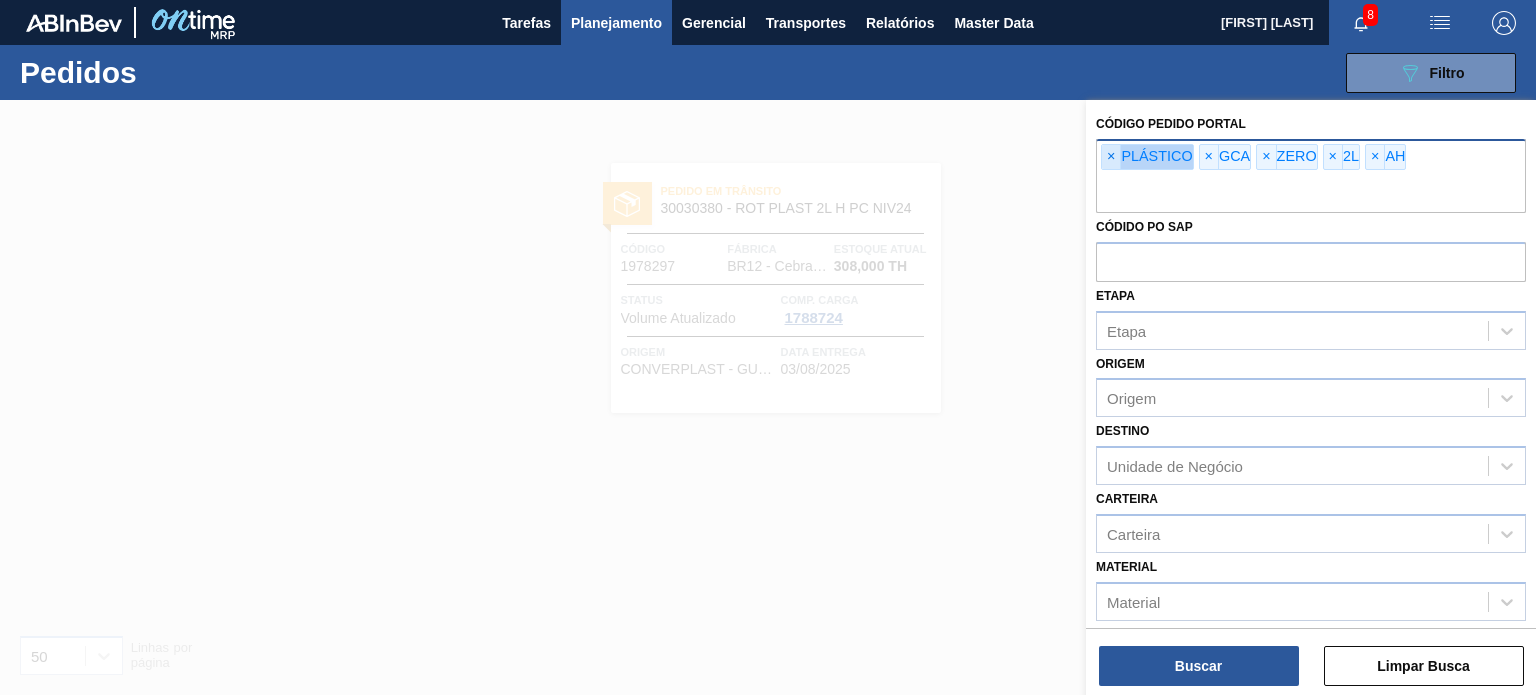 click on "×" at bounding box center [1111, 157] 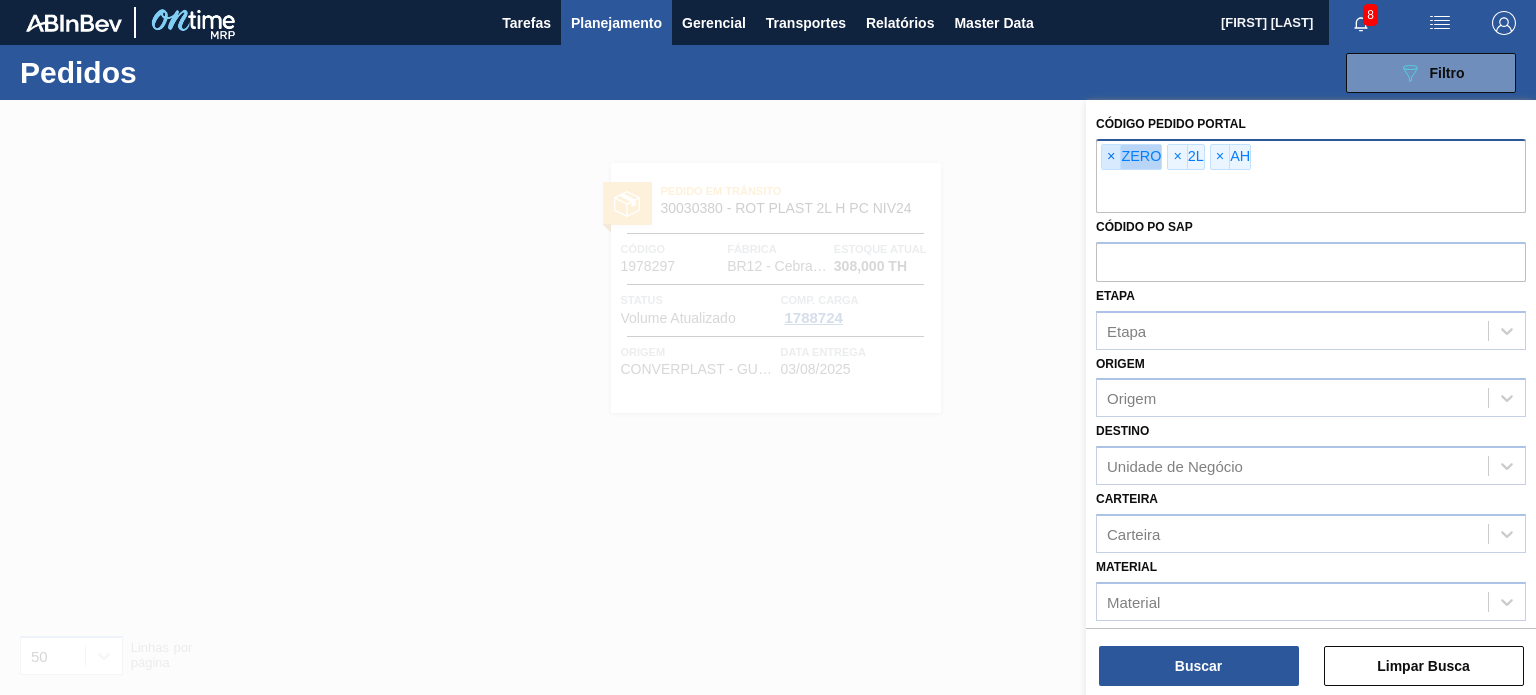 click on "×" at bounding box center [1111, 157] 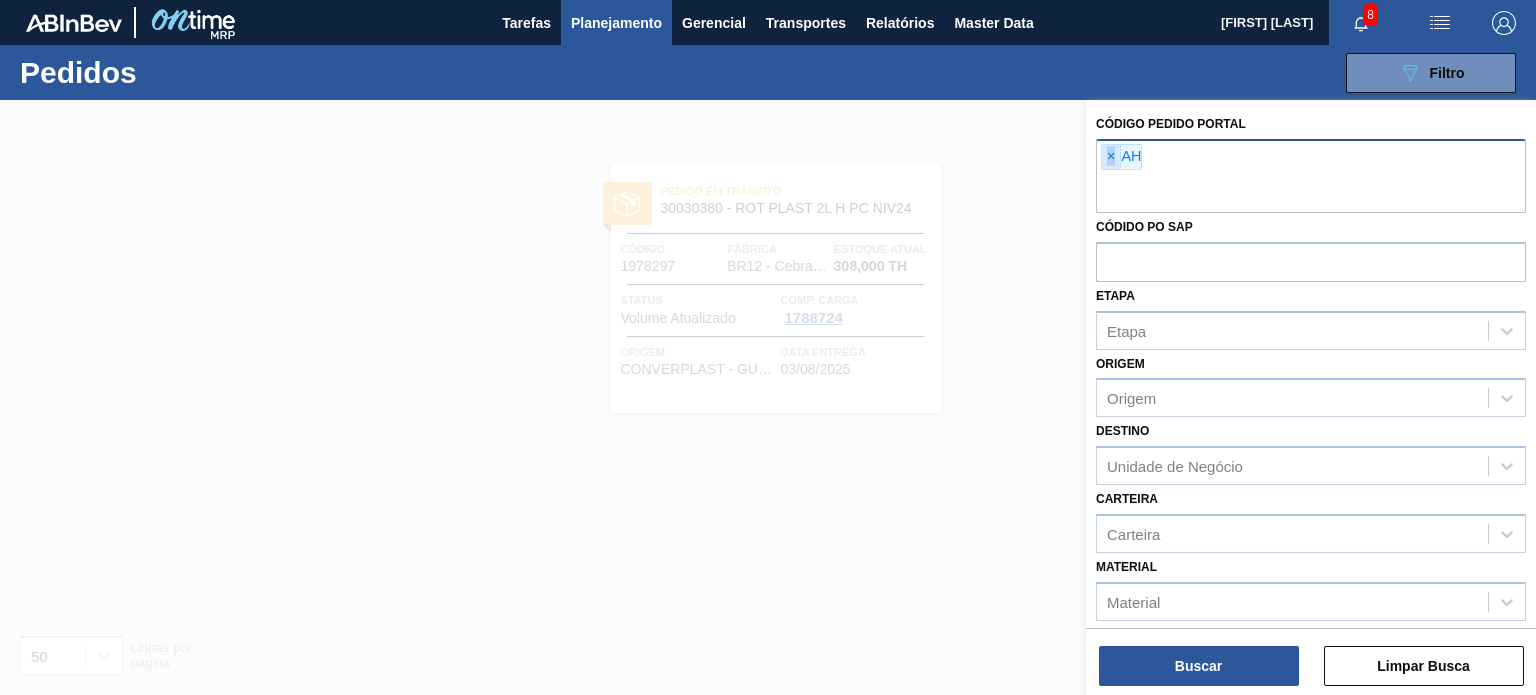 click on "×" at bounding box center [1111, 157] 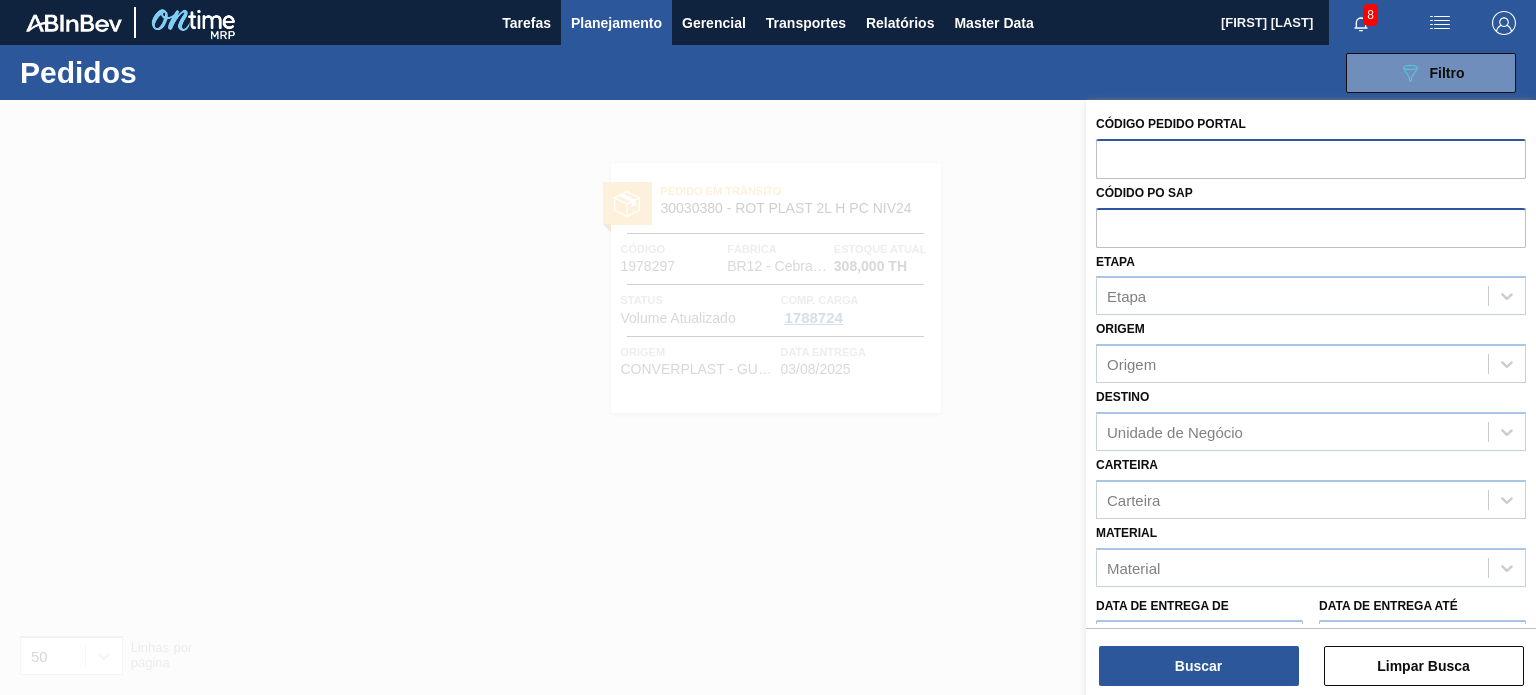 paste on "1987813" 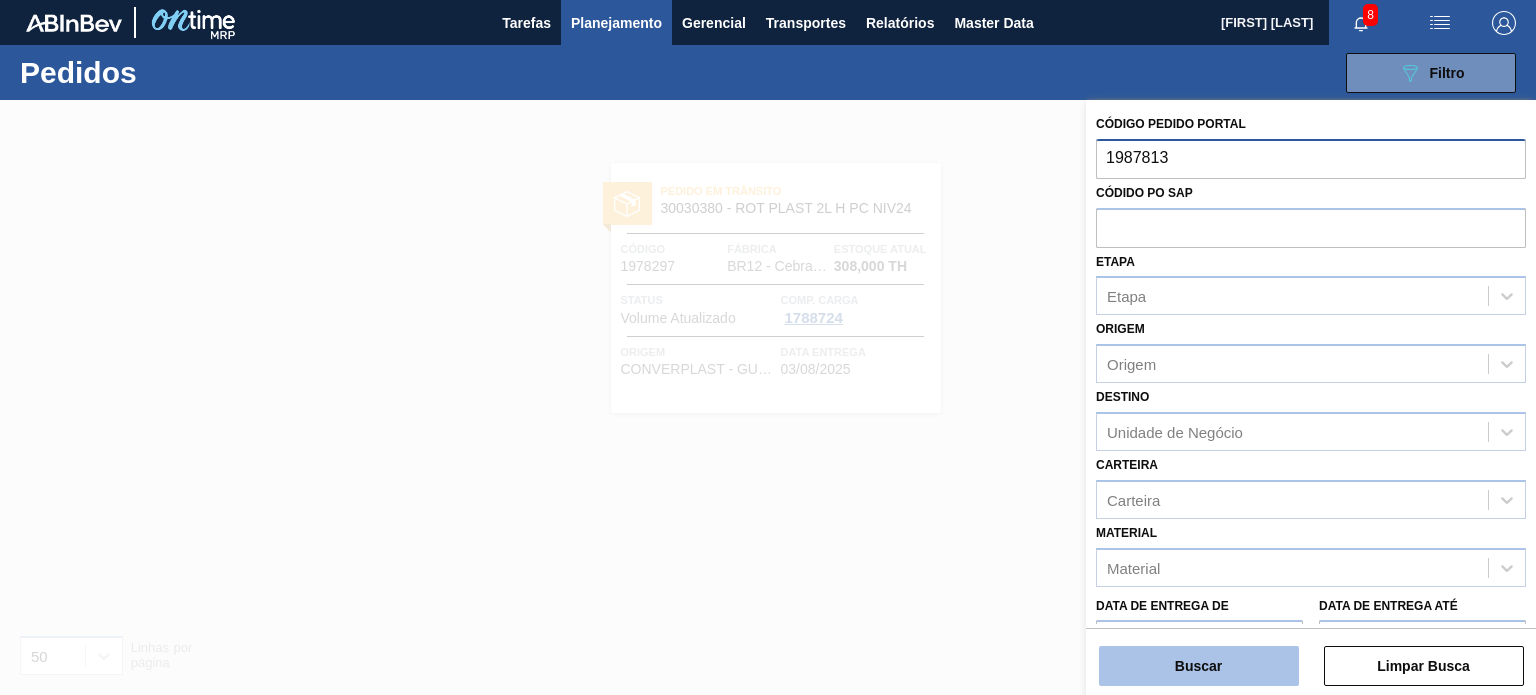 type on "1987813" 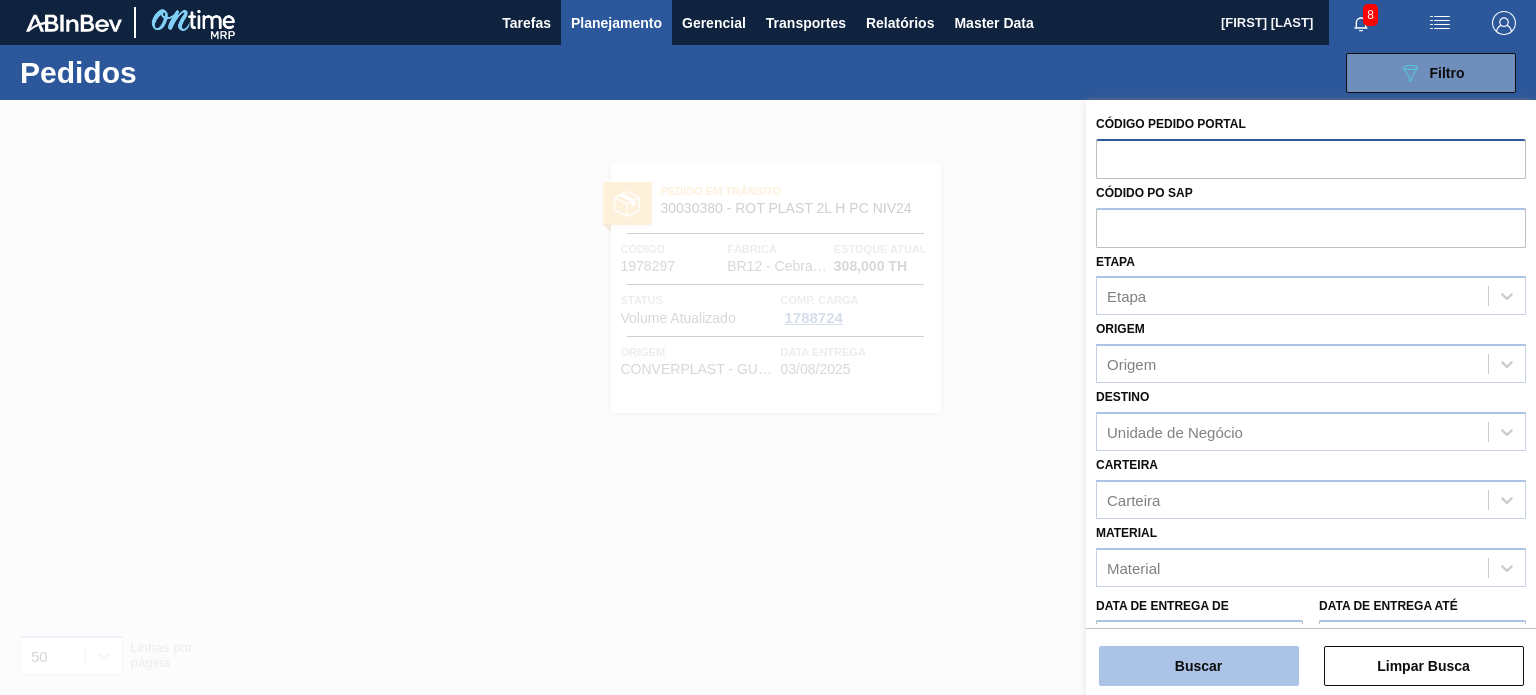 click on "Buscar" at bounding box center (1199, 666) 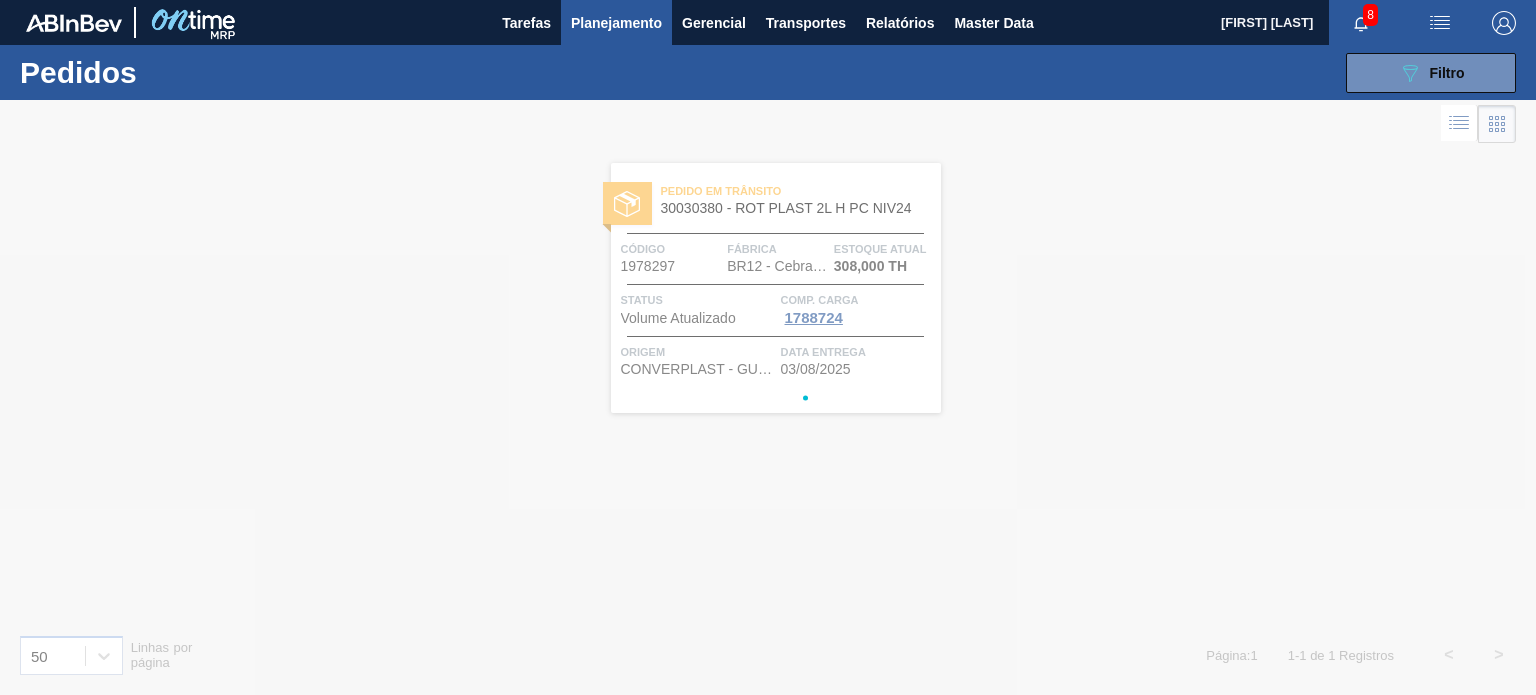 type 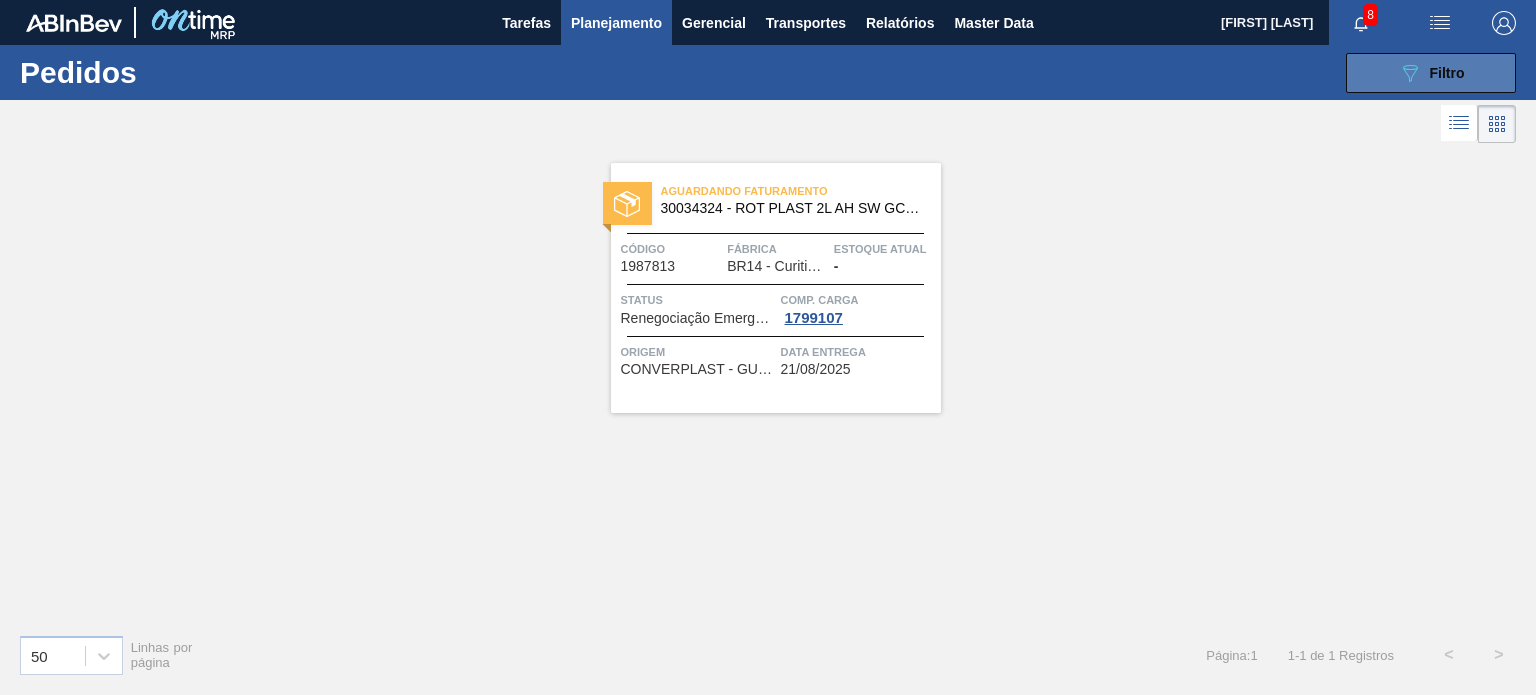 click on "089F7B8B-B2A5-4AFE-B5C0-19BA573D28AC Filtro" at bounding box center [1431, 73] 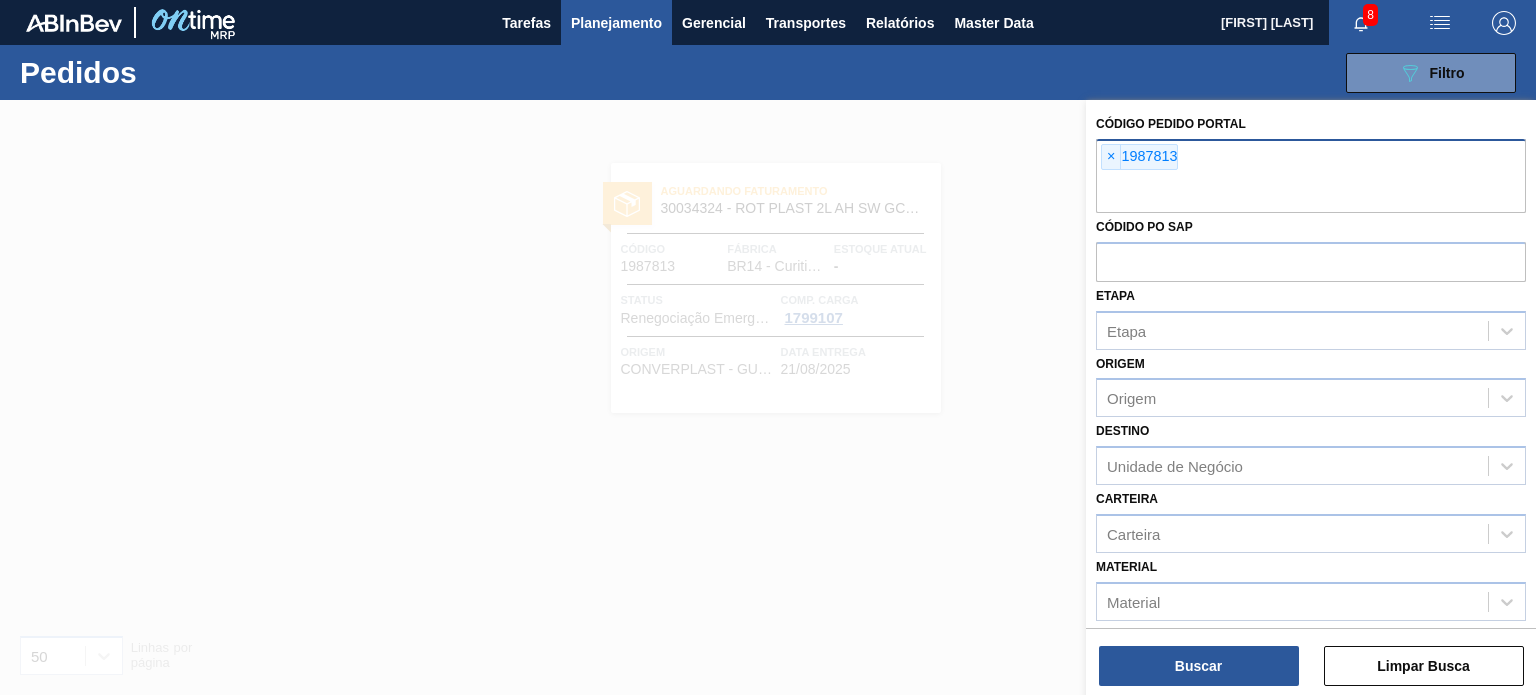click on "×" at bounding box center [1111, 157] 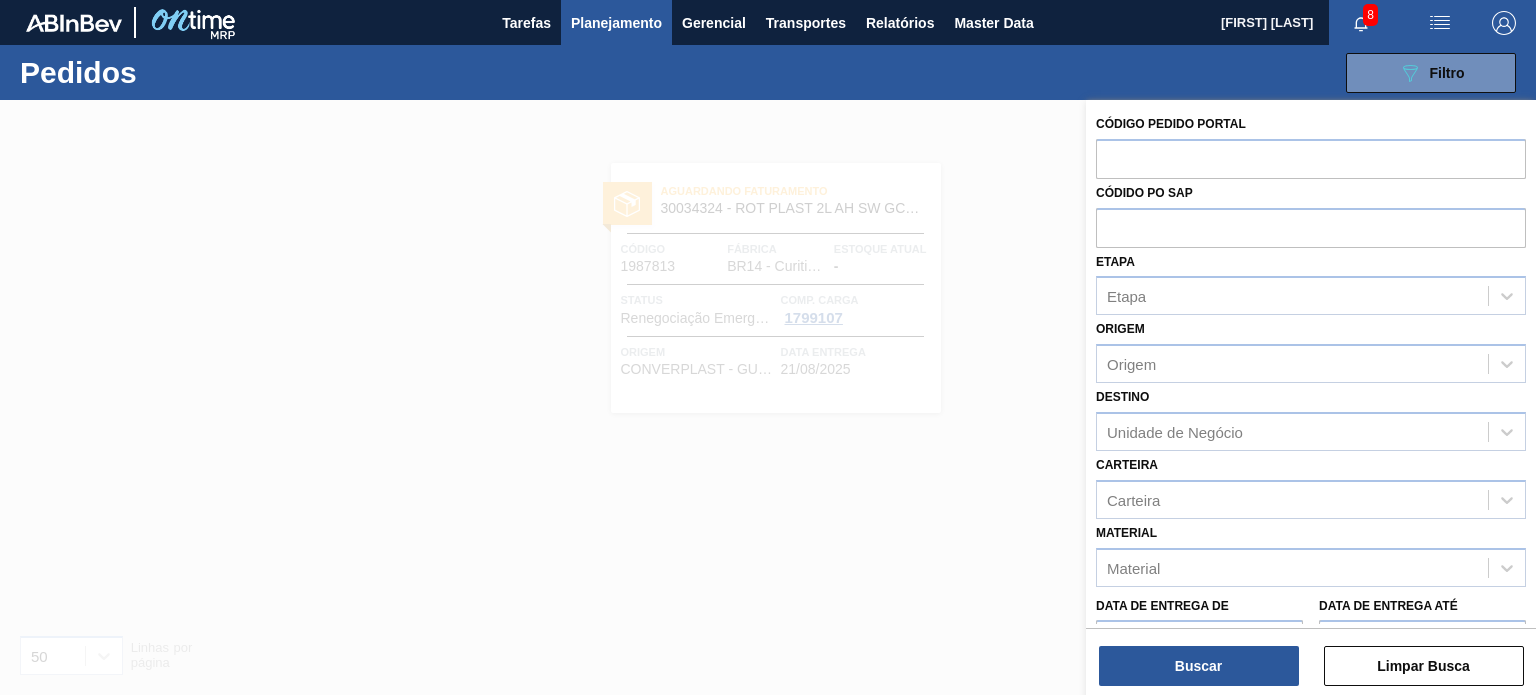 paste on "1980608" 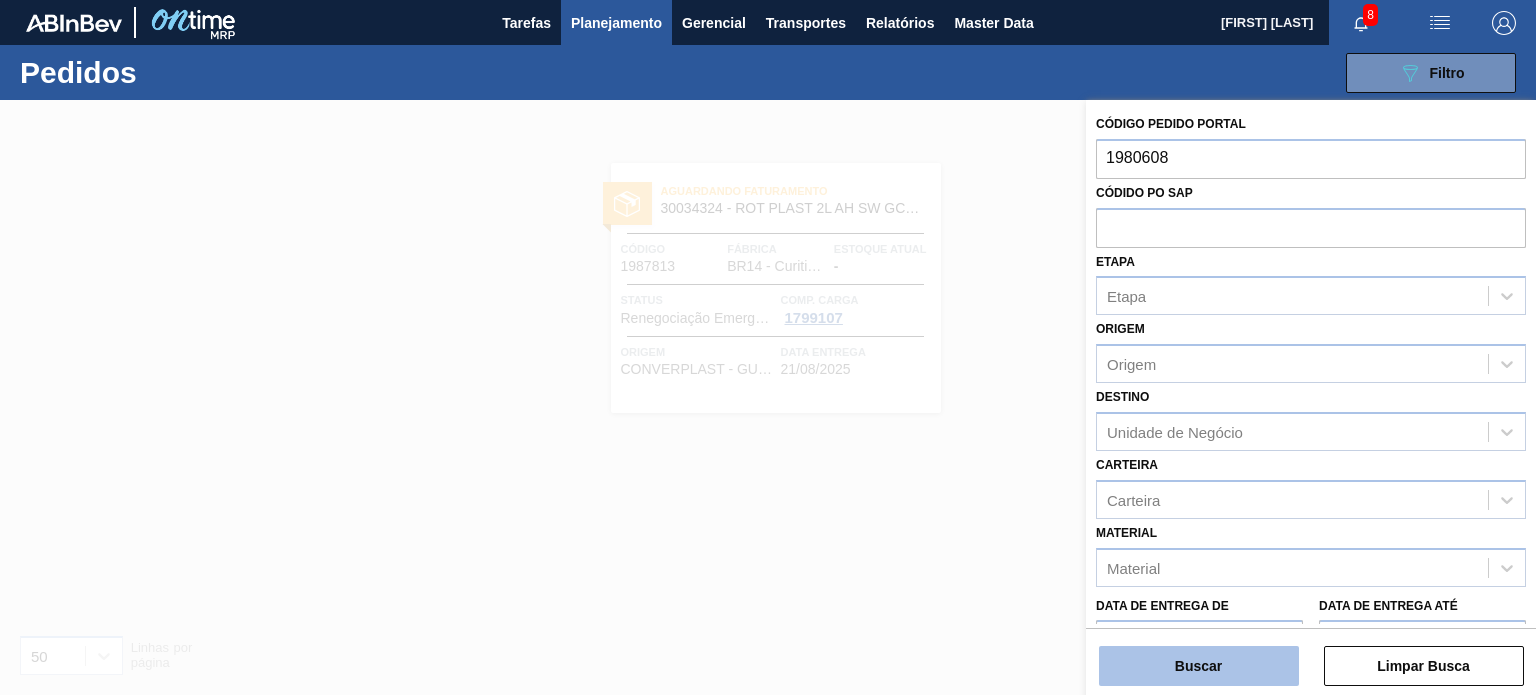 type on "1980608" 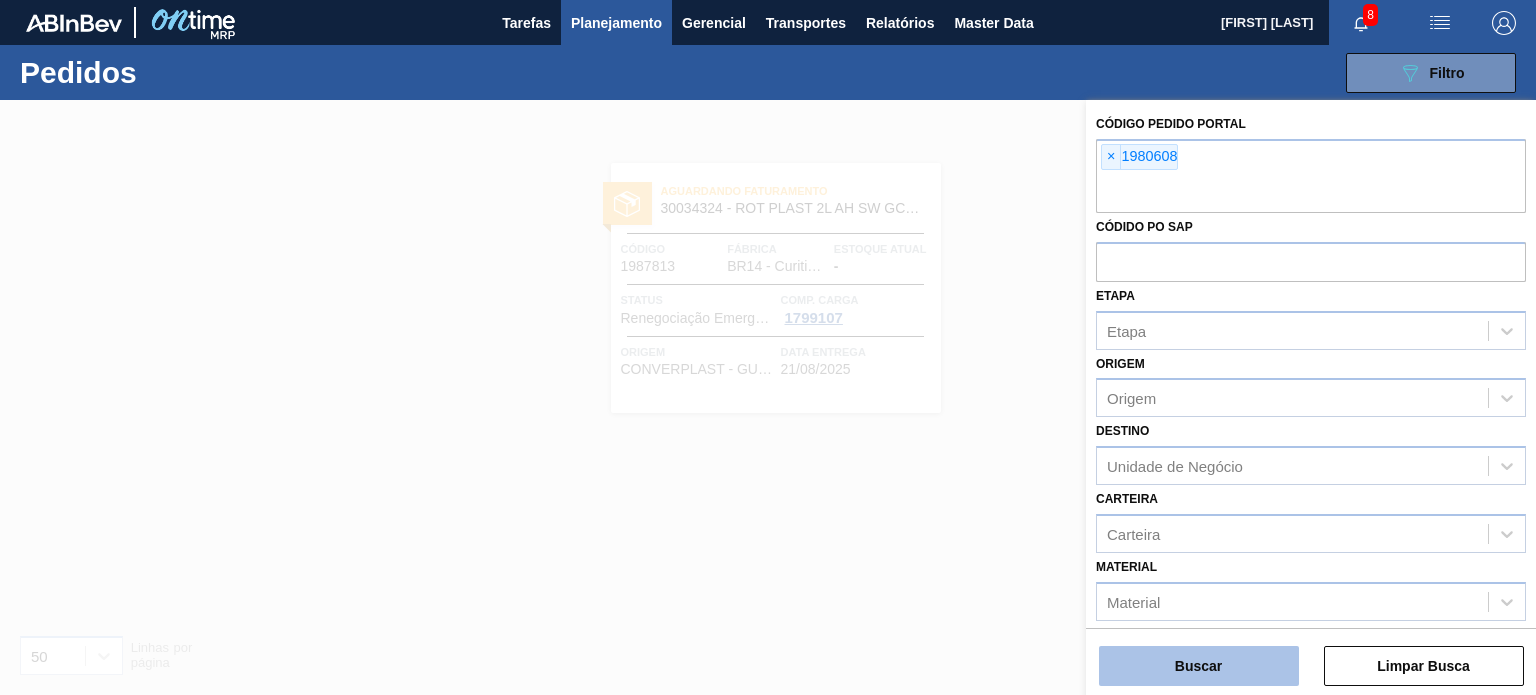 click on "Buscar" at bounding box center [1199, 666] 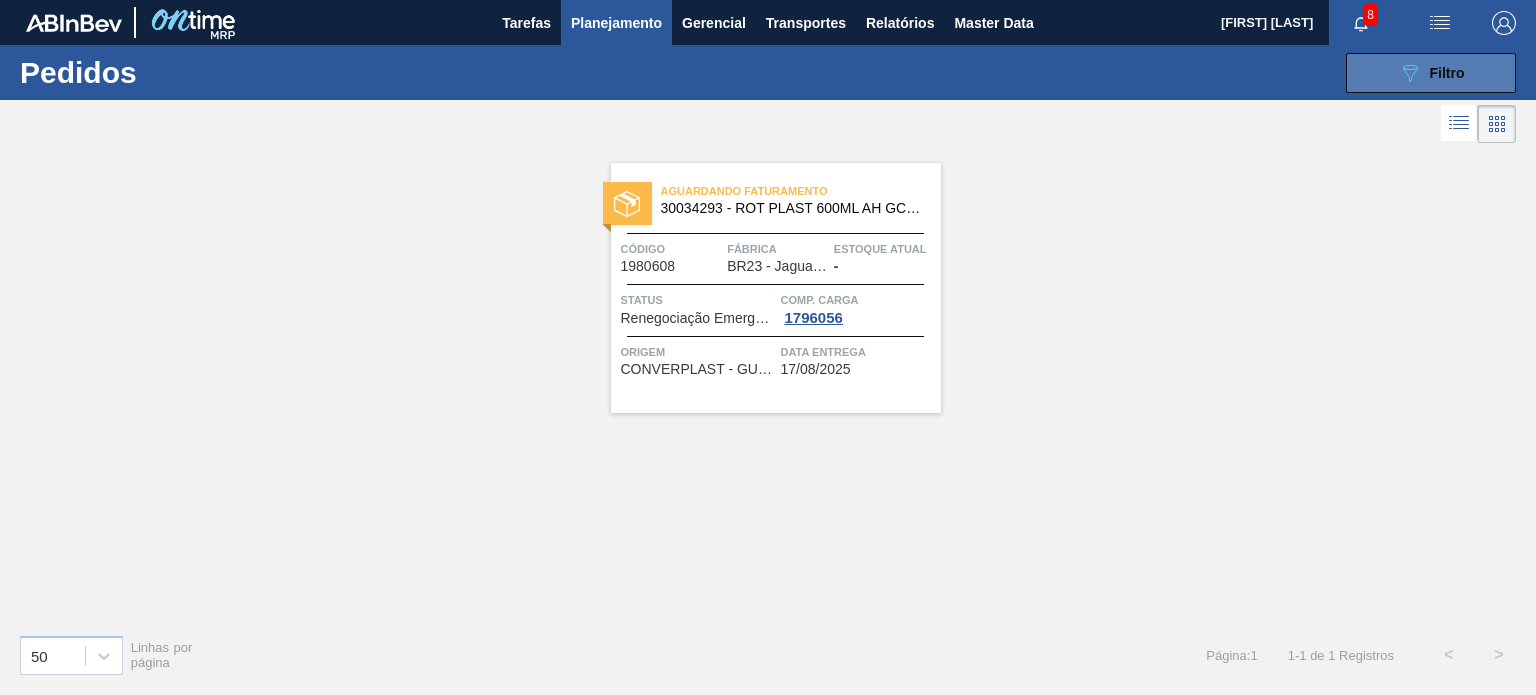 click on "Filtro" at bounding box center [1447, 73] 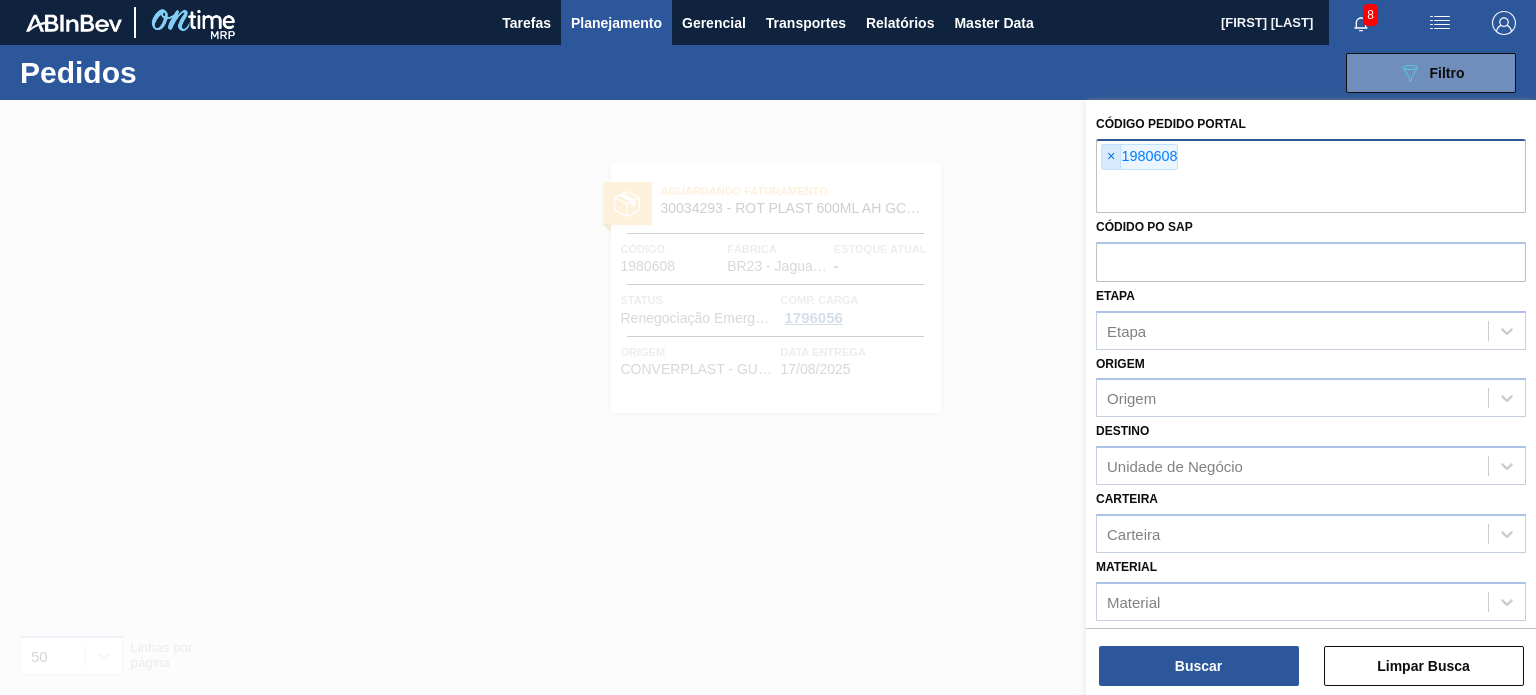 click on "×" at bounding box center [1111, 157] 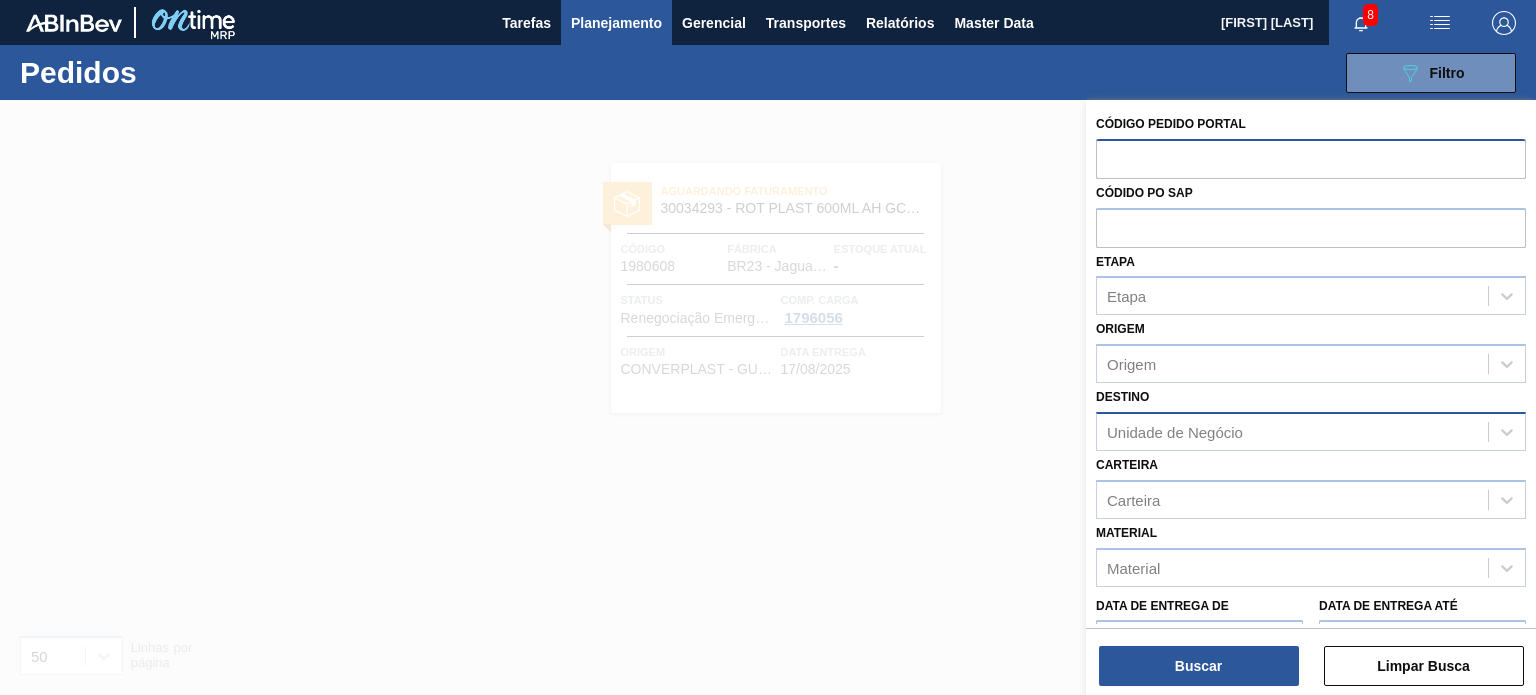 paste on "1984038" 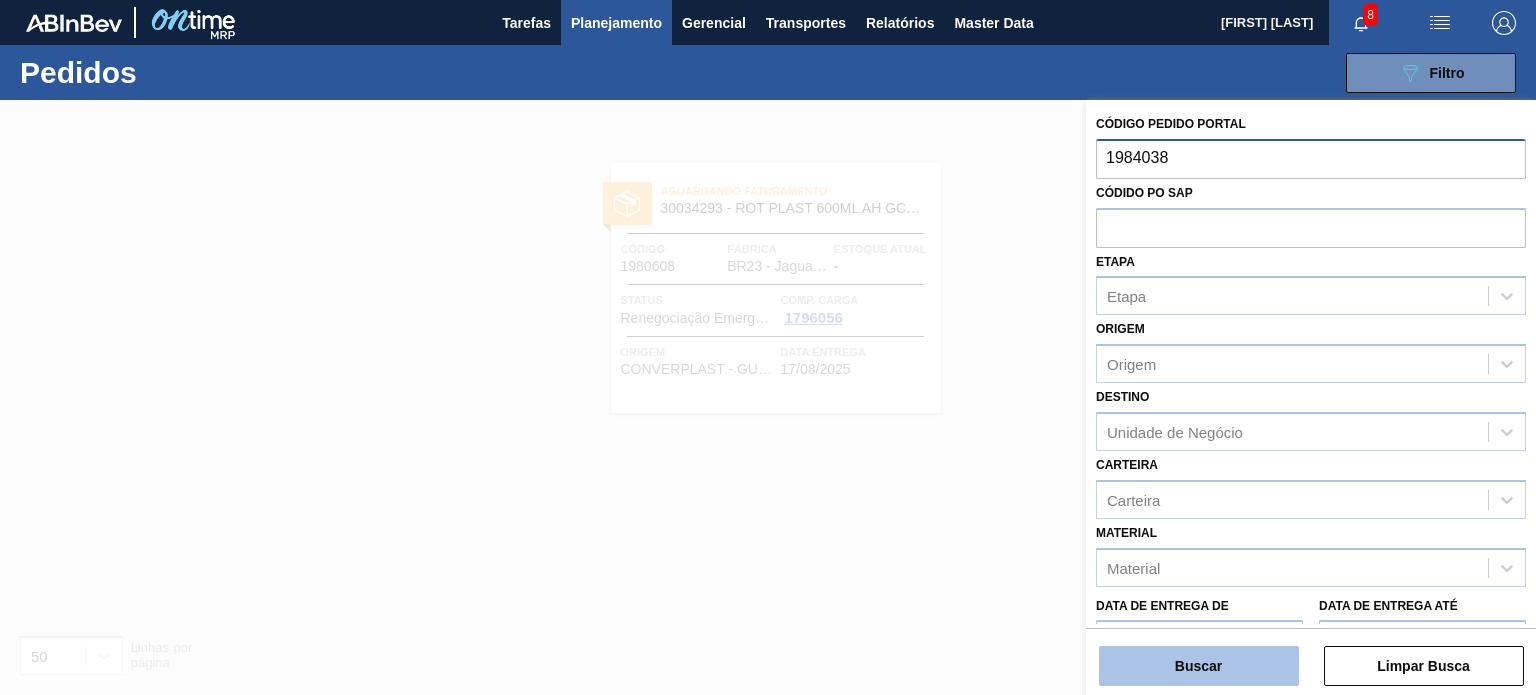 type on "1984038" 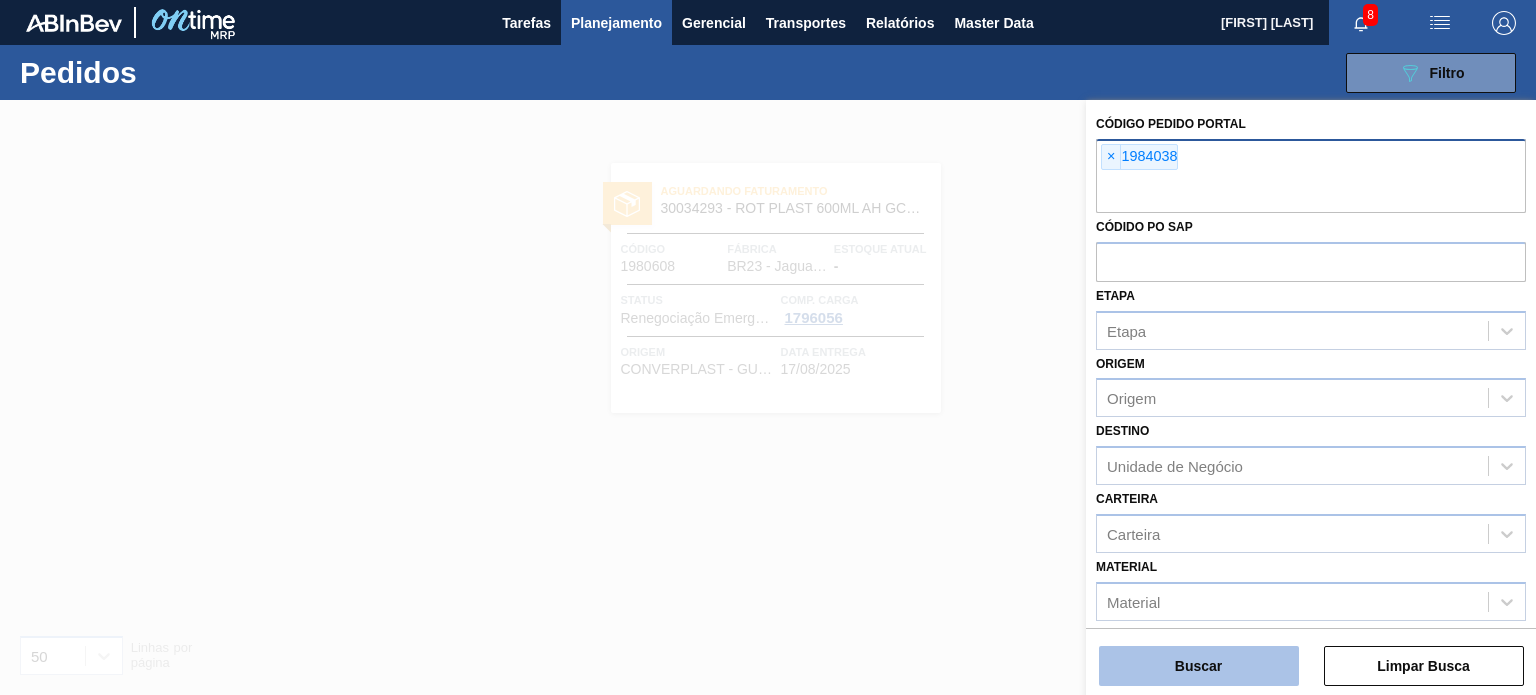 click on "Buscar" at bounding box center (1199, 666) 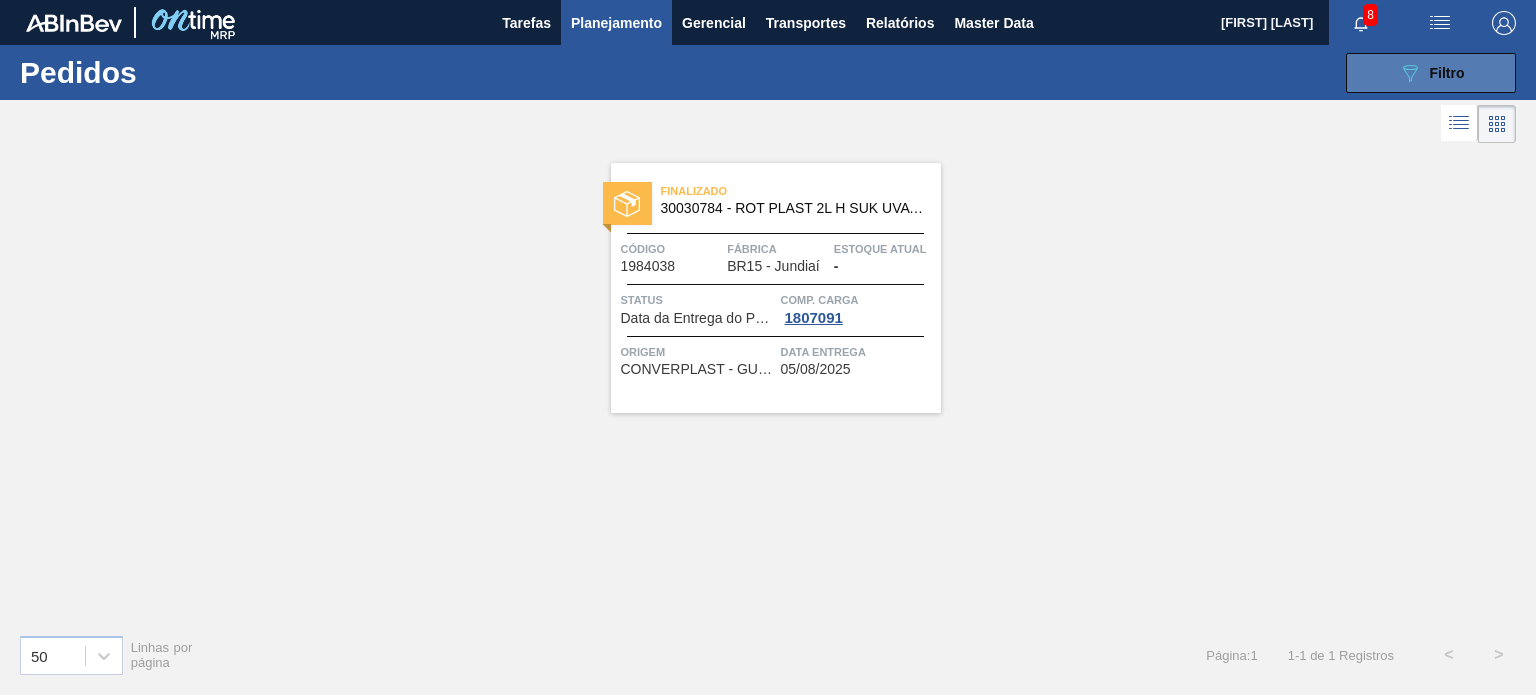 click on "089F7B8B-B2A5-4AFE-B5C0-19BA573D28AC Filtro" at bounding box center [1431, 73] 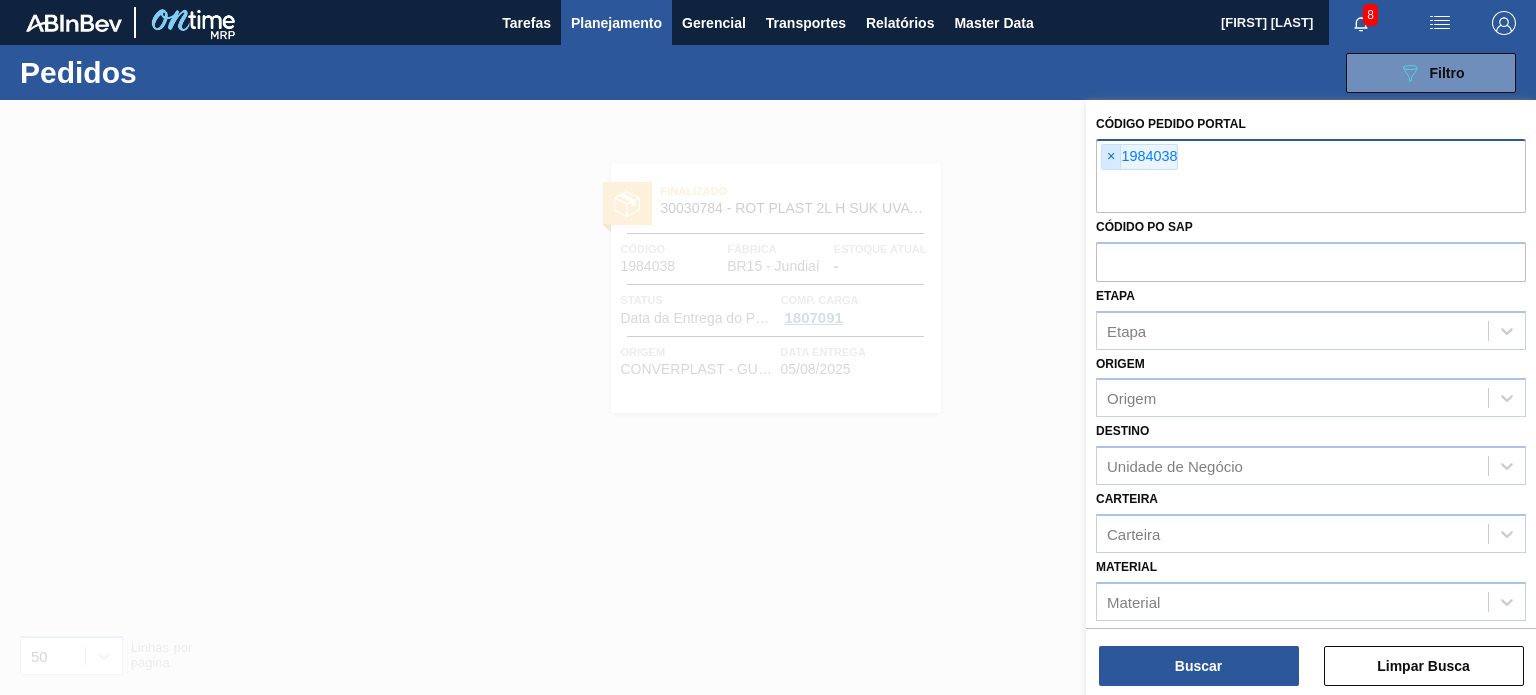 click on "×" at bounding box center (1111, 157) 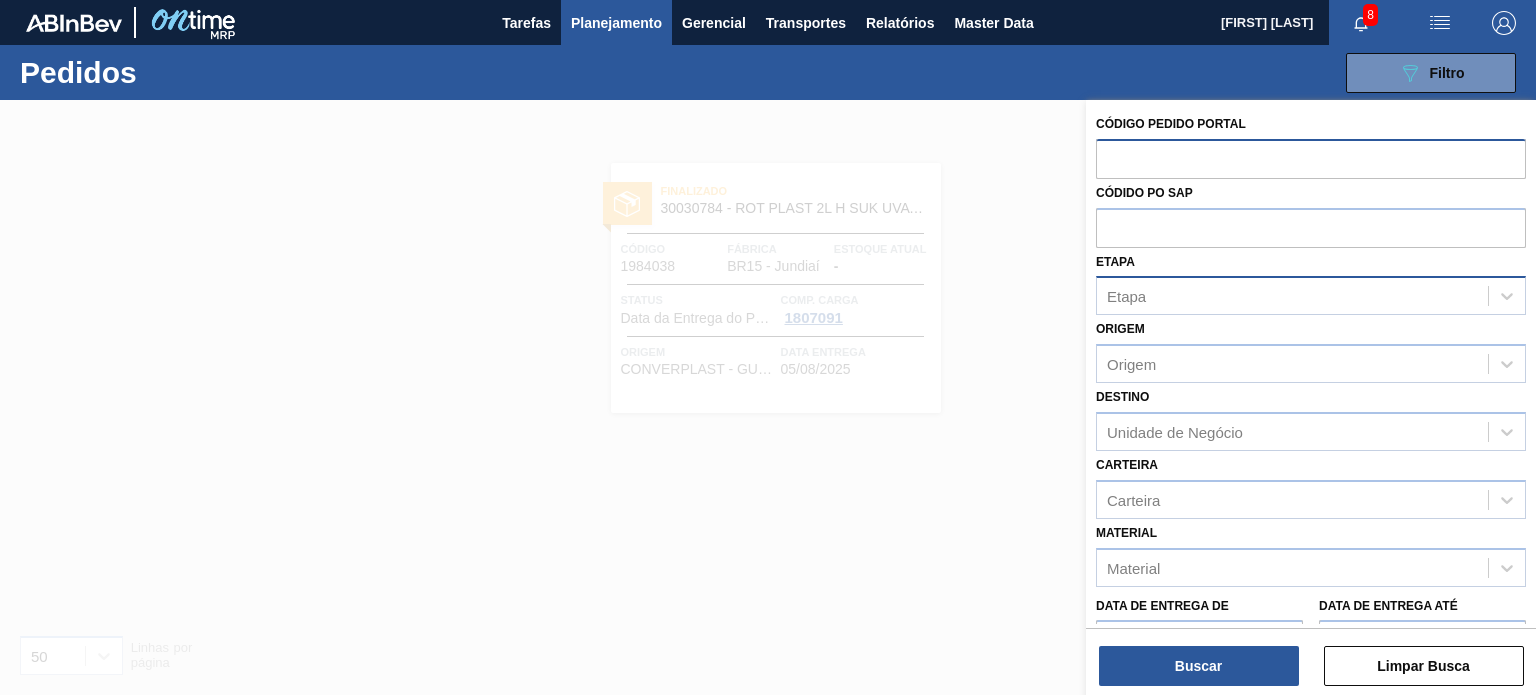 paste on "1986403" 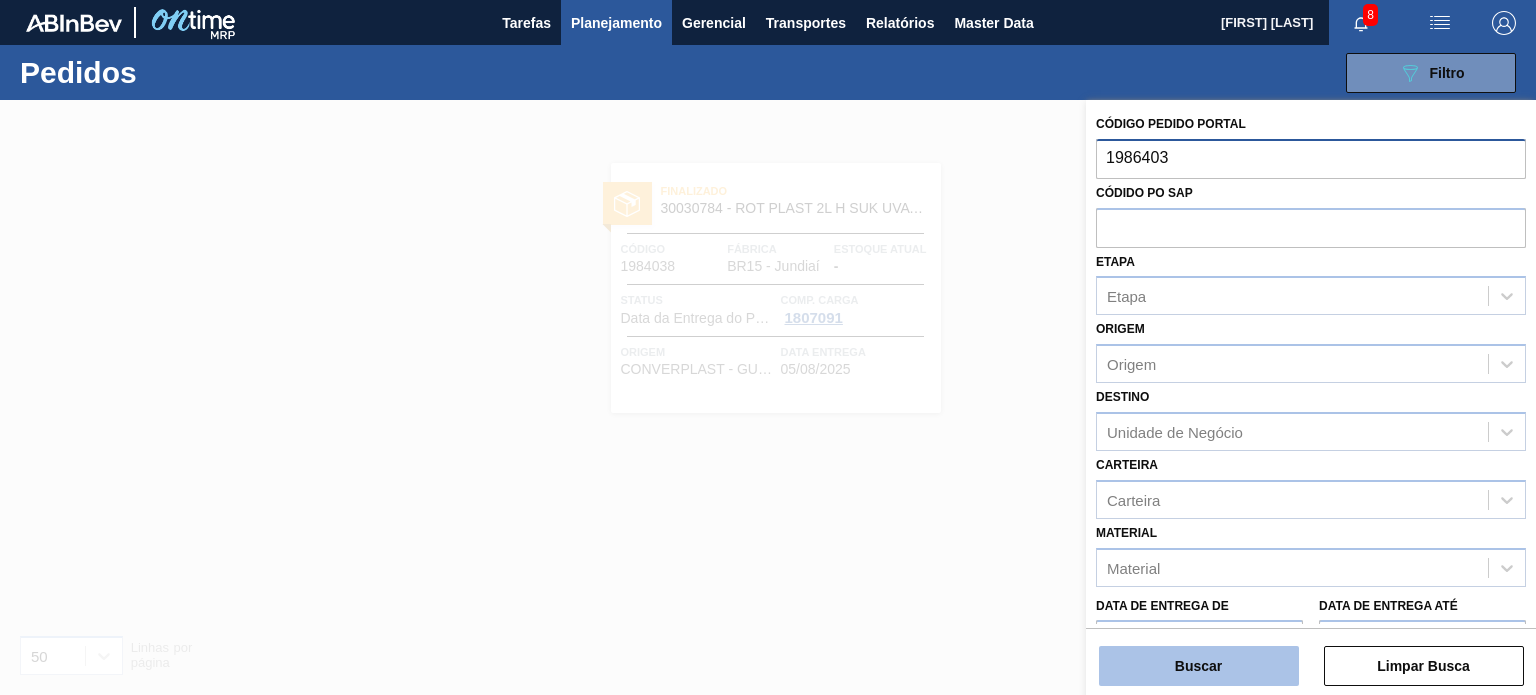 type on "1986403" 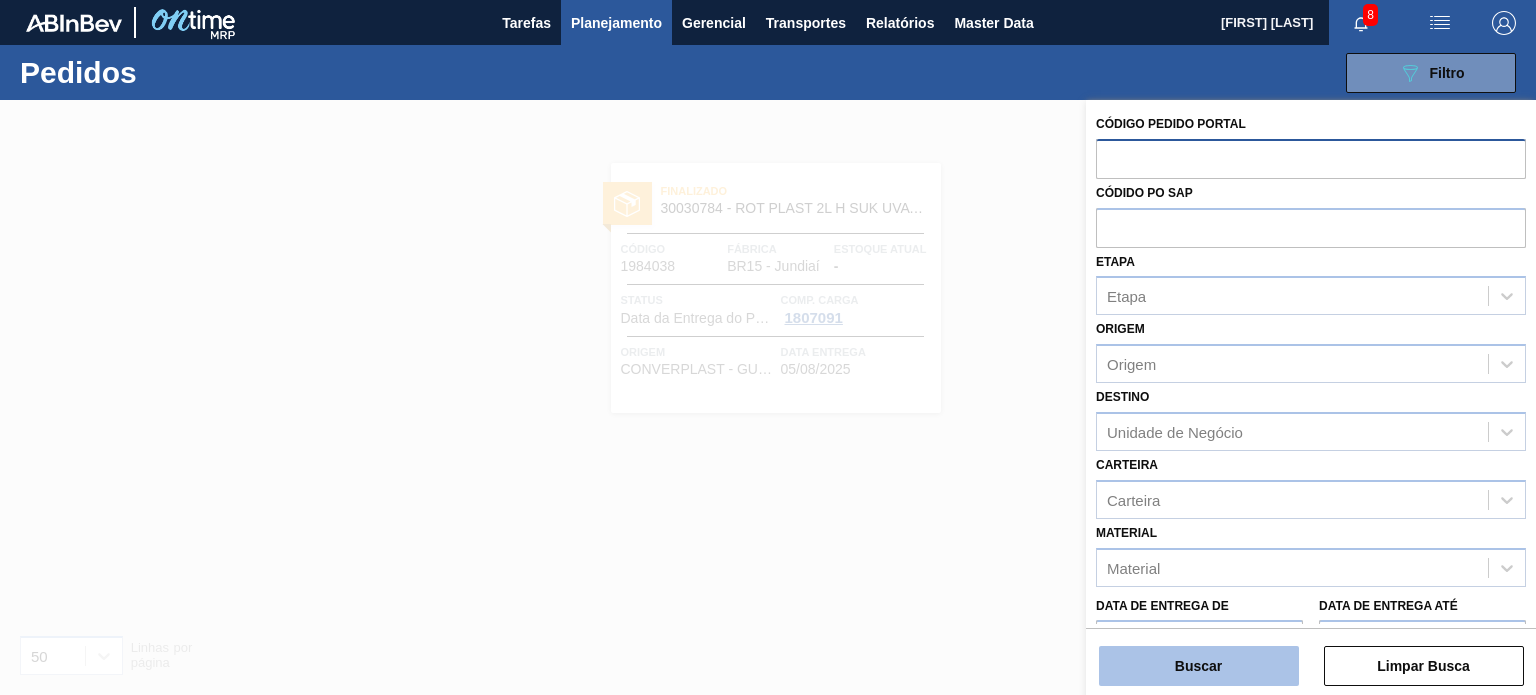 click on "Buscar" at bounding box center (1199, 666) 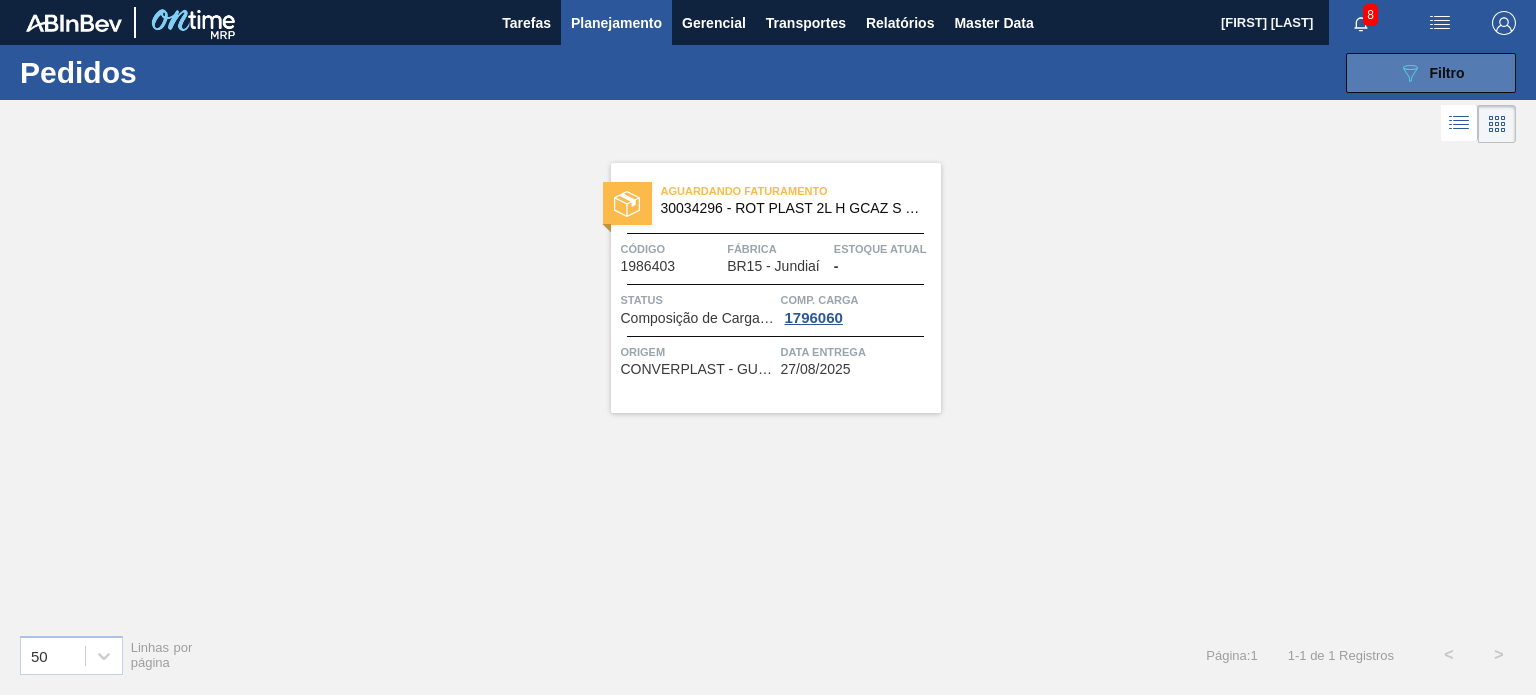 click on "089F7B8B-B2A5-4AFE-B5C0-19BA573D28AC Filtro" at bounding box center [1431, 73] 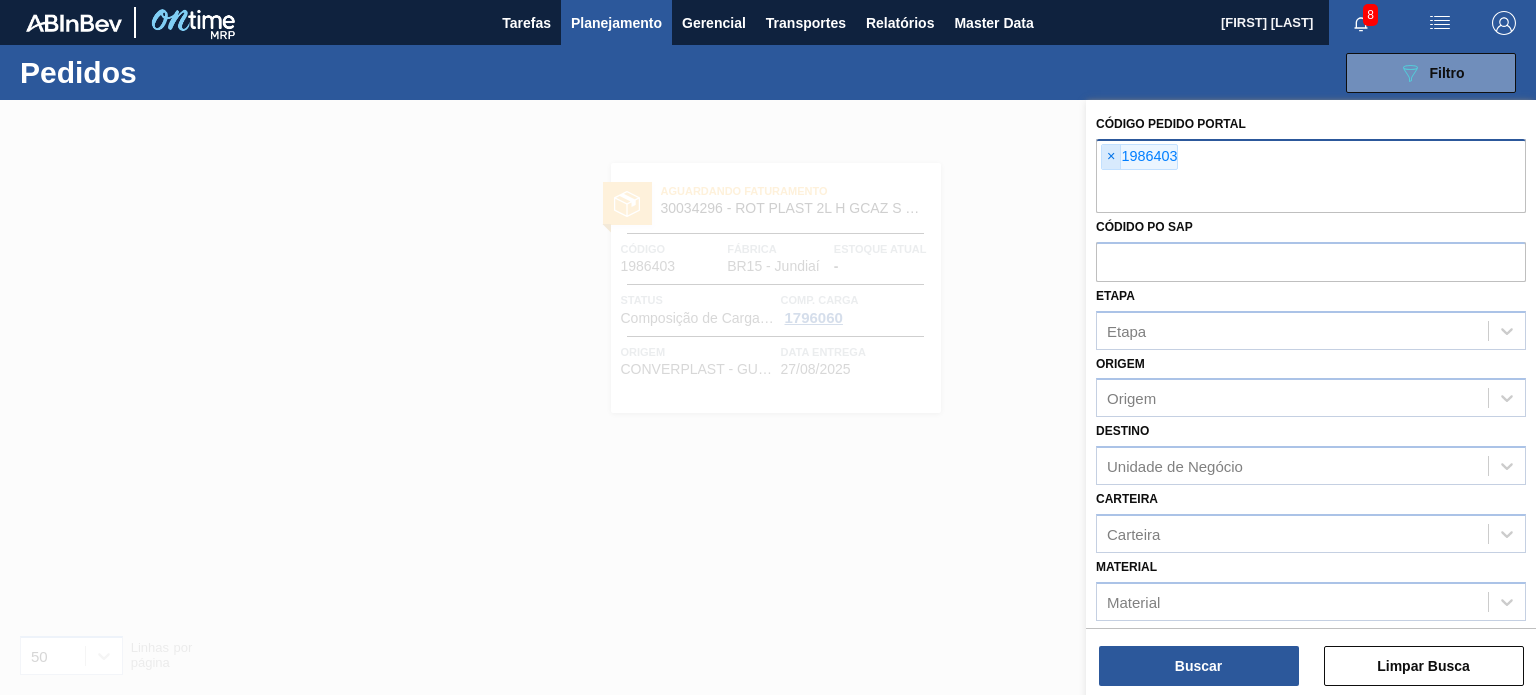 click on "×" at bounding box center (1111, 157) 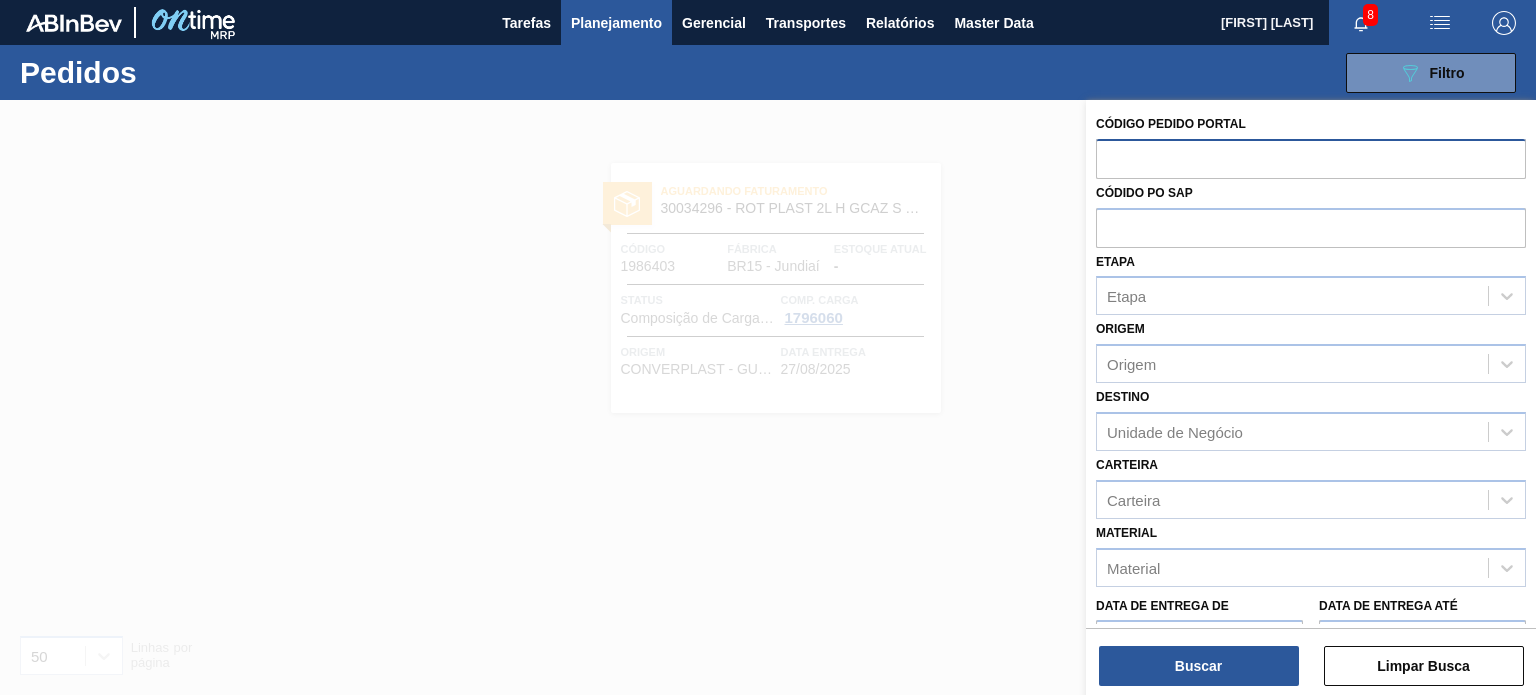 paste on "1998370" 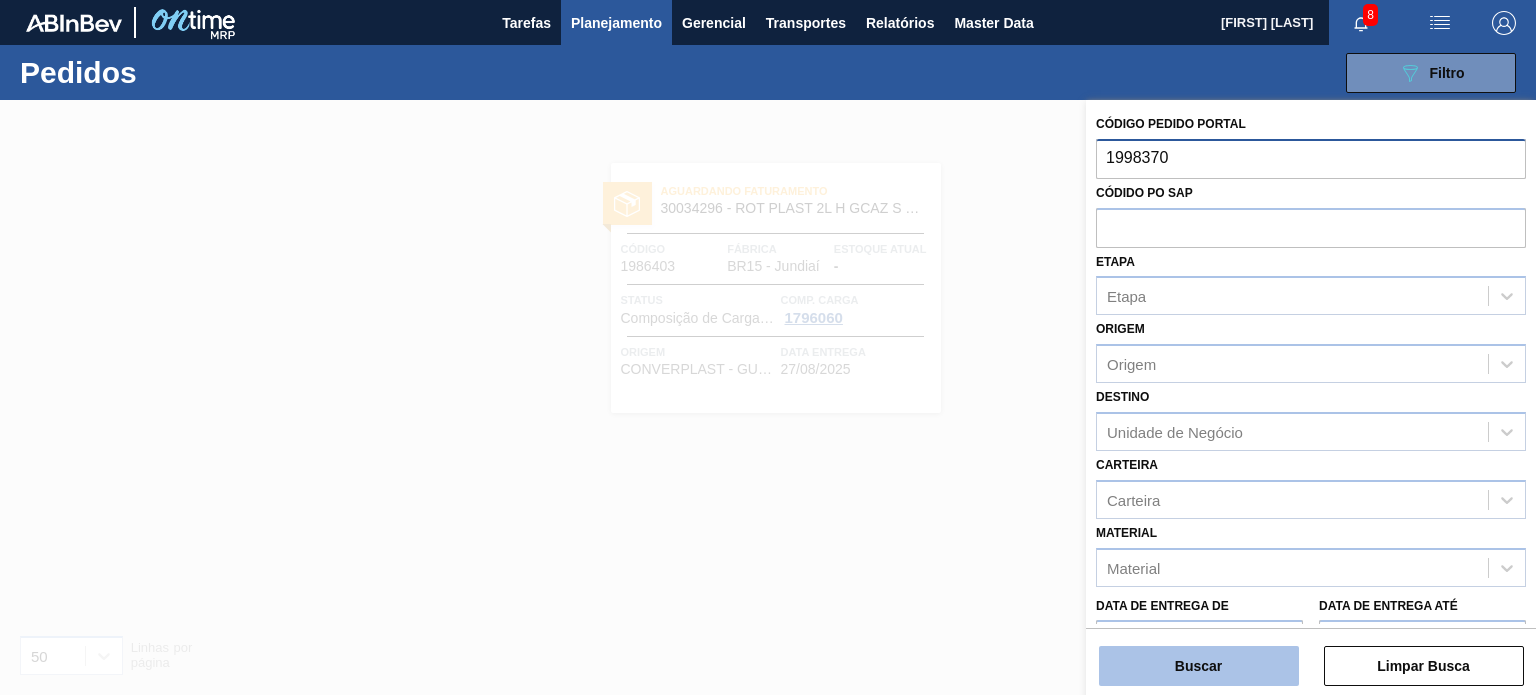 type on "1998370" 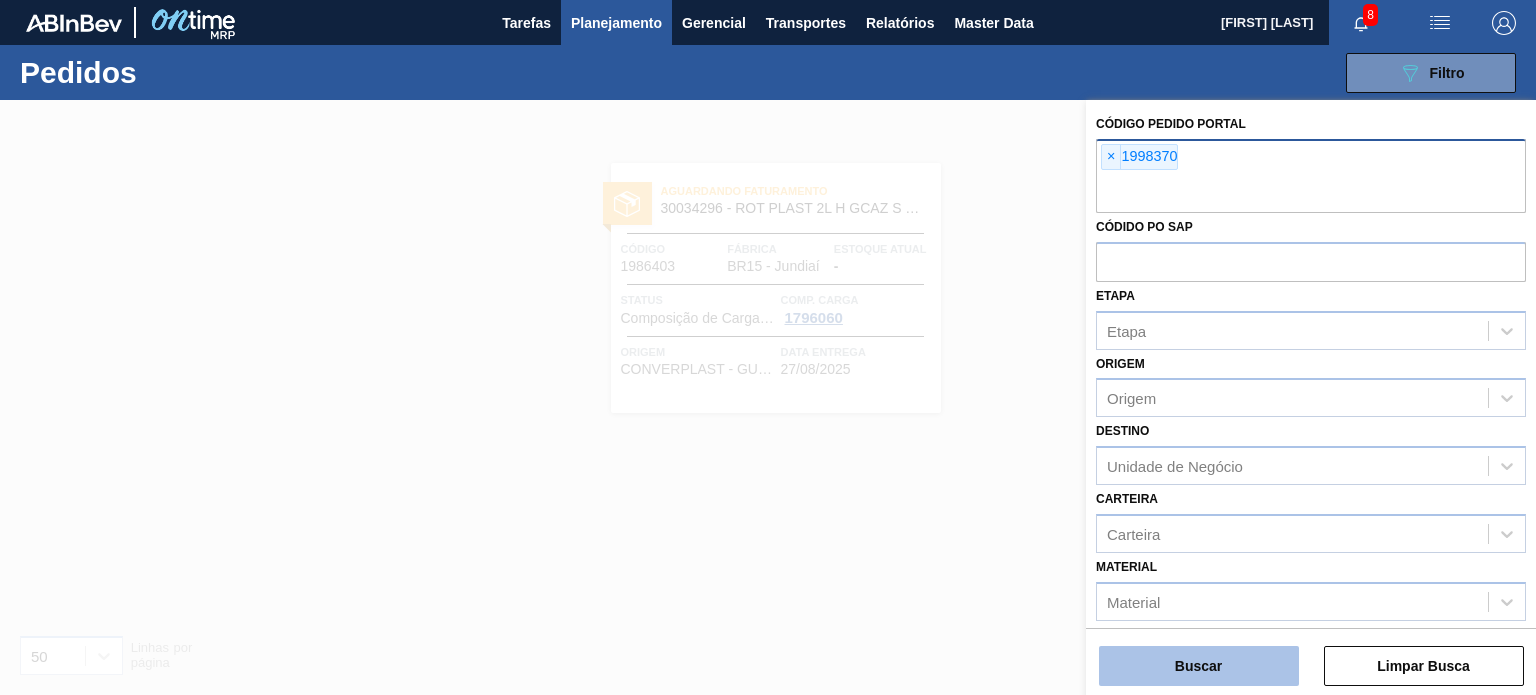 click on "Buscar" at bounding box center (1199, 666) 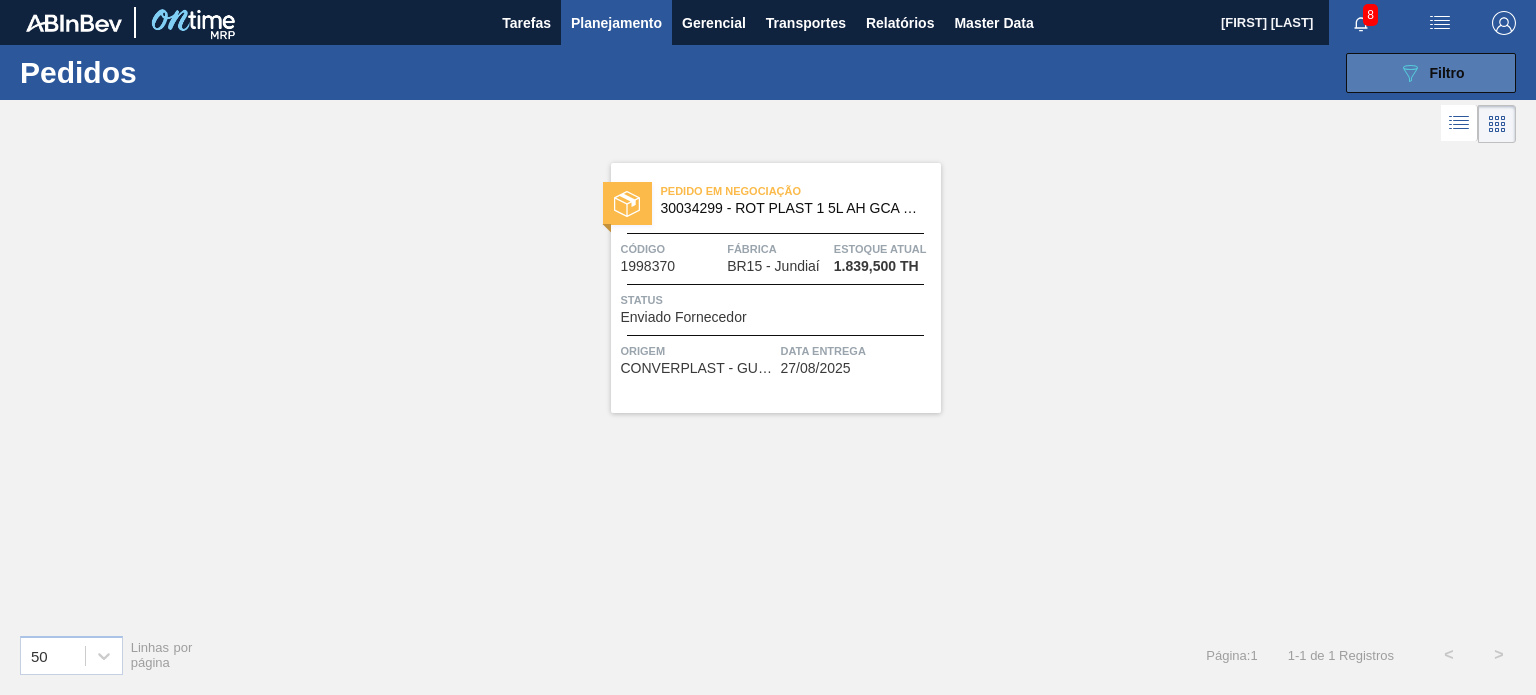 click on "089F7B8B-B2A5-4AFE-B5C0-19BA573D28AC Filtro" at bounding box center [1431, 73] 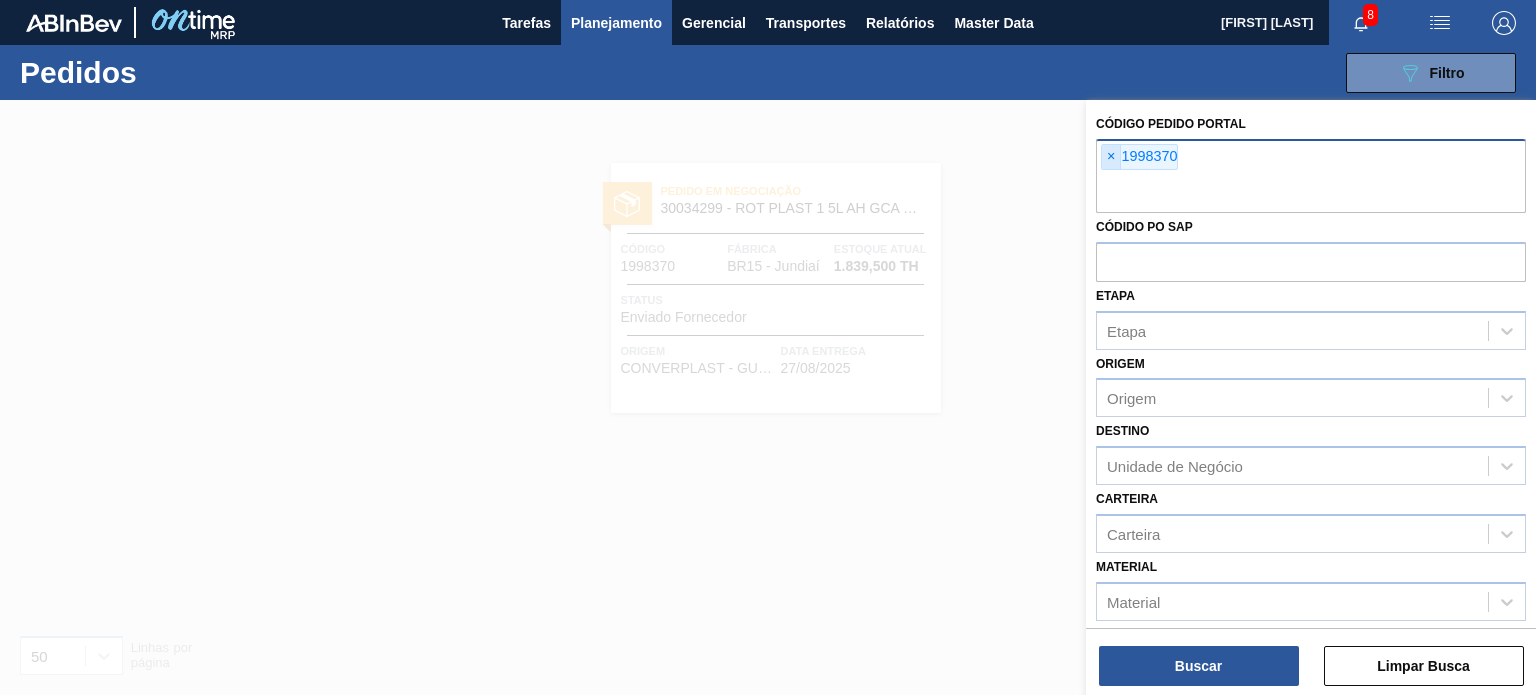 click on "×" at bounding box center [1111, 157] 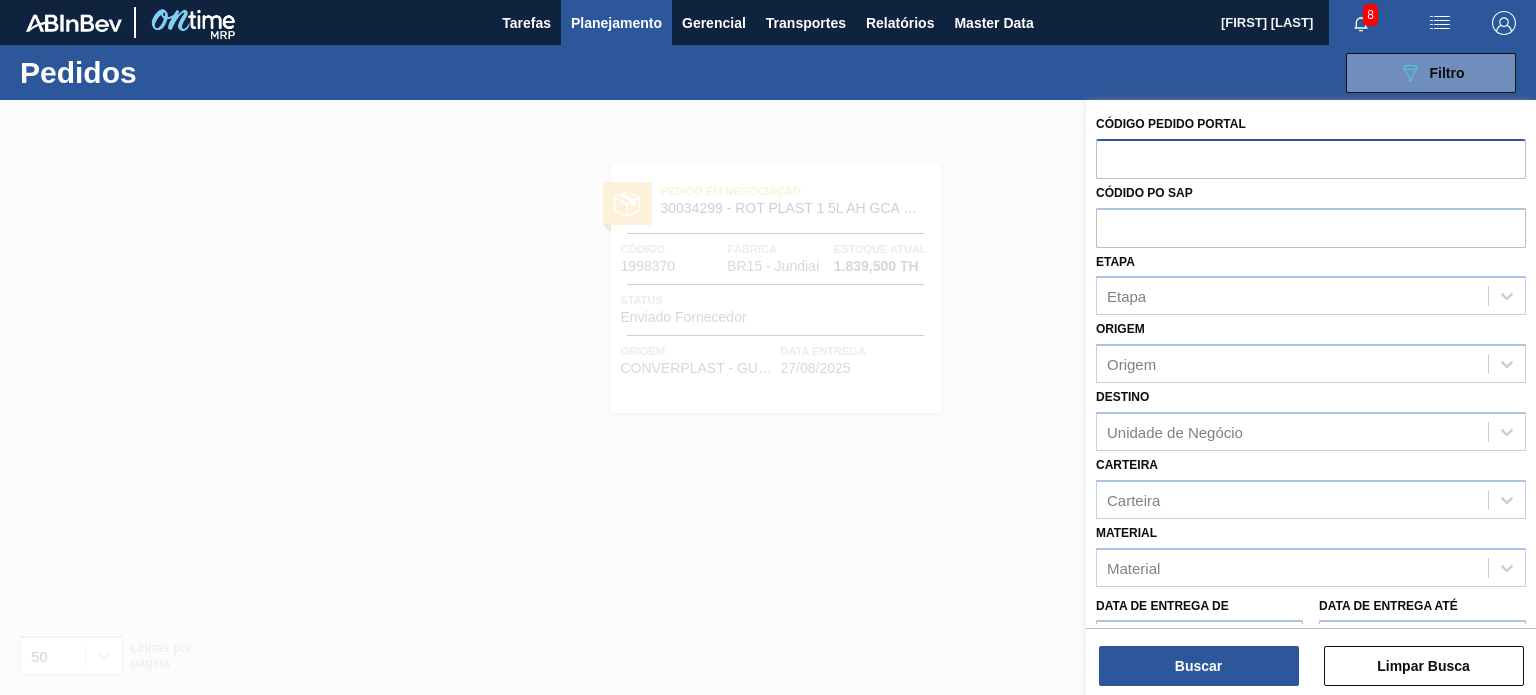 paste on "1959849" 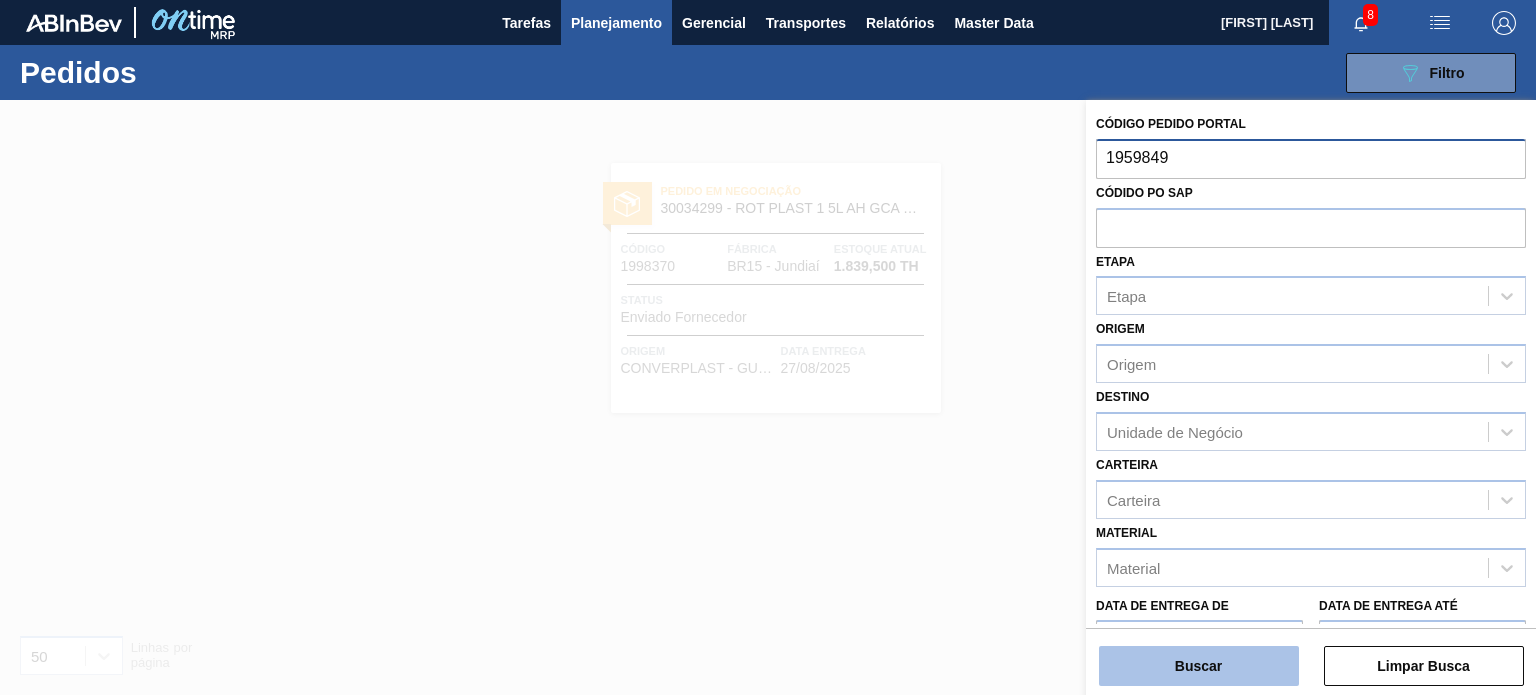 type on "1959849" 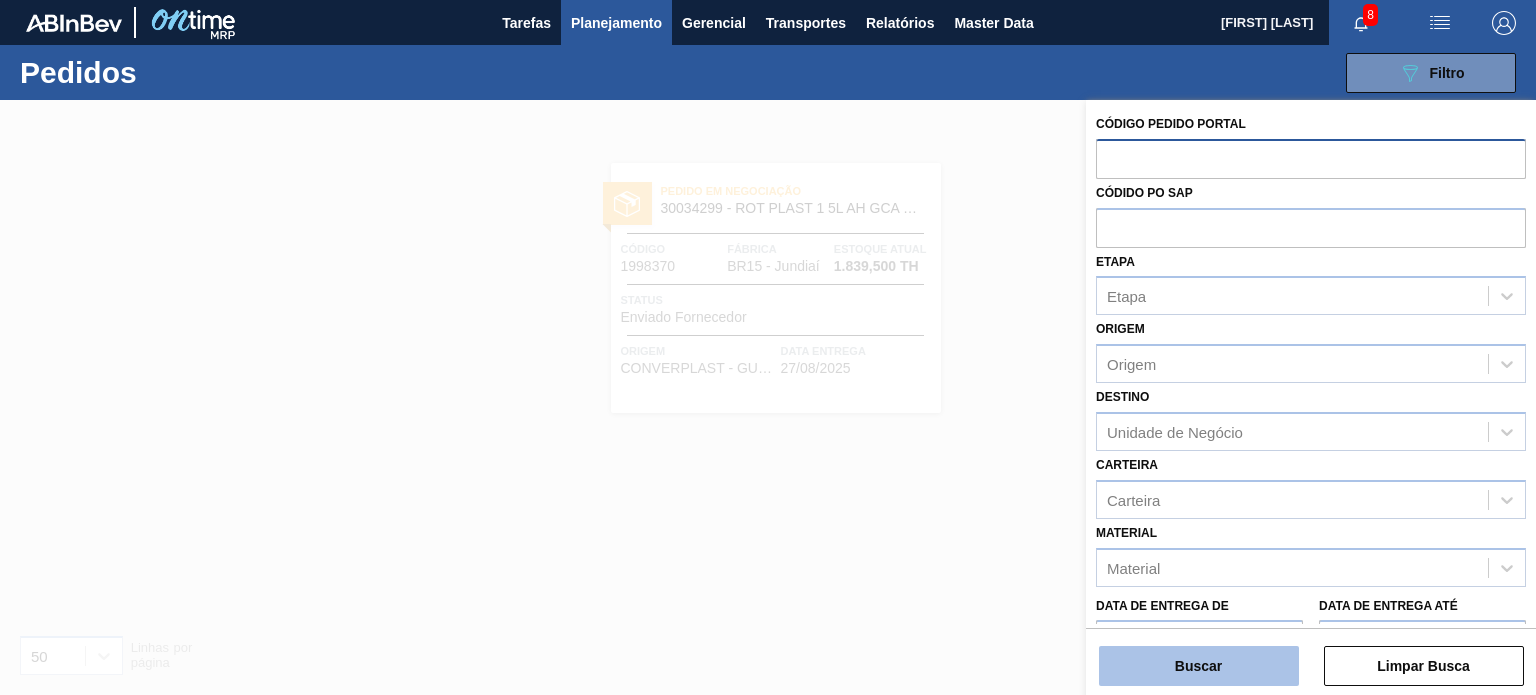 click on "Buscar" at bounding box center [1199, 666] 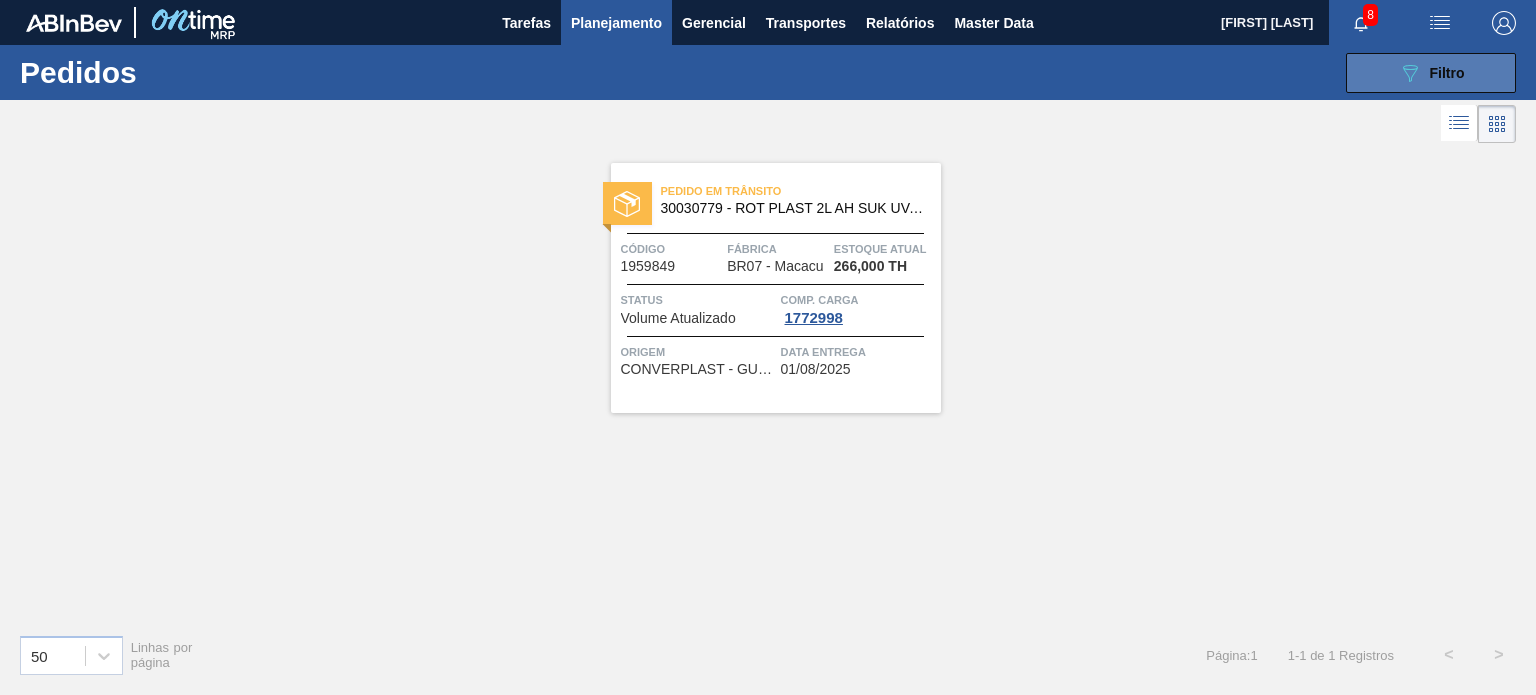 click on "089F7B8B-B2A5-4AFE-B5C0-19BA573D28AC Filtro" at bounding box center [1431, 73] 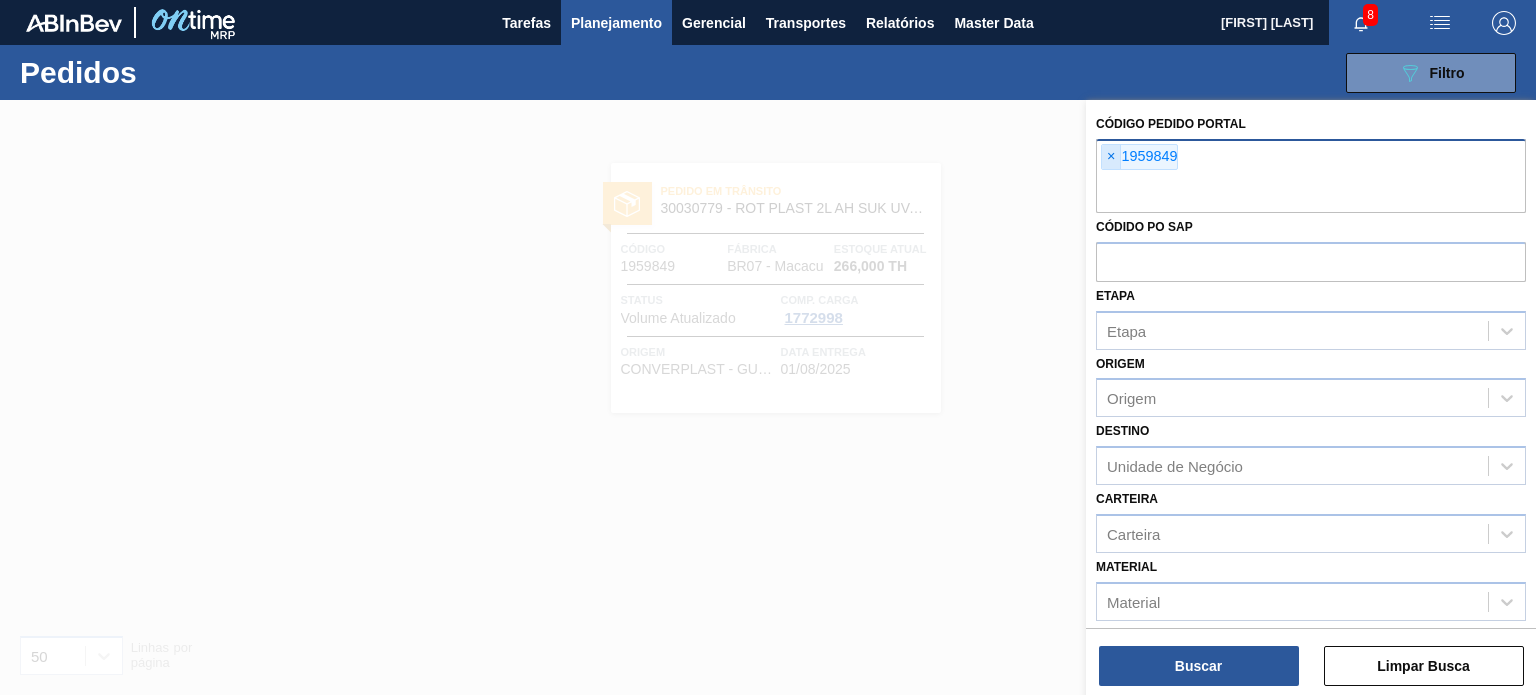 click on "×" at bounding box center [1111, 157] 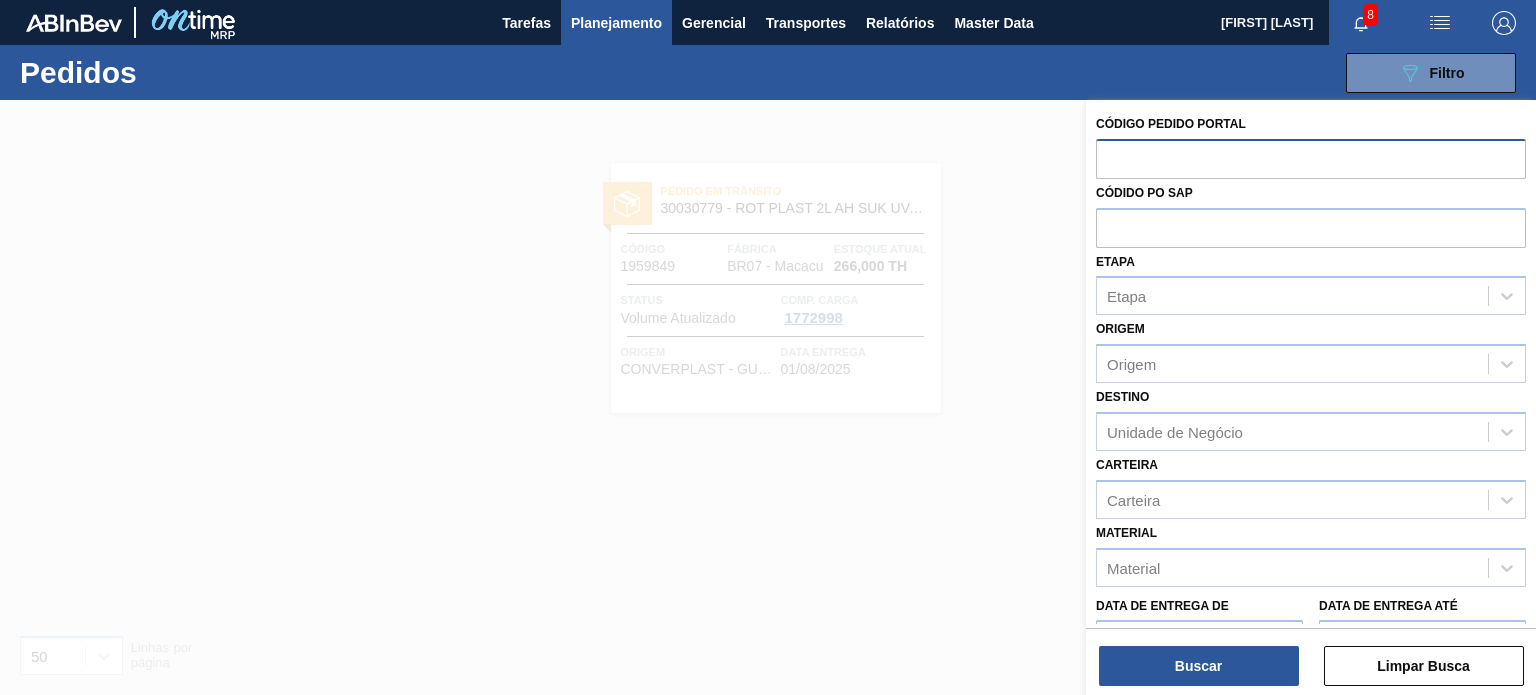 paste on "1989877" 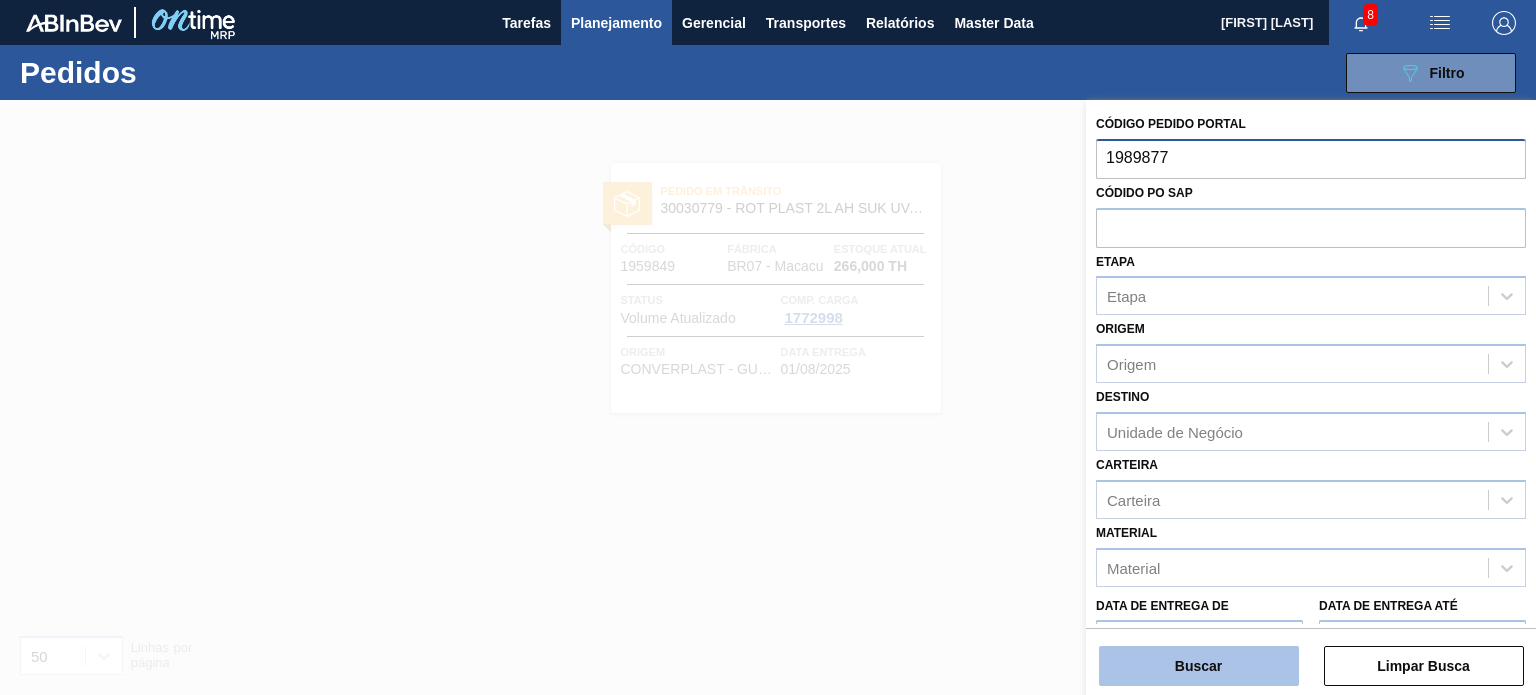 type on "1989877" 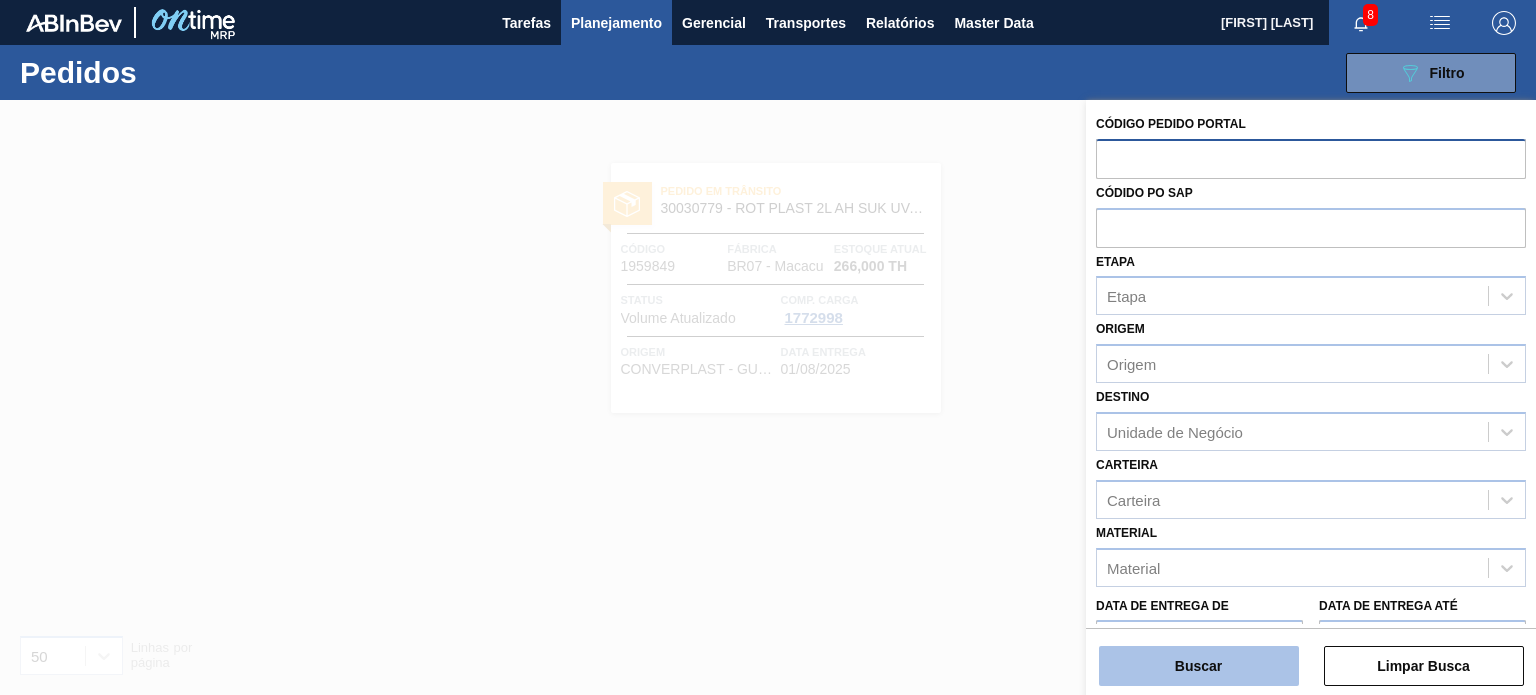 click on "Buscar" at bounding box center [1199, 666] 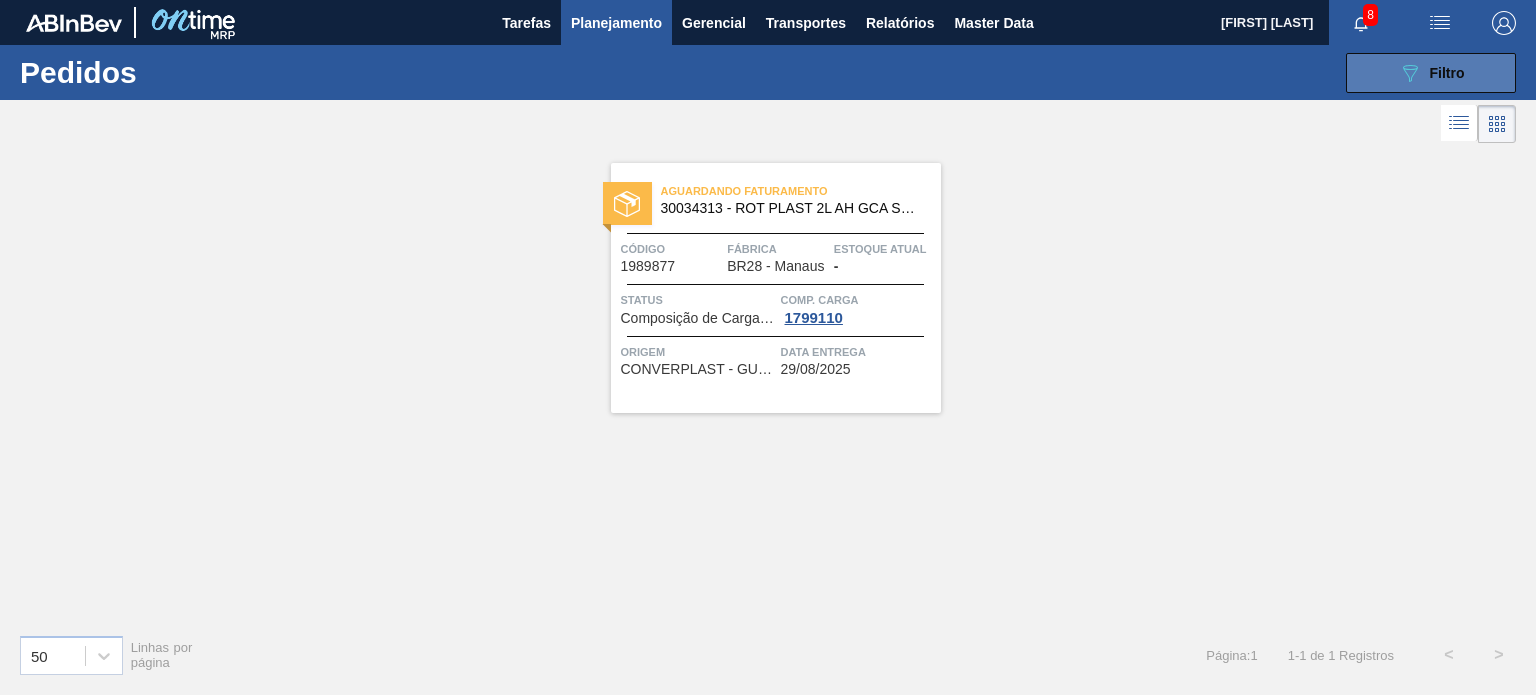 drag, startPoint x: 1440, startPoint y: 67, endPoint x: 1422, endPoint y: 83, distance: 24.083189 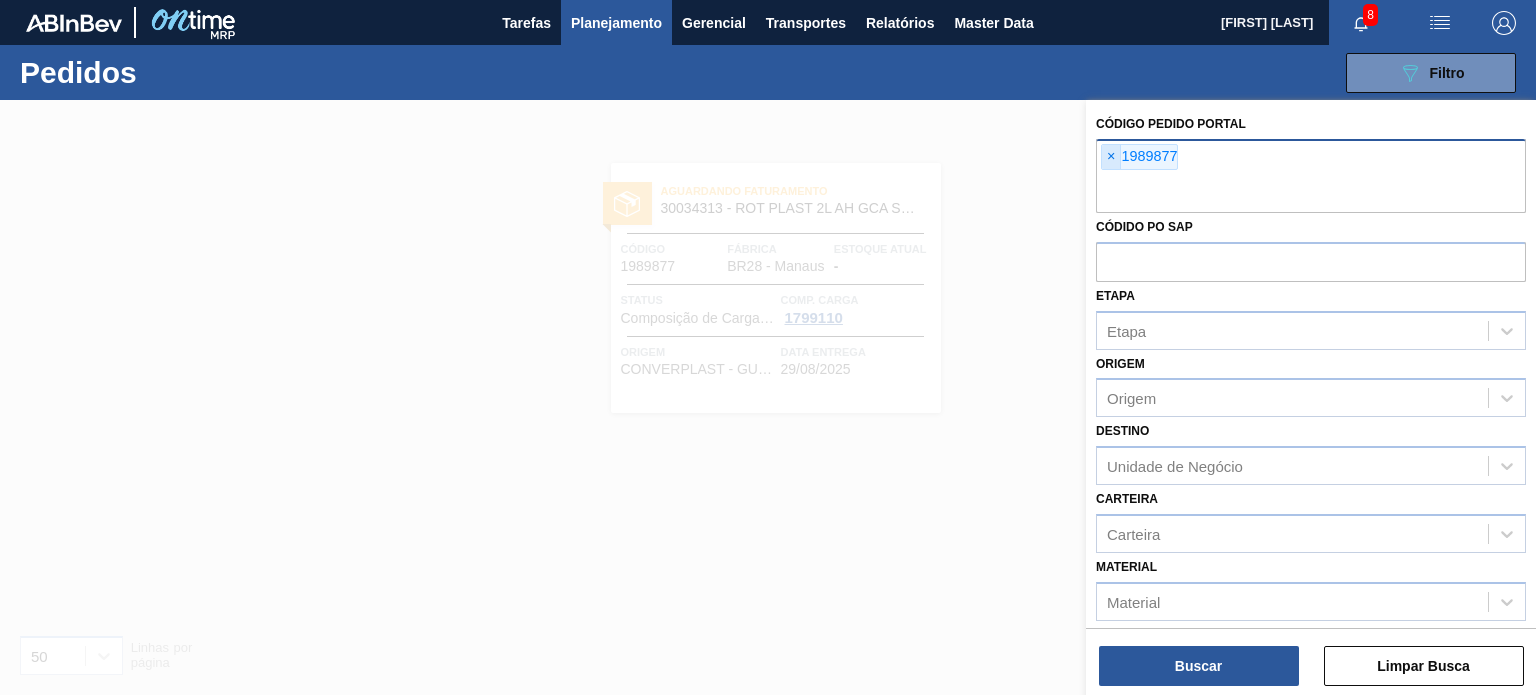 click on "×" at bounding box center (1111, 157) 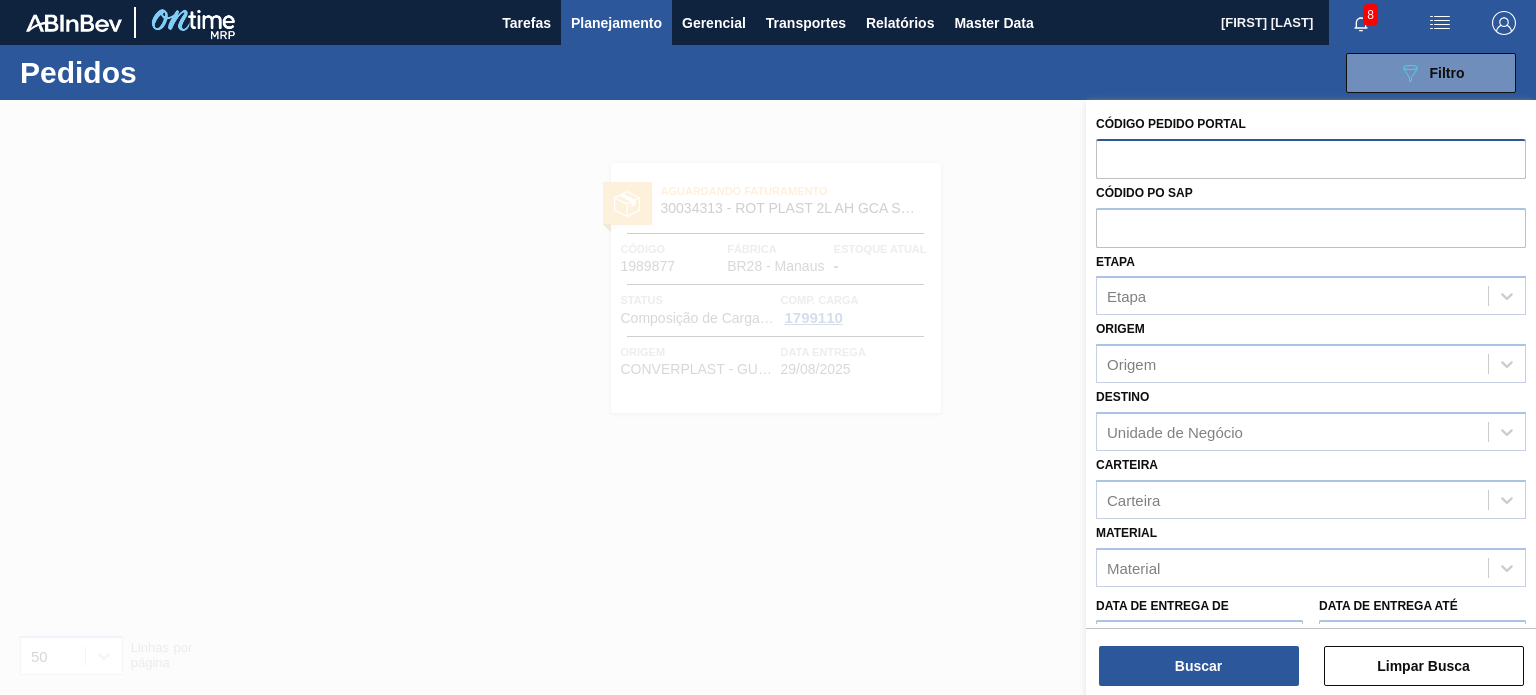 paste on "1989358" 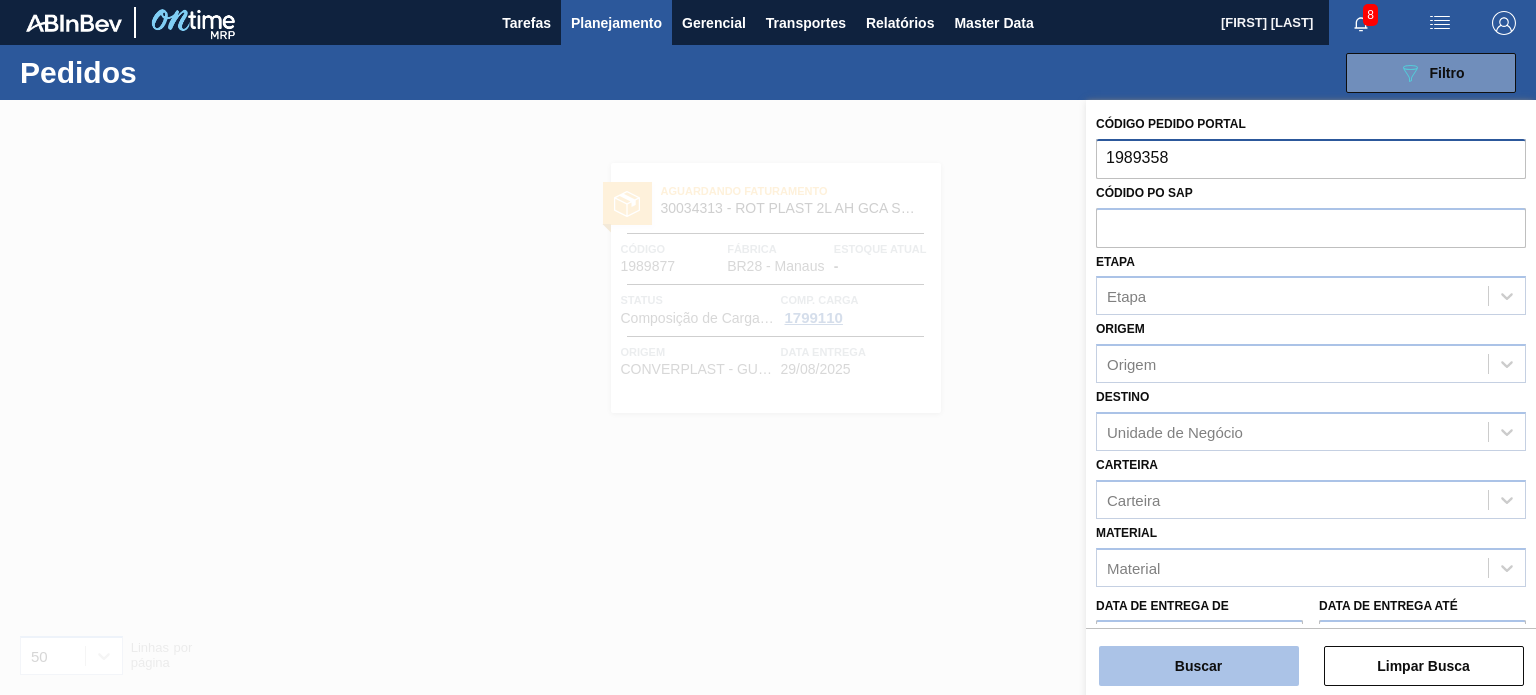 type on "1989358" 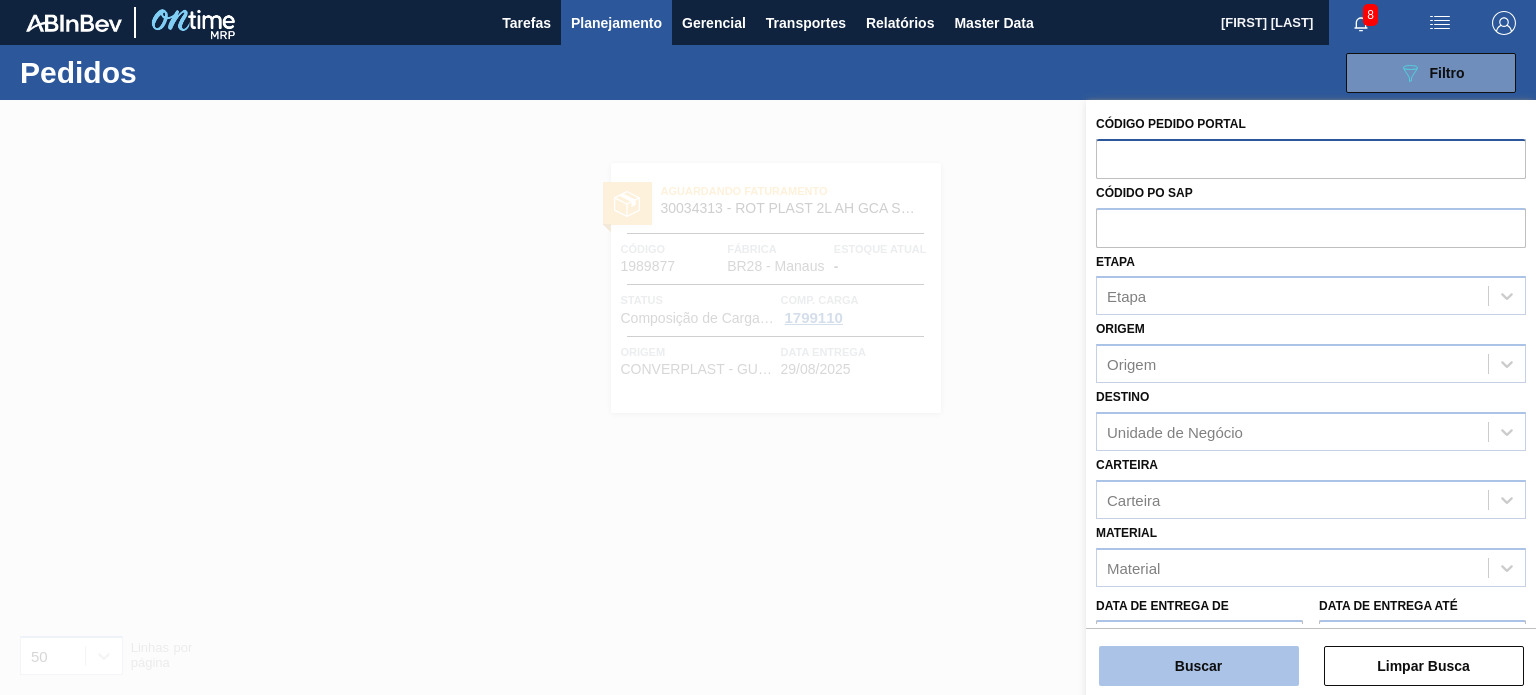 click on "Buscar" at bounding box center [1199, 666] 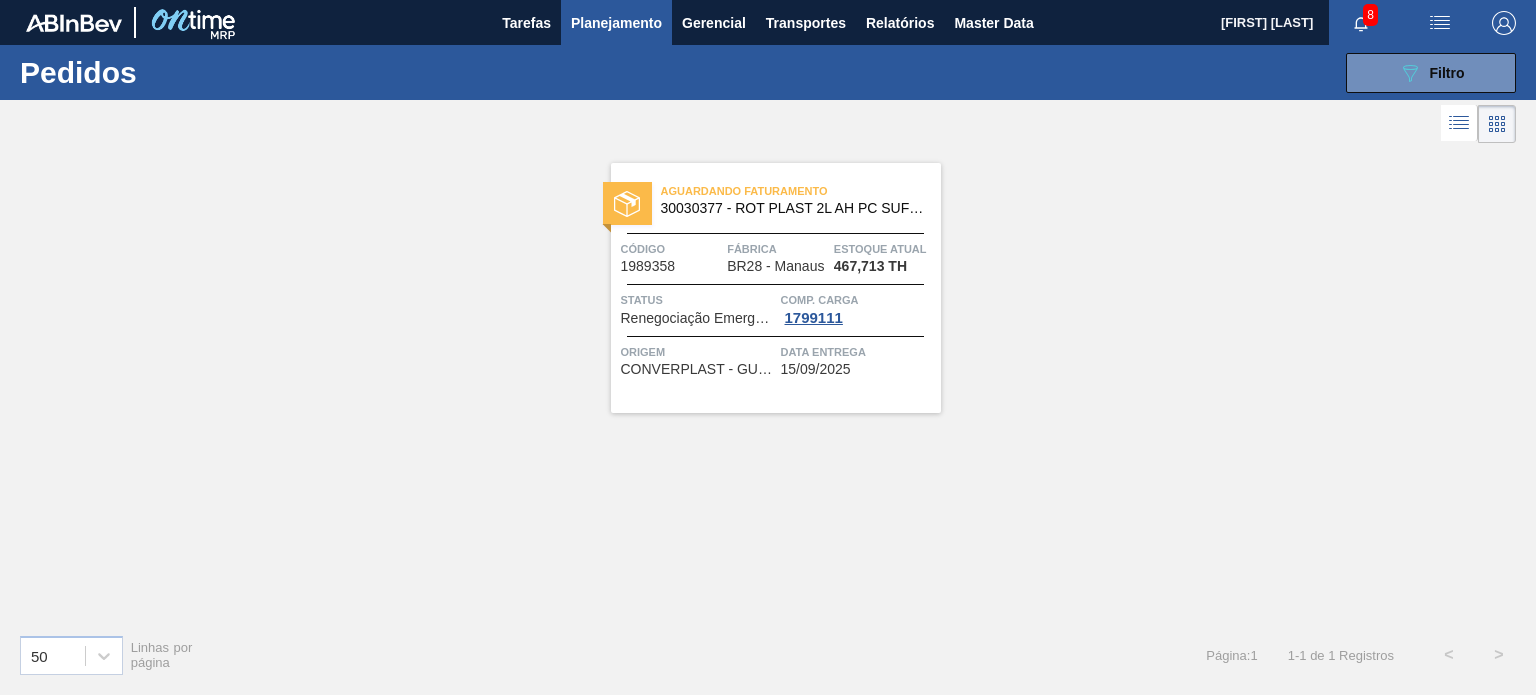 drag, startPoint x: 718, startPoint y: 251, endPoint x: 524, endPoint y: 316, distance: 204.59961 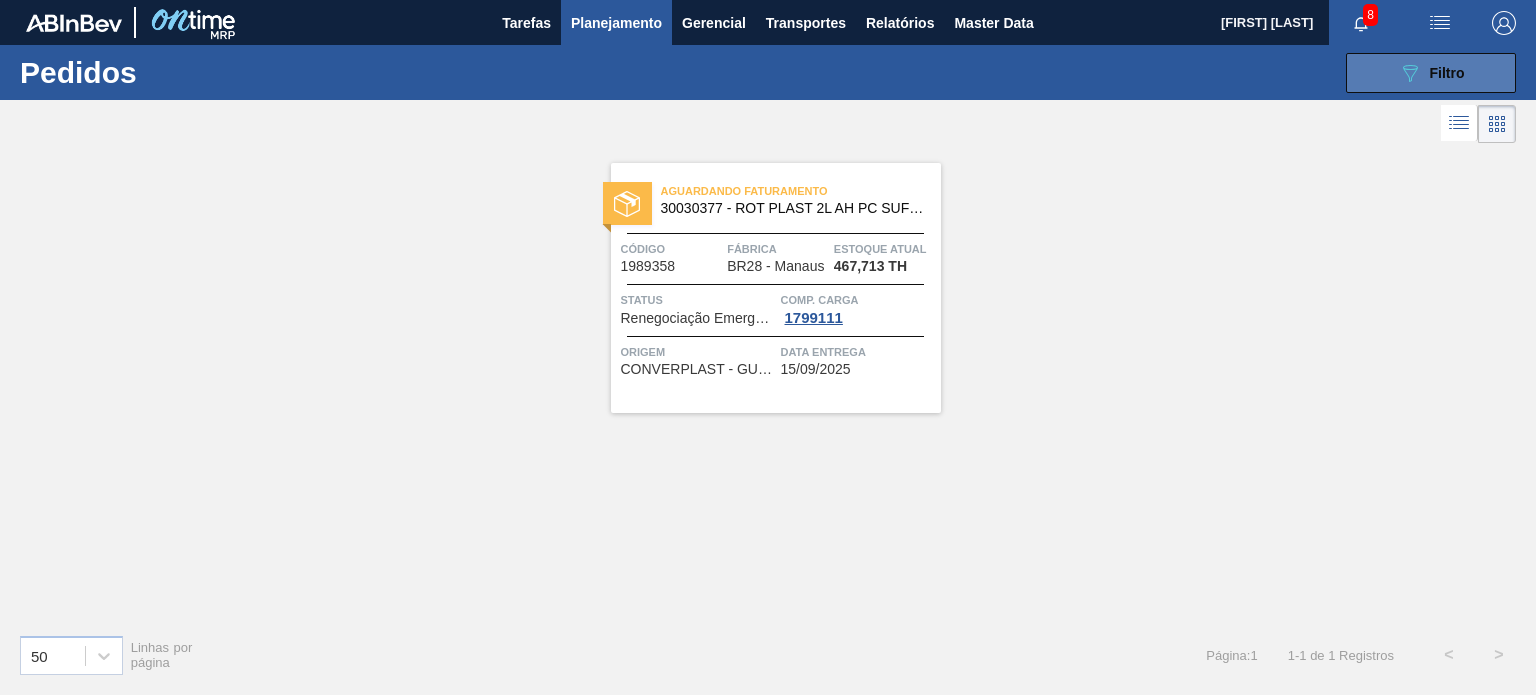 click on "089F7B8B-B2A5-4AFE-B5C0-19BA573D28AC Filtro" at bounding box center (1431, 73) 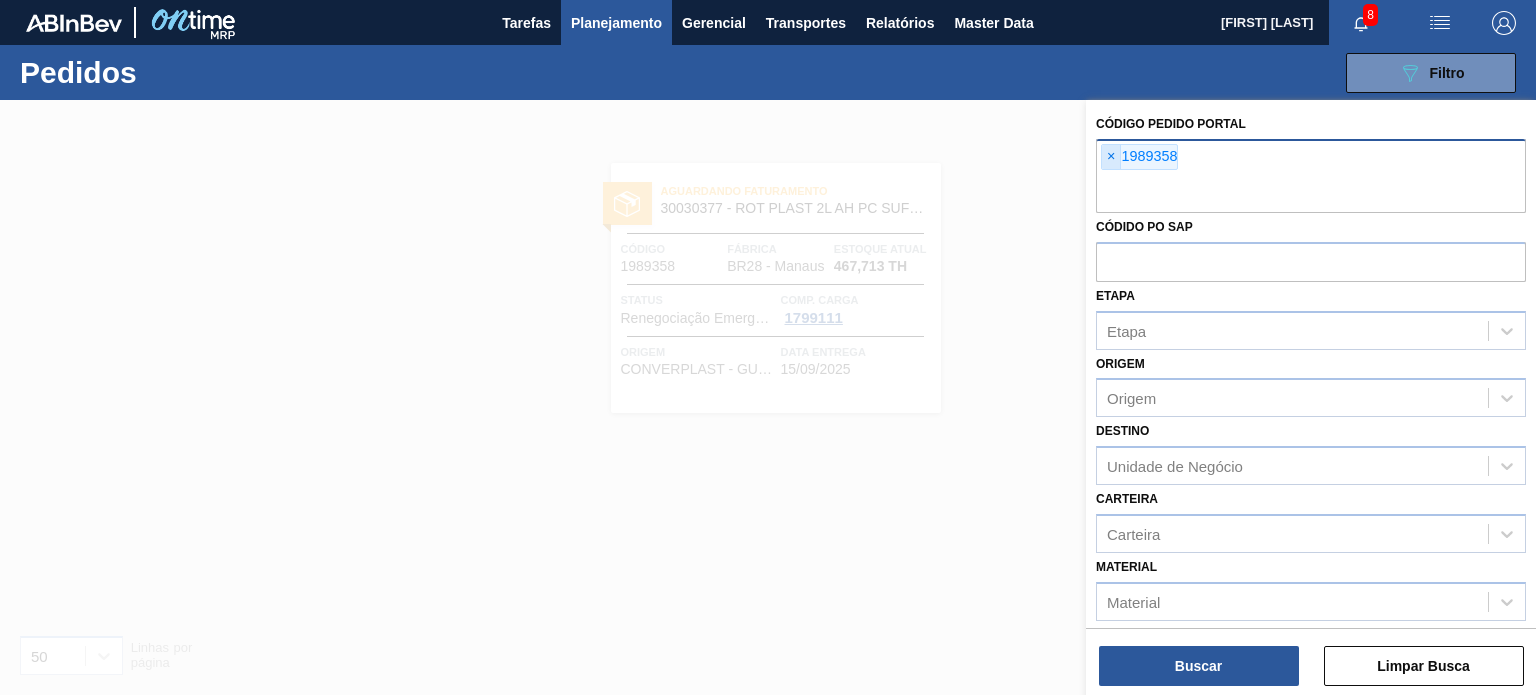 click on "×" at bounding box center (1111, 157) 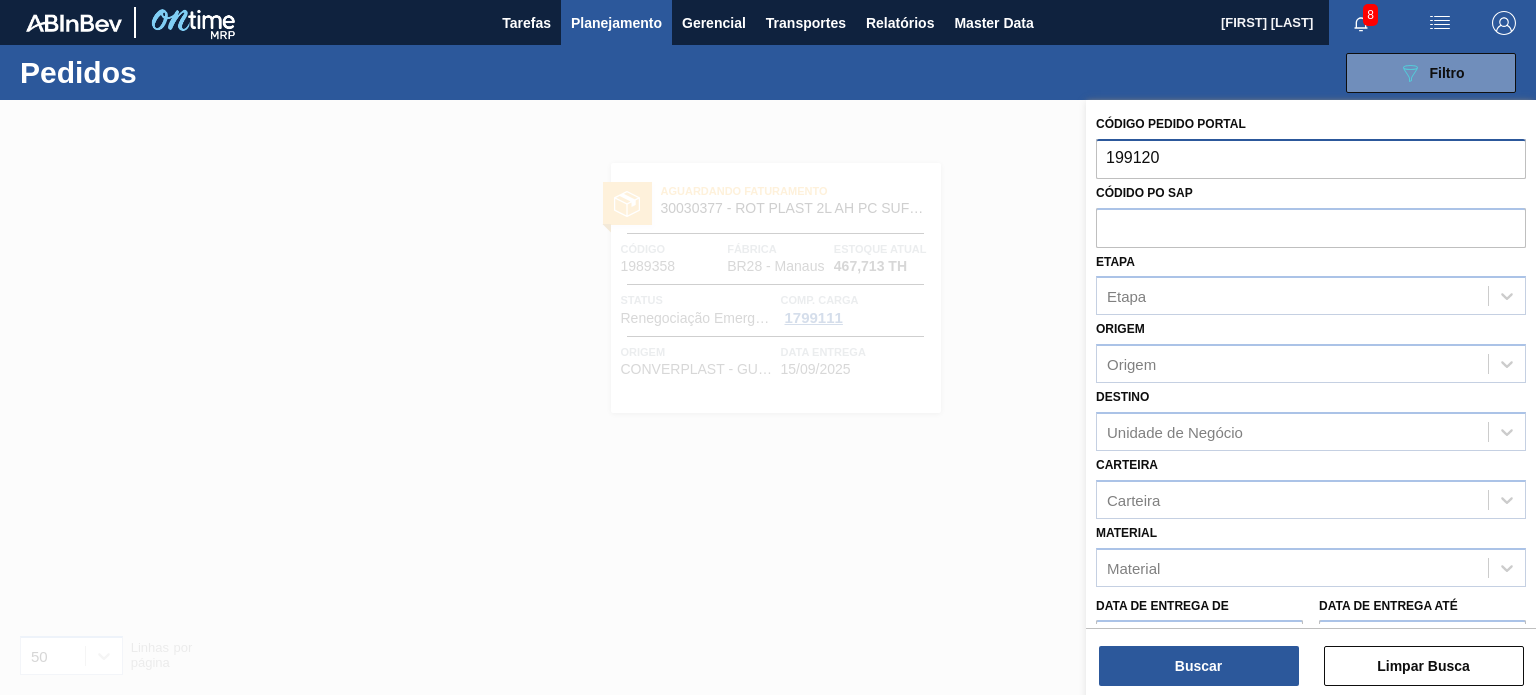 type on "1991205" 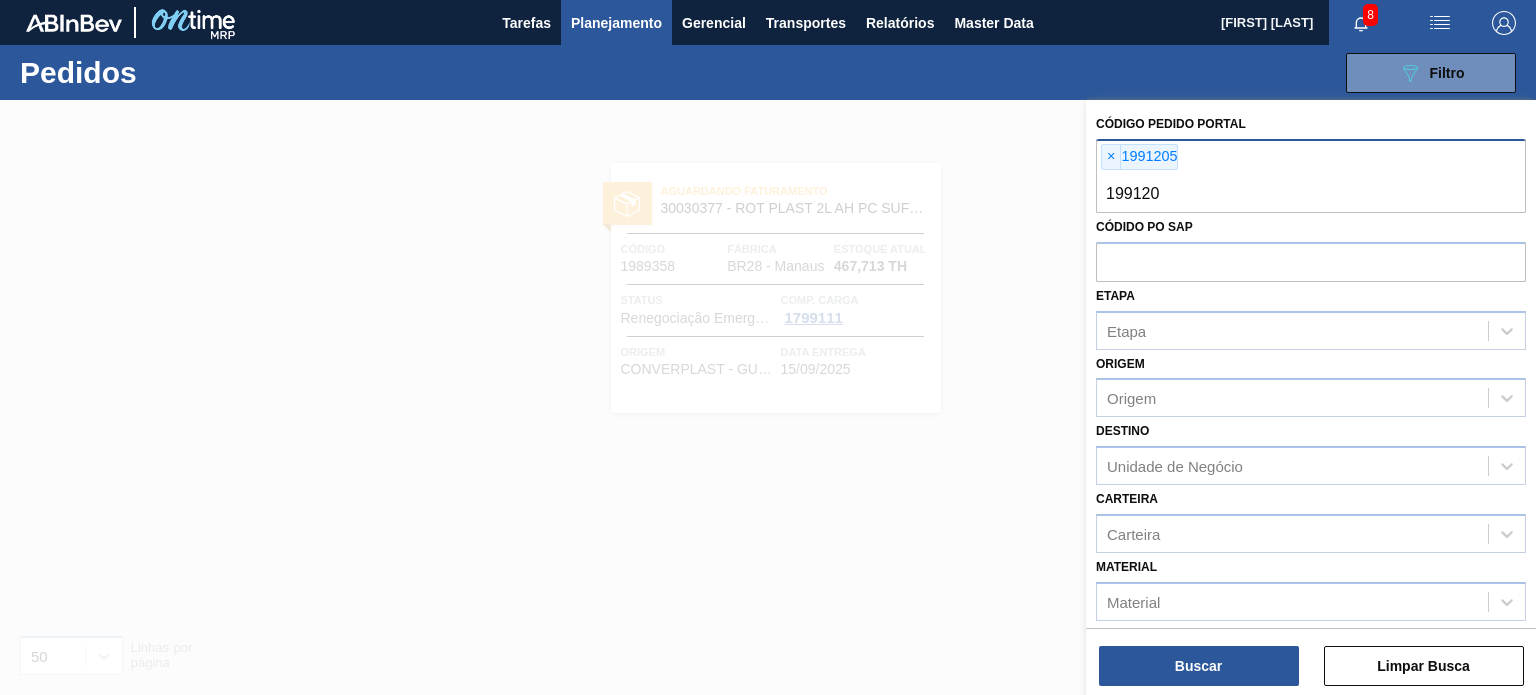 type on "1991207" 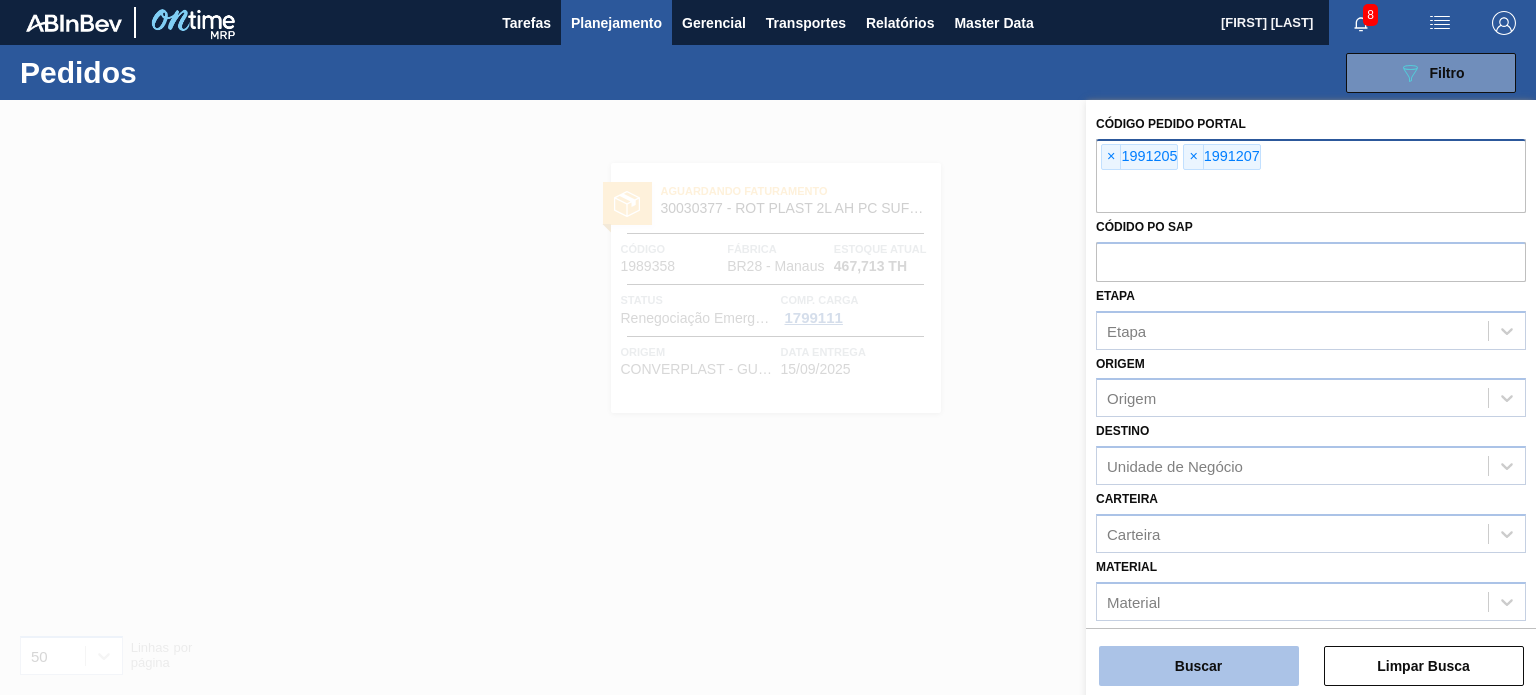 click on "Buscar" at bounding box center (1199, 666) 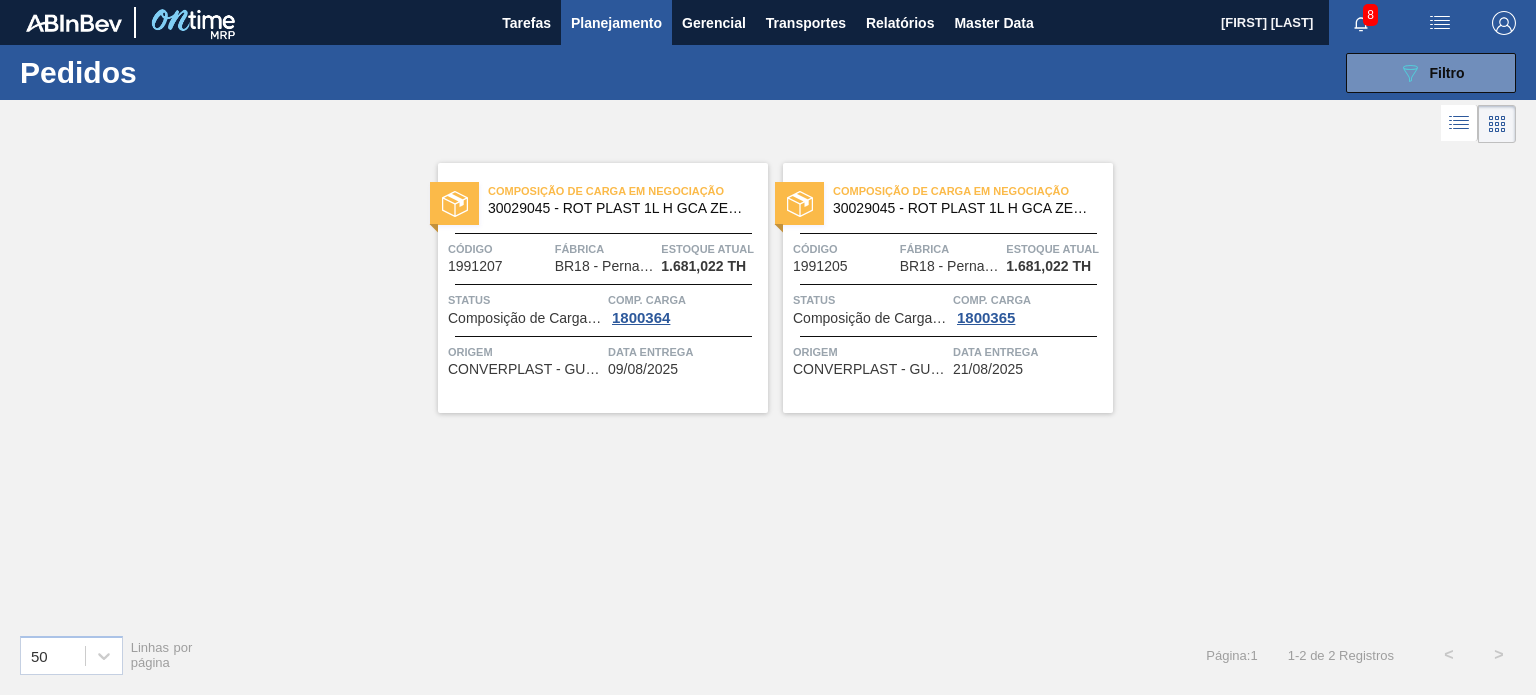click on "089F7B8B-B2A5-4AFE-B5C0-19BA573D28AC Filtro Código Pedido Portal  ×  1991205  ×  1991207 Códido PO SAP Etapa Etapa Origem Origem Destino Unidade de Negócio Carteira Carteira Material Material Data de Entrega de Data de Entrega até Hora entrega de Hora entrega até Mostrar itens pendentes Buscar Limpar Busca" at bounding box center (916, 73) 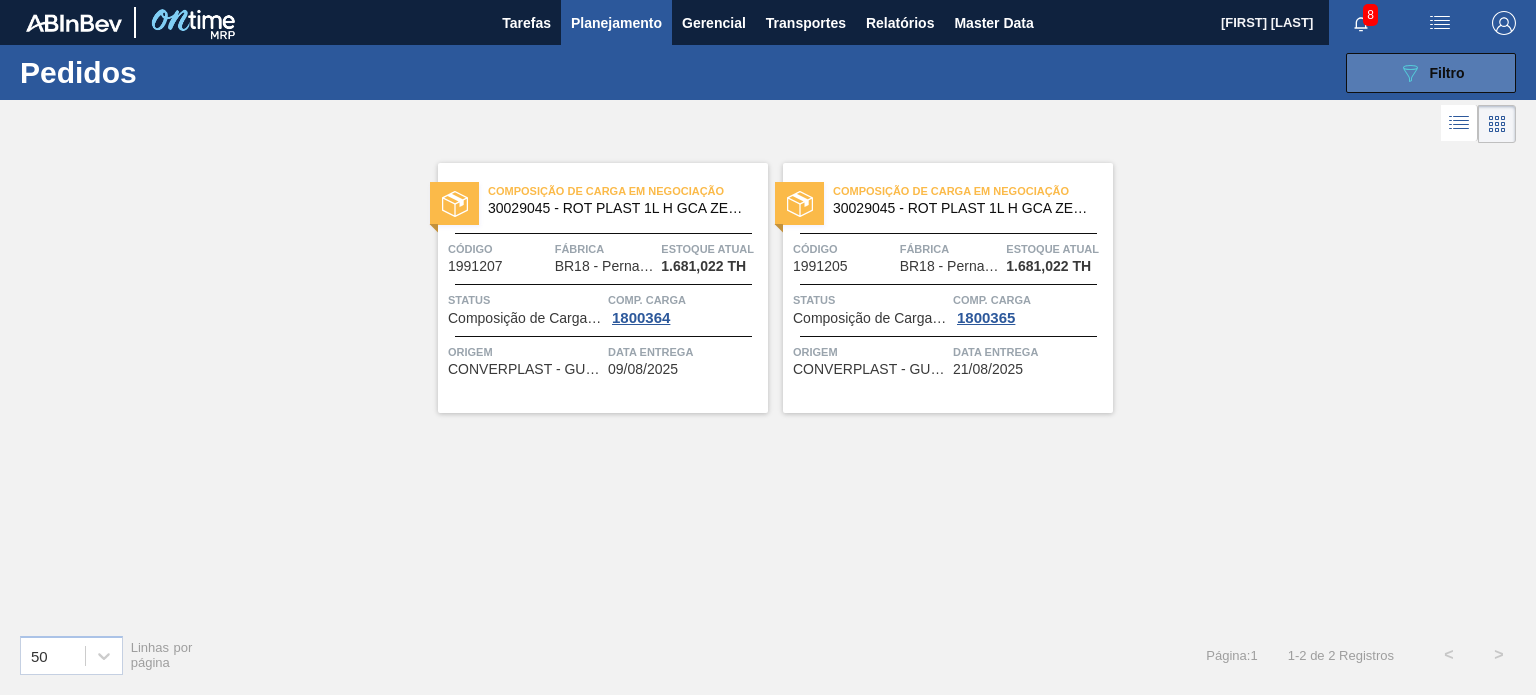 click on "089F7B8B-B2A5-4AFE-B5C0-19BA573D28AC Filtro" at bounding box center (1431, 73) 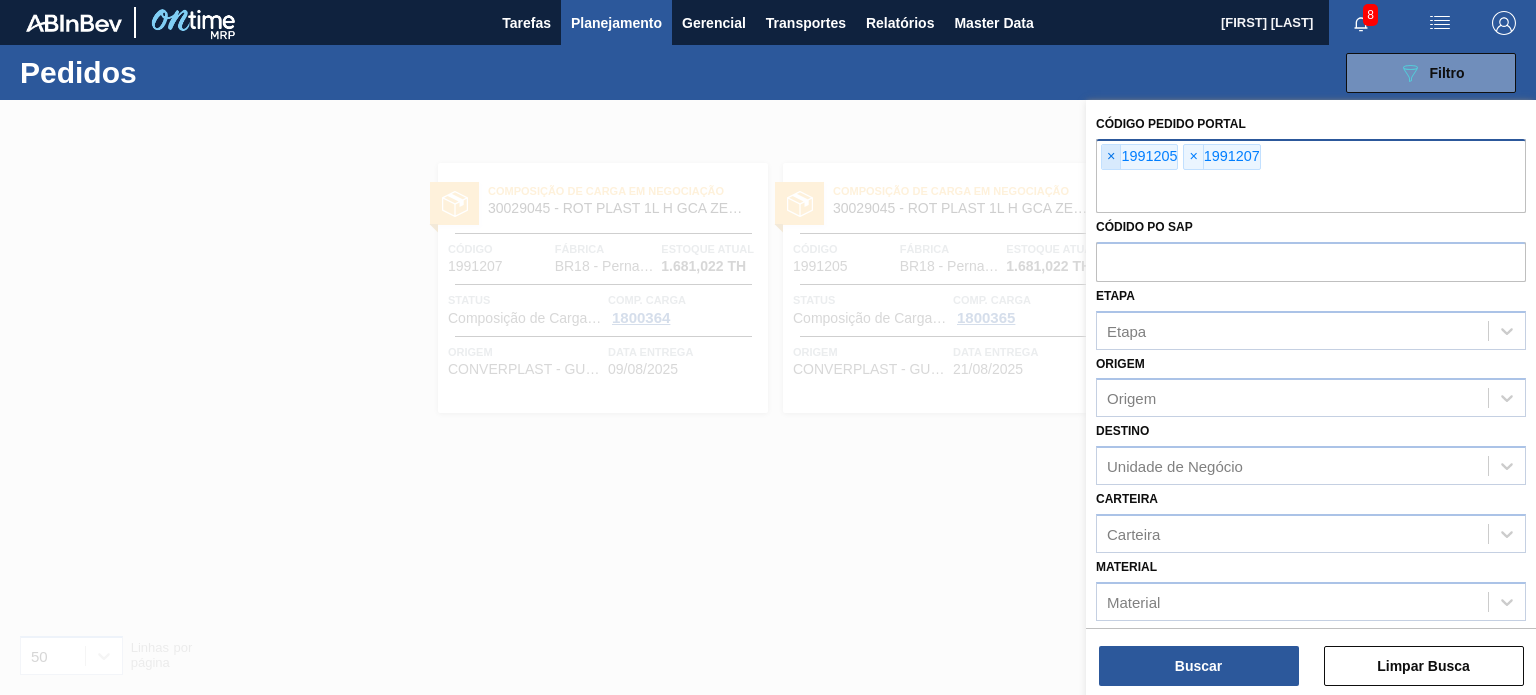 click on "×  1991205" at bounding box center (1139, 157) 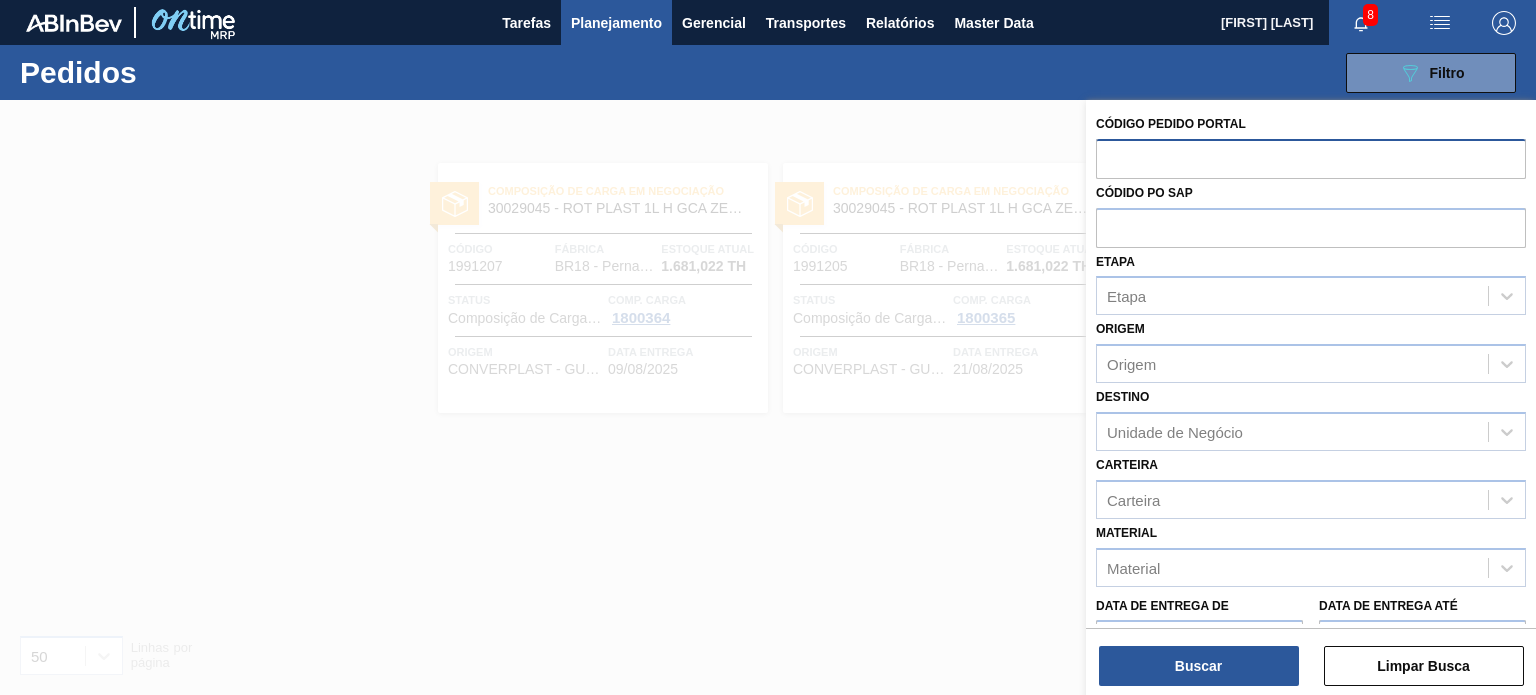 paste on "1989795" 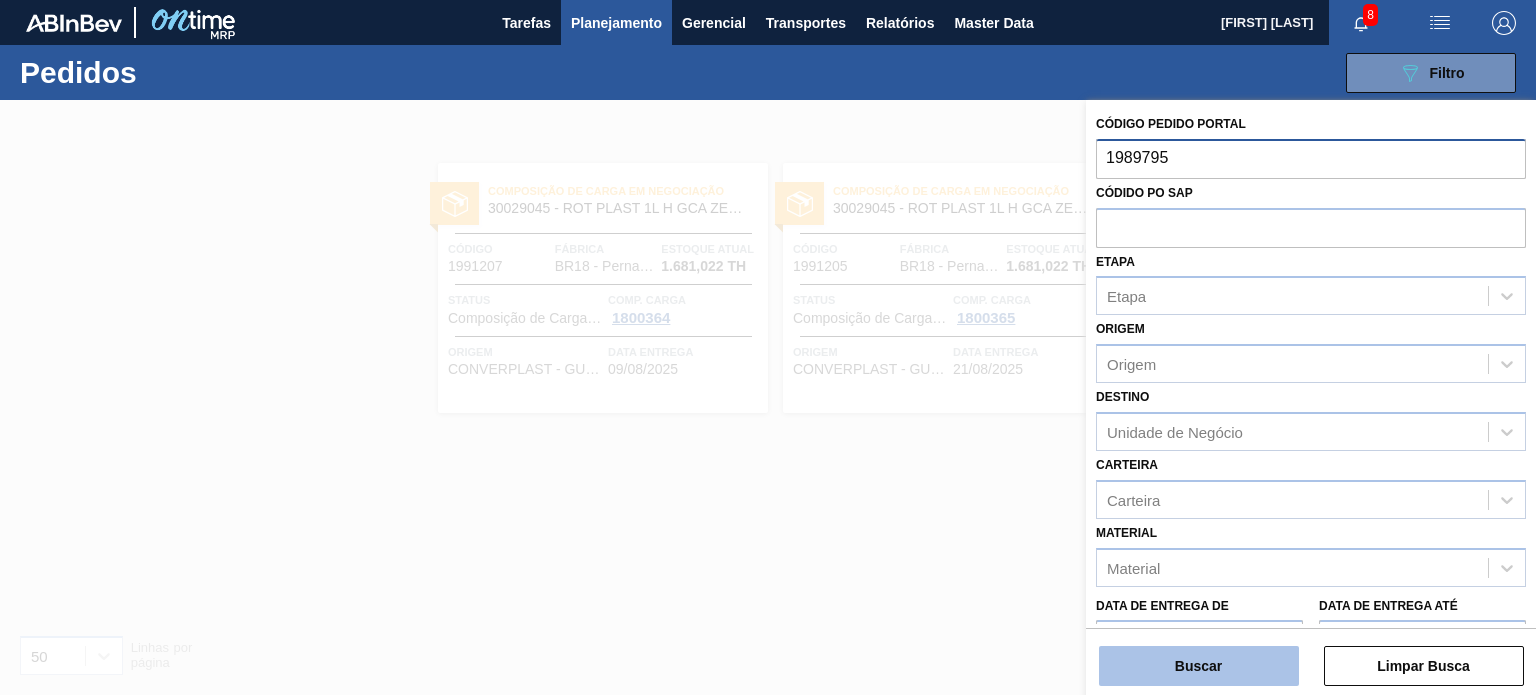 type on "1989795" 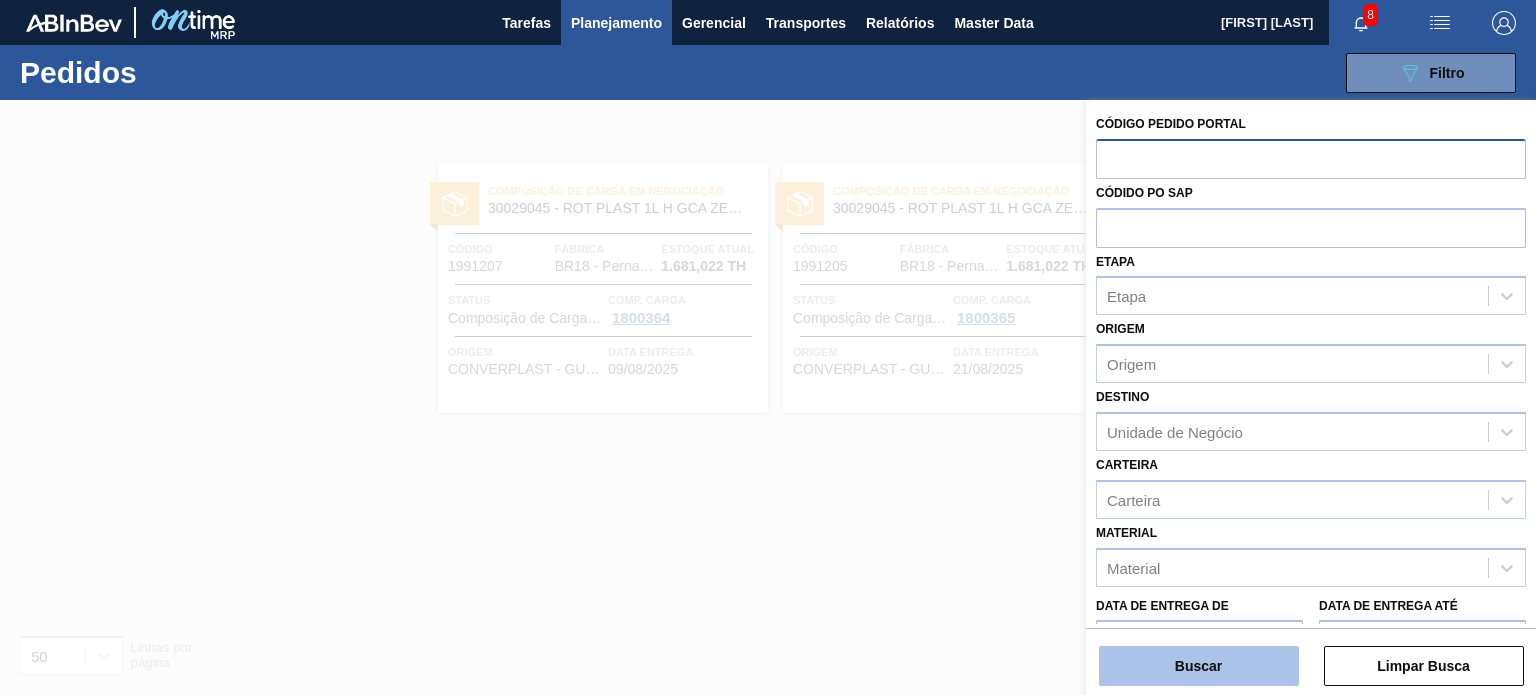 click on "Buscar" at bounding box center (1199, 666) 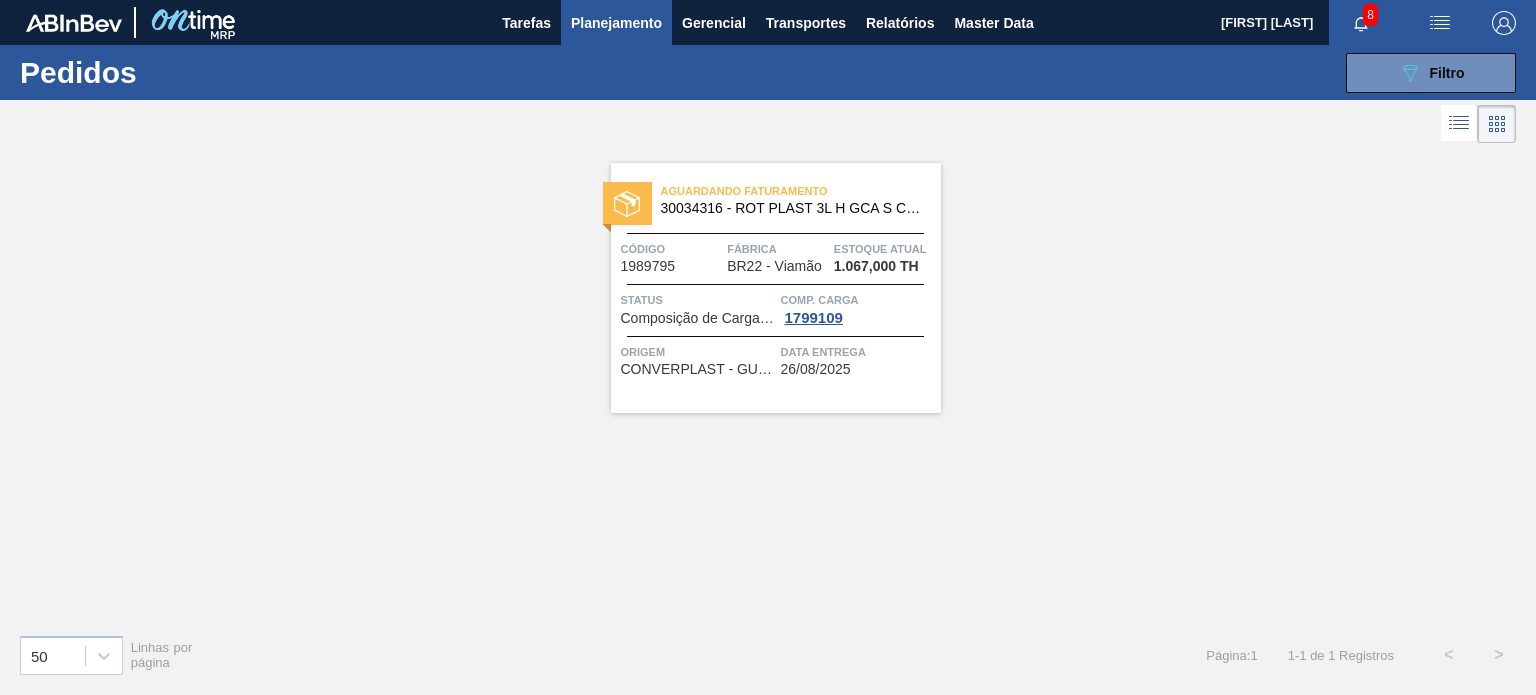 click on "Planejamento" at bounding box center [616, 23] 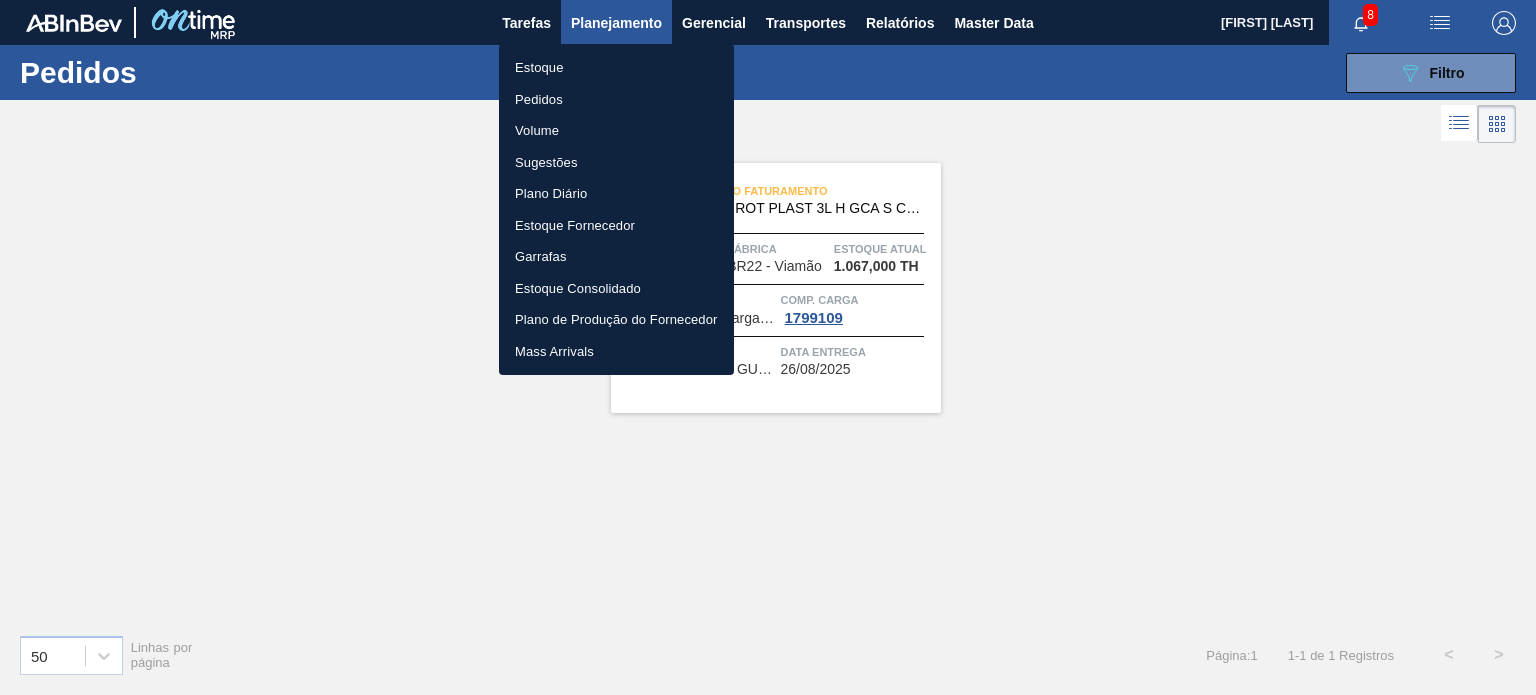 click on "Estoque" at bounding box center [616, 68] 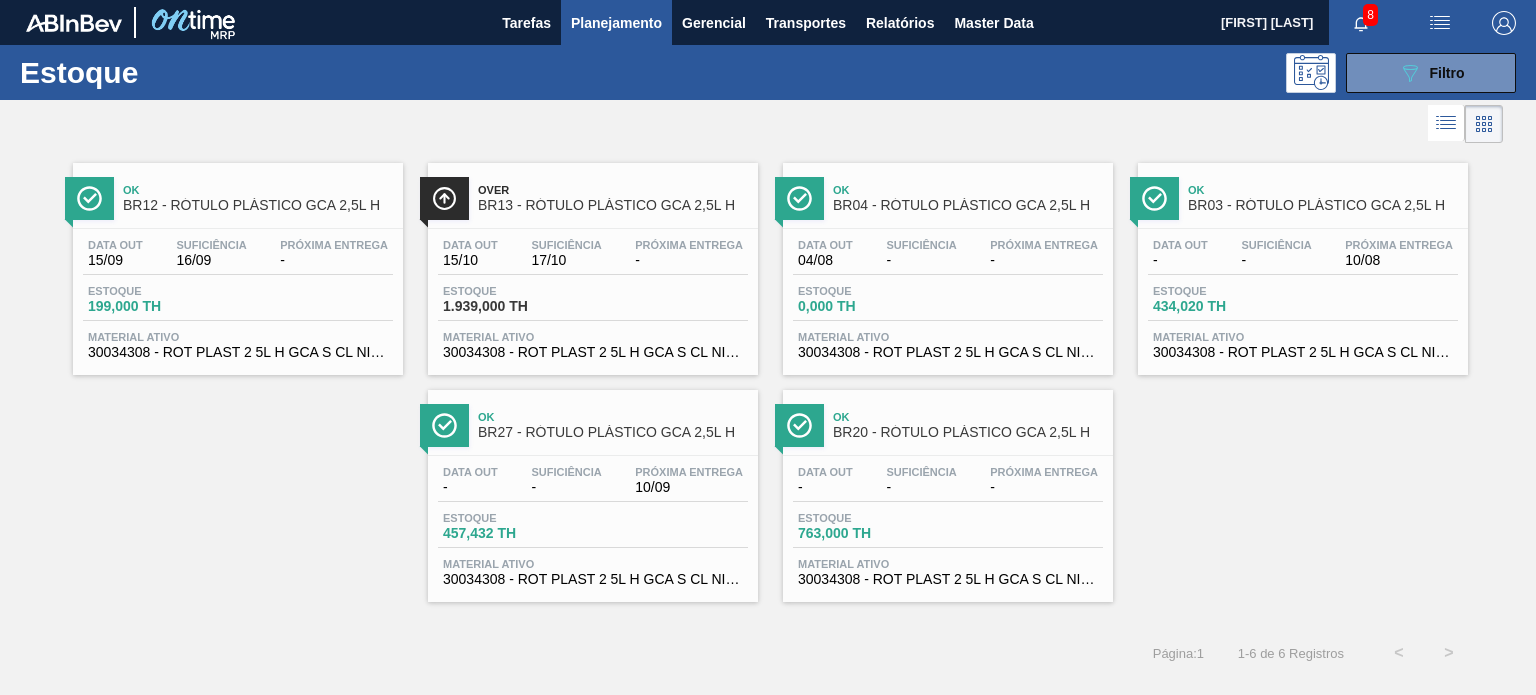 type 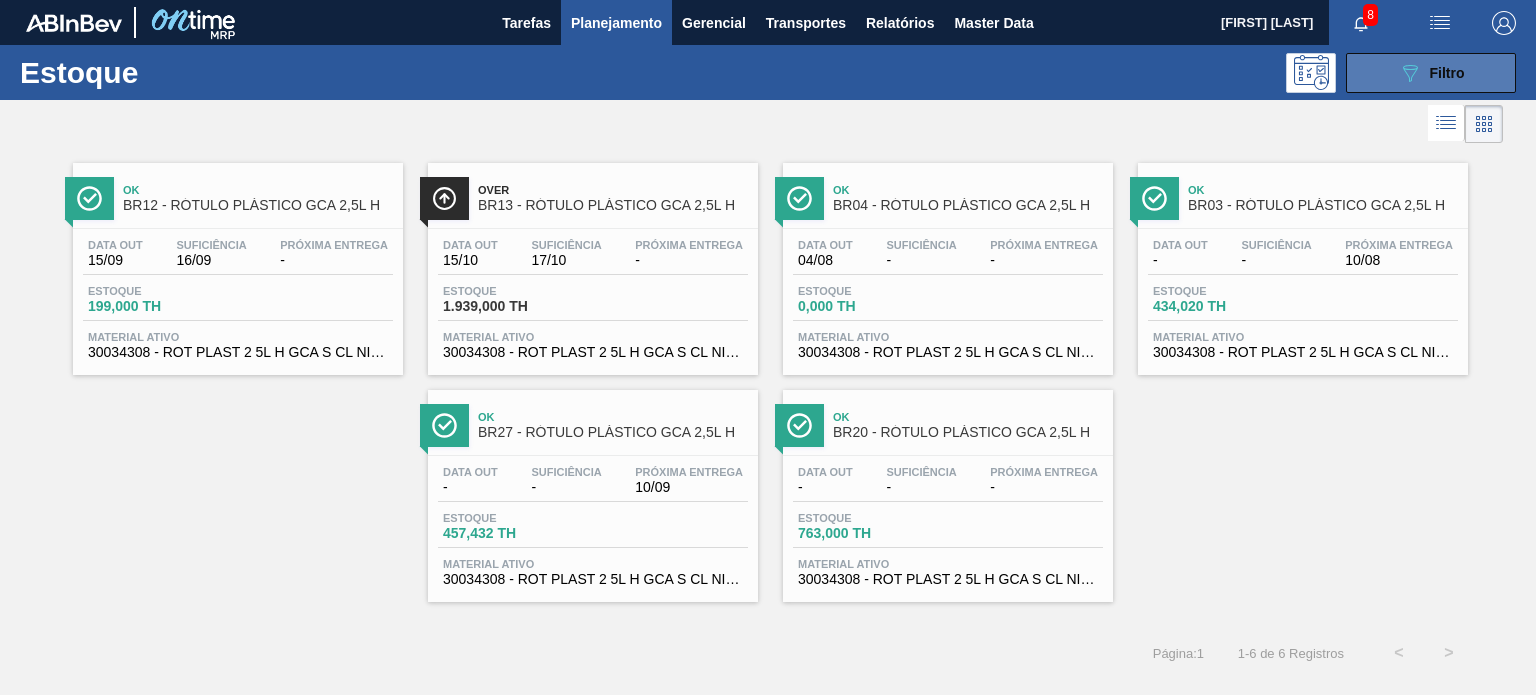 click on "089F7B8B-B2A5-4AFE-B5C0-19BA573D28AC" 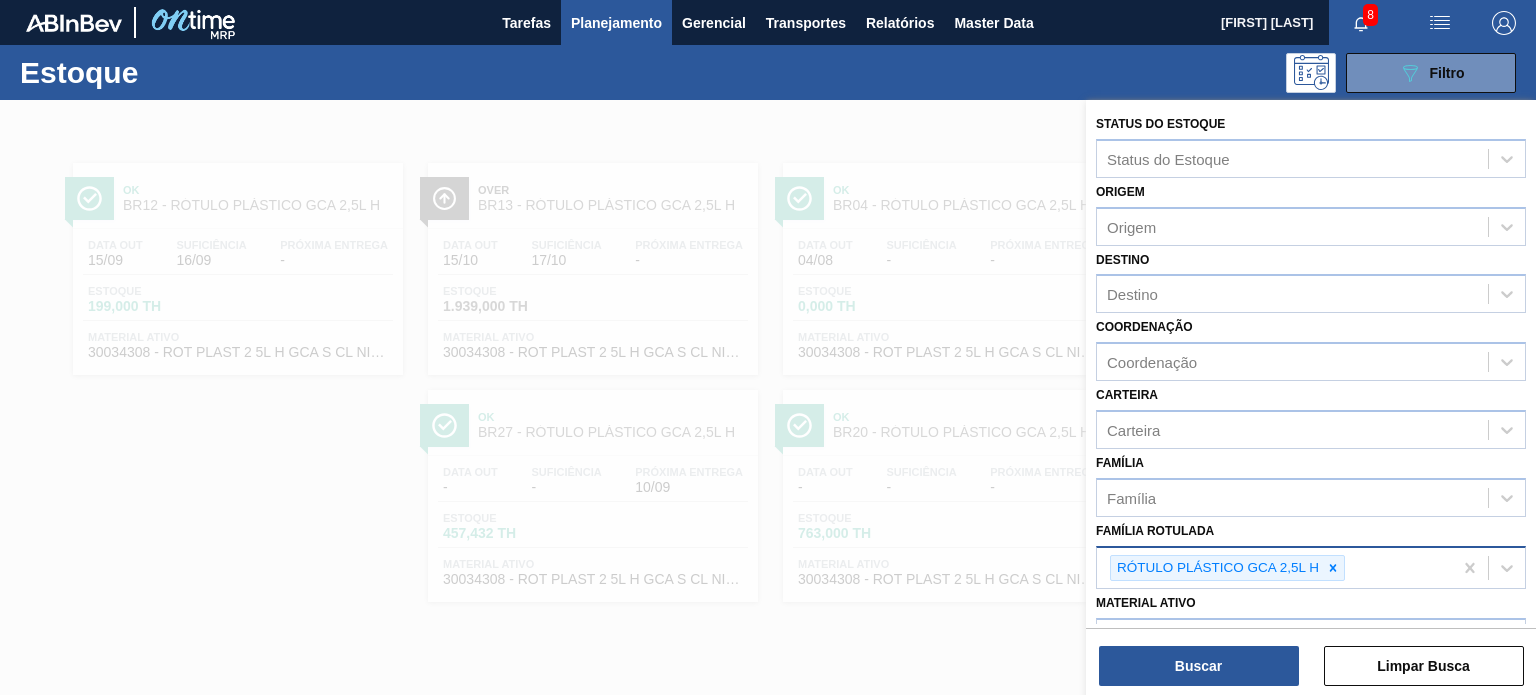 click at bounding box center (1333, 568) 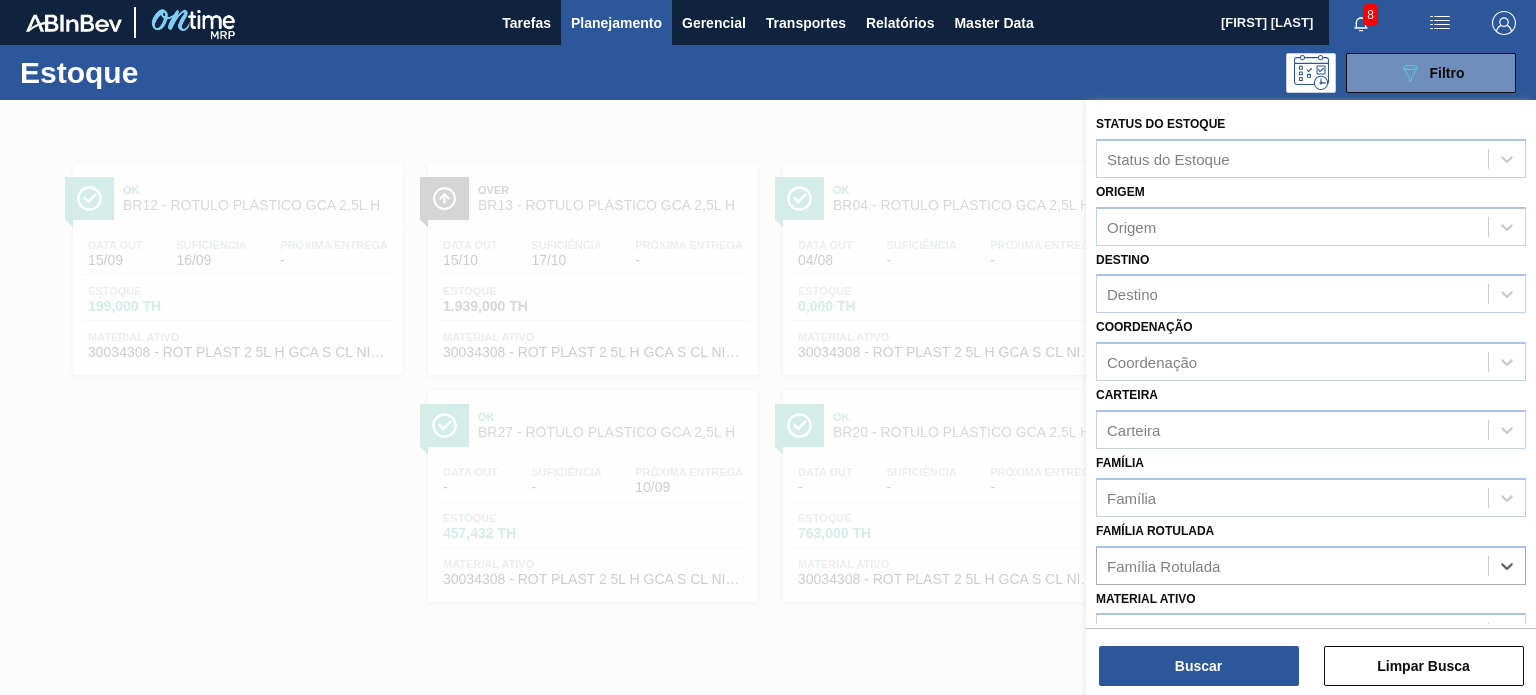 paste on "RÓTULO PLÁSTICO GCA 1,5L AH" 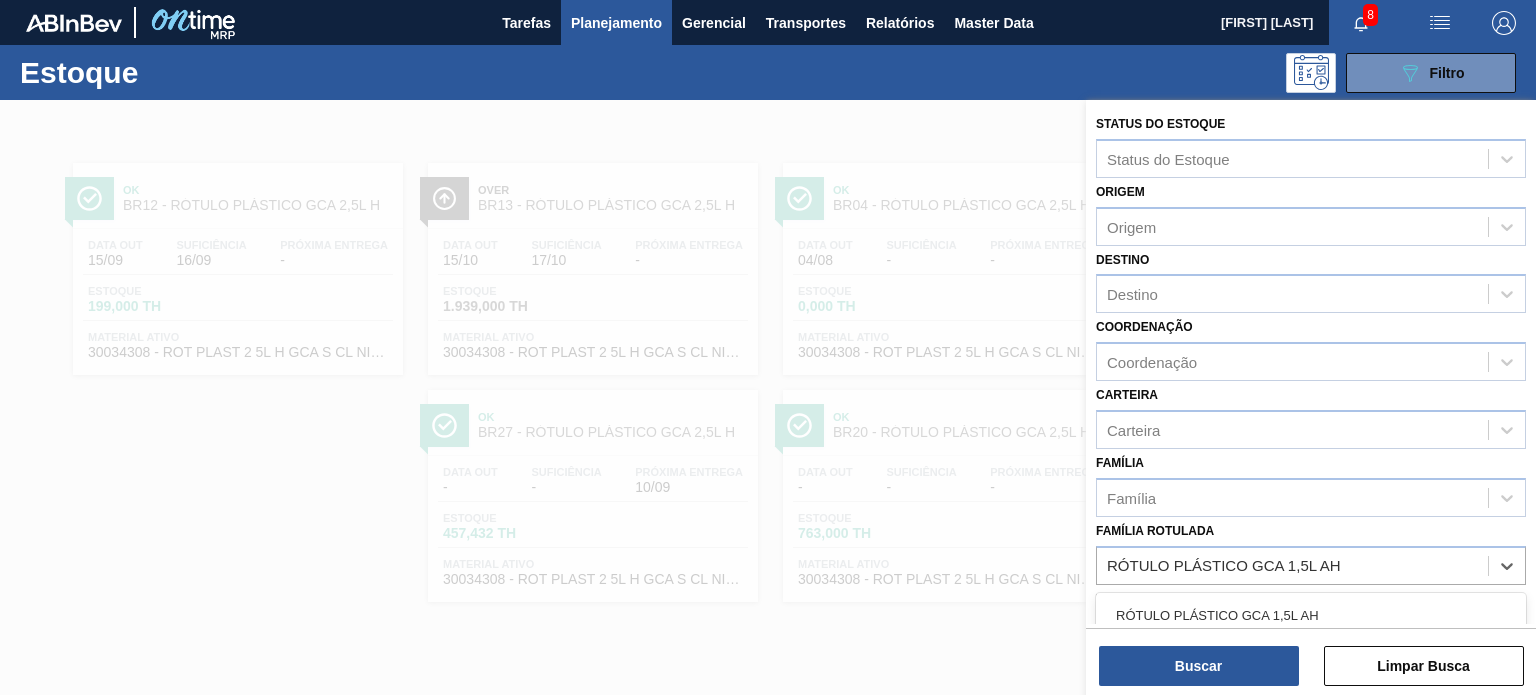 drag, startPoint x: 1264, startPoint y: 600, endPoint x: 1265, endPoint y: 615, distance: 15.033297 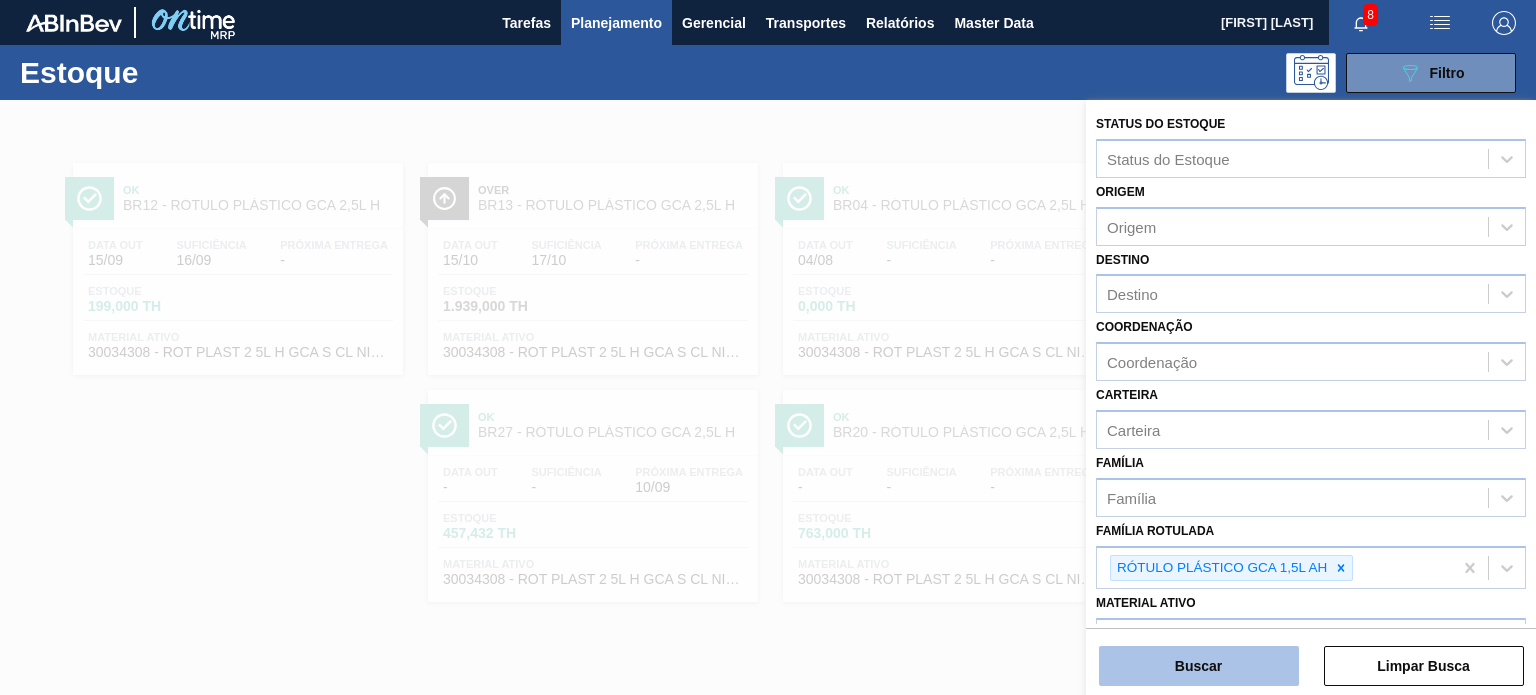 click on "Buscar" at bounding box center (1199, 666) 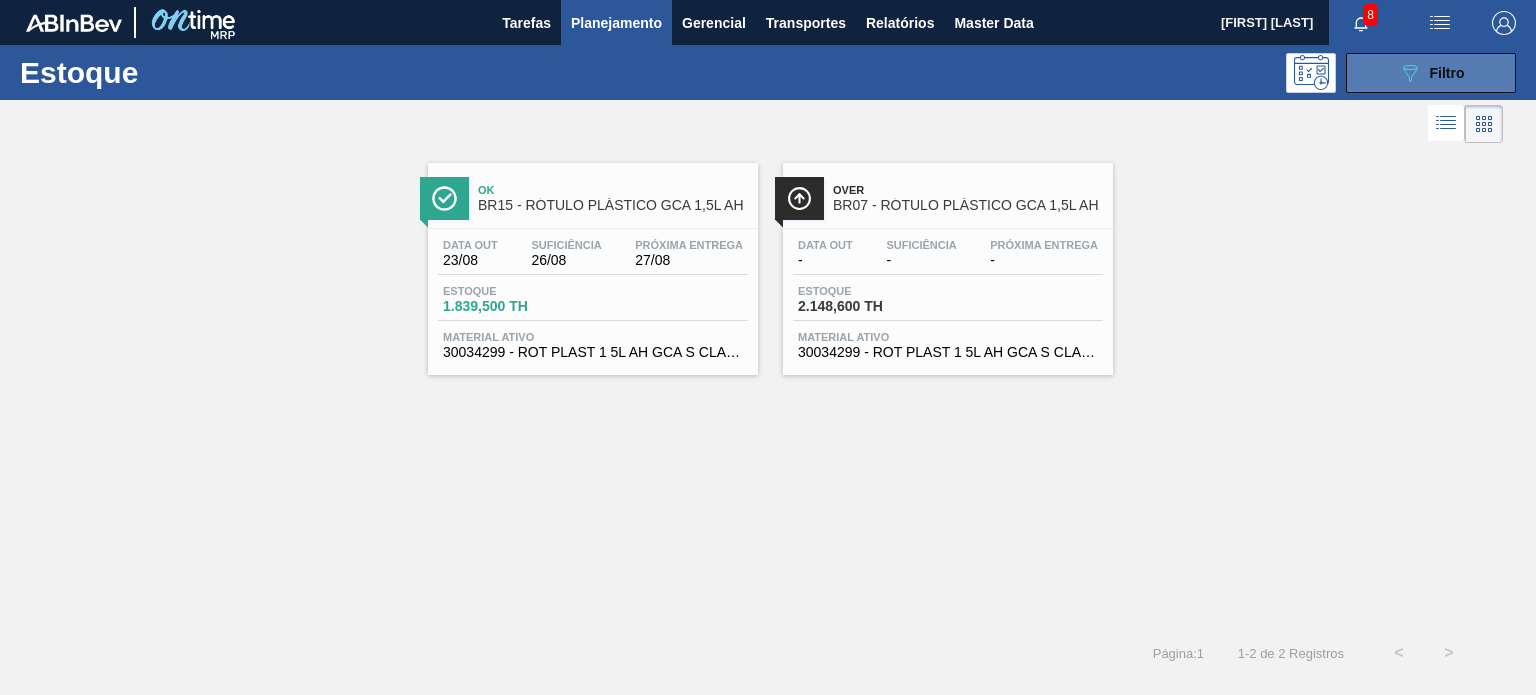 click on "089F7B8B-B2A5-4AFE-B5C0-19BA573D28AC" 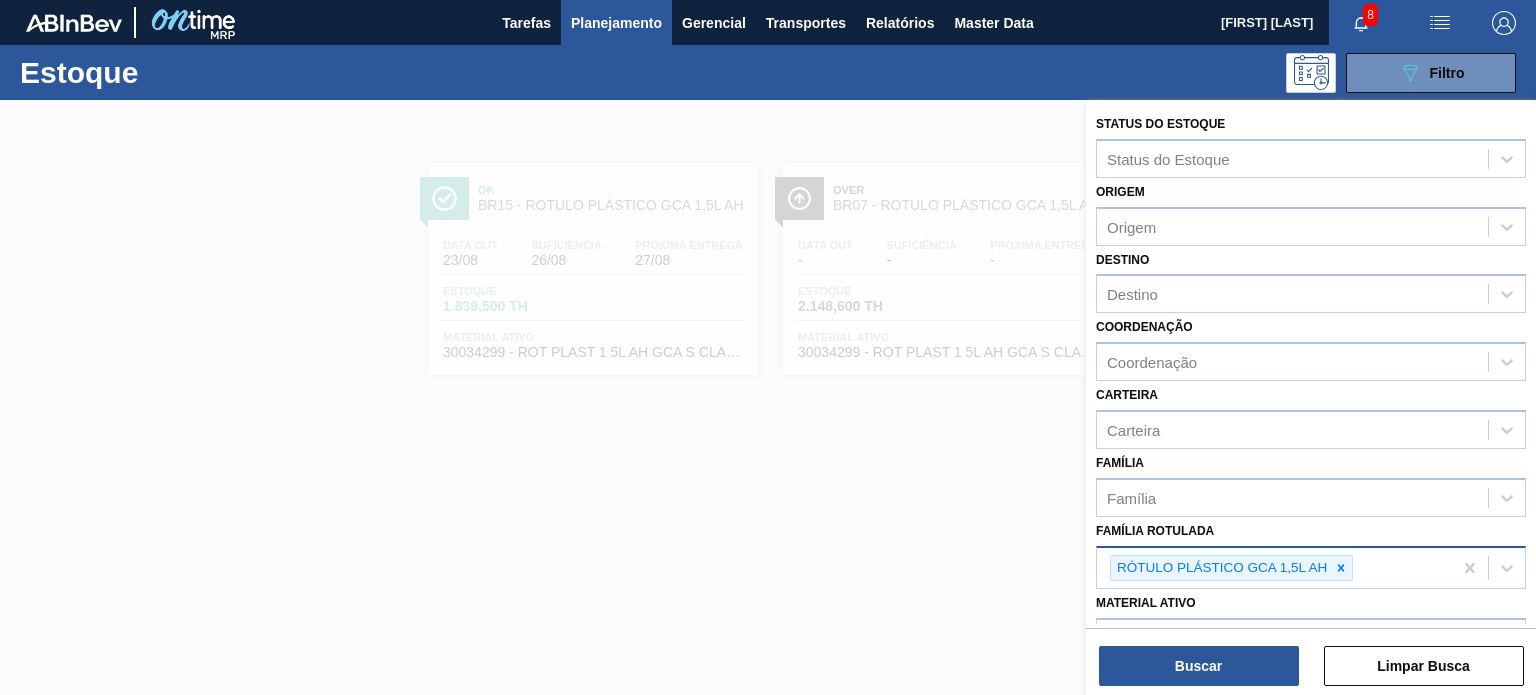 drag, startPoint x: 1336, startPoint y: 566, endPoint x: 1324, endPoint y: 566, distance: 12 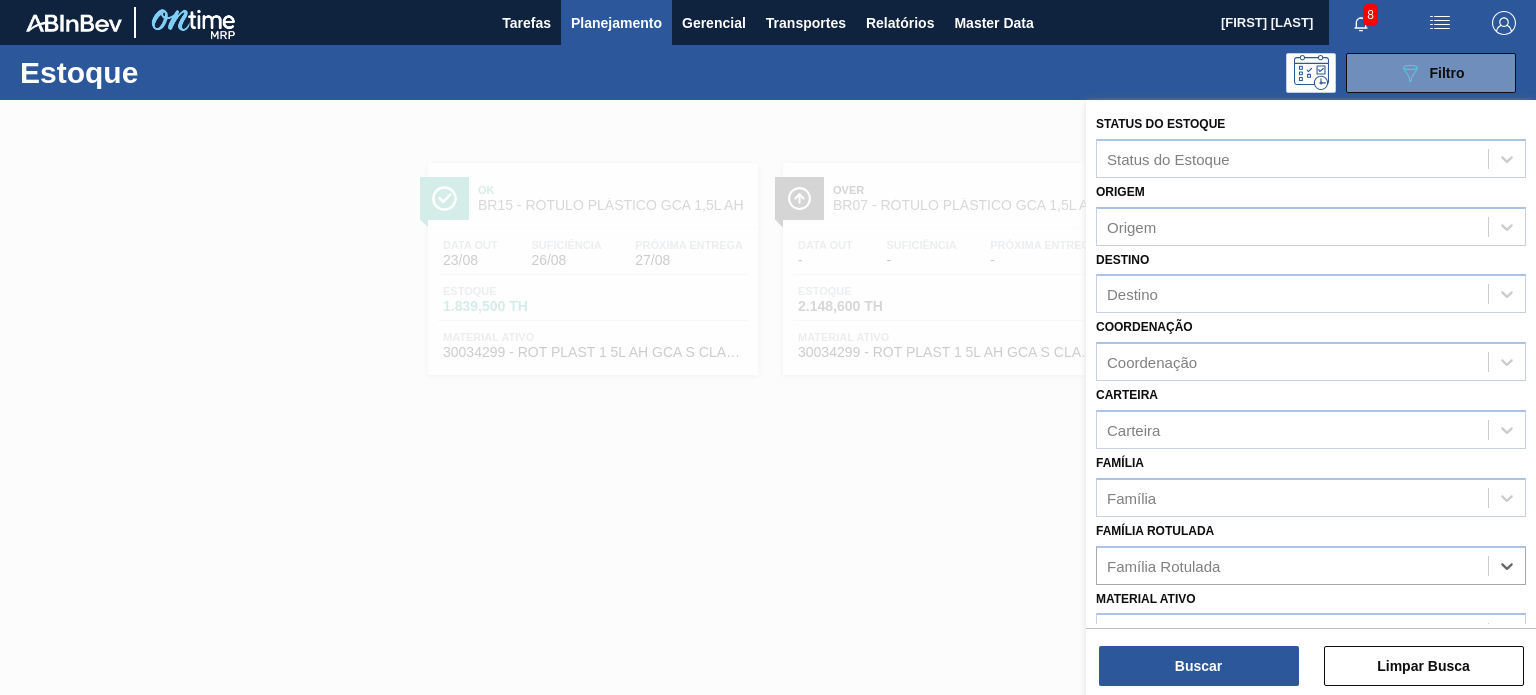 paste on "RÓTULO PLÁSTICO GCA ZERO 2L H" 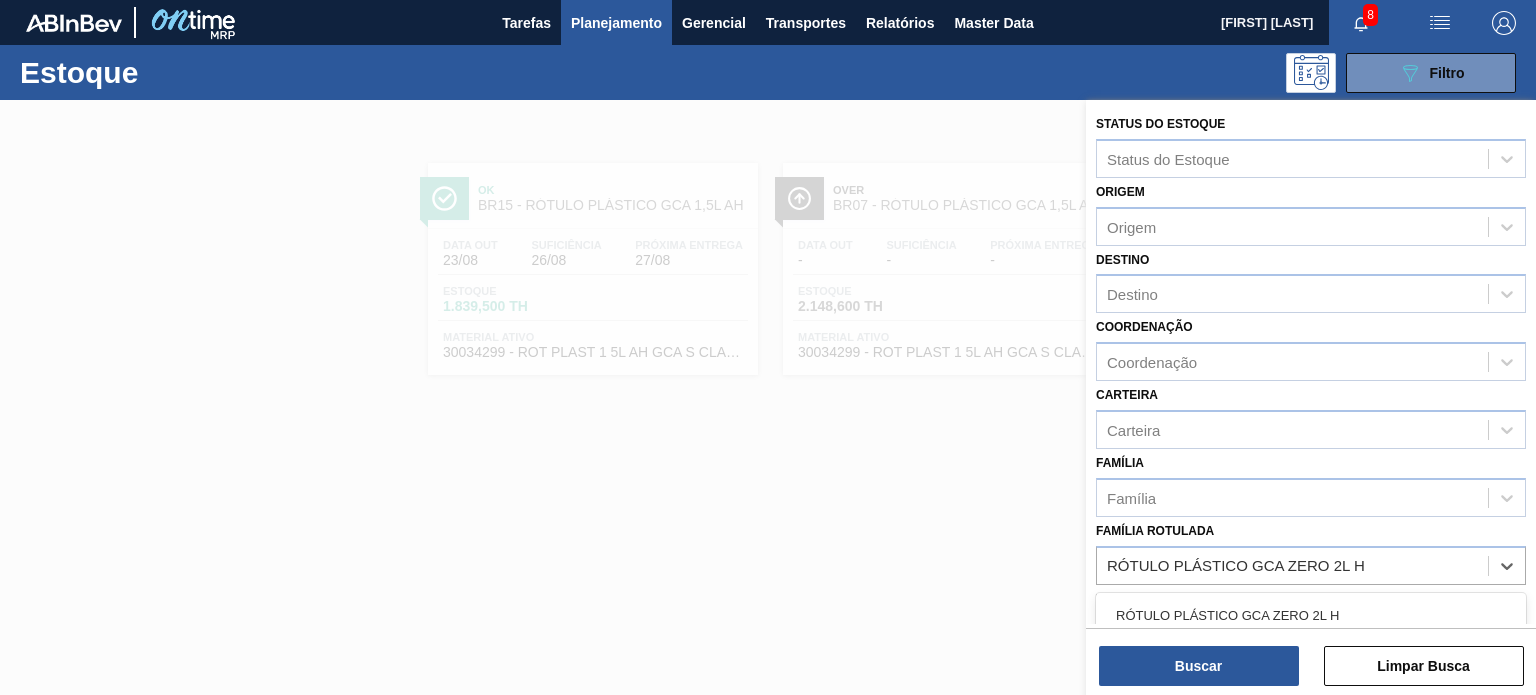click on "RÓTULO PLÁSTICO GCA ZERO 2L H" at bounding box center [1311, 615] 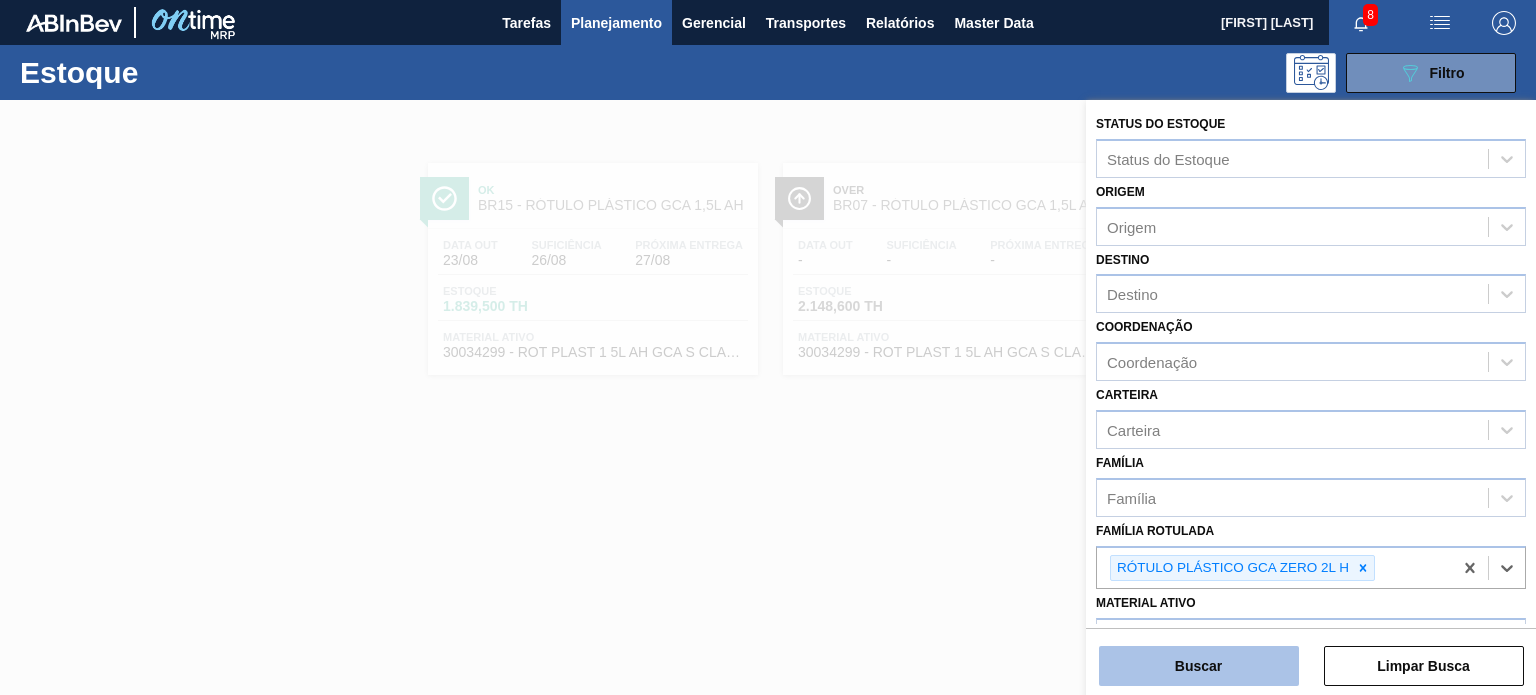 click on "Buscar" at bounding box center (1199, 666) 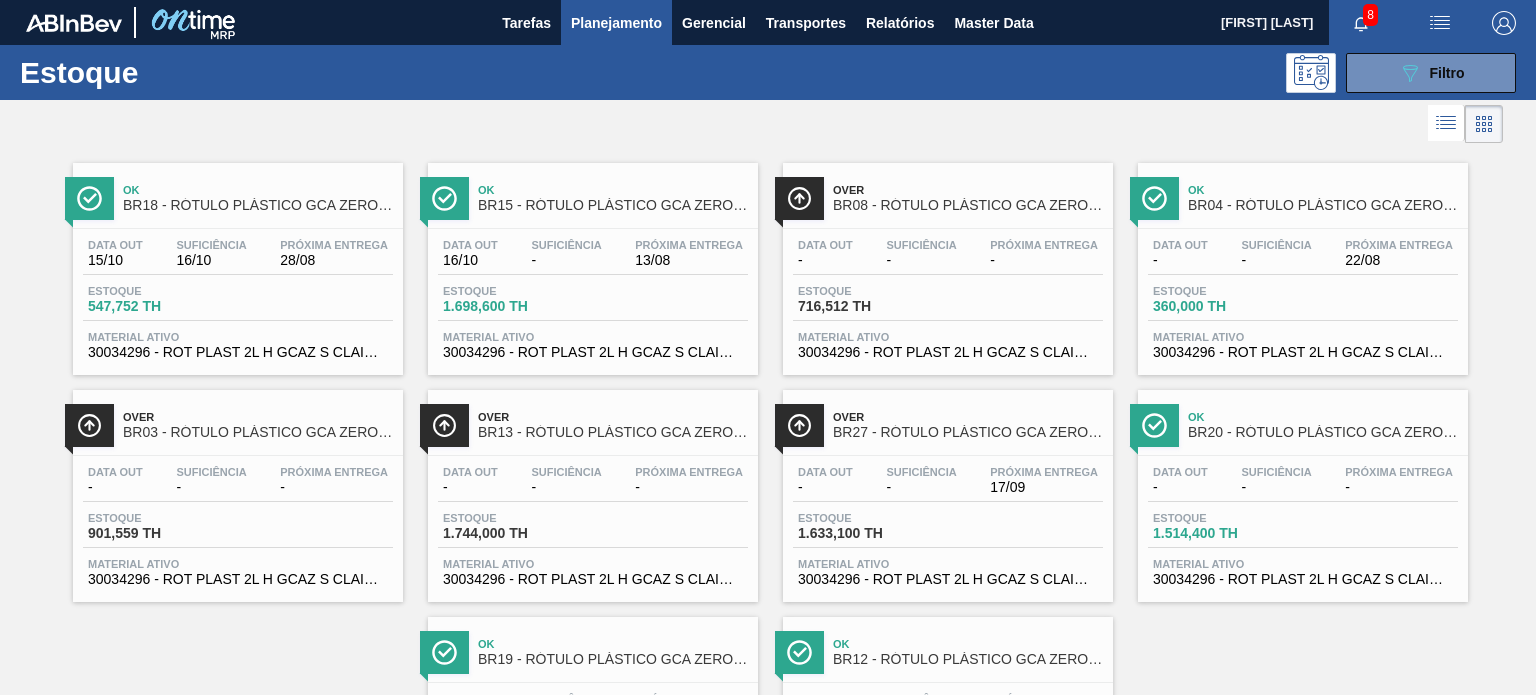 click on "Planejamento" at bounding box center [616, 23] 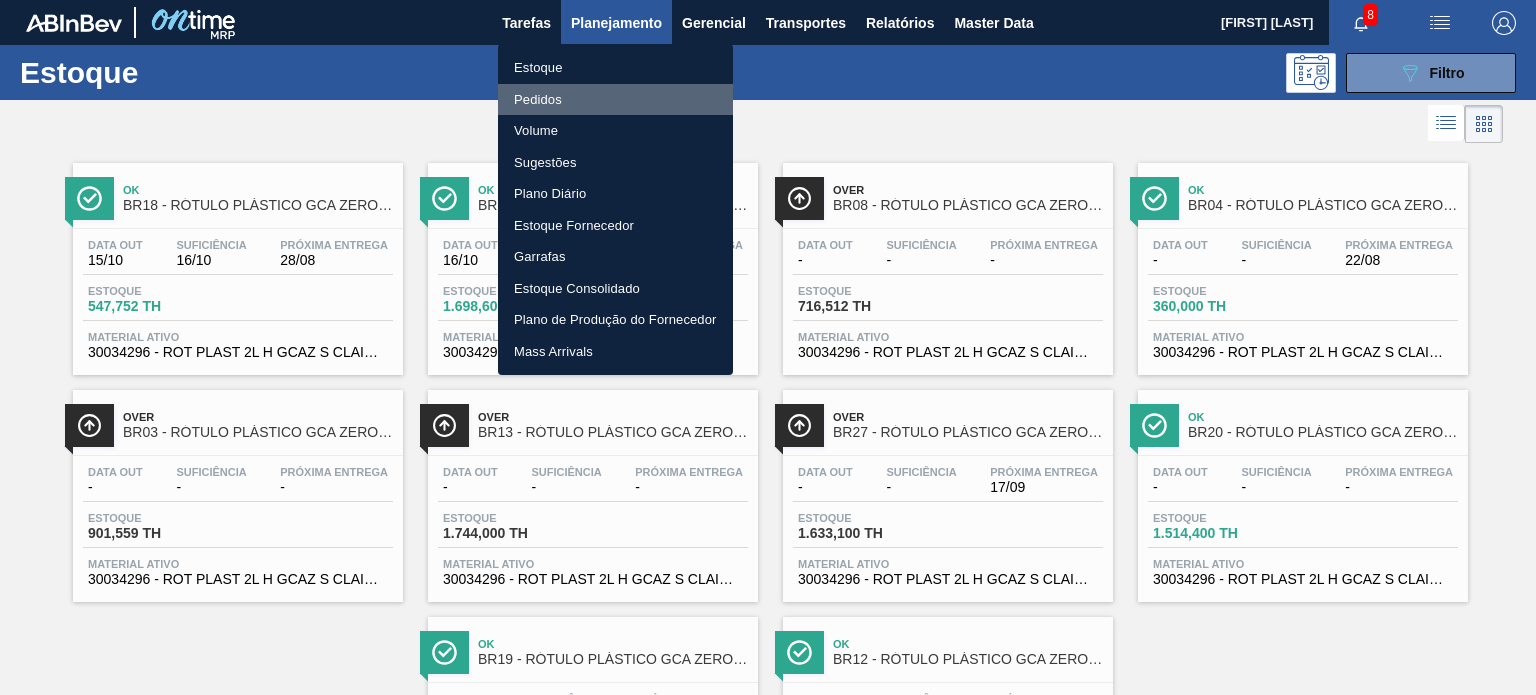 click on "Pedidos" at bounding box center [615, 100] 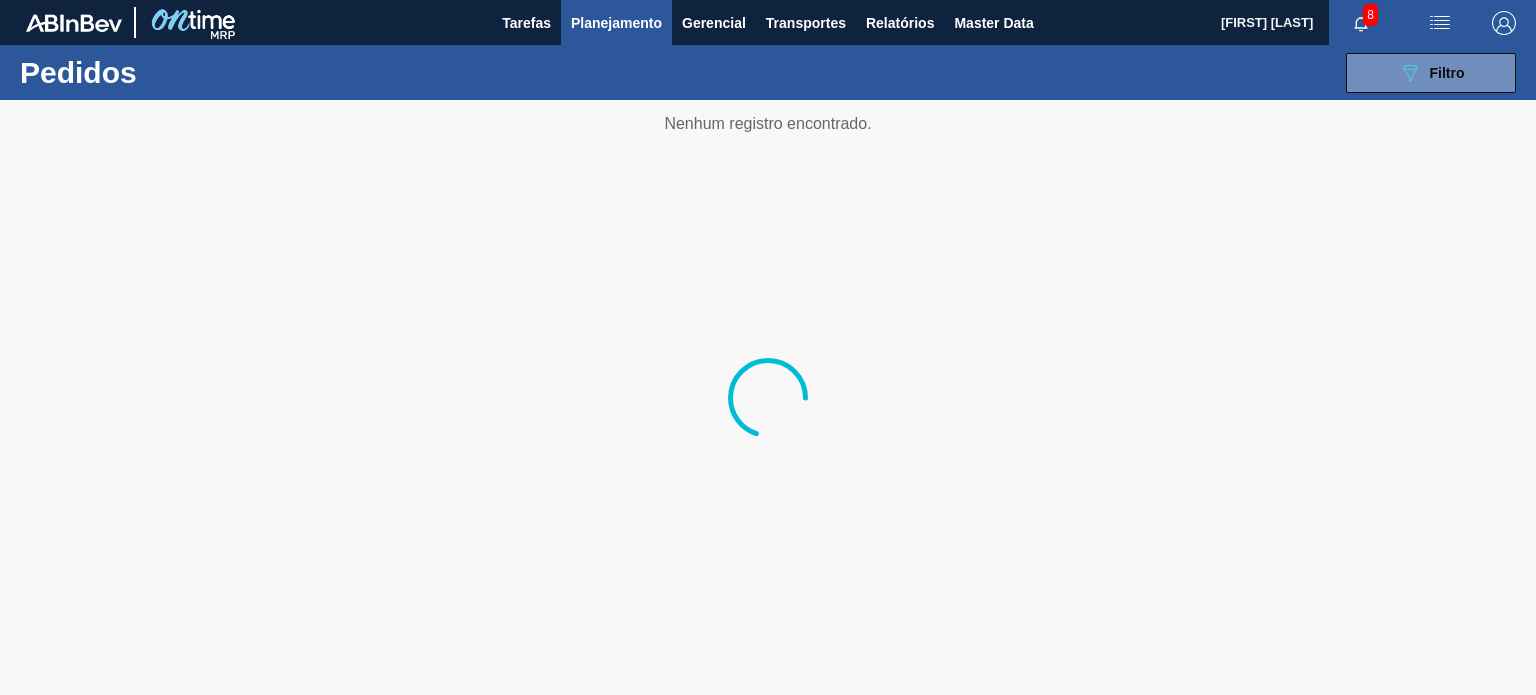 drag, startPoint x: 1387, startPoint y: 83, endPoint x: 1315, endPoint y: 103, distance: 74.726166 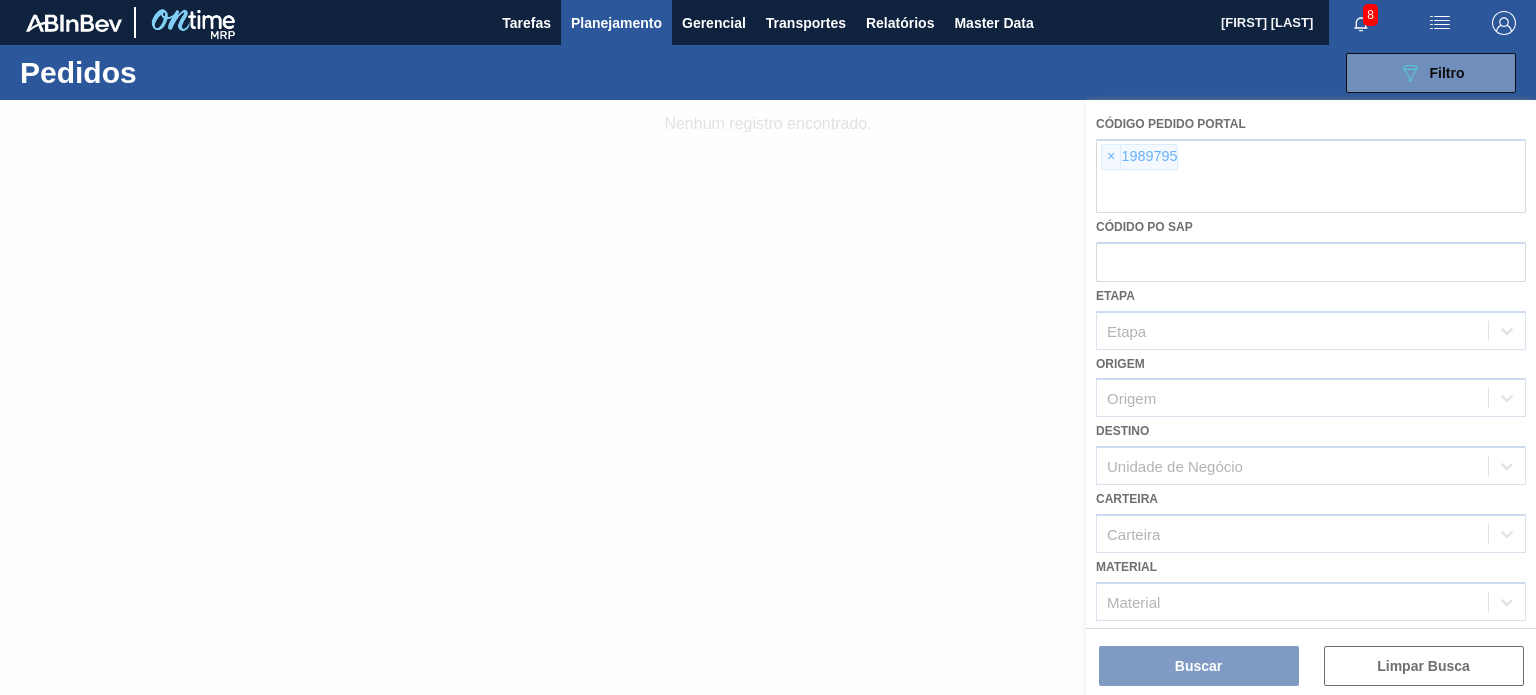 click at bounding box center [768, 397] 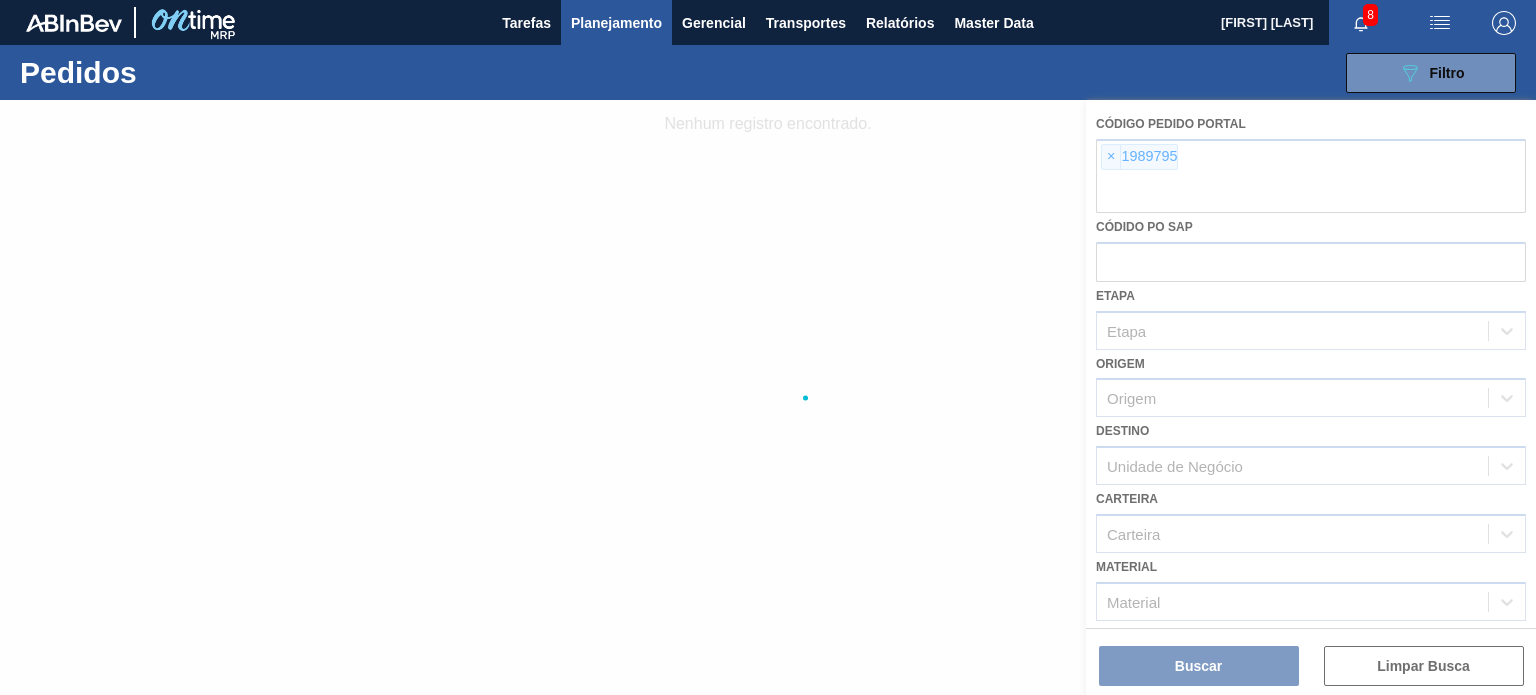 click at bounding box center [768, 397] 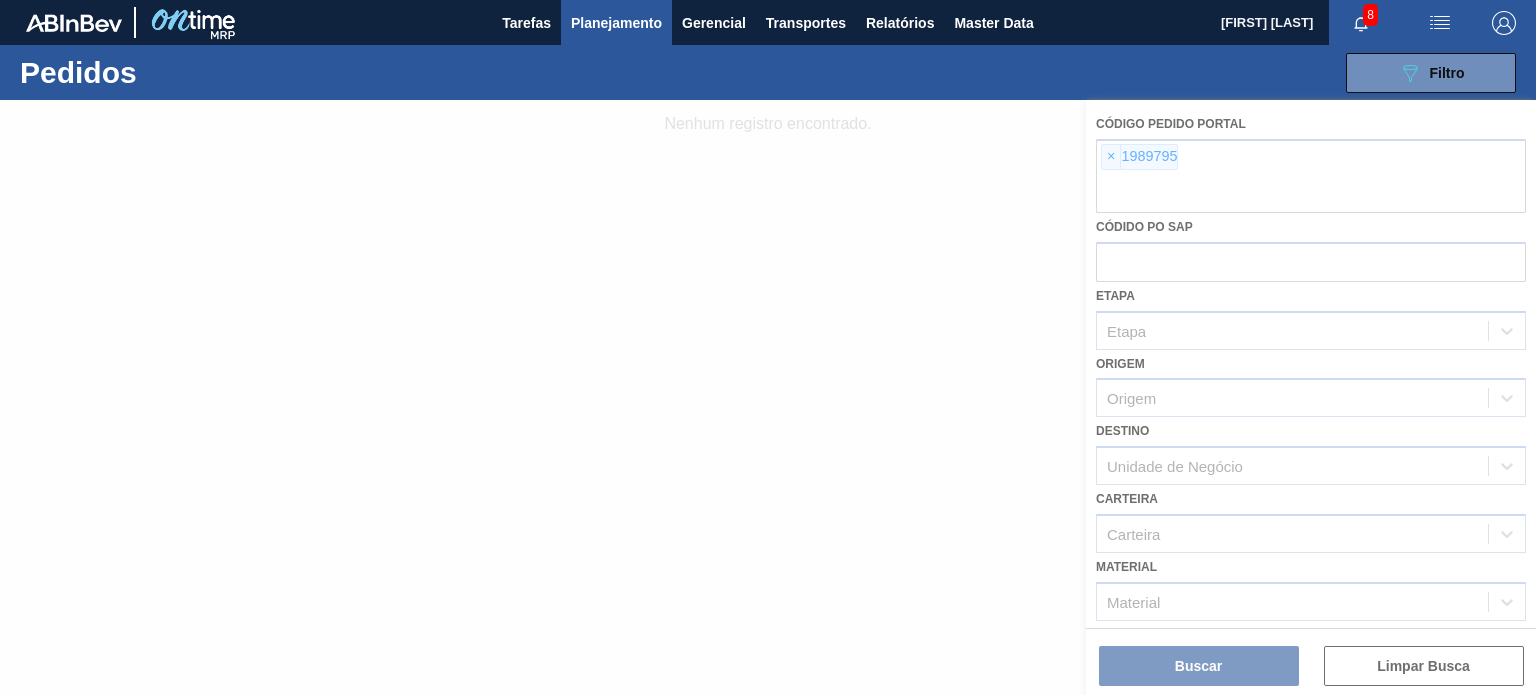 click at bounding box center [768, 397] 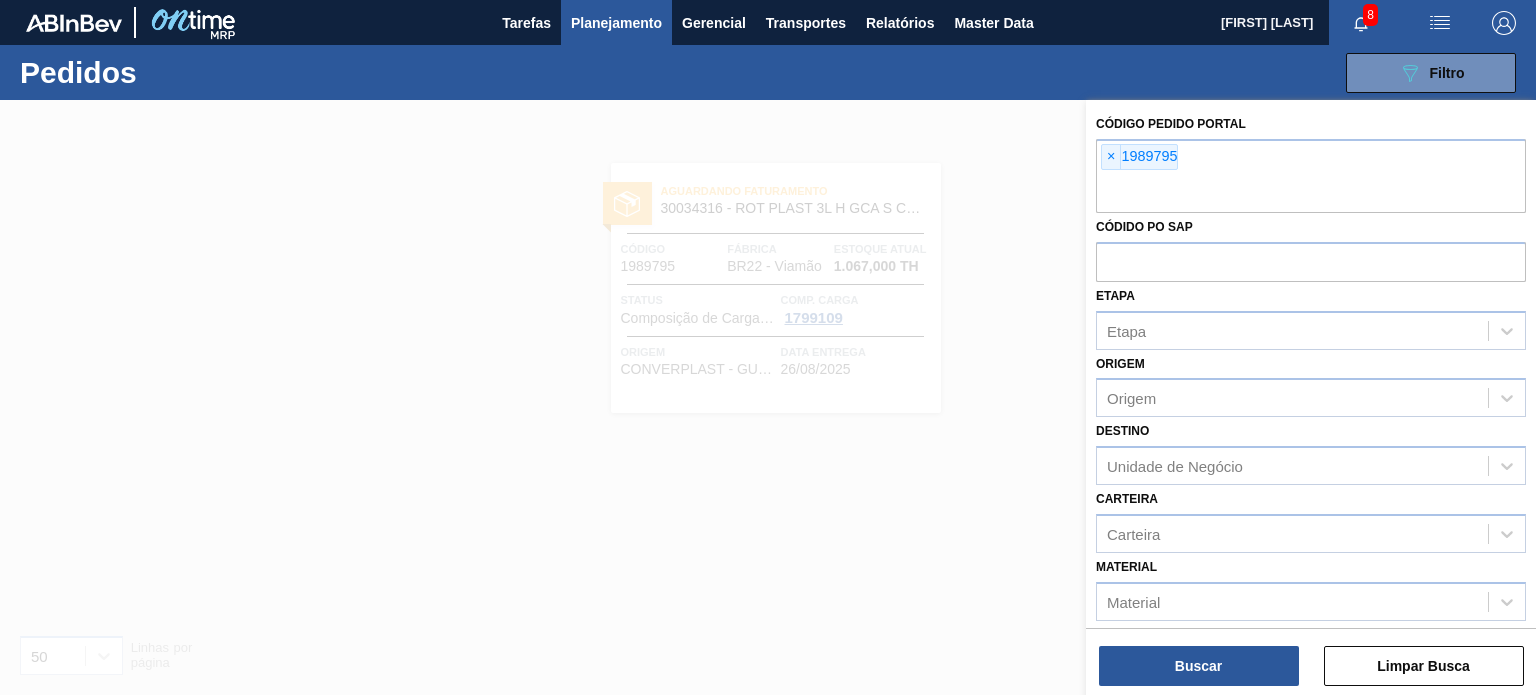 click on "×" at bounding box center [1111, 157] 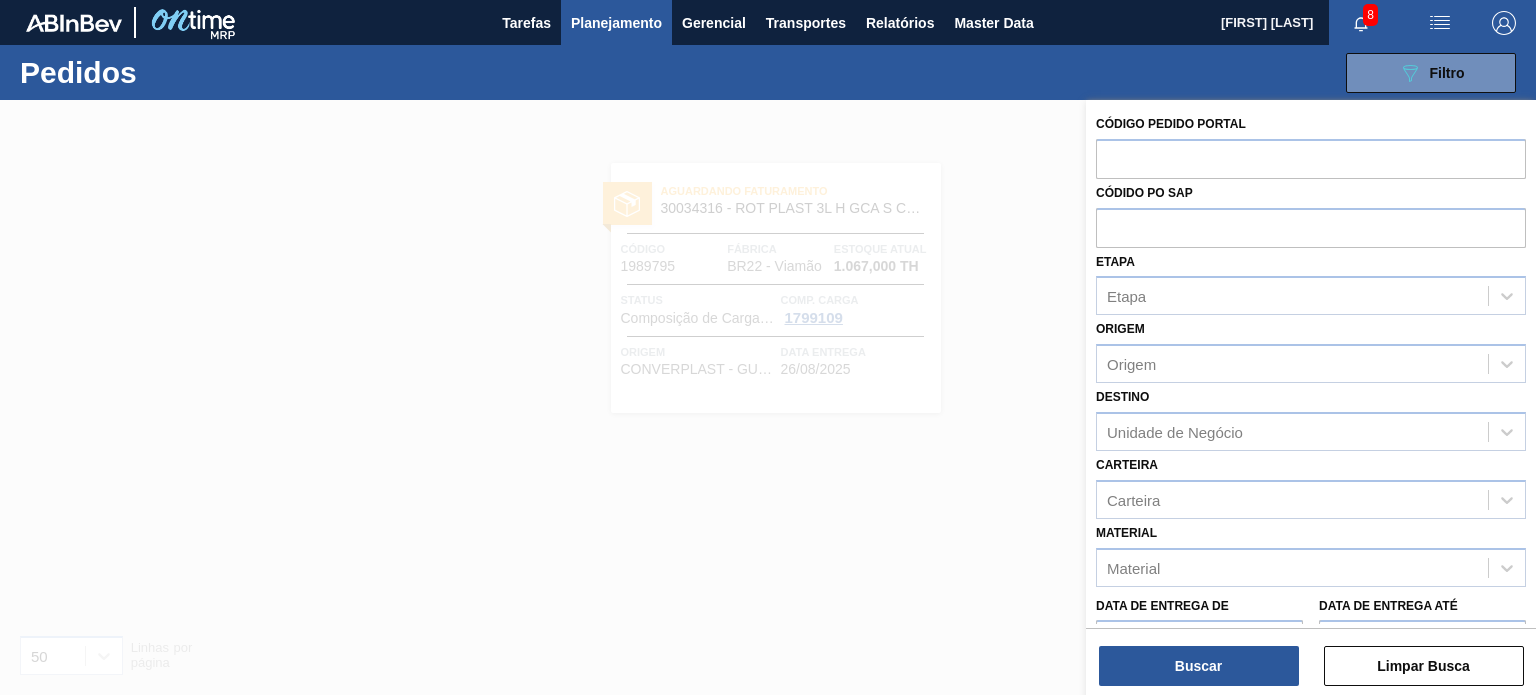 paste on "2003555" 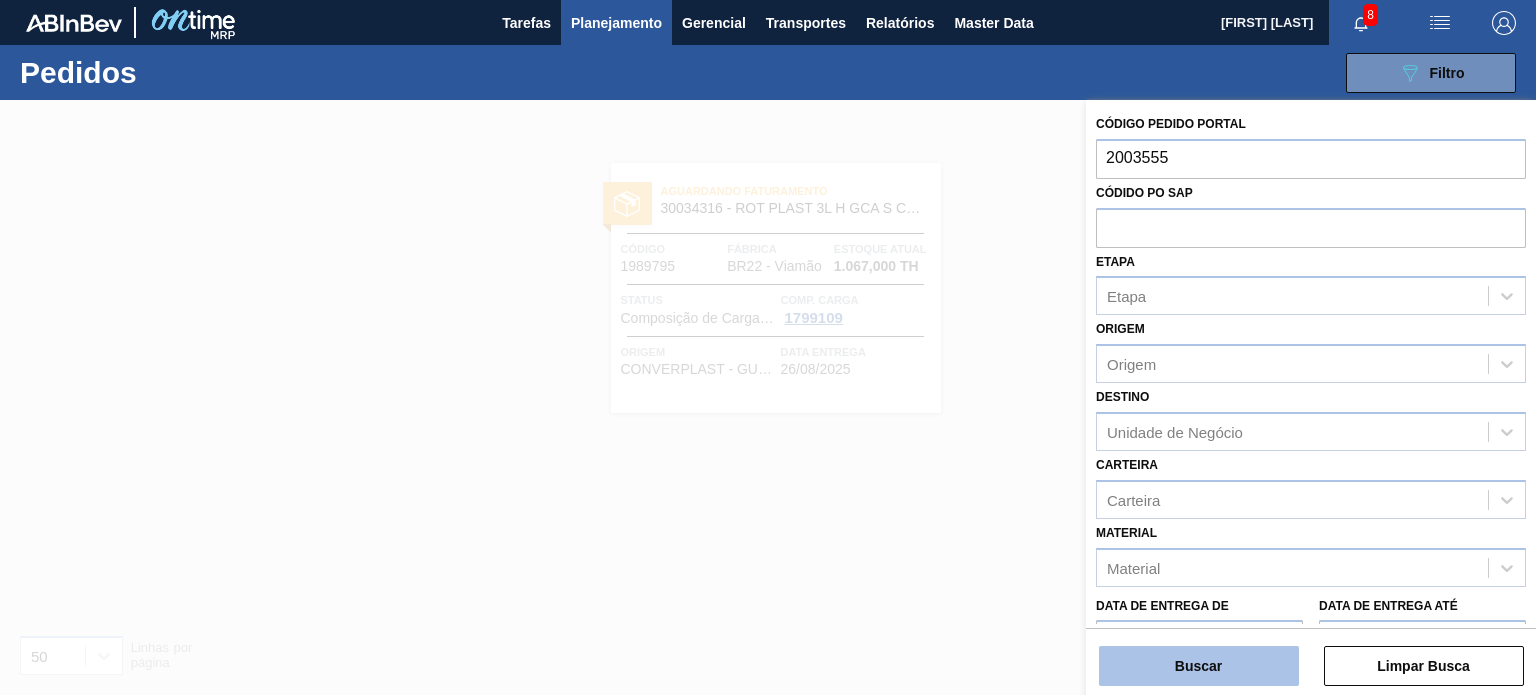 type on "2003555" 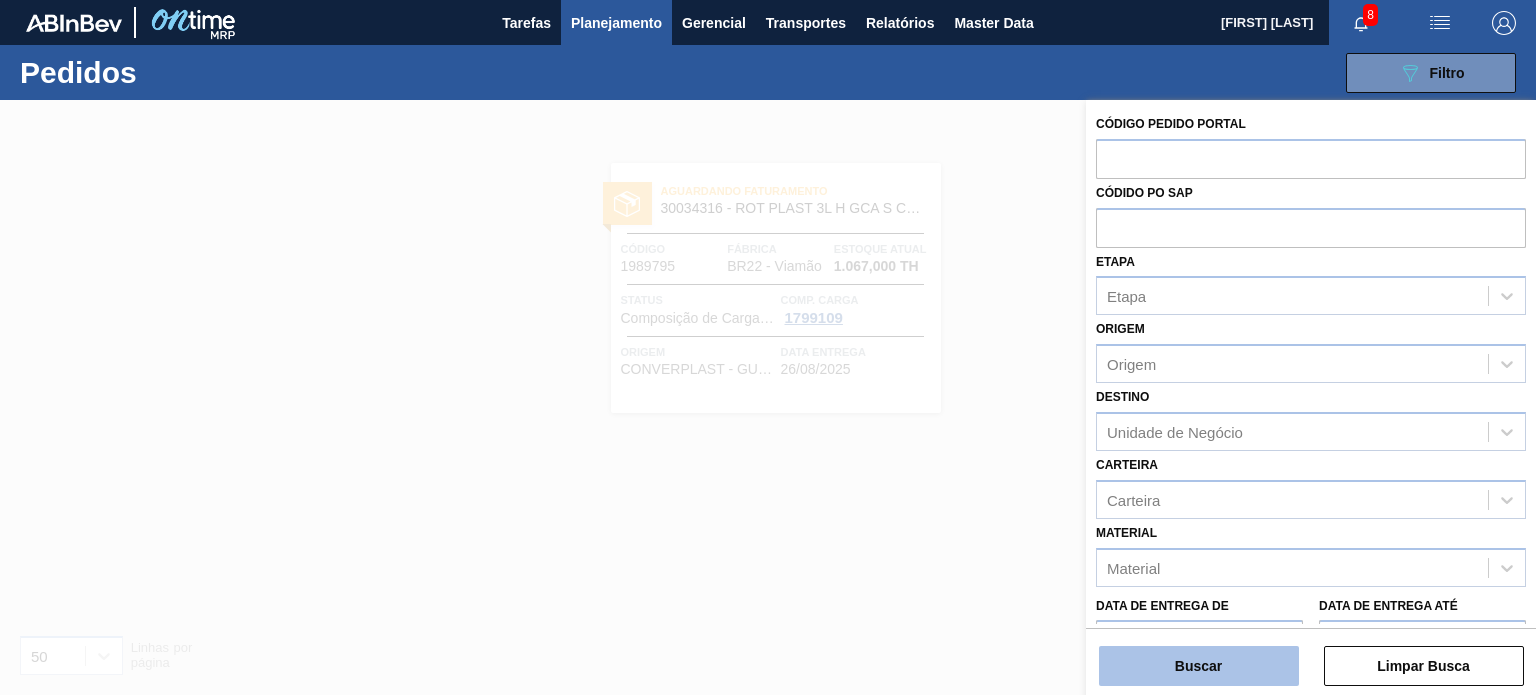 click on "Buscar" at bounding box center [1199, 666] 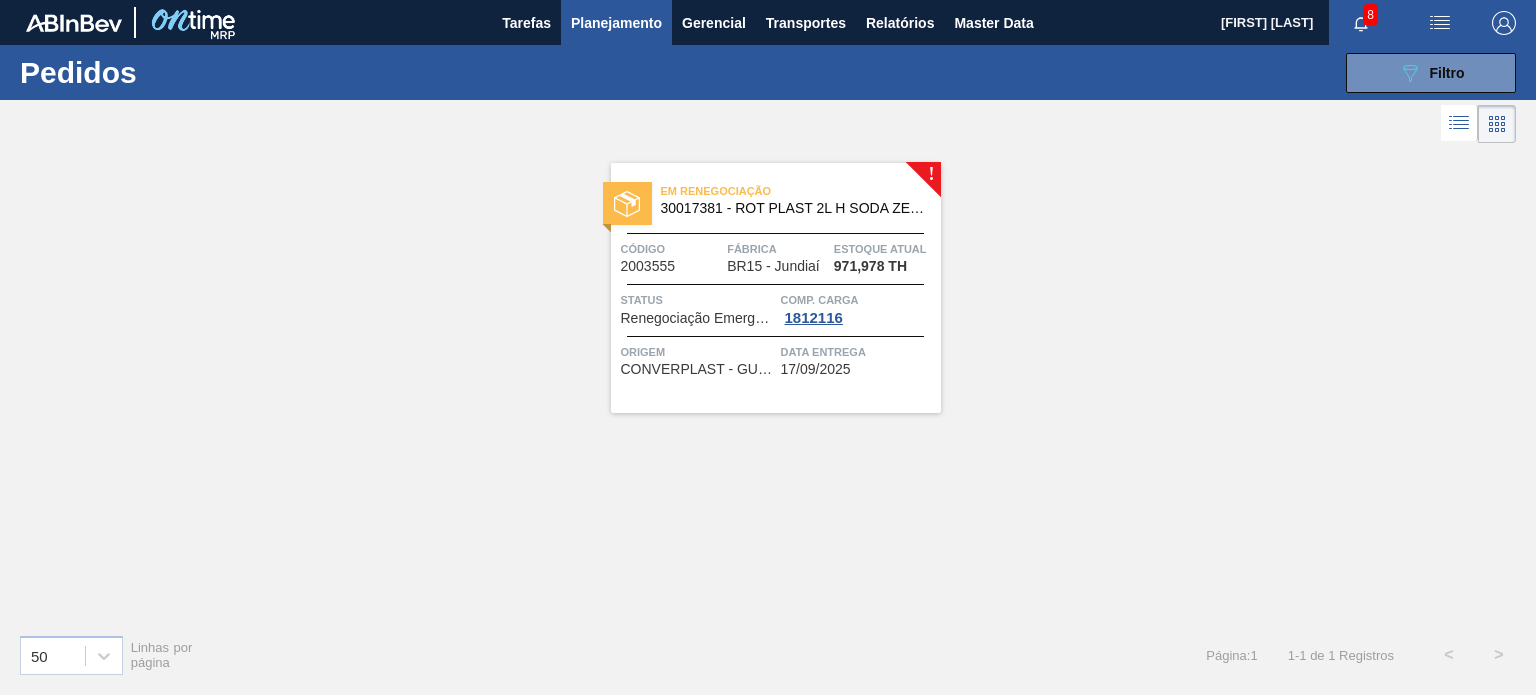 click on "Planejamento" at bounding box center (616, 23) 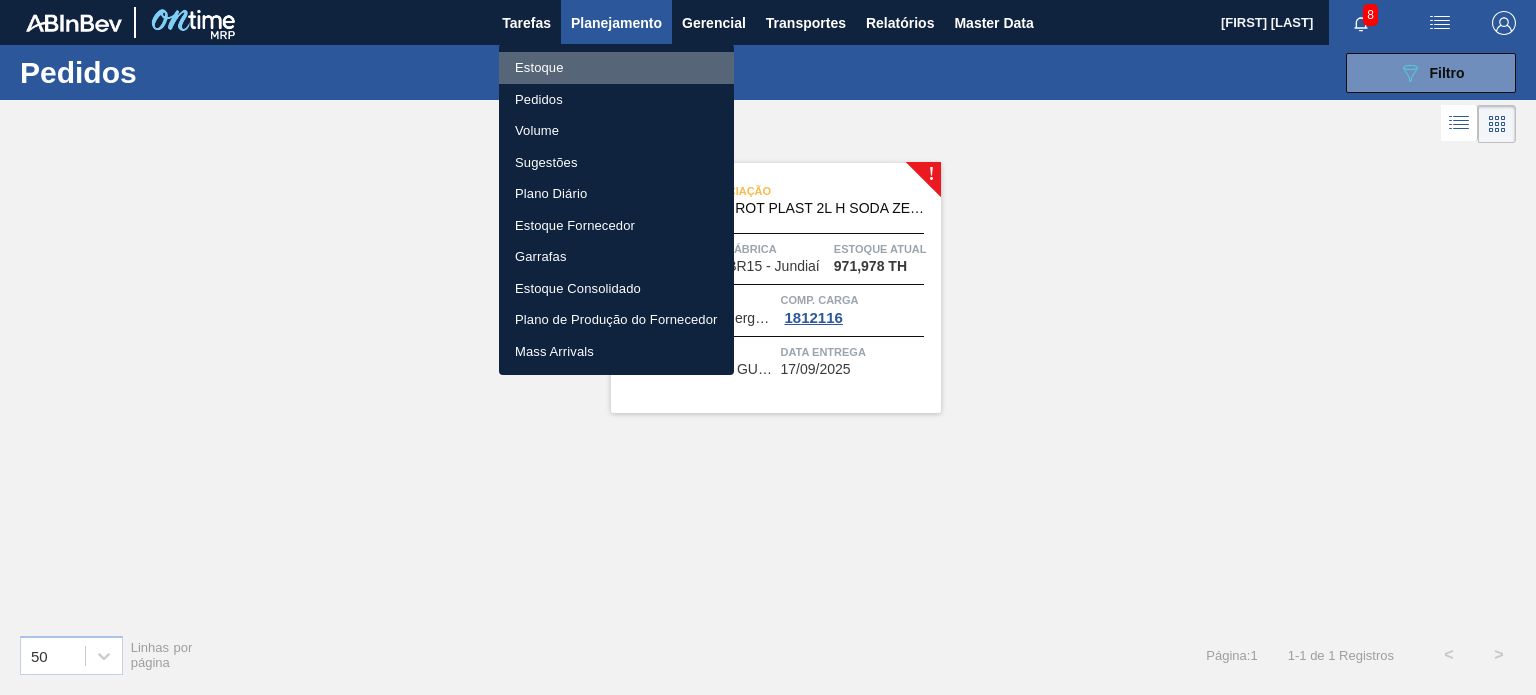 click on "Estoque" at bounding box center [616, 68] 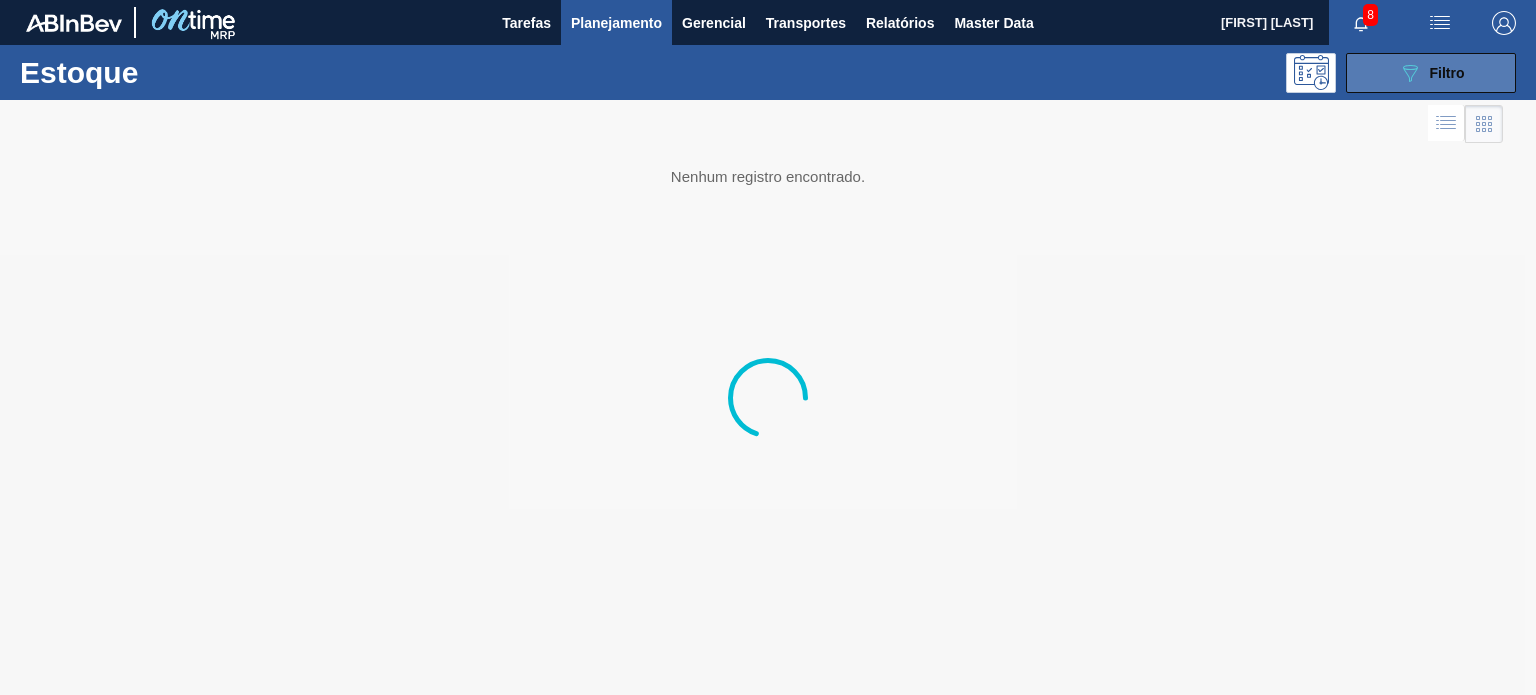 click on "089F7B8B-B2A5-4AFE-B5C0-19BA573D28AC Filtro" at bounding box center [1431, 73] 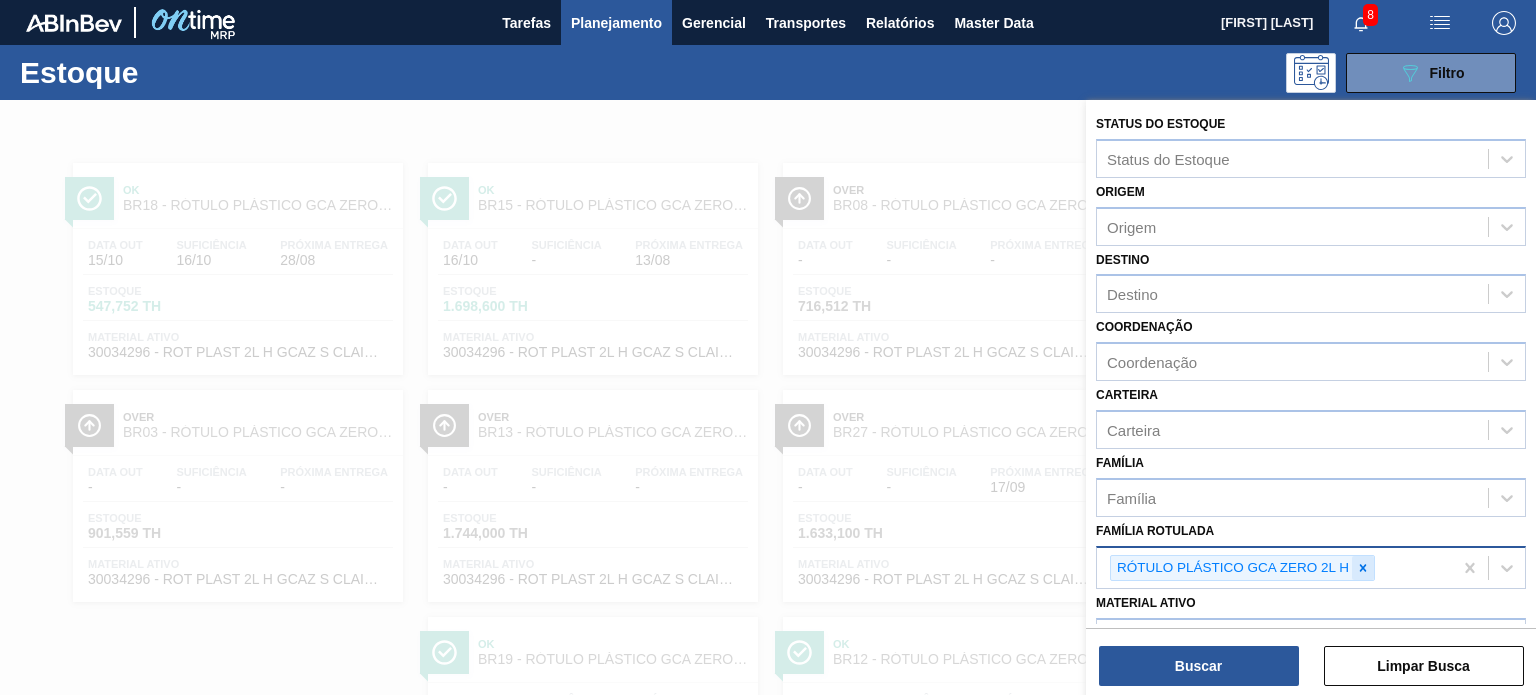 click 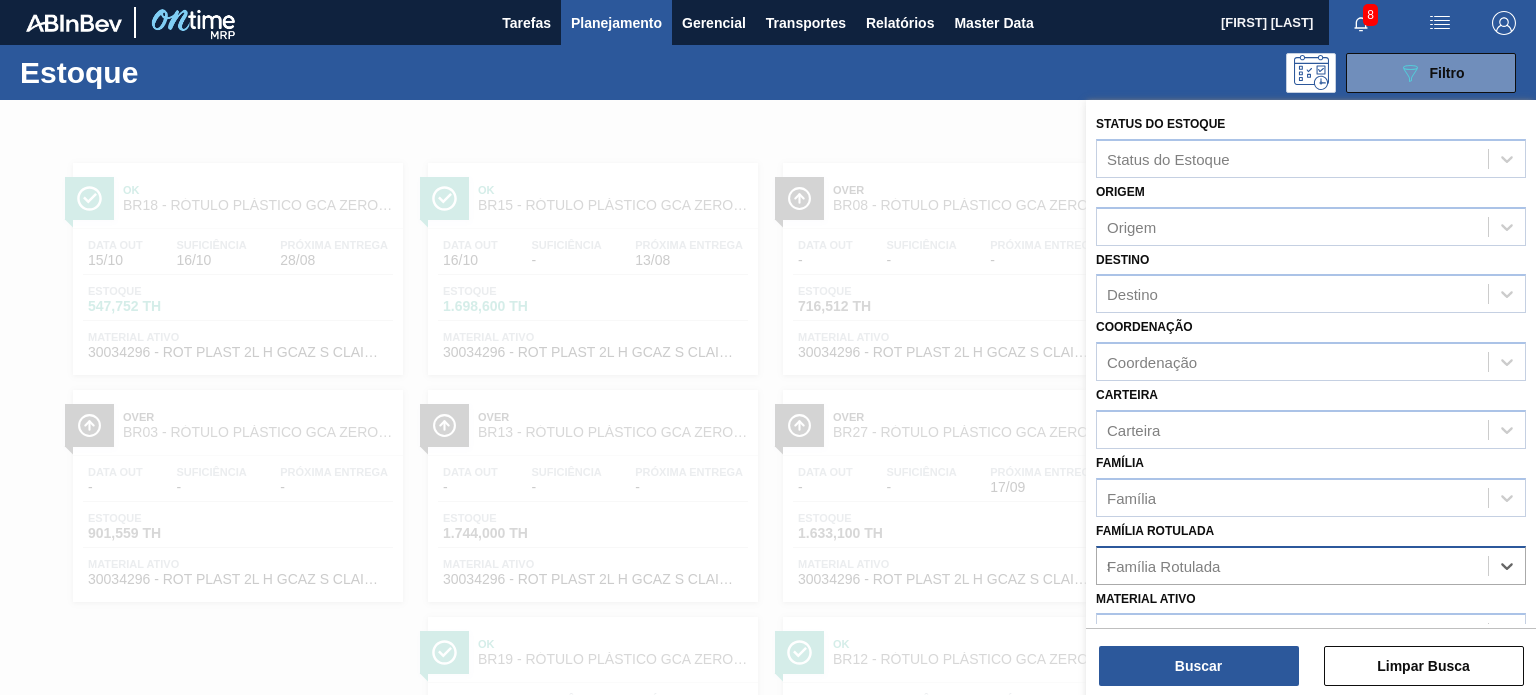 scroll, scrollTop: 181, scrollLeft: 0, axis: vertical 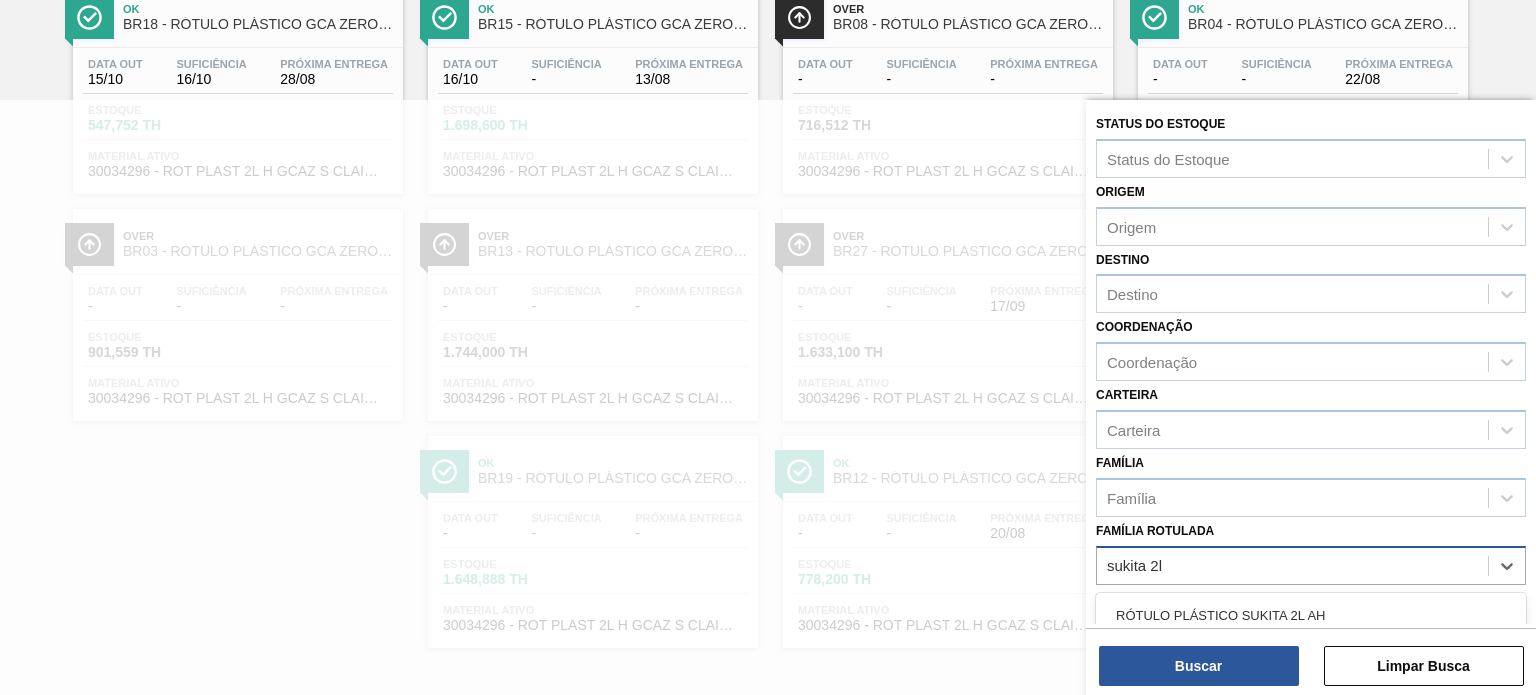 type on "sukita 2l" 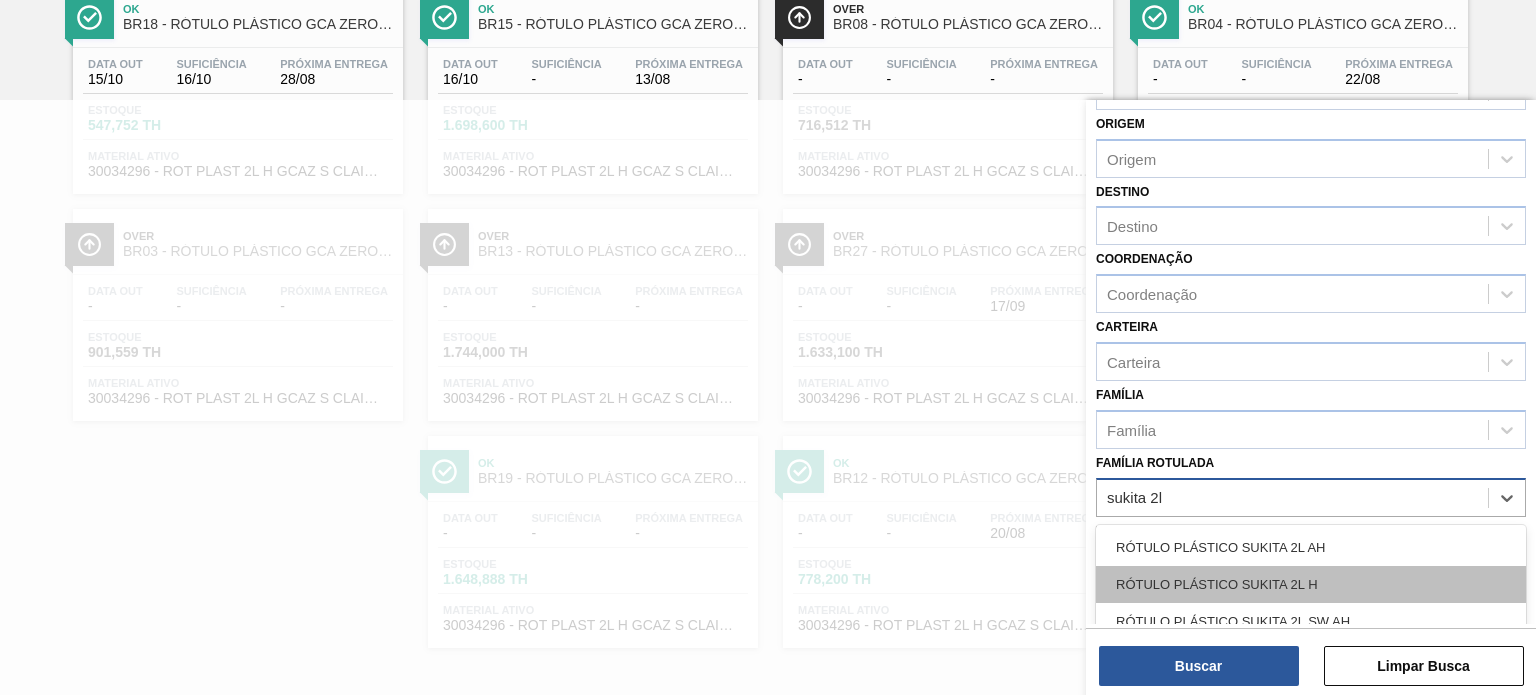 scroll, scrollTop: 100, scrollLeft: 0, axis: vertical 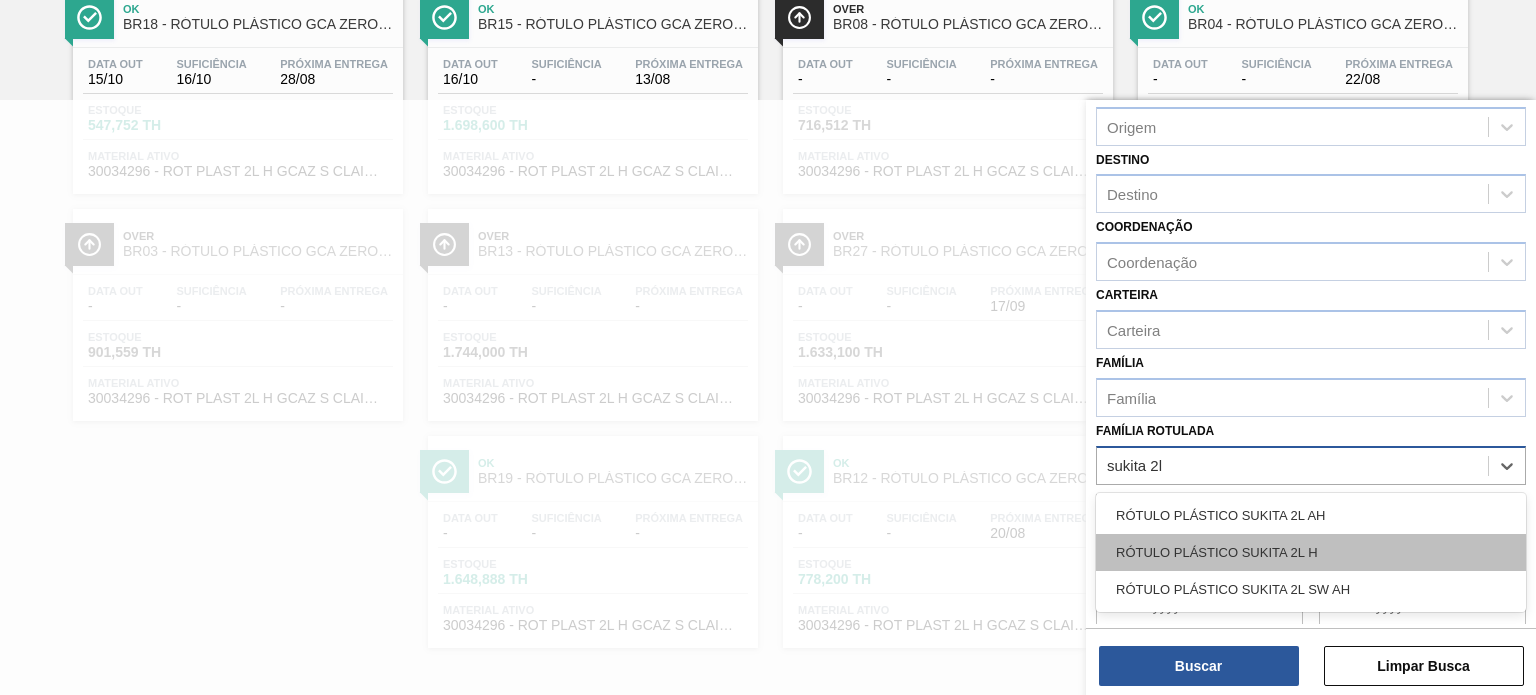 click on "RÓTULO PLÁSTICO SUKITA 2L H" at bounding box center [1311, 552] 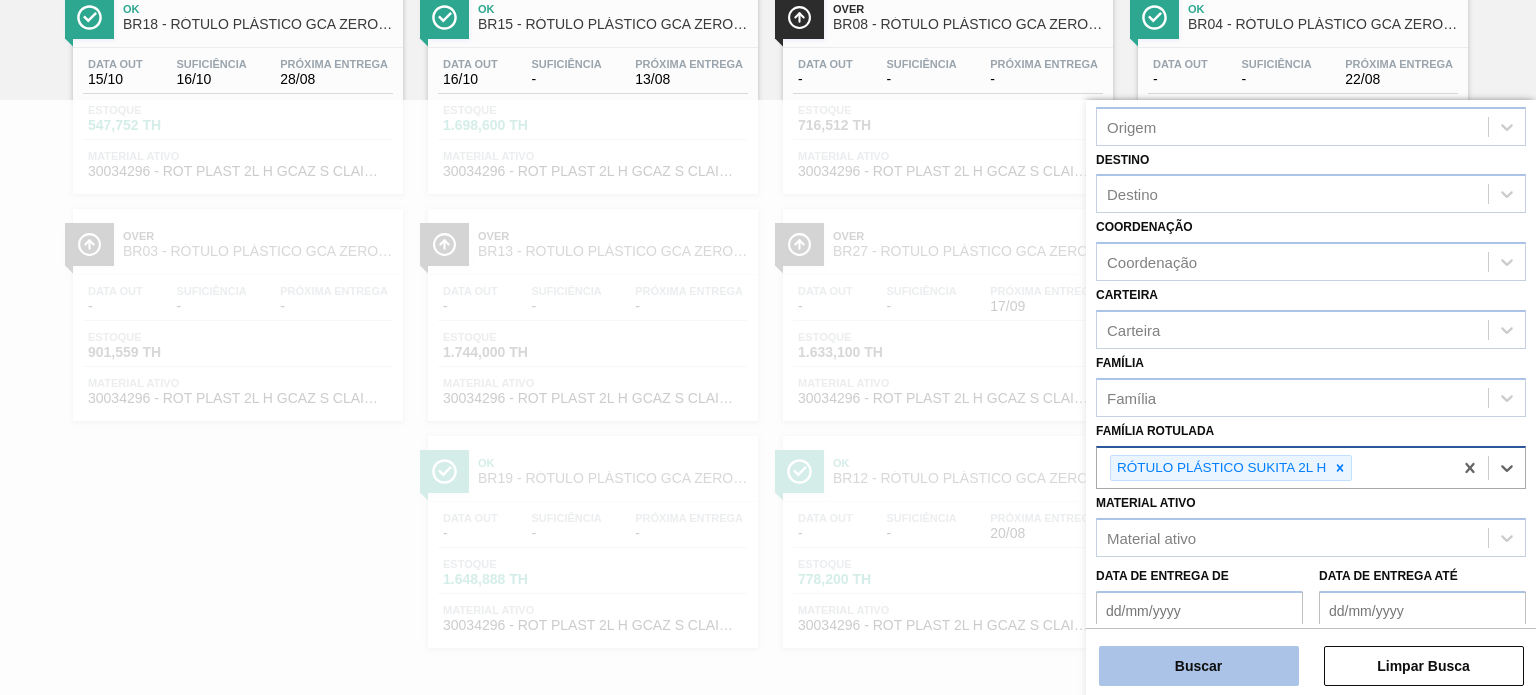 click on "Buscar" at bounding box center [1199, 666] 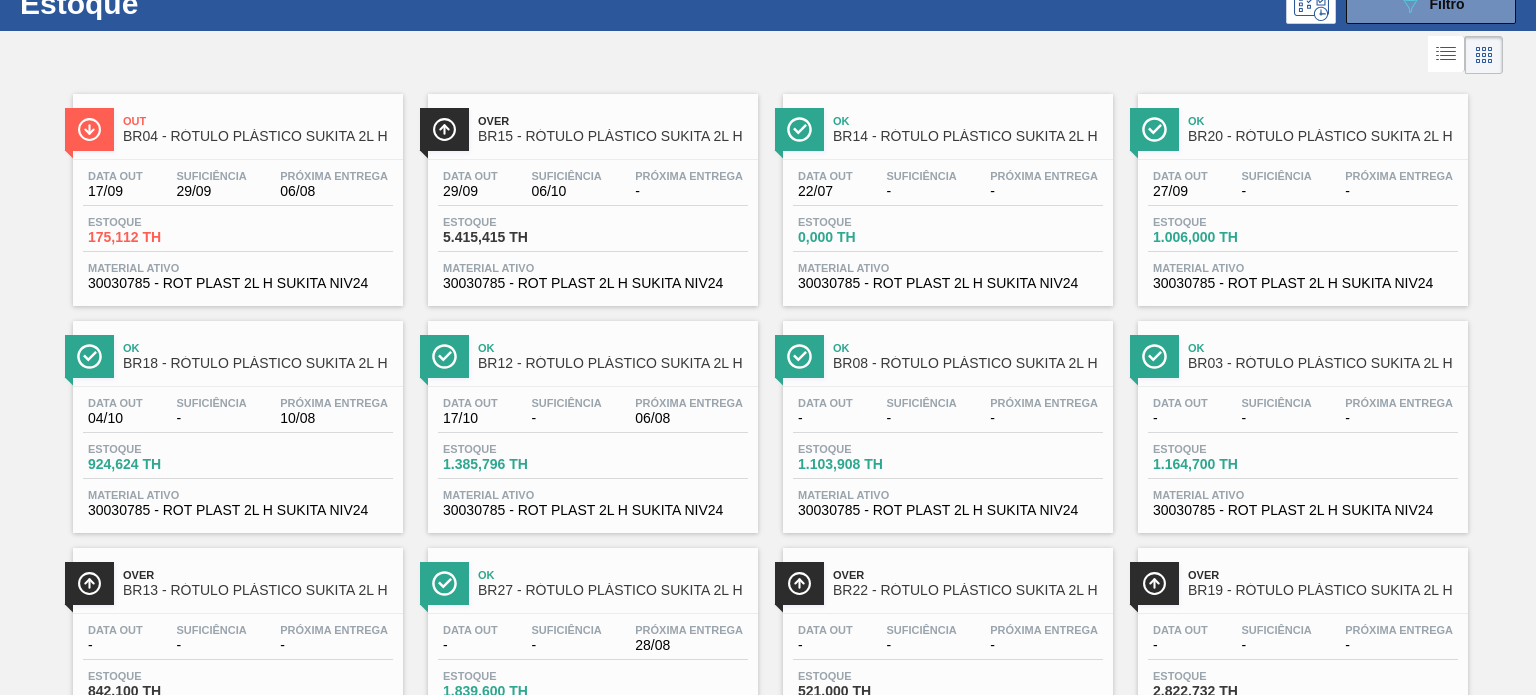 scroll, scrollTop: 100, scrollLeft: 0, axis: vertical 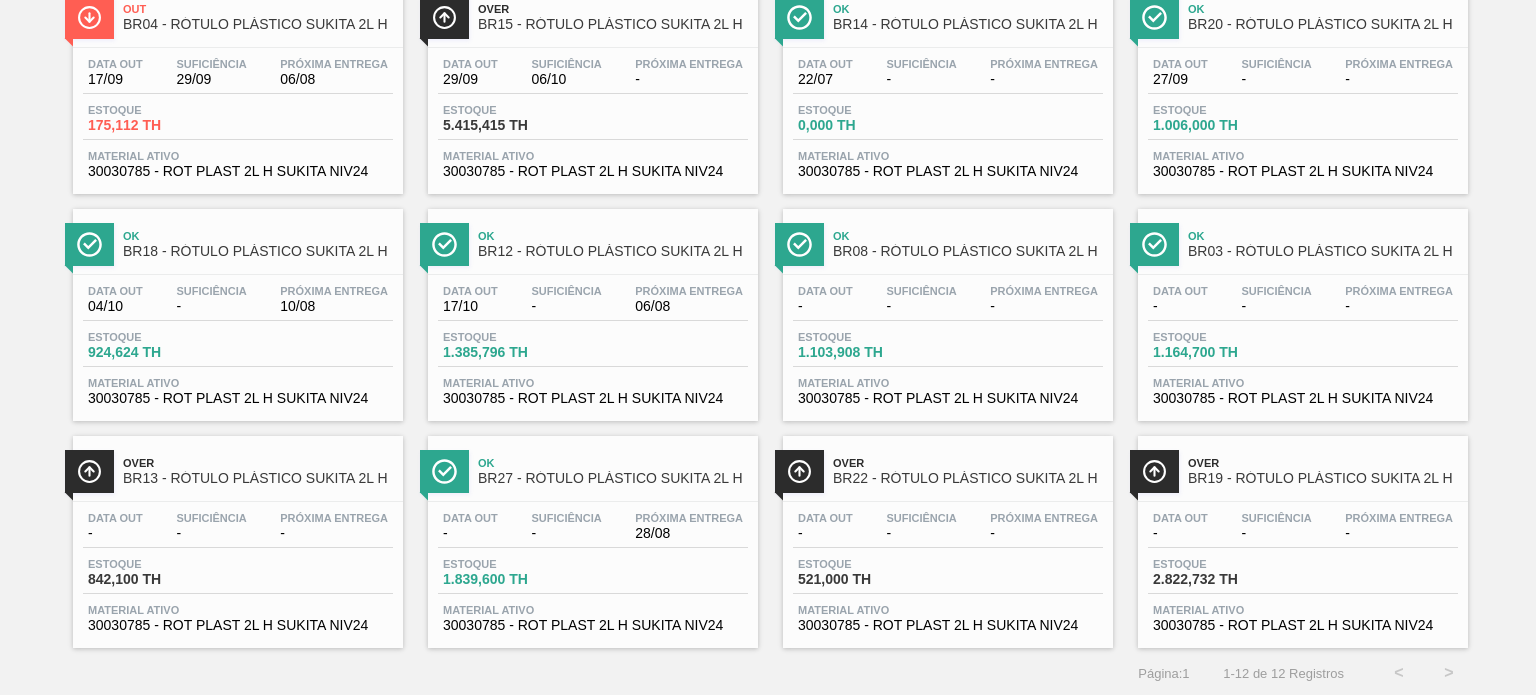drag, startPoint x: 319, startPoint y: 314, endPoint x: 0, endPoint y: 179, distance: 346.38995 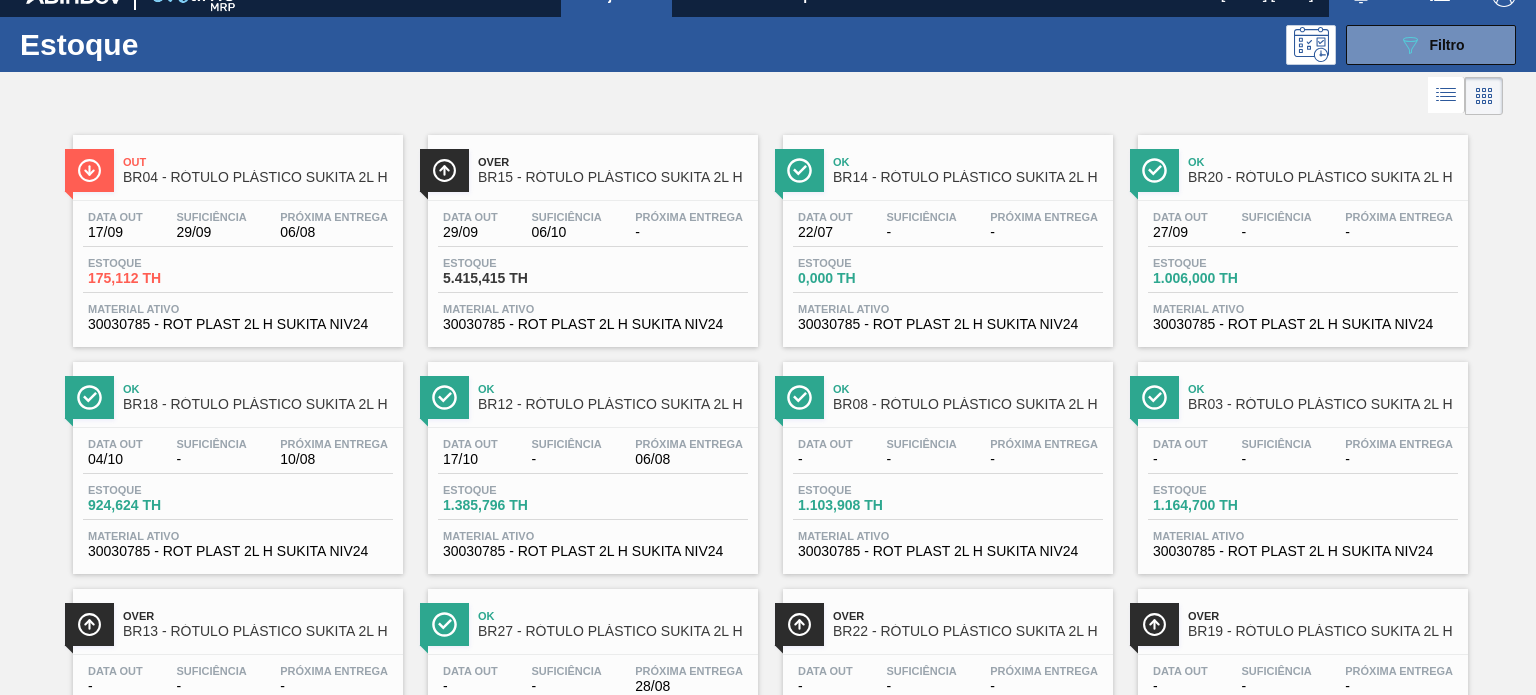 scroll, scrollTop: 0, scrollLeft: 0, axis: both 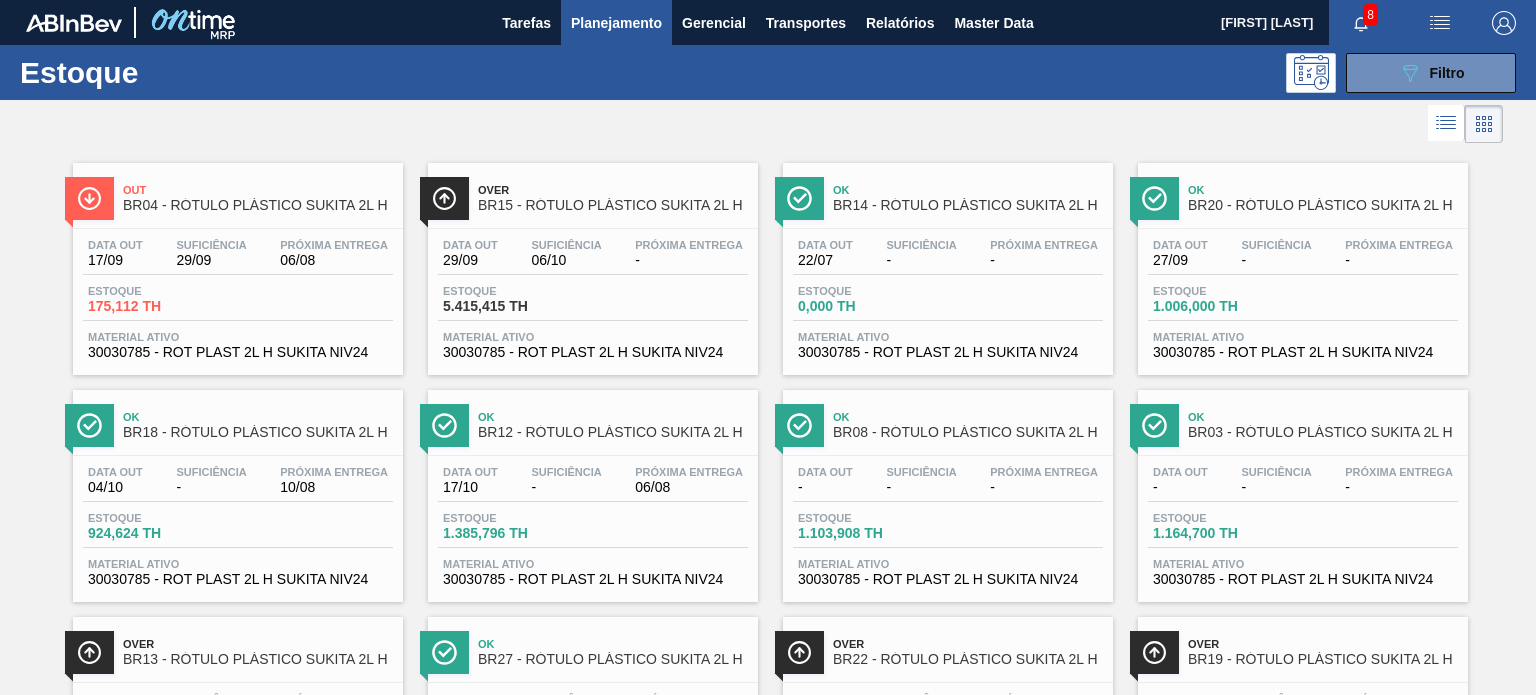 click at bounding box center (1440, 22) 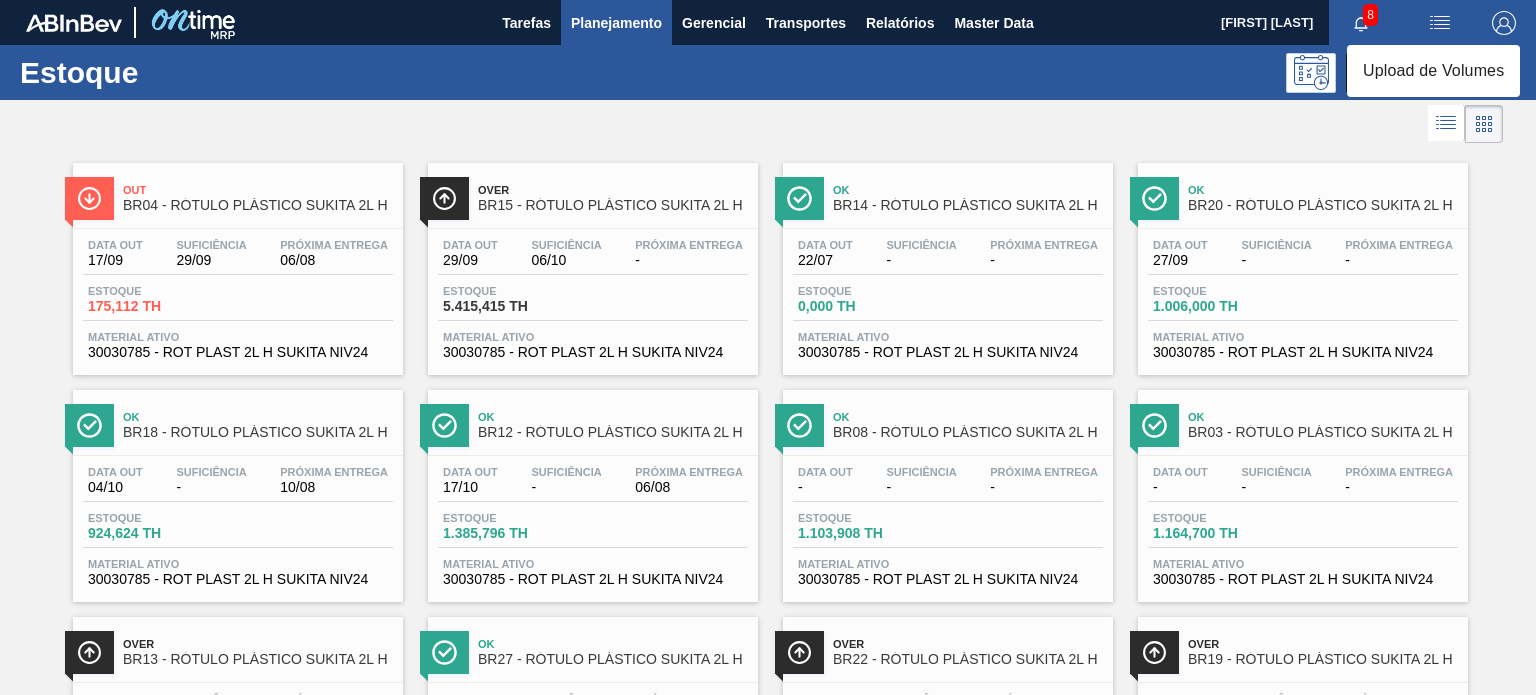 click on "Upload de Volumes" at bounding box center (1433, 71) 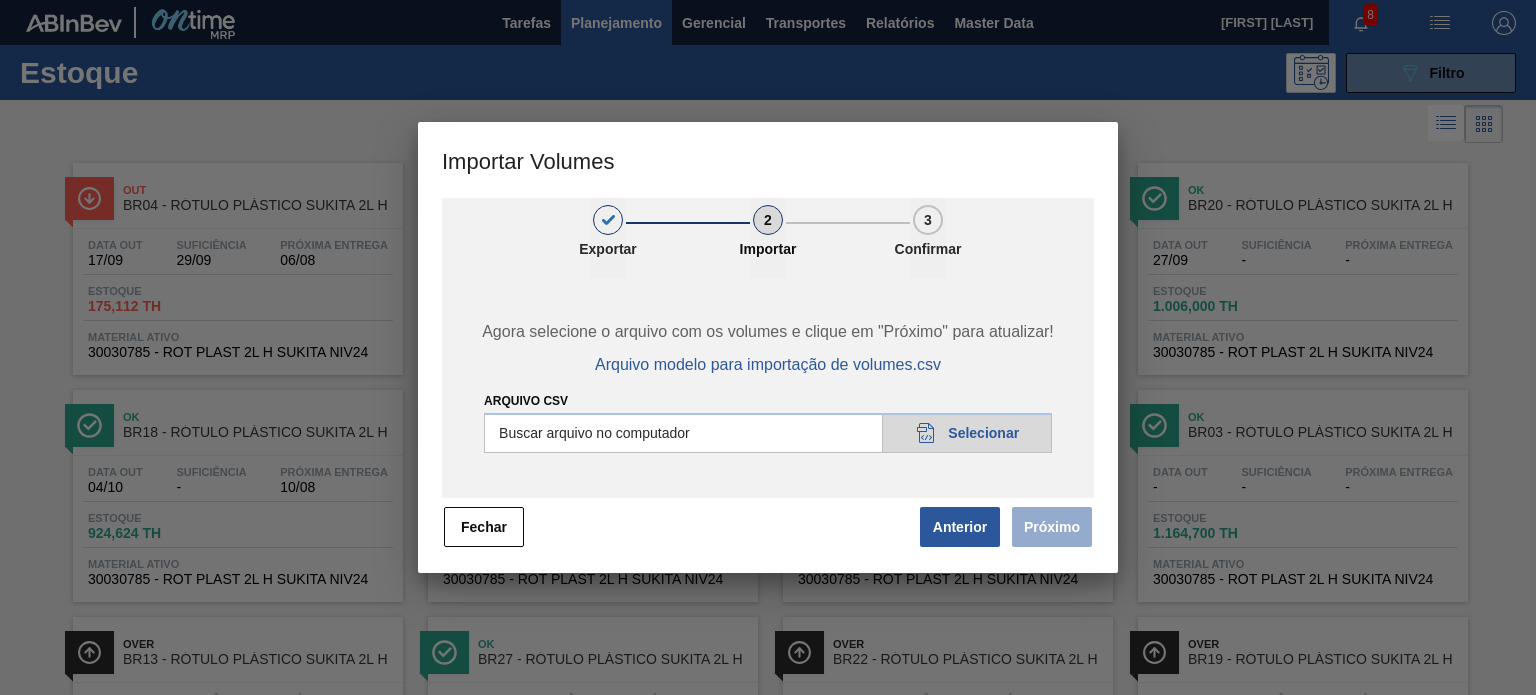 type 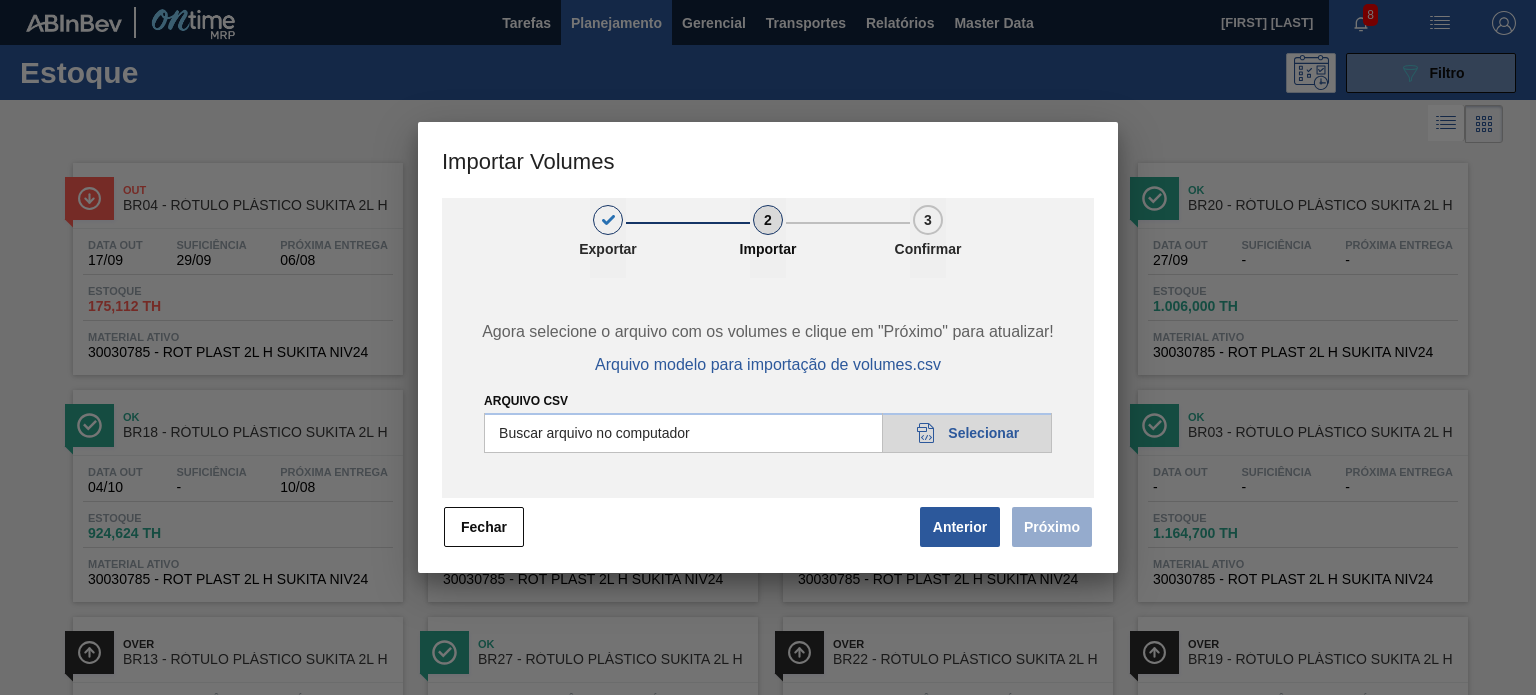 drag, startPoint x: 517, startPoint y: 519, endPoint x: 528, endPoint y: 515, distance: 11.7046995 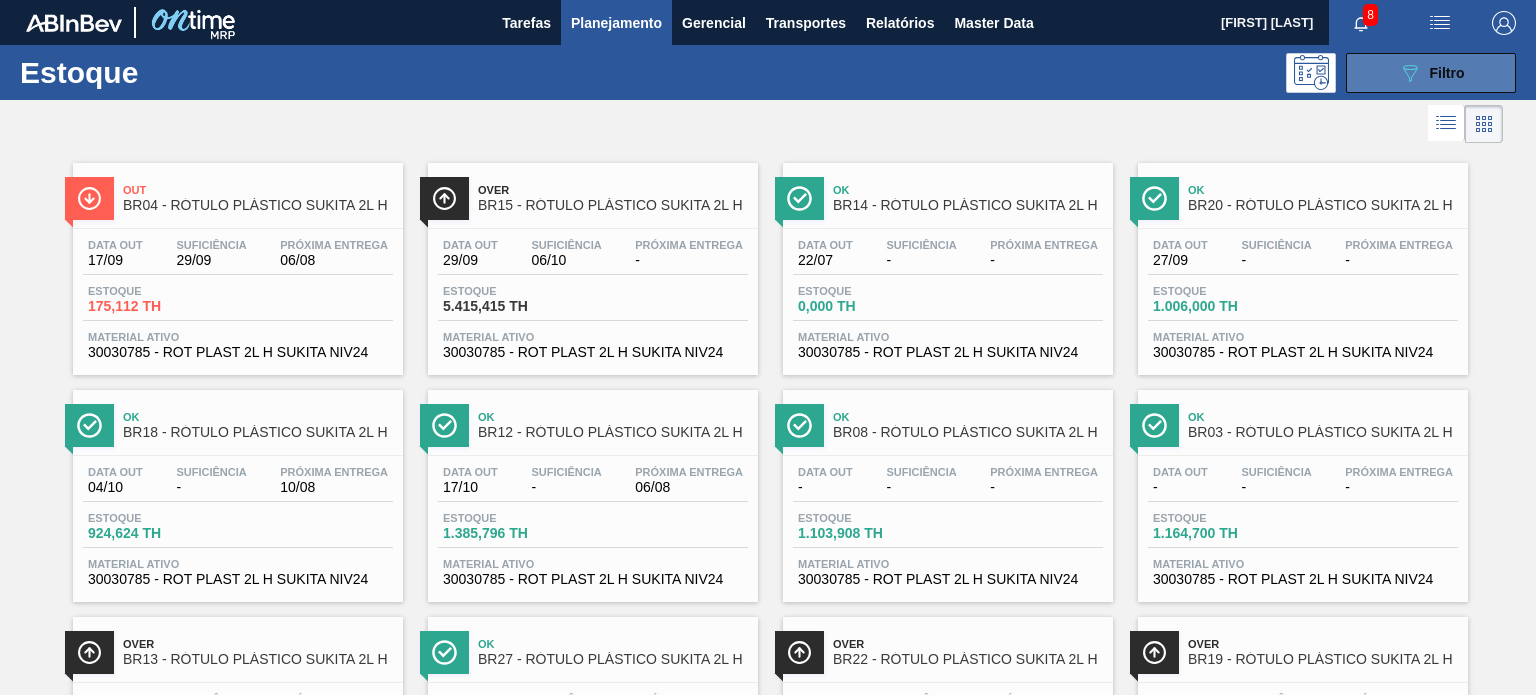 click on "089F7B8B-B2A5-4AFE-B5C0-19BA573D28AC Filtro" at bounding box center [1431, 73] 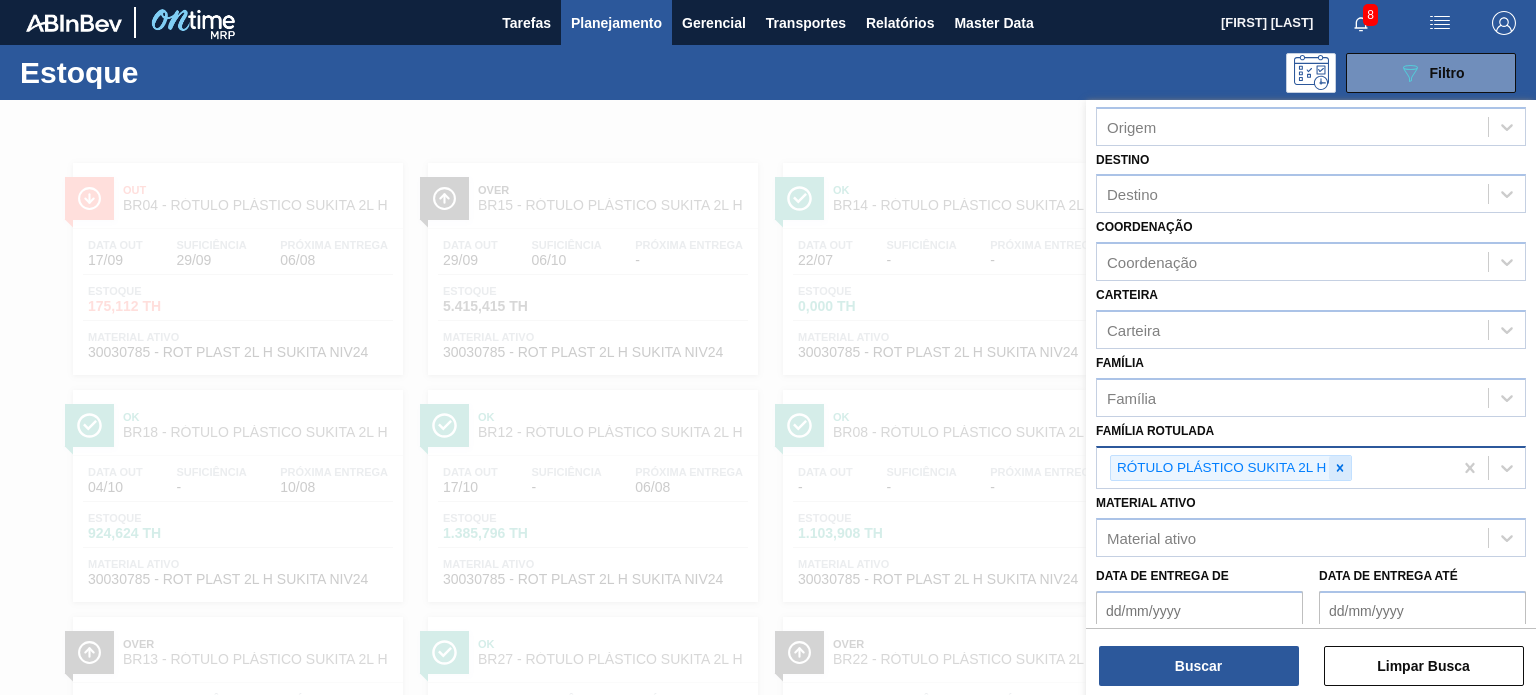 click at bounding box center [1340, 468] 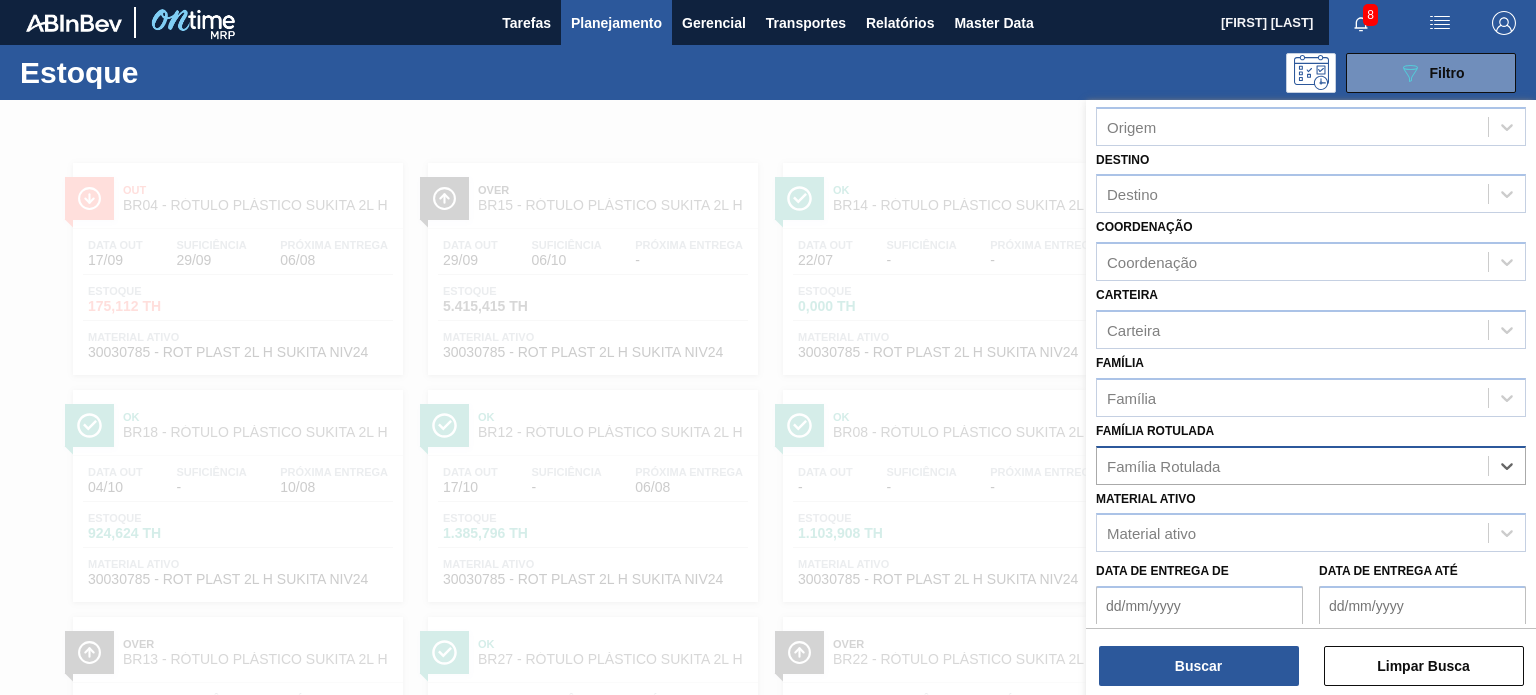 paste on "RÓTULO PLÁSTICO GCA 1L H" 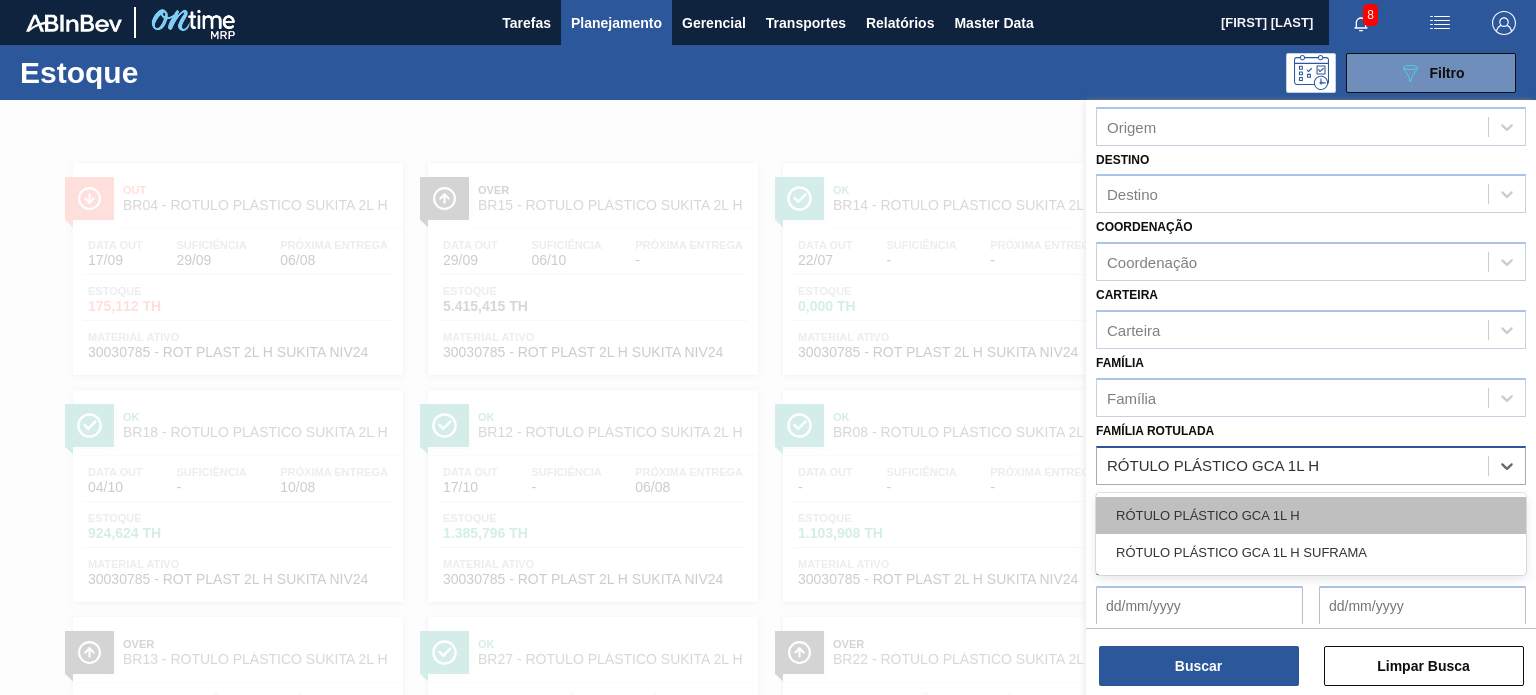 click on "RÓTULO PLÁSTICO GCA 1L H" at bounding box center (1311, 515) 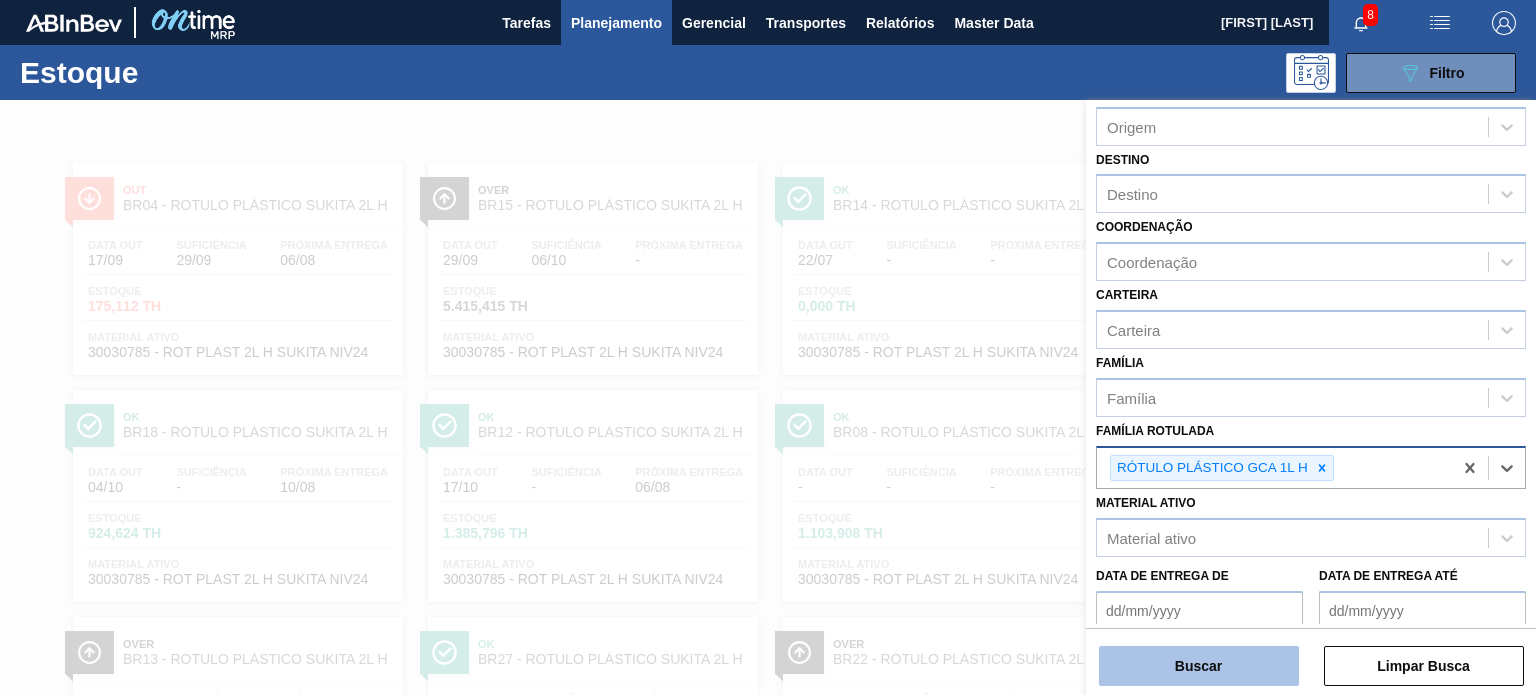 click on "Buscar" at bounding box center (1199, 666) 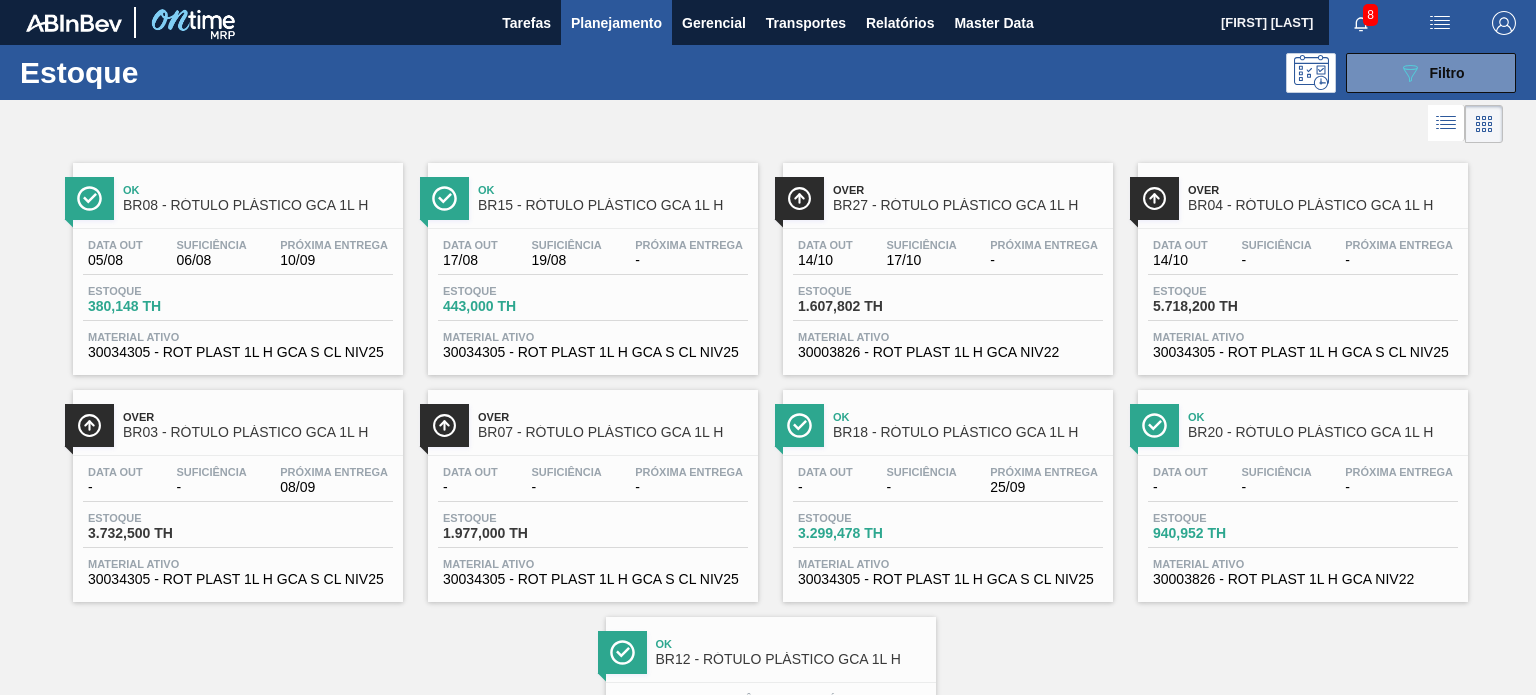 scroll, scrollTop: 181, scrollLeft: 0, axis: vertical 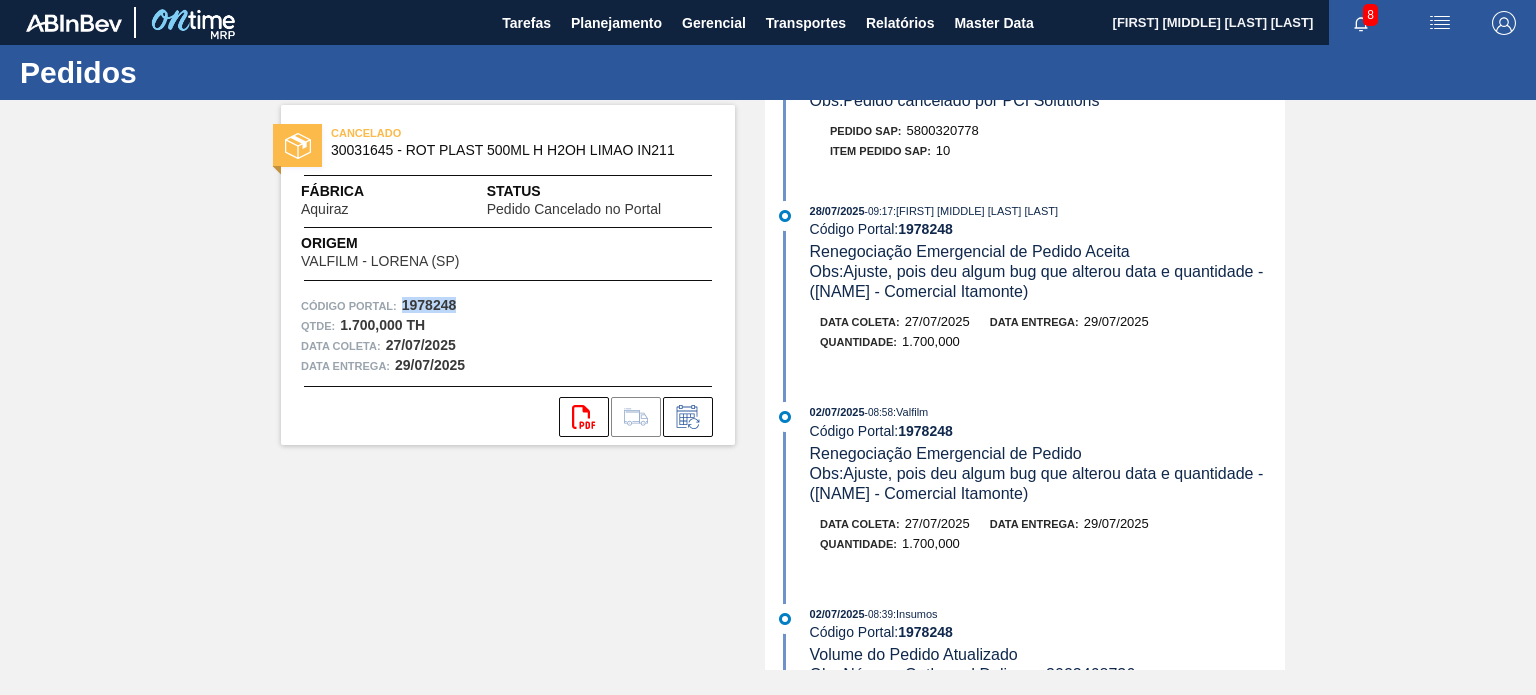 click on "1978248" at bounding box center (429, 305) 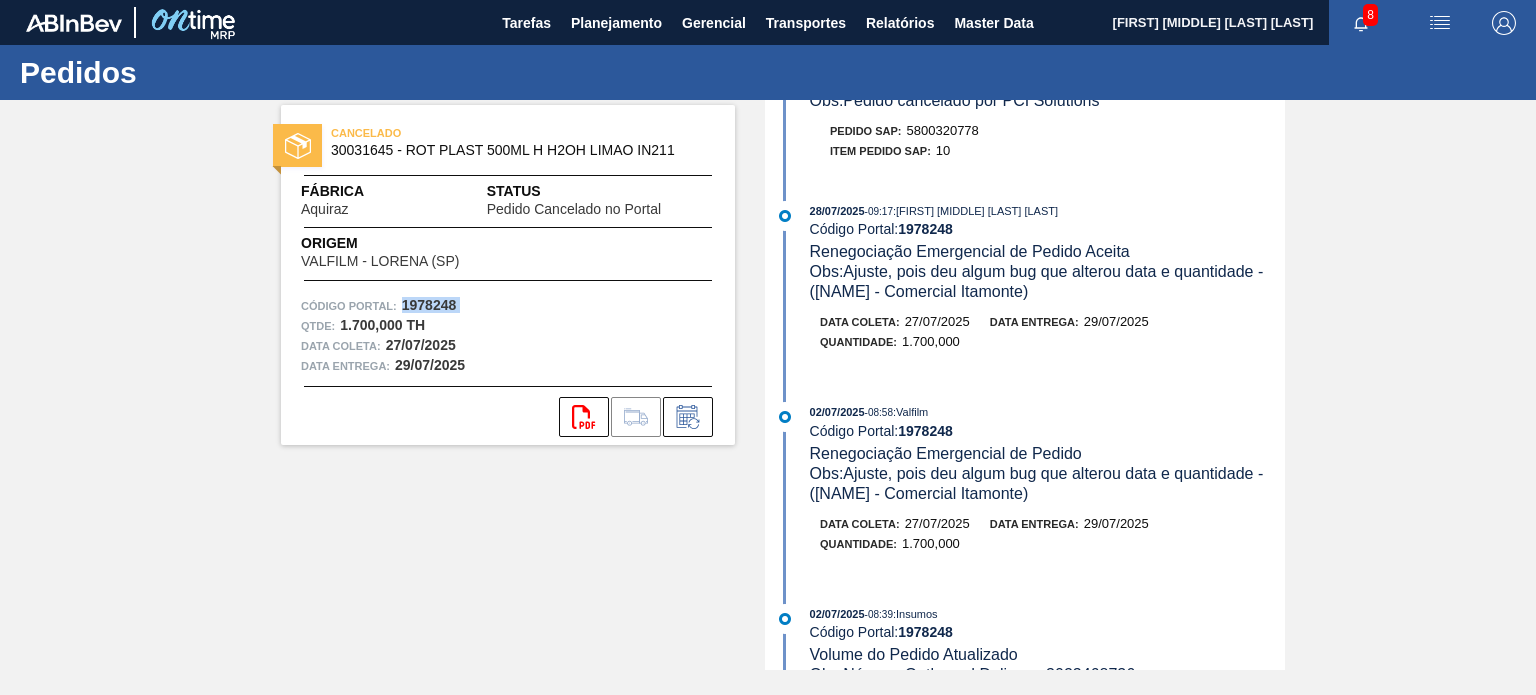 click on "1978248" at bounding box center [429, 305] 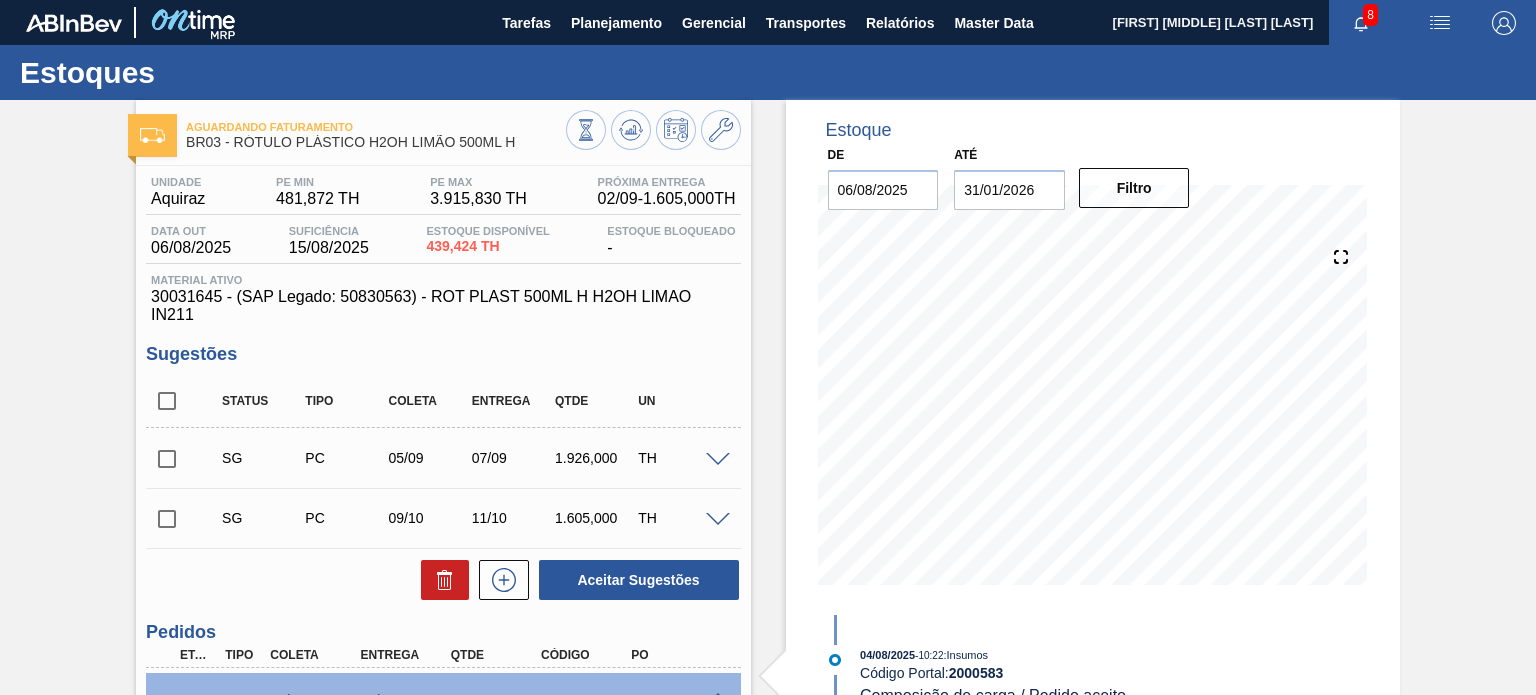scroll, scrollTop: 0, scrollLeft: 0, axis: both 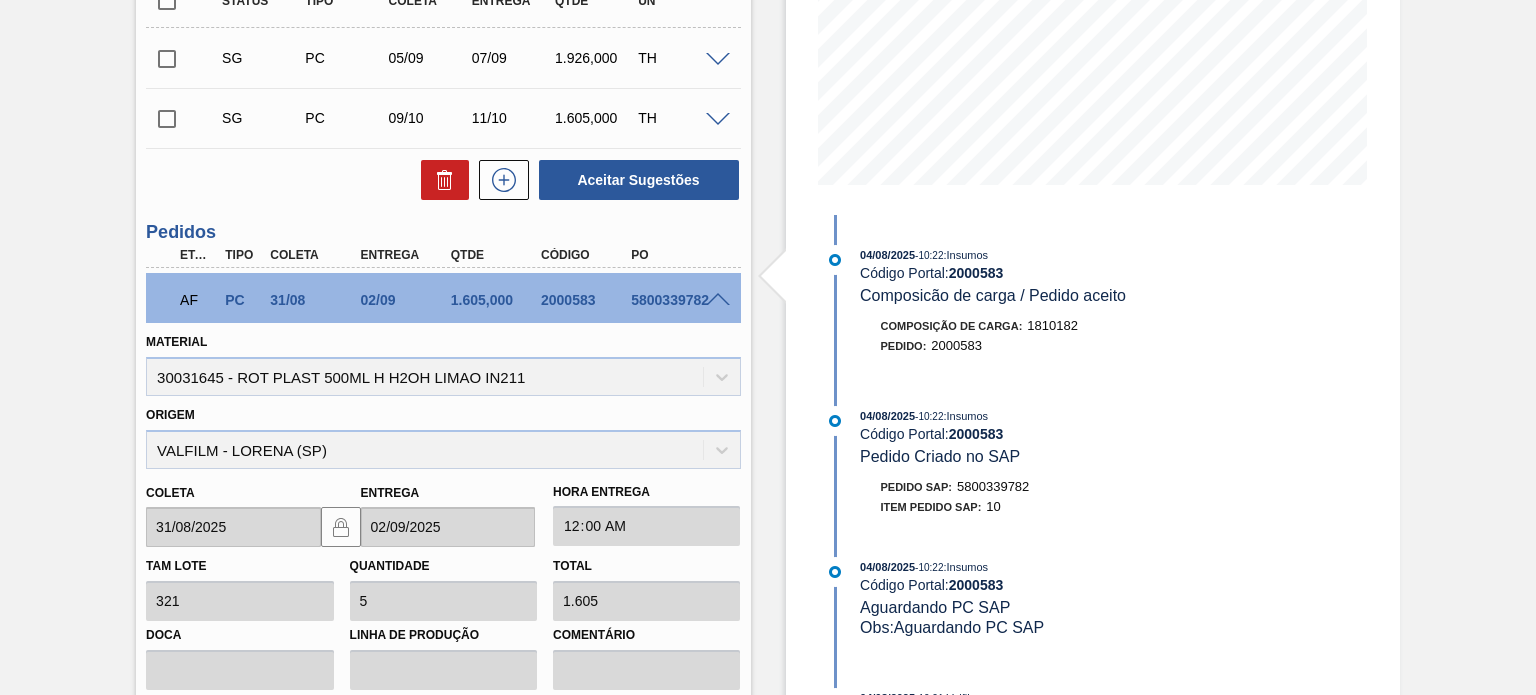 click on "AF   PC 31/08 02/09 1.605,000 2000583 5800339782" at bounding box center (443, 298) 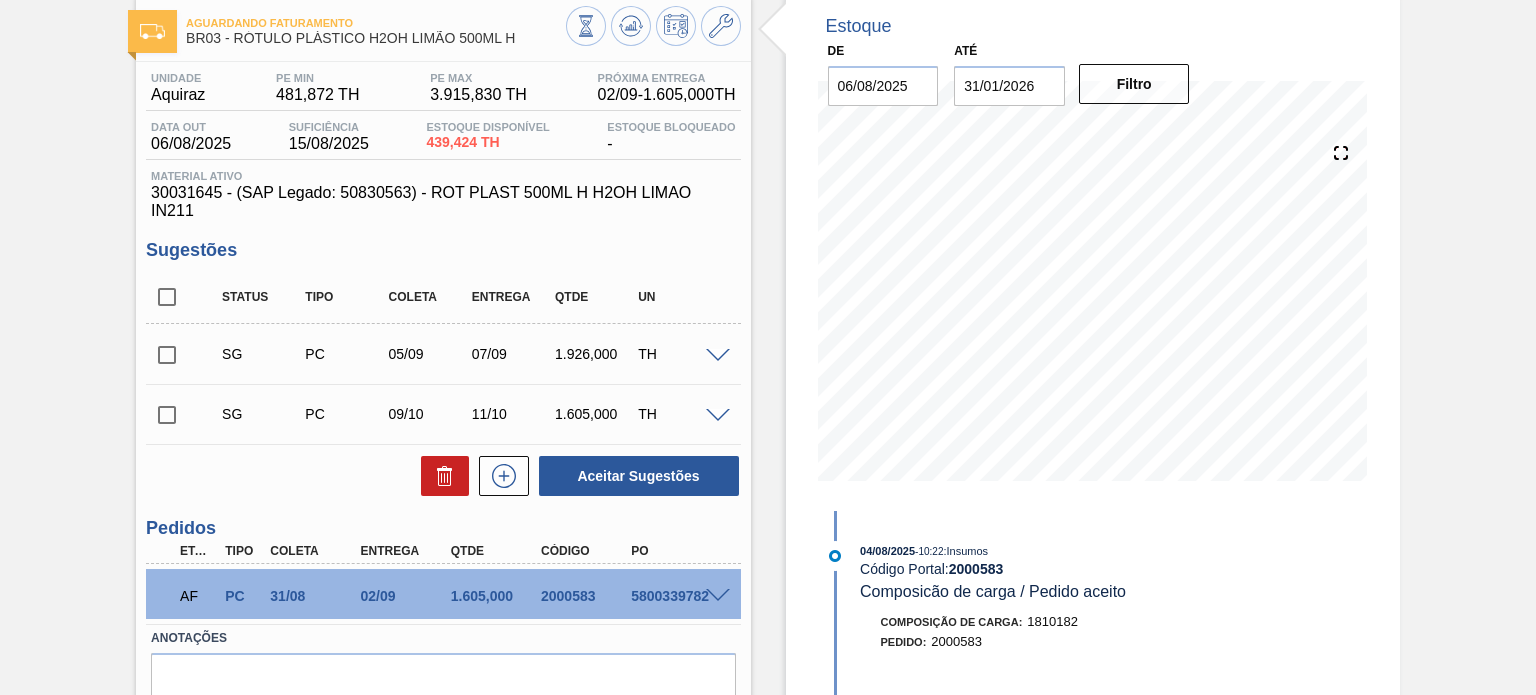 scroll, scrollTop: 0, scrollLeft: 0, axis: both 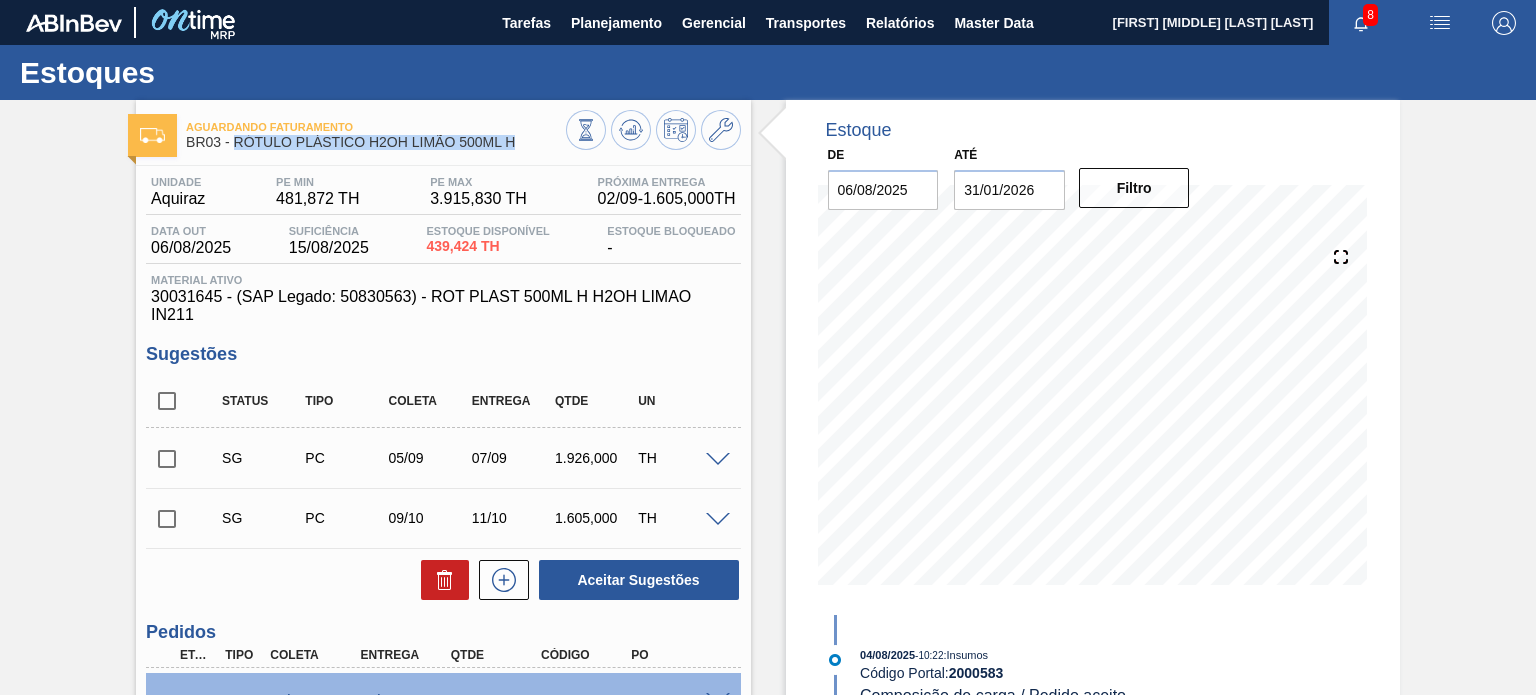 drag, startPoint x: 526, startPoint y: 148, endPoint x: 236, endPoint y: 138, distance: 290.17236 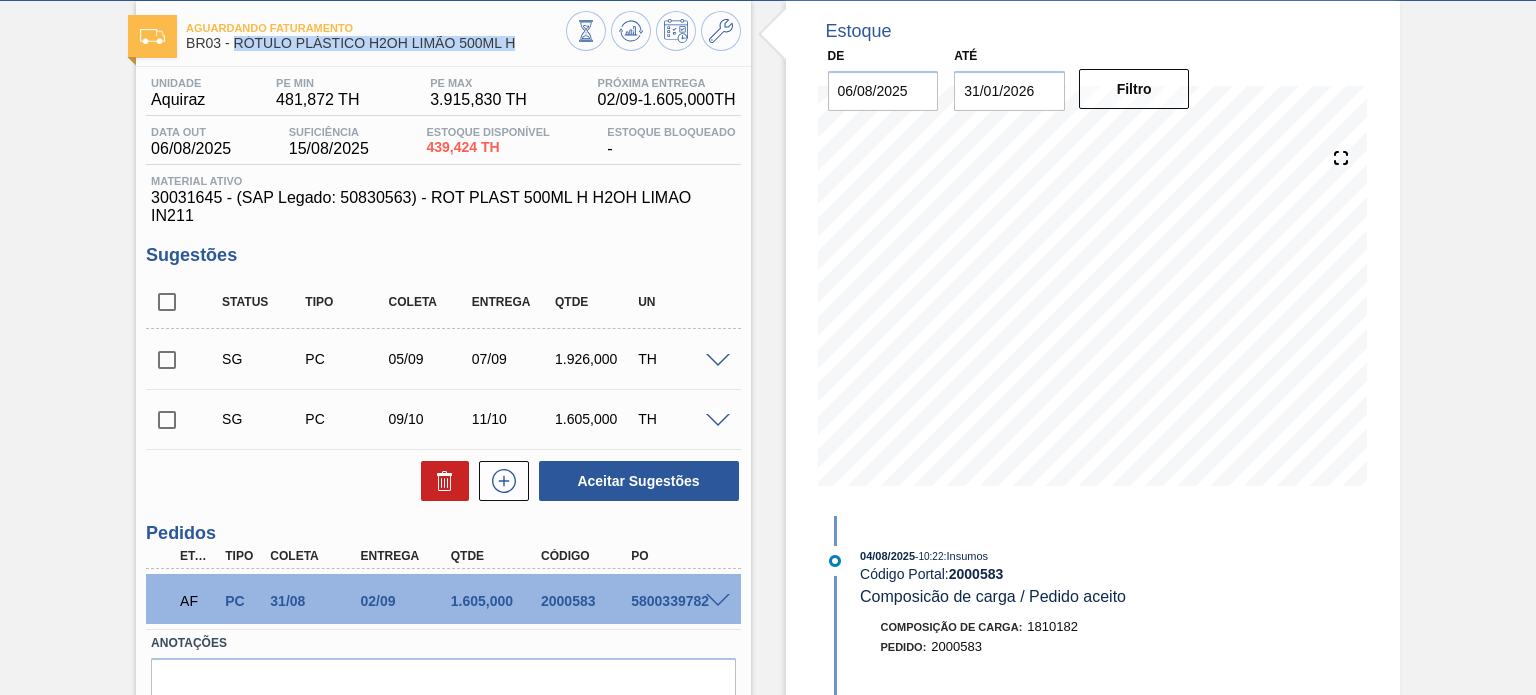 scroll, scrollTop: 196, scrollLeft: 0, axis: vertical 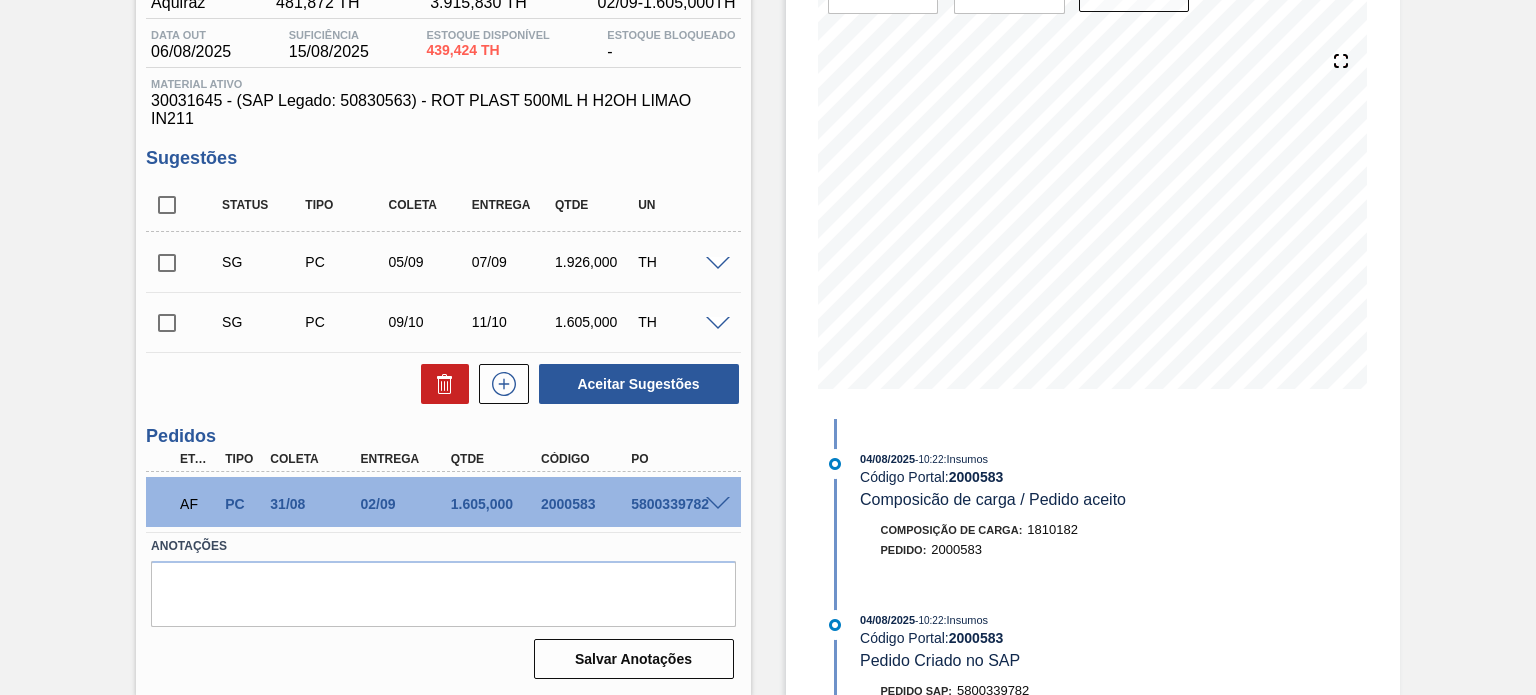 click on "2000583" at bounding box center (585, 504) 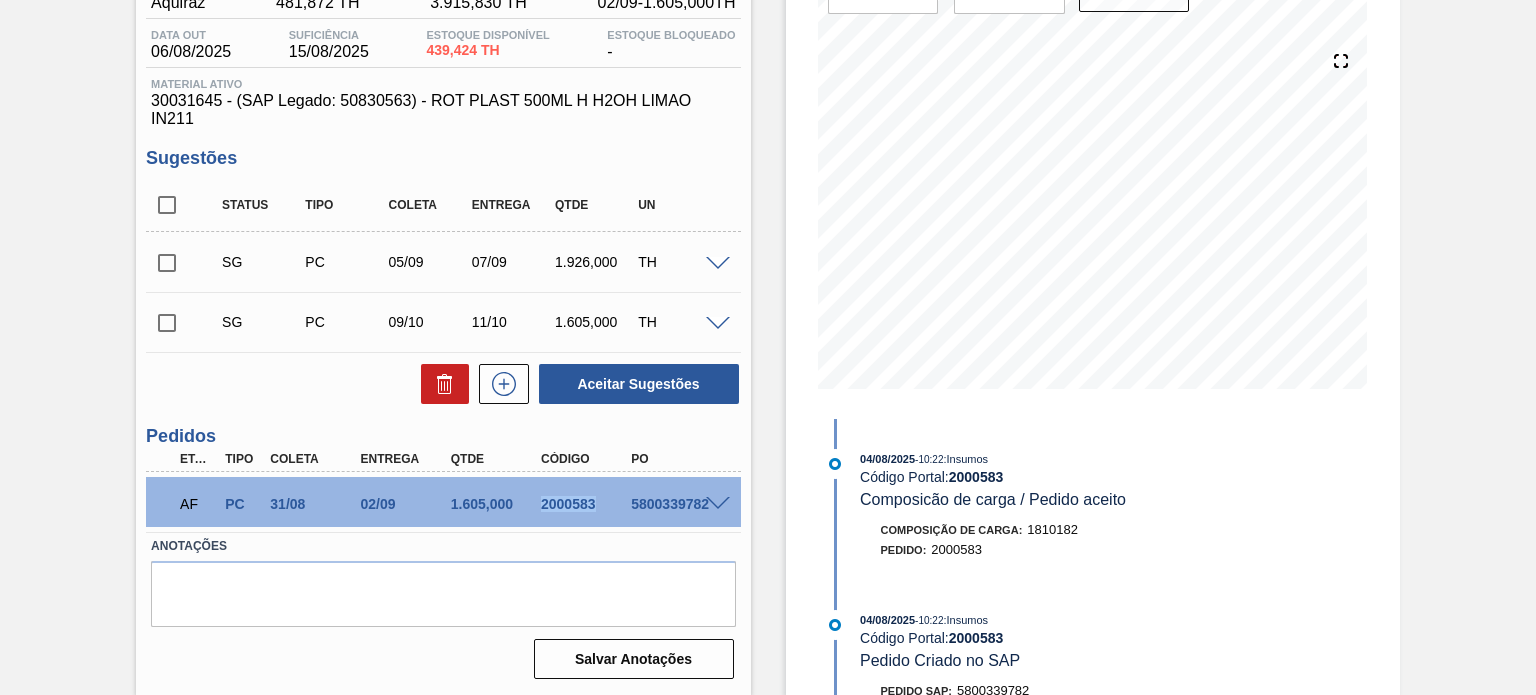 click on "2000583" at bounding box center [585, 504] 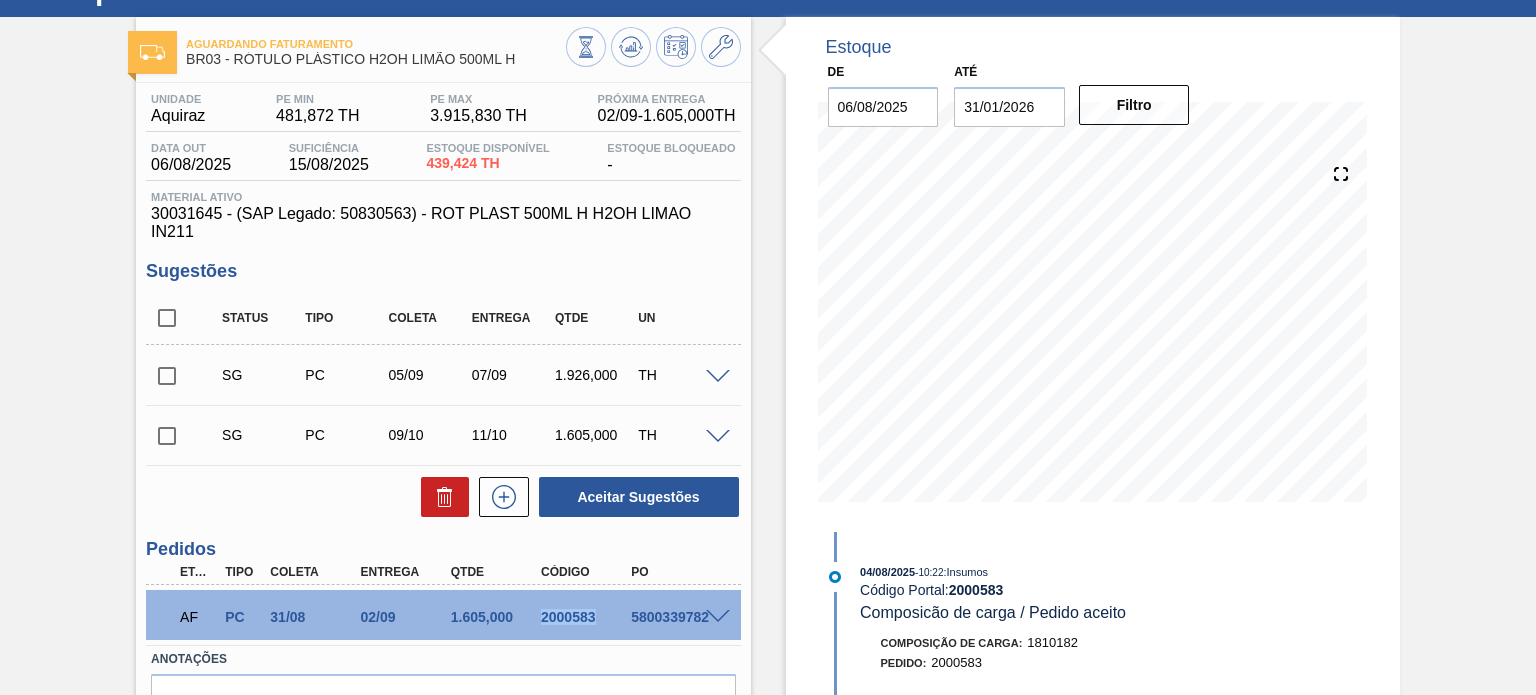 scroll, scrollTop: 0, scrollLeft: 0, axis: both 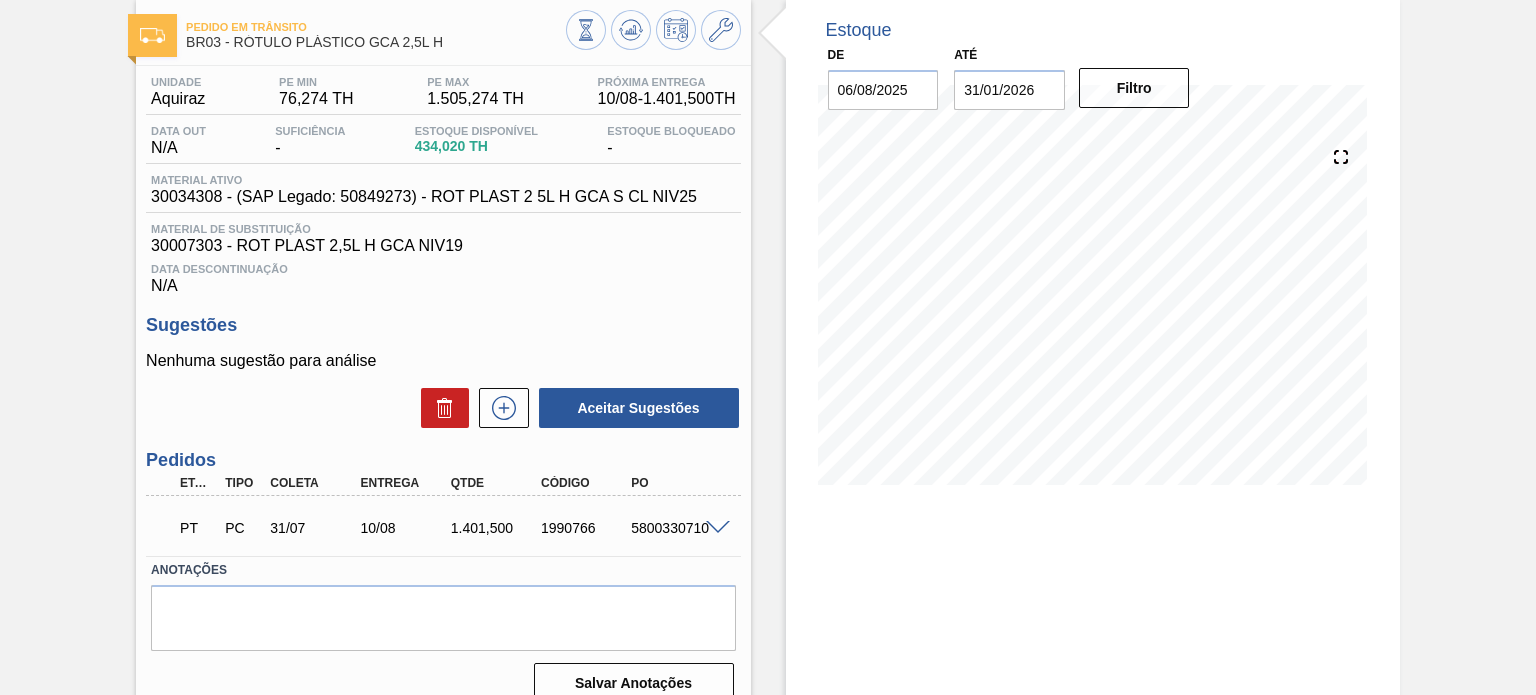 click on "1990766" at bounding box center [585, 528] 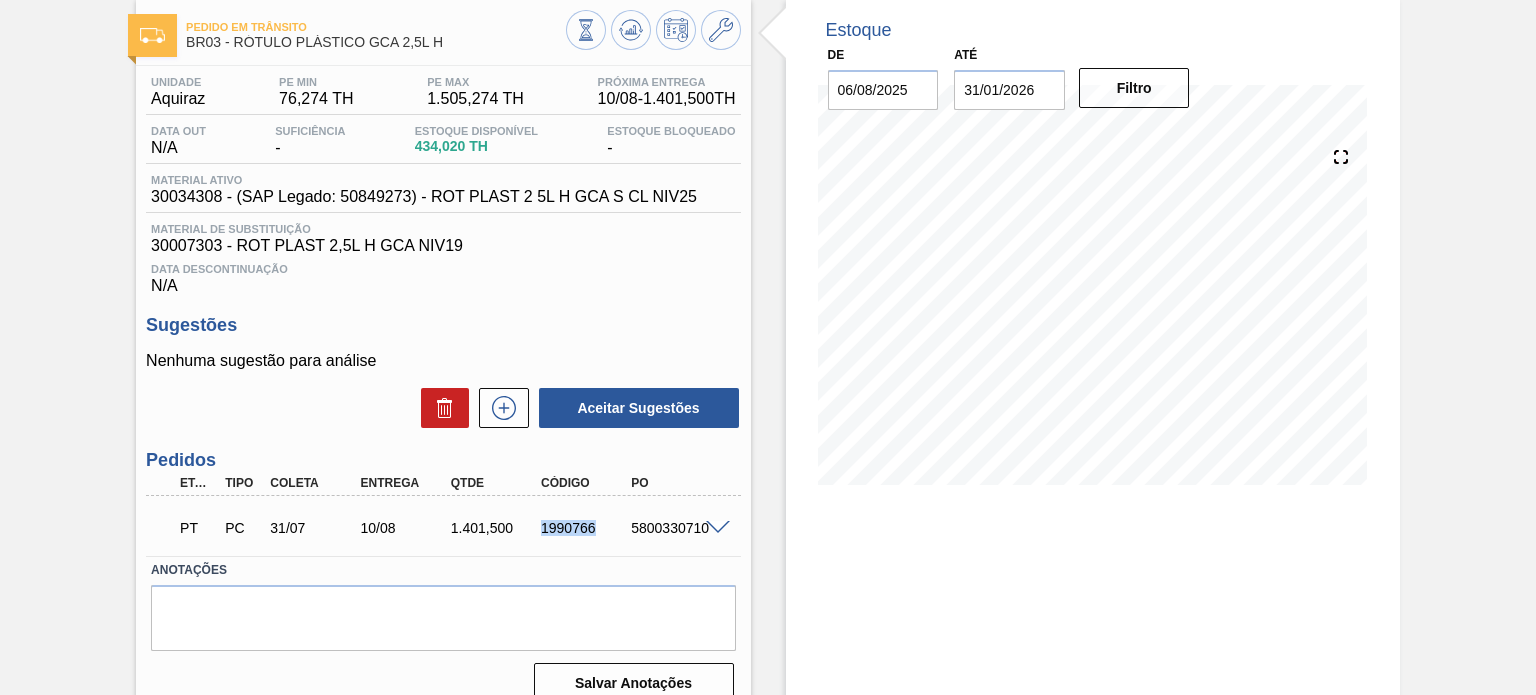 click on "1990766" at bounding box center (585, 528) 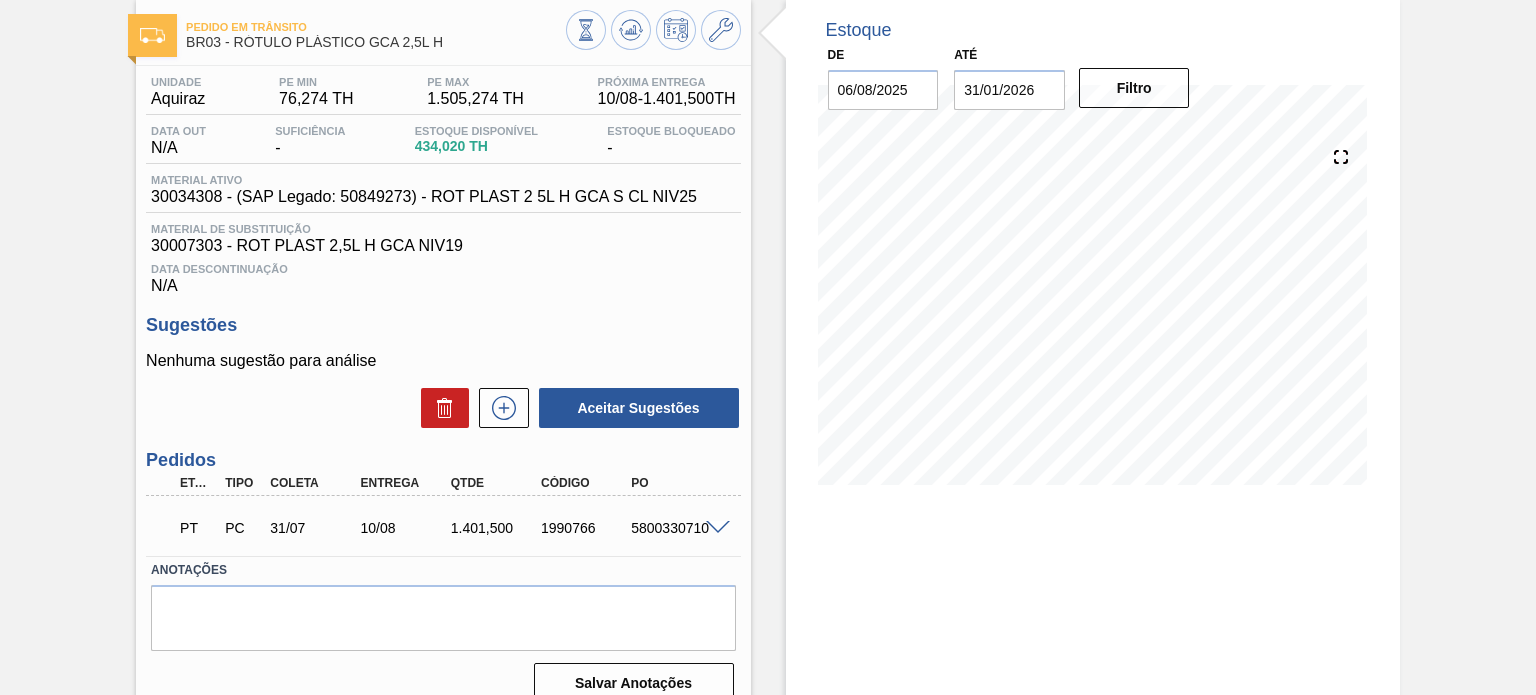 click at bounding box center (718, 528) 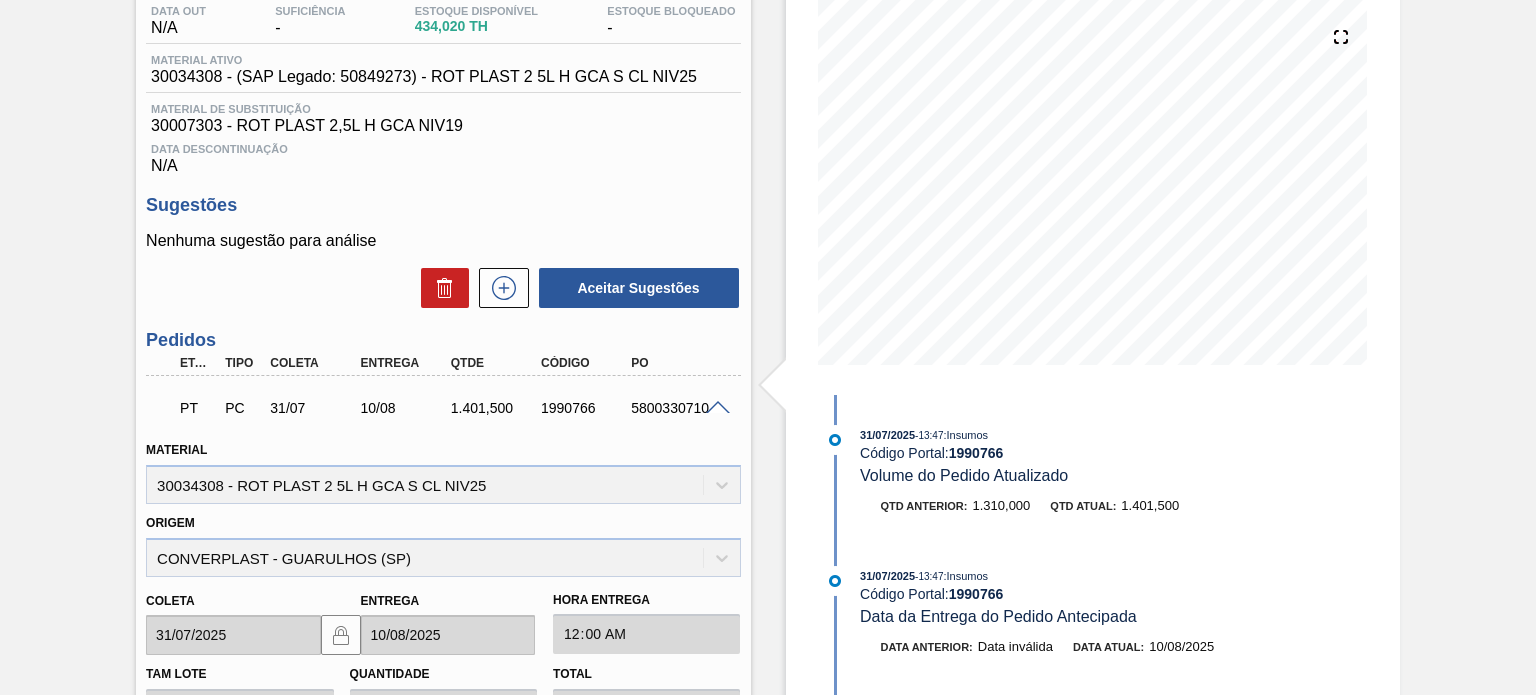 scroll, scrollTop: 300, scrollLeft: 0, axis: vertical 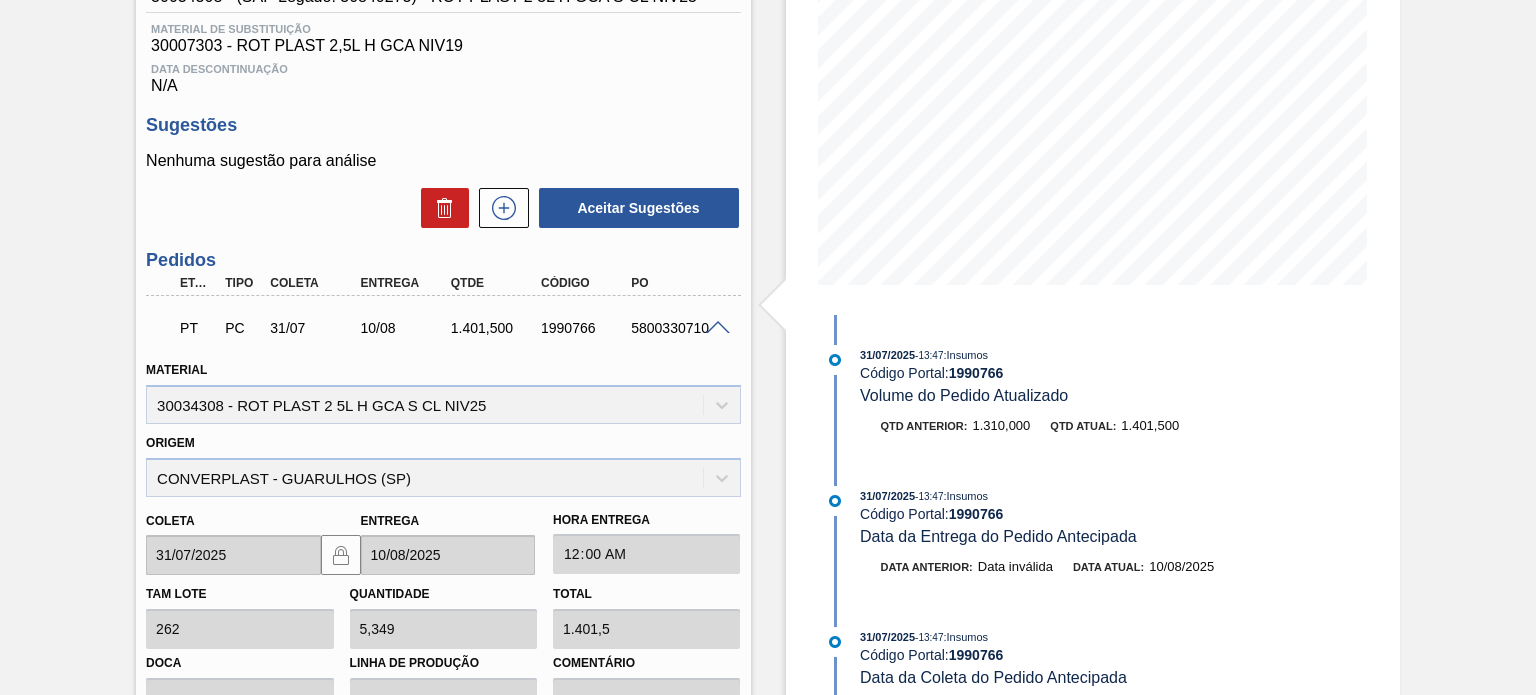 click at bounding box center (718, 328) 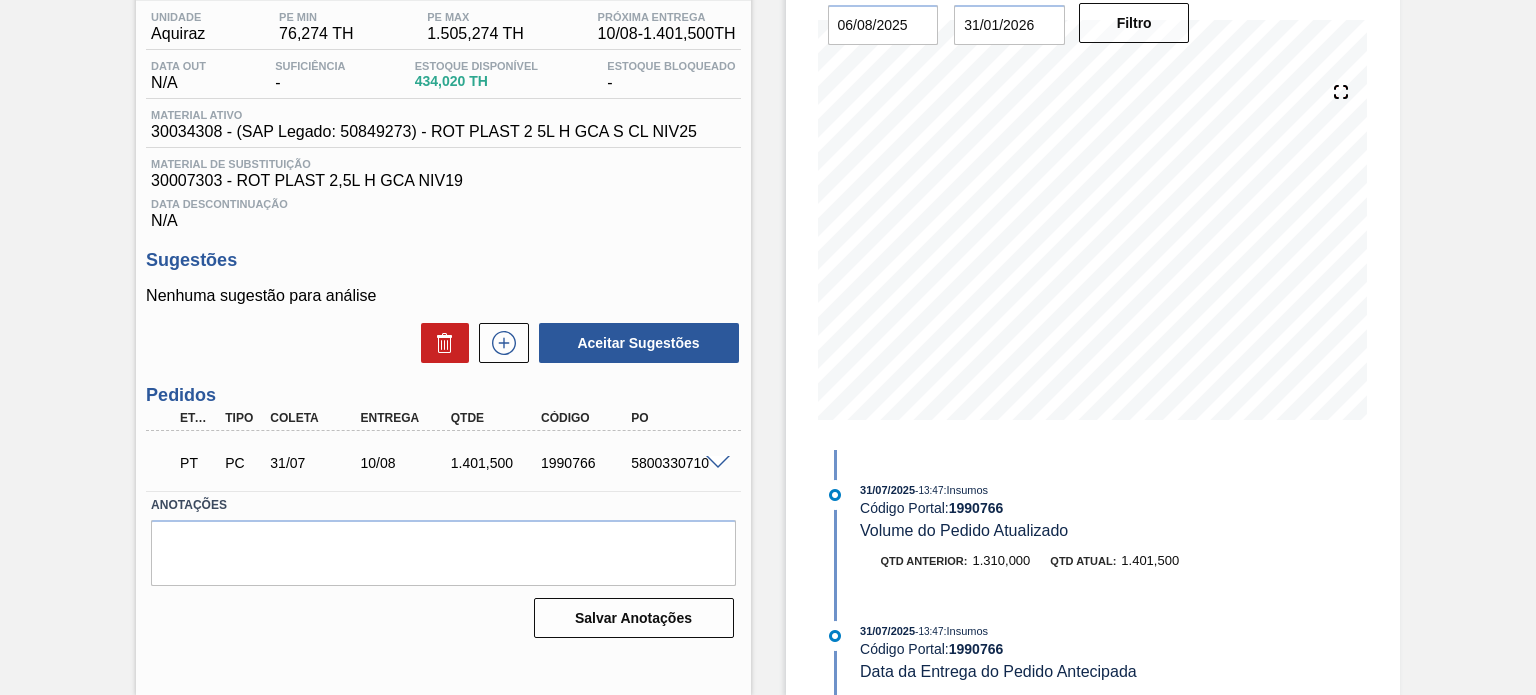 scroll, scrollTop: 164, scrollLeft: 0, axis: vertical 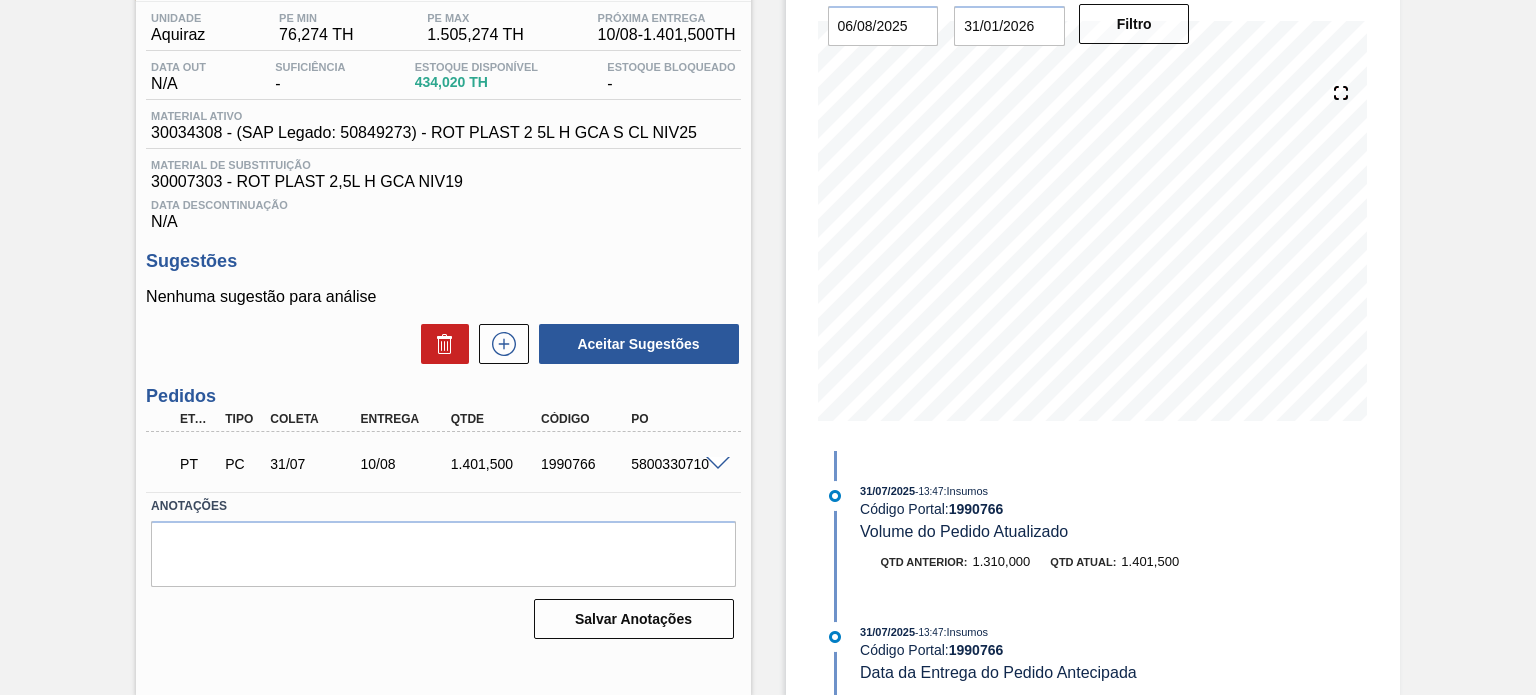 click on "Estoque De 06/08/2025 Até 31/01/2026 Filtro 06/08 Projeção de Estoque 434.02 Nec.SAP 0 Política Objetiva 790.774 Pedidos 0" at bounding box center (1093, 193) 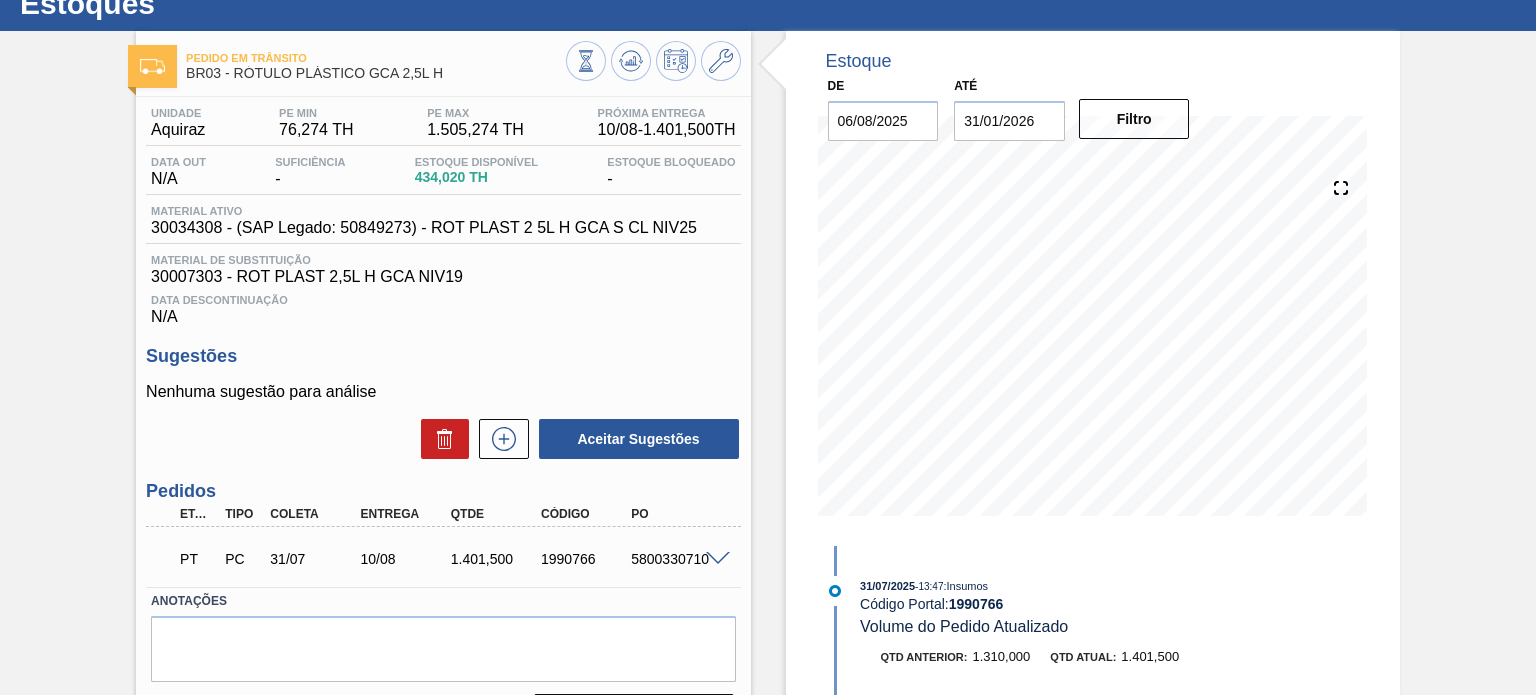 scroll, scrollTop: 100, scrollLeft: 0, axis: vertical 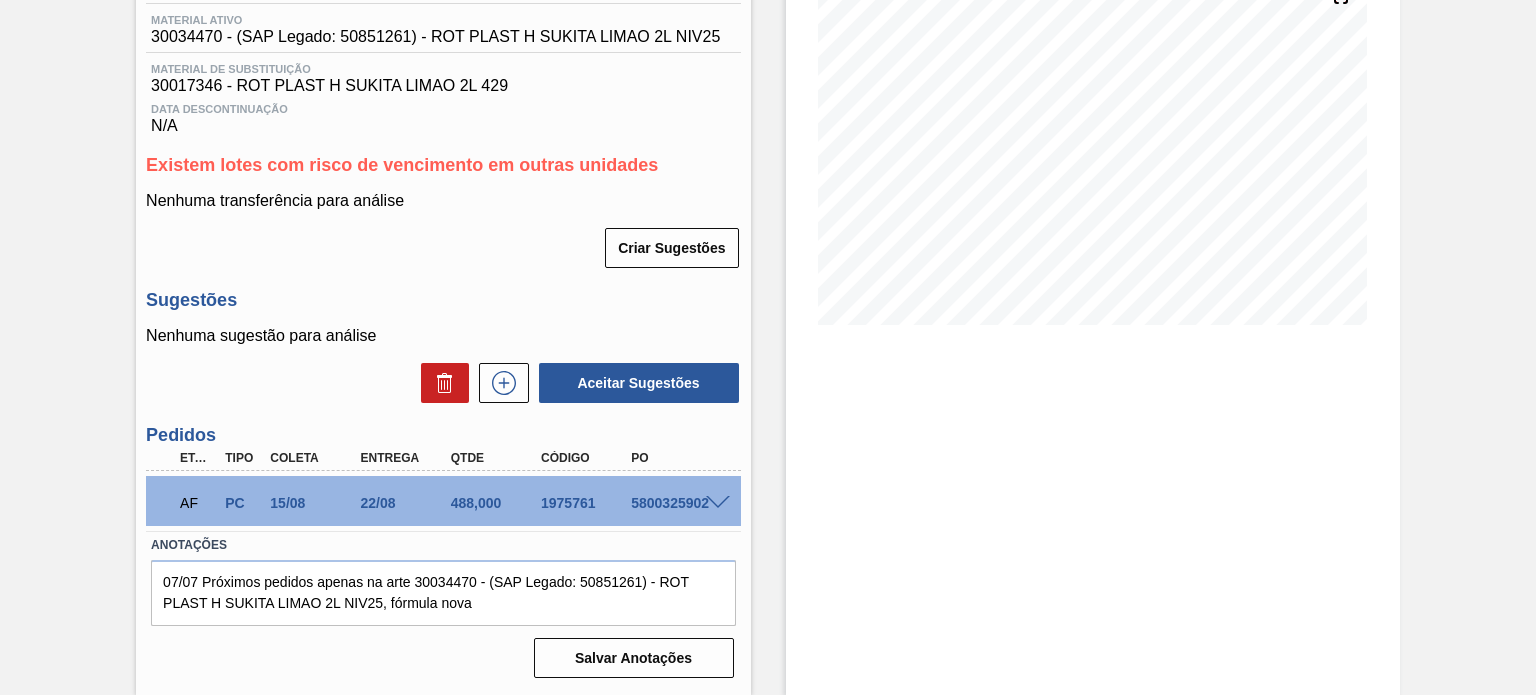 click at bounding box center [718, 503] 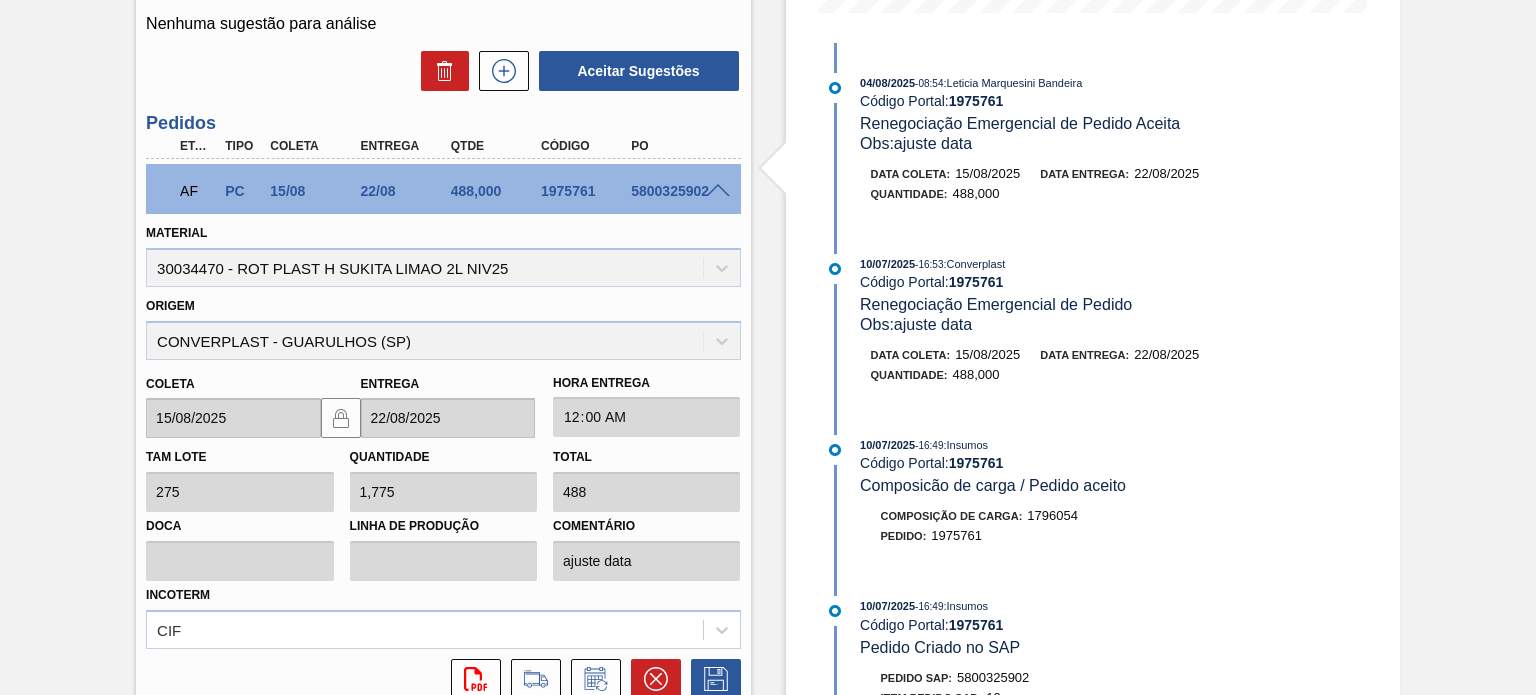 scroll, scrollTop: 744, scrollLeft: 0, axis: vertical 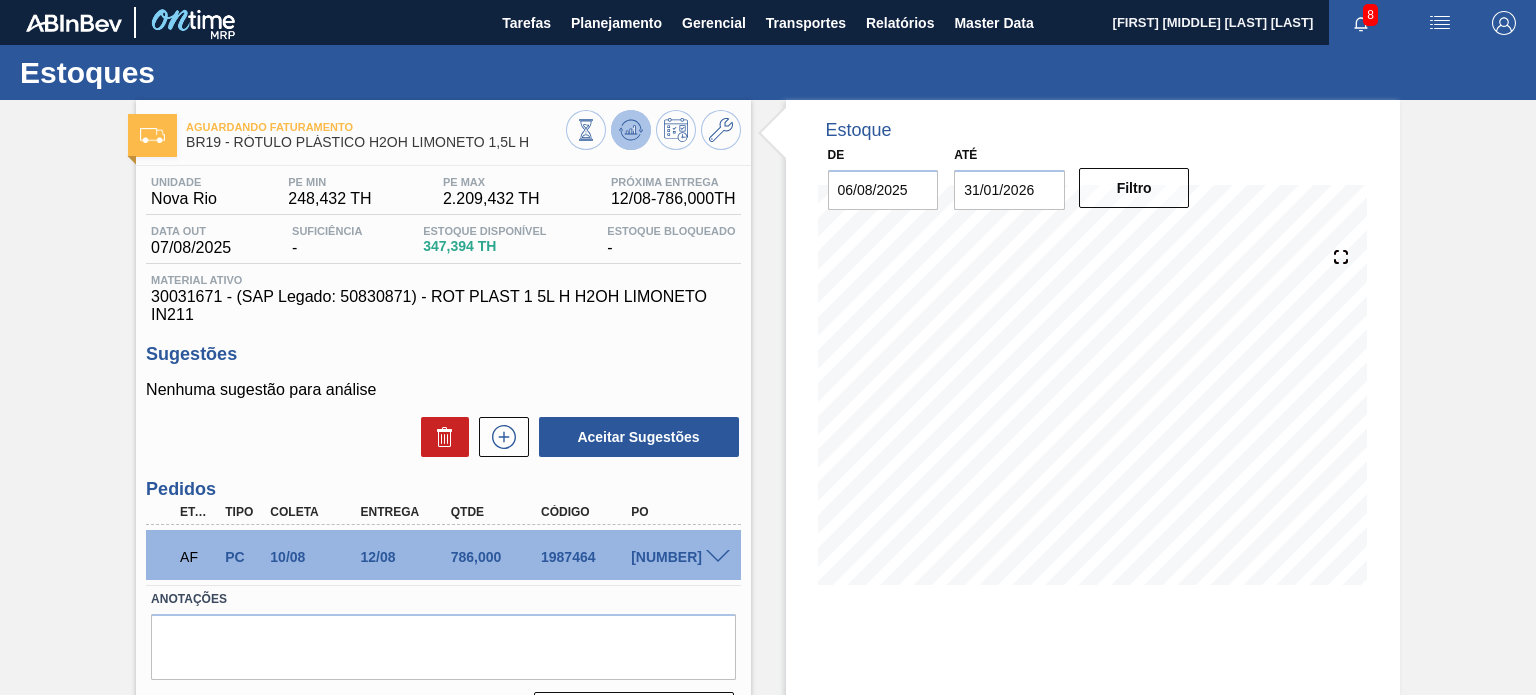 click 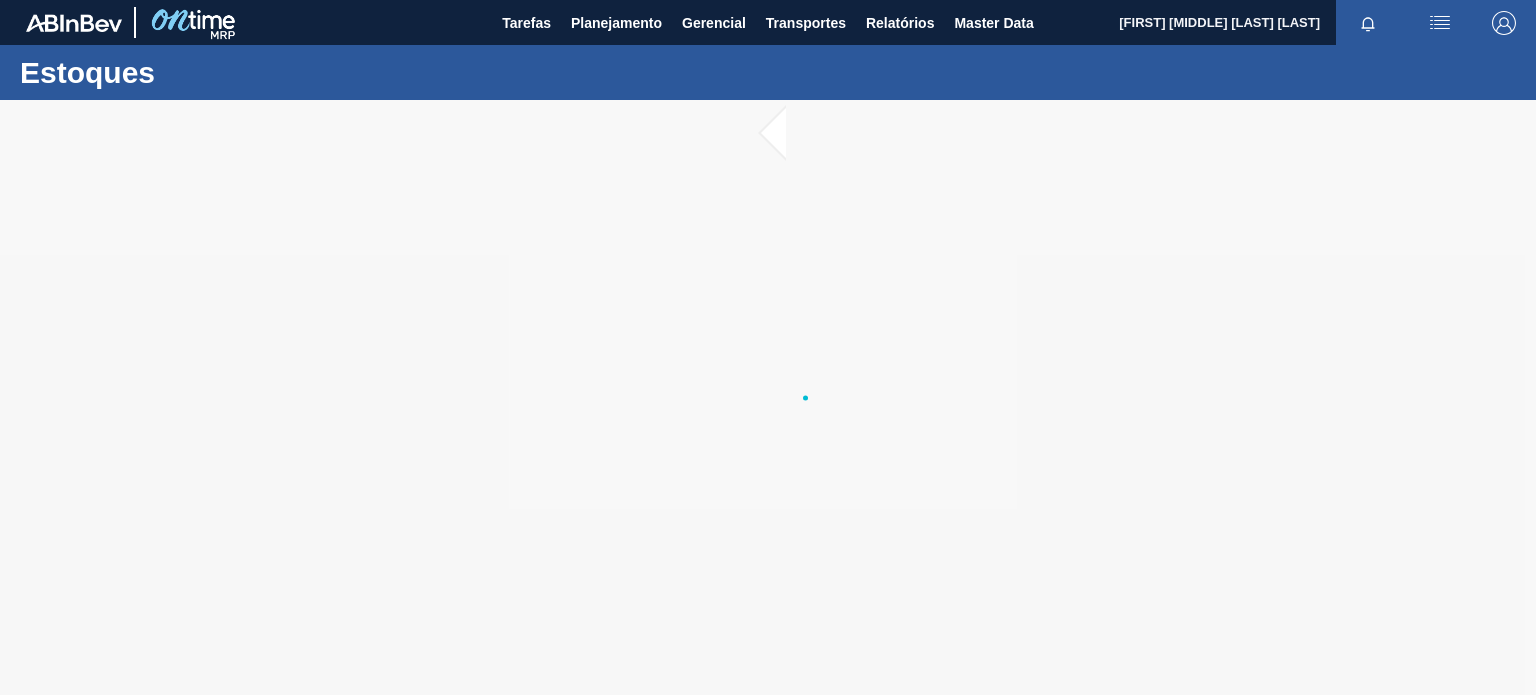 scroll, scrollTop: 0, scrollLeft: 0, axis: both 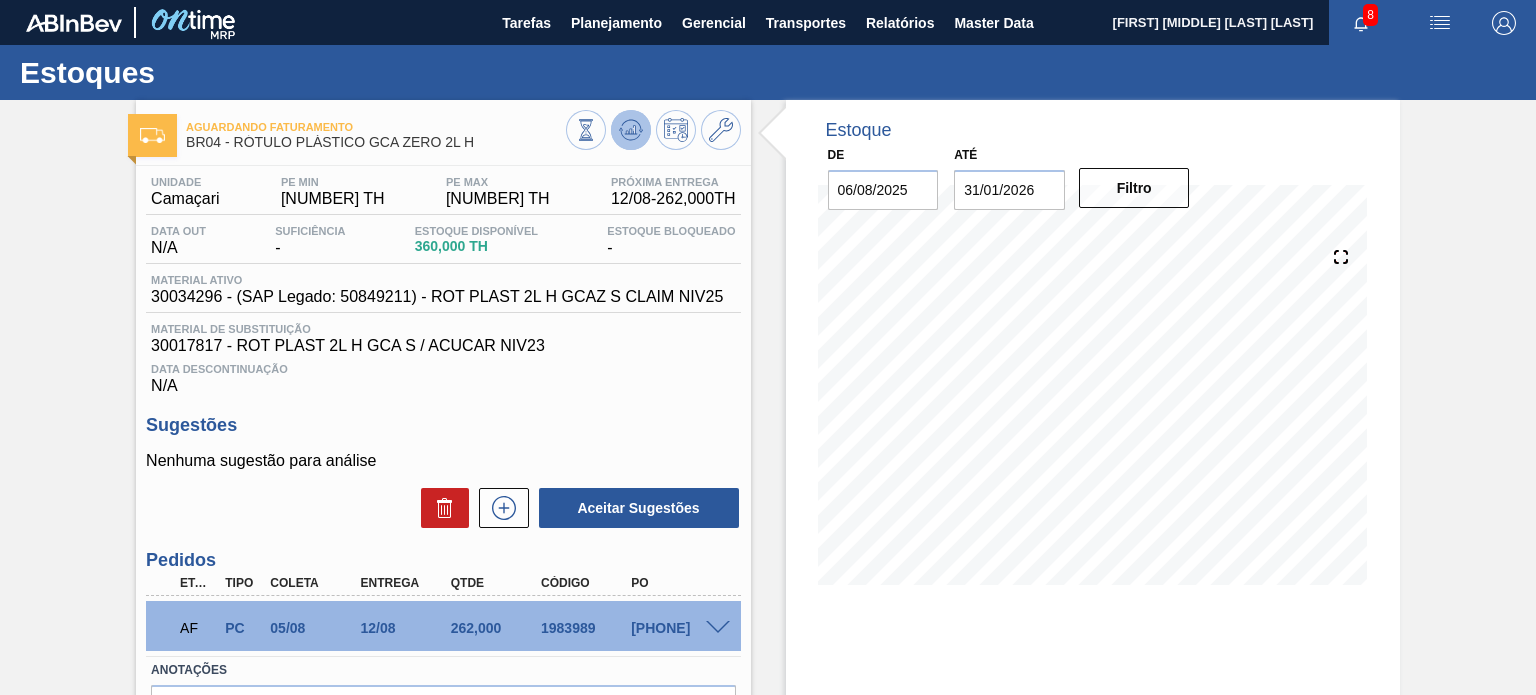 click 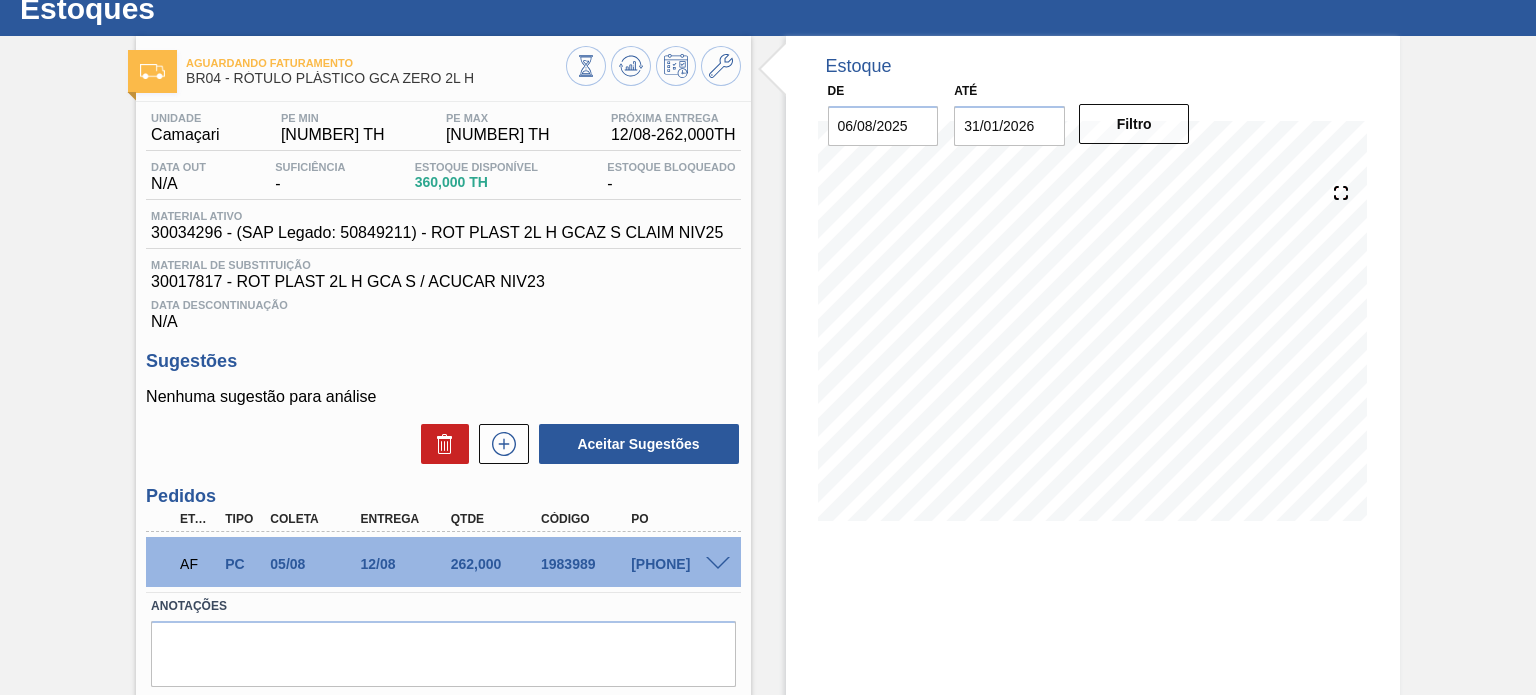 scroll, scrollTop: 0, scrollLeft: 0, axis: both 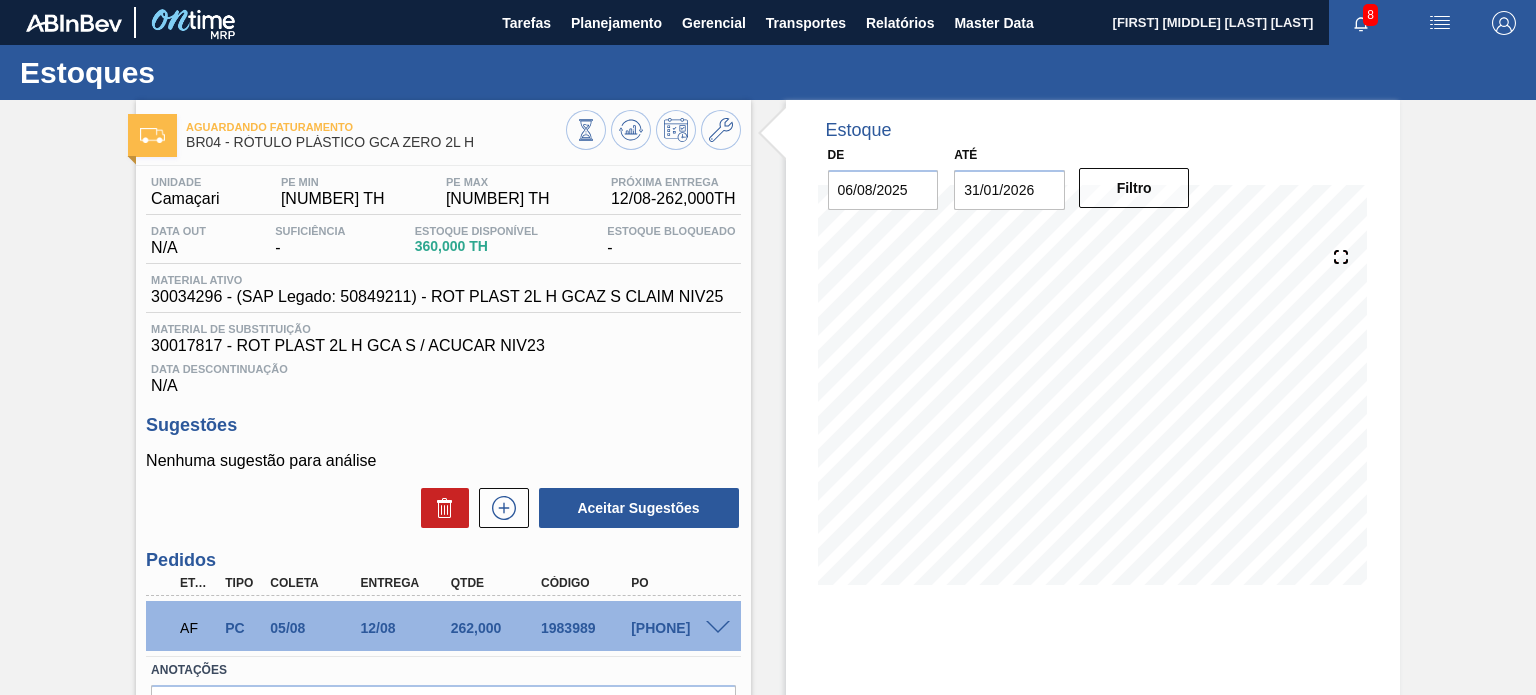 click at bounding box center (653, 132) 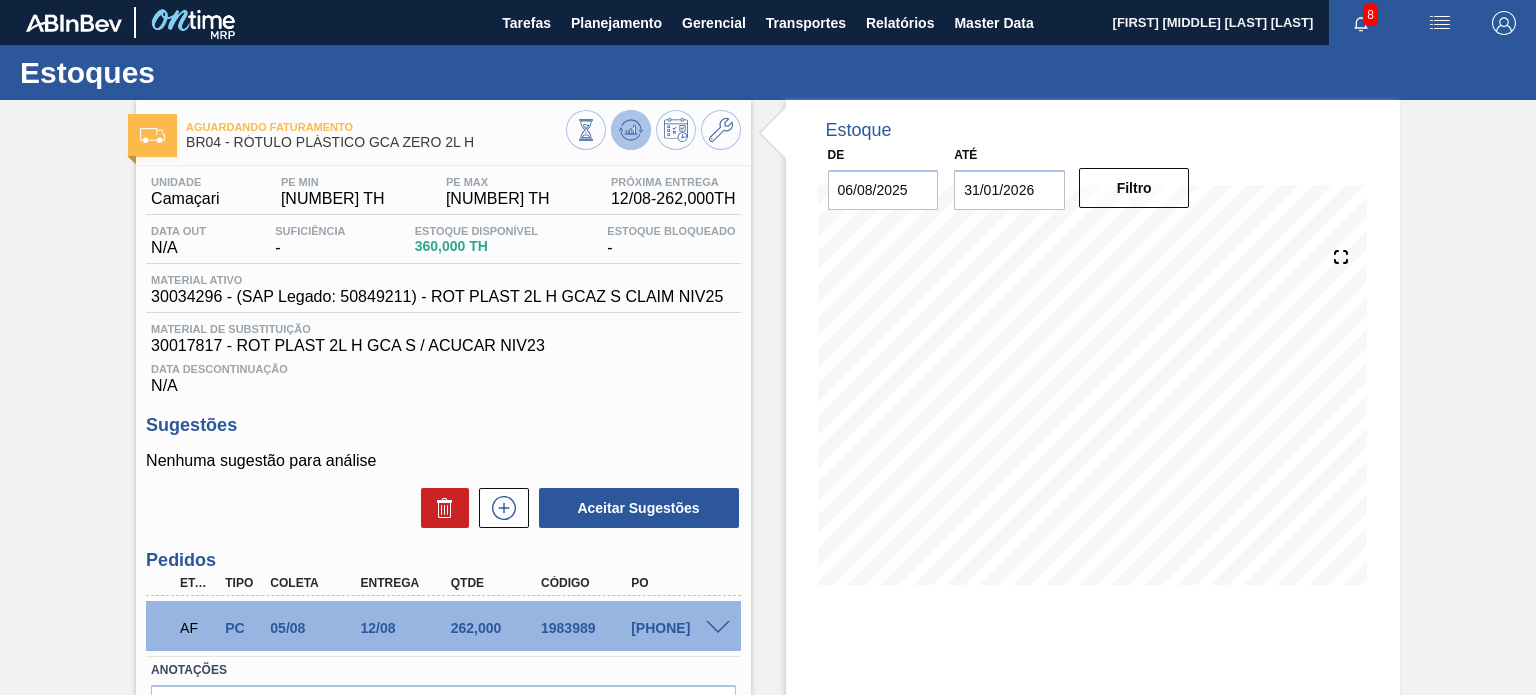 click 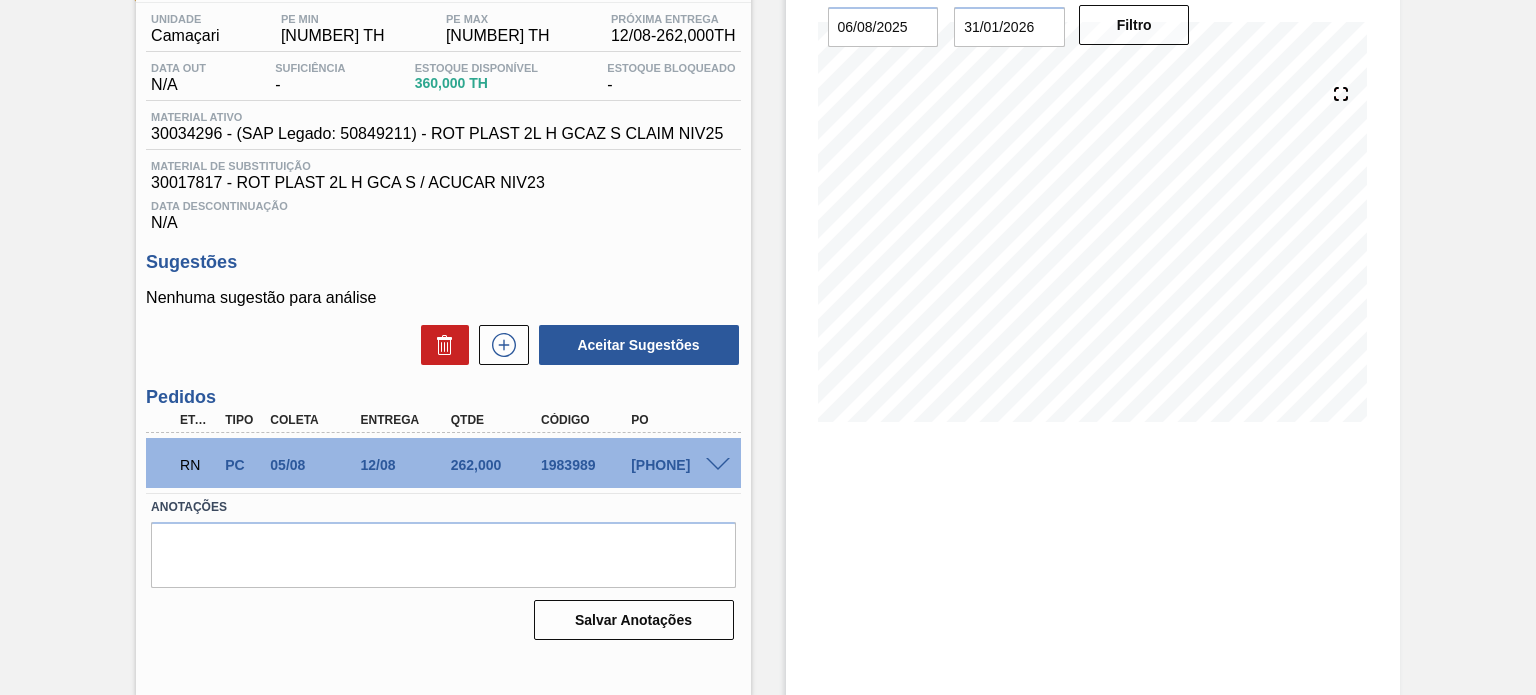 scroll, scrollTop: 164, scrollLeft: 0, axis: vertical 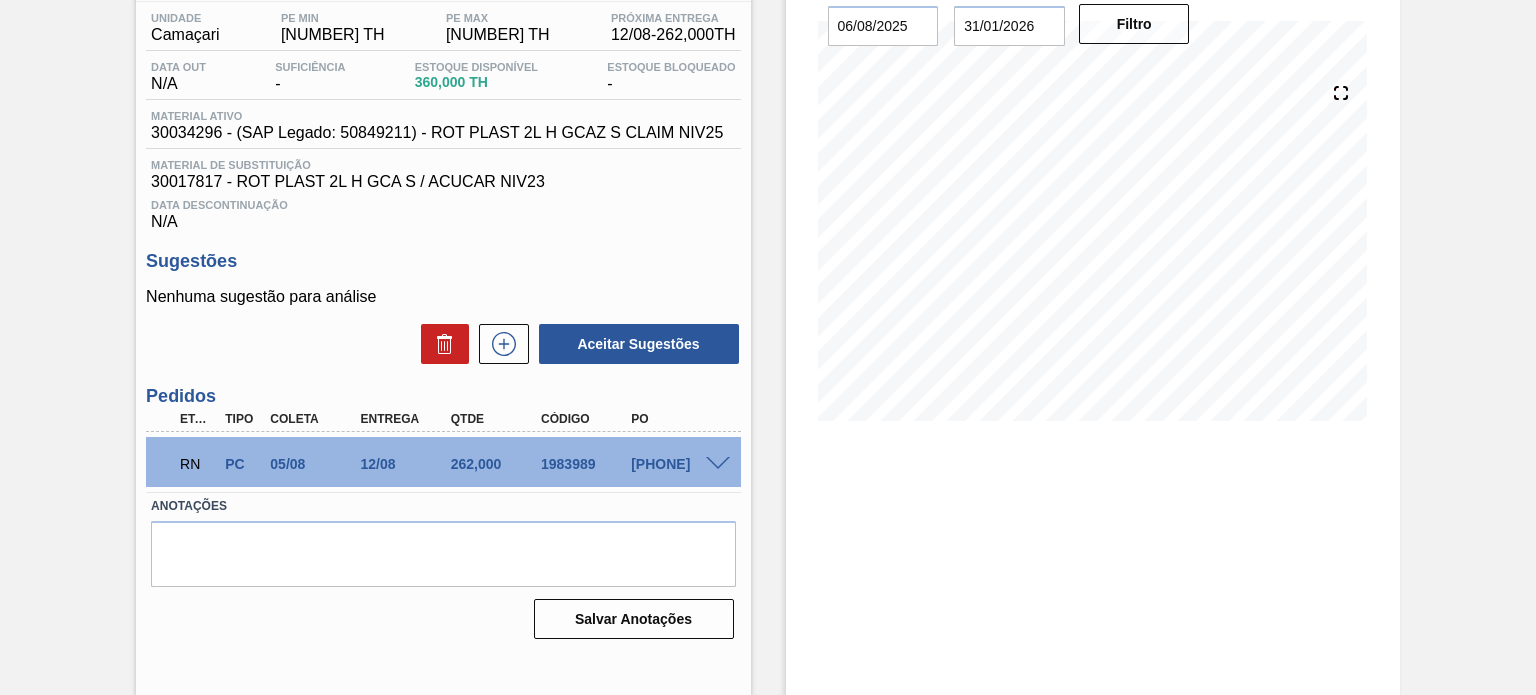 click at bounding box center (718, 464) 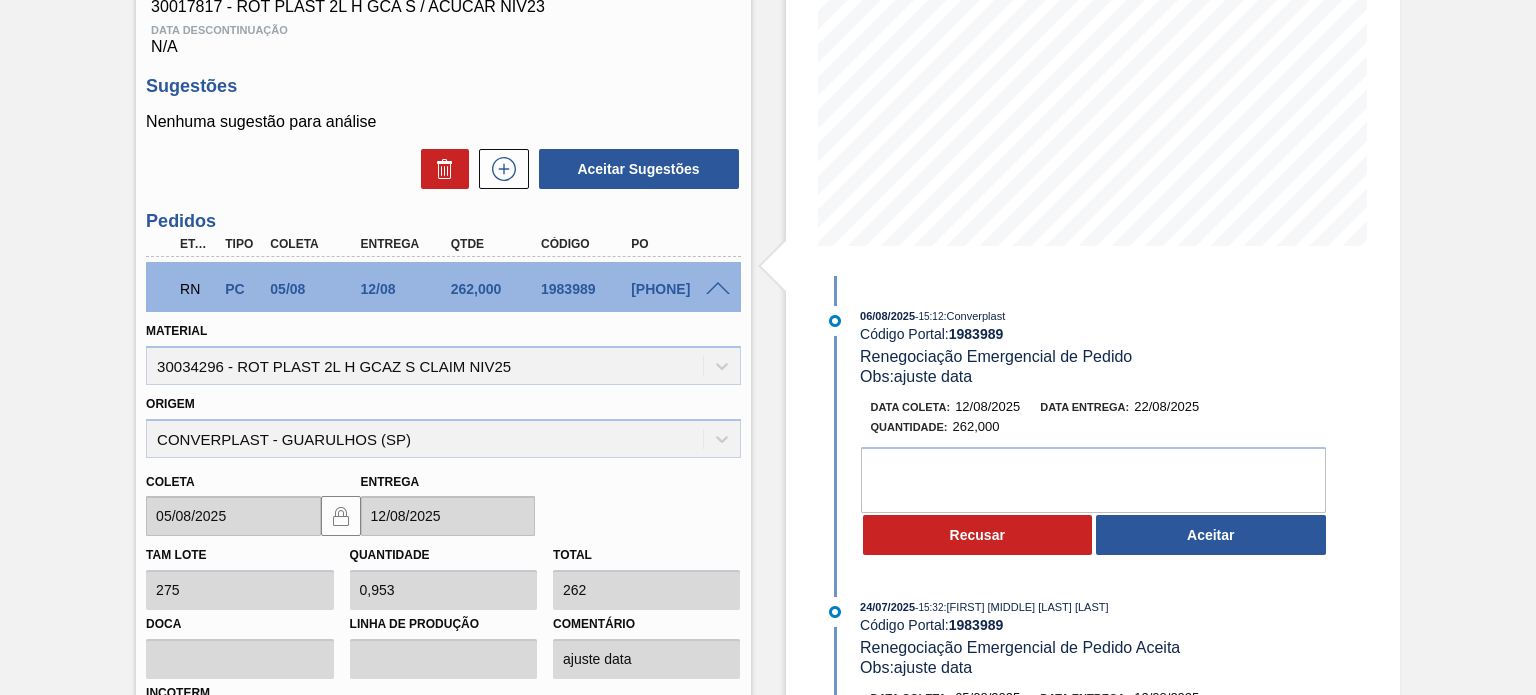 scroll, scrollTop: 364, scrollLeft: 0, axis: vertical 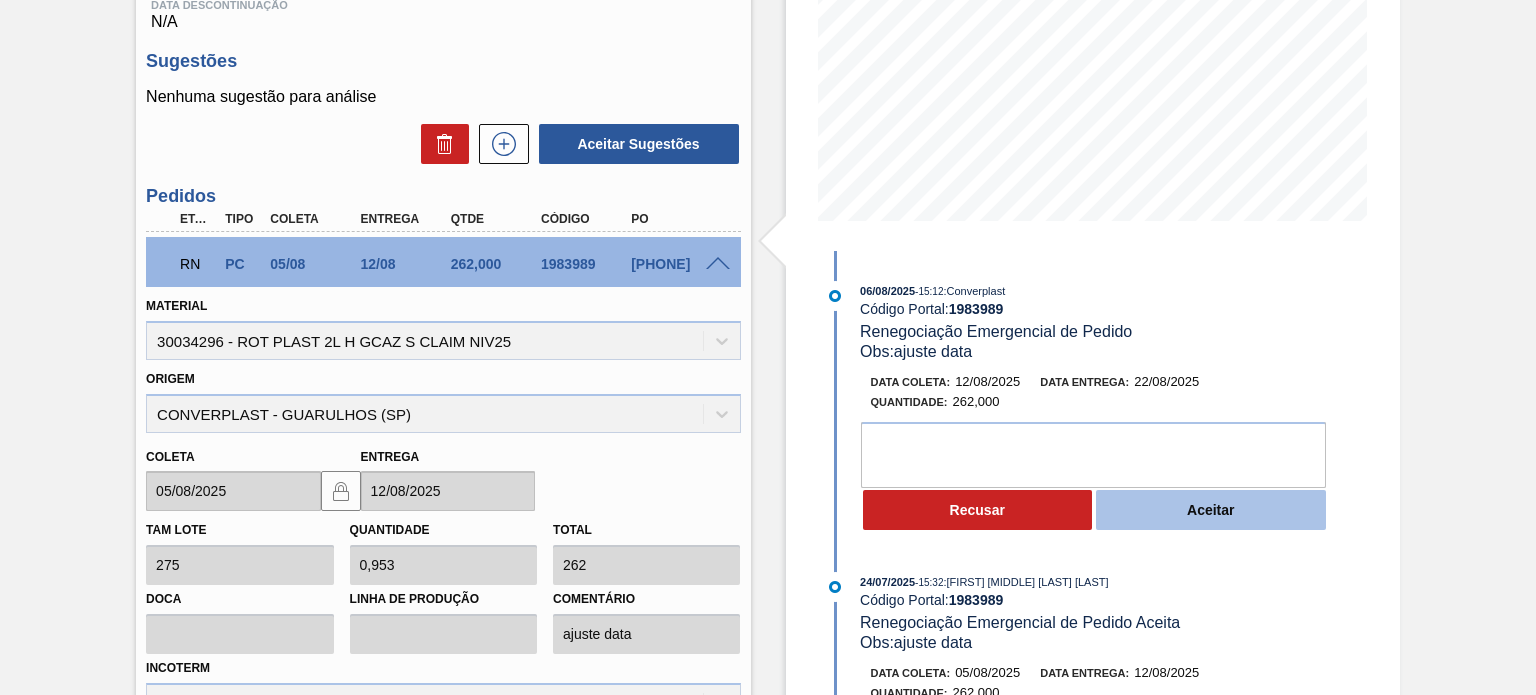 click on "Aceitar" at bounding box center (1211, 510) 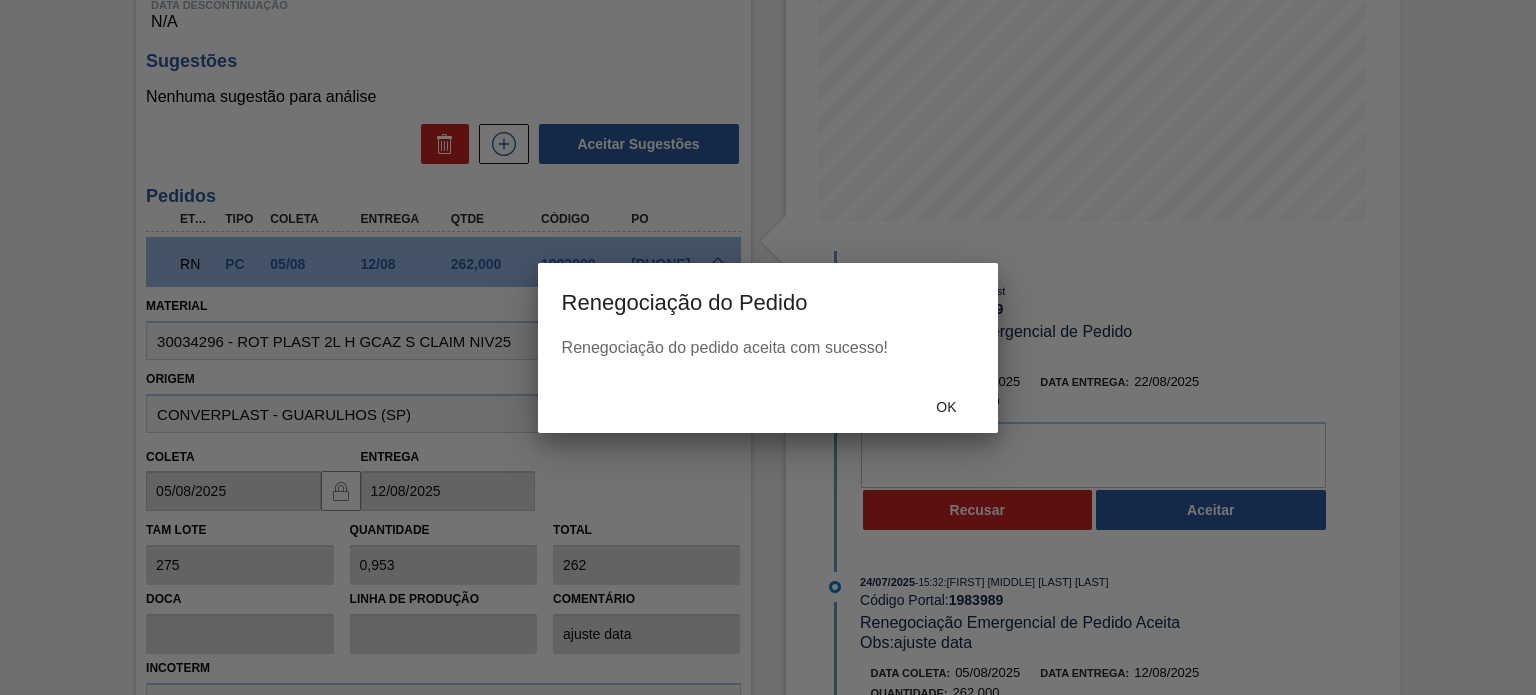 click on "Ok" at bounding box center [946, 407] 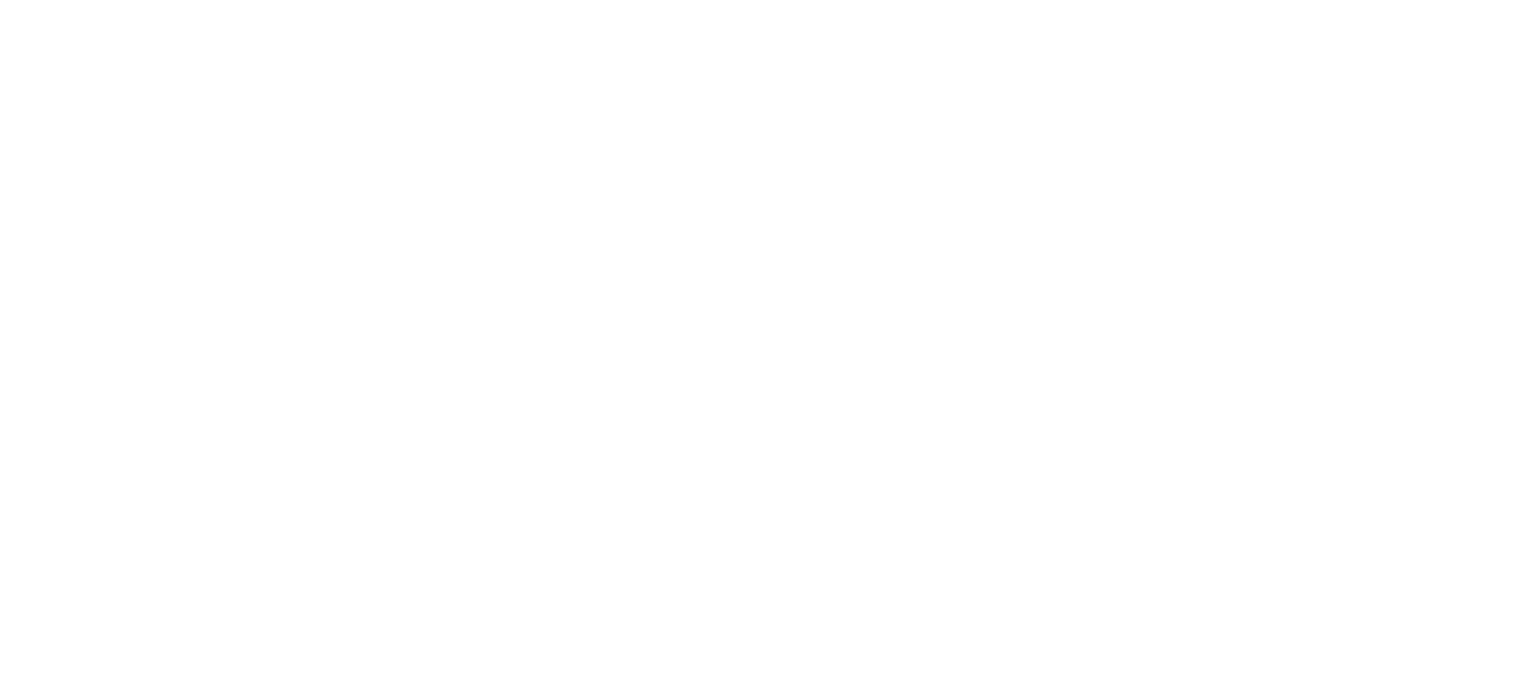 scroll, scrollTop: 0, scrollLeft: 0, axis: both 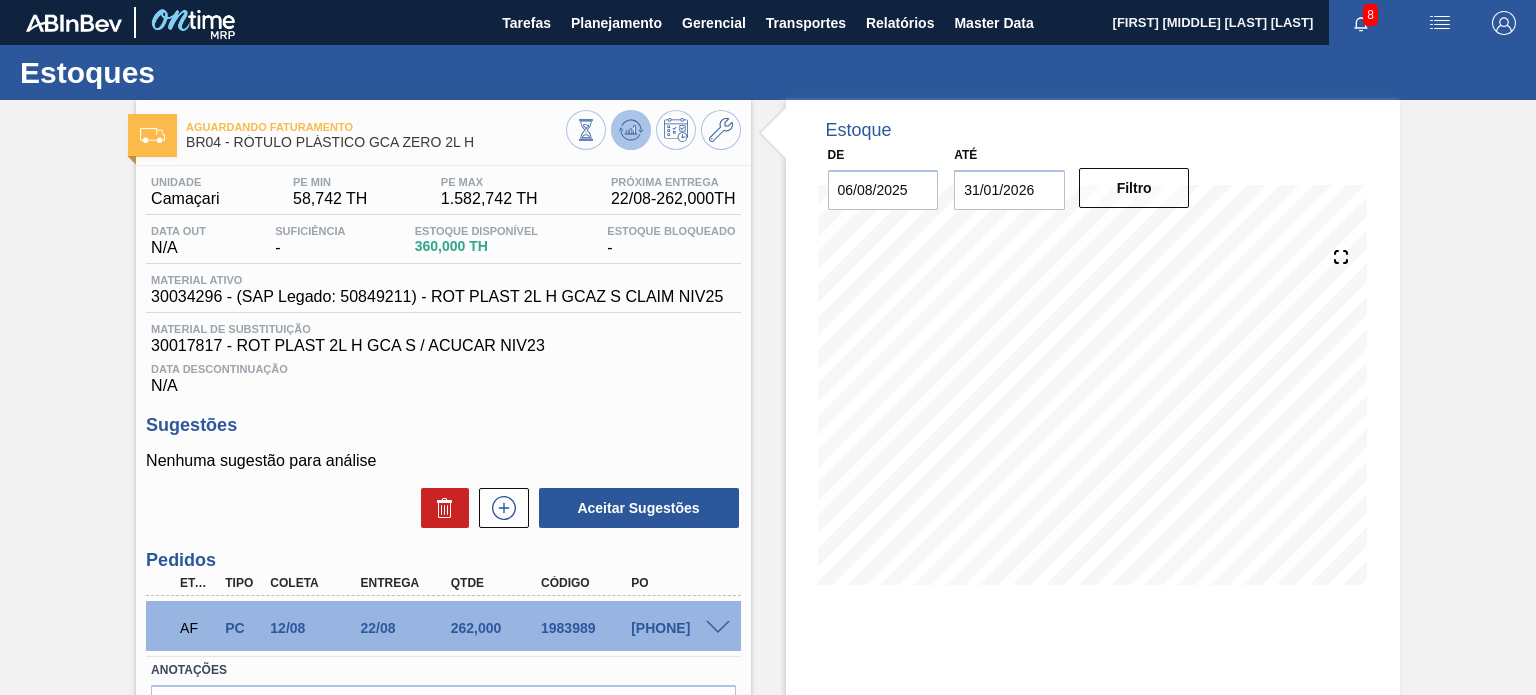 click 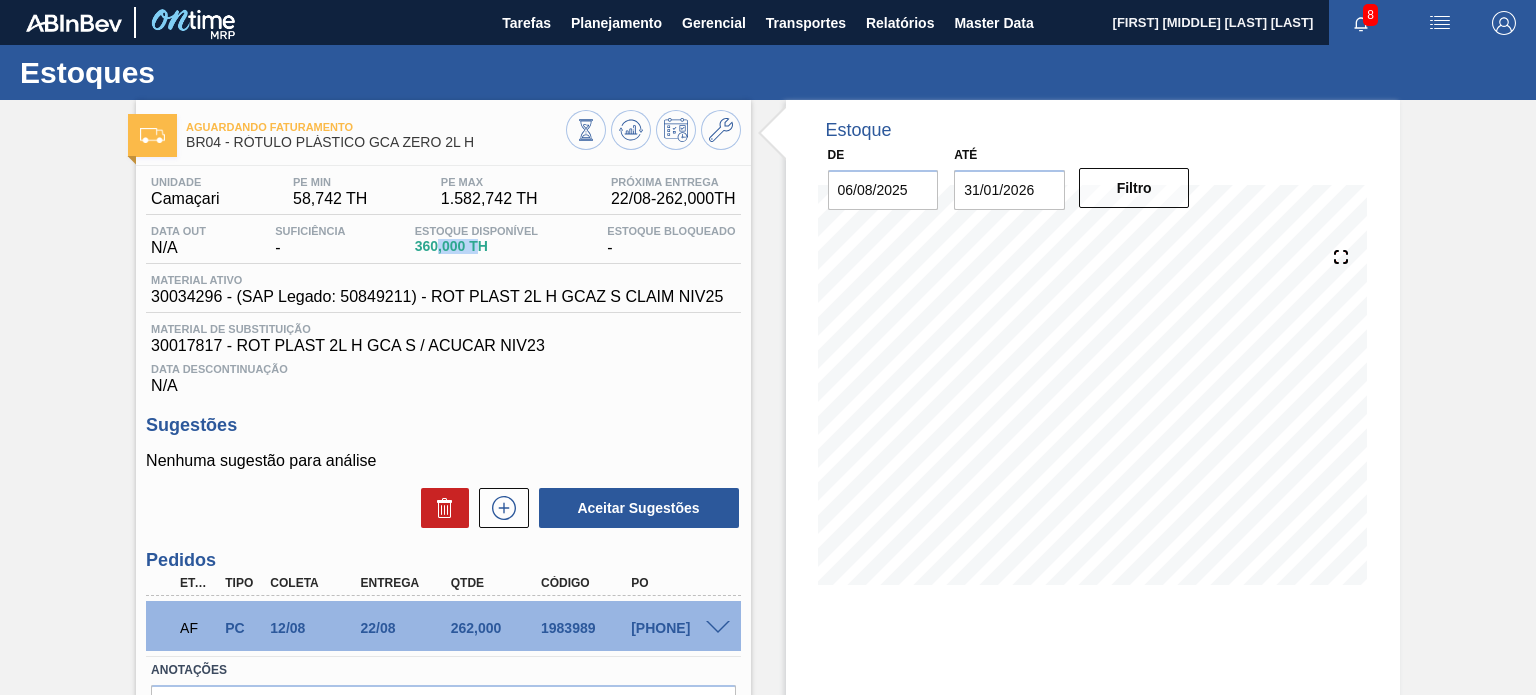 drag, startPoint x: 474, startPoint y: 253, endPoint x: 433, endPoint y: 251, distance: 41.04875 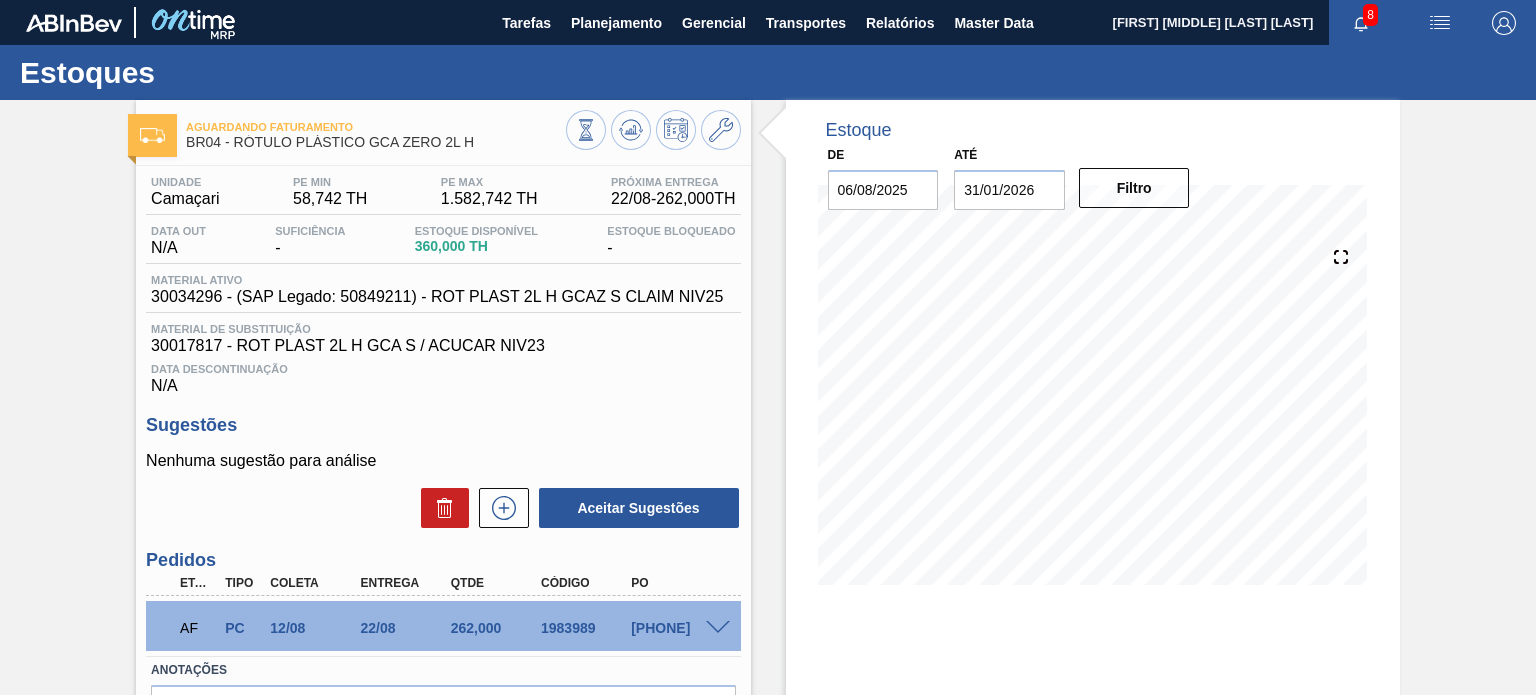 click on "360,000 TH" at bounding box center (476, 246) 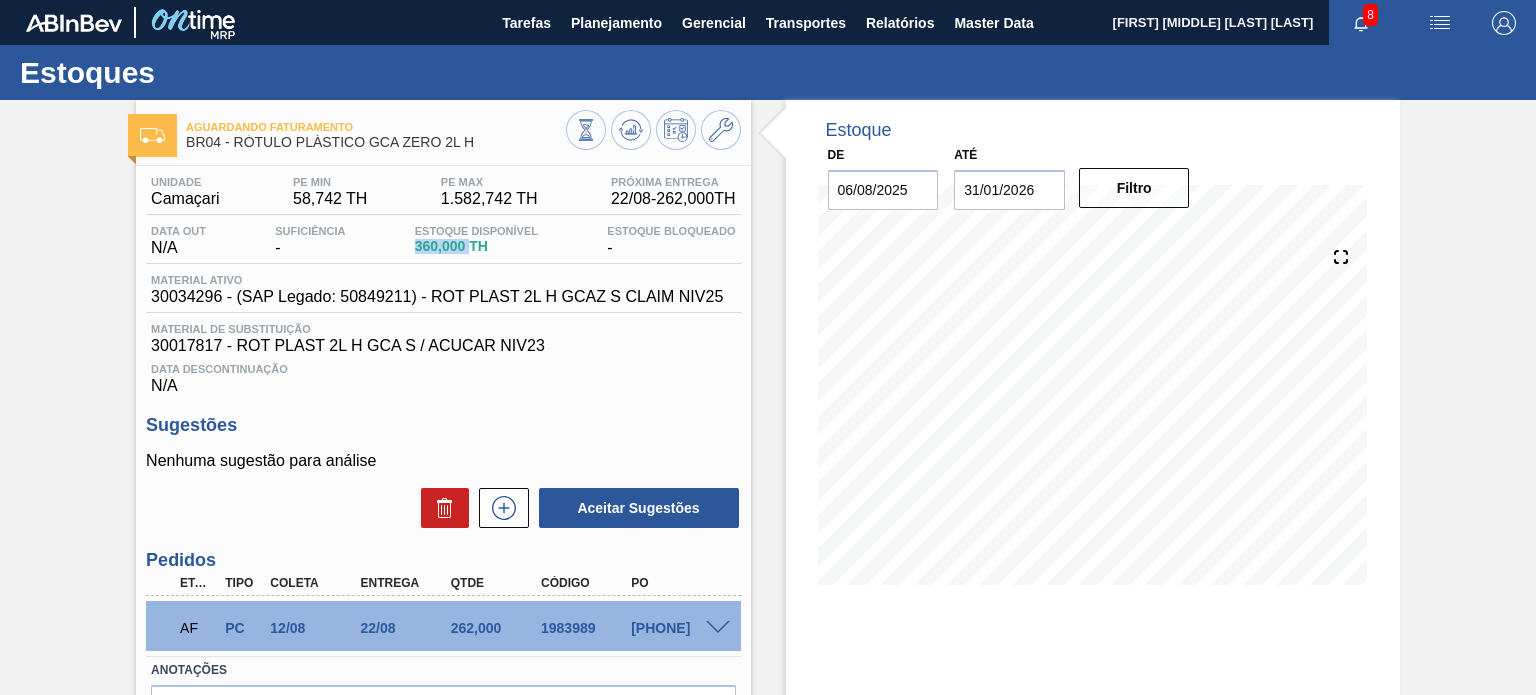 click on "360,000 TH" at bounding box center [476, 246] 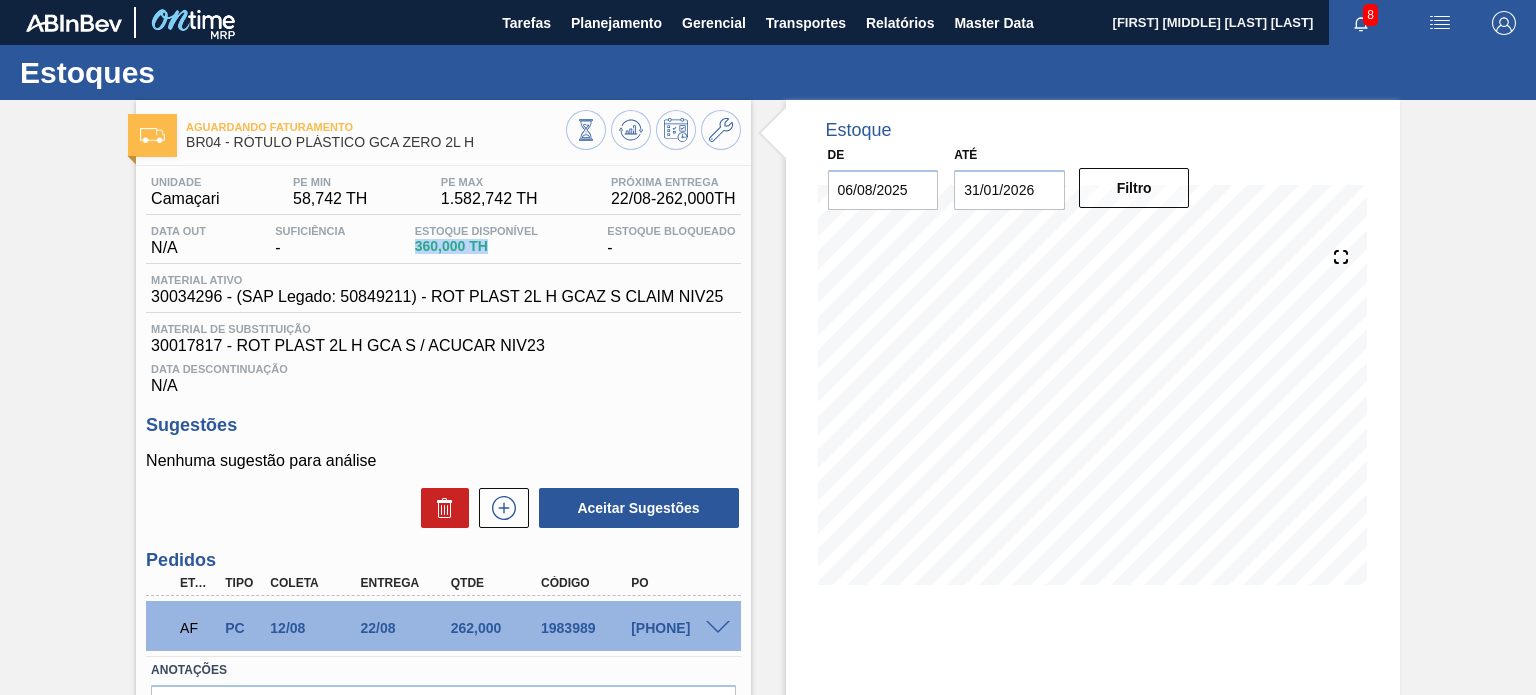 click on "360,000 TH" at bounding box center (476, 246) 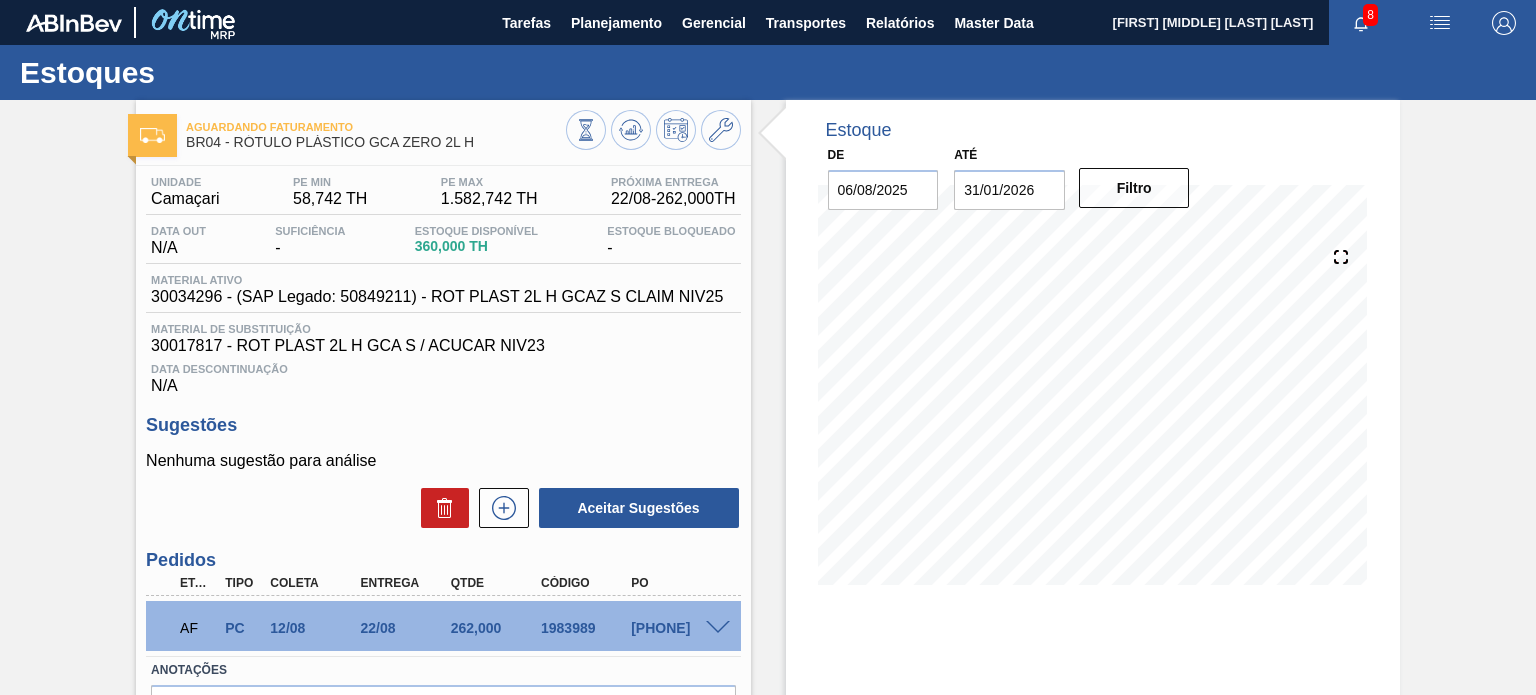 click on "1983989" at bounding box center (585, 628) 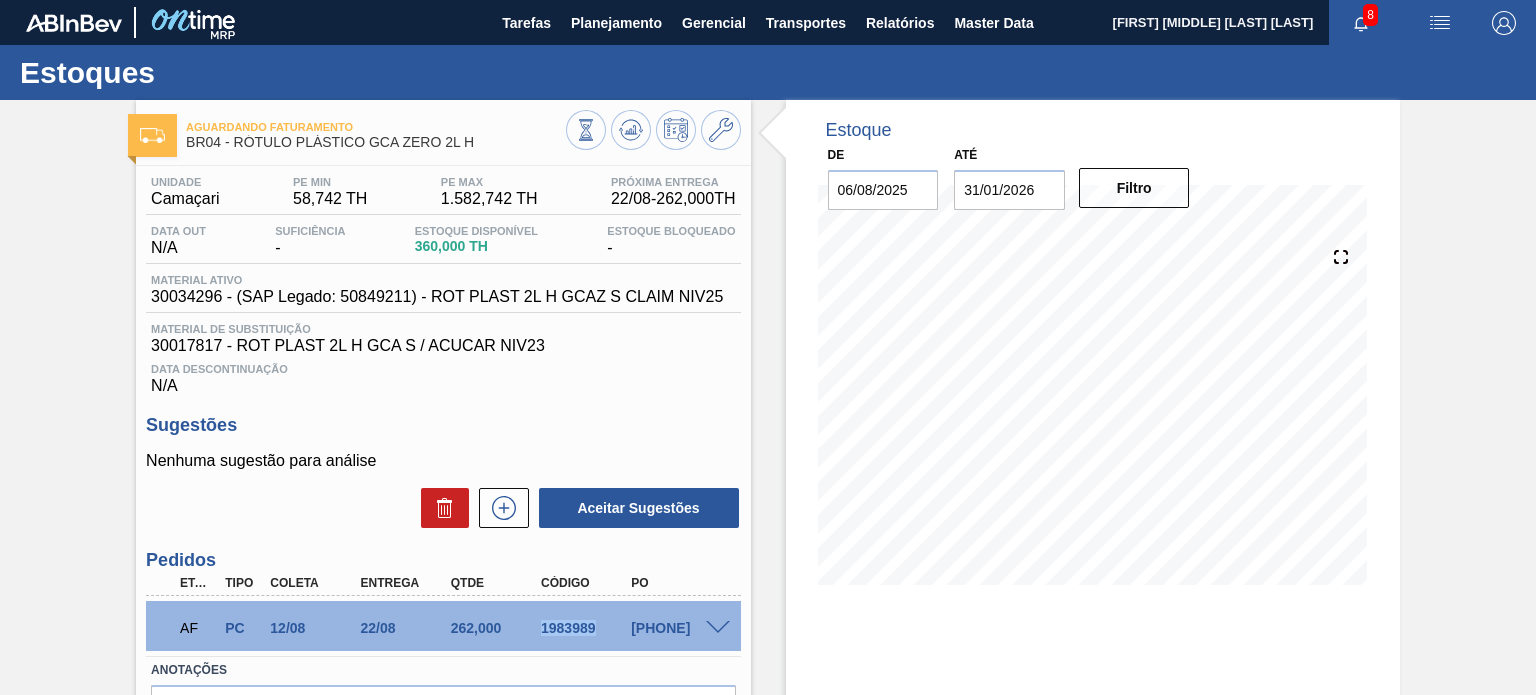click on "1983989" at bounding box center (585, 628) 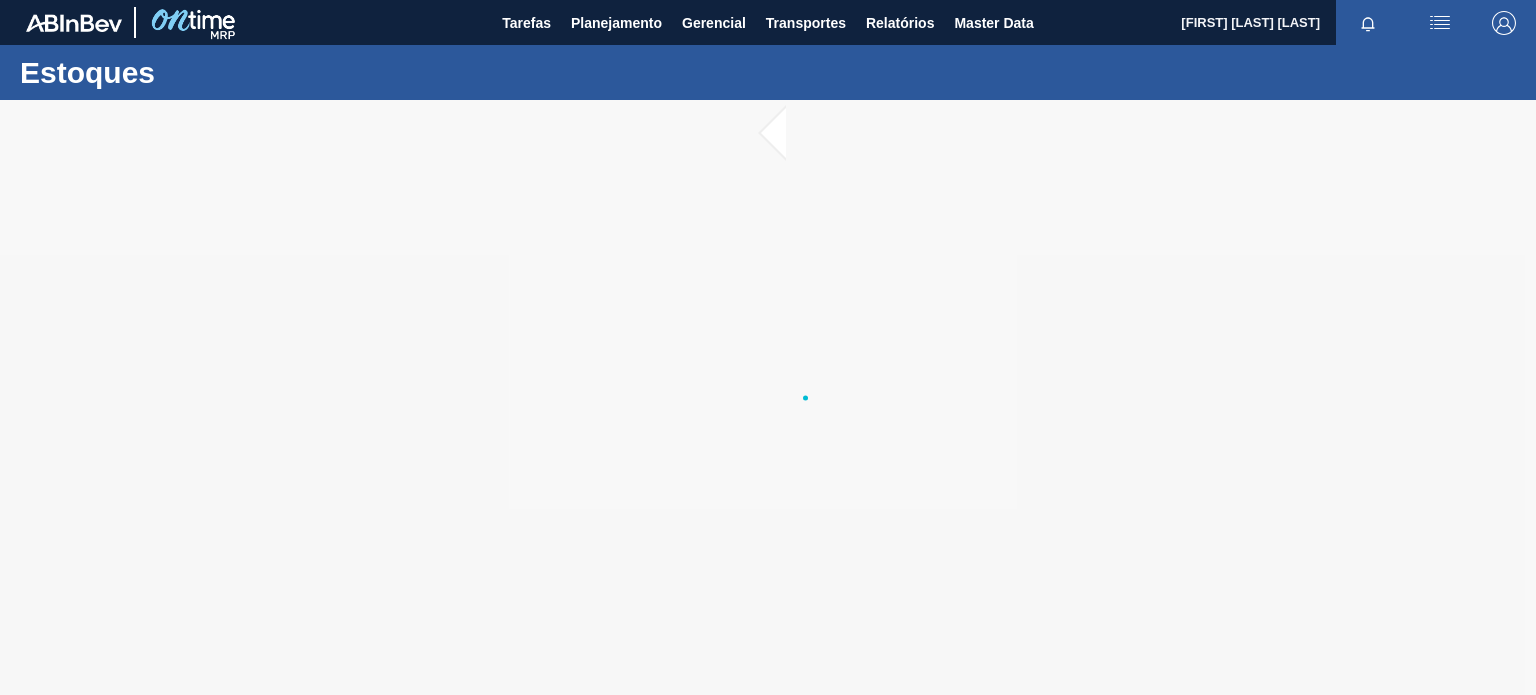 scroll, scrollTop: 0, scrollLeft: 0, axis: both 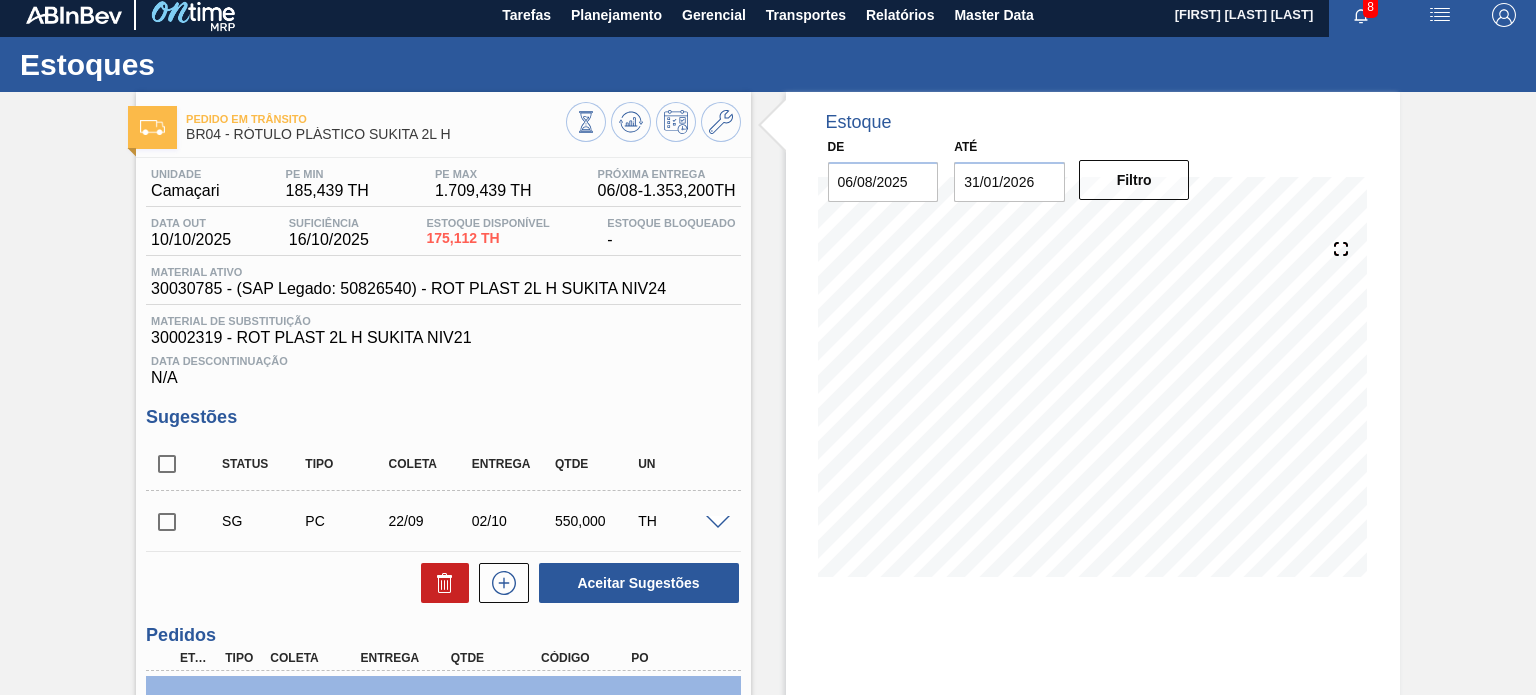 click on "Pedido em Trânsito BR04 - RÓTULO PLÁSTICO SUKITA 2L H   Unidade Camaçari PE MIN 185,439   TH PE MAX 1.709,439   TH Próxima Entrega 06/08  -  1.353,200 TH Data out 10/10/2025 Suficiência 16/10/2025 Estoque Disponível 175,112 TH Estoque Bloqueado - Material ativo 30030785 - (SAP Legado: 50826540) - ROT PLAST 2L H SUKITA NIV24 Material de Substituição 30002319 - ROT PLAST 2L H SUKITA NIV21 Data Descontinuação N/A   Sugestões   Status Tipo Coleta Entrega Qtde UN SG PC 22/09 02/10 550,000 TH Material 30030785 - ROT PLAST 2L H SUKITA NIV24 Origem Xadrez Transferência Unidades Fornecedor A - 367563 - CONVERPLAST - GUARULHOS (SP) Coleta 22/09/2025 Entrega 02/10/2025 Hora Entrega Incoterm CIF Tipo de pedido Tam lote 275,000 Quantidade 2 Carros 0,22 Total 550 Doca N/A Linha de Produção Comentário Observações Aceitar Sugestões Pedidos Etapa Tipo Coleta Entrega Qtde Código PO   PT   PC 23/07 02/08 1.353,200 1974262 5800314103 Material 30030785 - ROT PLAST 2L H SUKITA NIV24 Origem Coleta 23/07/2025 275" at bounding box center [443, 493] 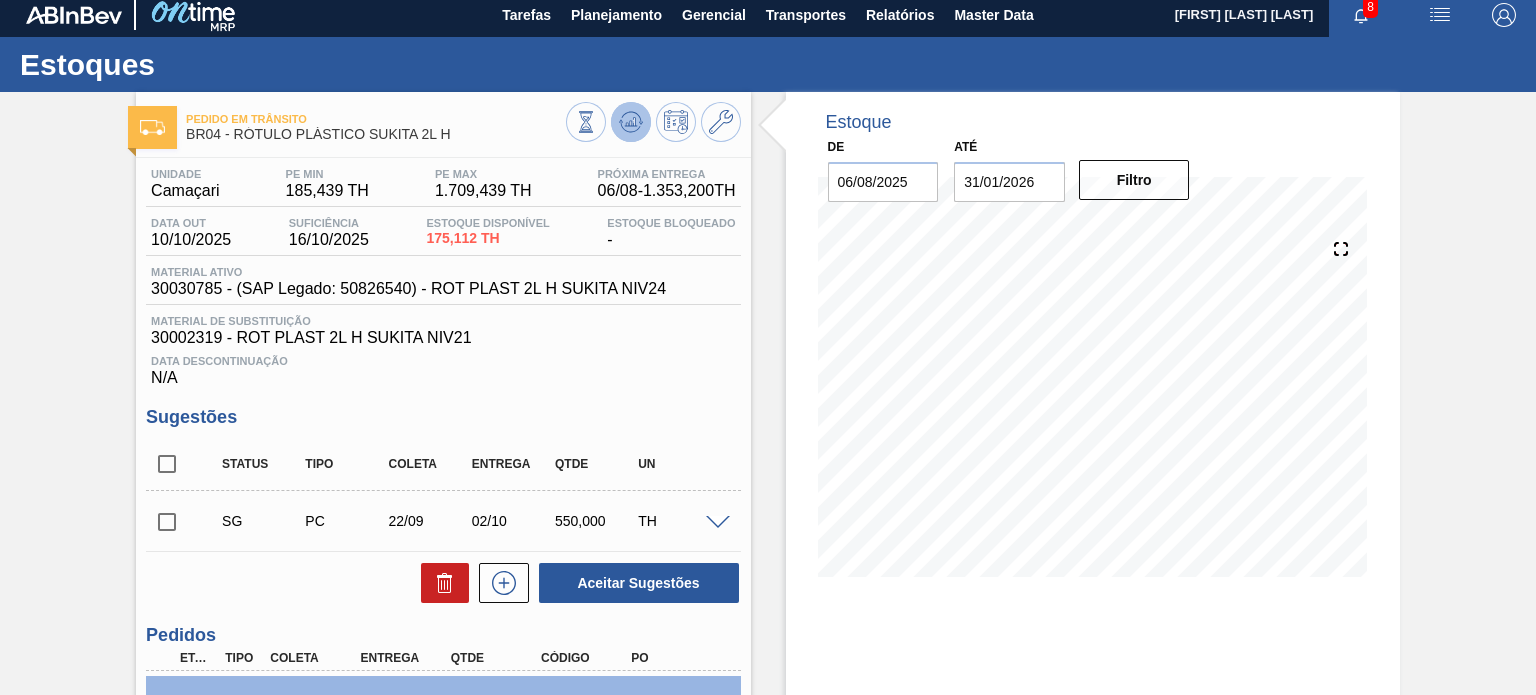 click 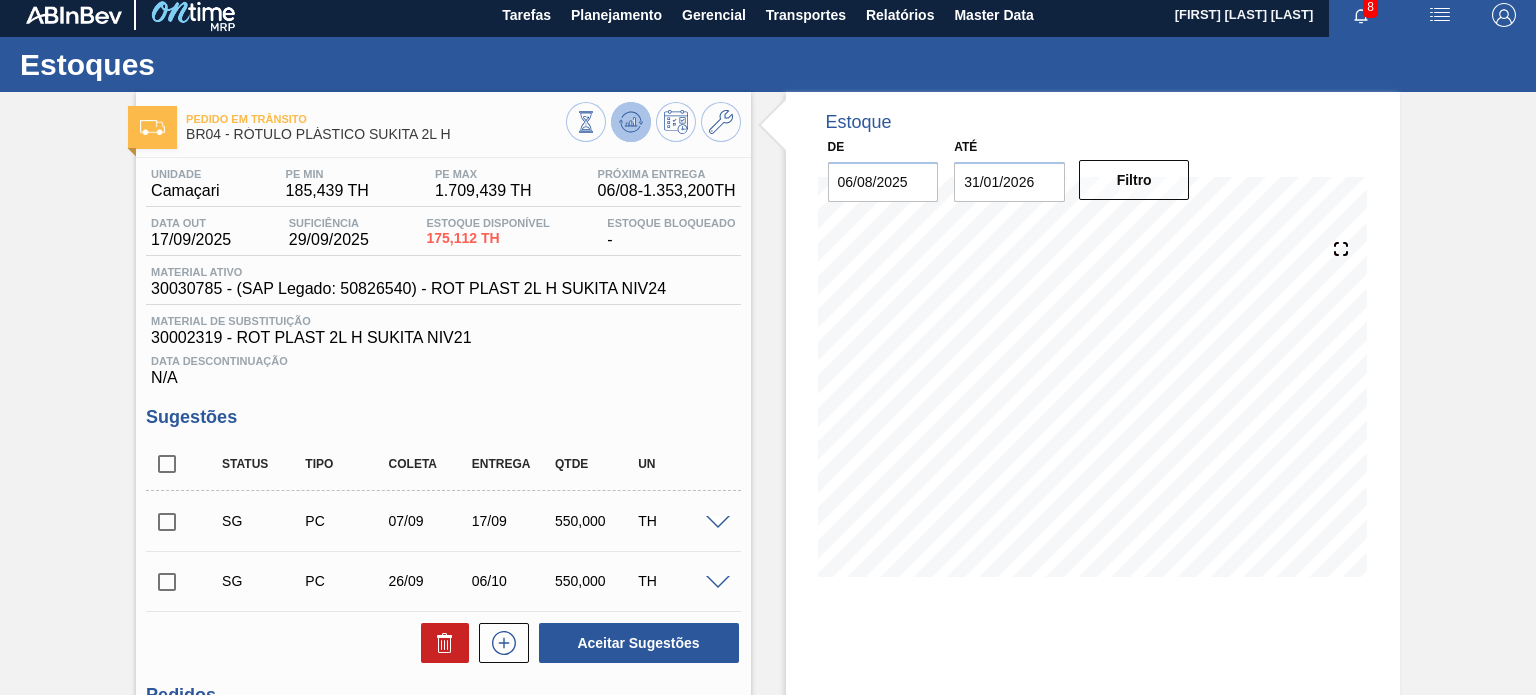 click 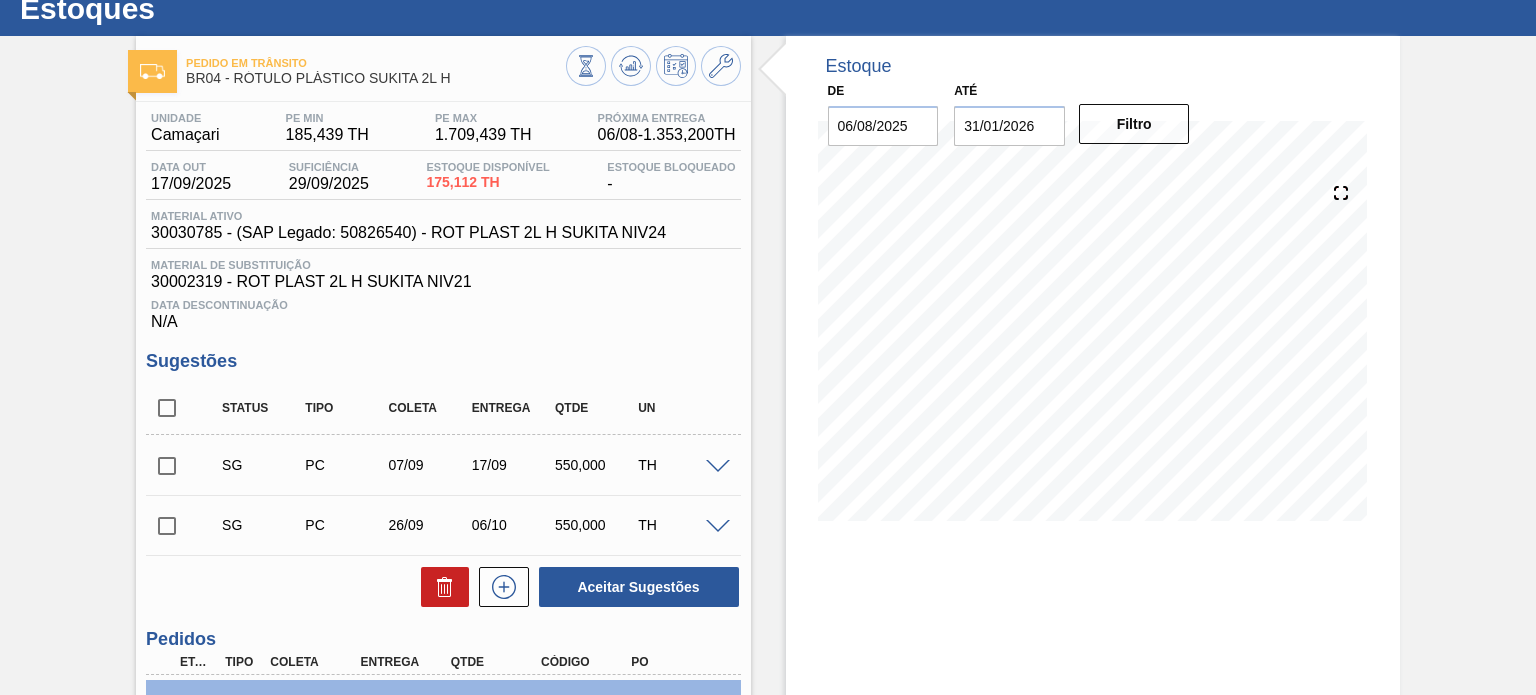 scroll, scrollTop: 208, scrollLeft: 0, axis: vertical 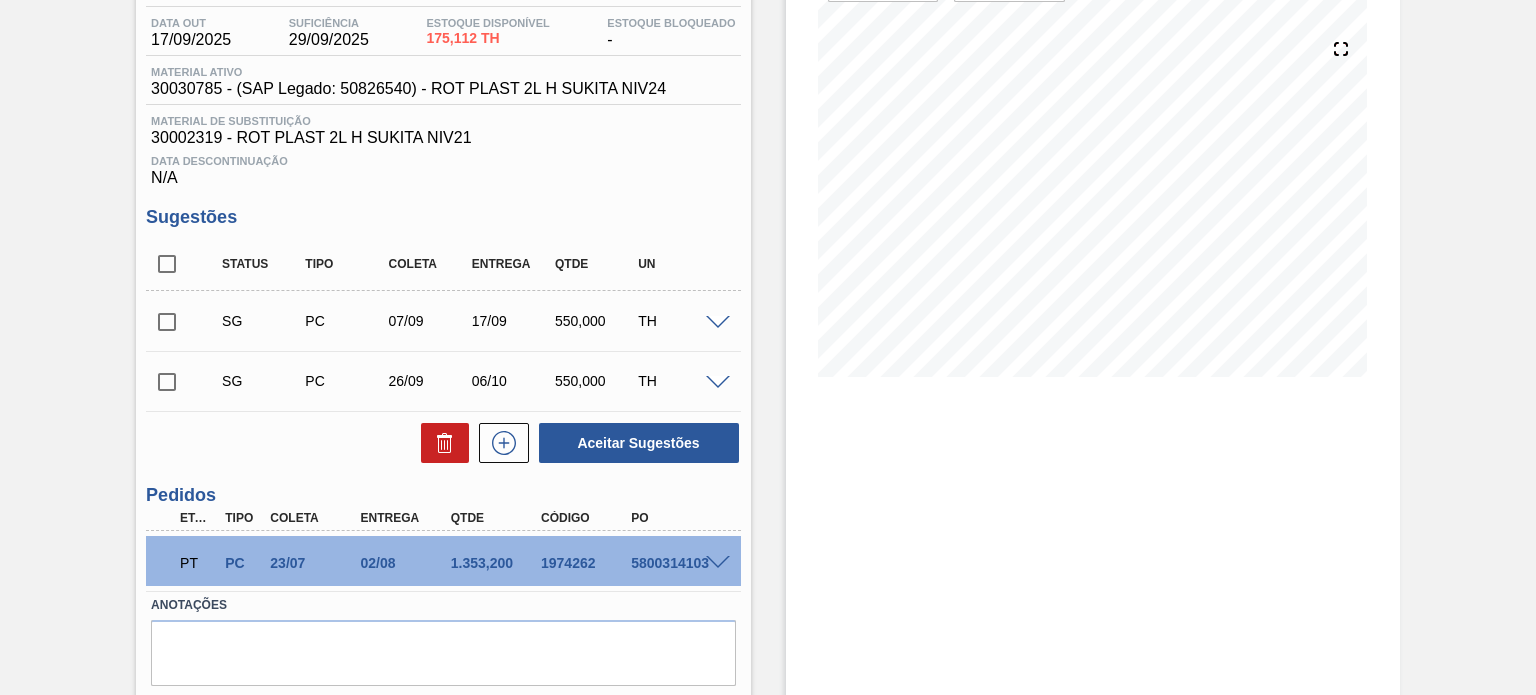 click at bounding box center (718, 563) 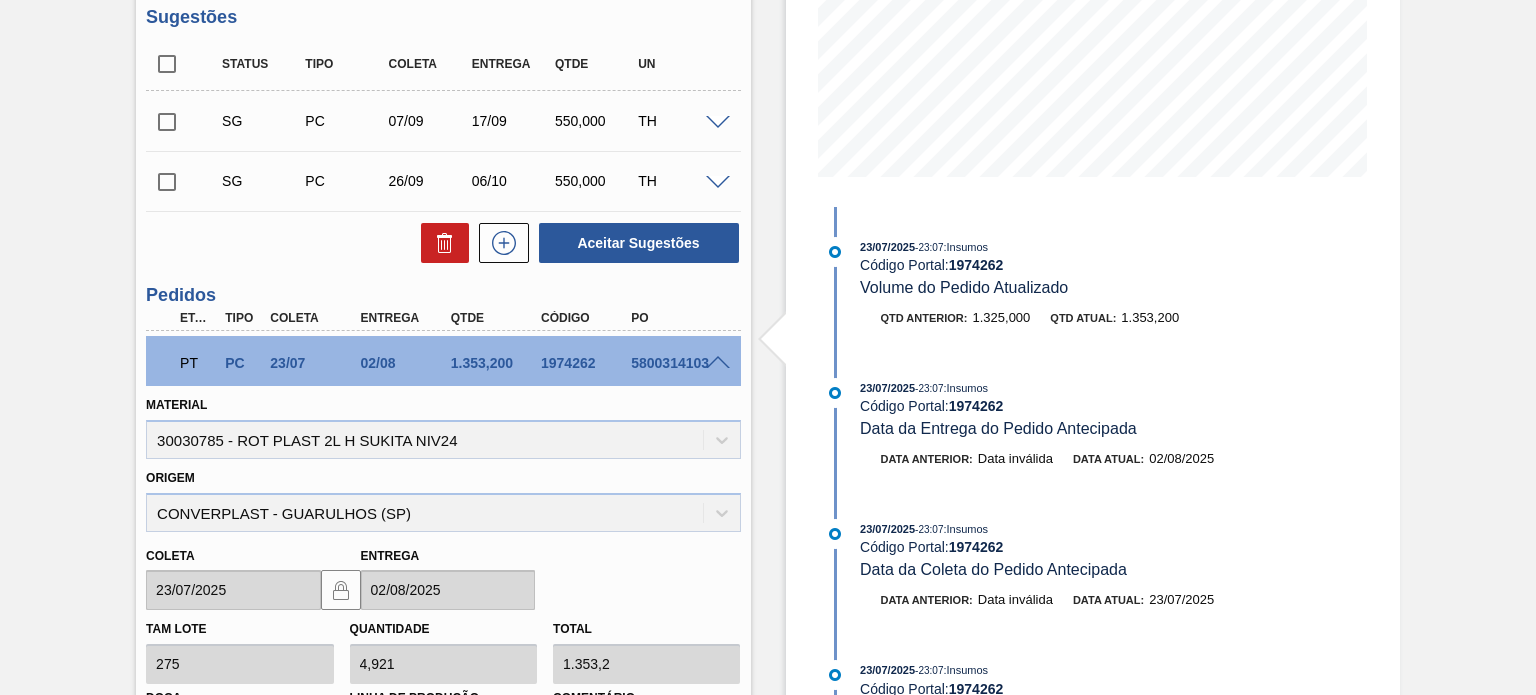 scroll, scrollTop: 708, scrollLeft: 0, axis: vertical 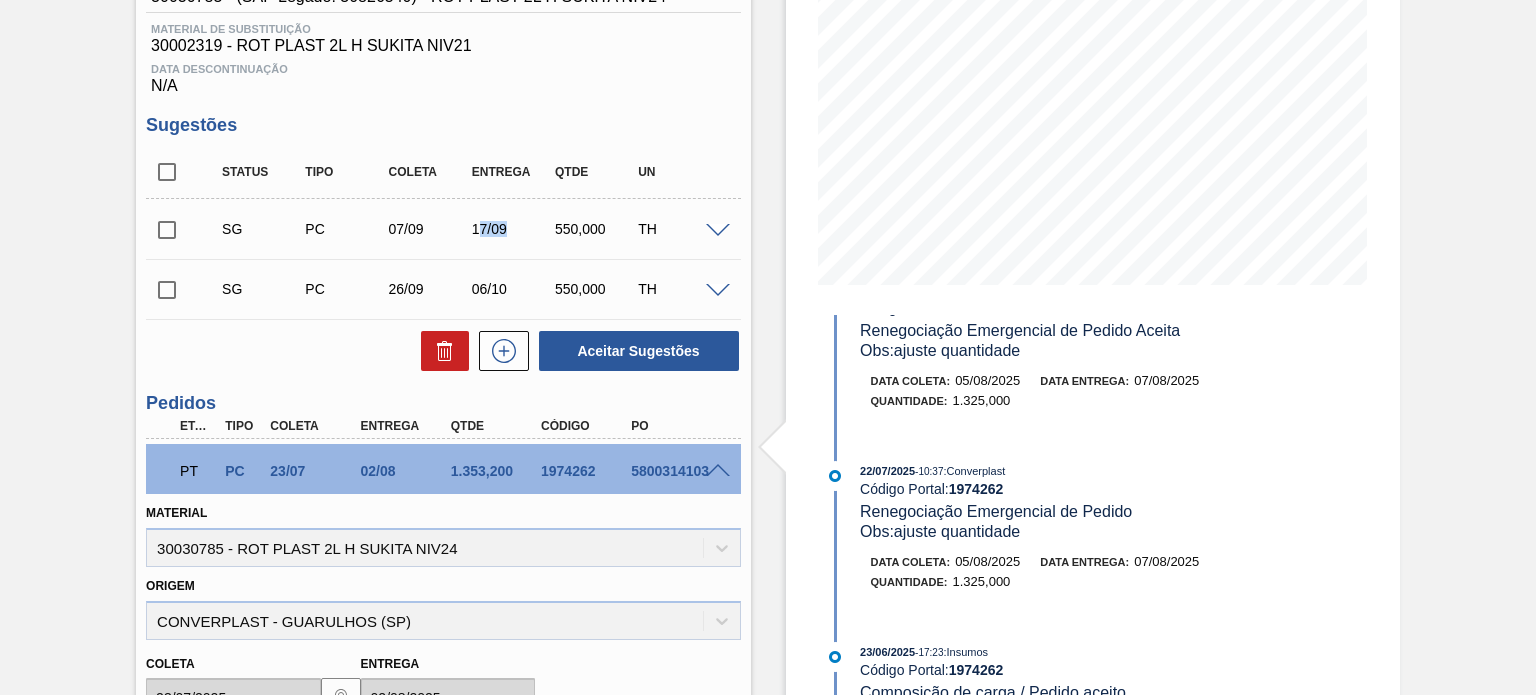 drag, startPoint x: 476, startPoint y: 220, endPoint x: 508, endPoint y: 223, distance: 32.140316 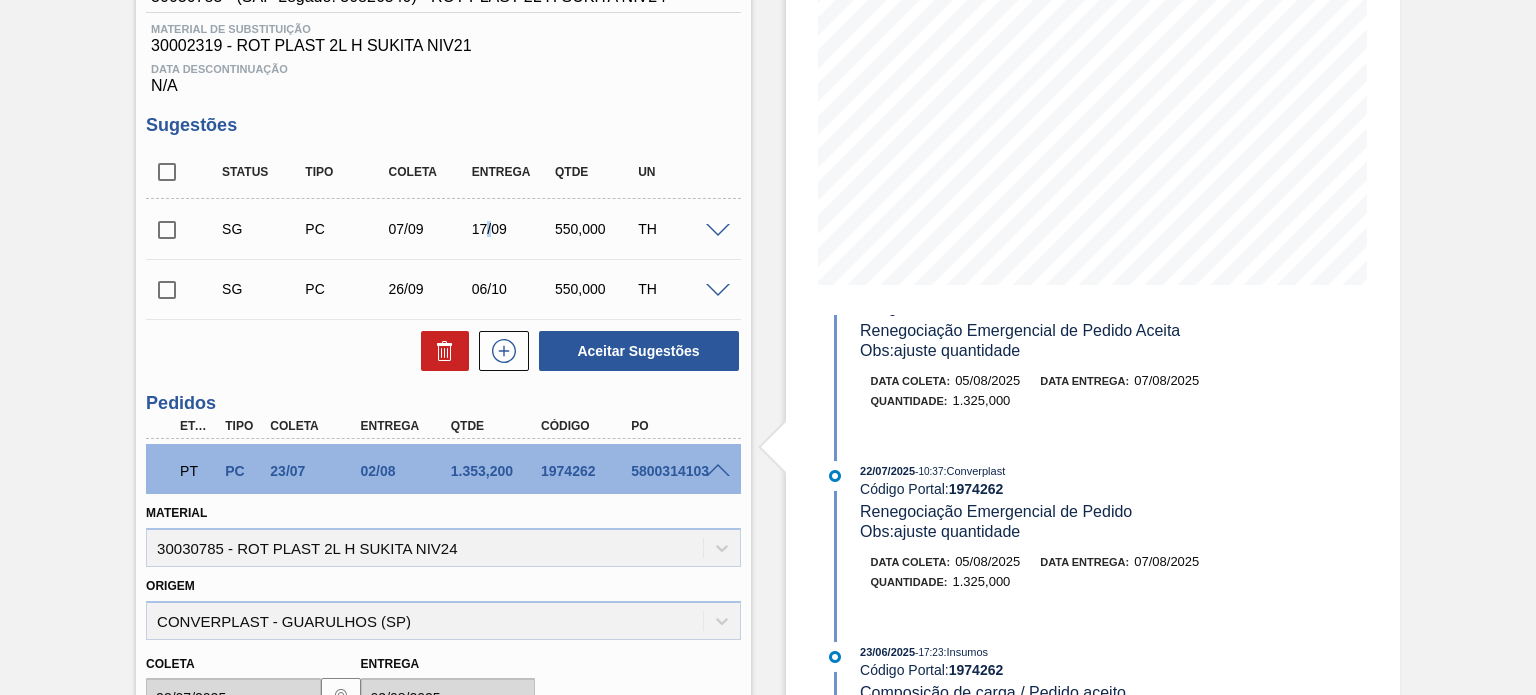 click on "SG PC 07/09 17/09 550,000 TH" at bounding box center [458, 229] 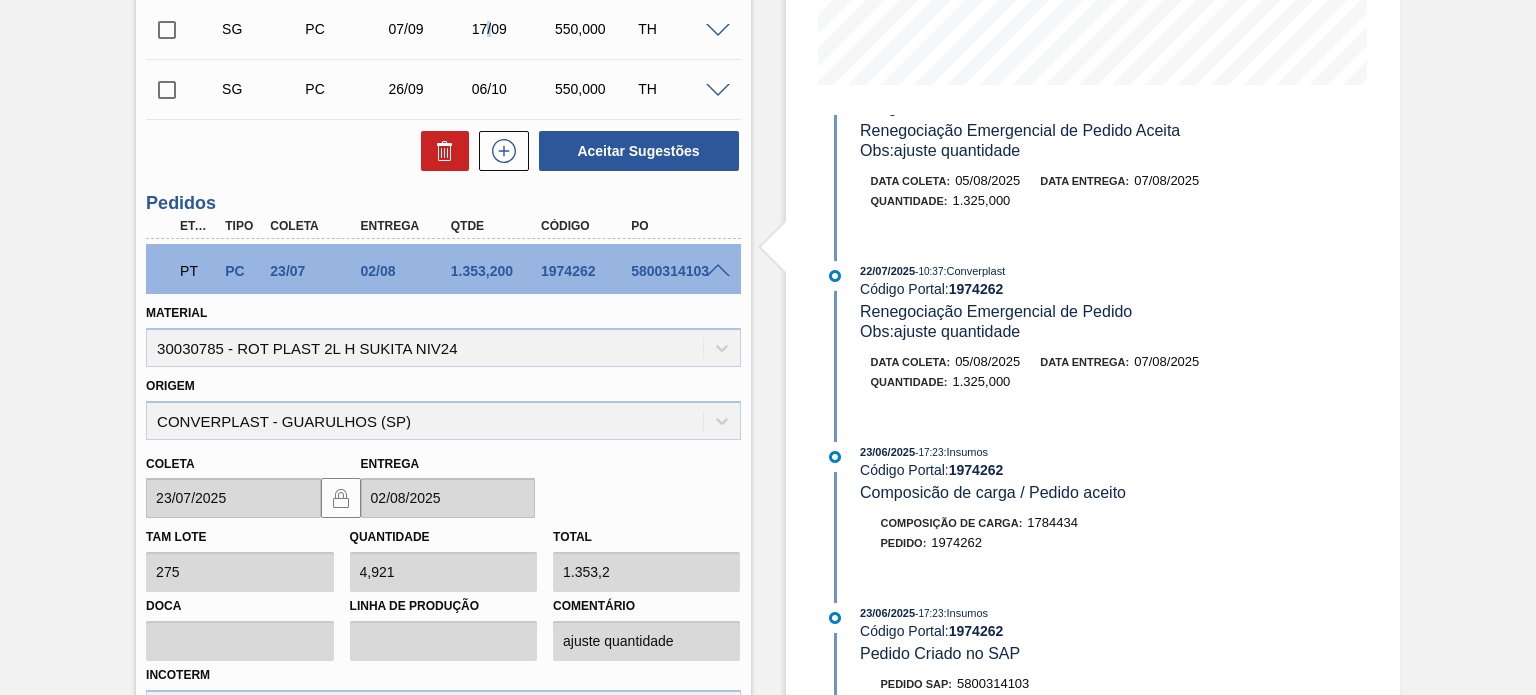 scroll, scrollTop: 0, scrollLeft: 0, axis: both 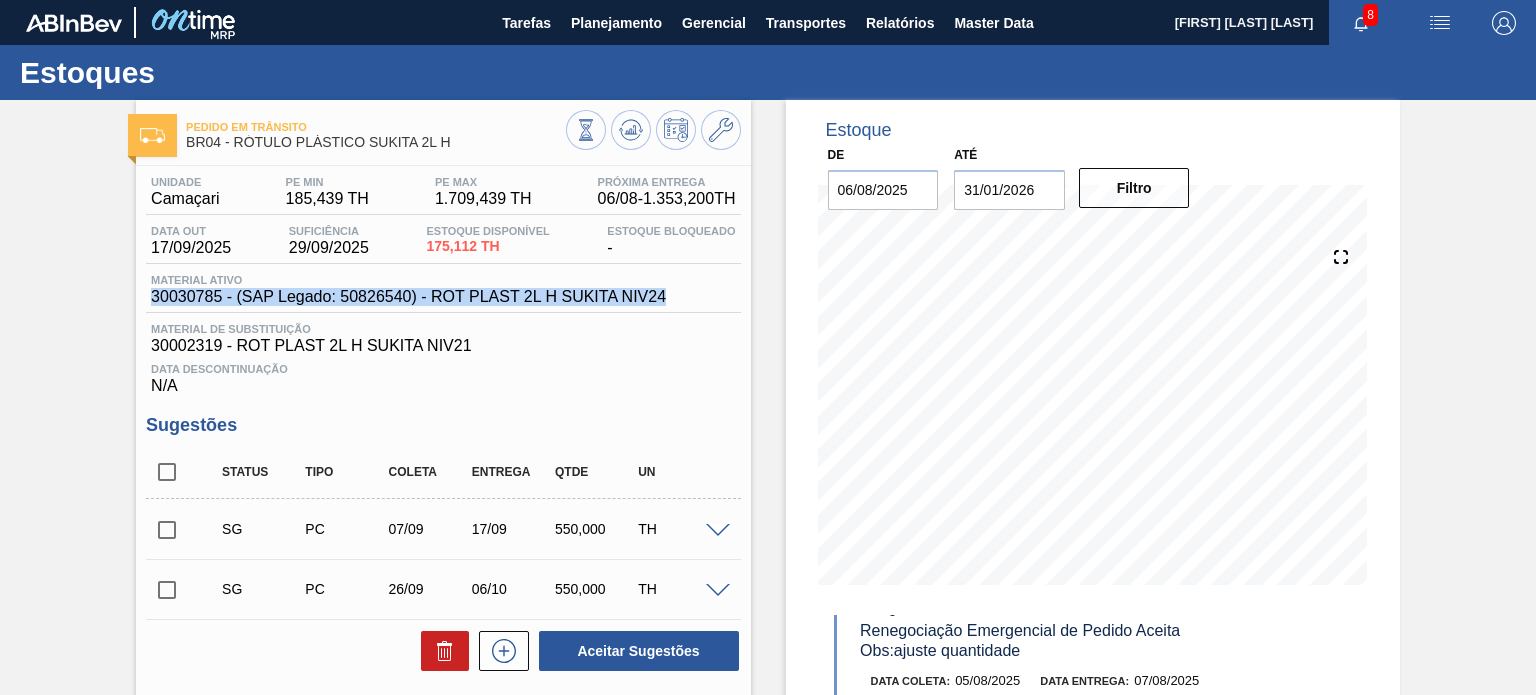 drag, startPoint x: 660, startPoint y: 296, endPoint x: 426, endPoint y: 272, distance: 235.22755 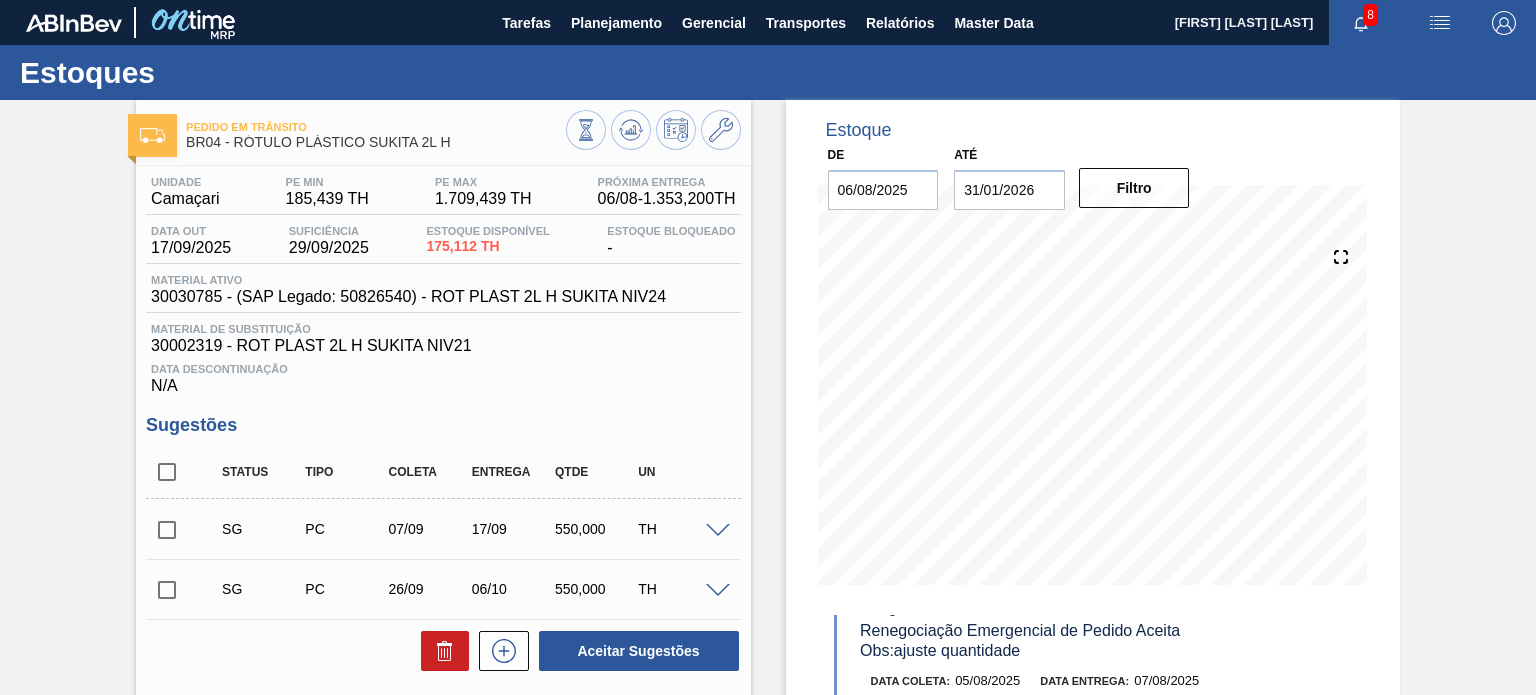 click on "Material ativo" at bounding box center [408, 280] 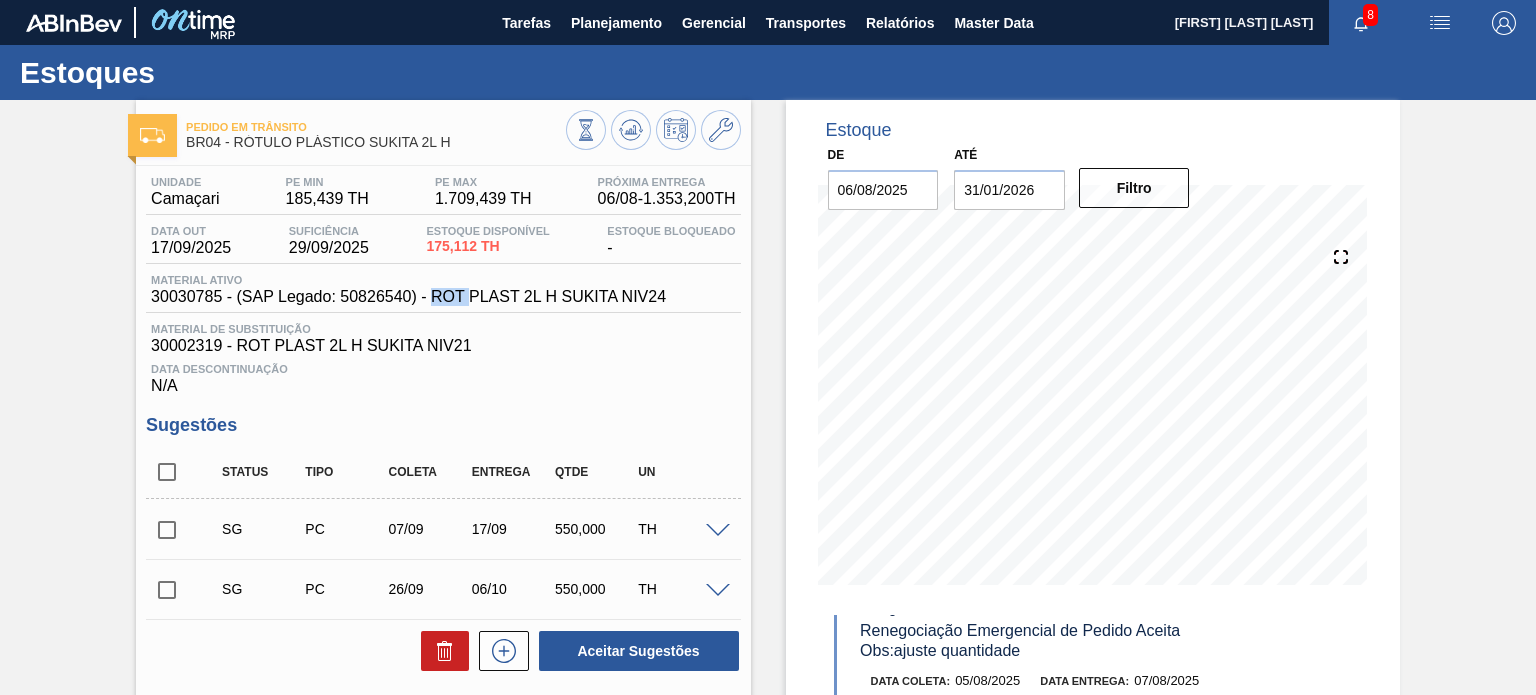 click on "30030785 - (SAP Legado: 50826540) - ROT PLAST 2L H SUKITA NIV24" at bounding box center (408, 297) 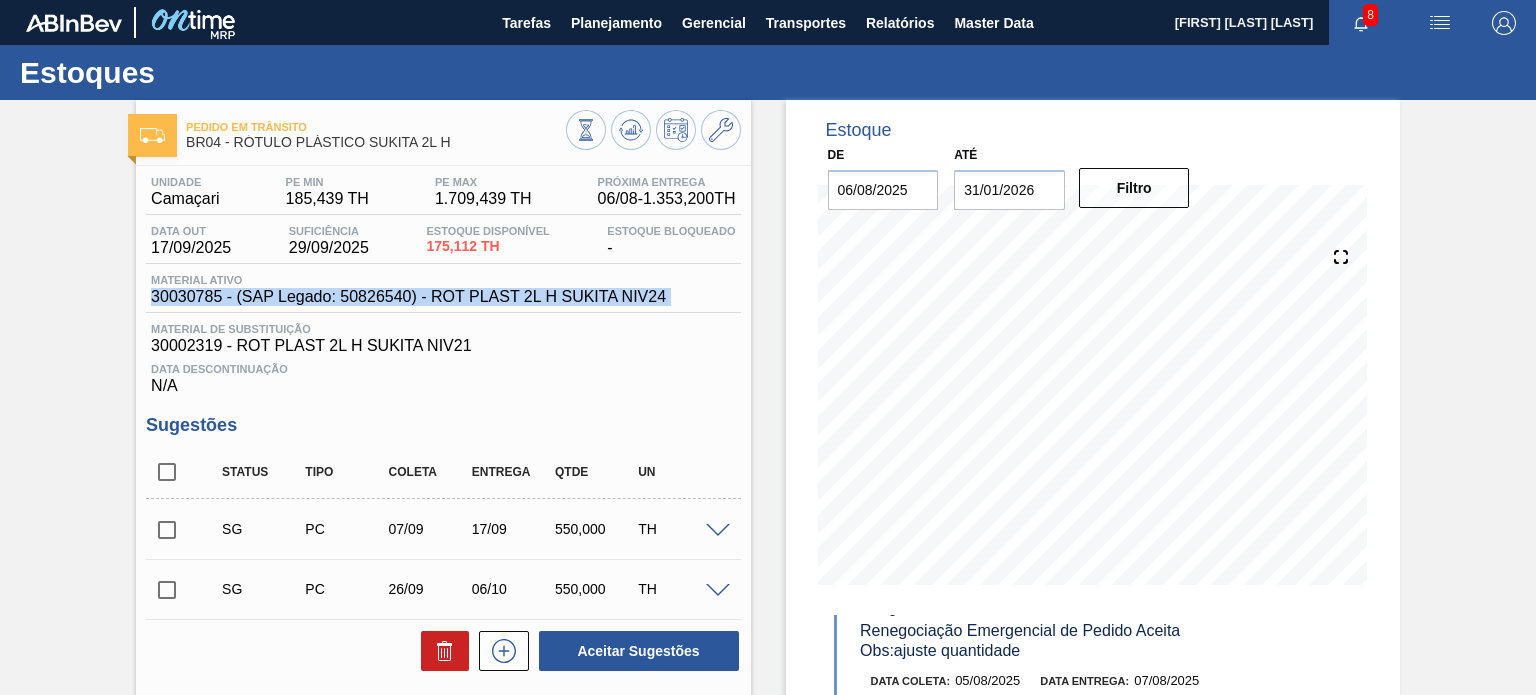click on "30030785 - (SAP Legado: 50826540) - ROT PLAST 2L H SUKITA NIV24" at bounding box center (408, 297) 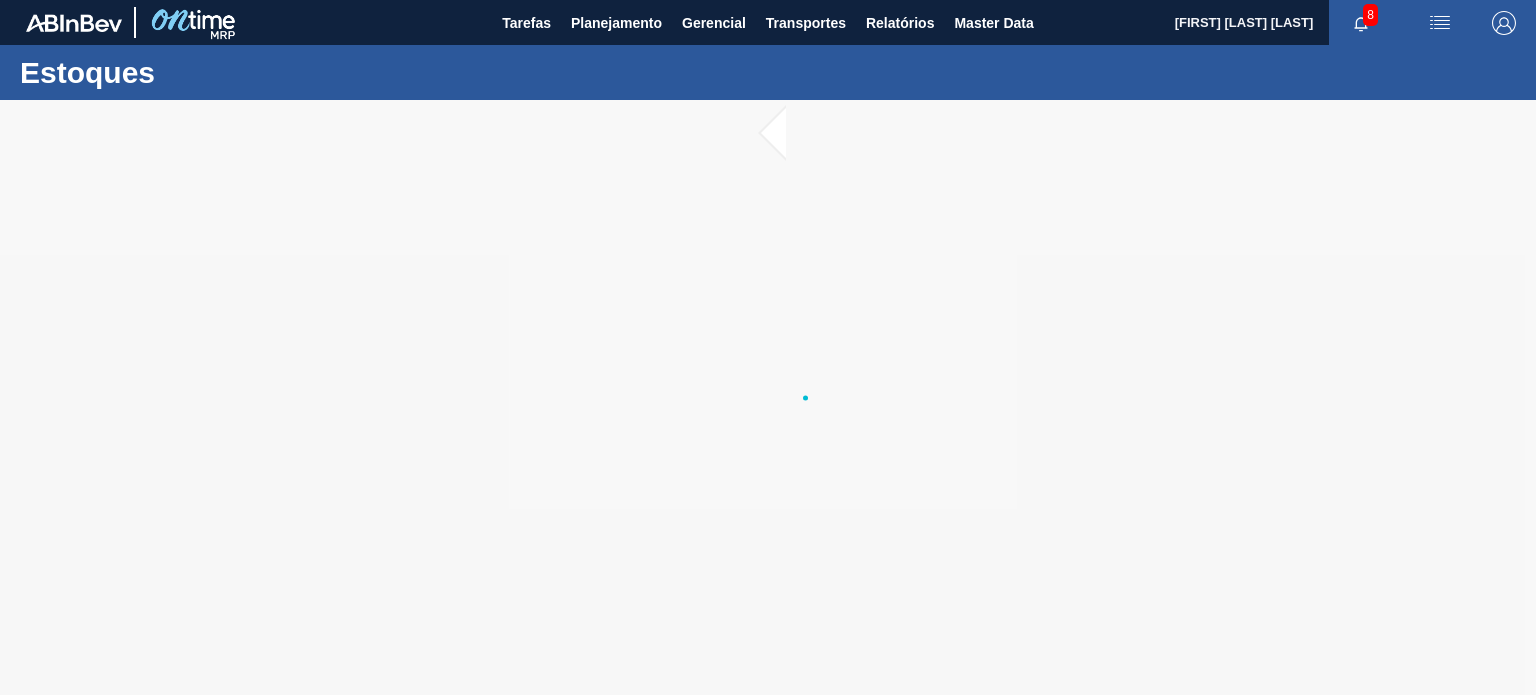 scroll, scrollTop: 0, scrollLeft: 0, axis: both 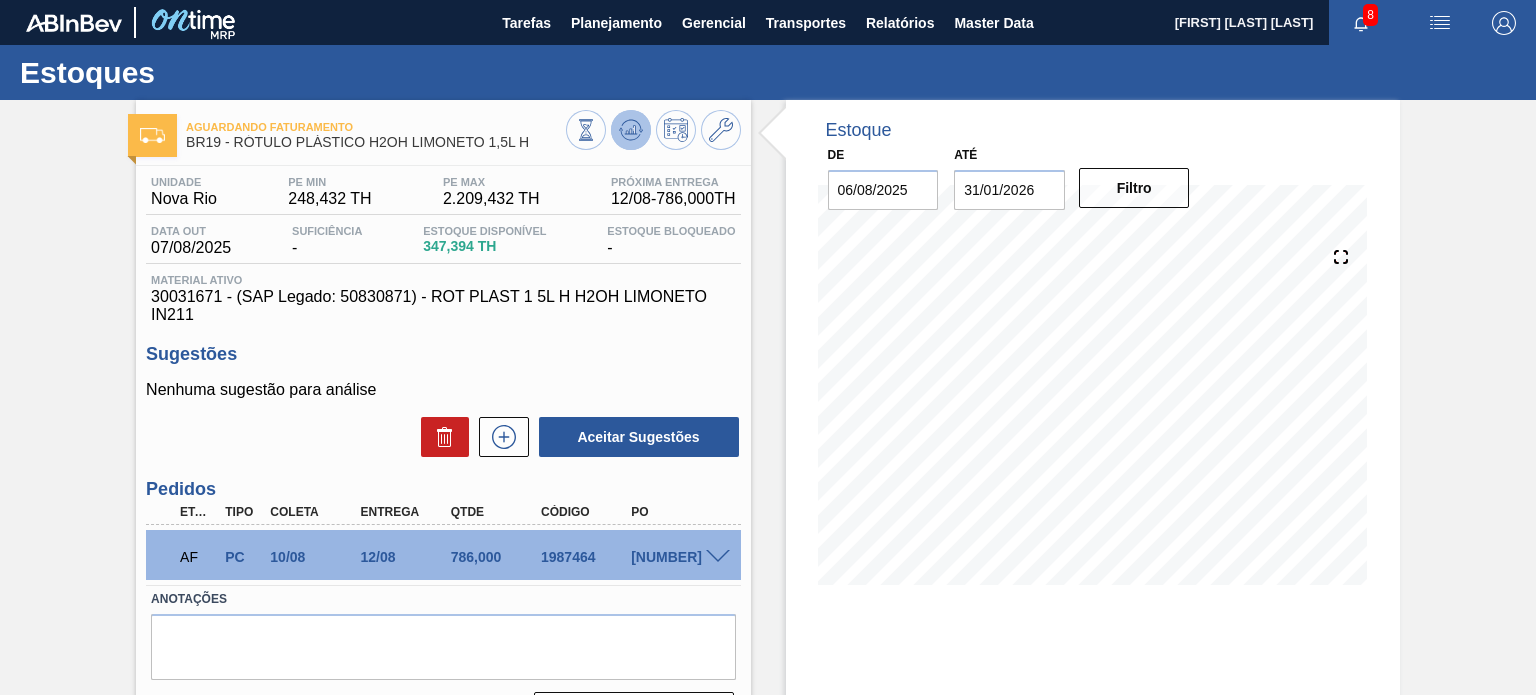 click 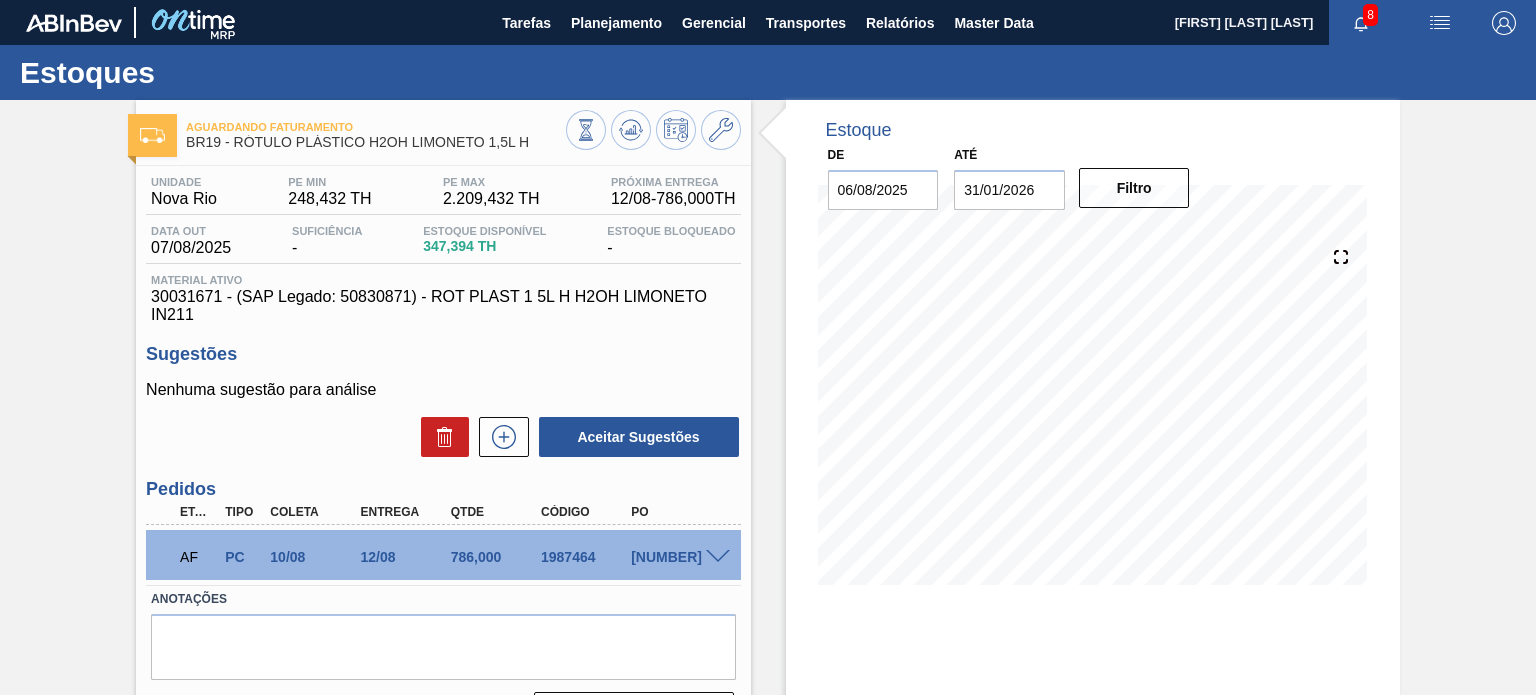 click on "AF   PC 10/08 12/08 786,000 1987464 [NUMBER]" at bounding box center (443, 555) 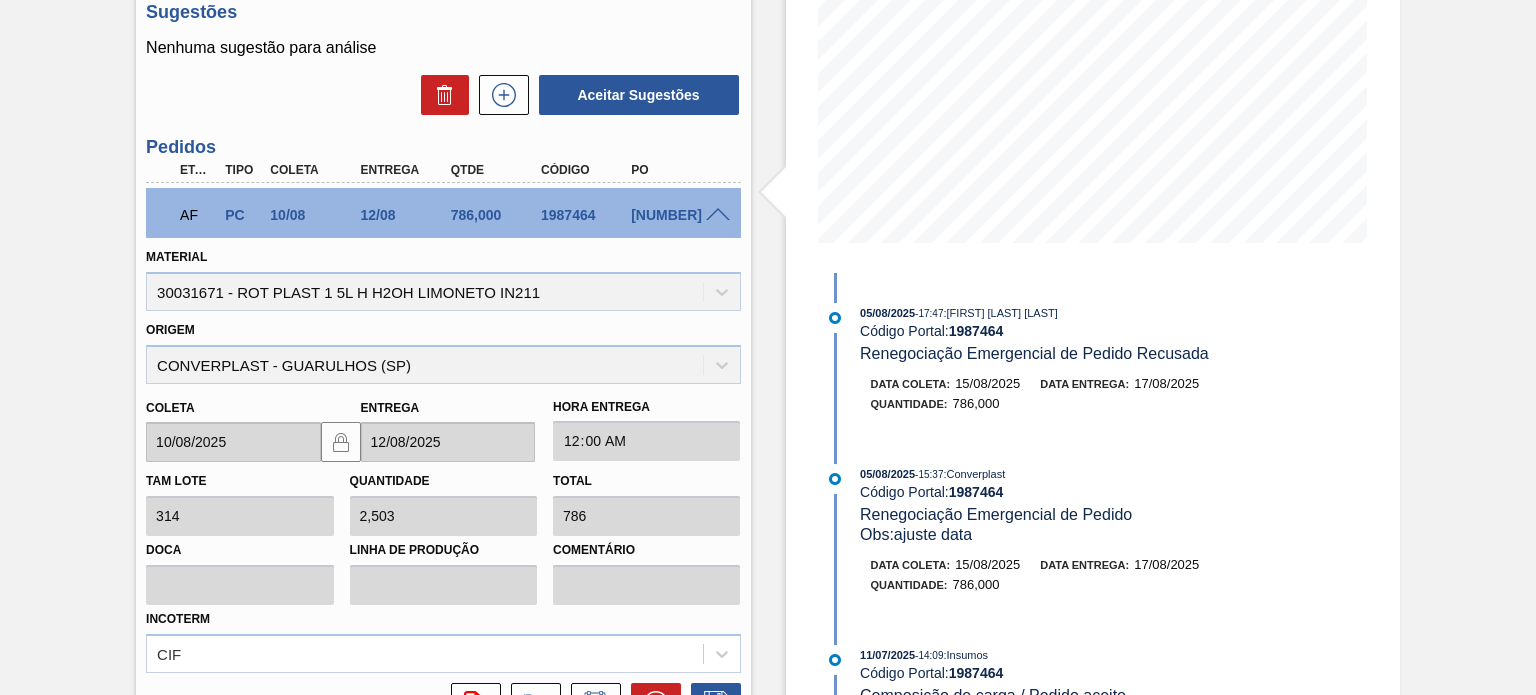 scroll, scrollTop: 537, scrollLeft: 0, axis: vertical 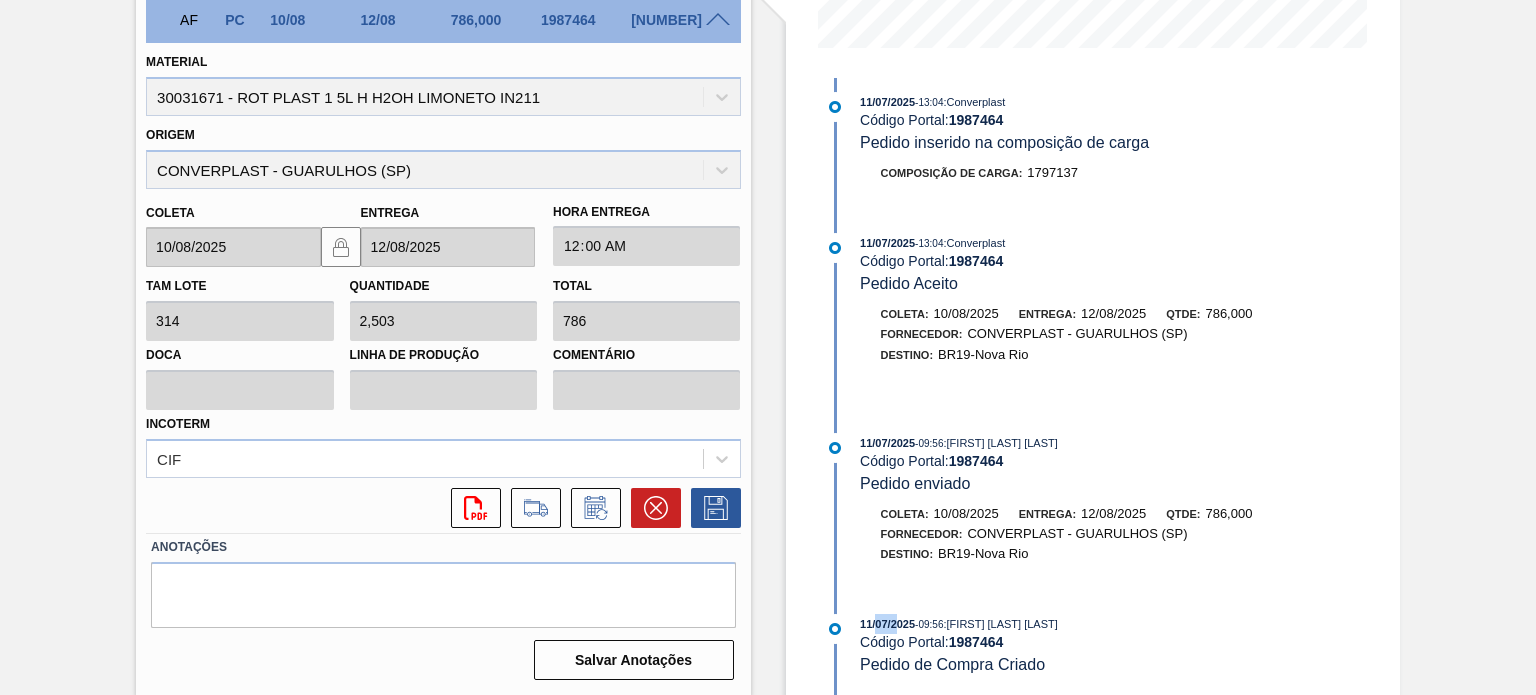 drag, startPoint x: 896, startPoint y: 615, endPoint x: 869, endPoint y: 613, distance: 27.073973 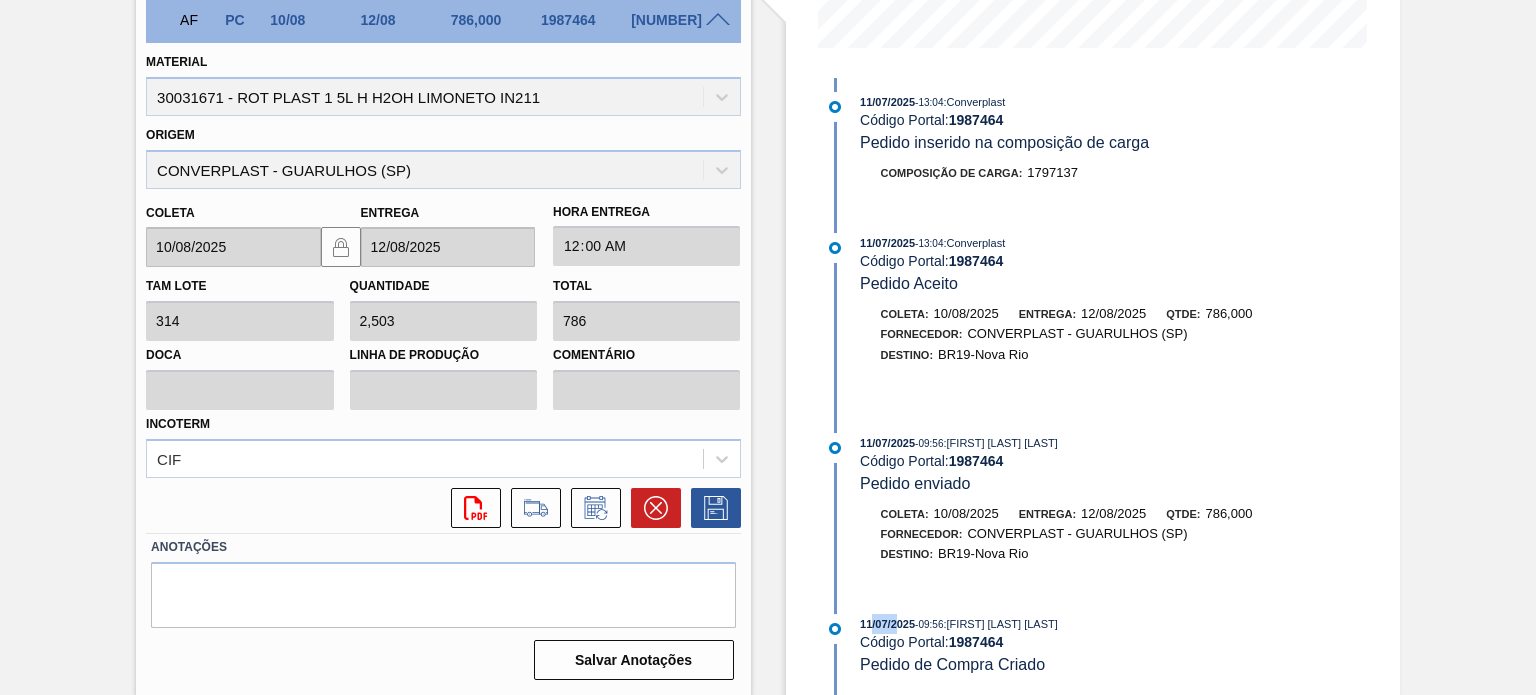 click on "[DATE]  -  09:56 :  [FIRST] [LAST] [LAST]" at bounding box center (1097, 624) 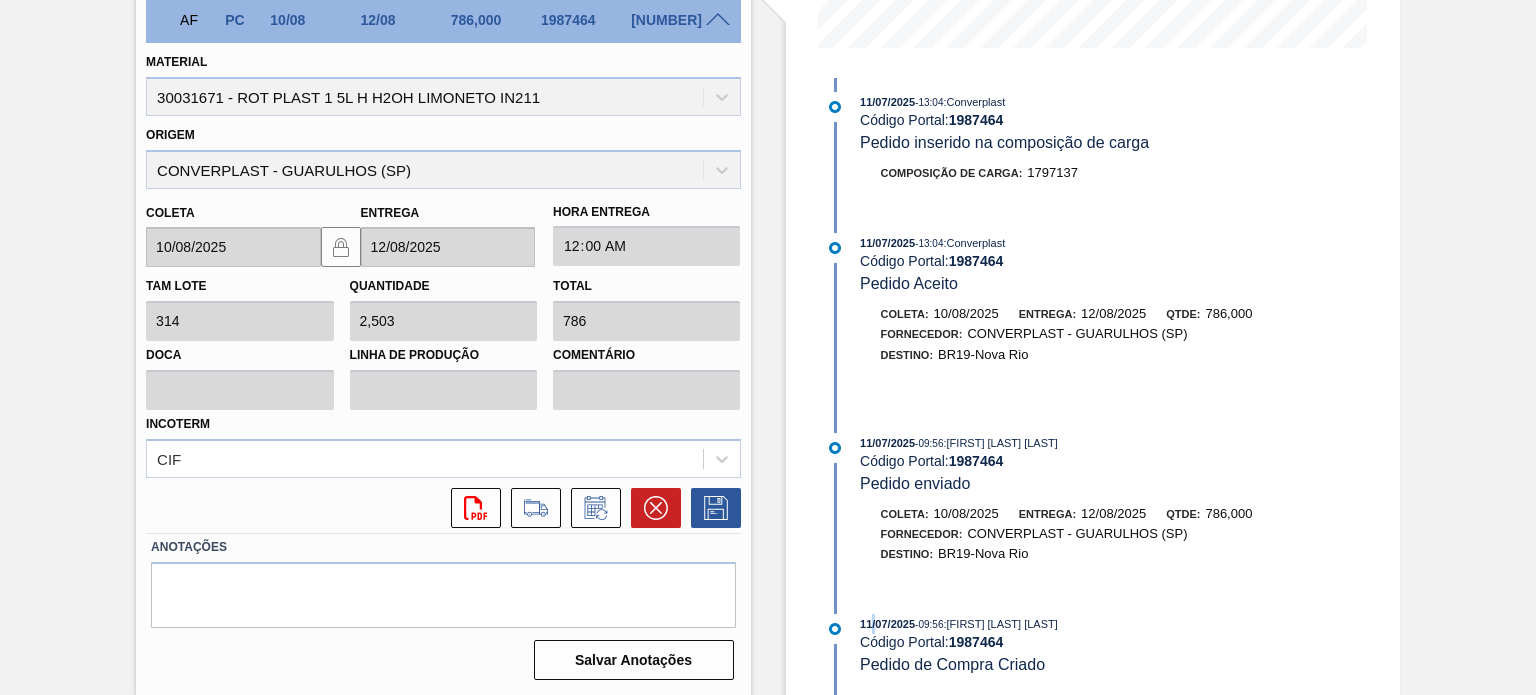 click on "[DATE]  -  09:56 :  [FIRST] [LAST] [LAST]" at bounding box center (1097, 624) 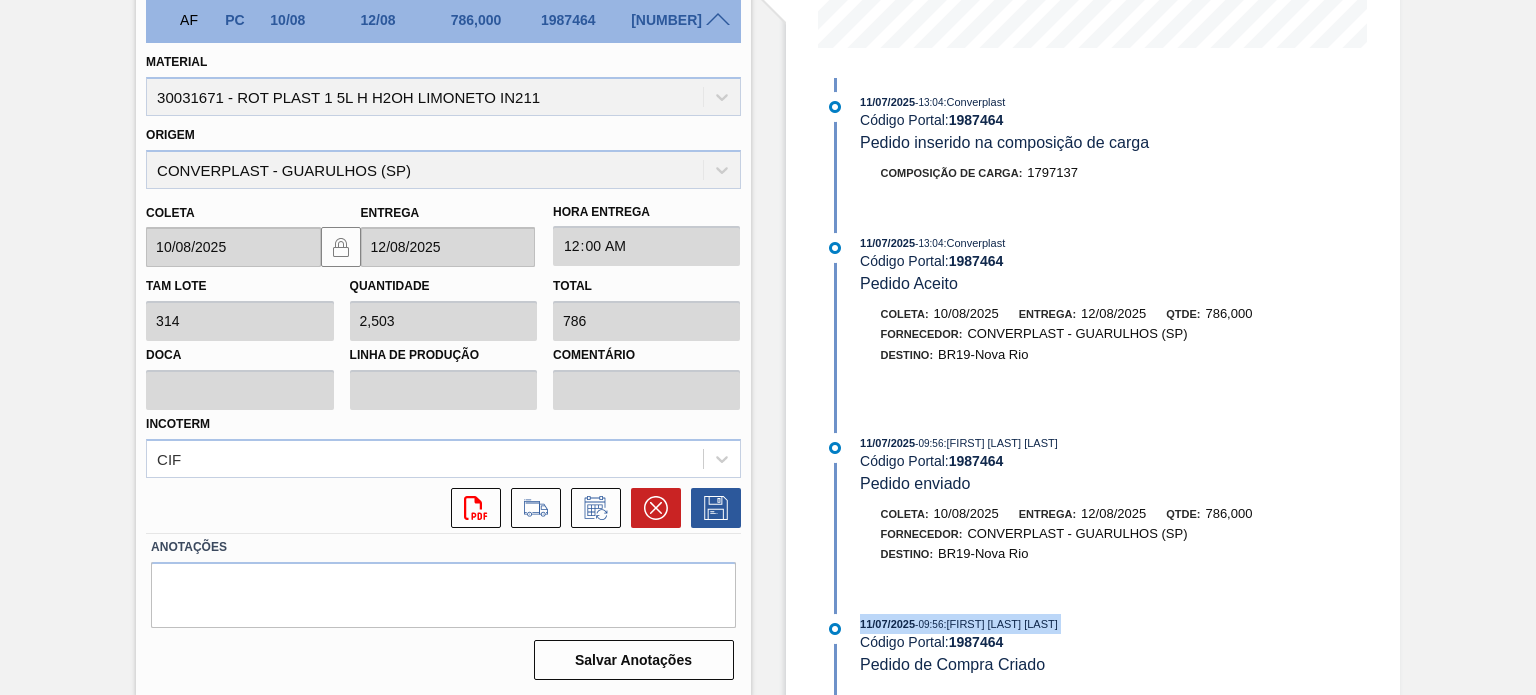 click on "[DATE]  -  09:56 :  [FIRST] [LAST] [LAST]" at bounding box center (1097, 624) 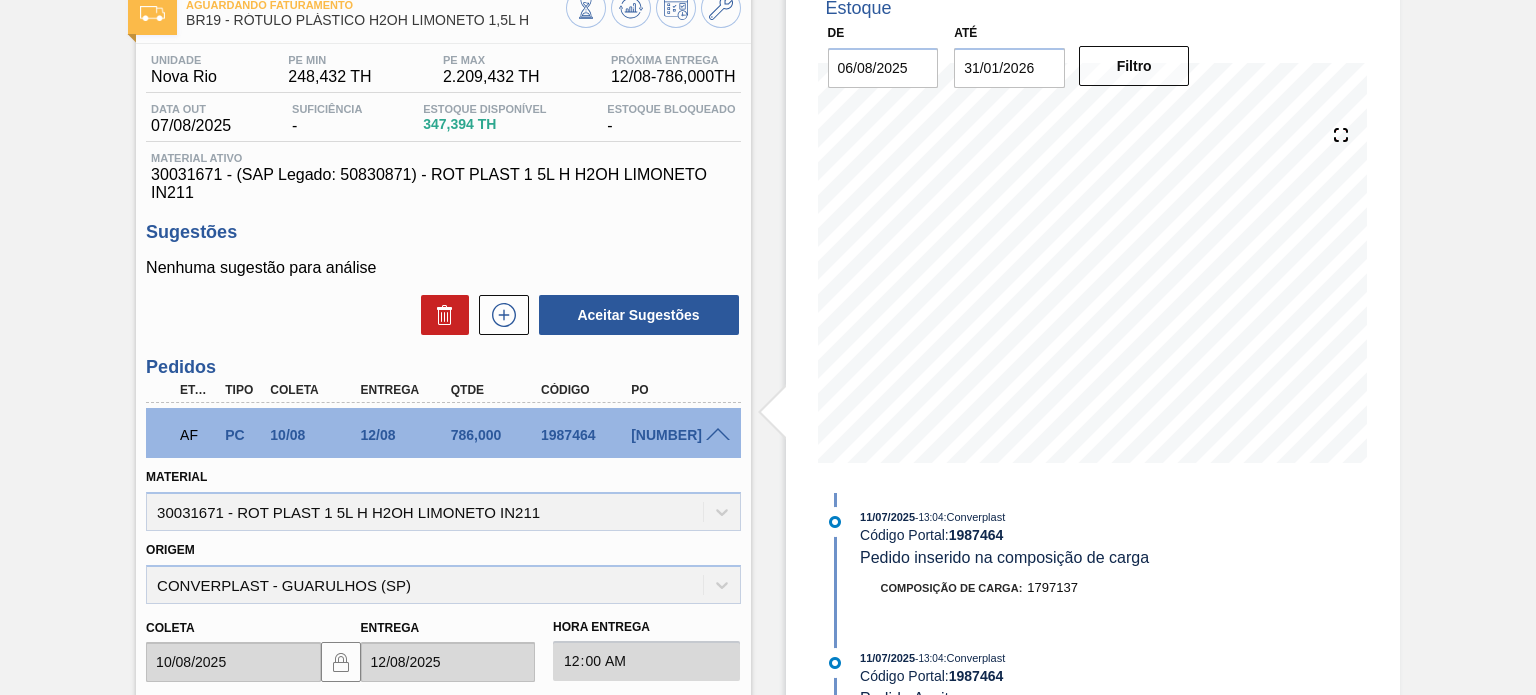 scroll, scrollTop: 37, scrollLeft: 0, axis: vertical 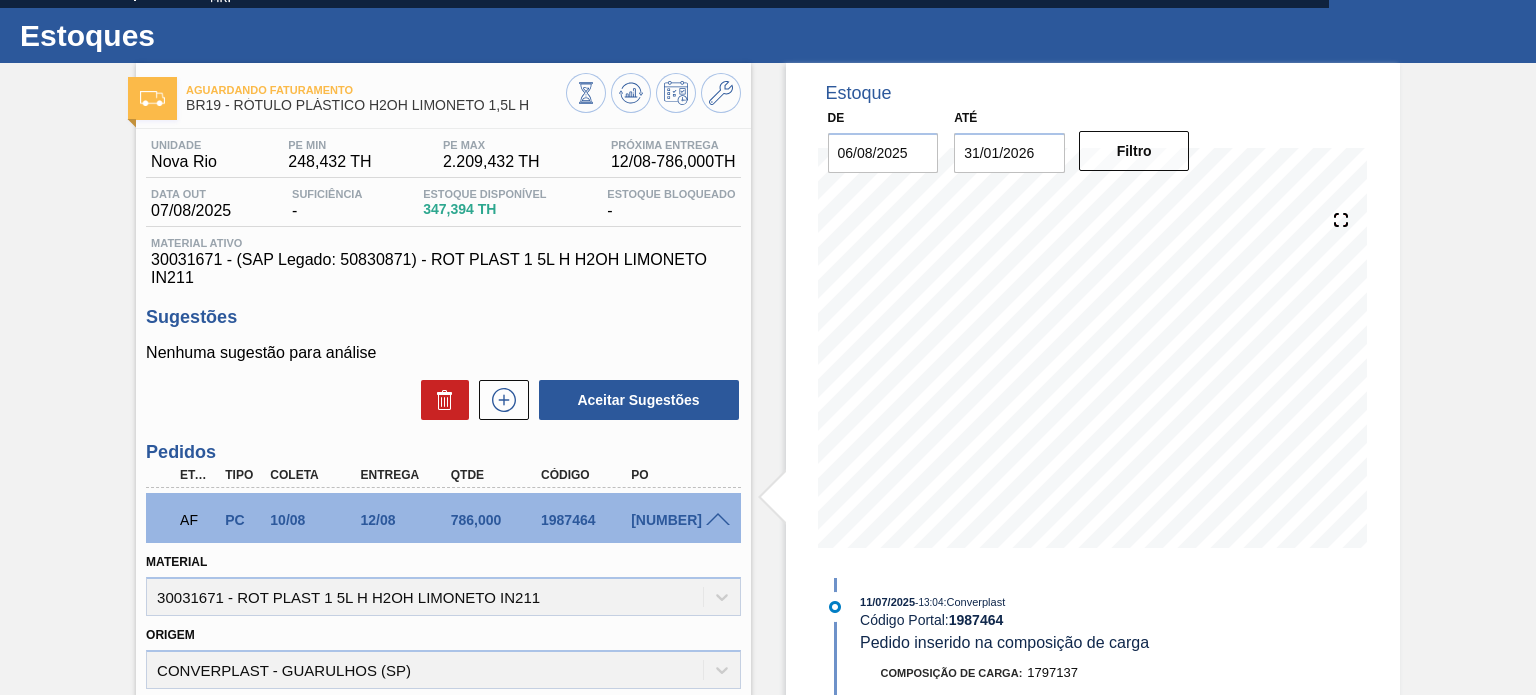 click on "AF   PC 10/08 12/08 786,000 1987464 [NUMBER]" at bounding box center [443, 518] 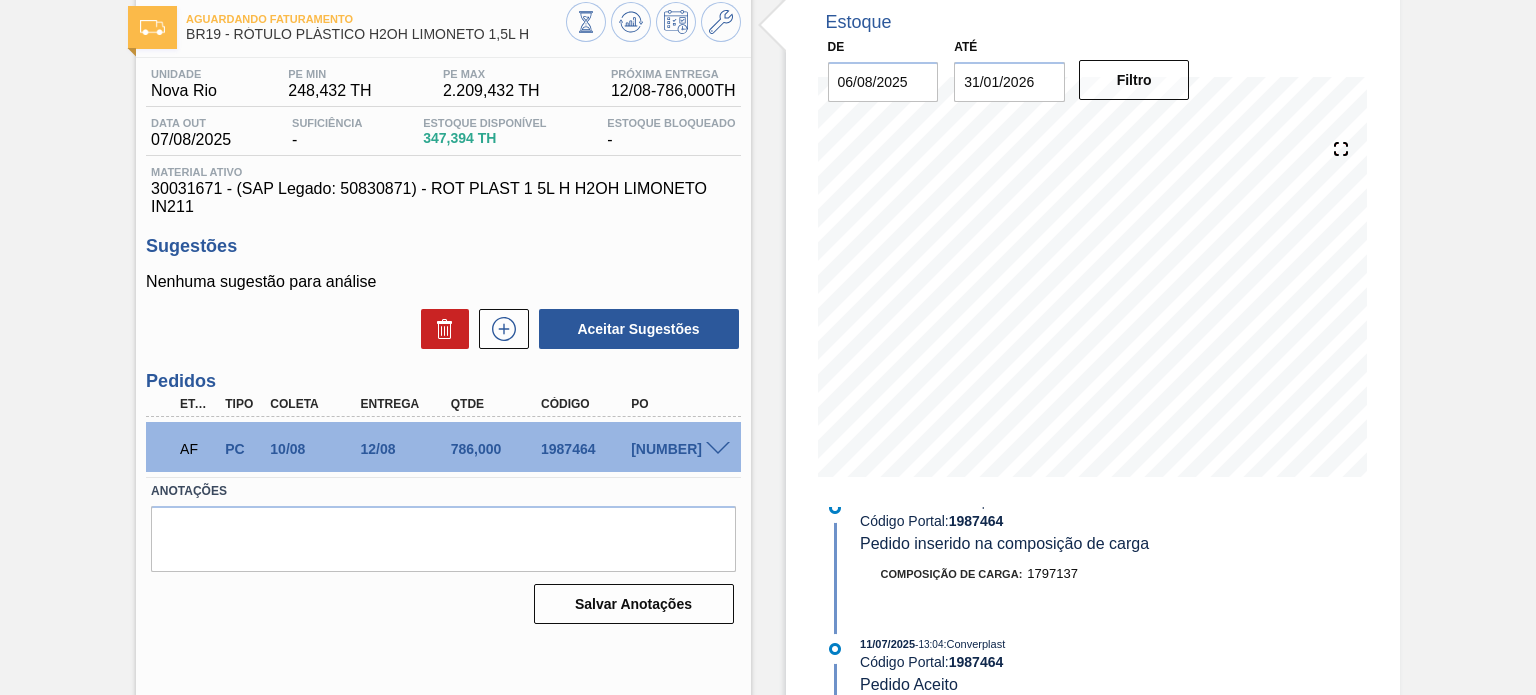 scroll, scrollTop: 164, scrollLeft: 0, axis: vertical 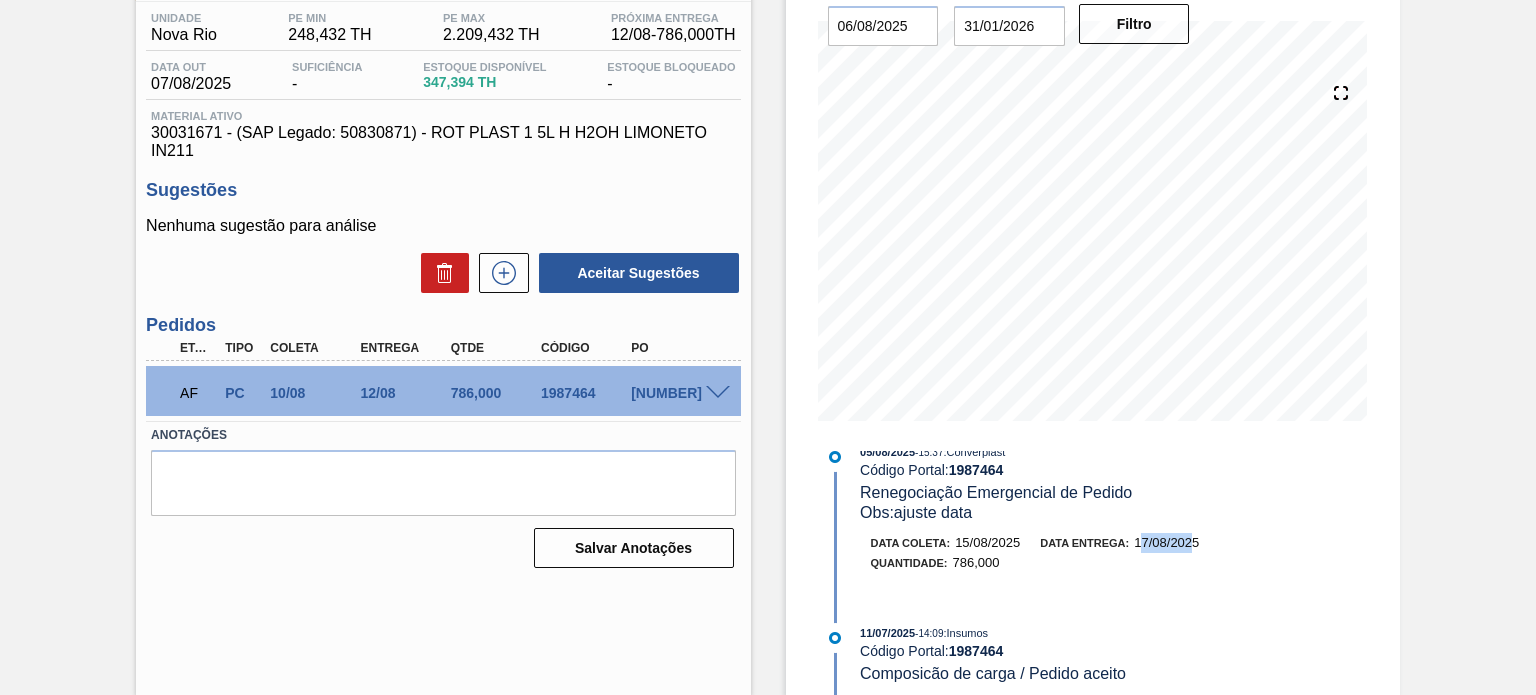 drag, startPoint x: 1139, startPoint y: 538, endPoint x: 1192, endPoint y: 538, distance: 53 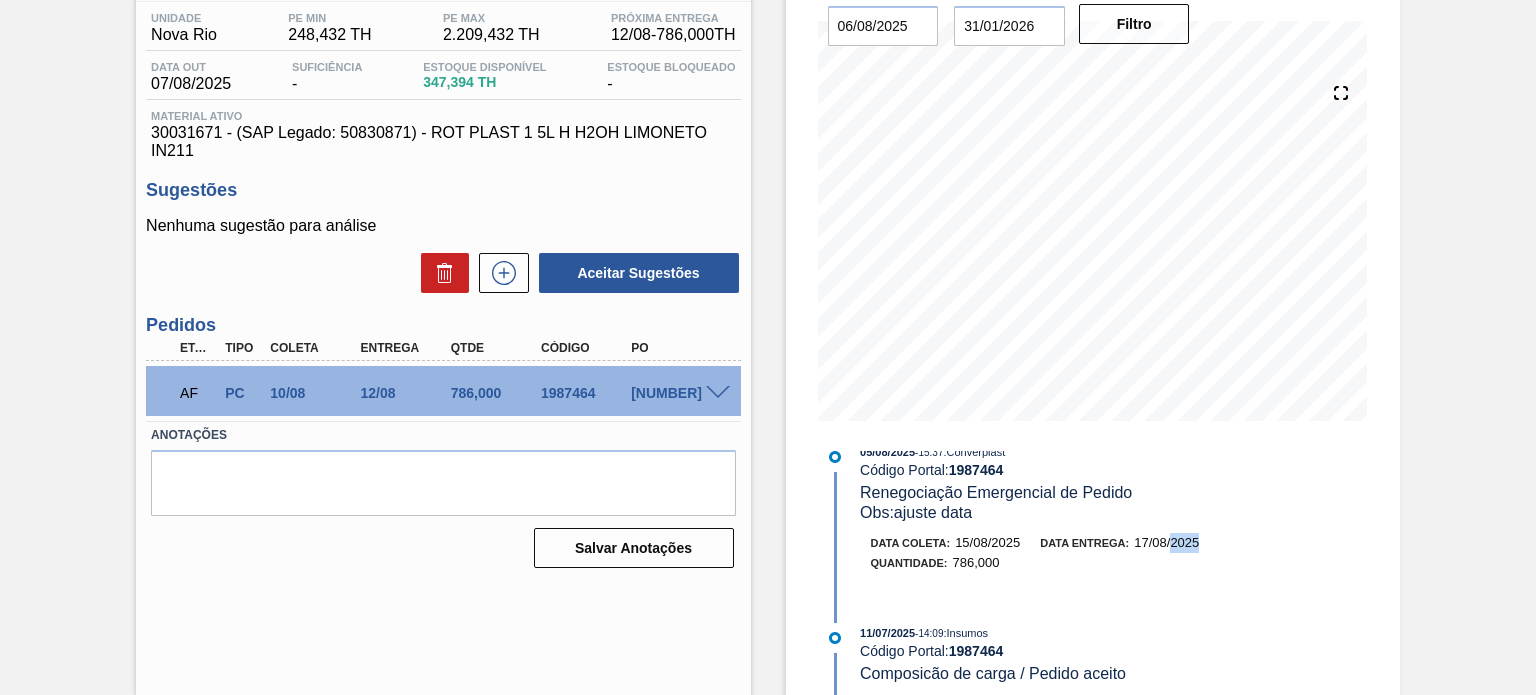 click on "17/08/2025" at bounding box center [1166, 542] 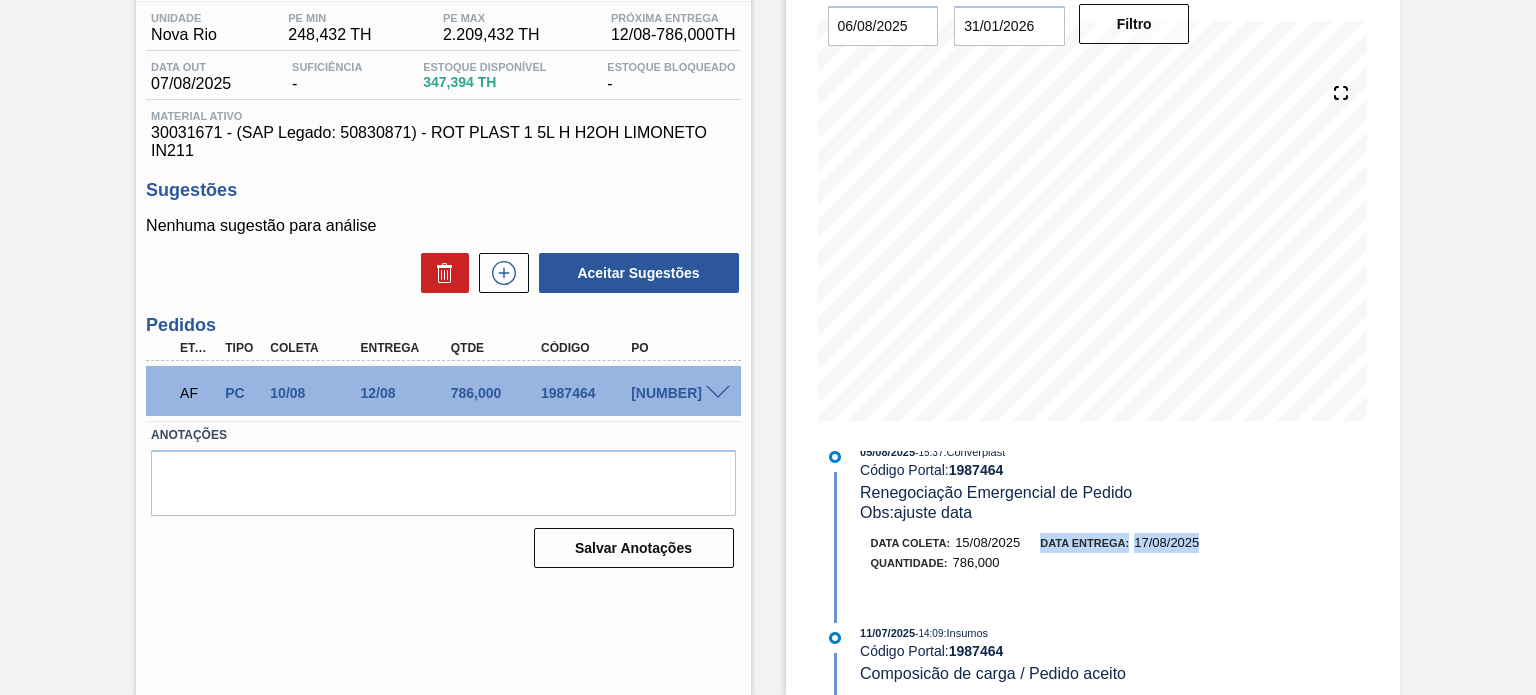 click on "17/08/2025" at bounding box center (1166, 542) 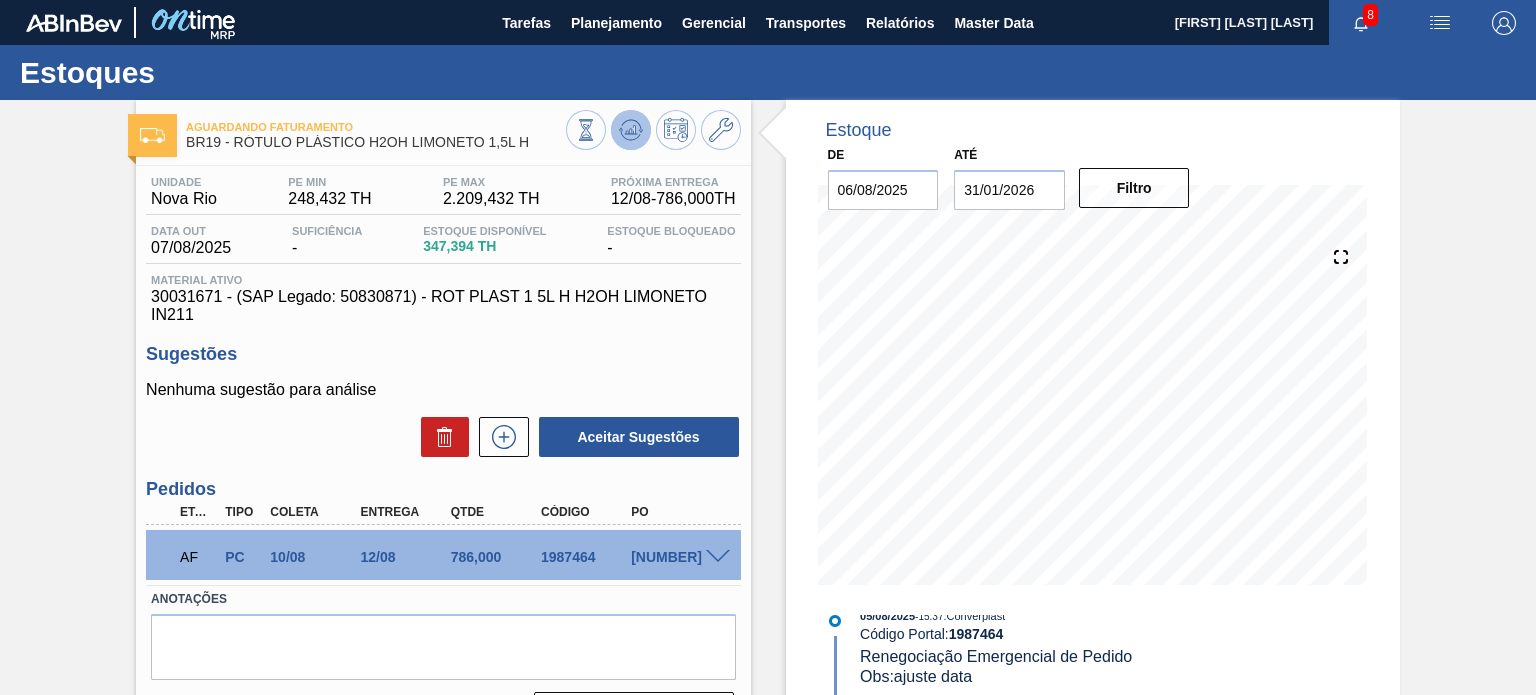 click 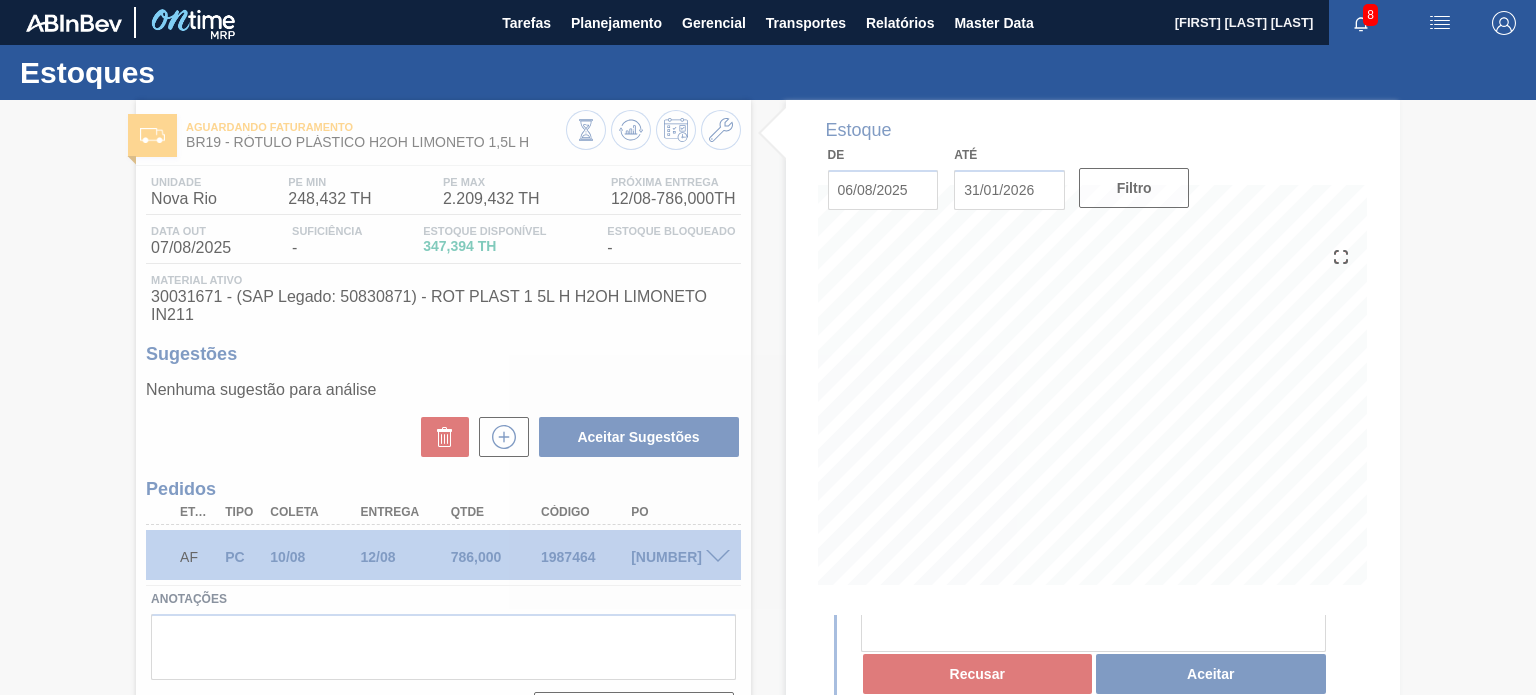 scroll, scrollTop: 494, scrollLeft: 0, axis: vertical 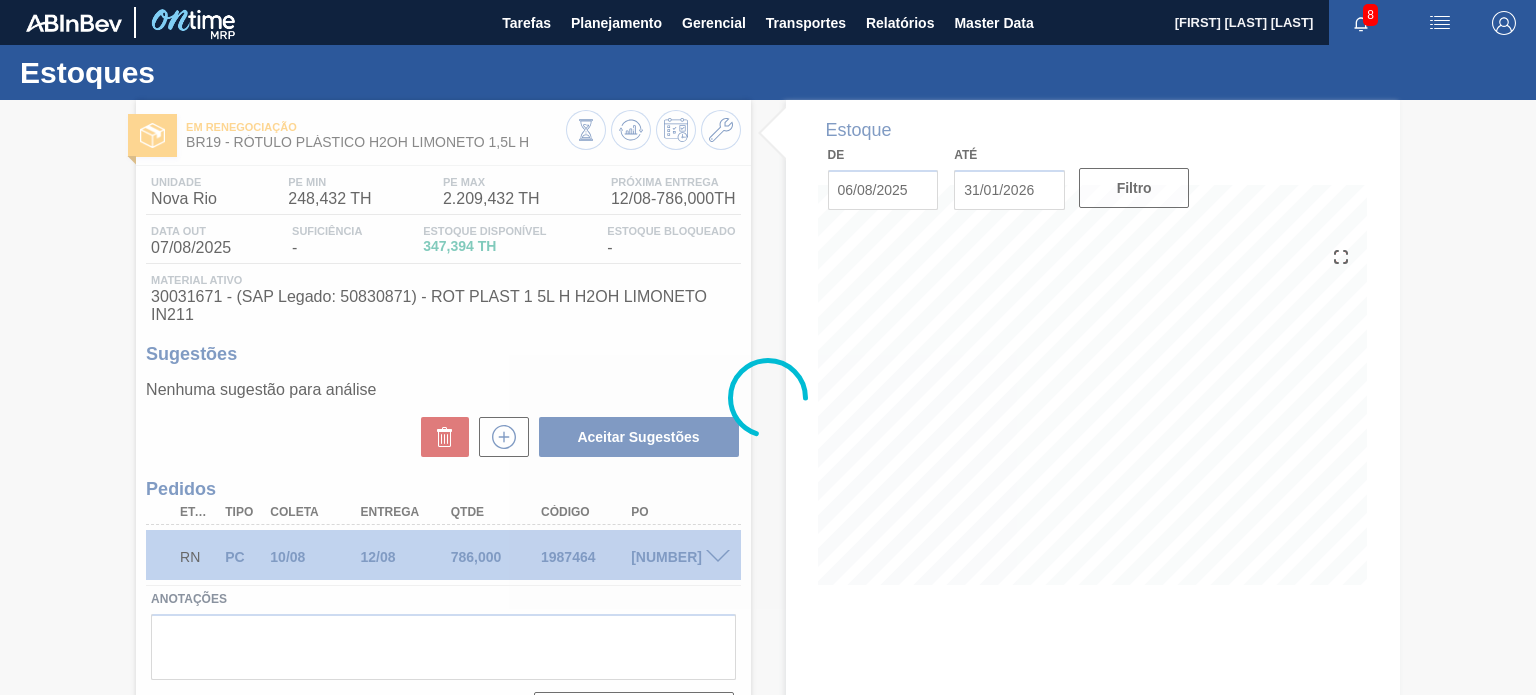 click at bounding box center (768, 397) 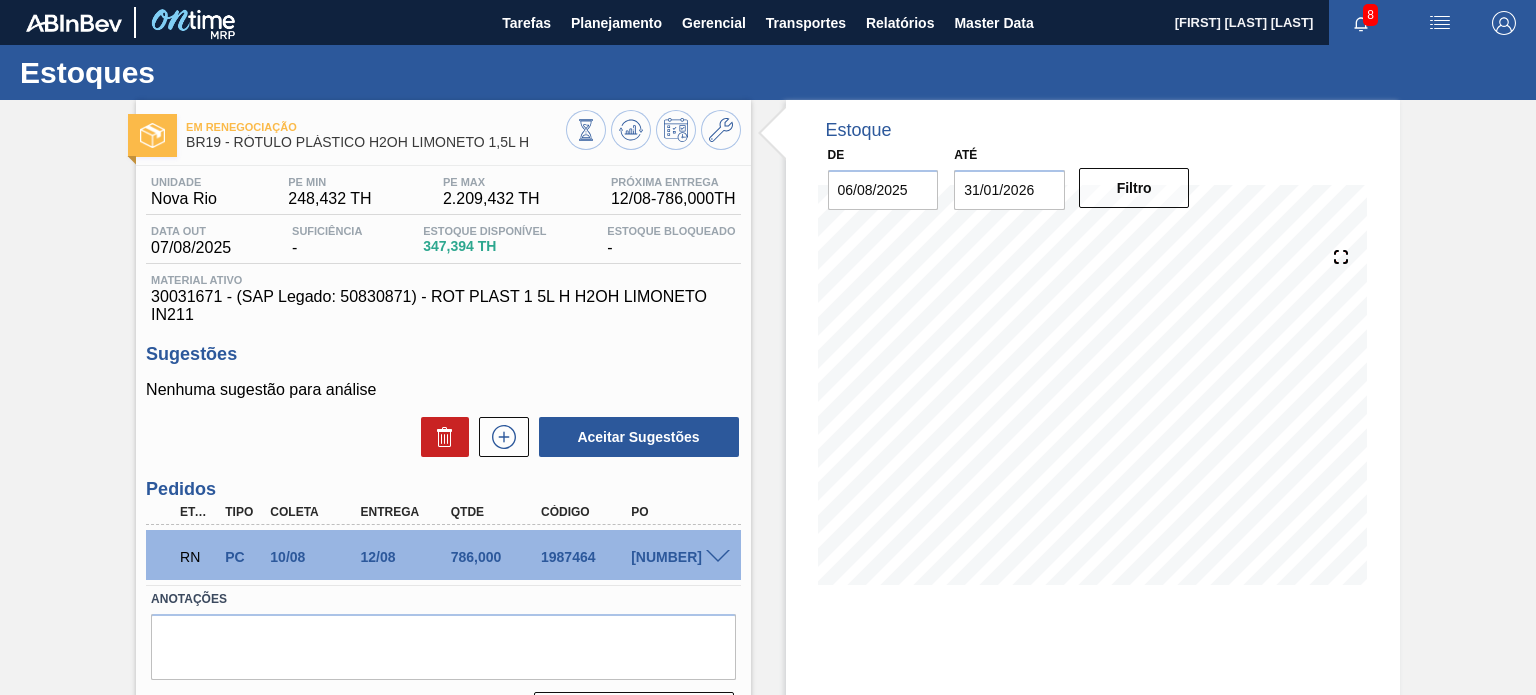 click at bounding box center (718, 557) 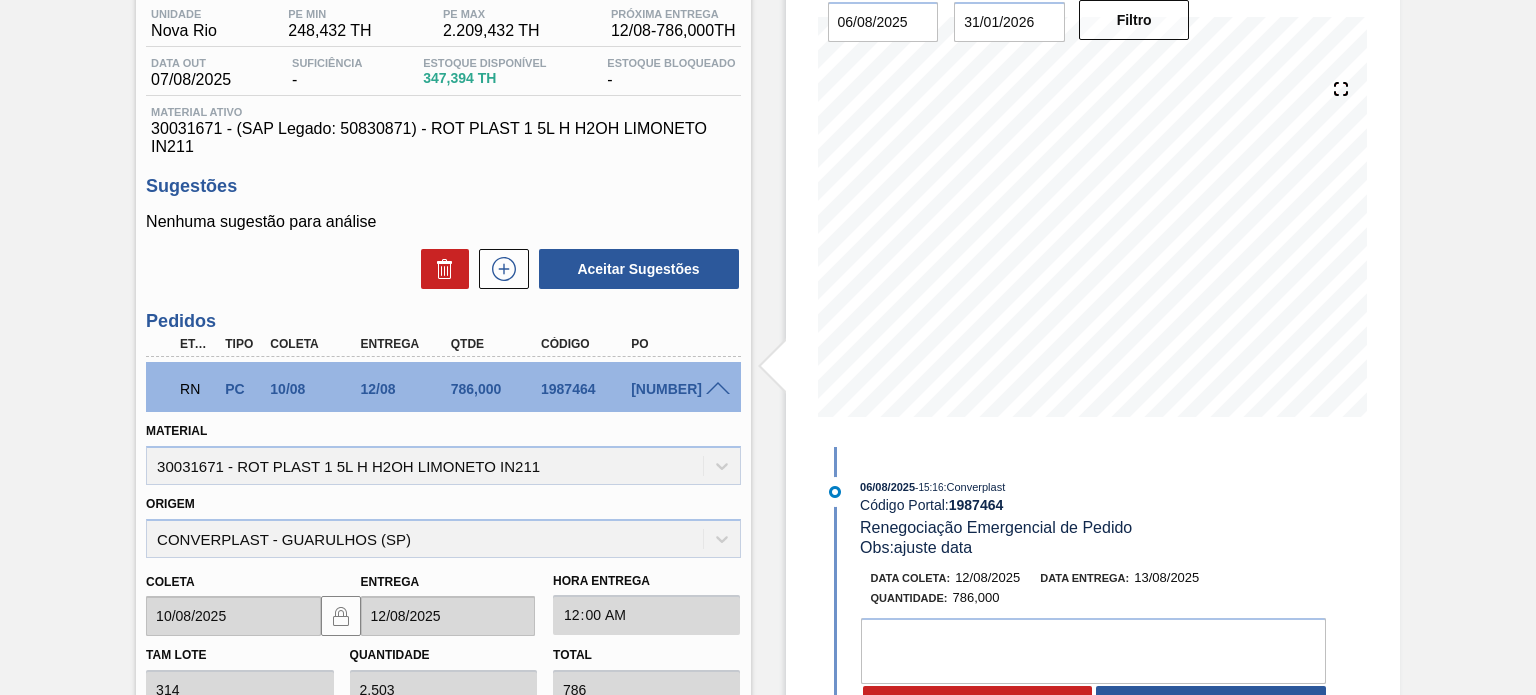 scroll, scrollTop: 400, scrollLeft: 0, axis: vertical 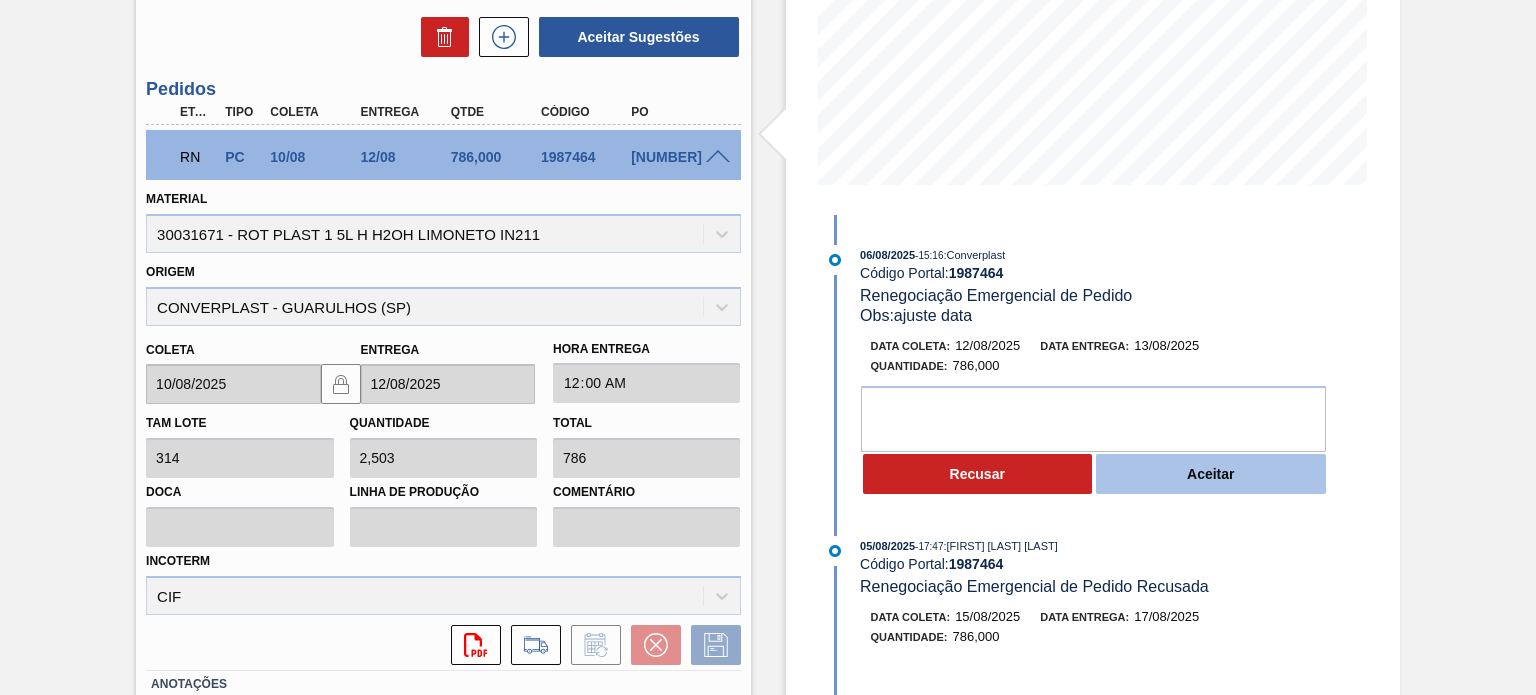 click on "Aceitar" at bounding box center (1211, 474) 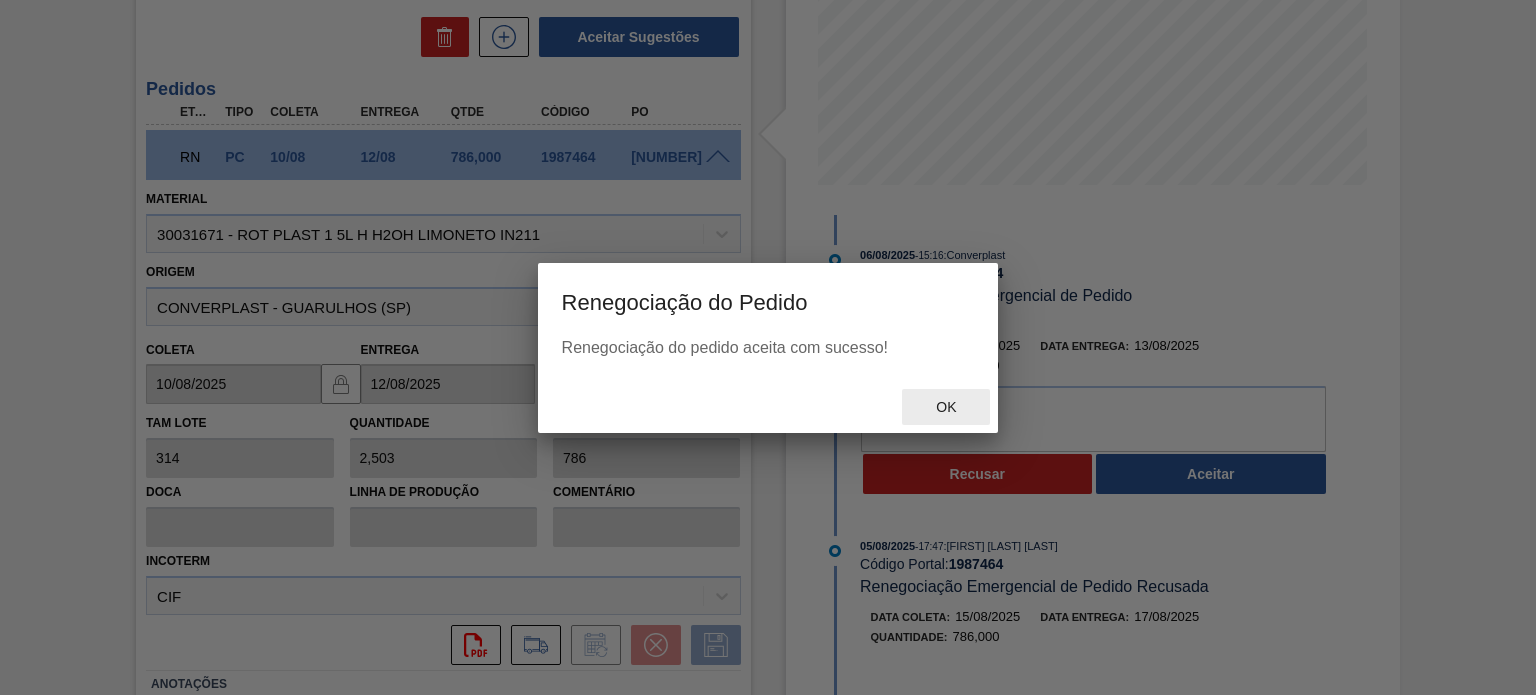 click on "Ok" at bounding box center (768, 407) 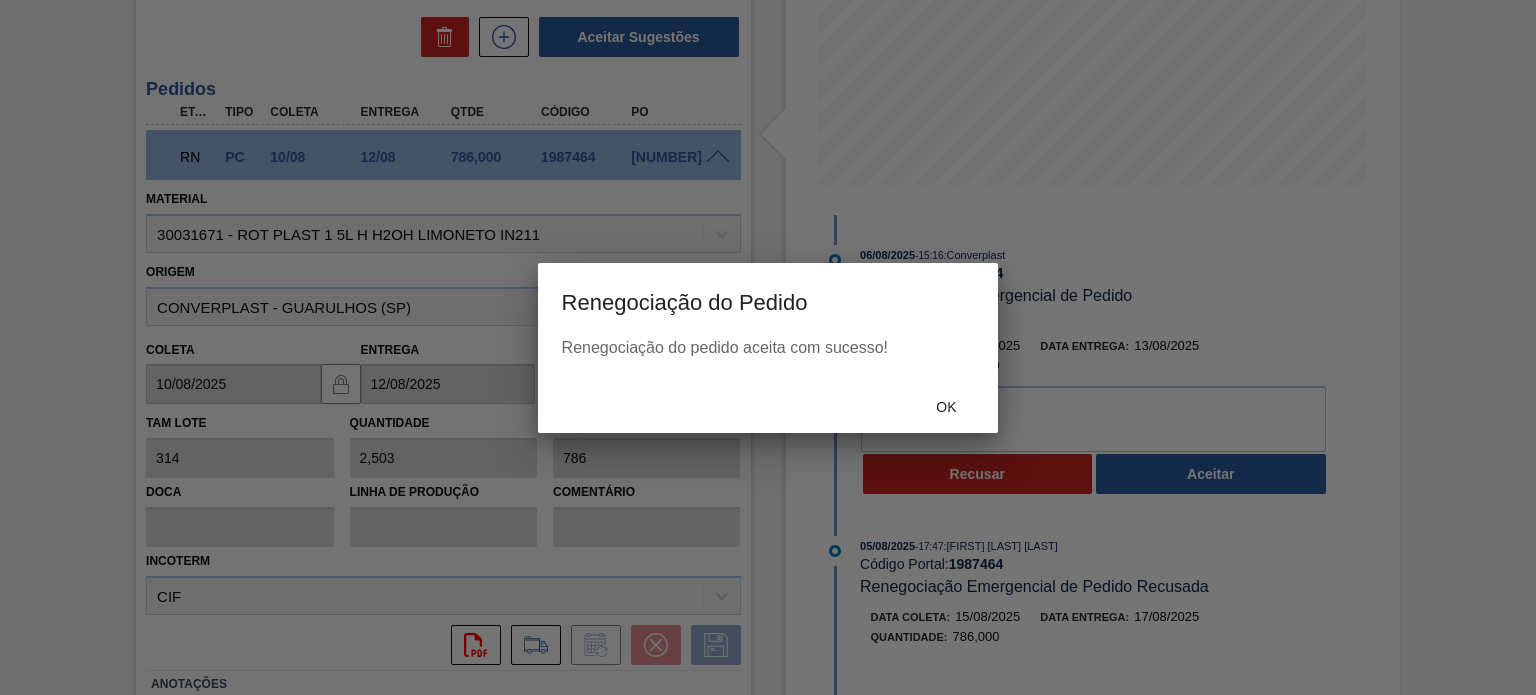 drag, startPoint x: 952, startPoint y: 397, endPoint x: 935, endPoint y: 391, distance: 18.027756 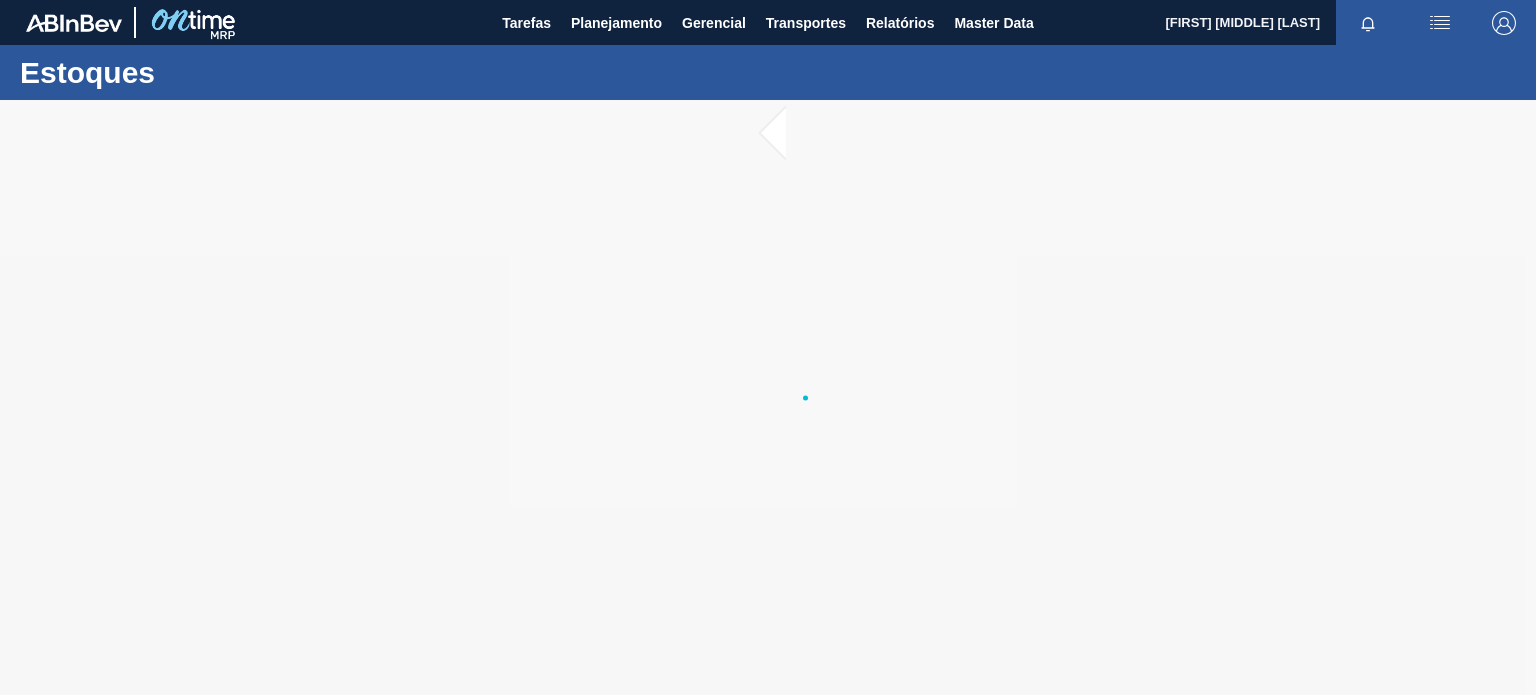 scroll, scrollTop: 0, scrollLeft: 0, axis: both 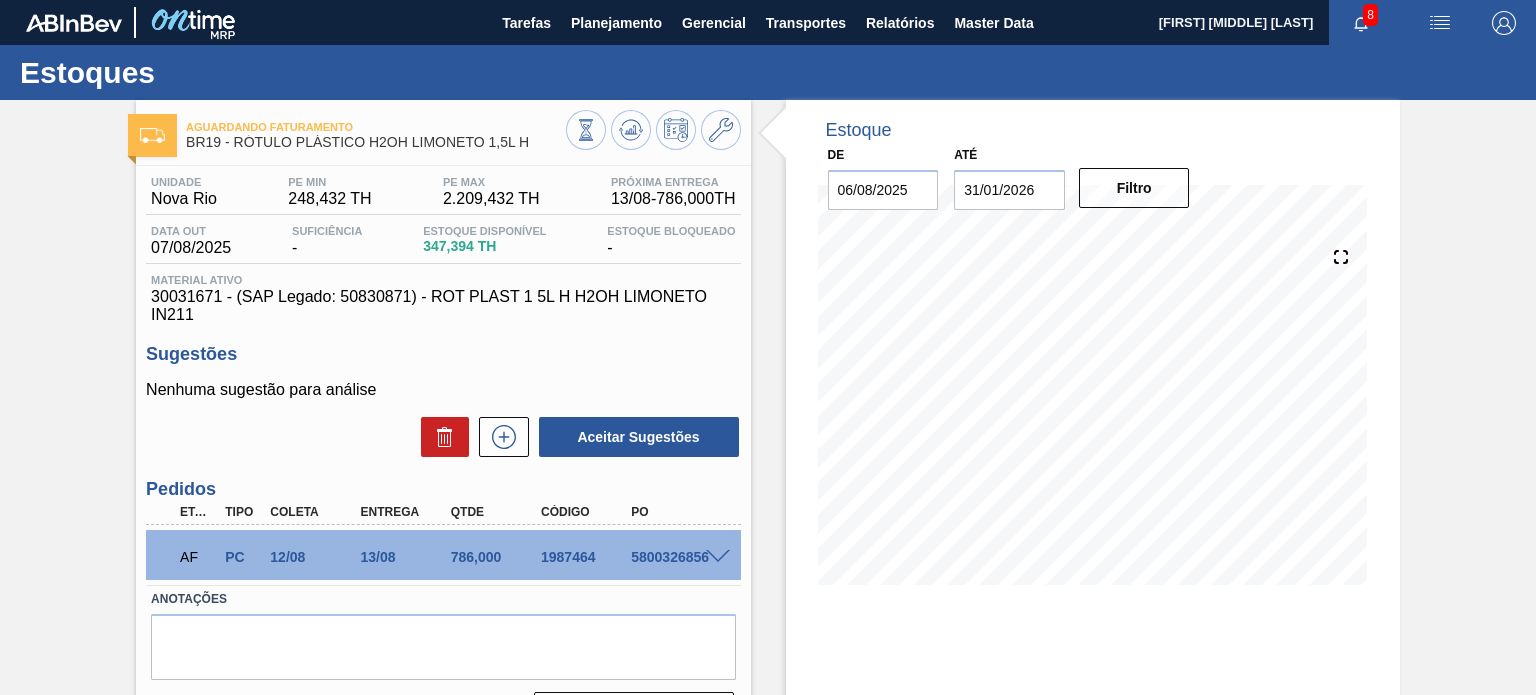 click on "1987464" at bounding box center (585, 557) 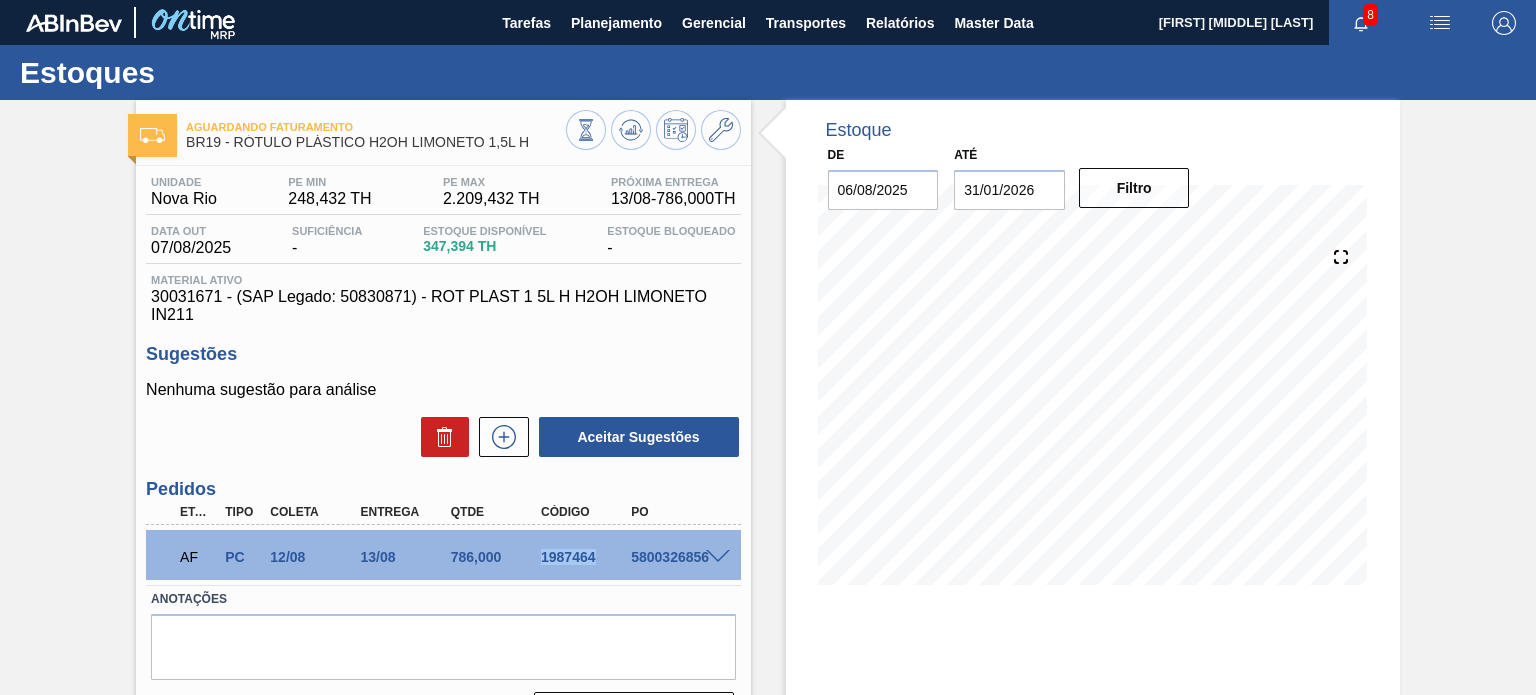 click on "1987464" at bounding box center (585, 557) 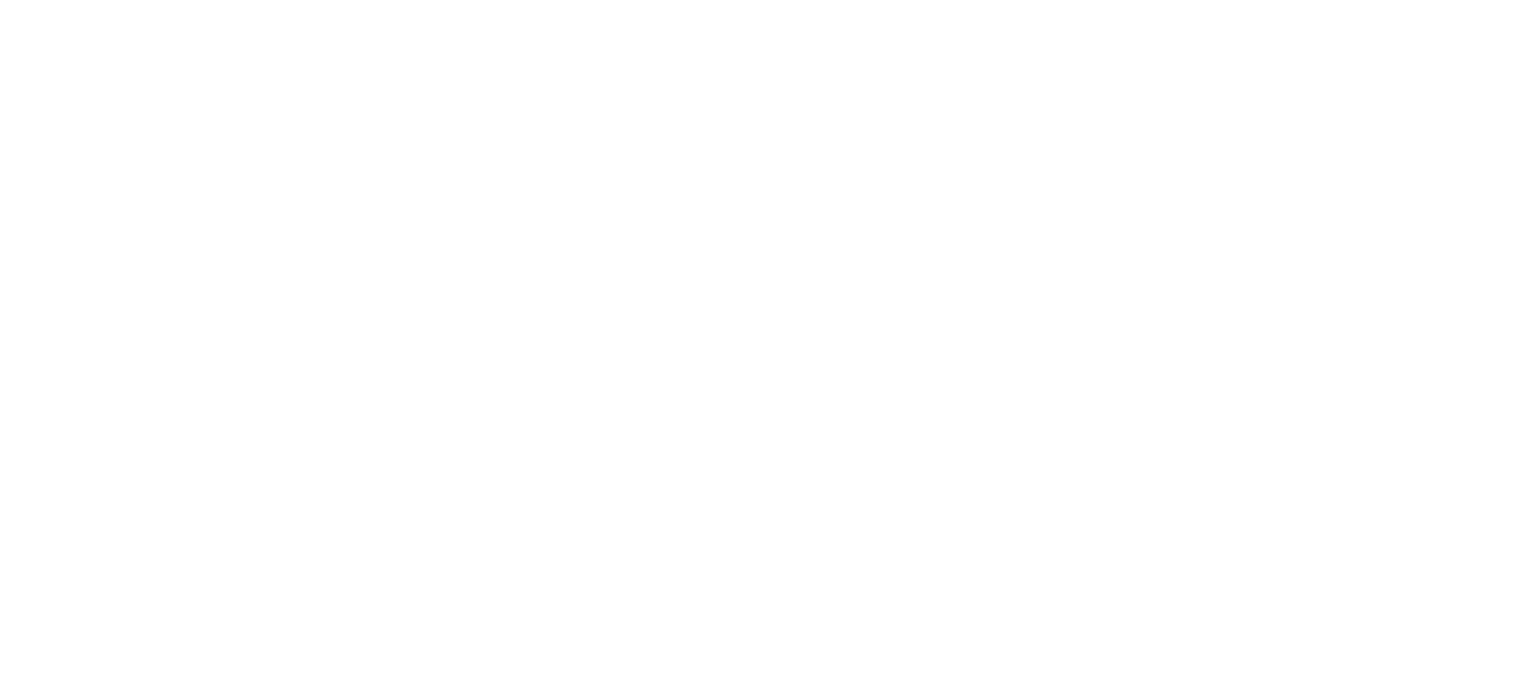 scroll, scrollTop: 0, scrollLeft: 0, axis: both 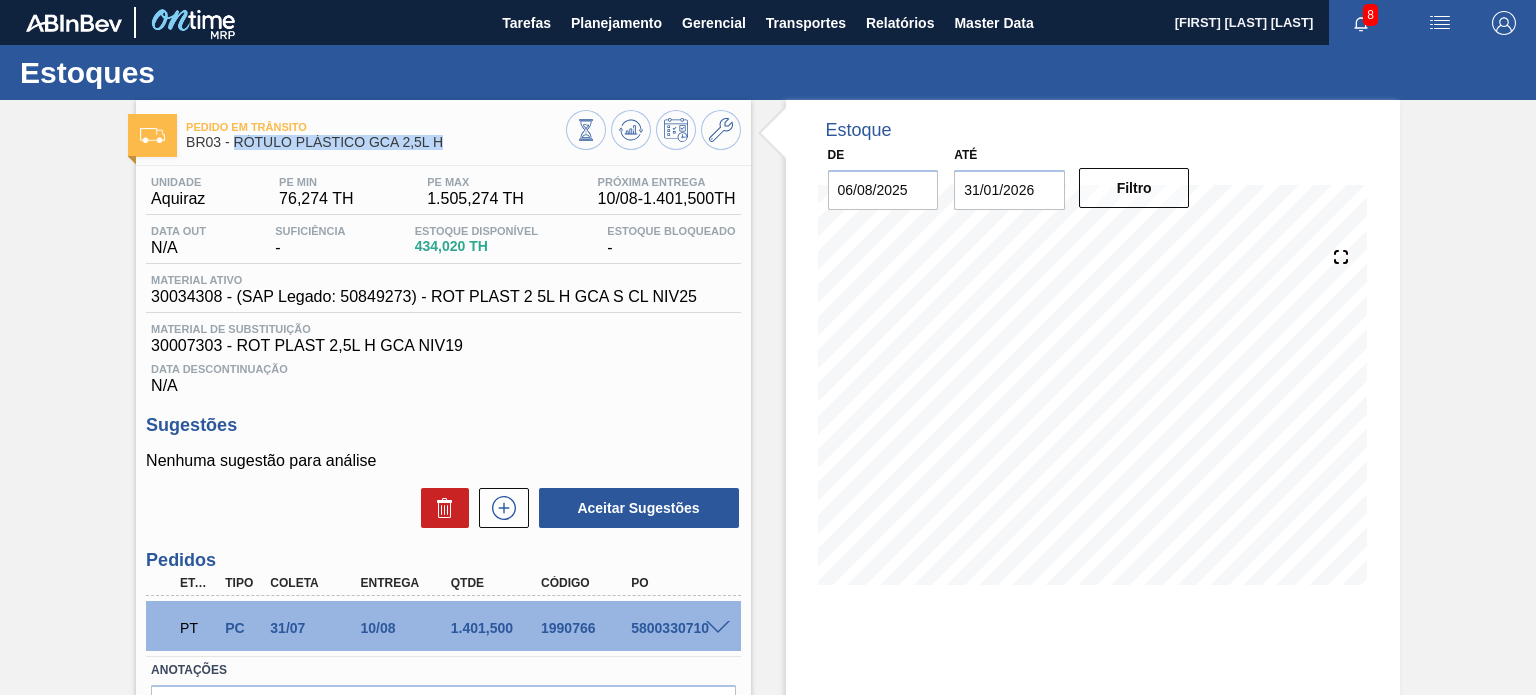 drag, startPoint x: 439, startPoint y: 146, endPoint x: 232, endPoint y: 143, distance: 207.02174 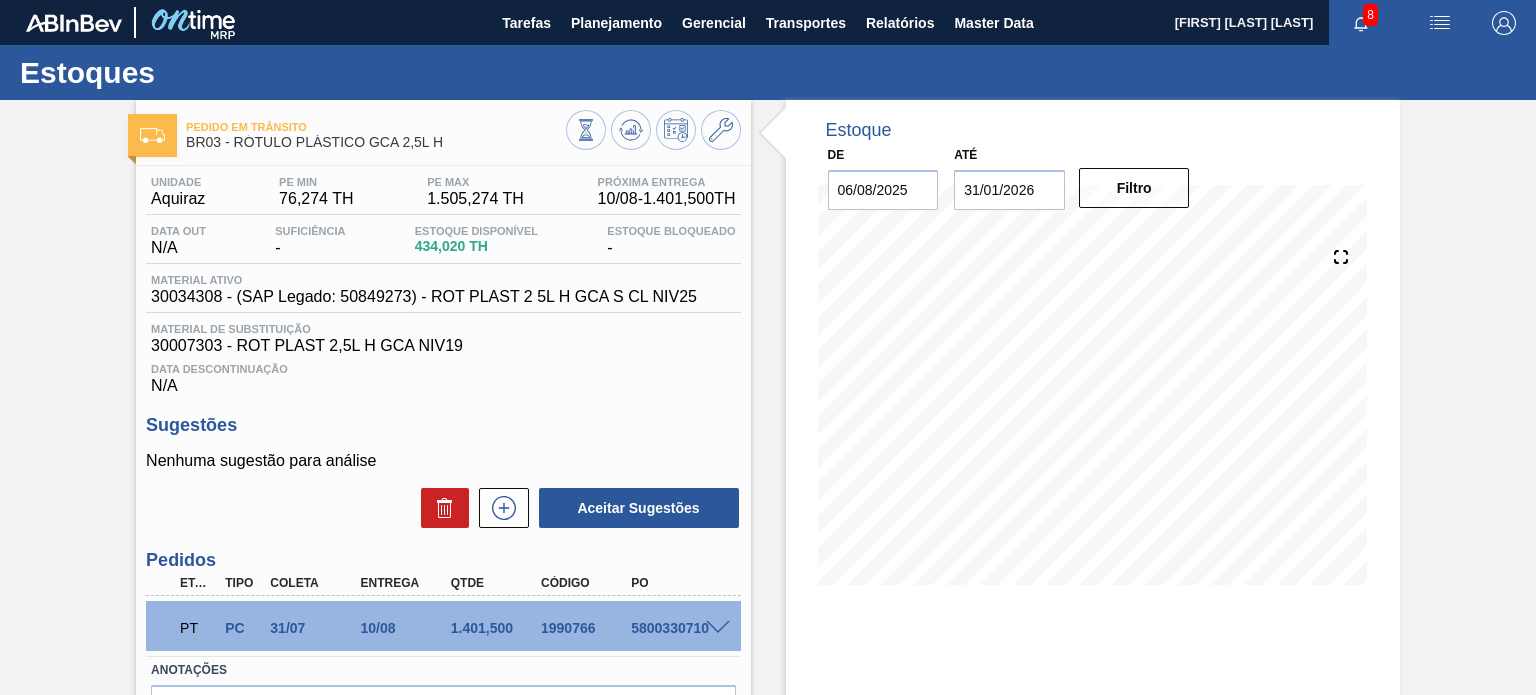click on "Unidade Aquiraz PE MIN 76,274   TH PE MAX 1.505,274   TH Próxima Entrega 10/08  -  1.401,500 TH Data out N/A Suficiência - Estoque Disponível 434,020 TH Estoque Bloqueado - Material ativo 30034308 - (SAP Legado: 50849273) - ROT PLAST 2 5L H GCA S CL NIV25 Material de Substituição 30007303 - ROT PLAST 2,5L H GCA NIV19 Data Descontinuação N/A" at bounding box center [443, 285] 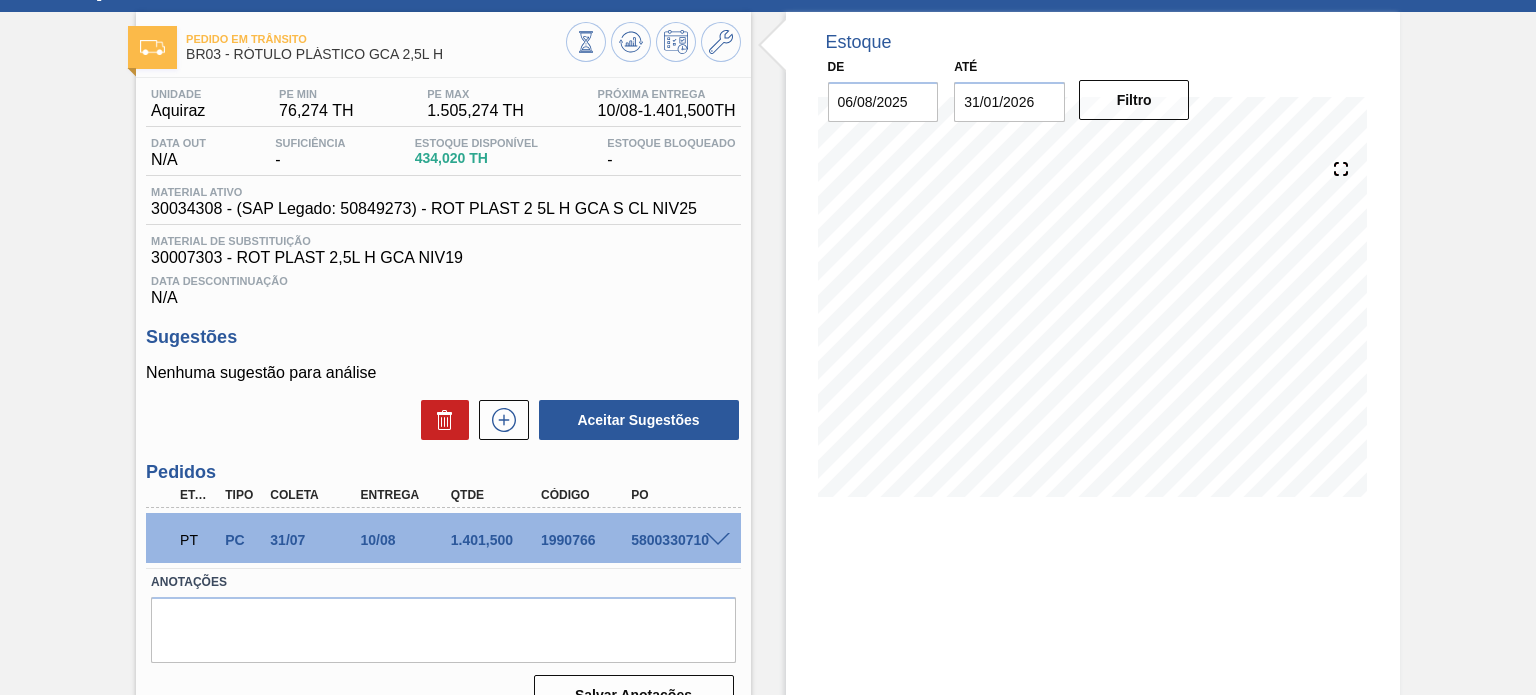 scroll, scrollTop: 164, scrollLeft: 0, axis: vertical 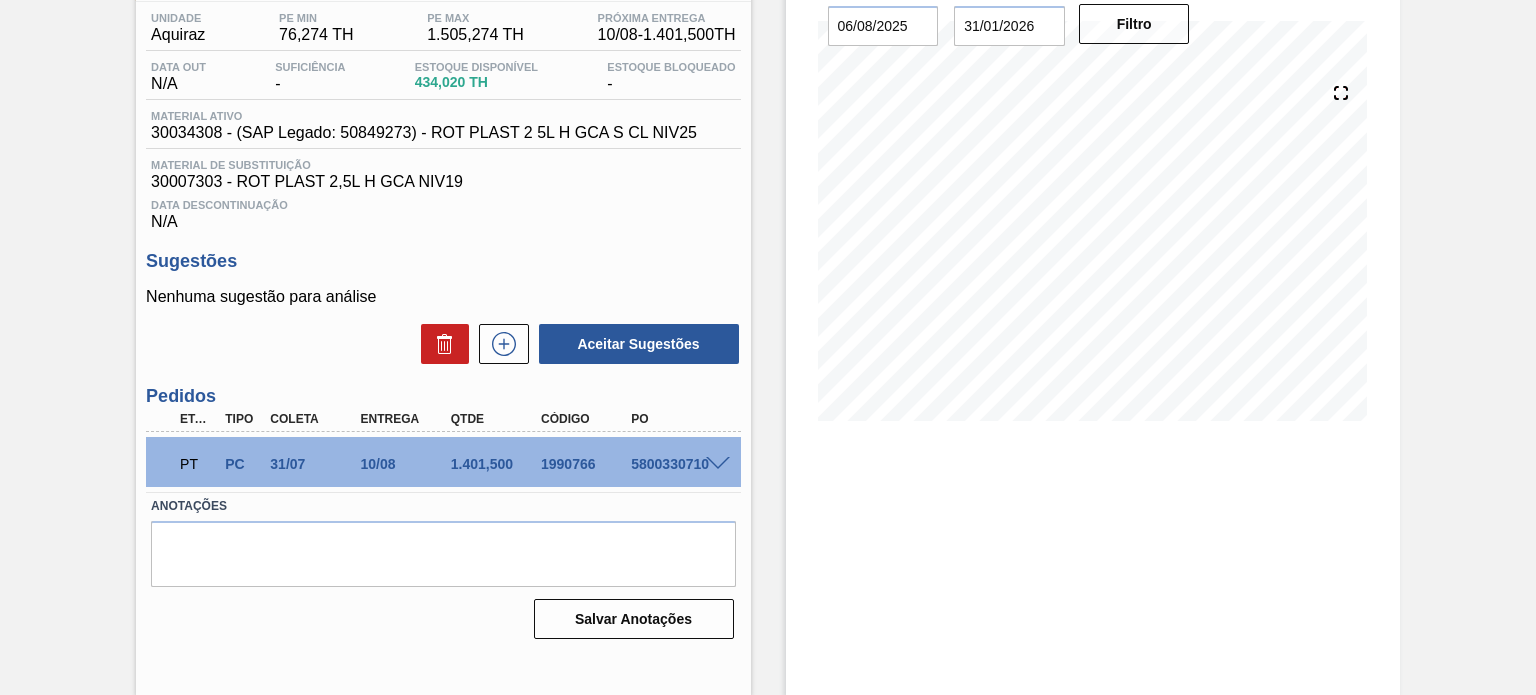 click on "5800330710" at bounding box center (675, 464) 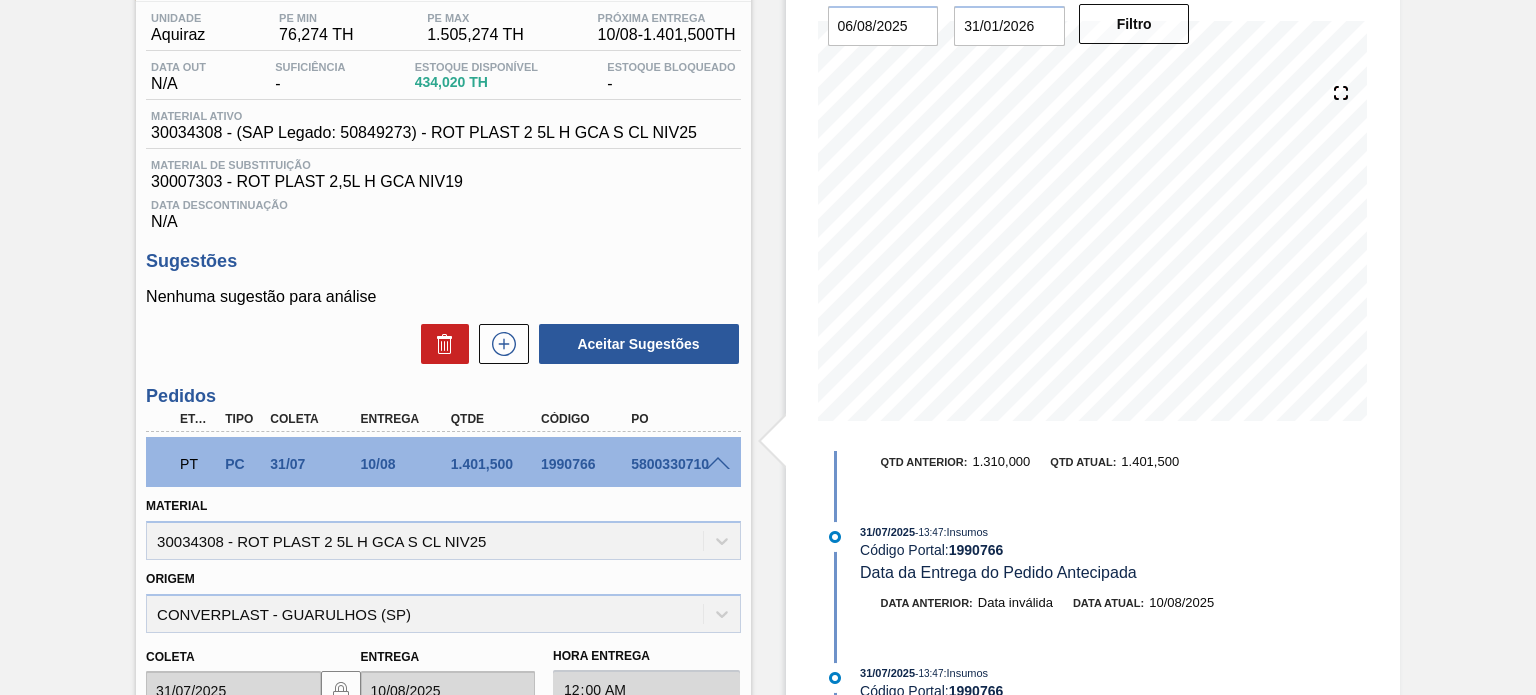 scroll, scrollTop: 0, scrollLeft: 0, axis: both 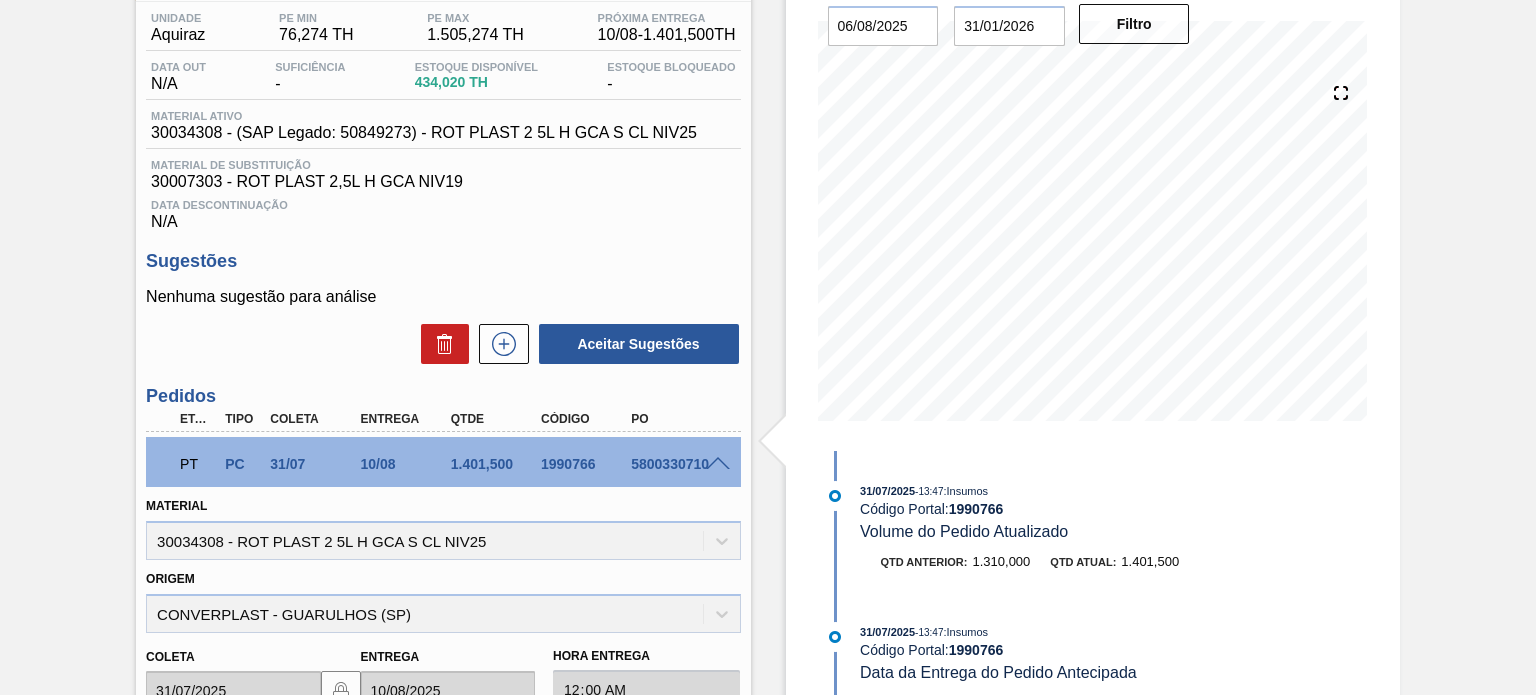 click on "Pedido em Trânsito BR03 - RÓTULO PLÁSTICO GCA 2,5L H   Unidade Aquiraz PE MIN 76,274   TH PE MAX 1.505,274   TH Próxima Entrega 10/08  -  1.401,500 TH Data out N/A Suficiência - Estoque Disponível 434,020 TH Estoque Bloqueado - Material ativo 30034308 - (SAP Legado: 50849273) - ROT PLAST 2 5L H GCA S CL NIV25 Material de Substituição 30007303 - ROT PLAST 2,5L H GCA NIV19 Data Descontinuação N/A   Sugestões   Nenhuma sugestão para análise Aceitar Sugestões Pedidos Etapa Tipo Coleta Entrega Qtde Código PO   PT   PC 31/07 10/08 1.401,500 1990766 5800330710 Material 30034308 - ROT PLAST 2 5L H GCA S CL NIV25 Origem CONVERPLAST - GUARULHOS (SP) Coleta 31/07/2025 Entrega 10/08/2025 Hora Entrega 00:00:00 Tam lote 262 Quantidade 5,349 Total 1.401,5 Doca Linha de Produção Comentário Incoterm CIF svg{fill:#ff0000} Anotações Salvar Anotações Estoque De 06/08/2025 Até 31/01/2026 Filtro 09/08 Projeção de Estoque 434.02 Nec.SAP 0 Política Objetiva 790.774 Pedidos 0 31/07/2025  -  13:47 :  Insumos" at bounding box center (768, 538) 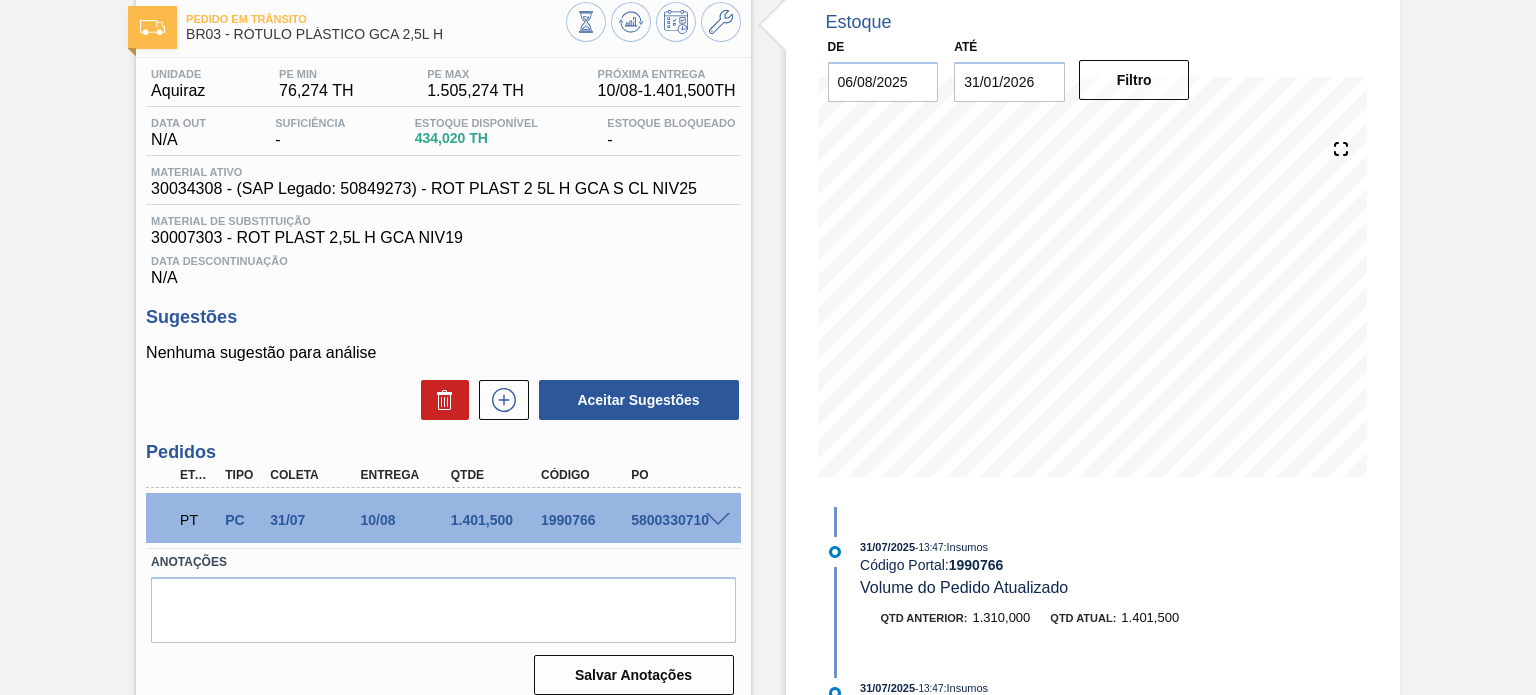 scroll, scrollTop: 164, scrollLeft: 0, axis: vertical 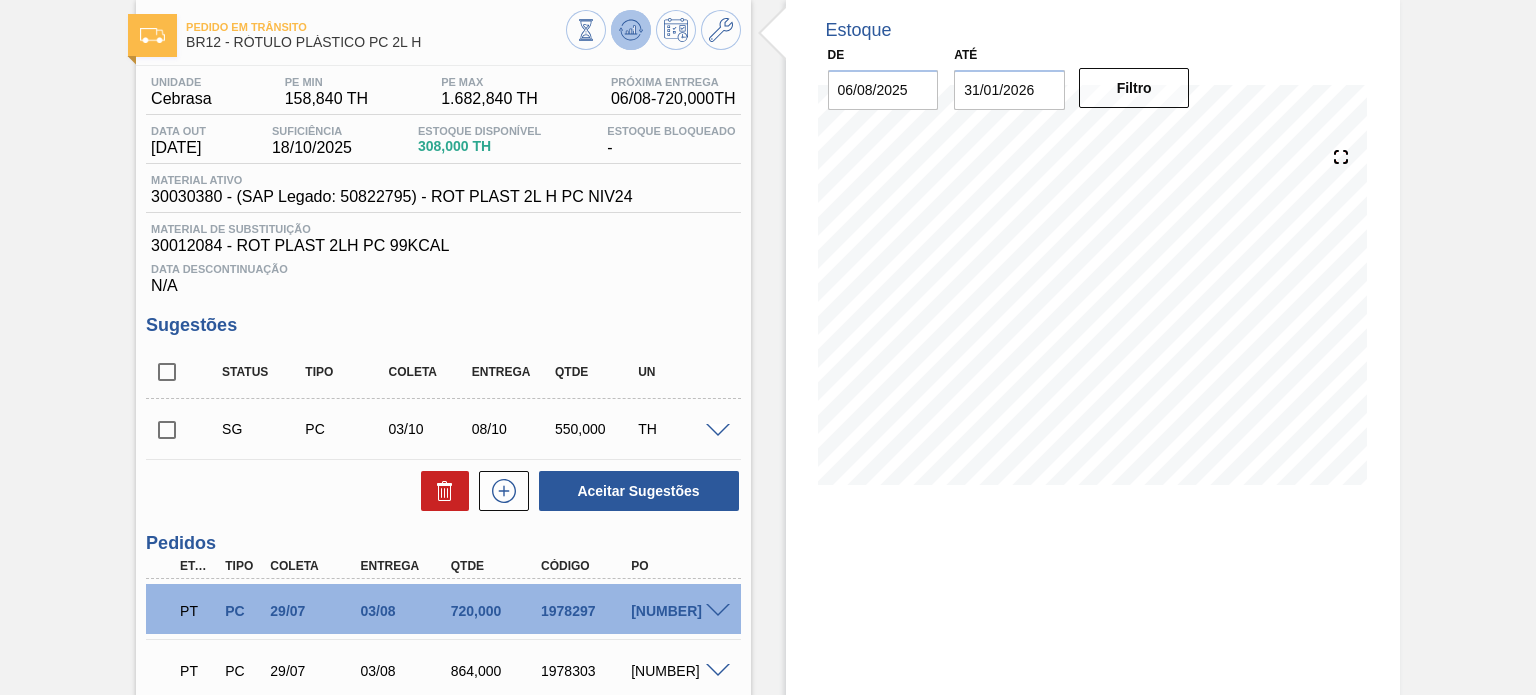 click 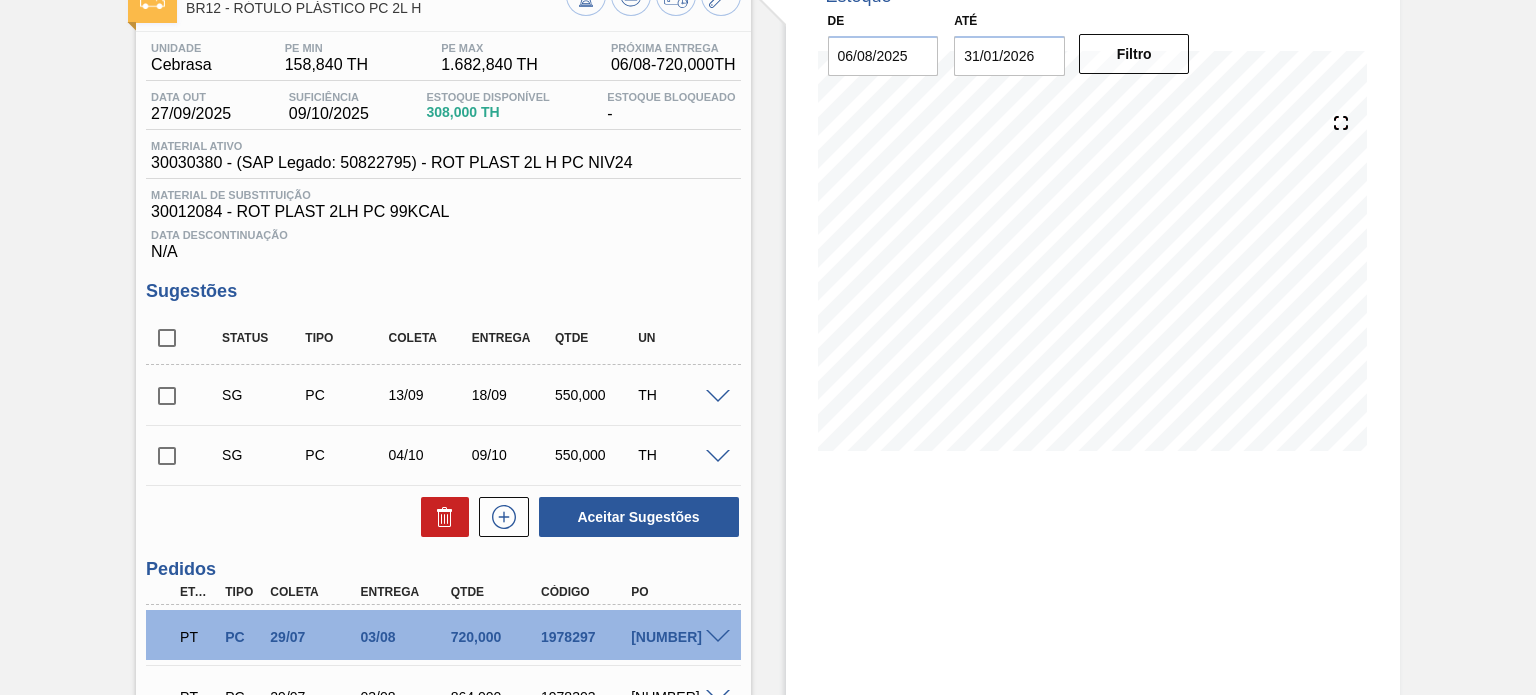 scroll, scrollTop: 100, scrollLeft: 0, axis: vertical 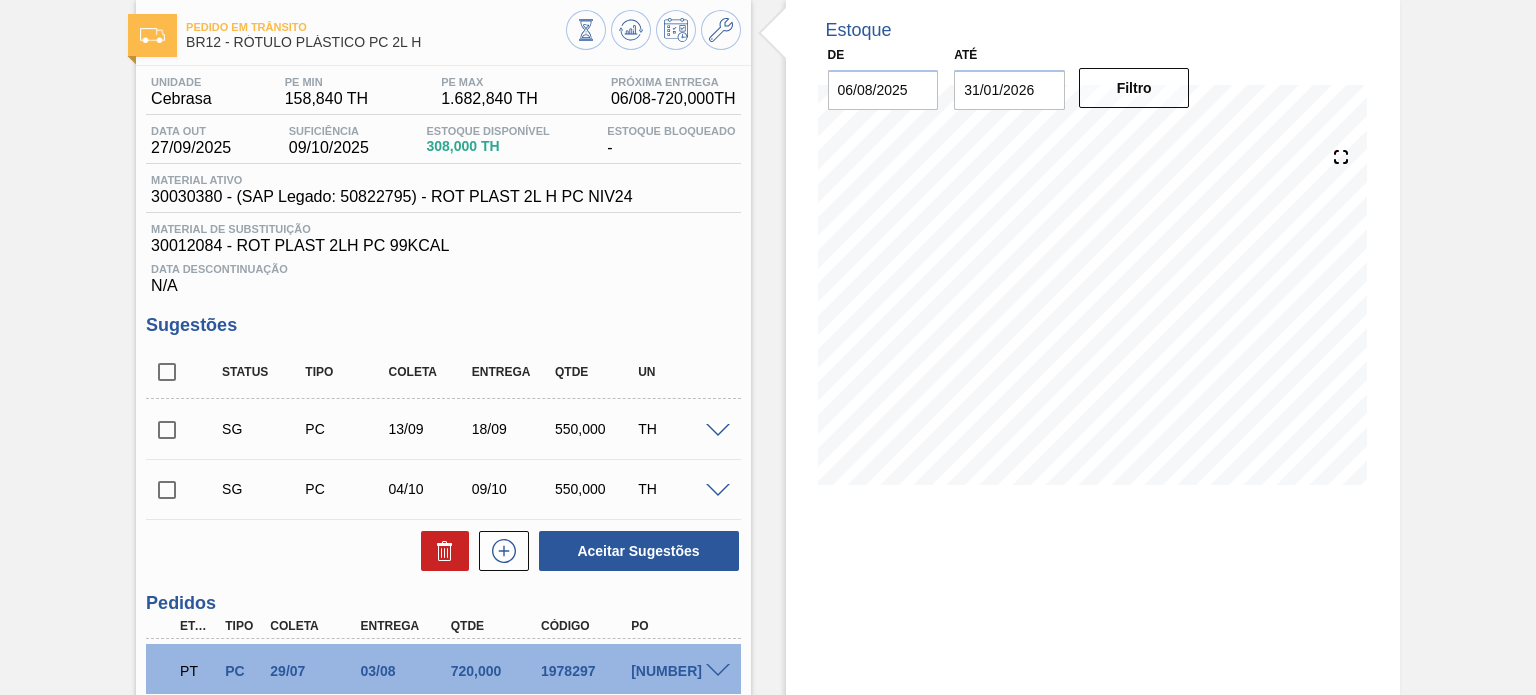 type 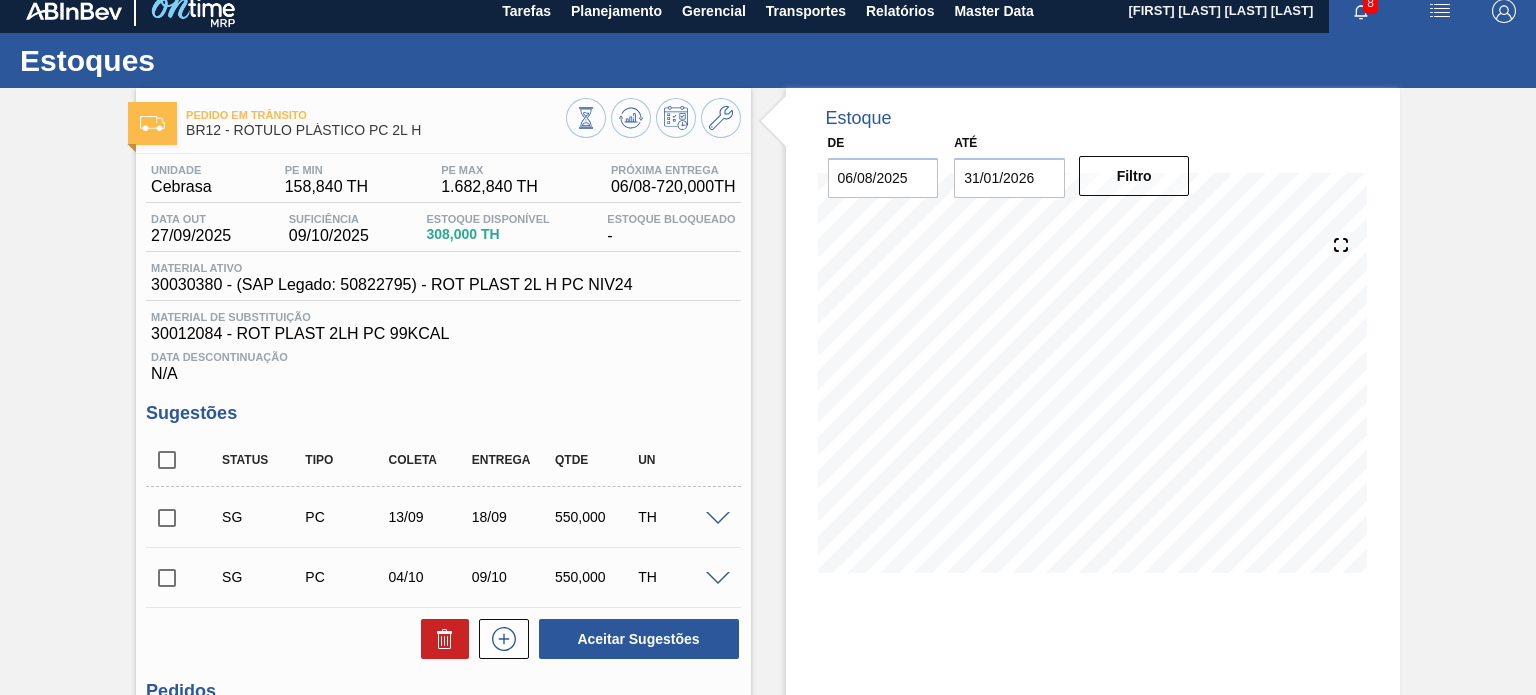scroll, scrollTop: 0, scrollLeft: 0, axis: both 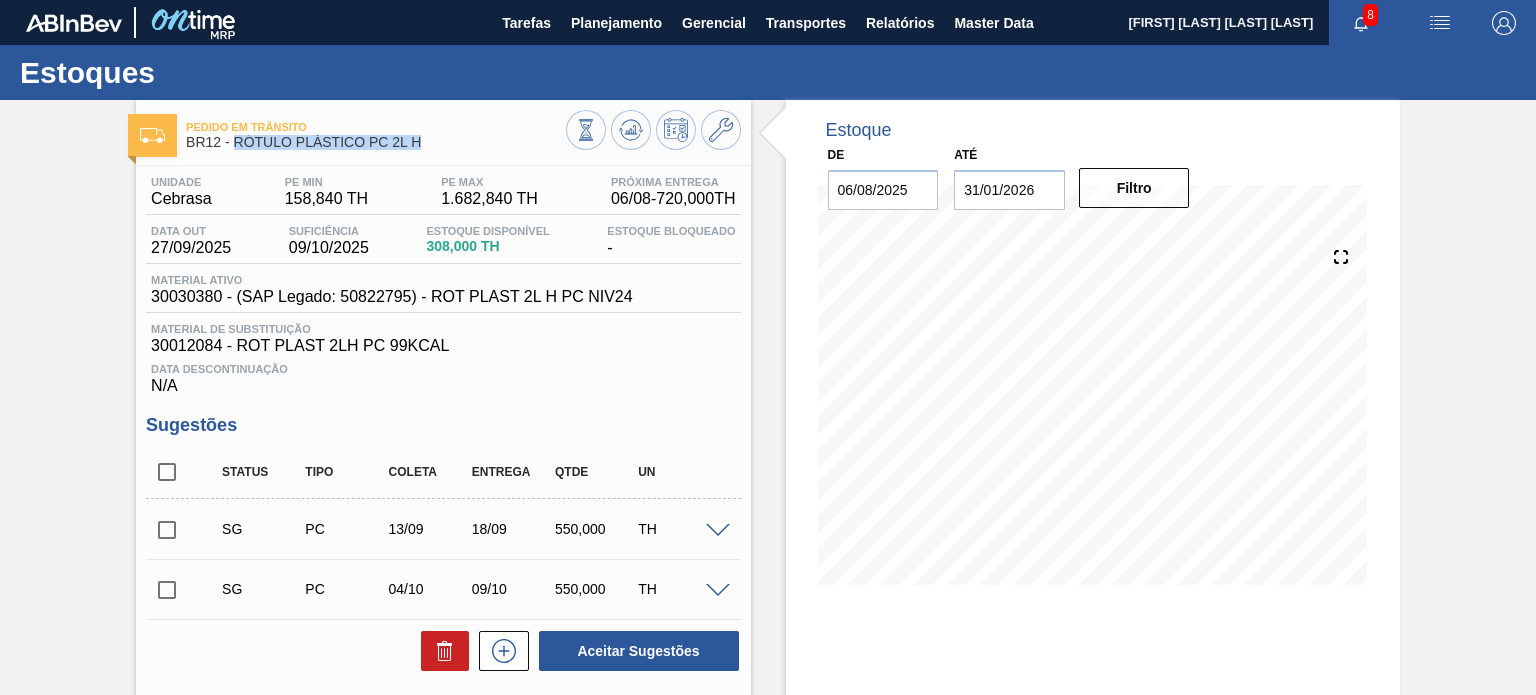 drag, startPoint x: 349, startPoint y: 147, endPoint x: 236, endPoint y: 145, distance: 113.0177 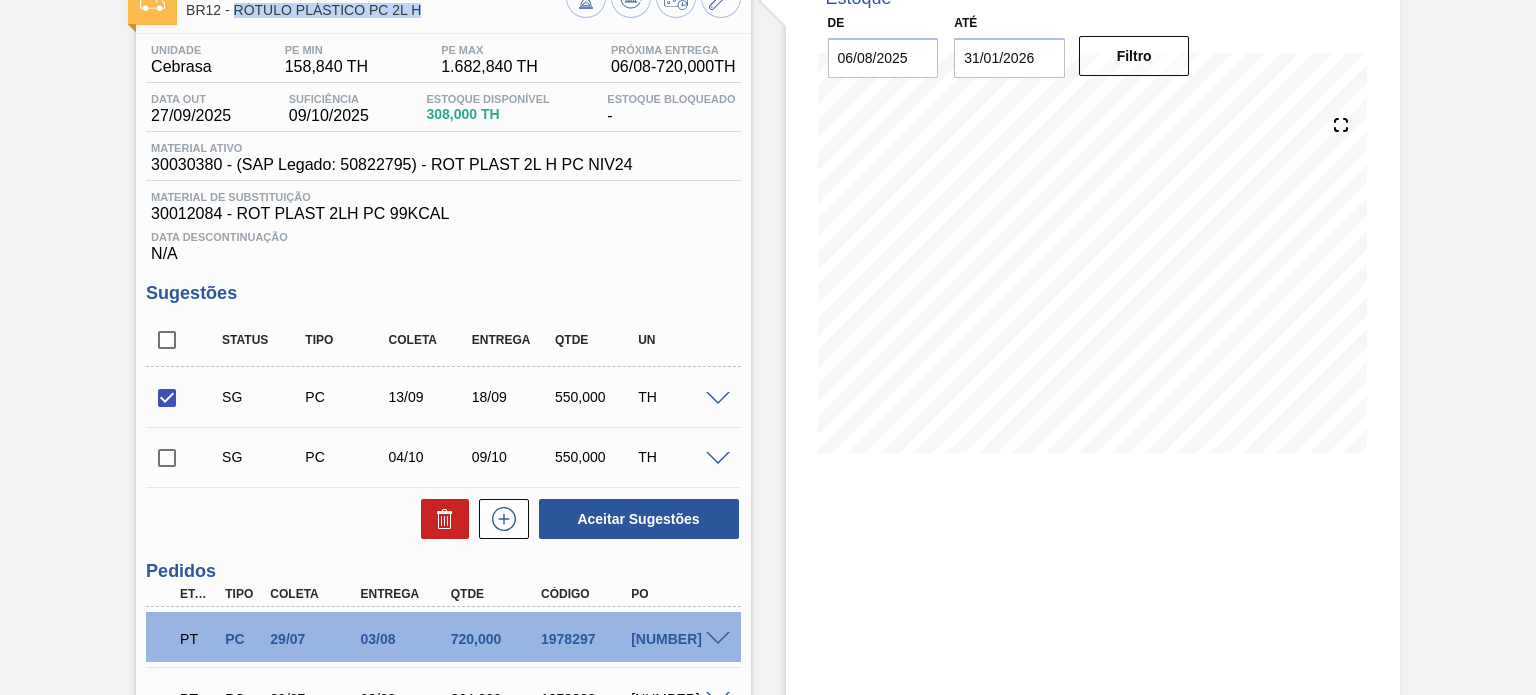 scroll, scrollTop: 200, scrollLeft: 0, axis: vertical 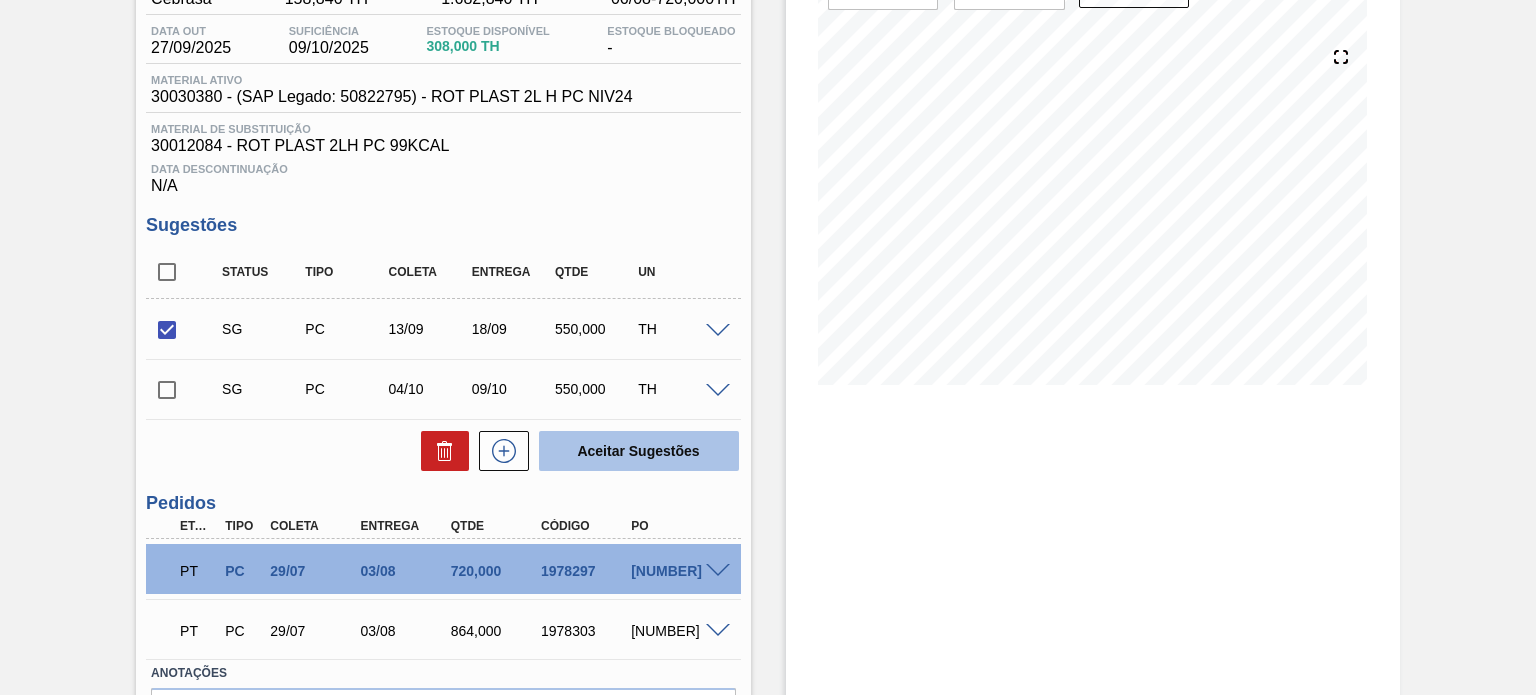 click on "Aceitar Sugestões" at bounding box center (639, 451) 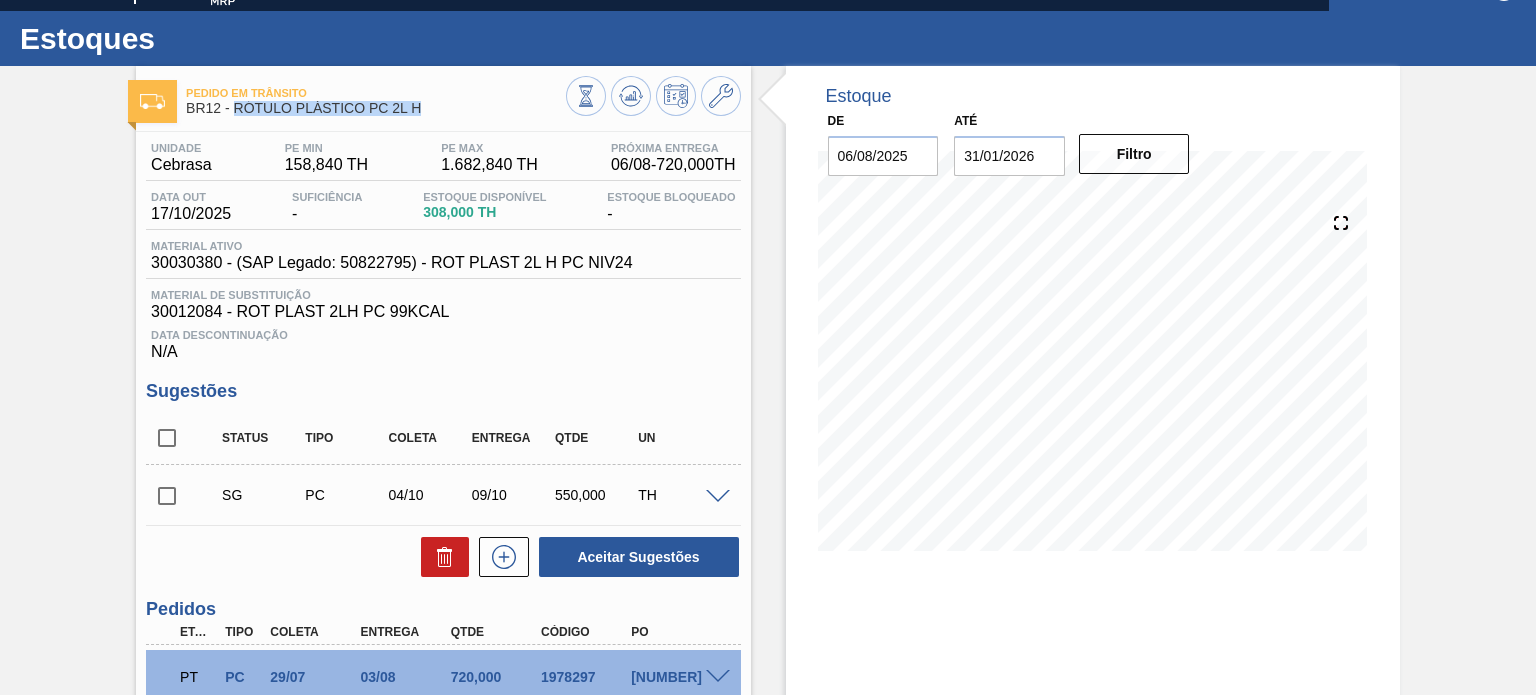 scroll, scrollTop: 0, scrollLeft: 0, axis: both 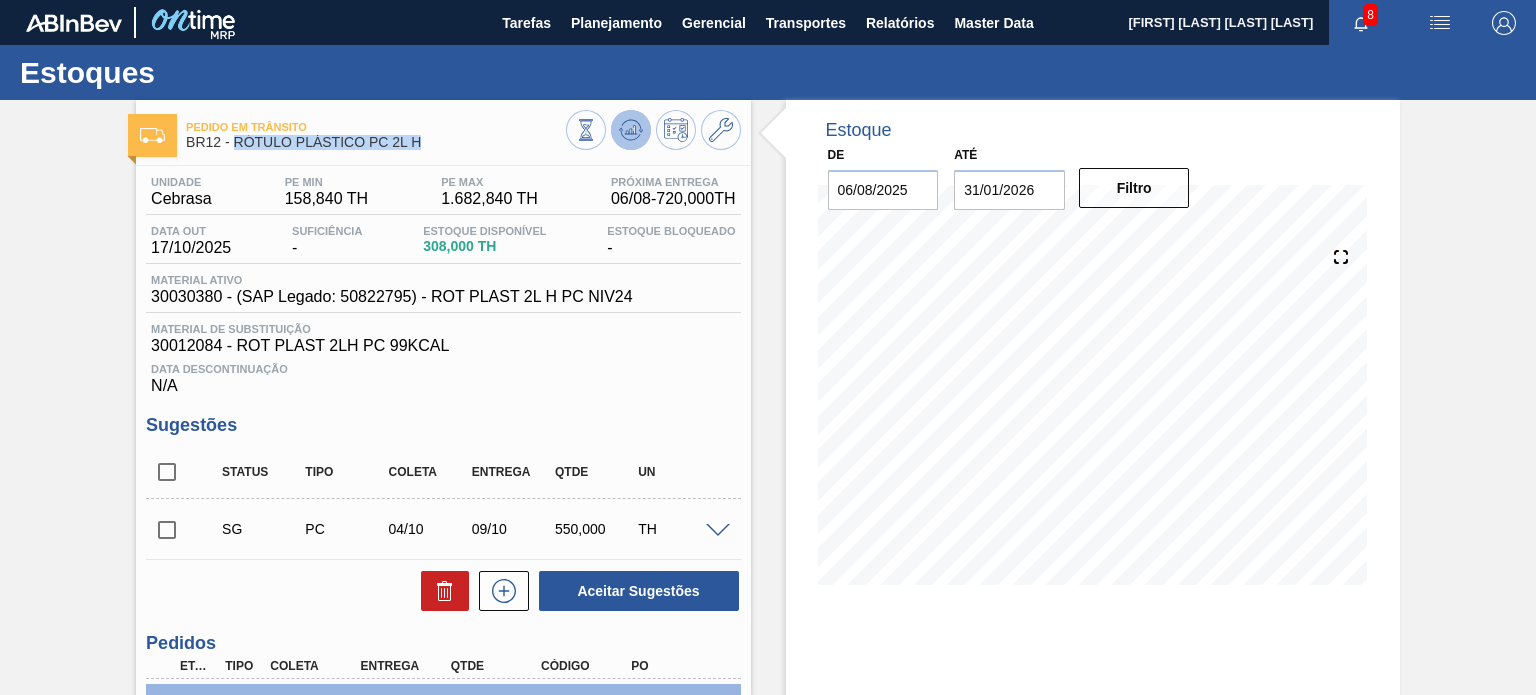 click 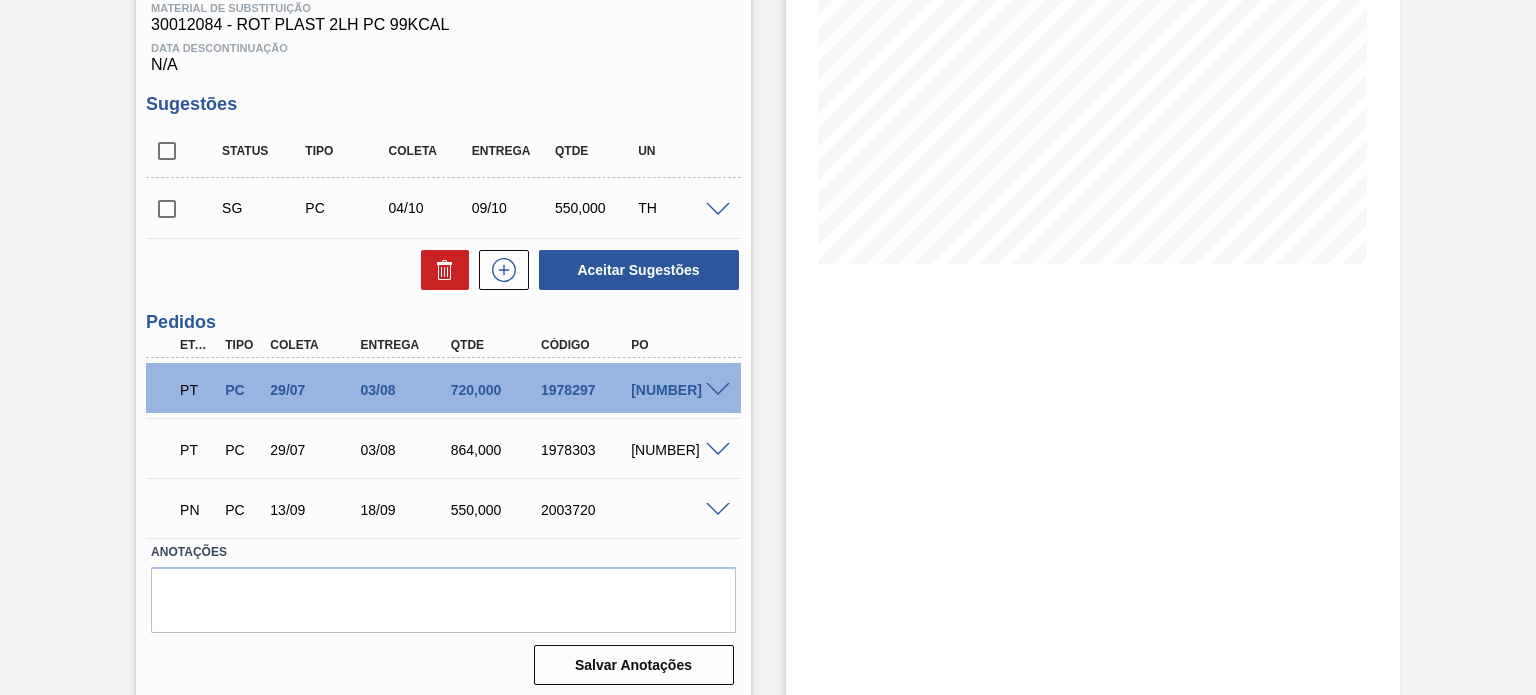 scroll, scrollTop: 328, scrollLeft: 0, axis: vertical 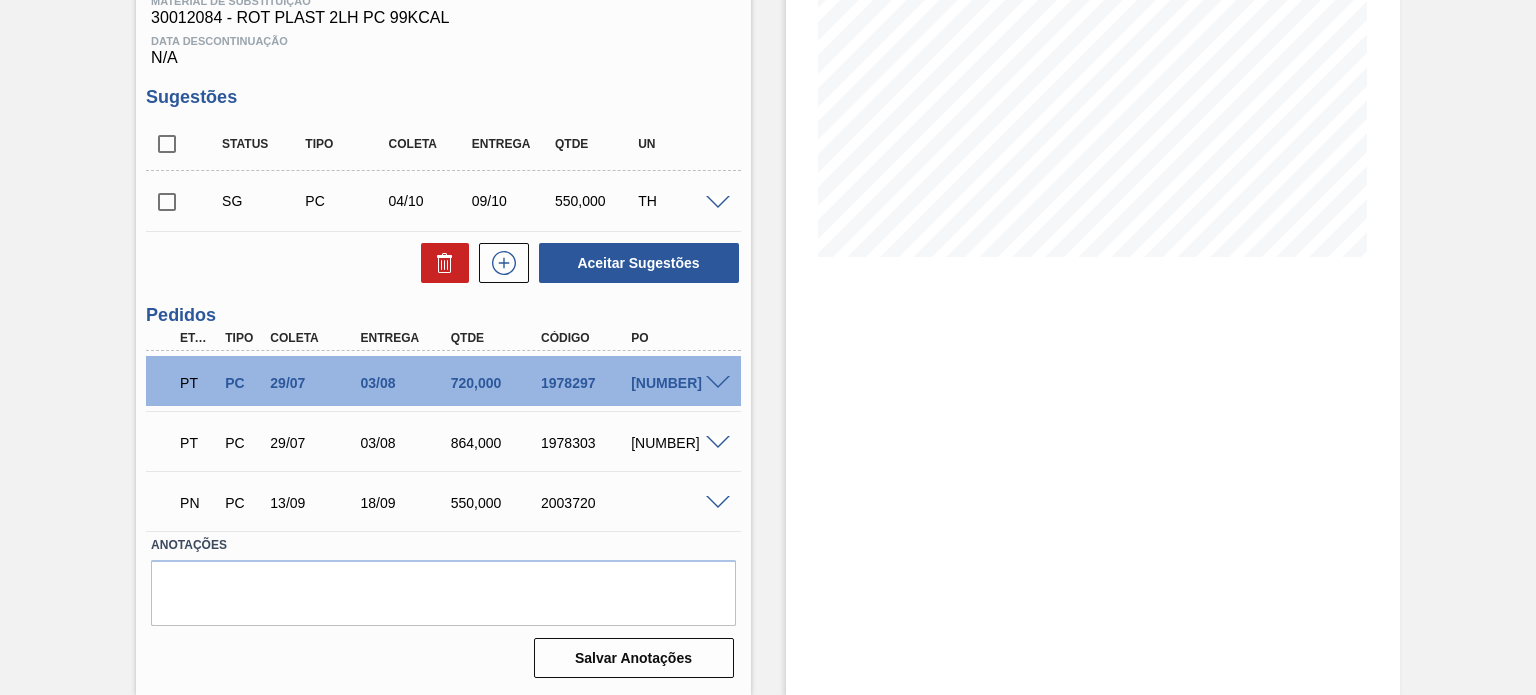 click on "PN   PC 13/09 18/09 550,000 2003720" at bounding box center (437, 501) 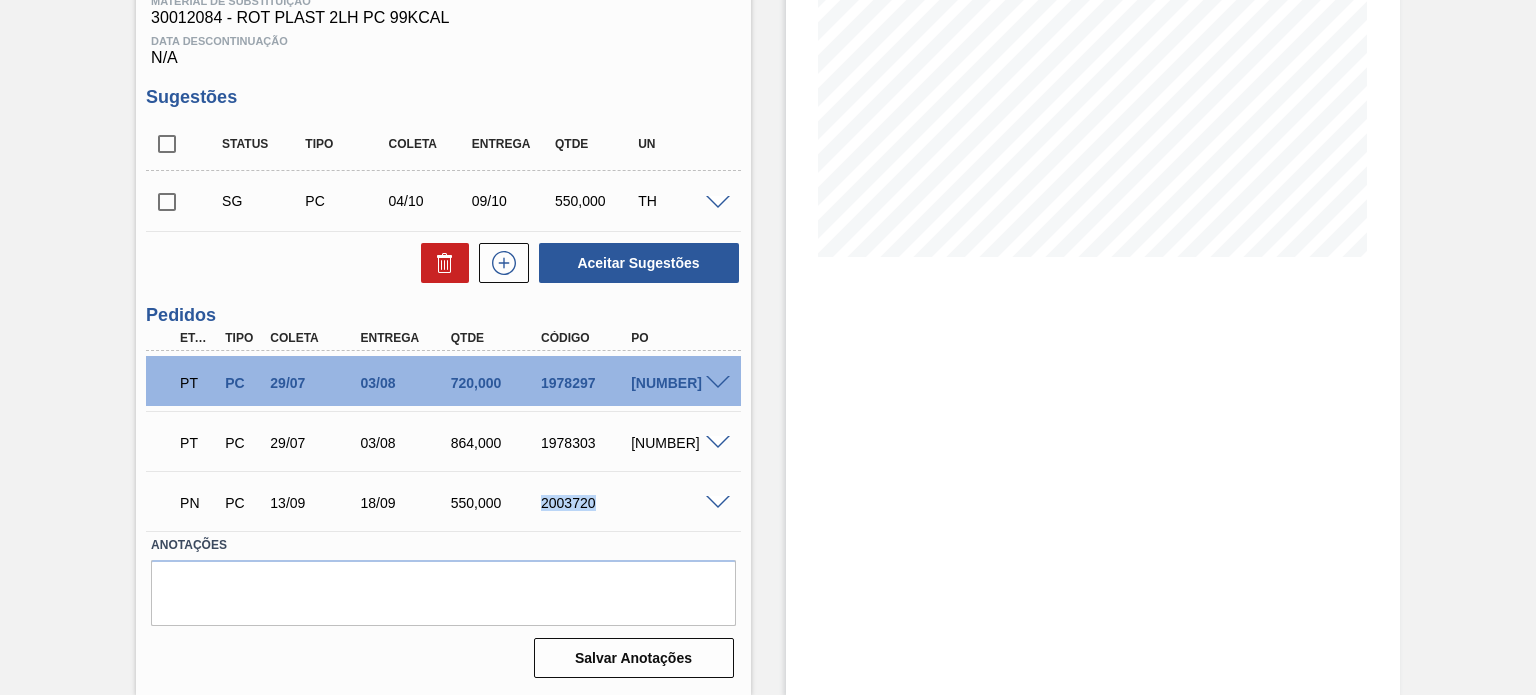 click on "2003720" at bounding box center [585, 503] 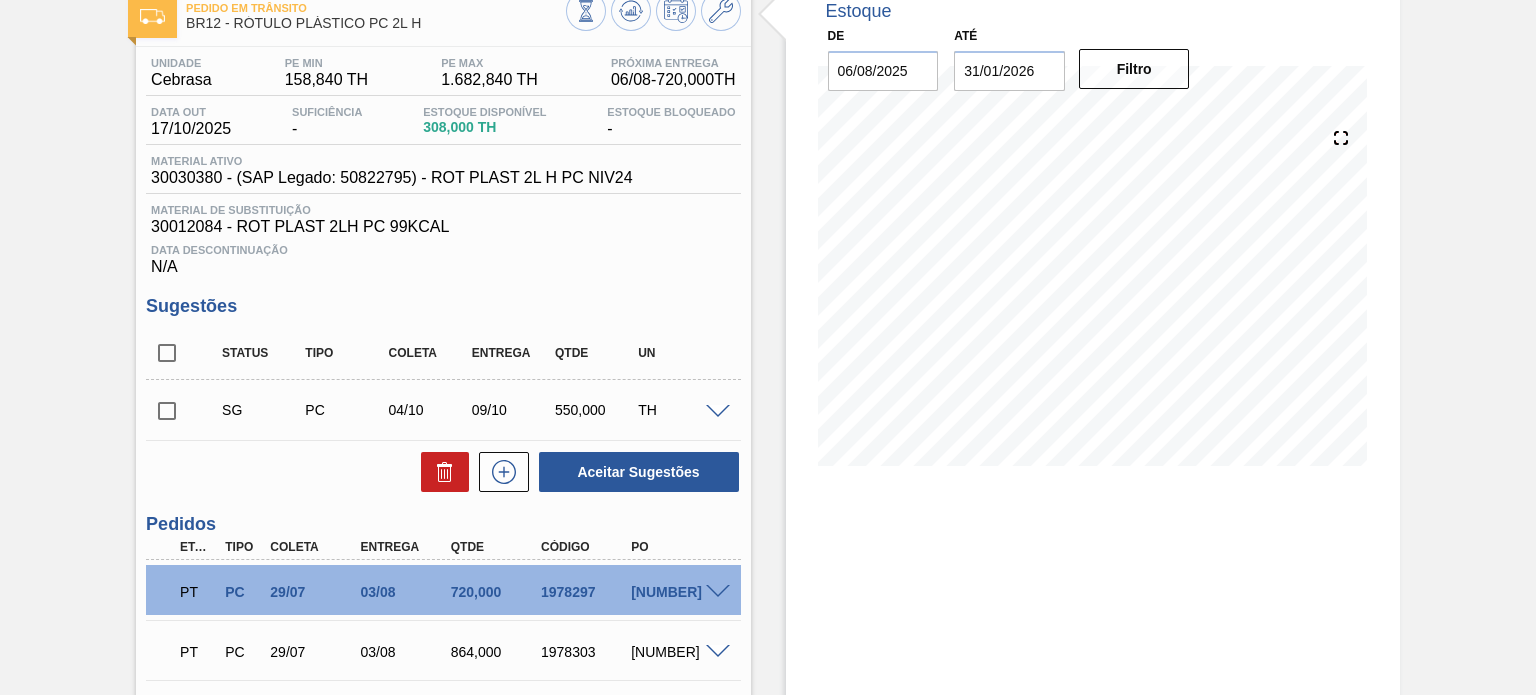 scroll, scrollTop: 0, scrollLeft: 0, axis: both 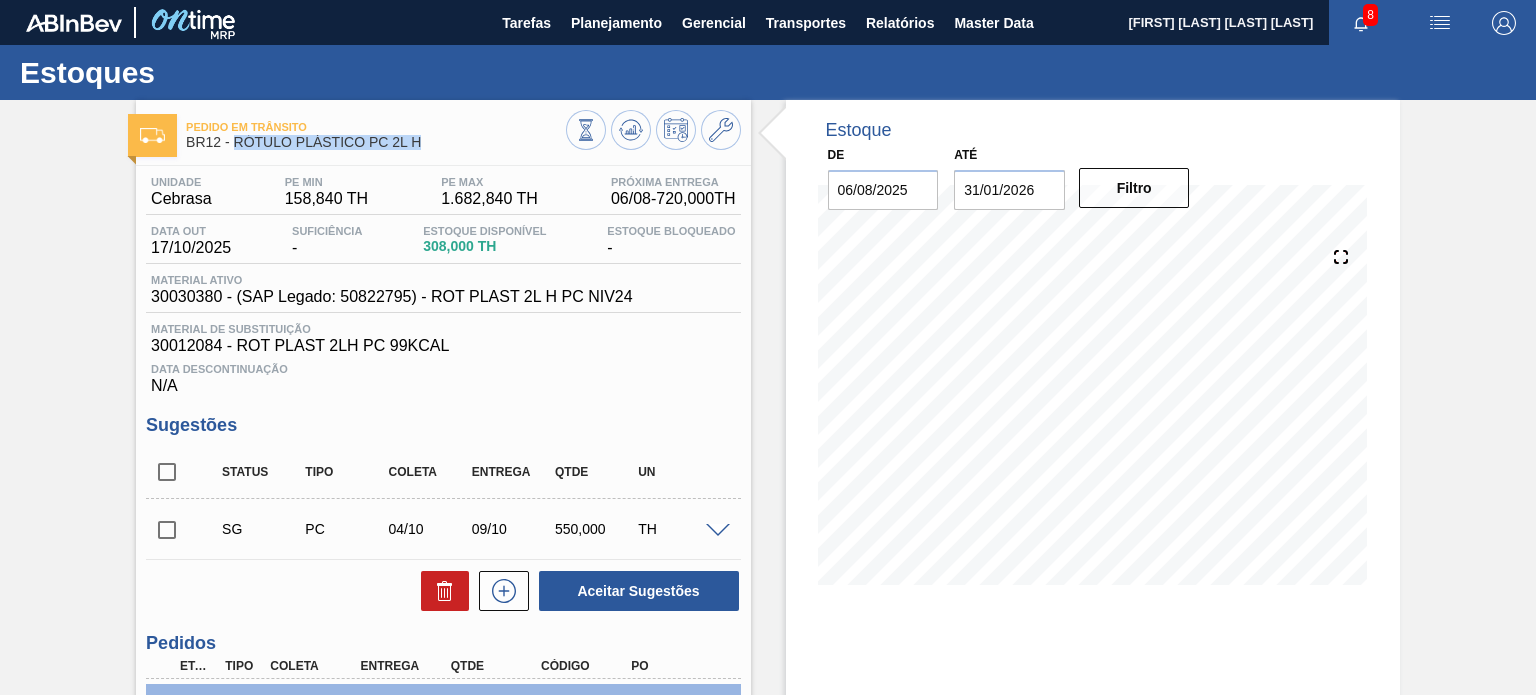 drag, startPoint x: 414, startPoint y: 148, endPoint x: 236, endPoint y: 151, distance: 178.02528 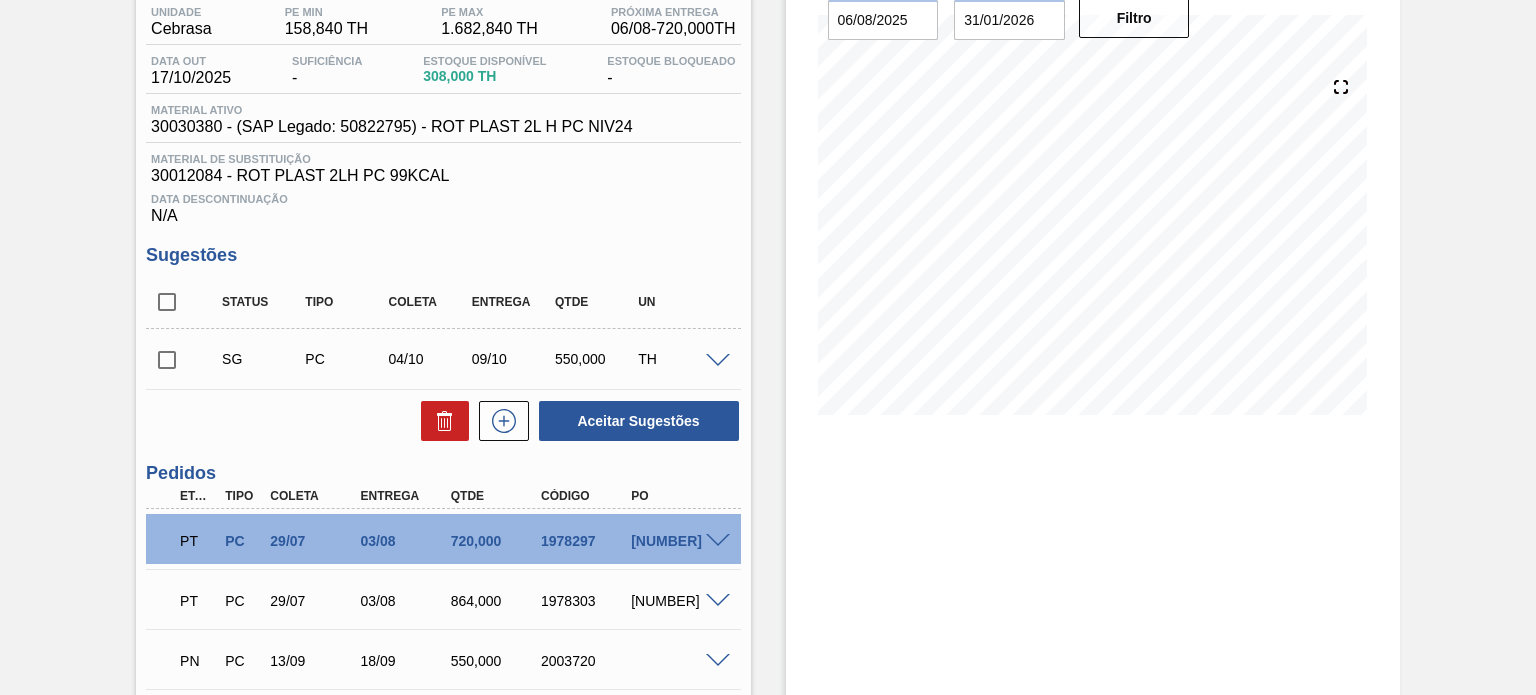 scroll, scrollTop: 328, scrollLeft: 0, axis: vertical 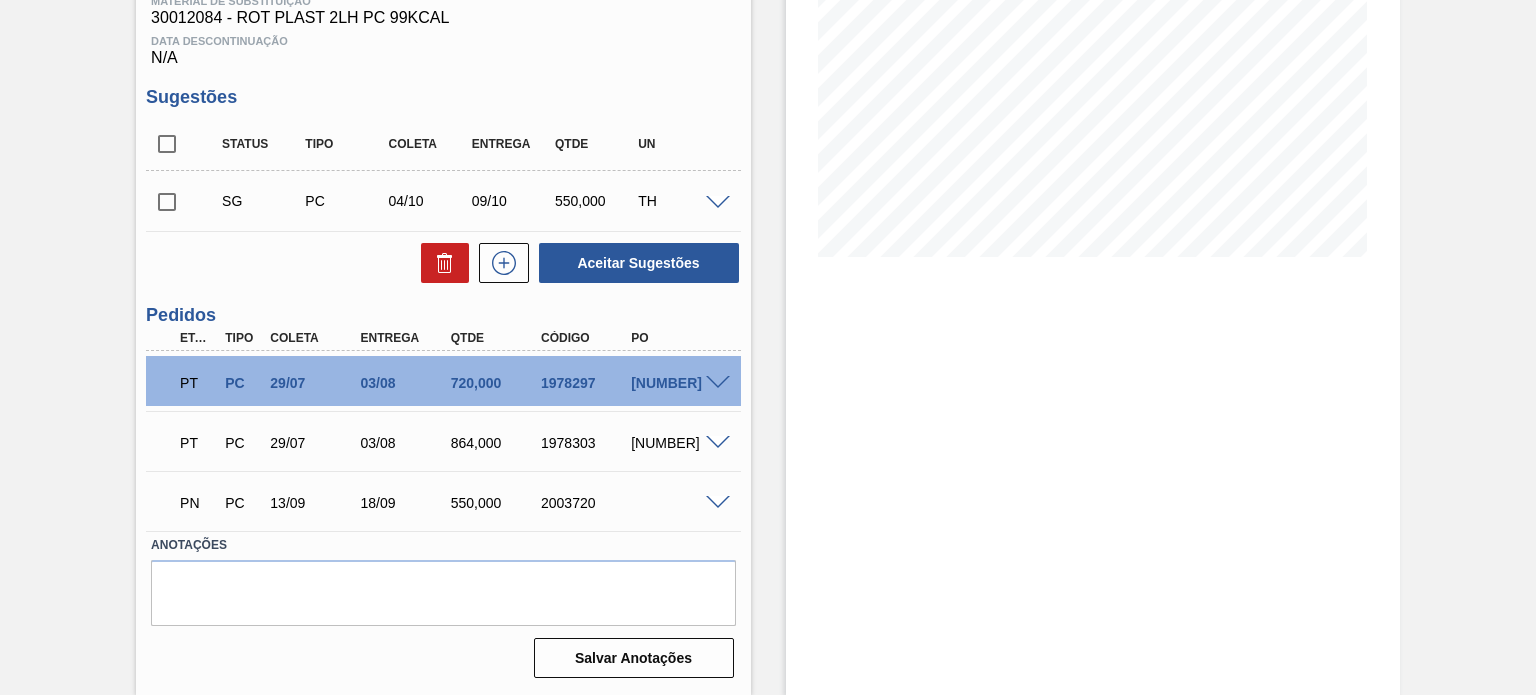 click on "2003720" at bounding box center (585, 503) 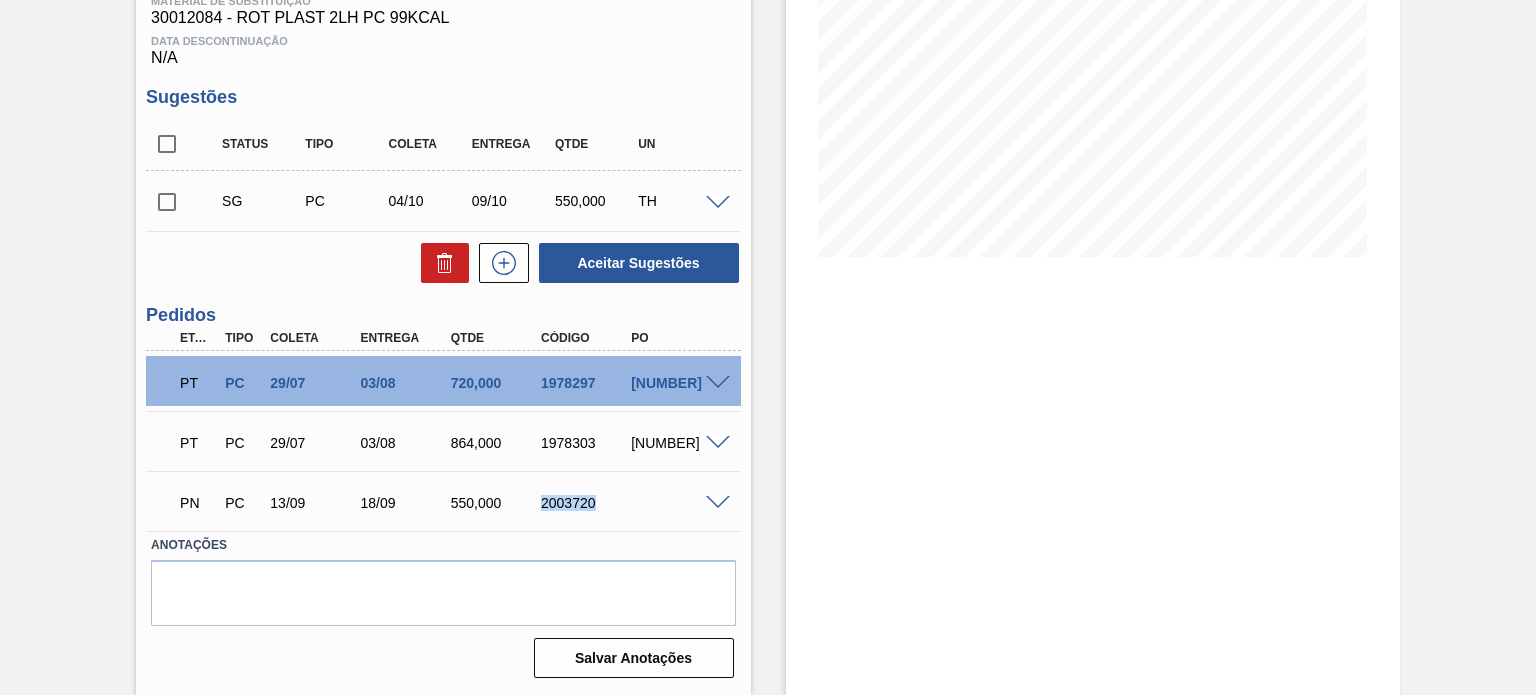 click on "2003720" at bounding box center [585, 503] 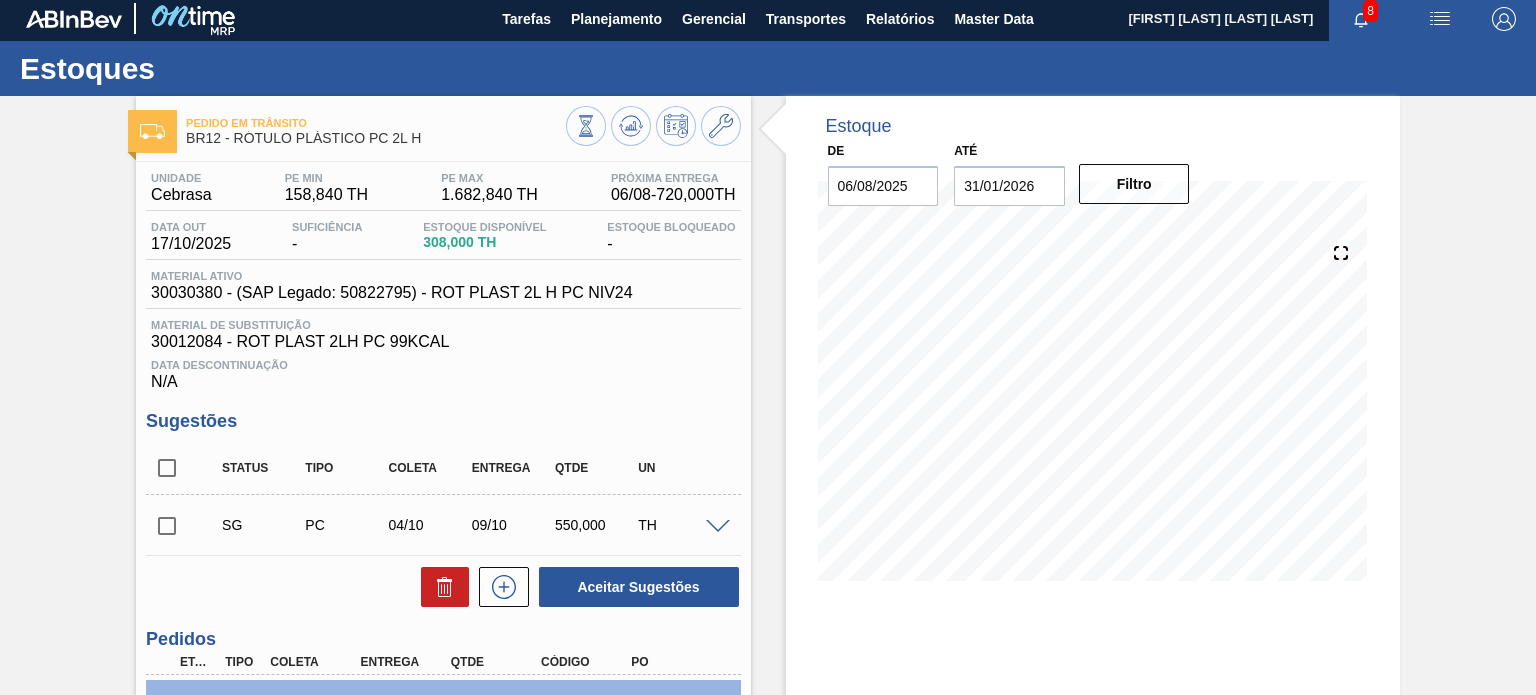 scroll, scrollTop: 0, scrollLeft: 0, axis: both 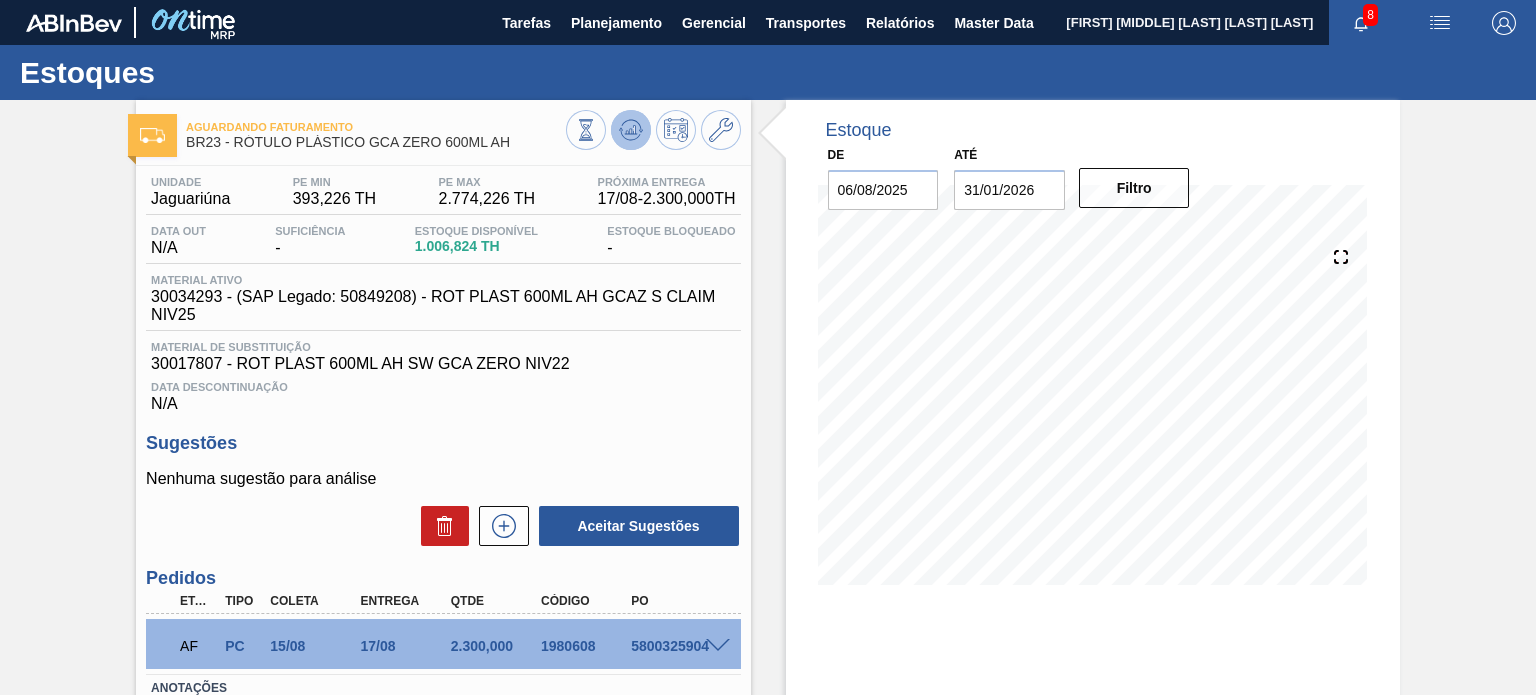 click 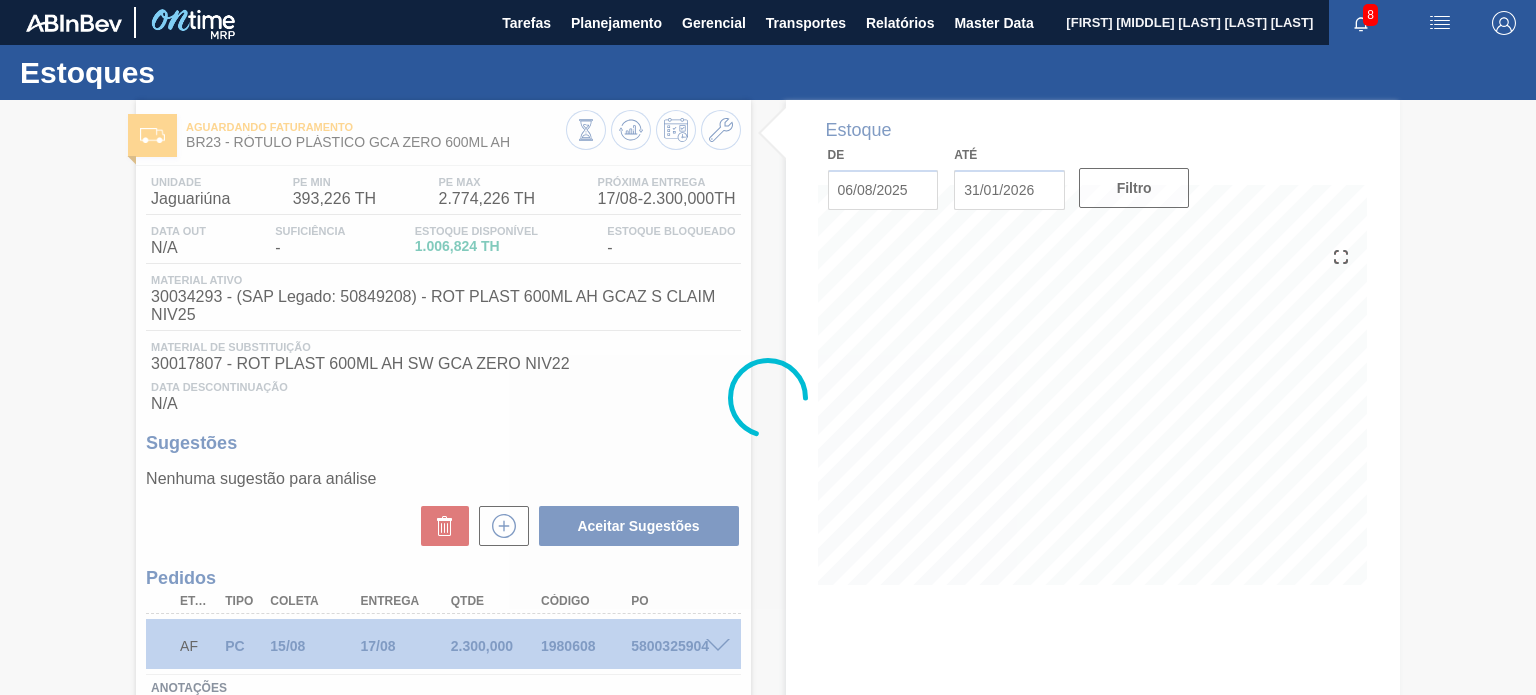 type 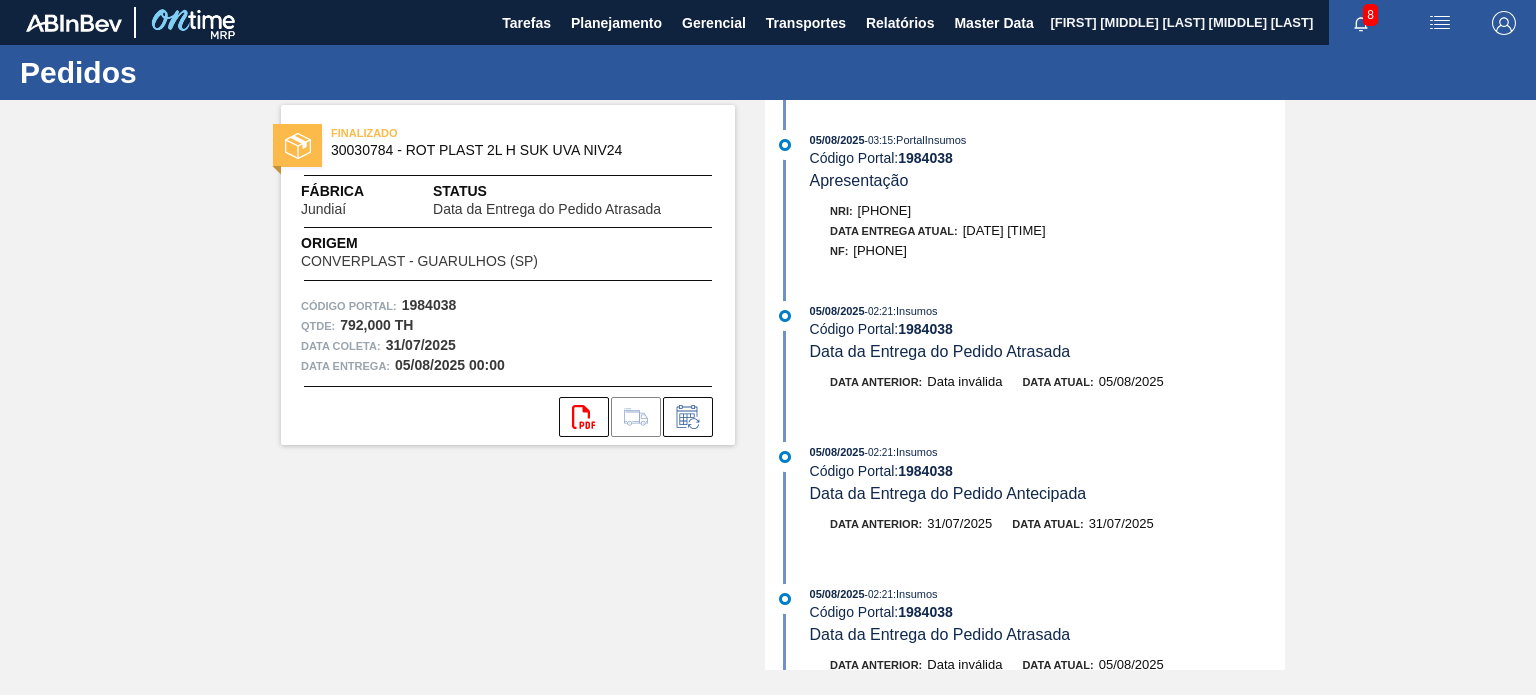 scroll, scrollTop: 0, scrollLeft: 0, axis: both 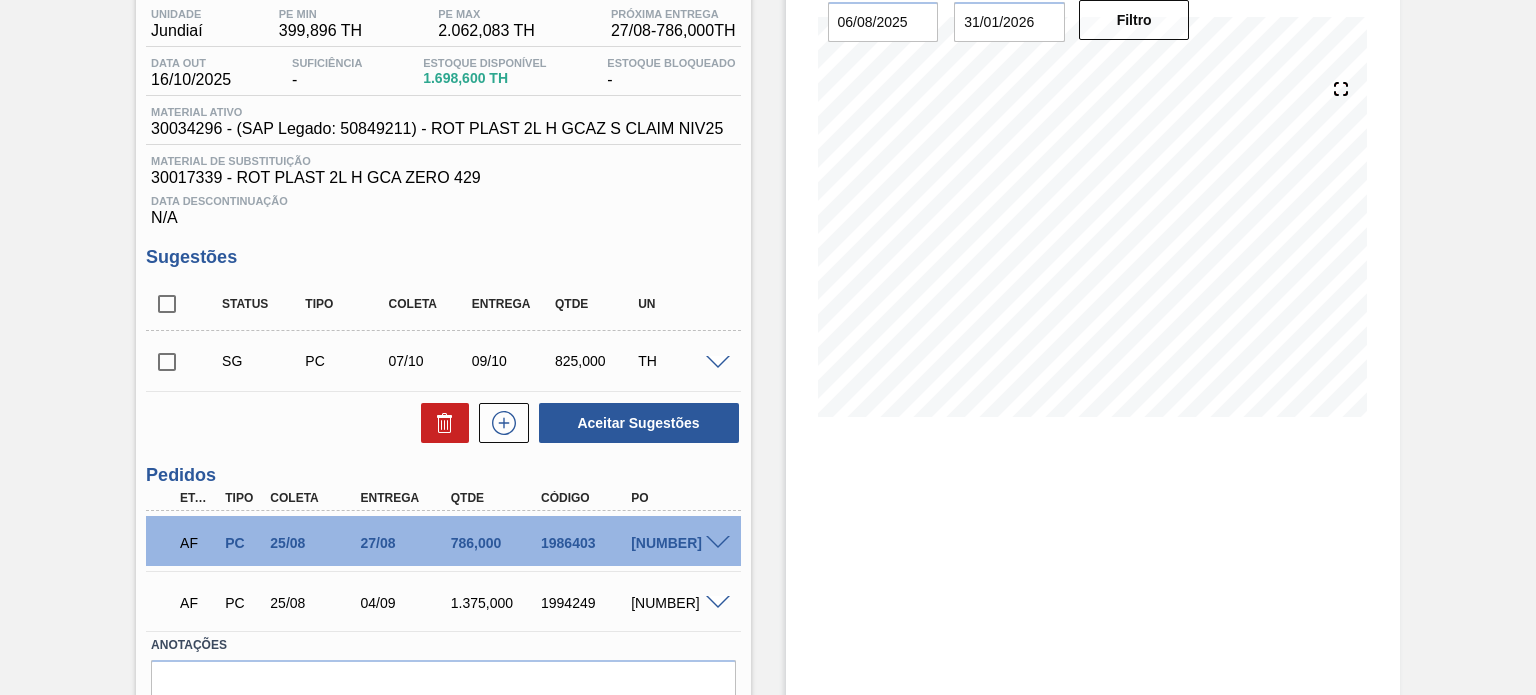 click on "Estoque De 06/08/2025 Até 31/01/2026 Filtro 12/08 Projeção de Estoque 1,167.306 Nec.SAP 0 Política Objetiva 1,230.99 Pedidos 0 Sugestões 0" at bounding box center (1075, 363) 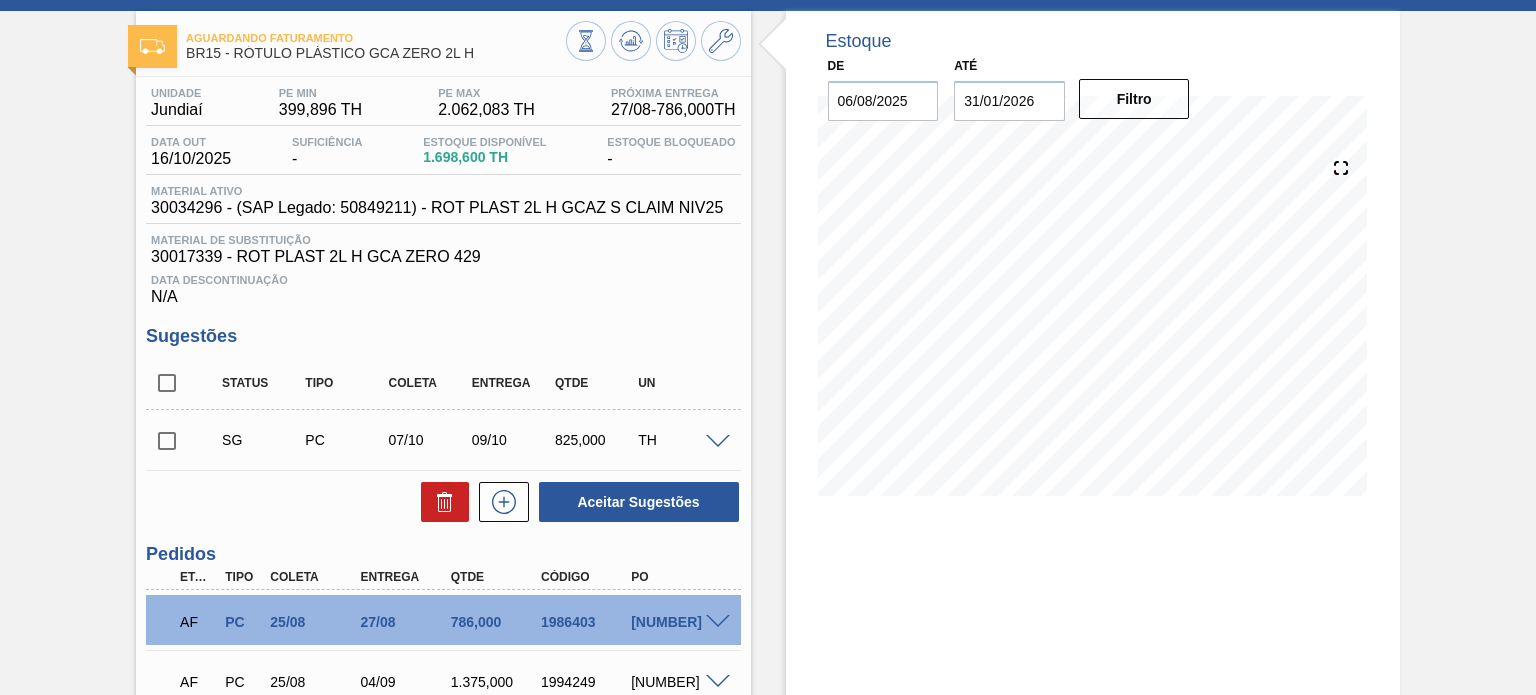 scroll, scrollTop: 68, scrollLeft: 0, axis: vertical 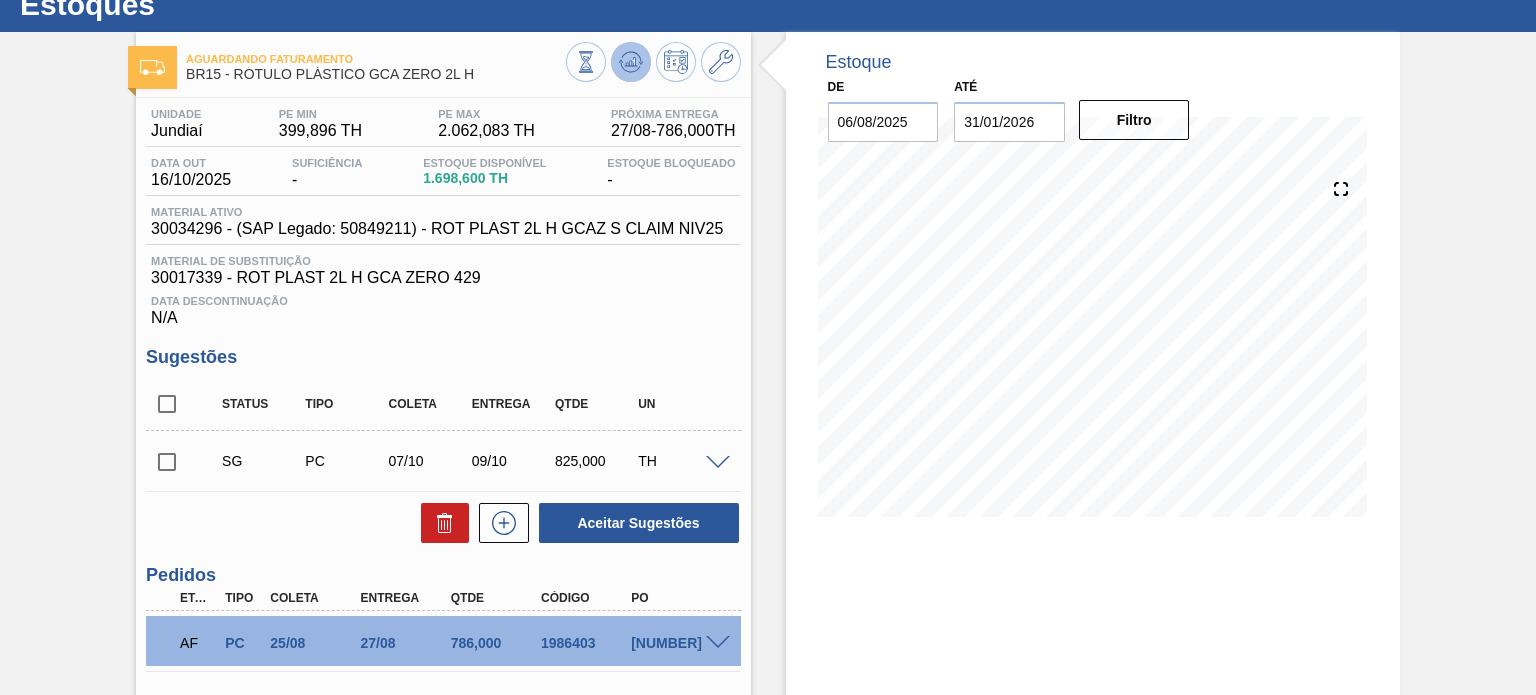 click at bounding box center [631, 62] 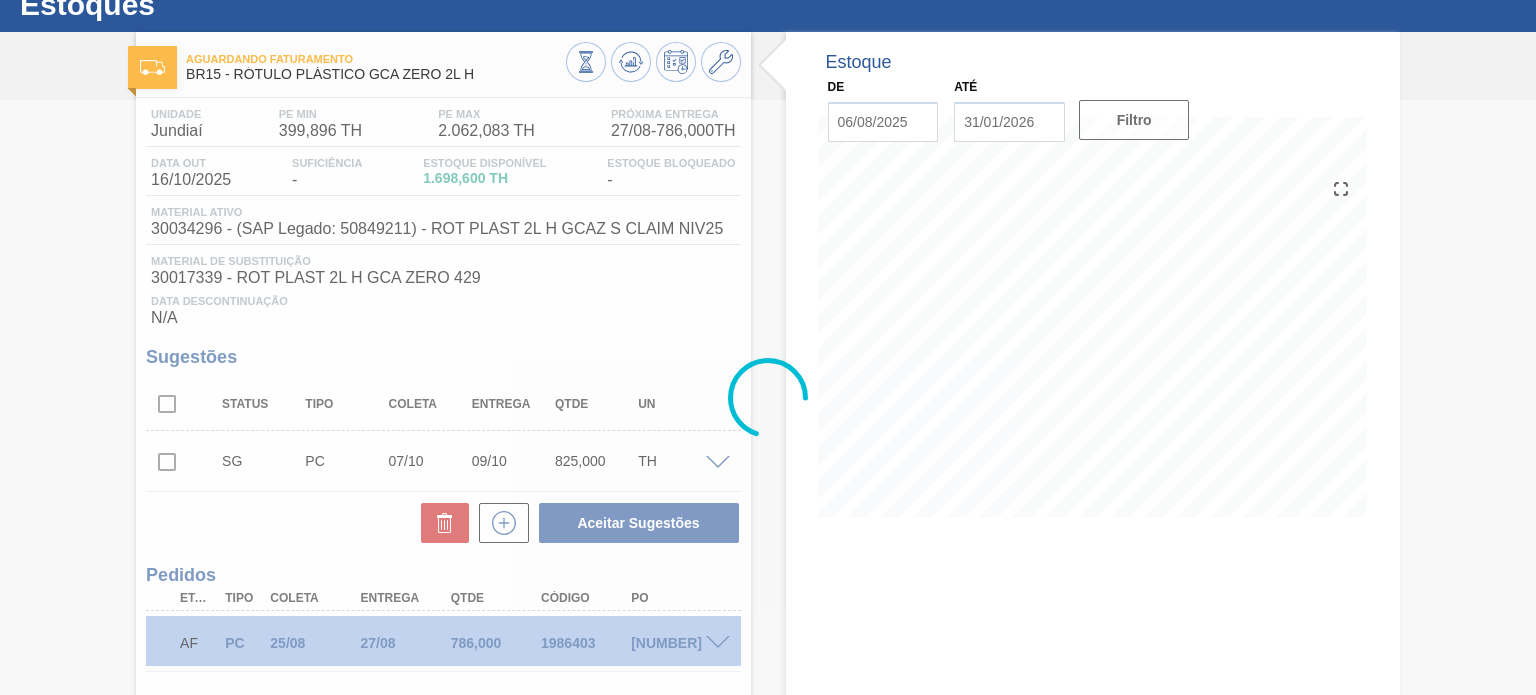 type 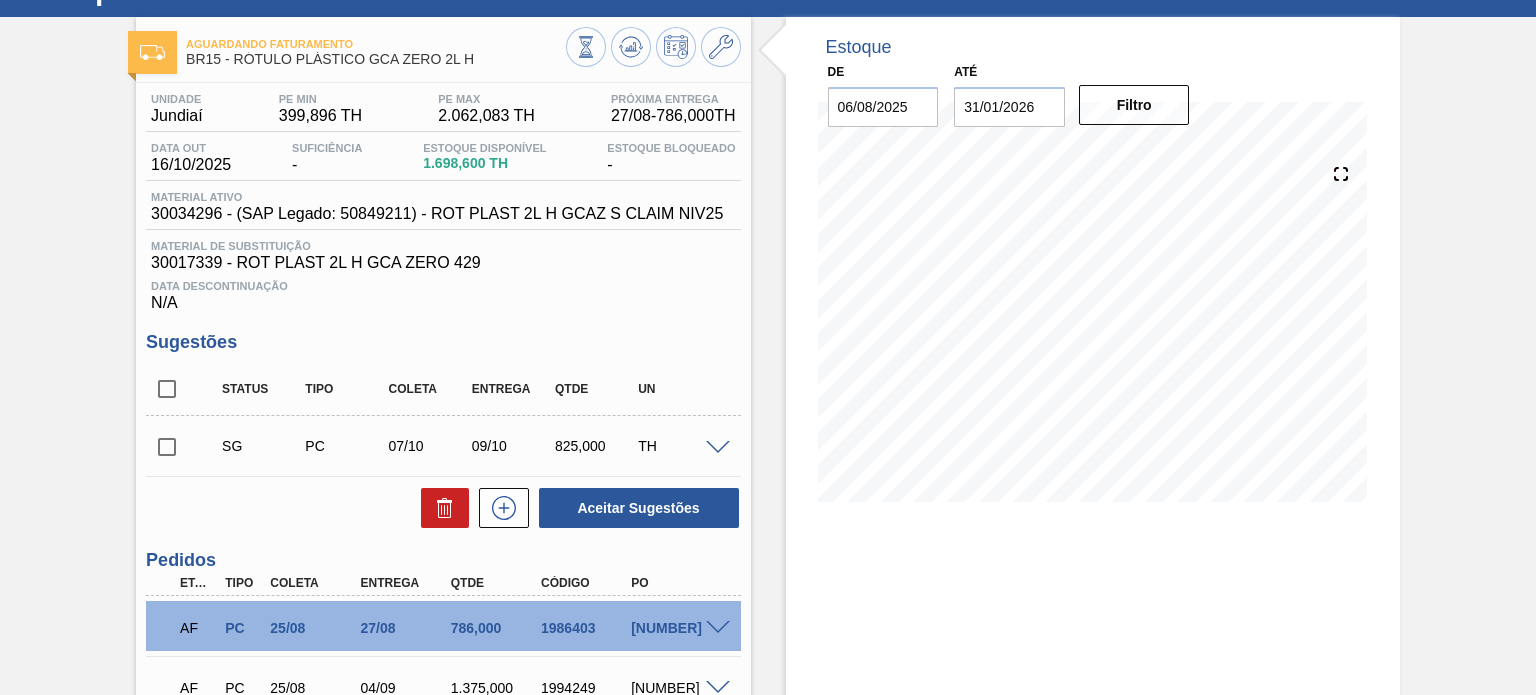scroll, scrollTop: 0, scrollLeft: 0, axis: both 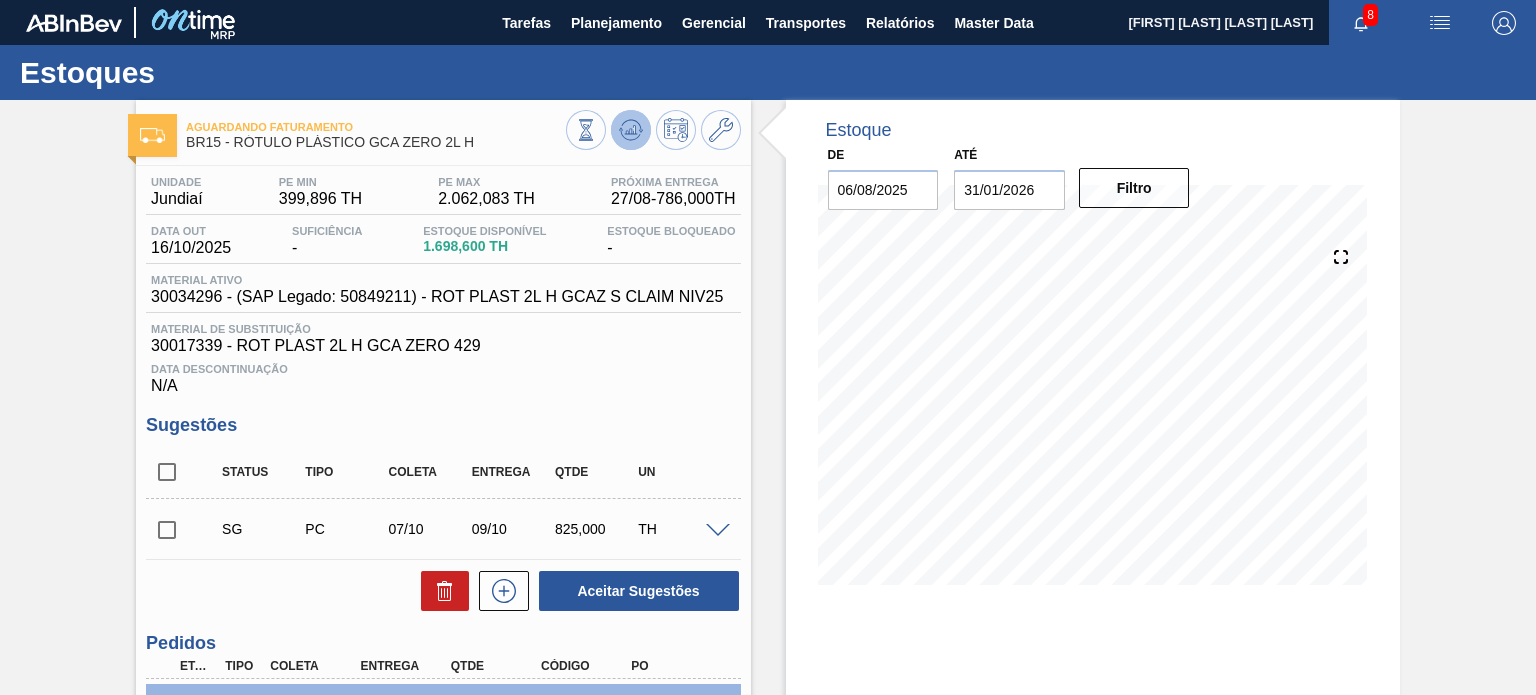 click 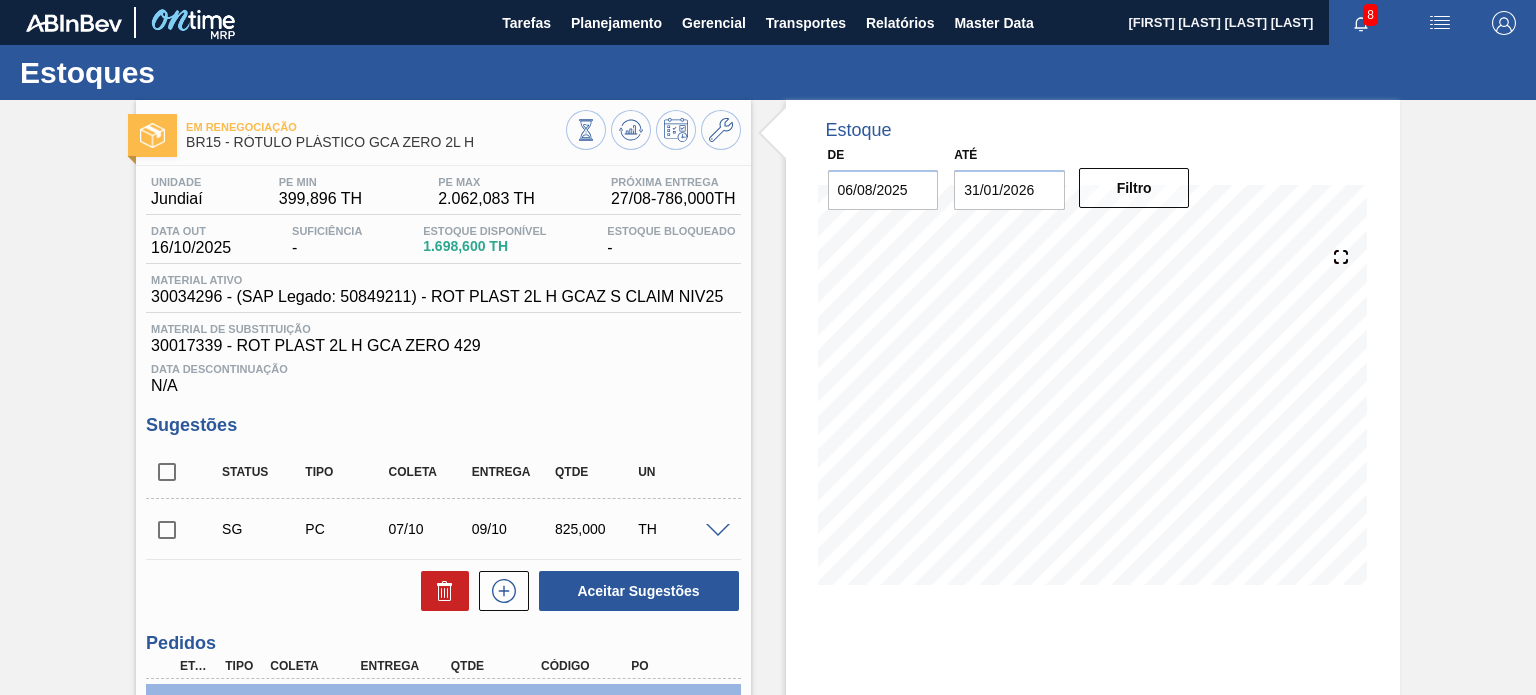 scroll, scrollTop: 200, scrollLeft: 0, axis: vertical 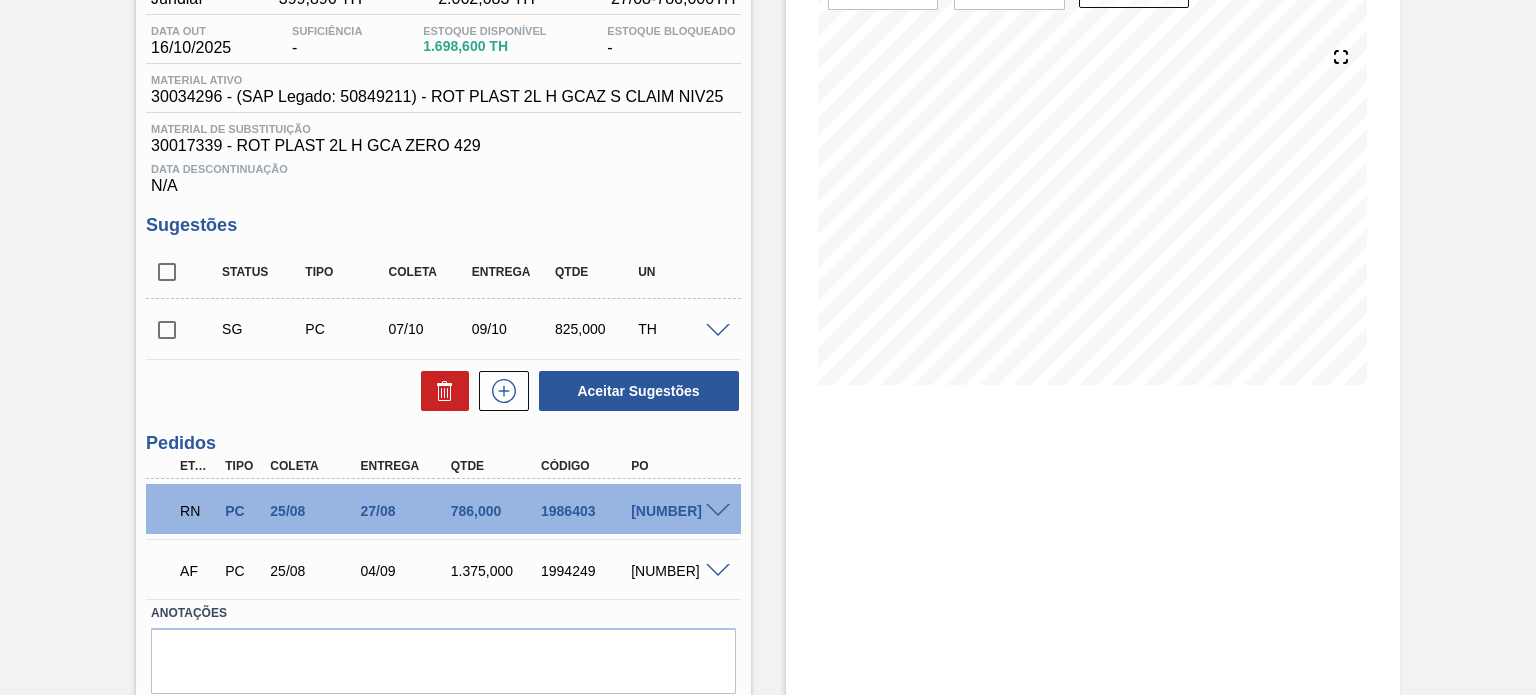 click at bounding box center [718, 511] 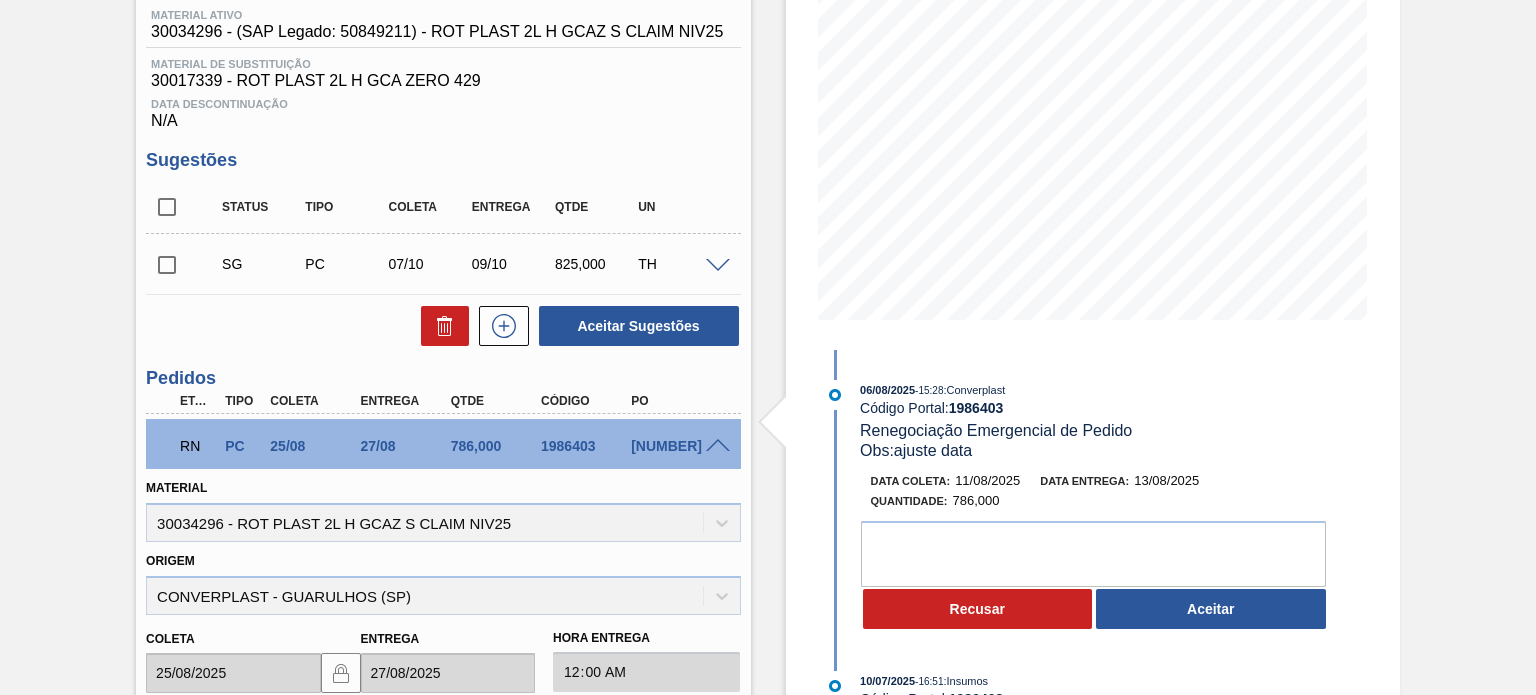 scroll, scrollTop: 300, scrollLeft: 0, axis: vertical 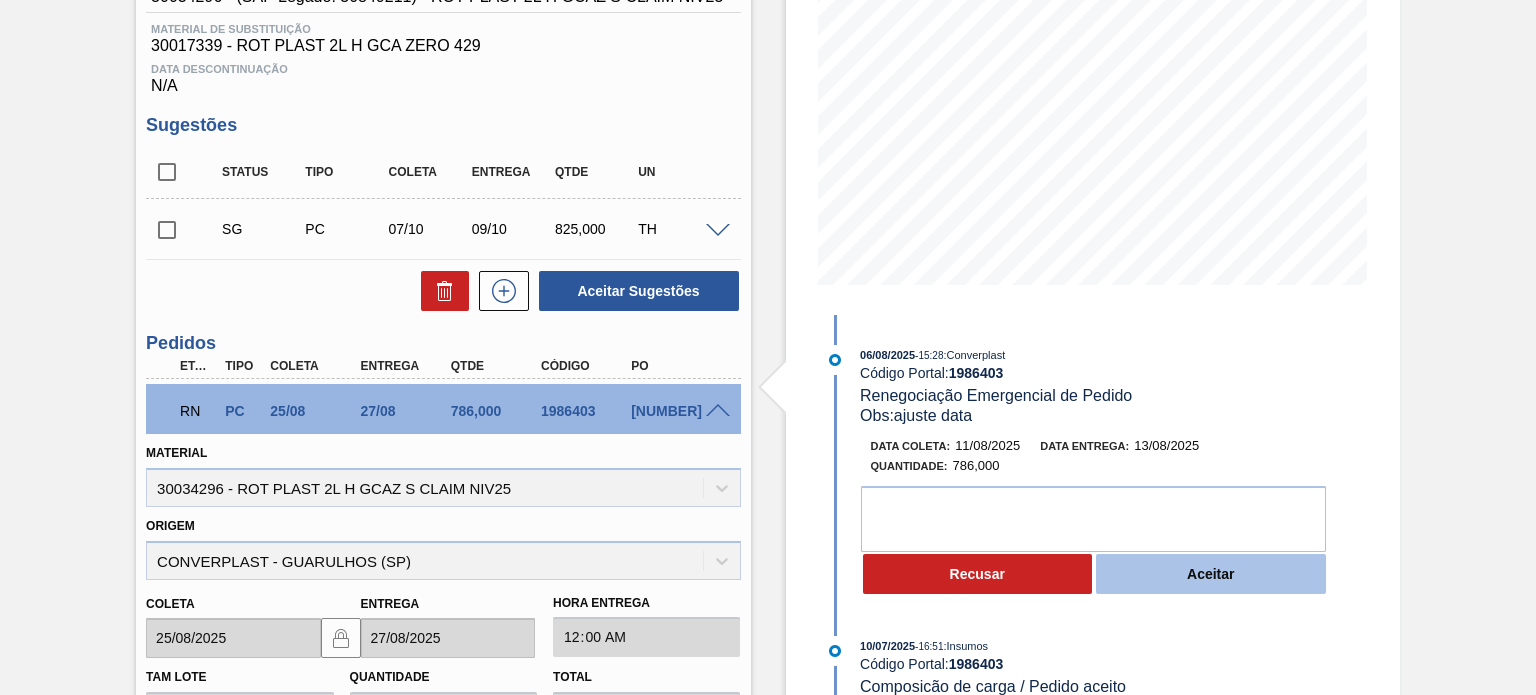 click on "Aceitar" at bounding box center (1211, 574) 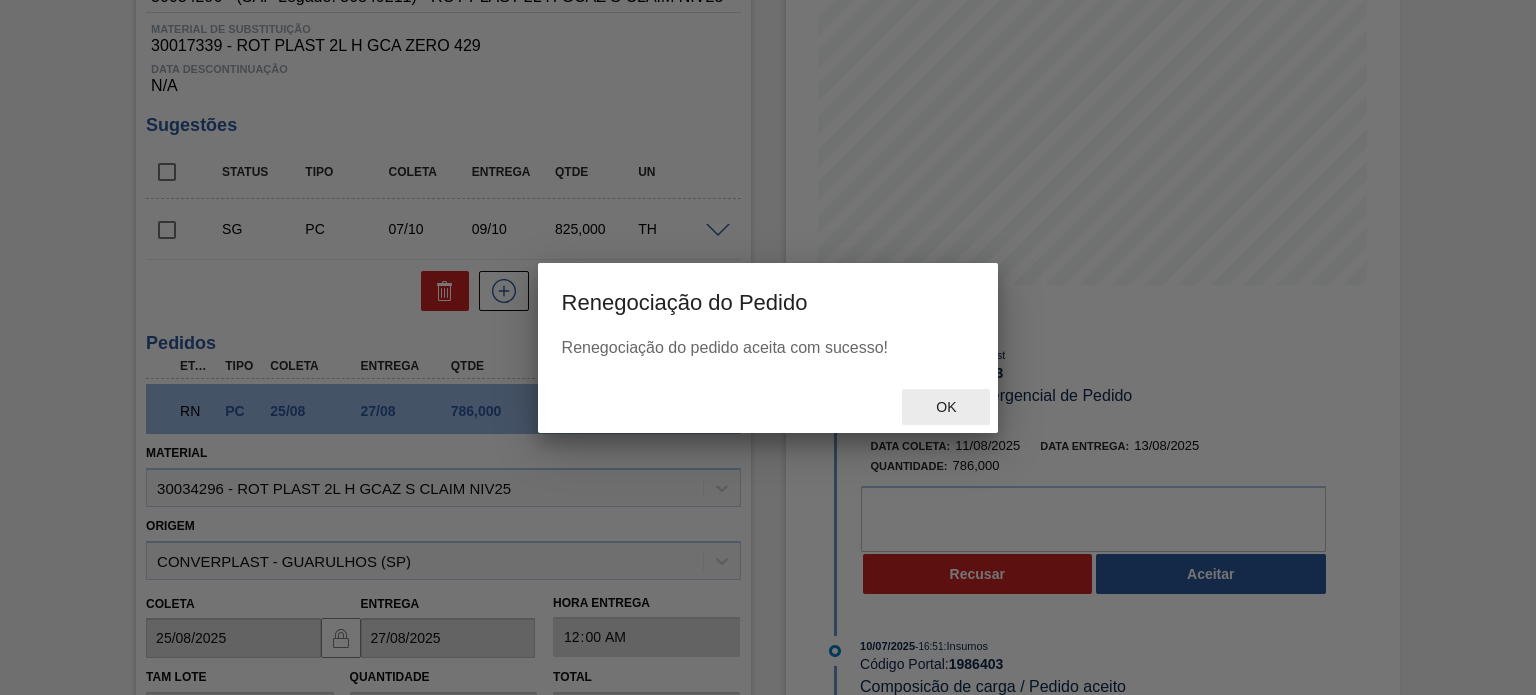 click on "Ok" at bounding box center [946, 407] 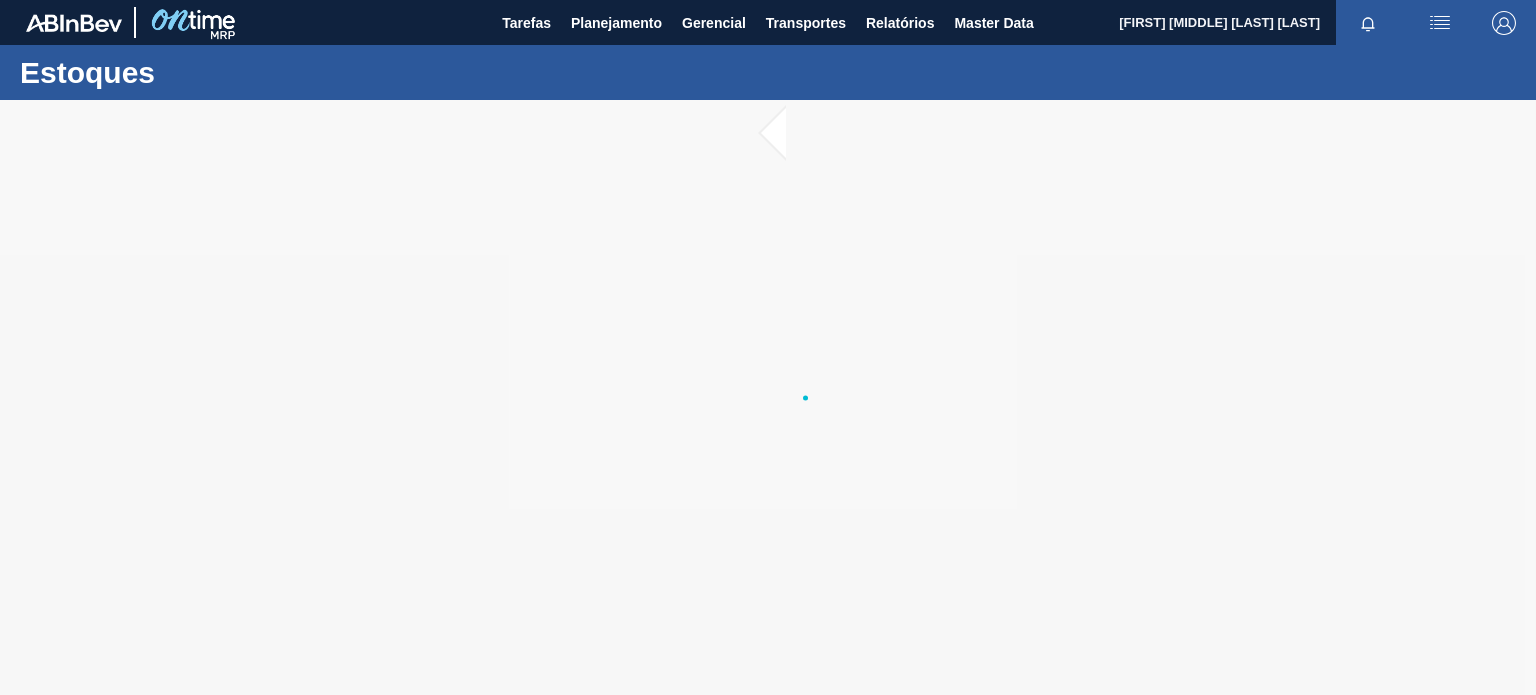 scroll, scrollTop: 0, scrollLeft: 0, axis: both 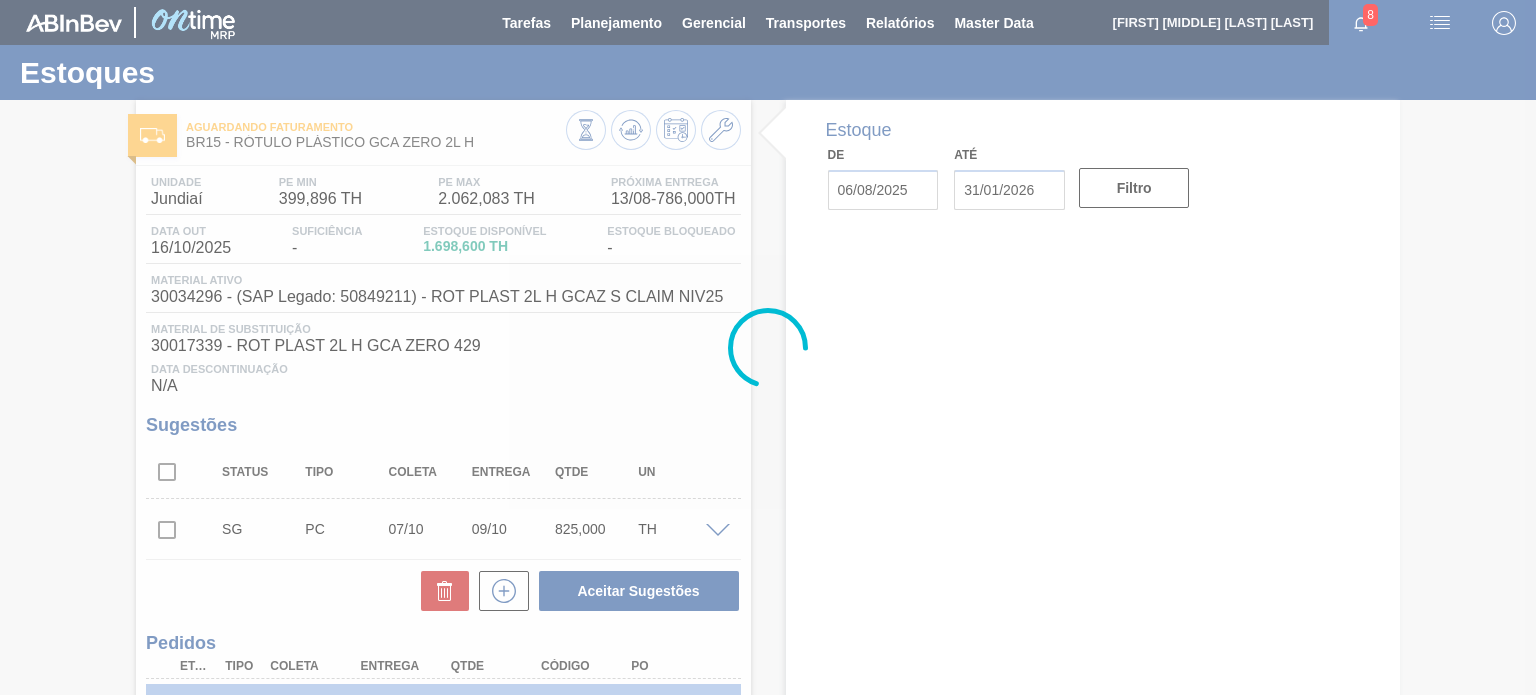 click at bounding box center (768, 347) 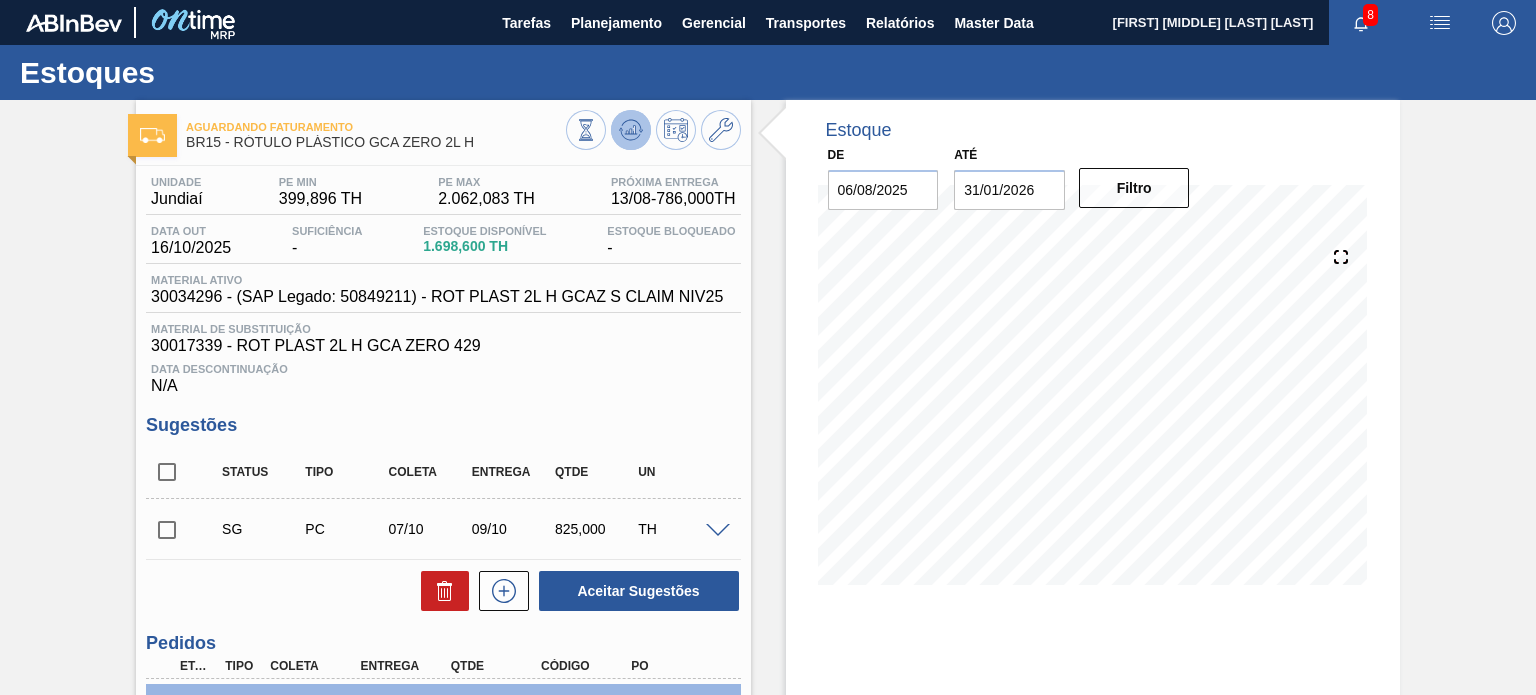 click 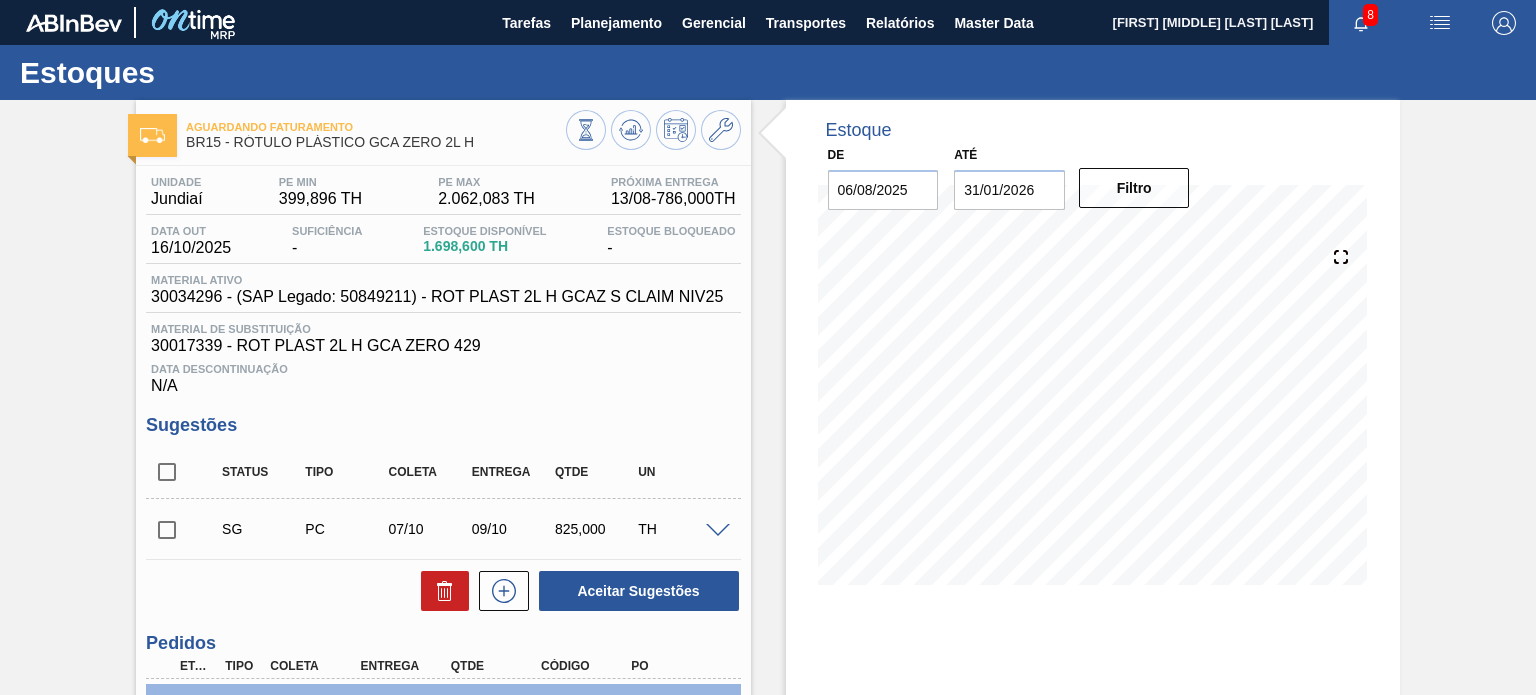 type 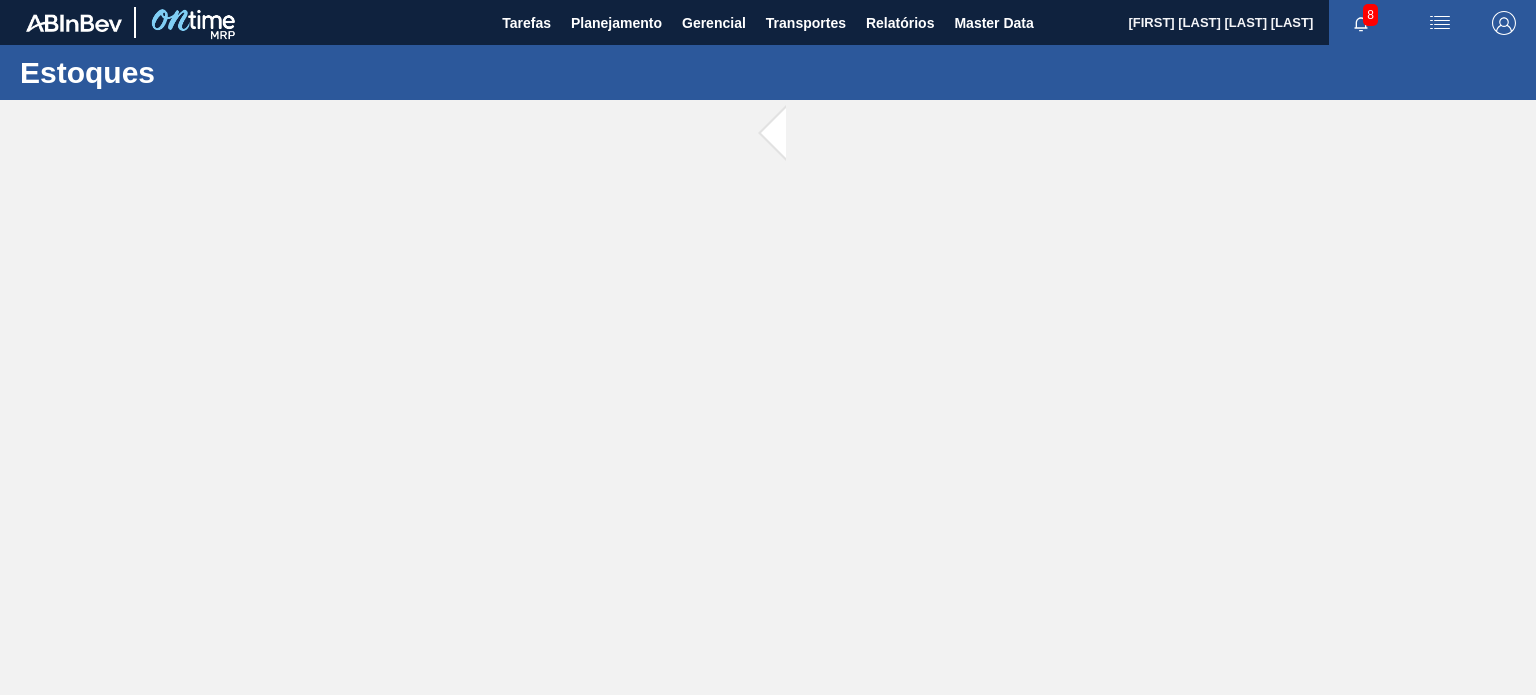 scroll, scrollTop: 0, scrollLeft: 0, axis: both 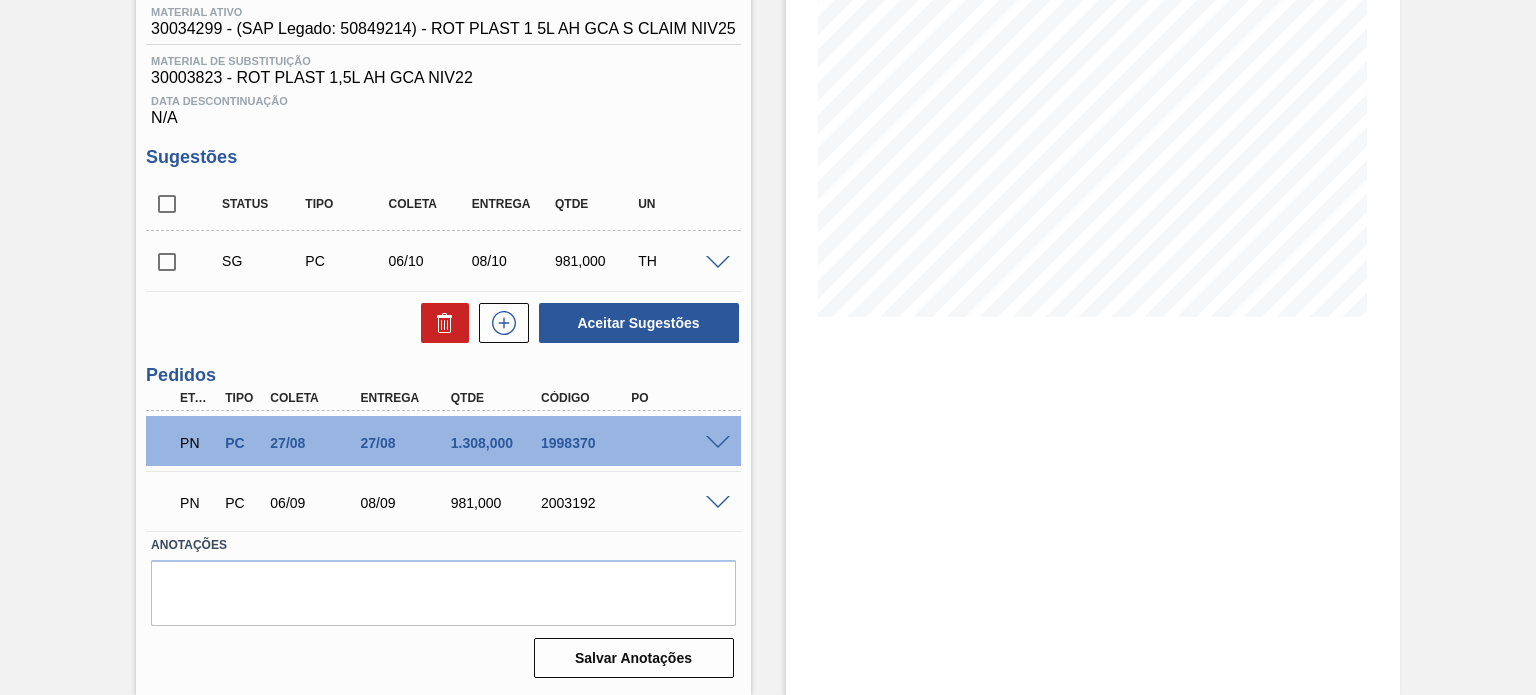 click at bounding box center [718, 443] 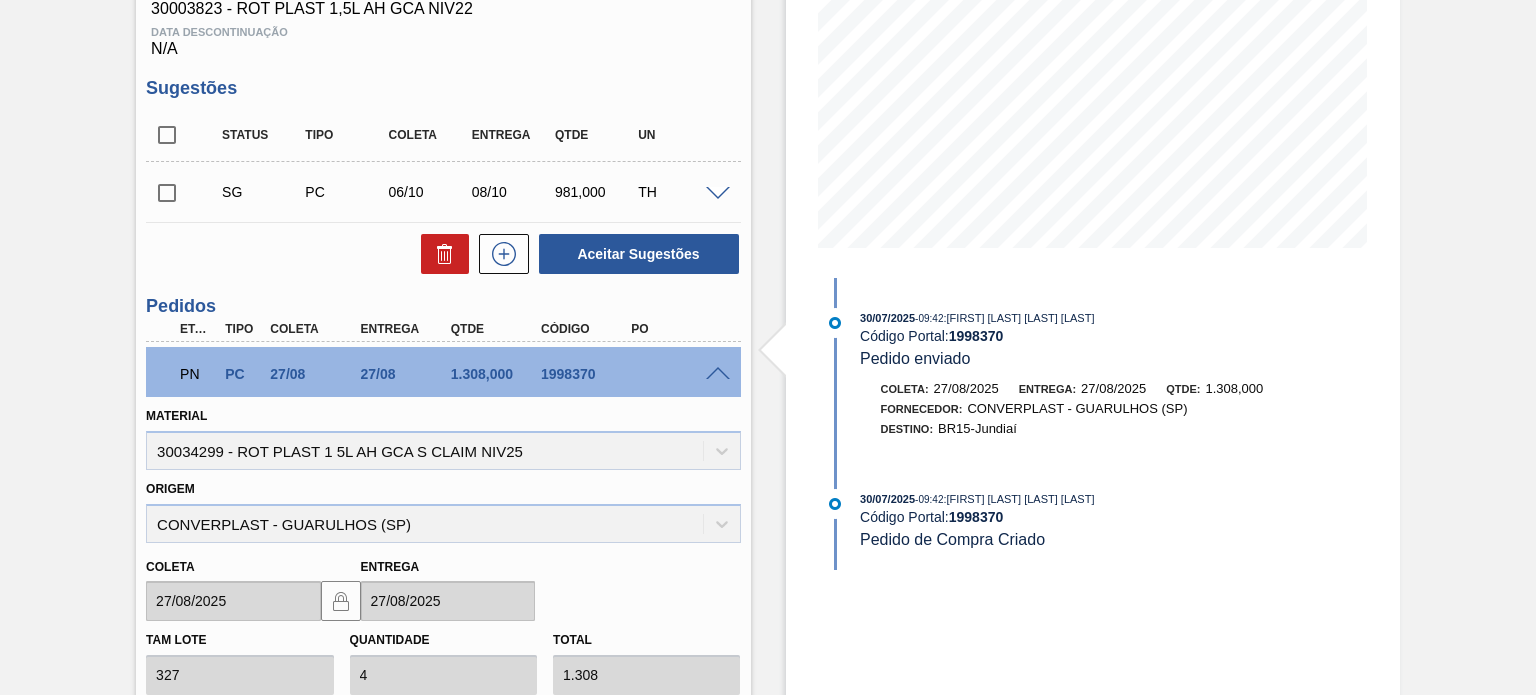 scroll, scrollTop: 368, scrollLeft: 0, axis: vertical 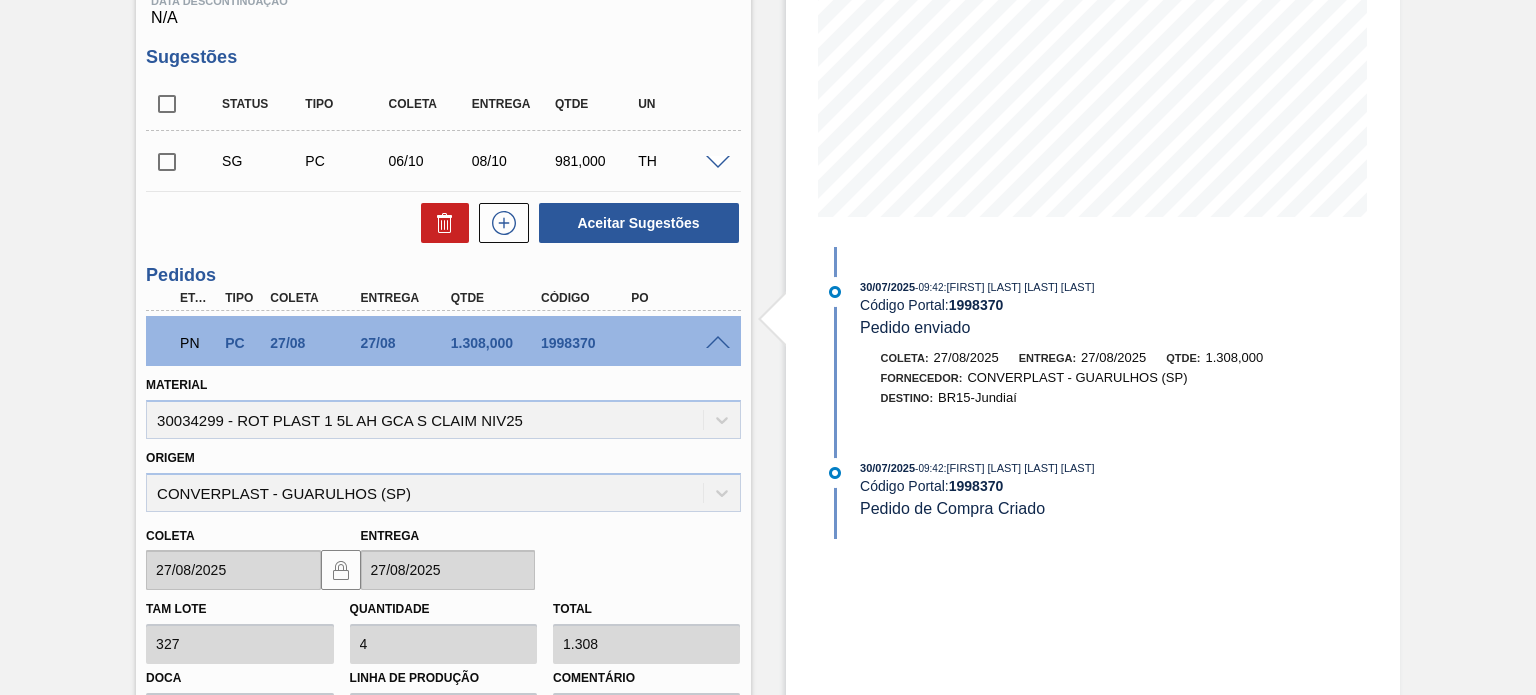 click at bounding box center [718, 343] 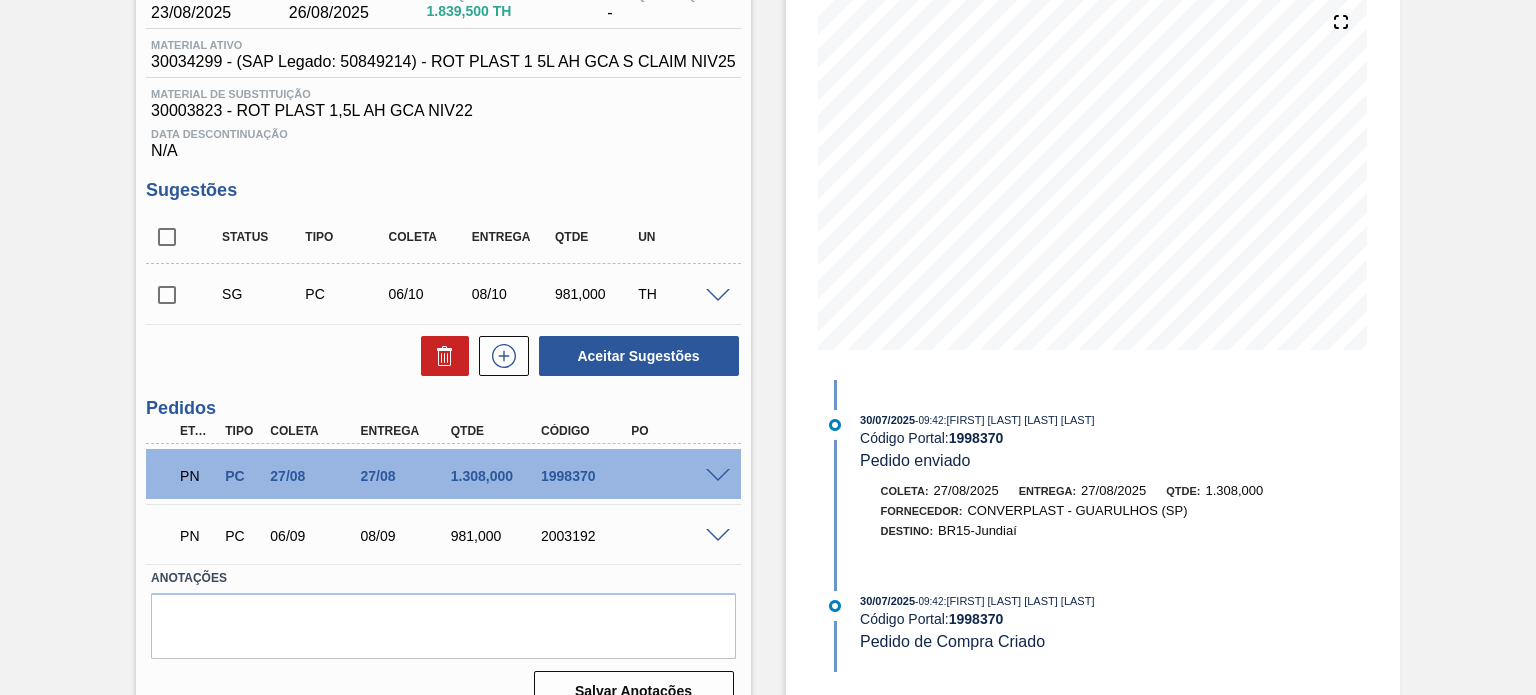 scroll, scrollTop: 268, scrollLeft: 0, axis: vertical 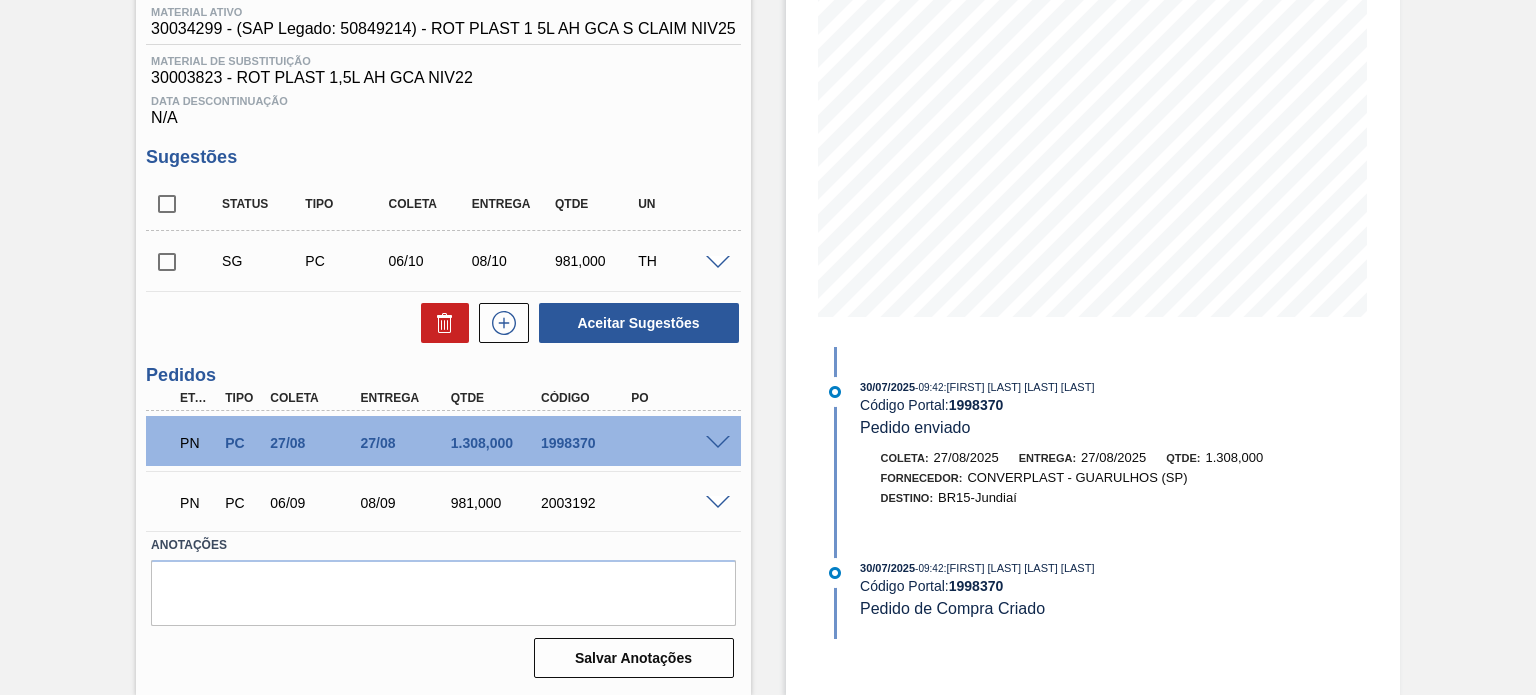 click on "1998370" at bounding box center (585, 443) 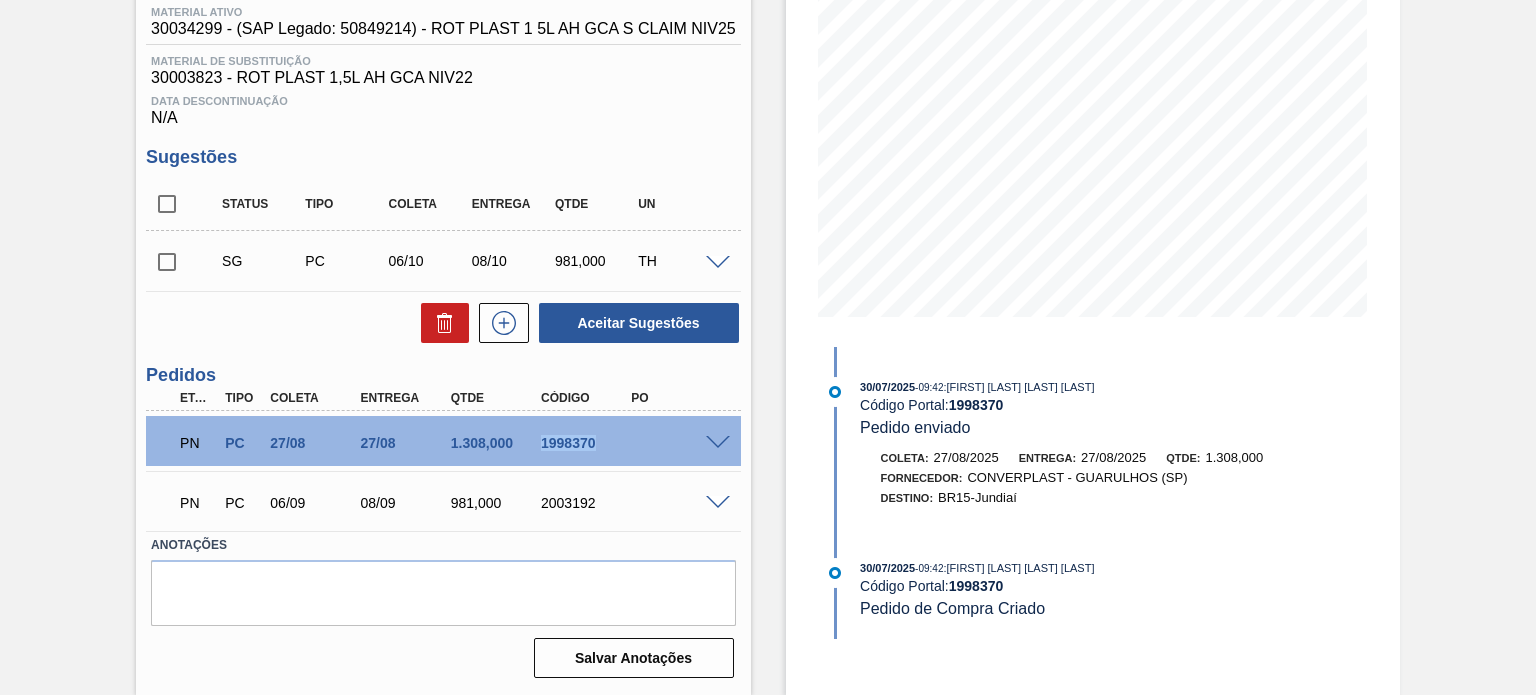 click on "1998370" at bounding box center (585, 443) 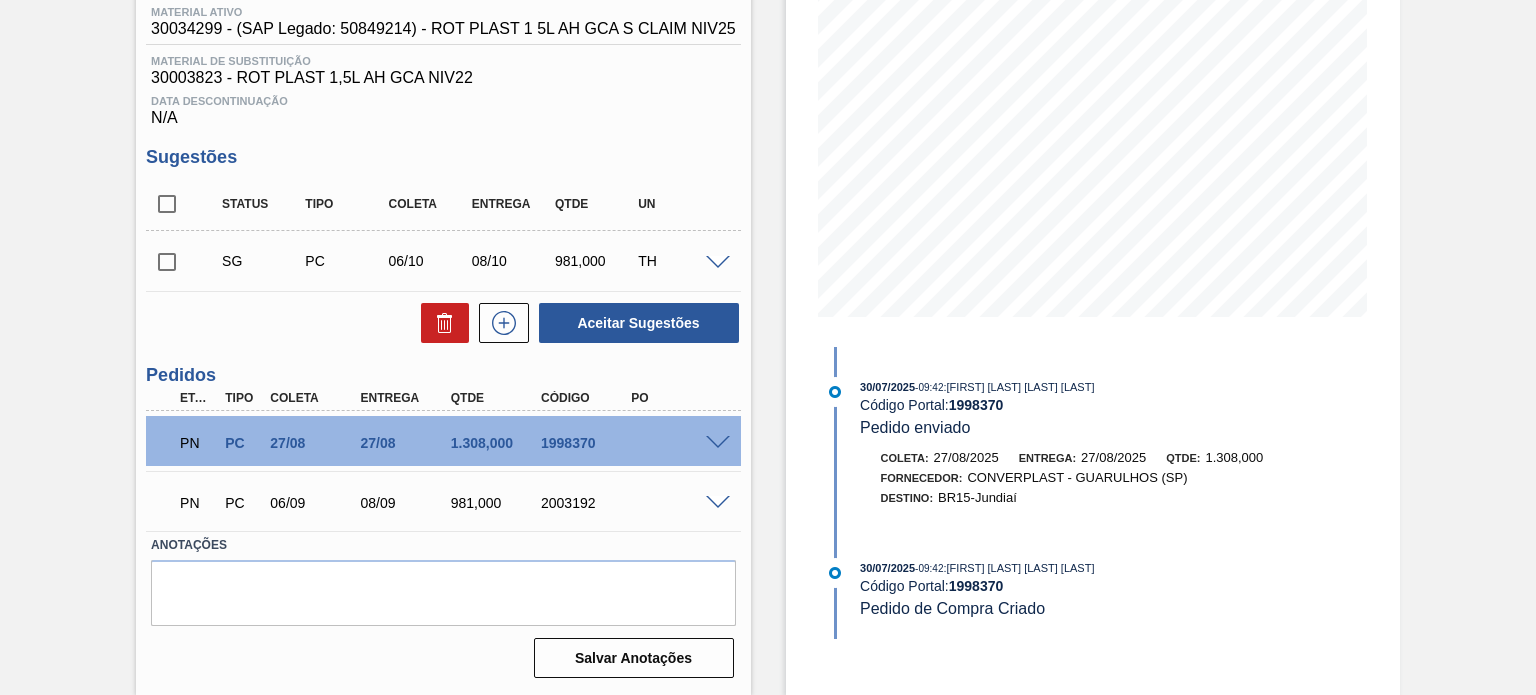 click at bounding box center (721, 441) 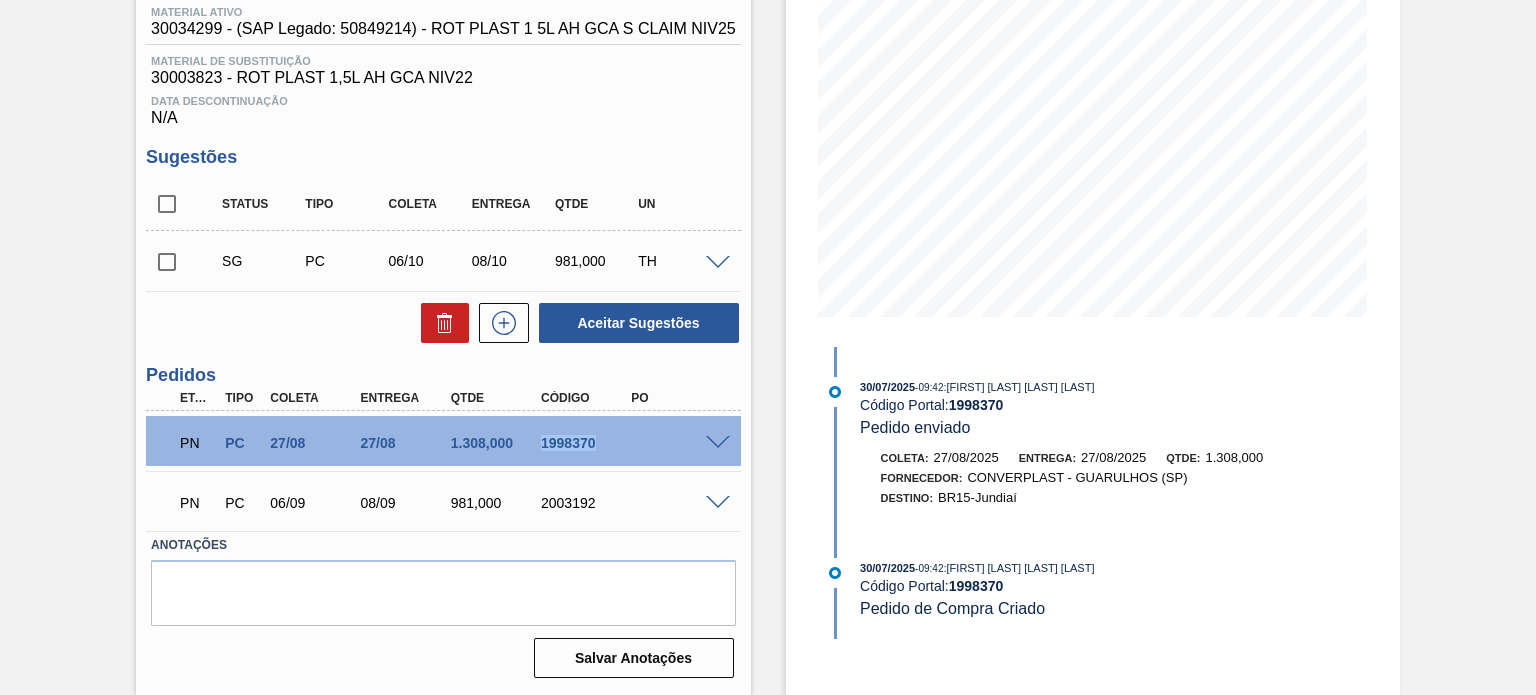 click on "1998370" at bounding box center (585, 443) 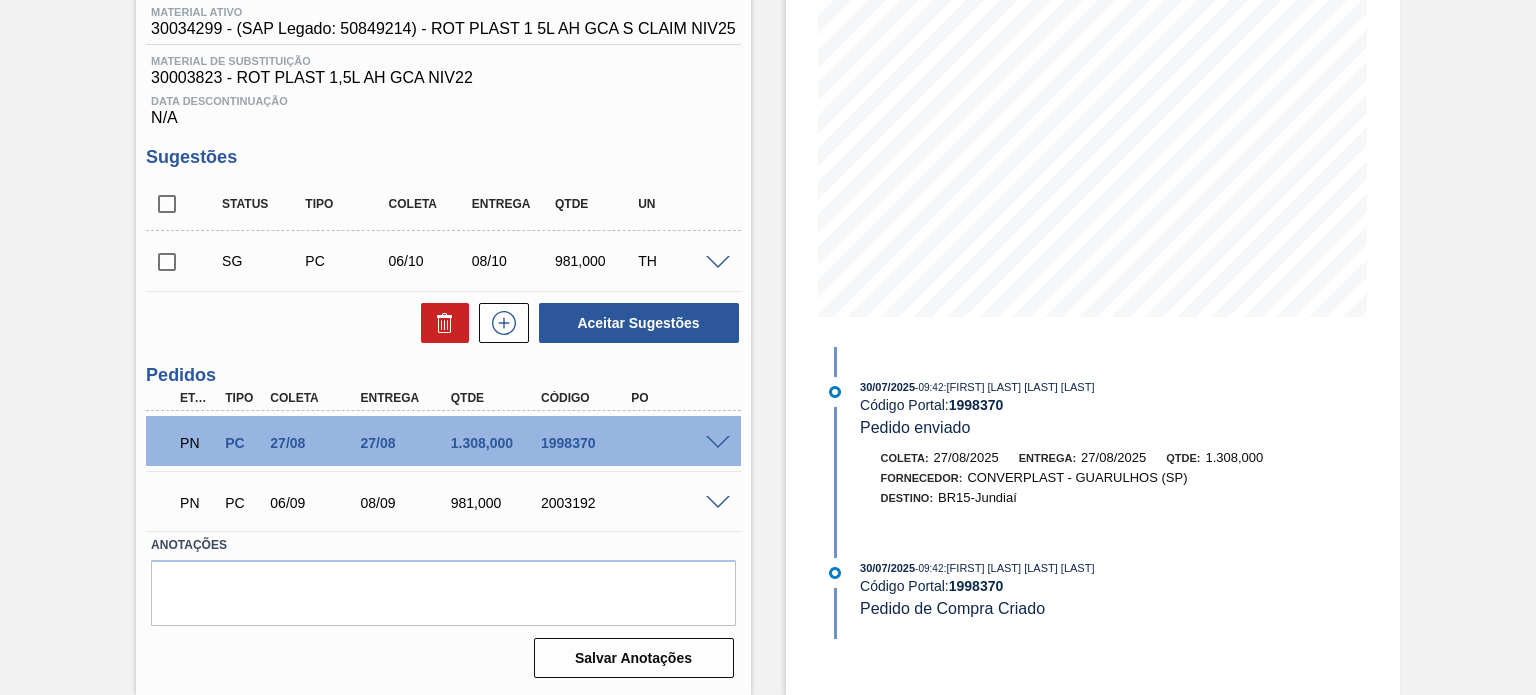 click on "2003192" at bounding box center (585, 503) 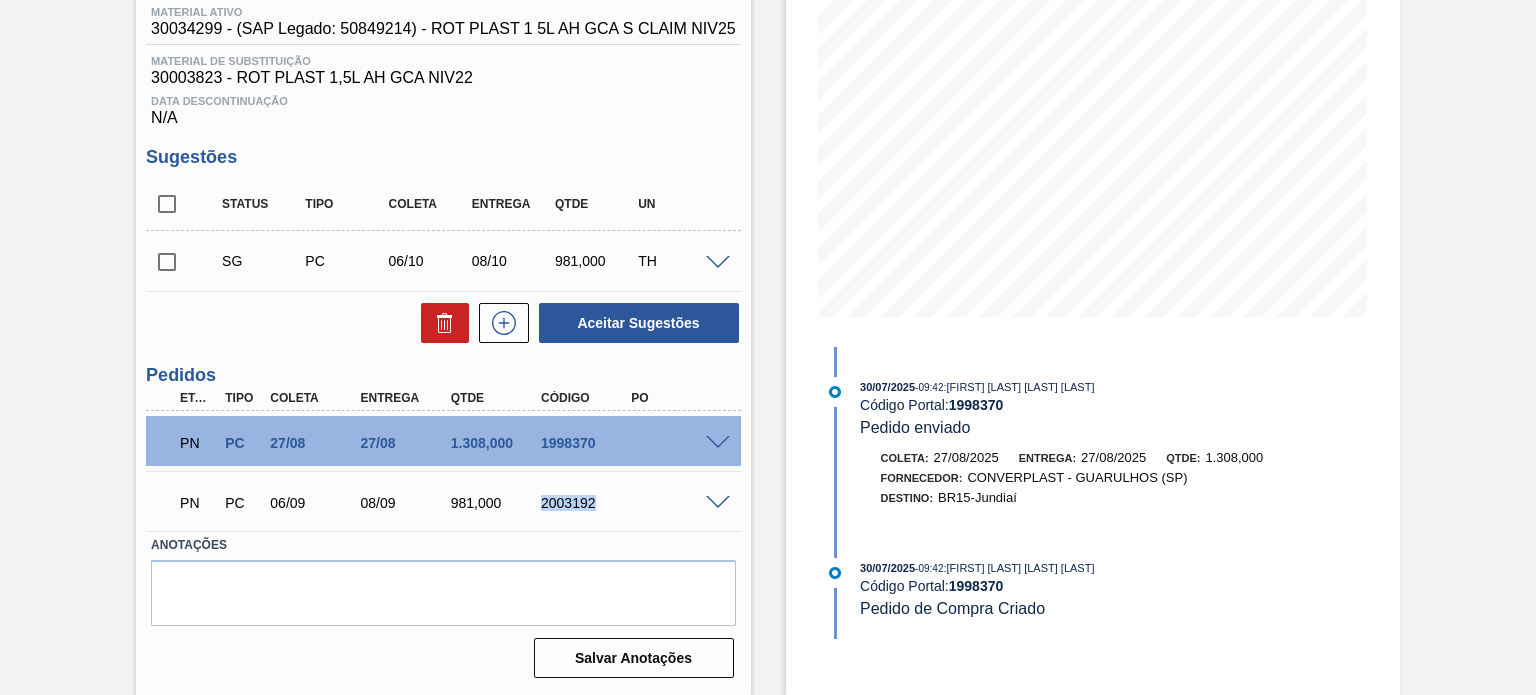 click on "2003192" at bounding box center (585, 503) 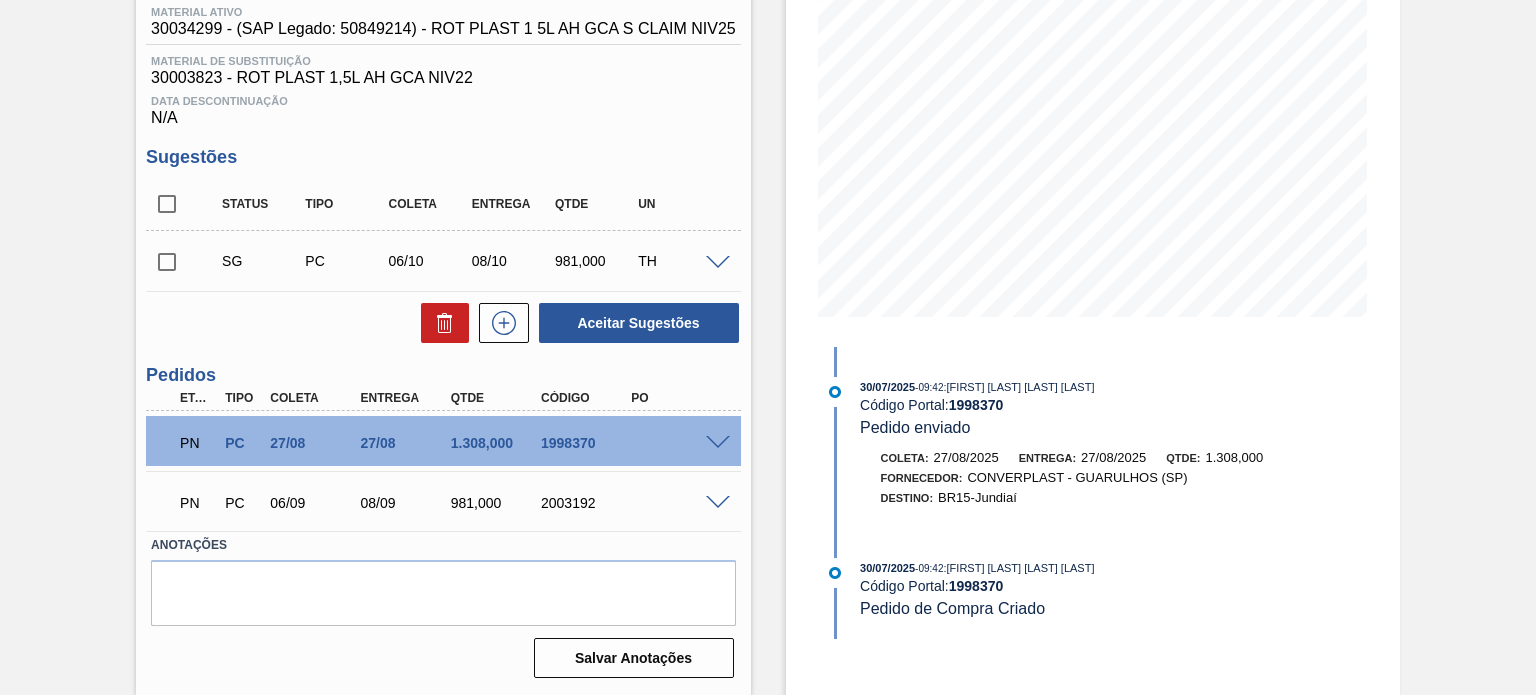 click on "1998370" at bounding box center [585, 443] 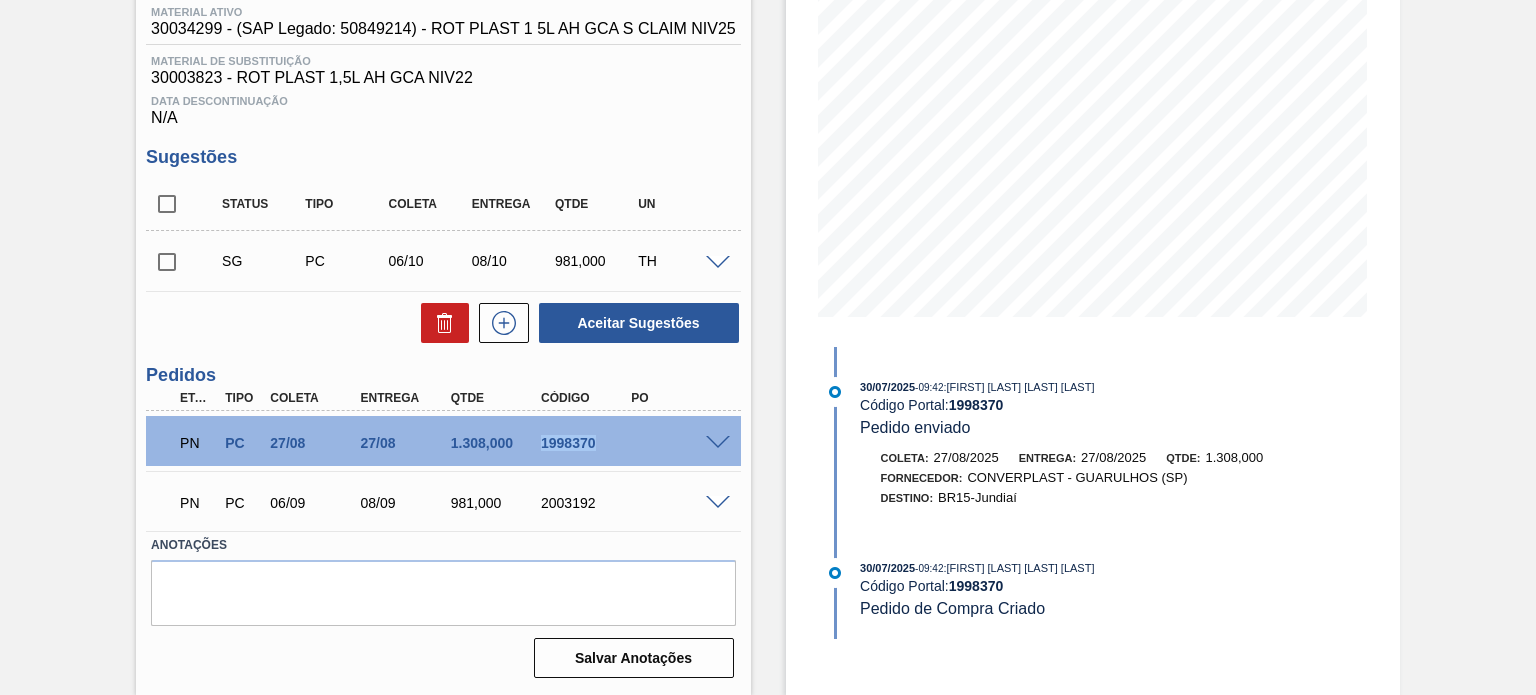 click on "1998370" at bounding box center [585, 443] 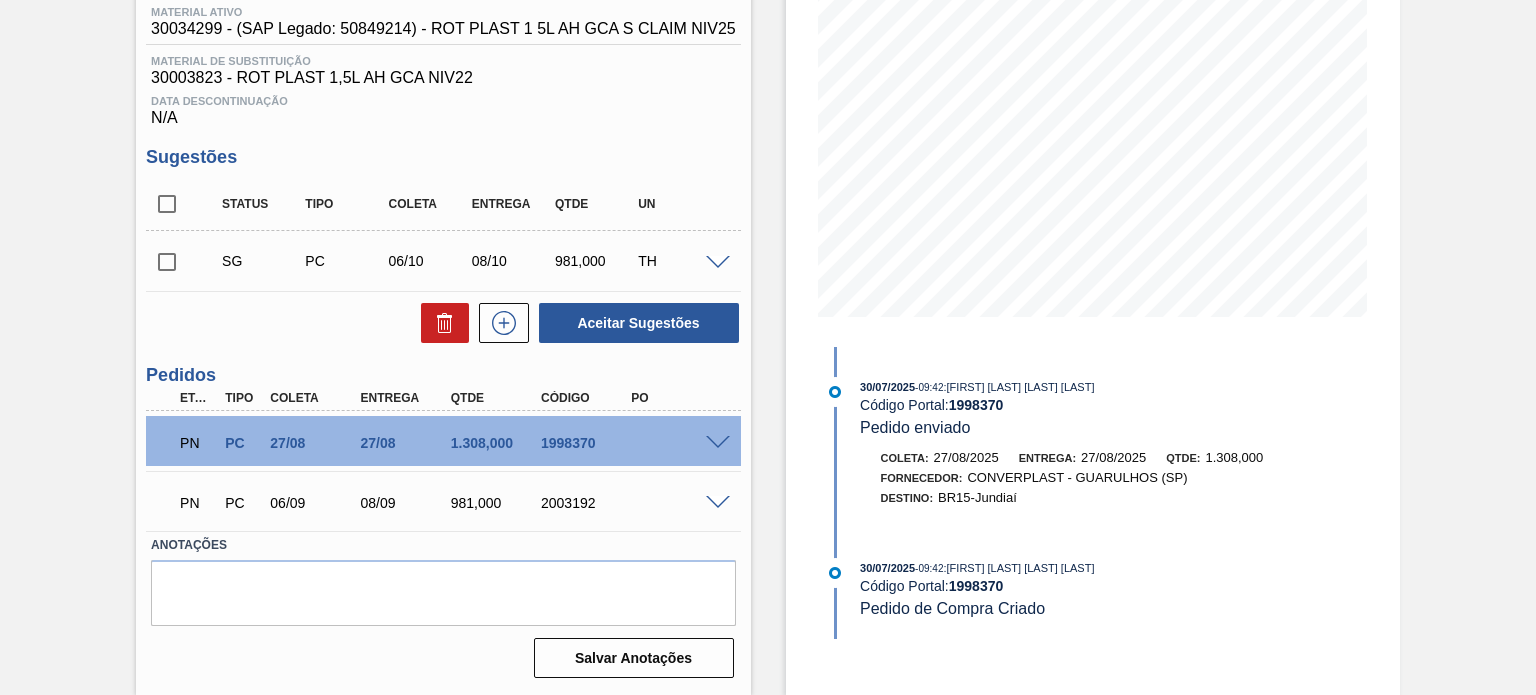 click on "2003192" at bounding box center (585, 503) 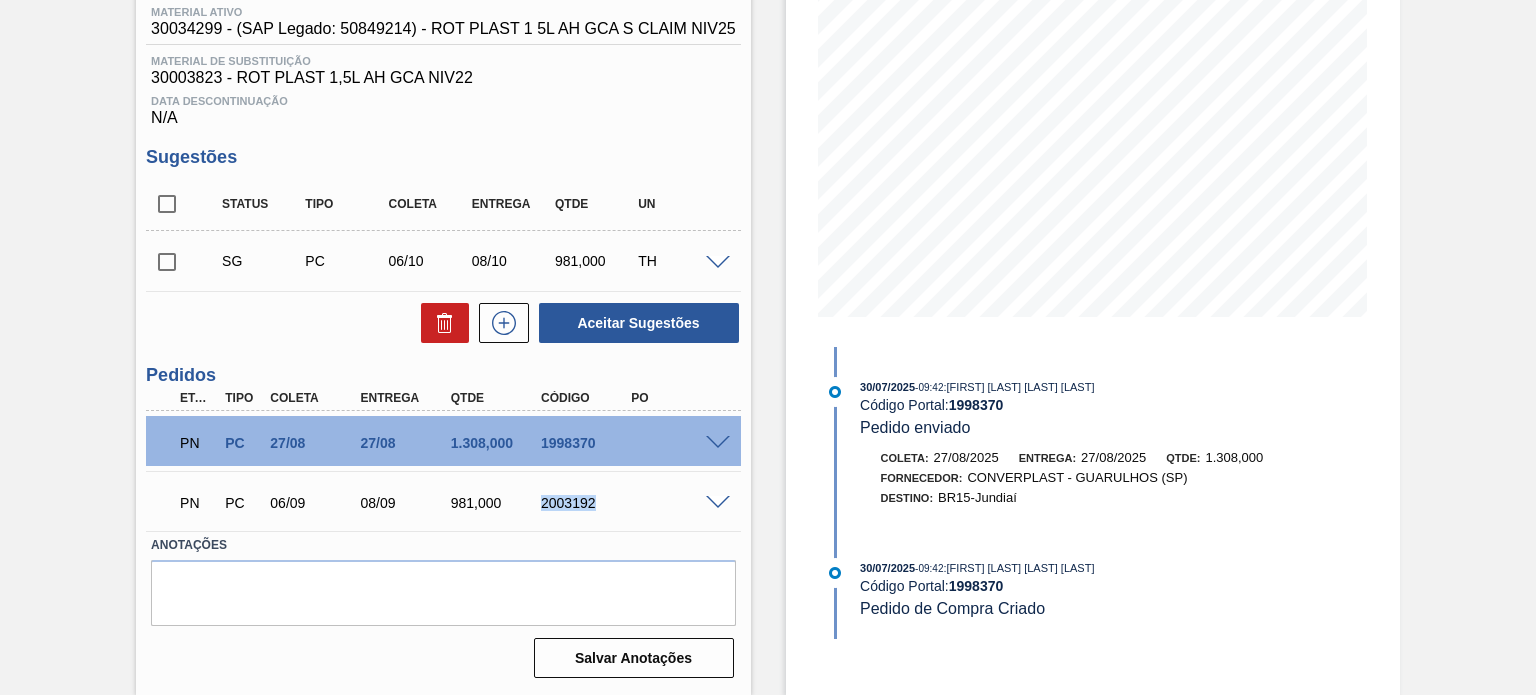 click on "2003192" at bounding box center (585, 503) 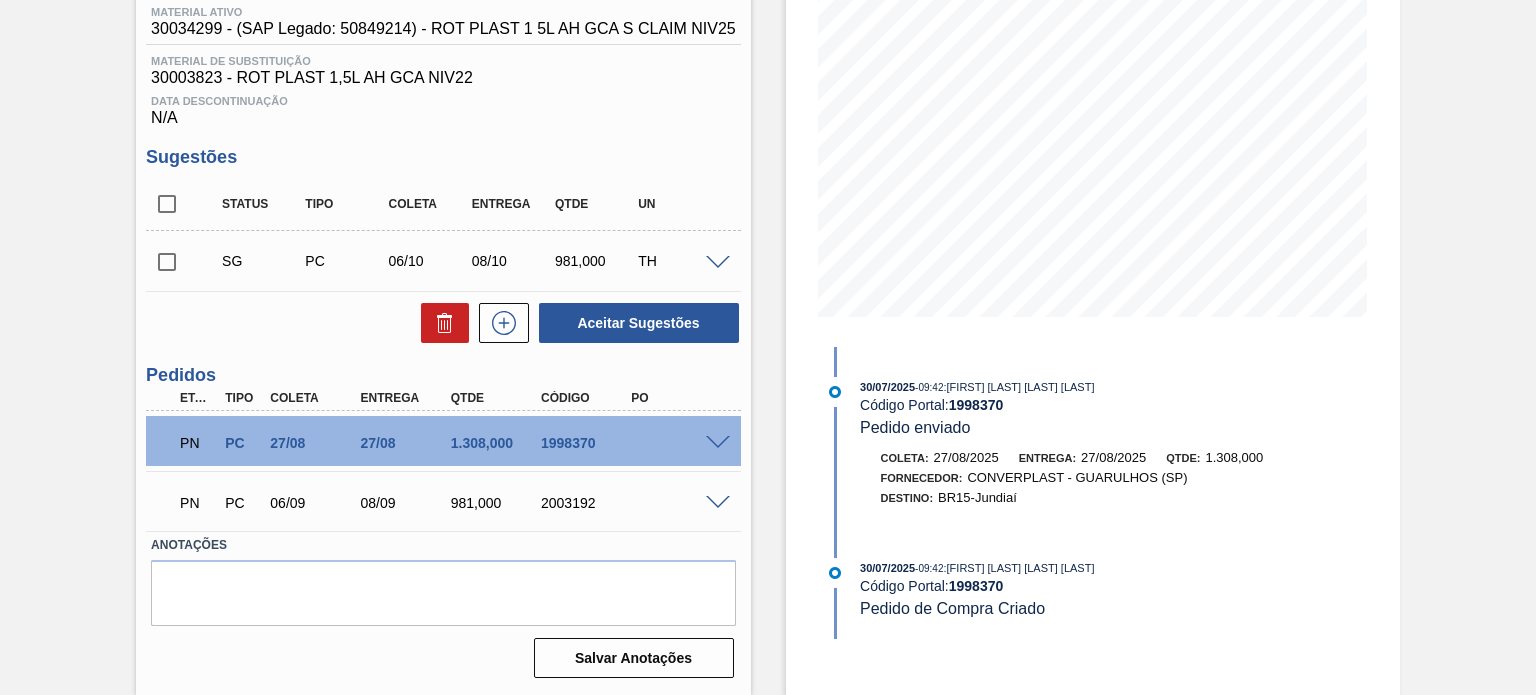 click on "1998370" at bounding box center (585, 443) 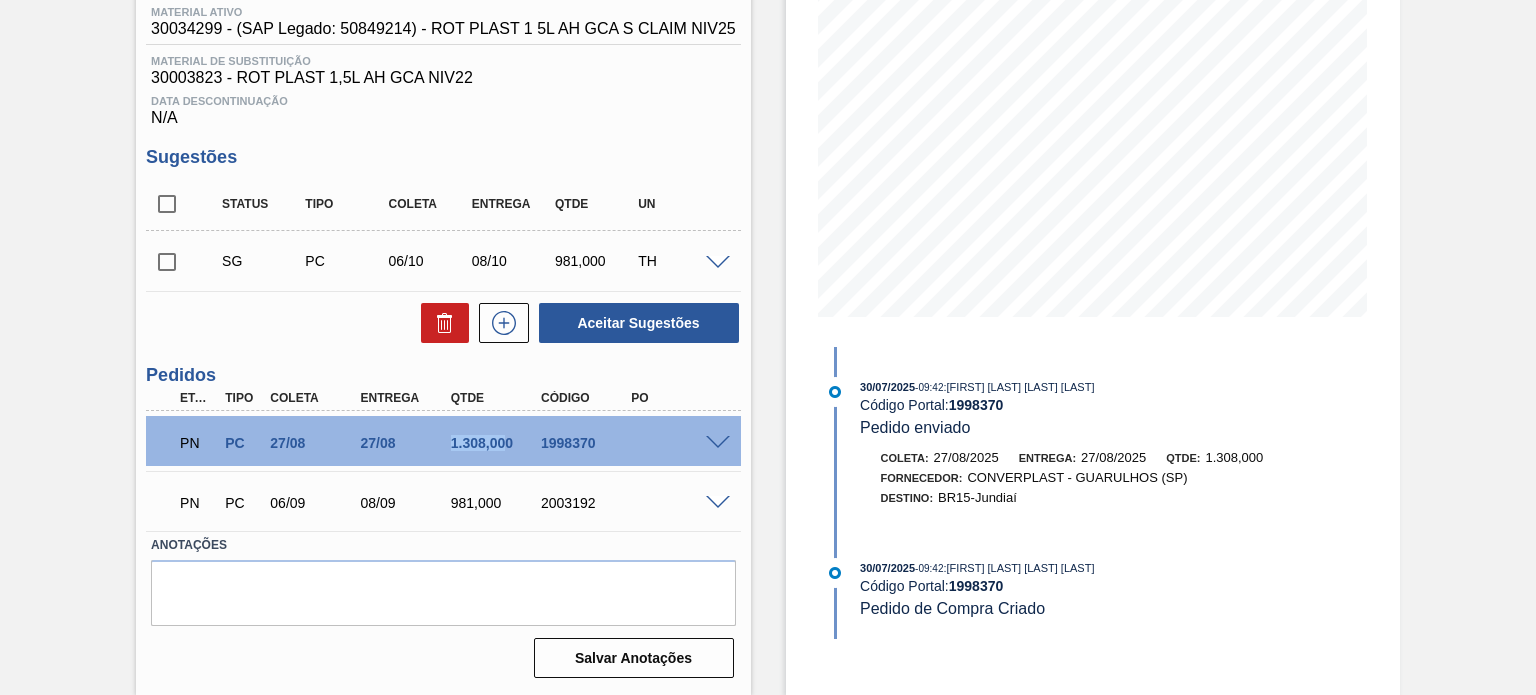 drag, startPoint x: 448, startPoint y: 427, endPoint x: 505, endPoint y: 431, distance: 57.14018 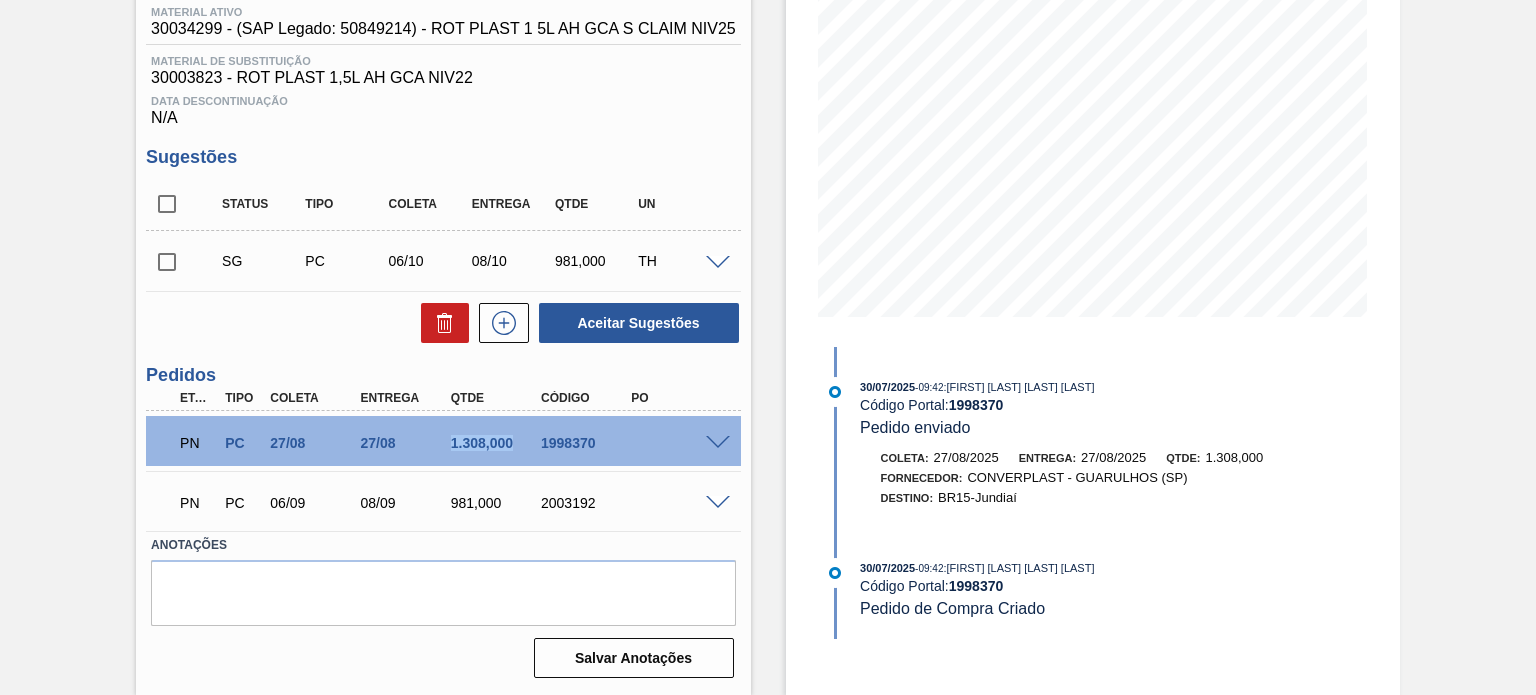 click on "1.308,000" at bounding box center (495, 443) 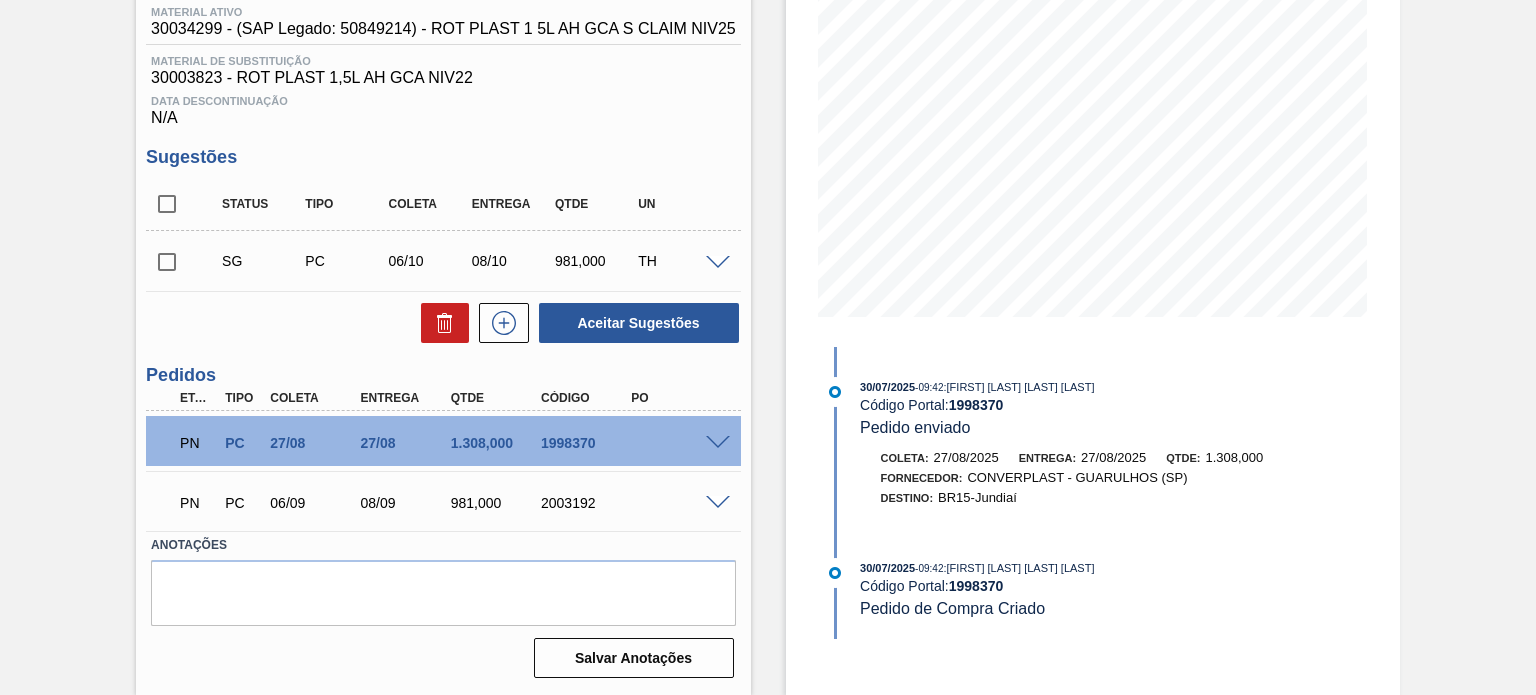 click on "1998370" at bounding box center (585, 443) 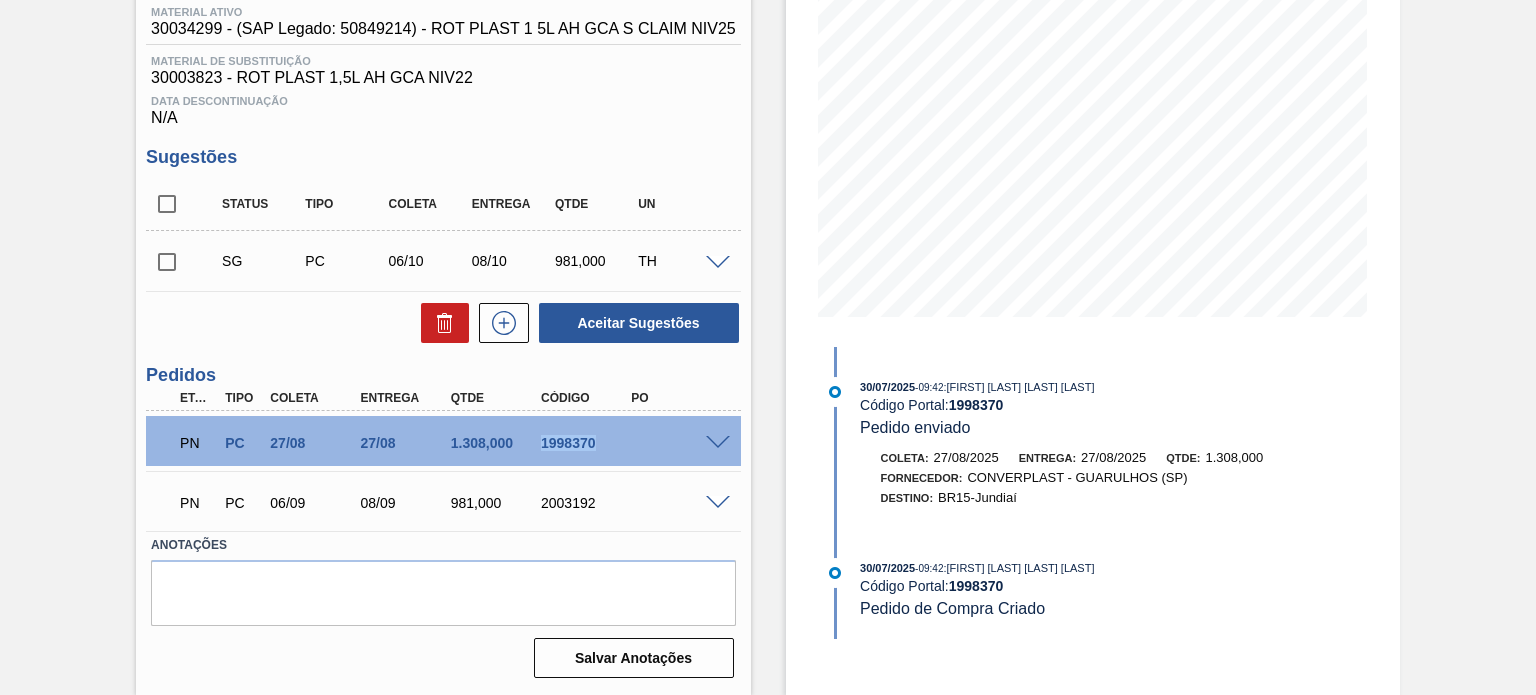 click on "1998370" at bounding box center (585, 443) 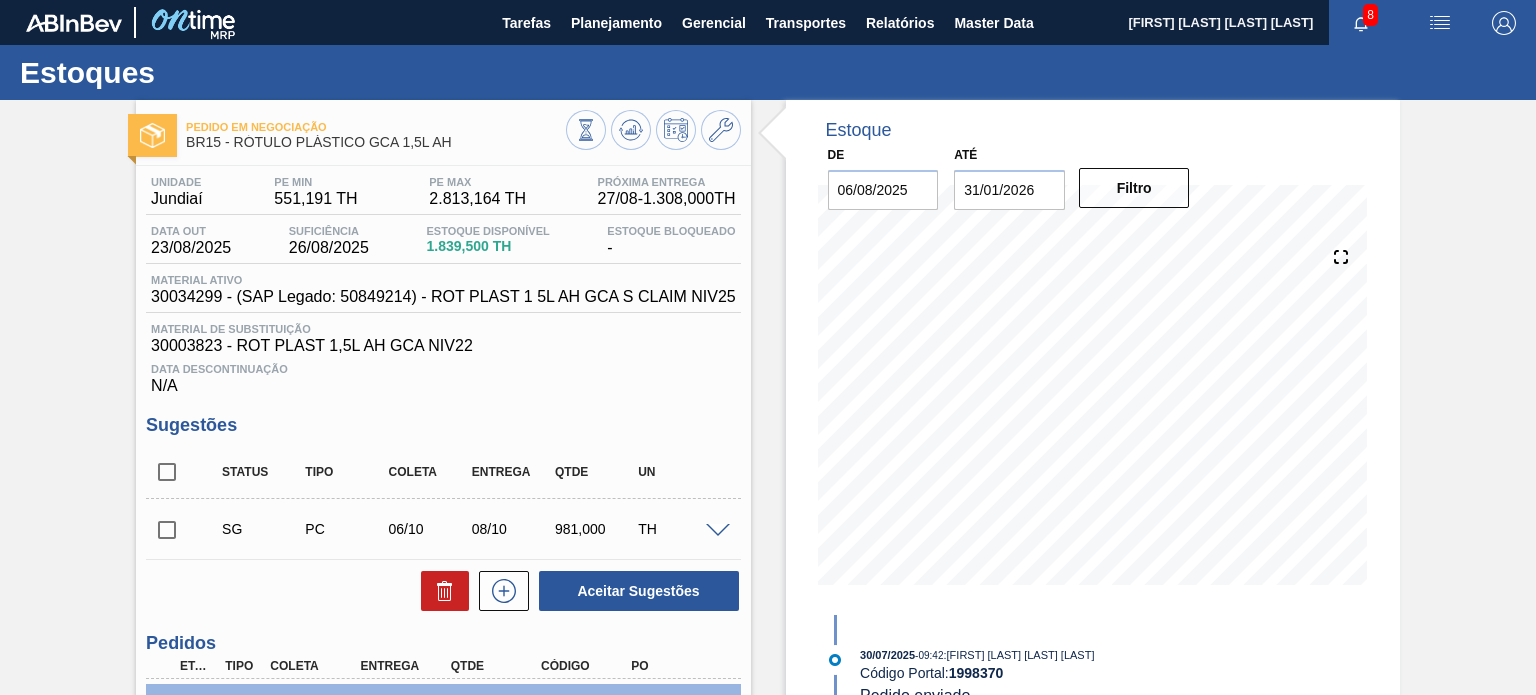scroll, scrollTop: 100, scrollLeft: 0, axis: vertical 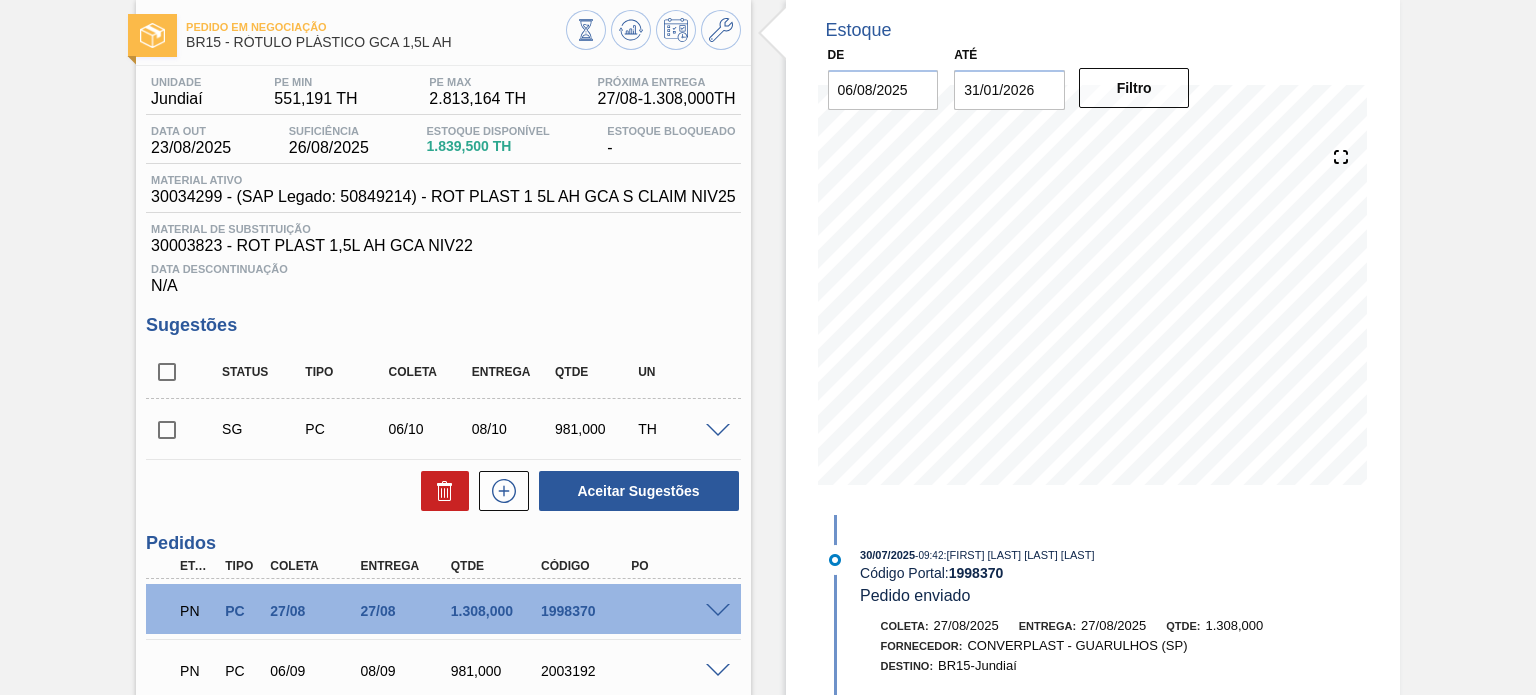 click on "Data Descontinuação N/A" at bounding box center [443, 275] 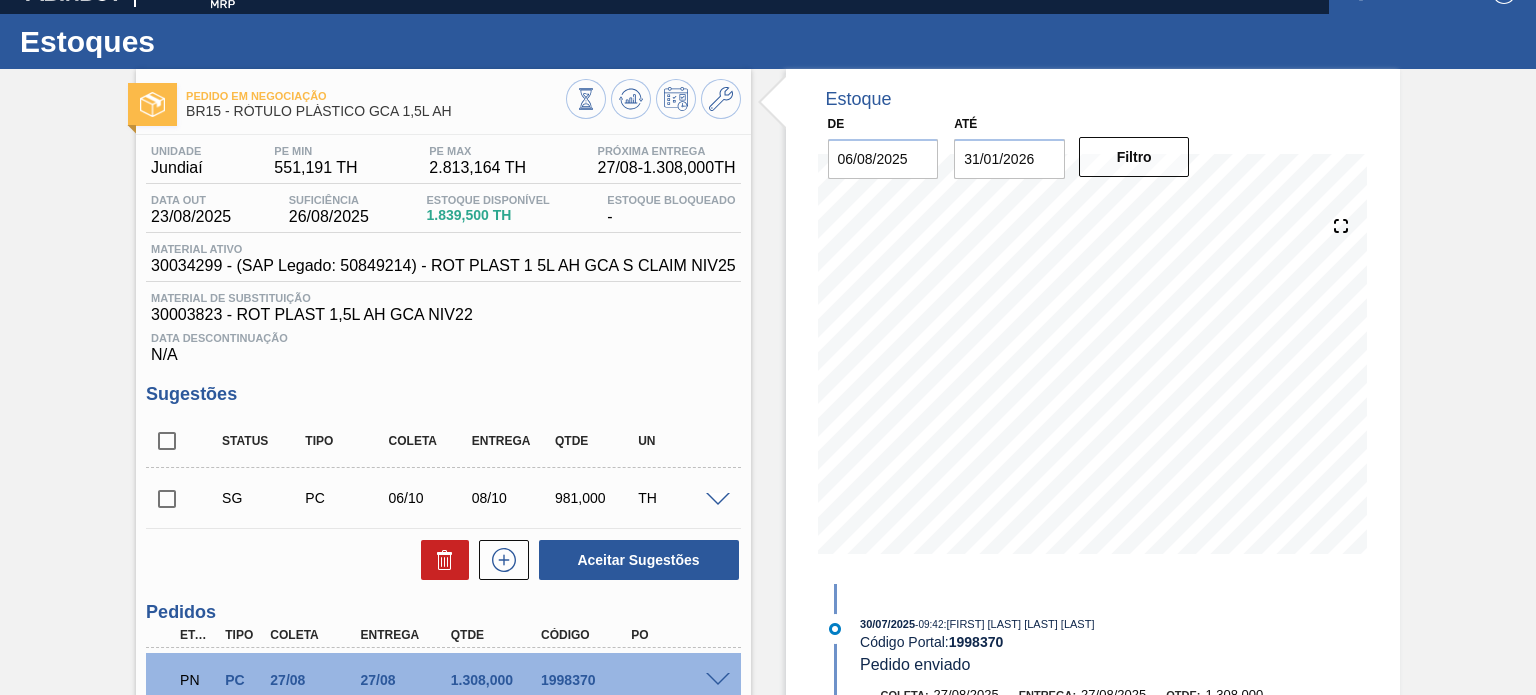 scroll, scrollTop: 0, scrollLeft: 0, axis: both 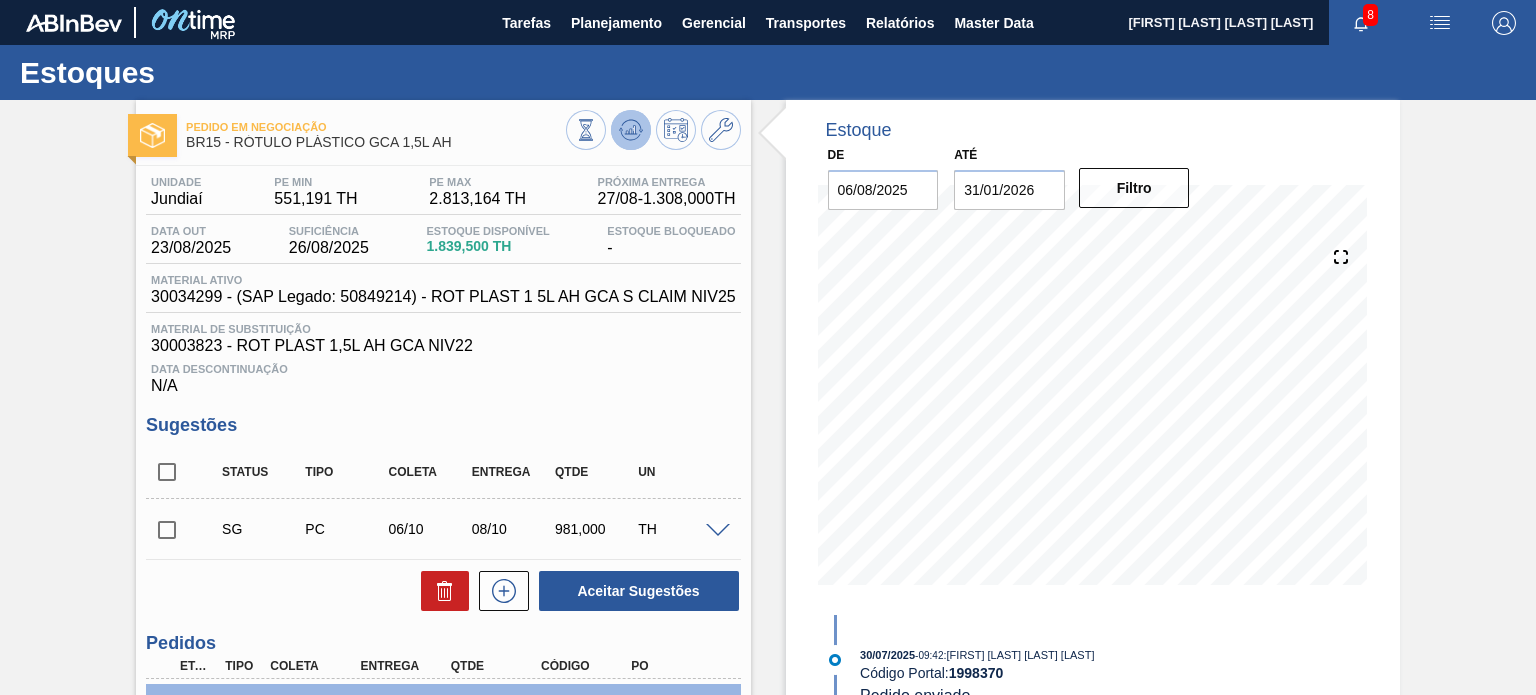 click 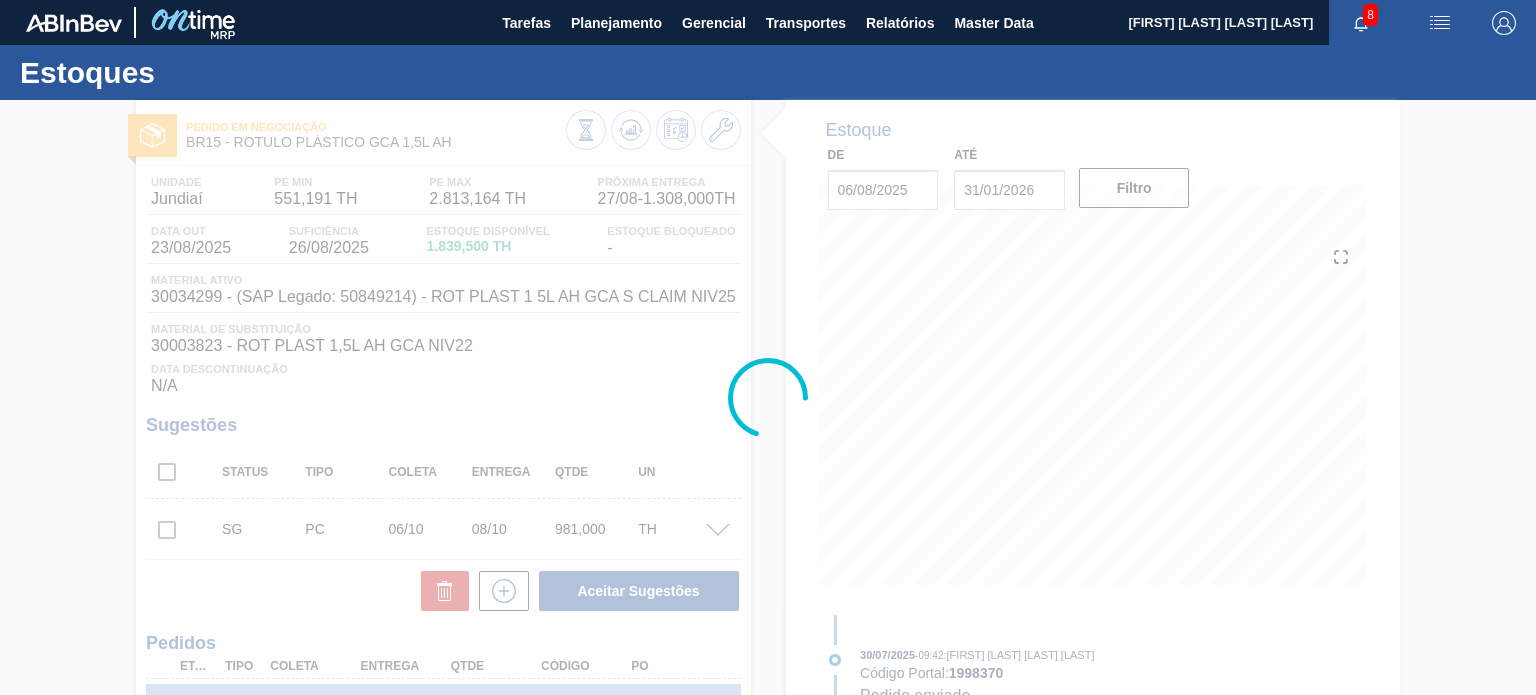 click at bounding box center (768, 397) 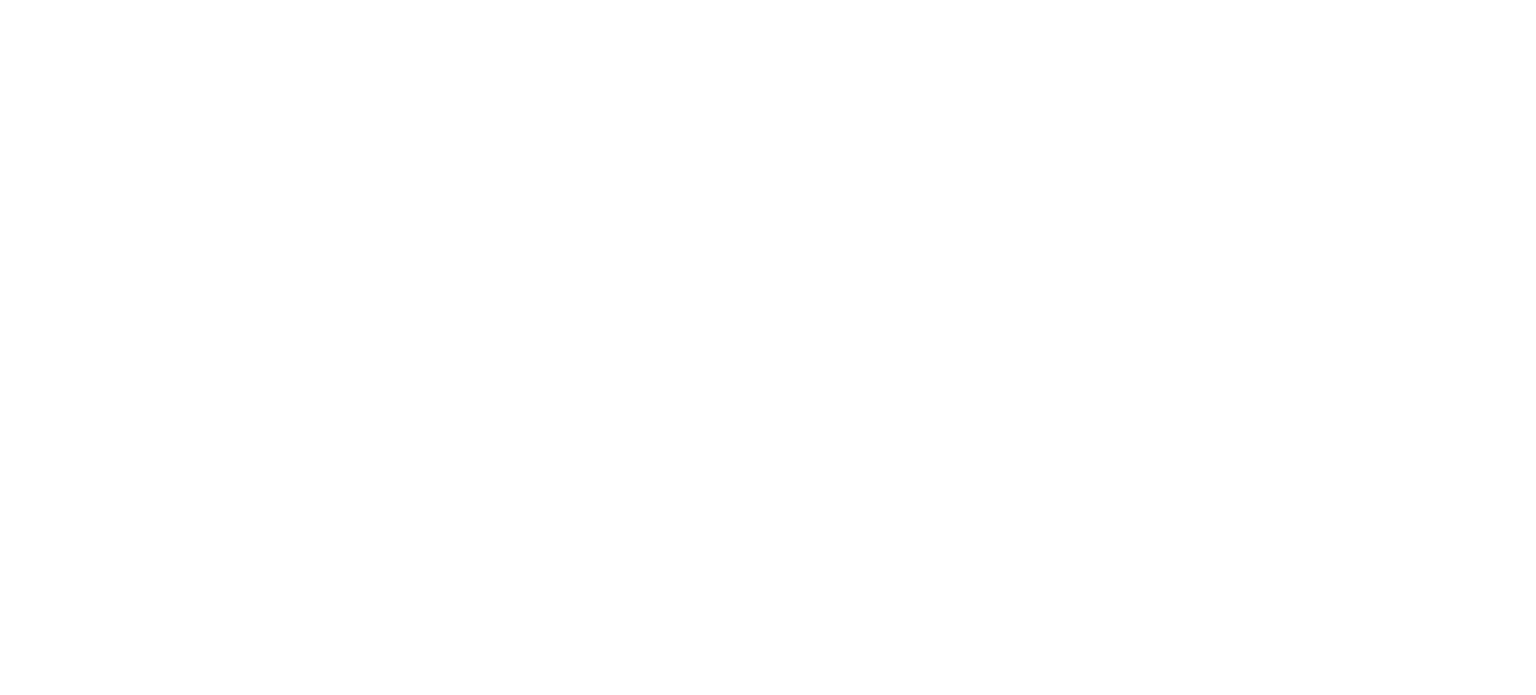 scroll, scrollTop: 0, scrollLeft: 0, axis: both 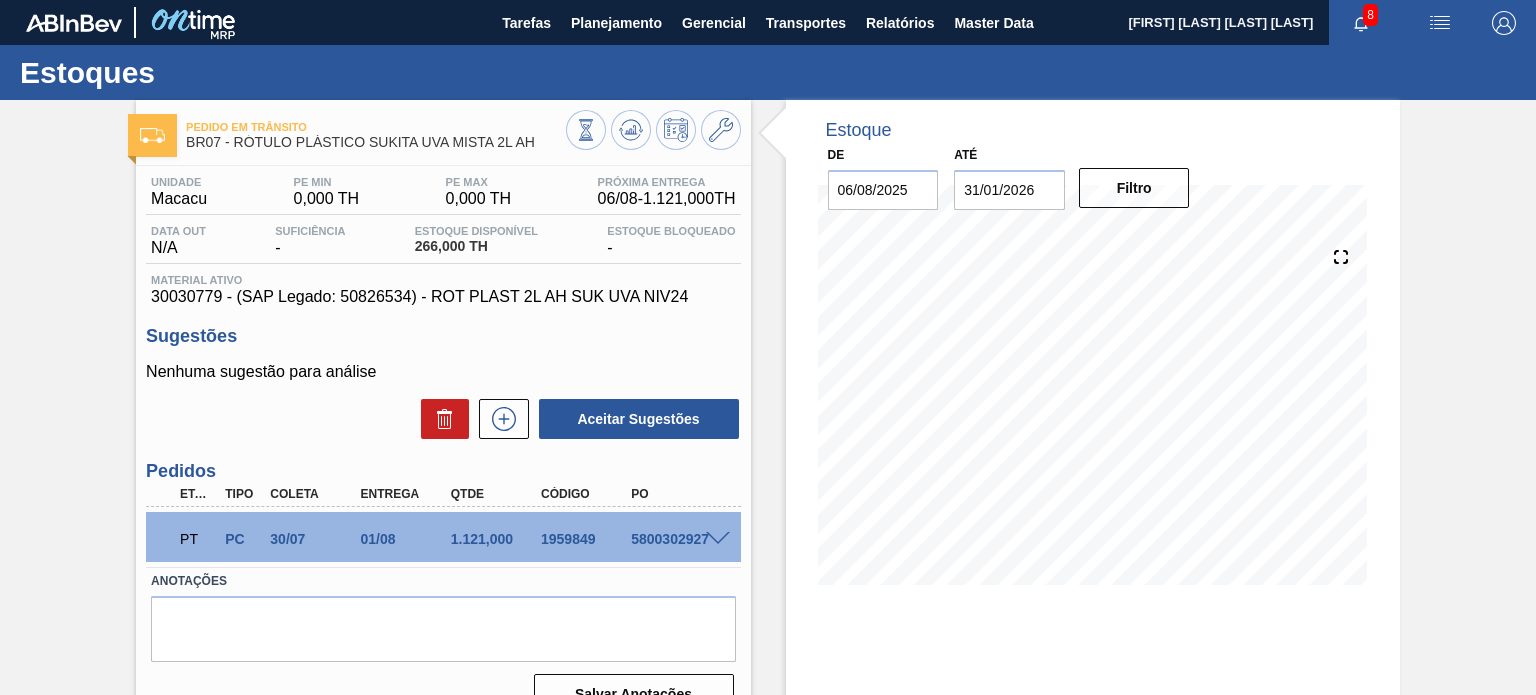 click at bounding box center [718, 539] 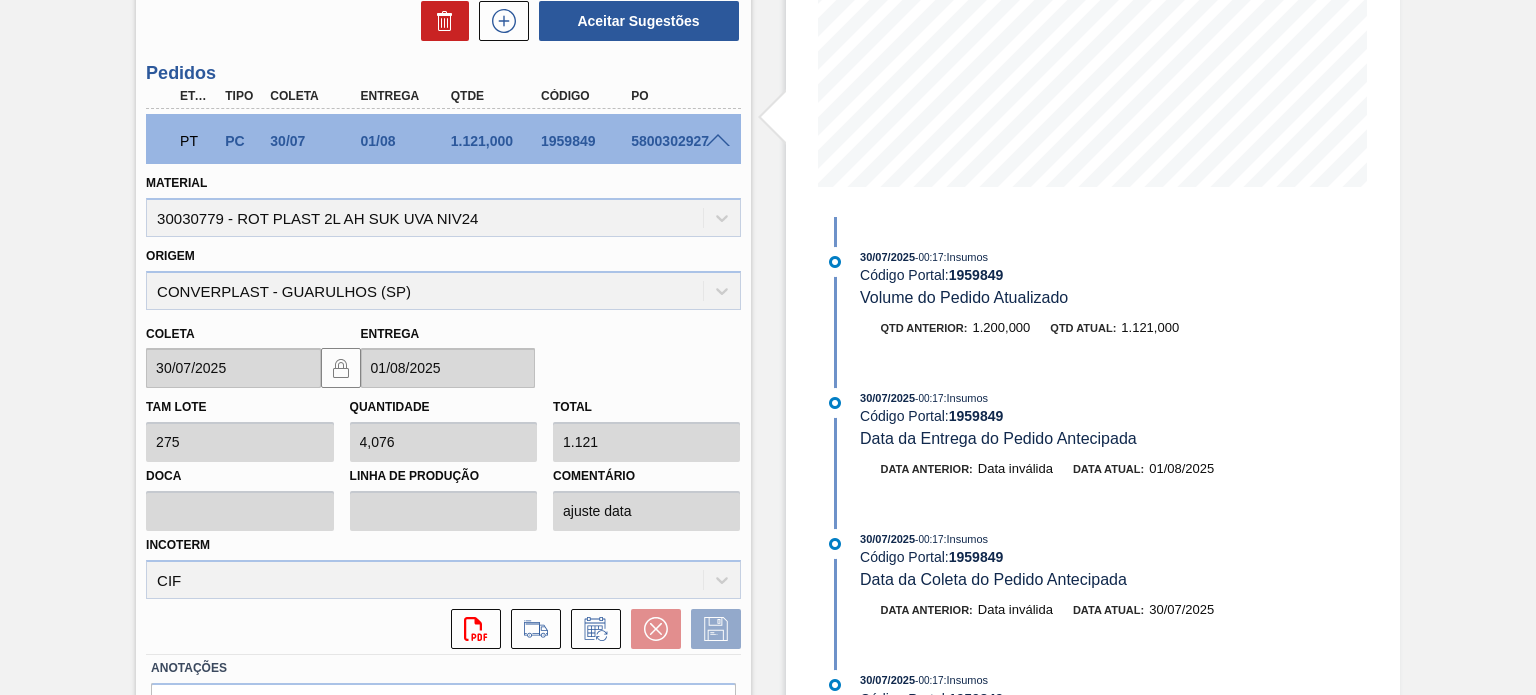 scroll, scrollTop: 519, scrollLeft: 0, axis: vertical 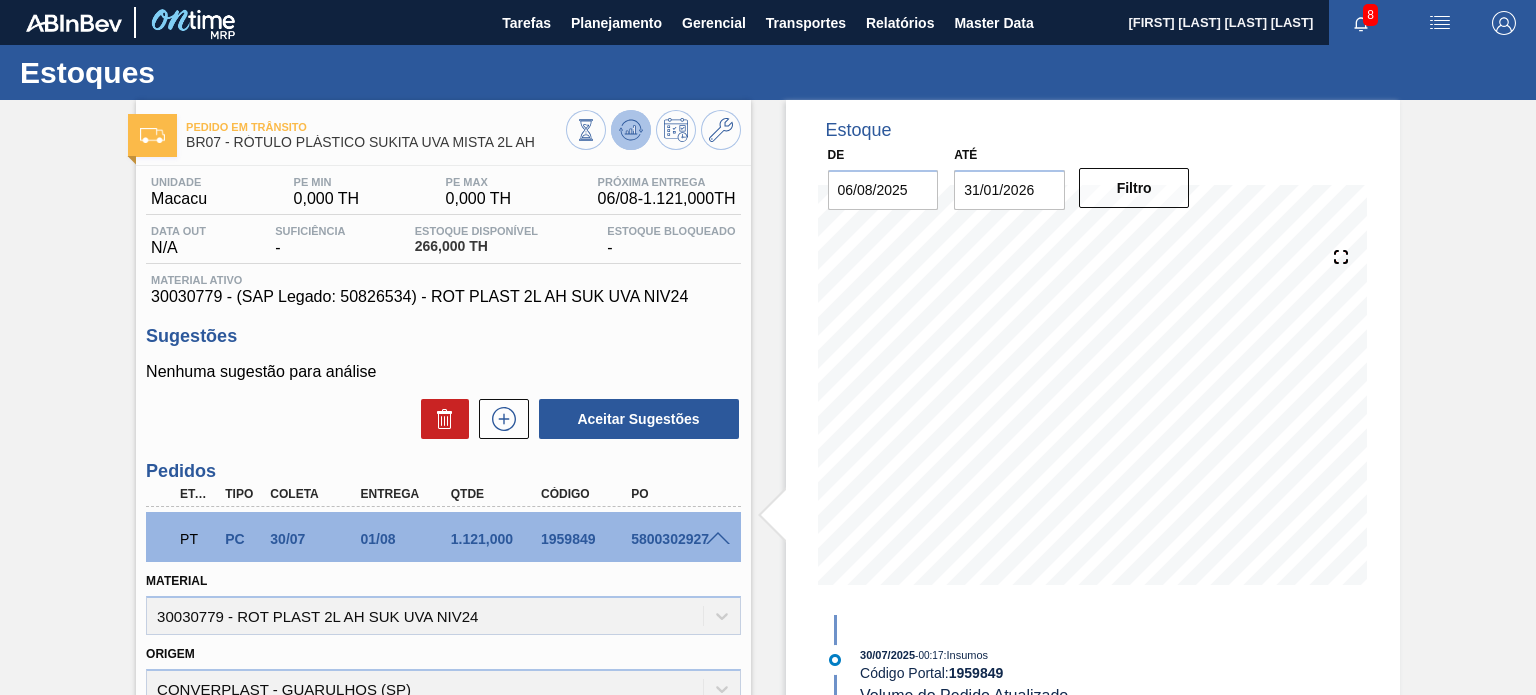 click 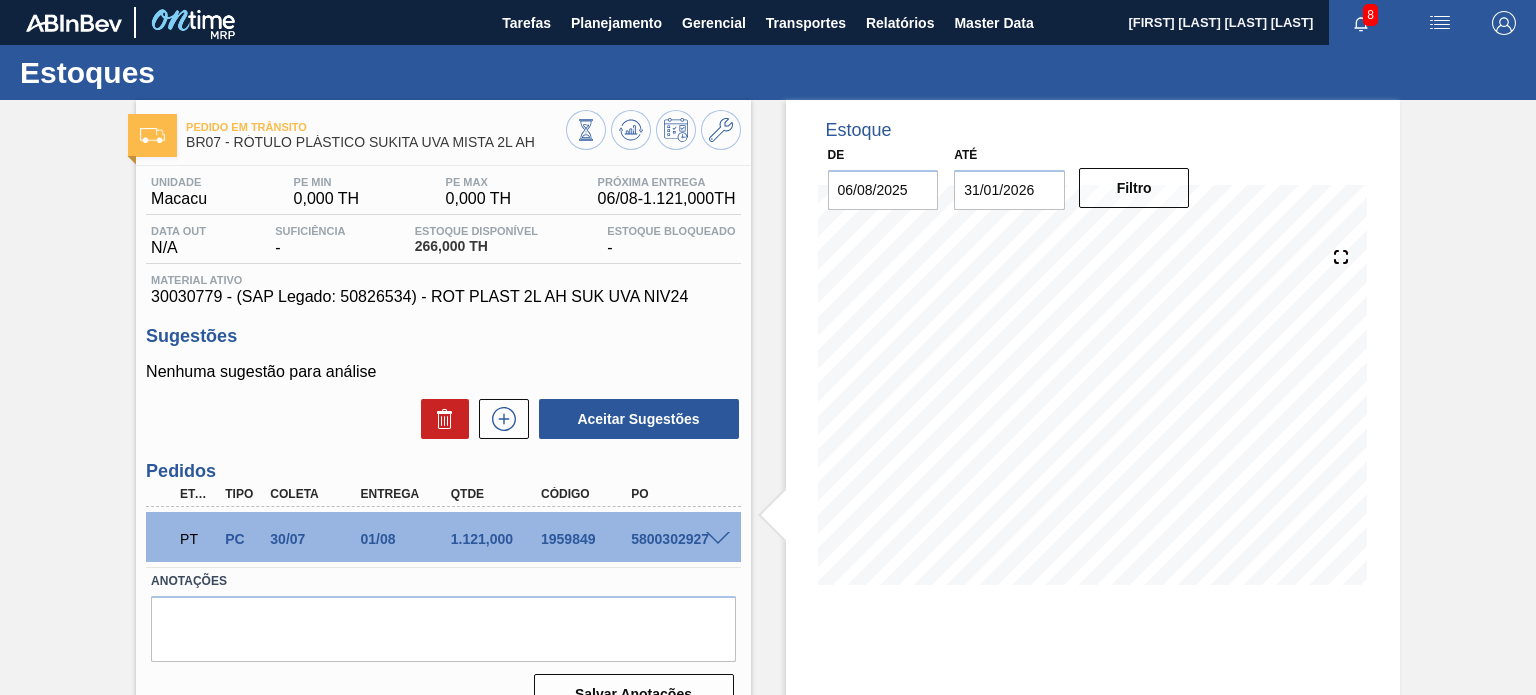 click 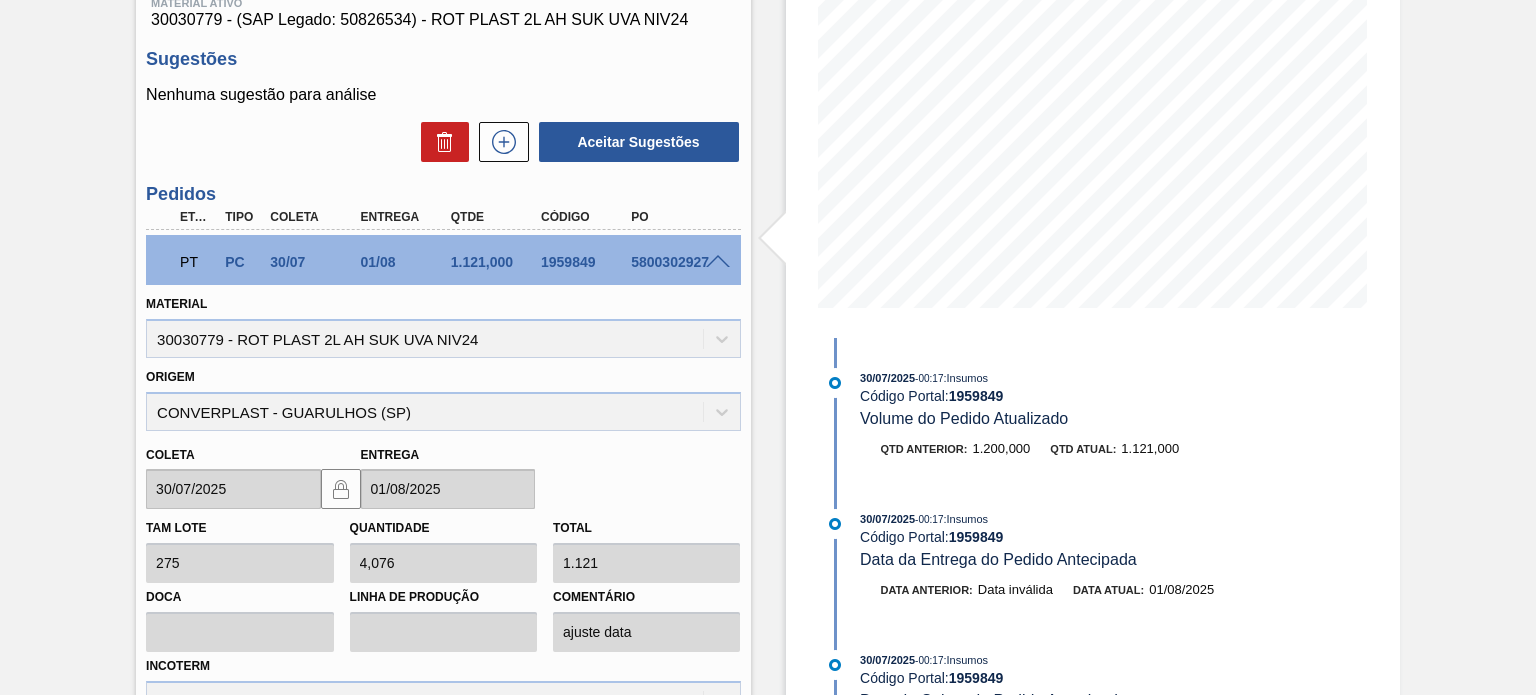 scroll, scrollTop: 519, scrollLeft: 0, axis: vertical 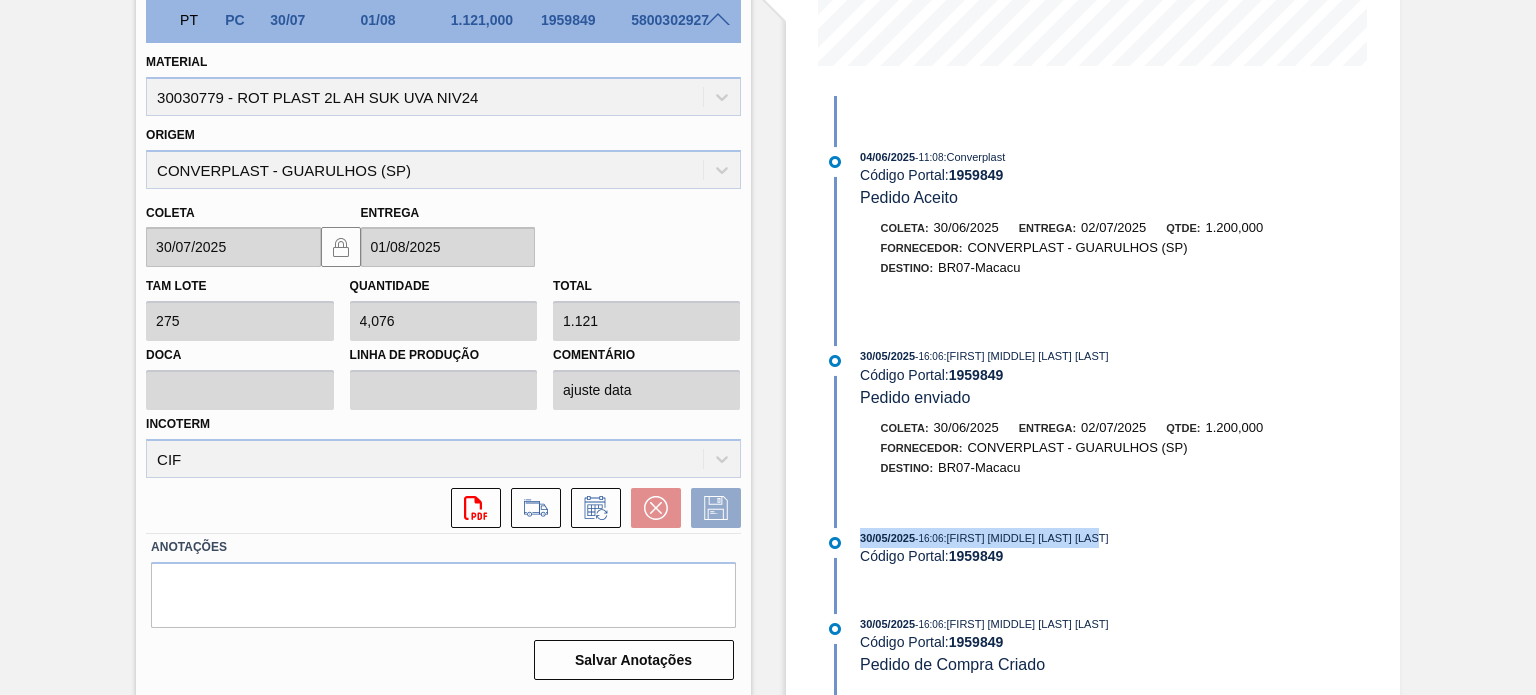 drag, startPoint x: 1142, startPoint y: 536, endPoint x: 861, endPoint y: 537, distance: 281.00177 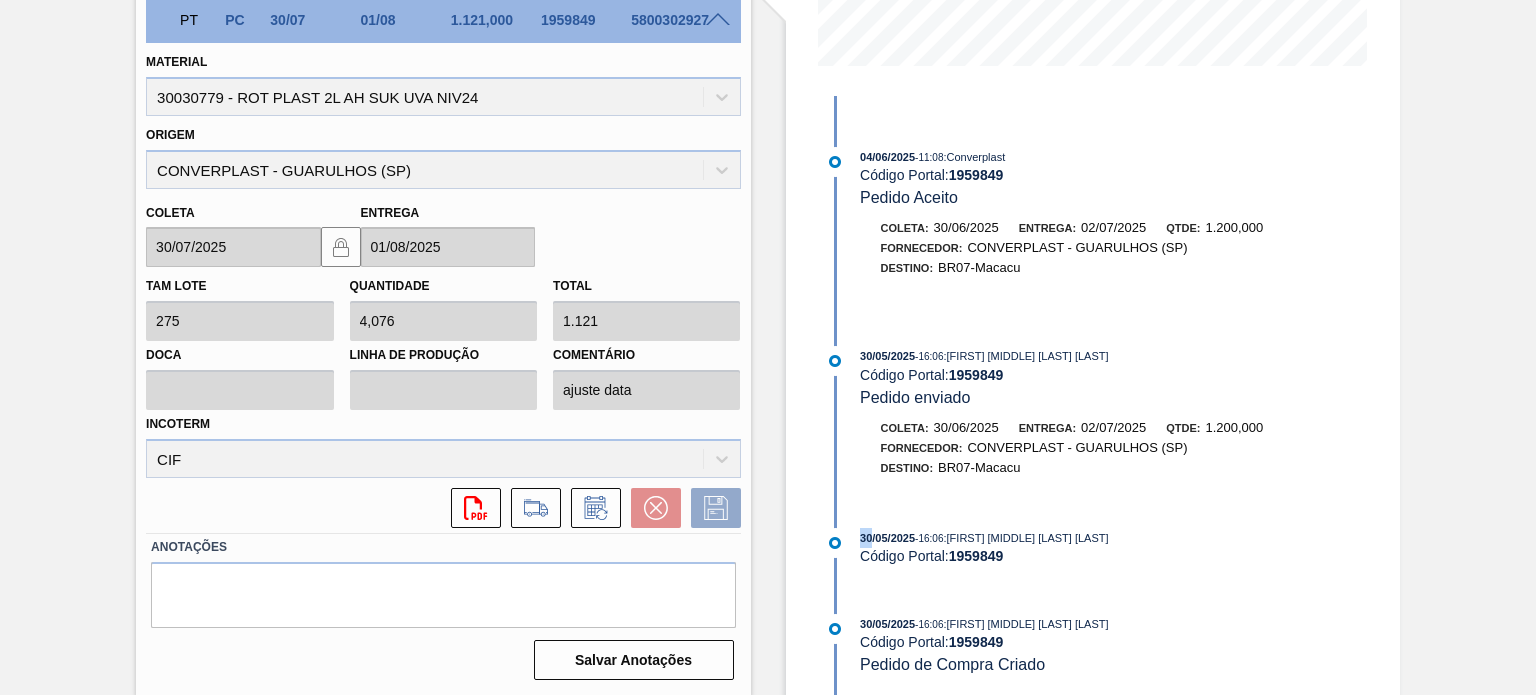click on "30/05/2025" at bounding box center (887, 538) 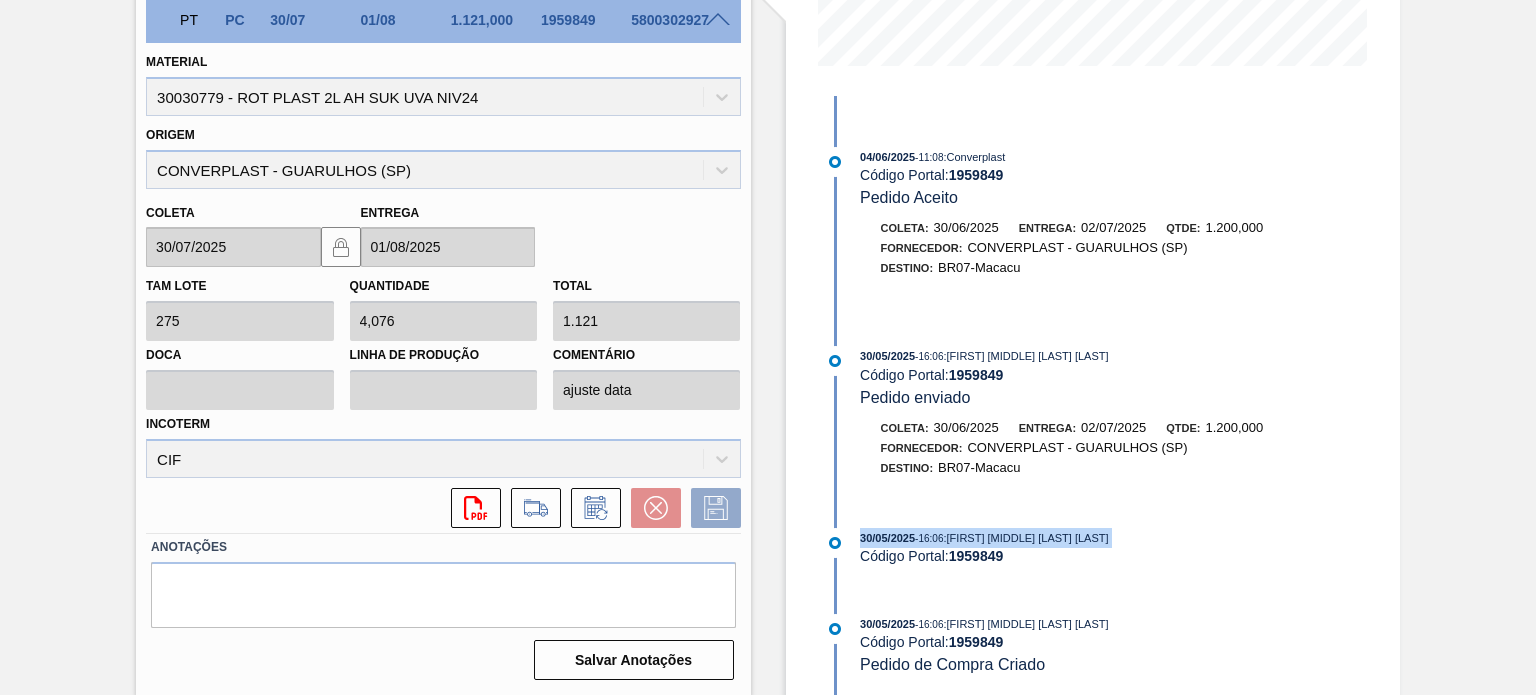 click on "30/05/2025" at bounding box center [887, 538] 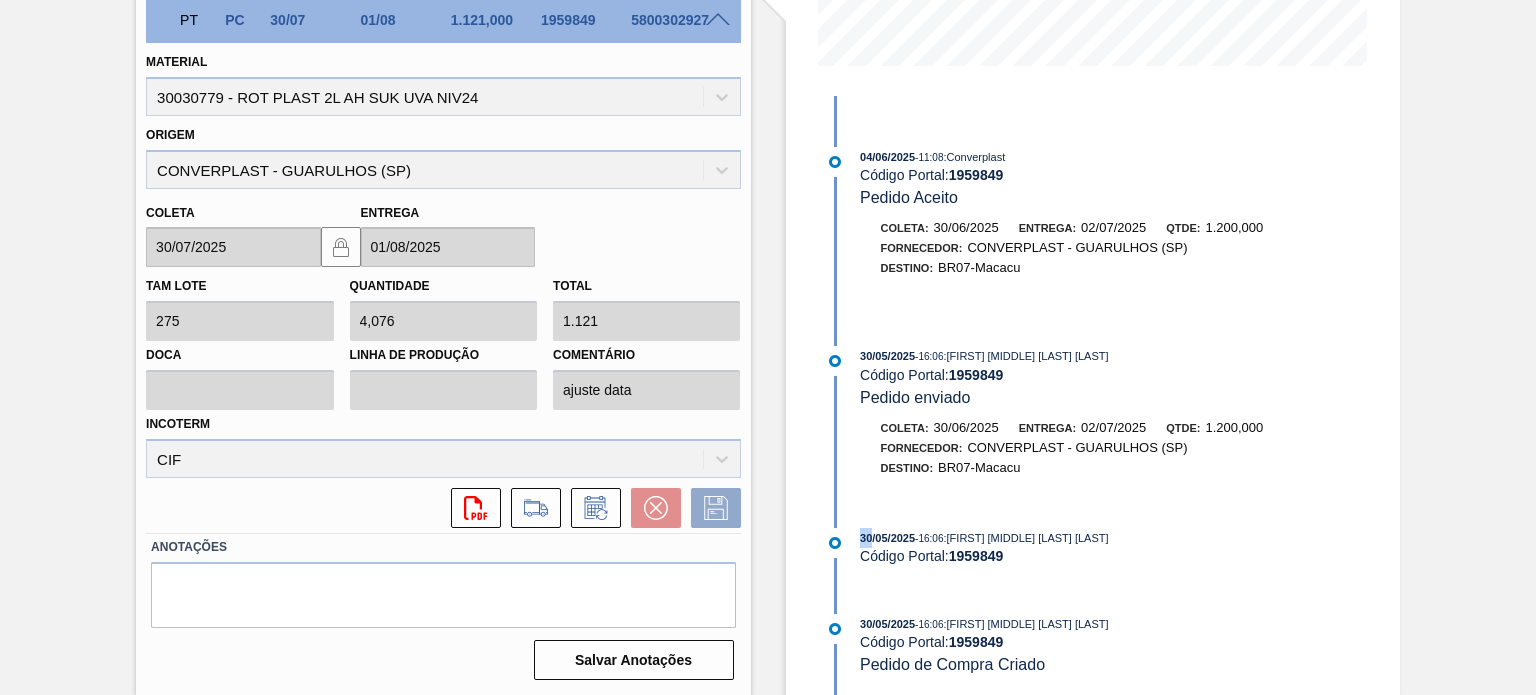 click on "30/05/2025" at bounding box center (887, 538) 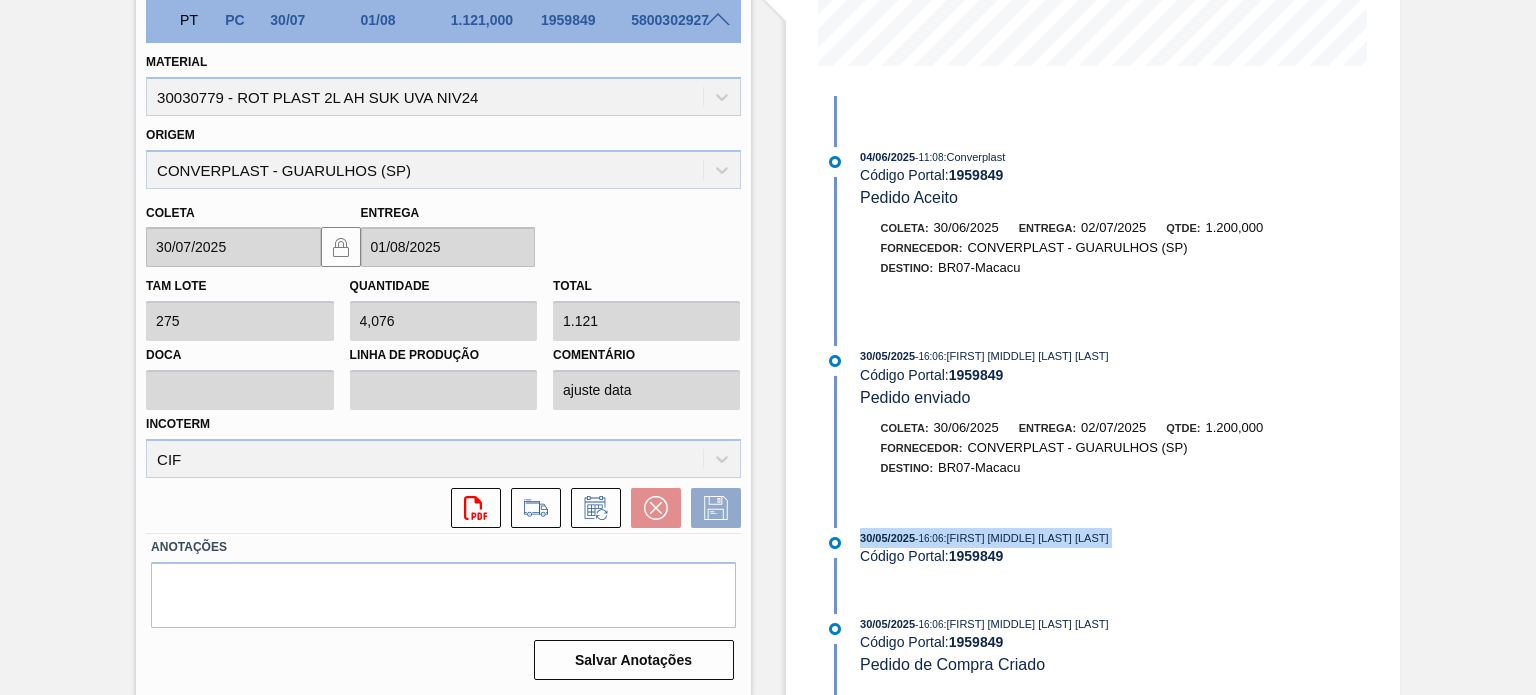 click on "30/05/2025" at bounding box center (887, 538) 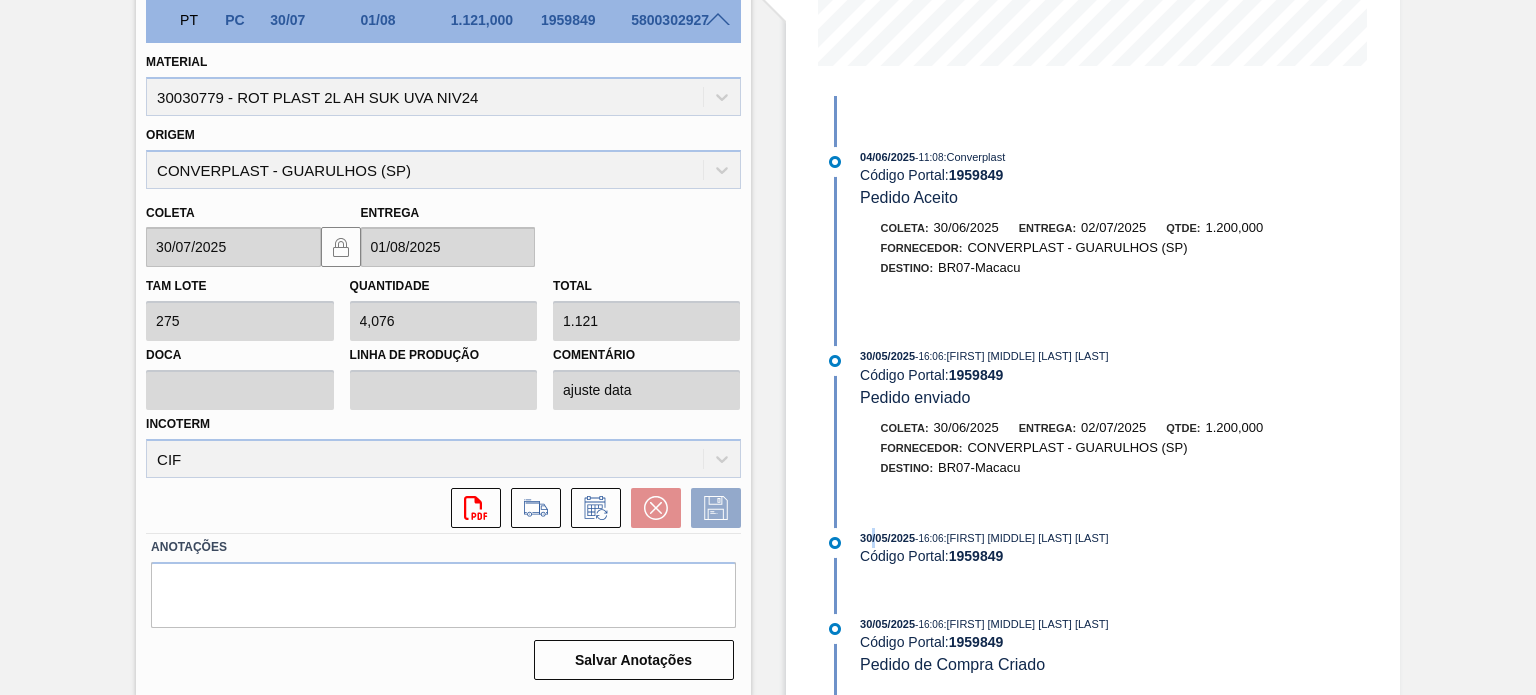 click on "30/05/2025" at bounding box center (887, 538) 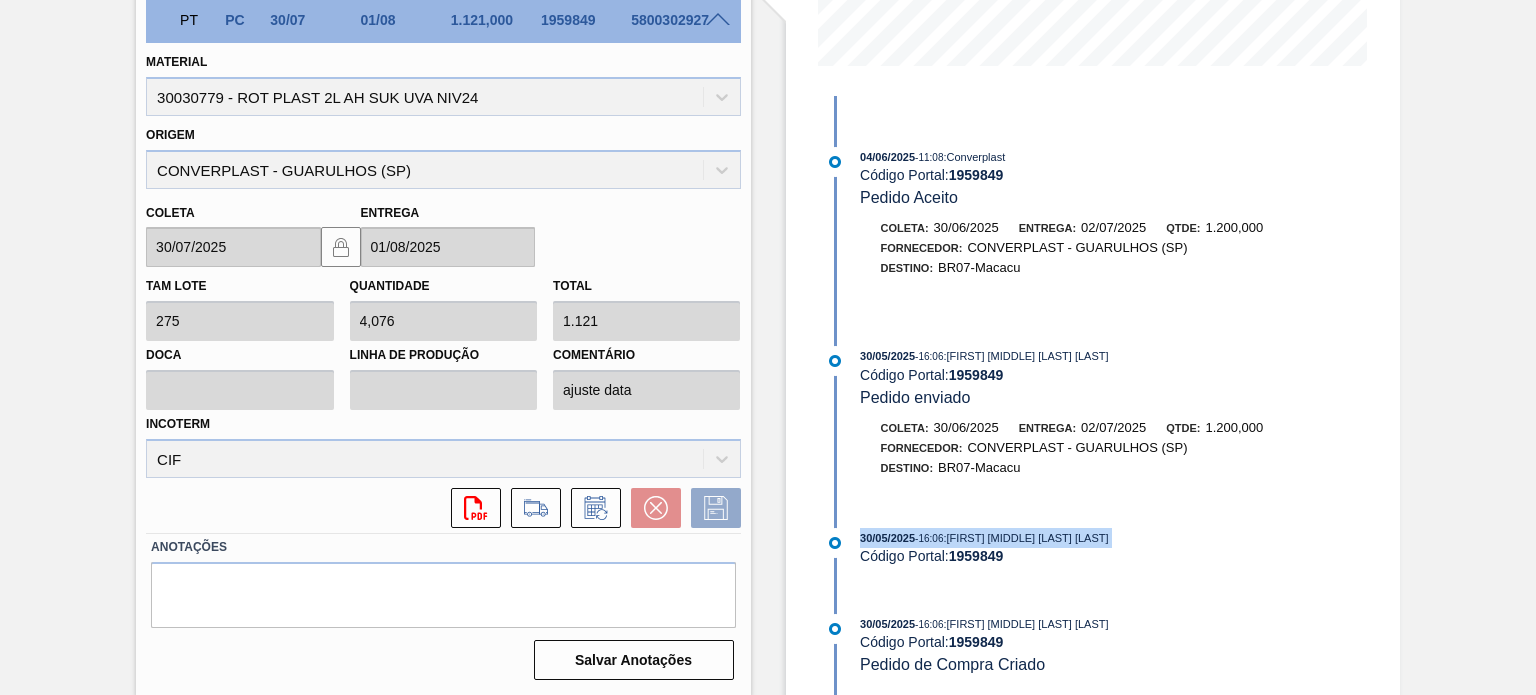 click on "30/05/2025" at bounding box center (887, 538) 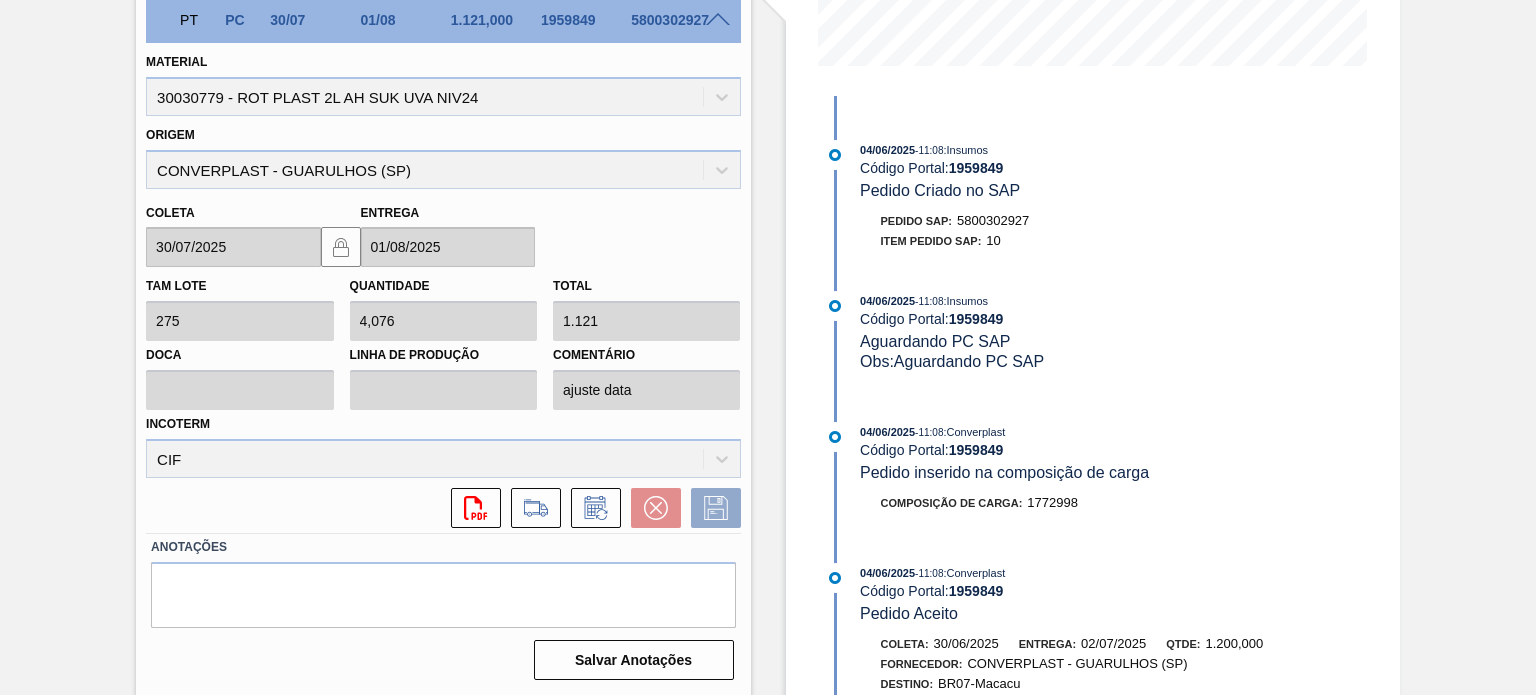 scroll, scrollTop: 2100, scrollLeft: 0, axis: vertical 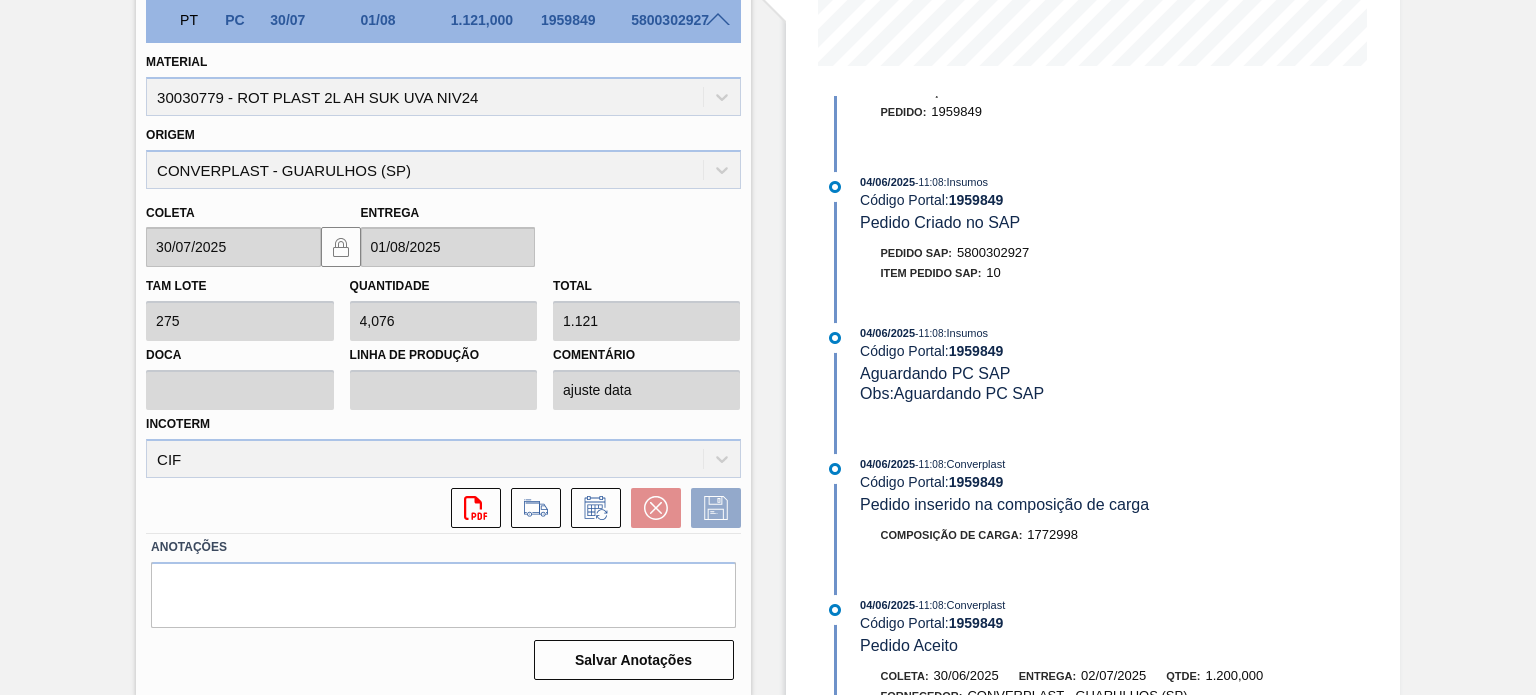 click on "Código Portal:  1959849" at bounding box center (1097, 482) 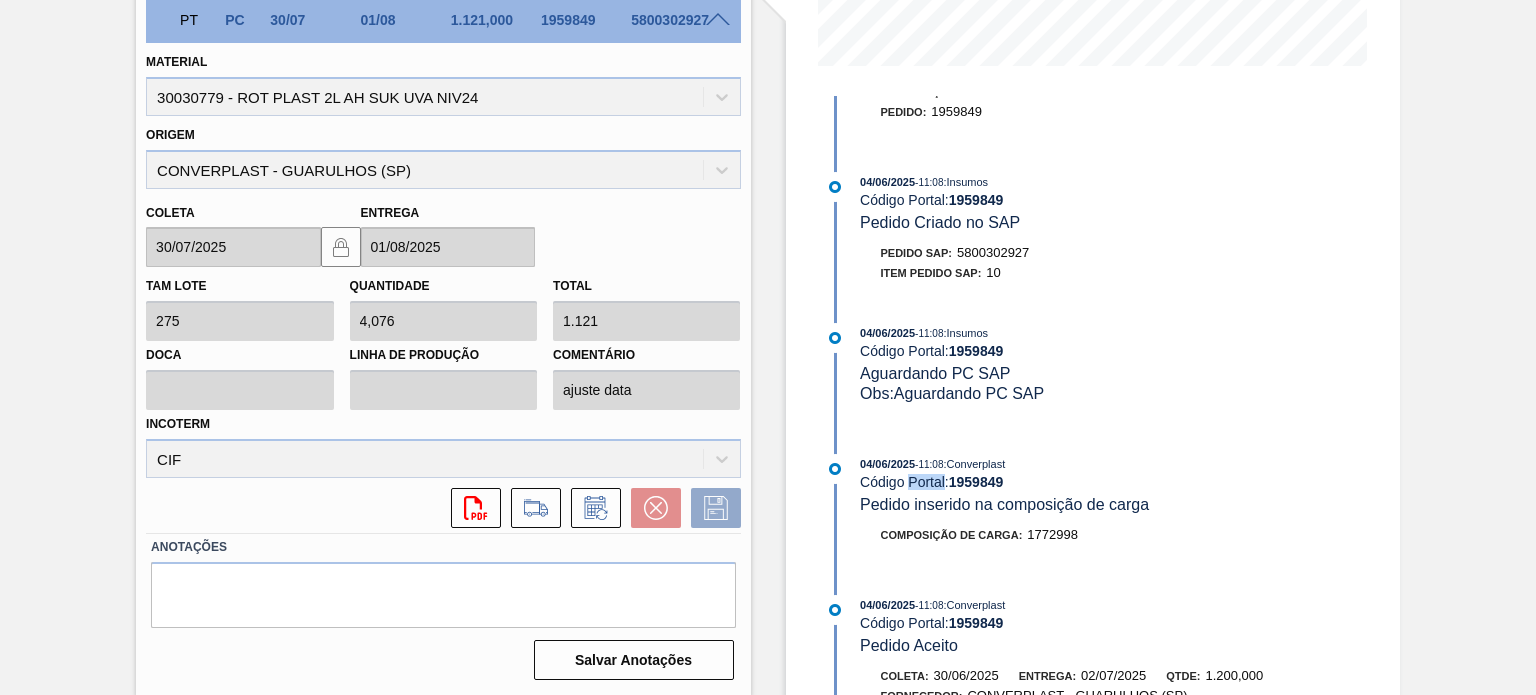 click on "Código Portal:  1959849" at bounding box center [1097, 482] 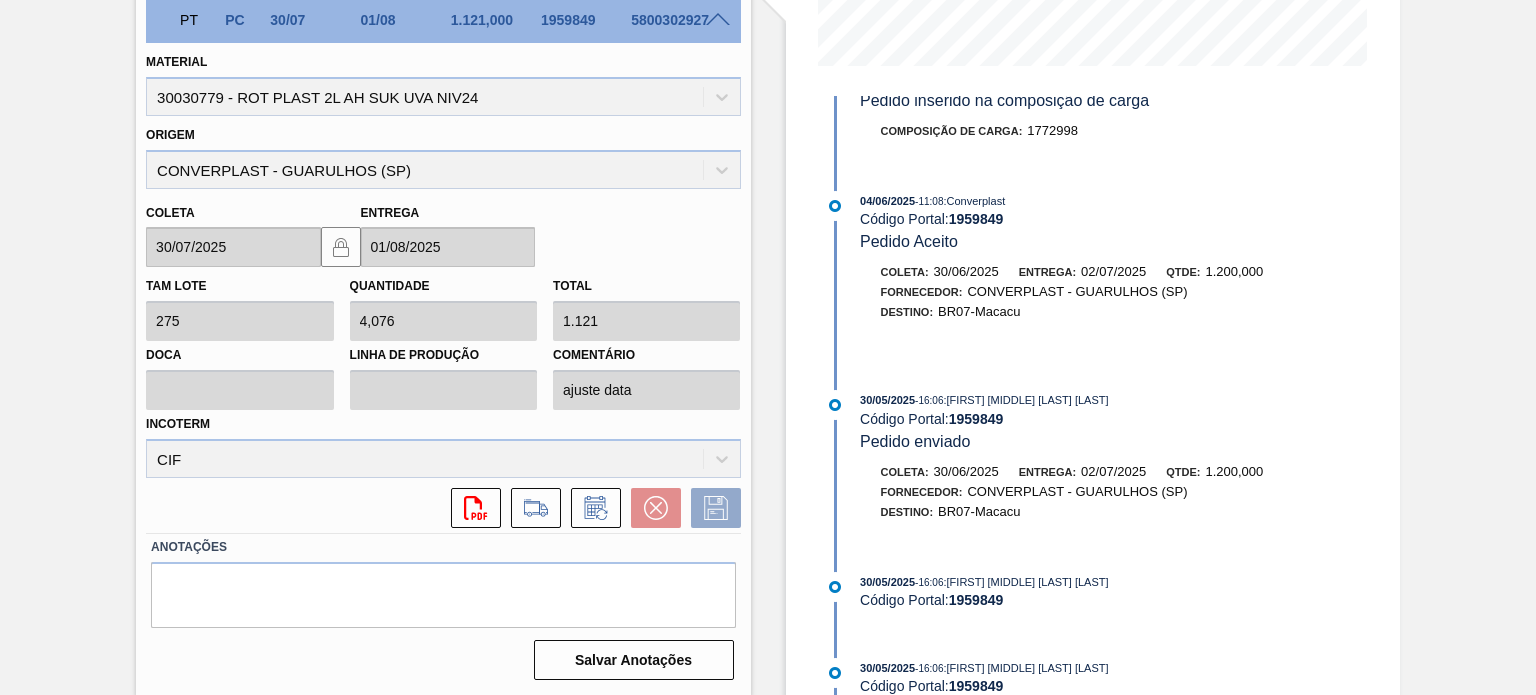 scroll, scrollTop: 2600, scrollLeft: 0, axis: vertical 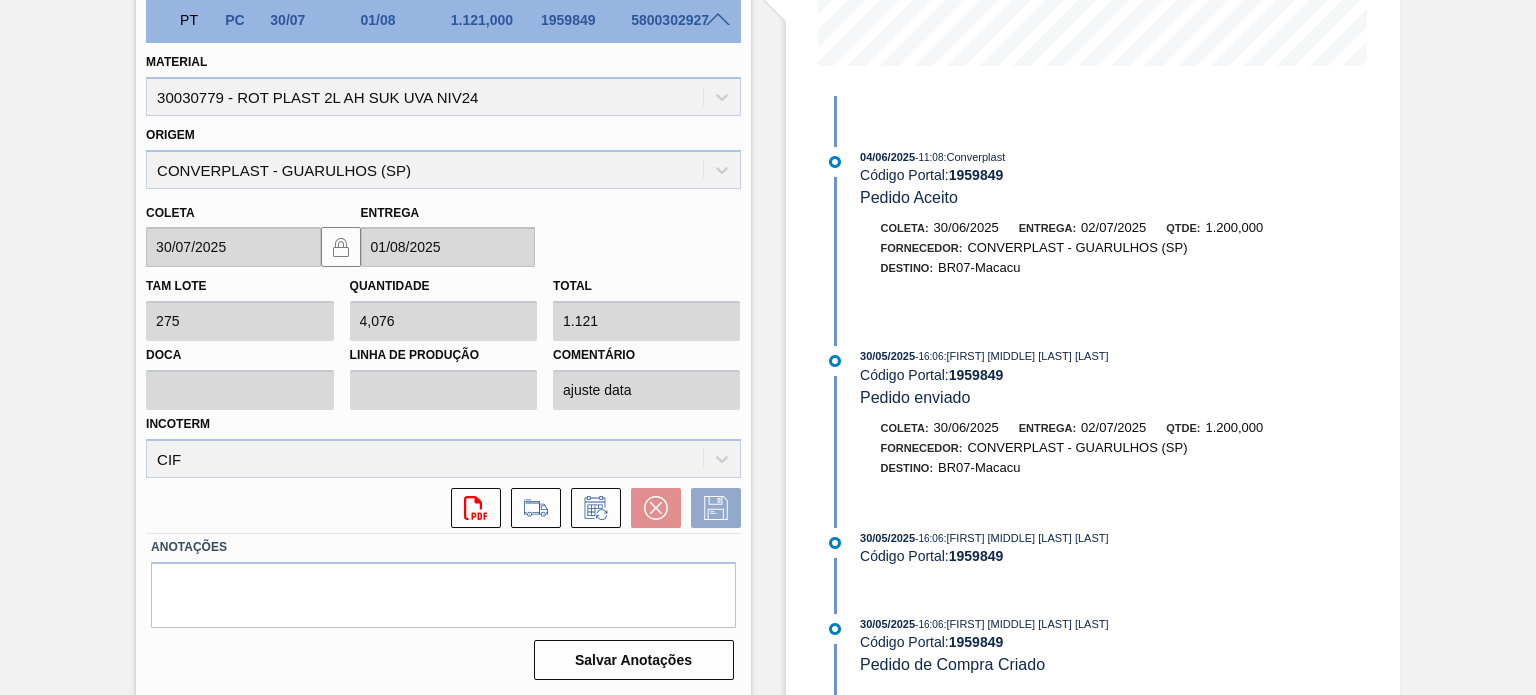 click on "30/05/2025" at bounding box center (887, 538) 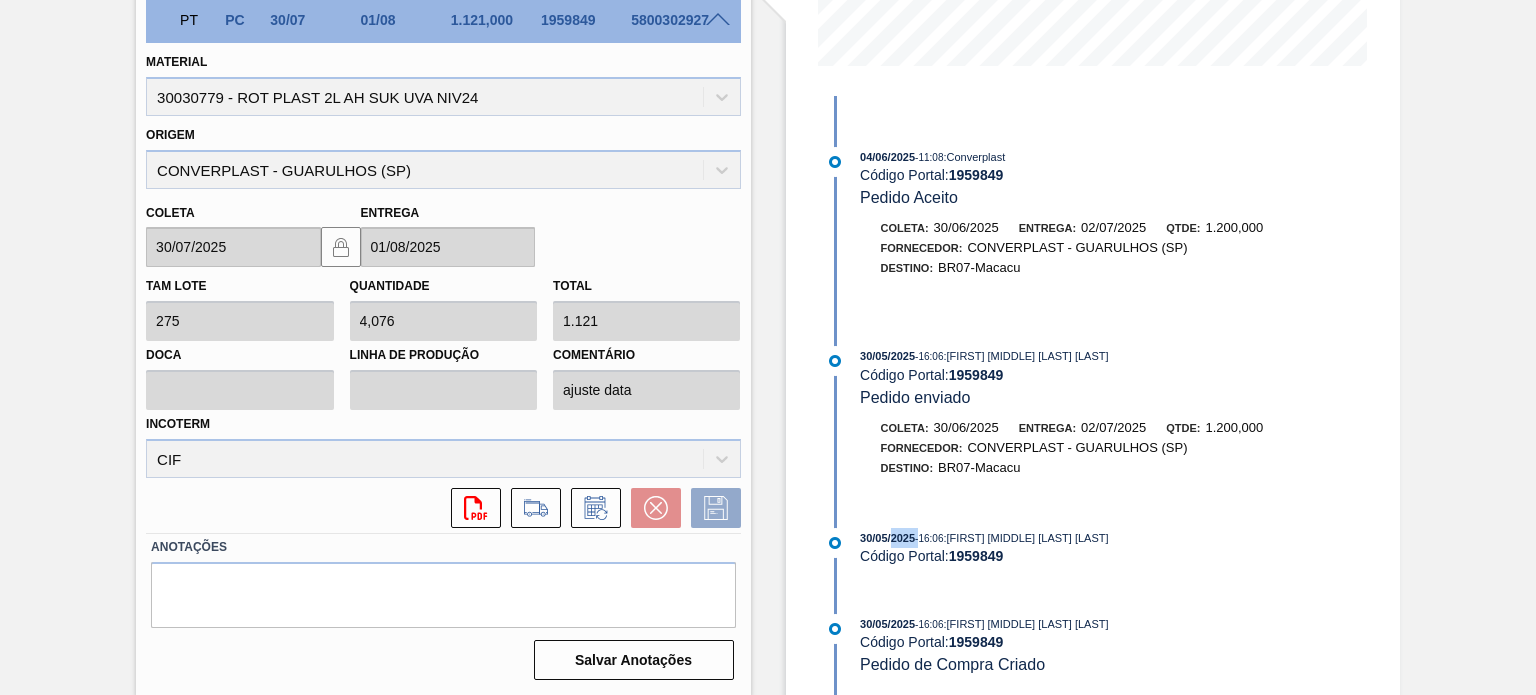 click on "30/05/2025" at bounding box center (887, 538) 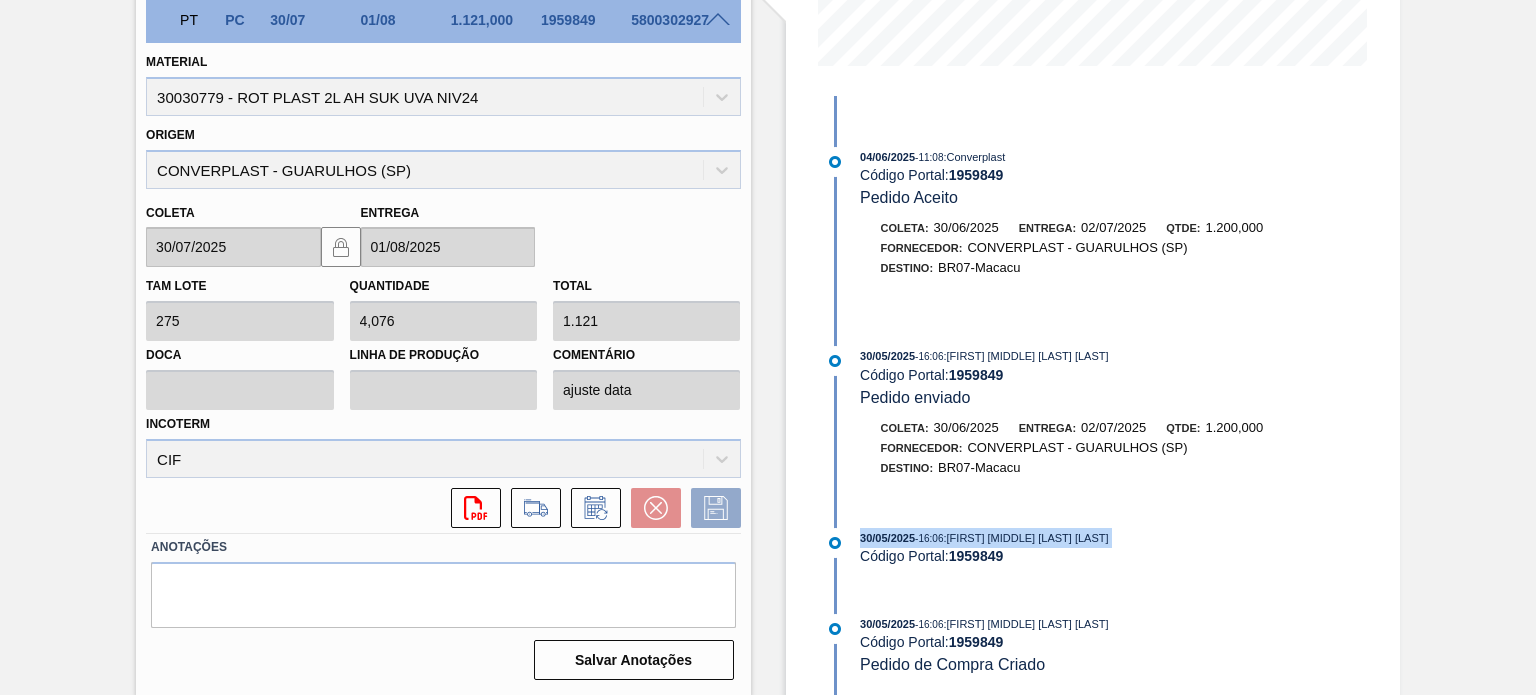 click on "30/05/2025" at bounding box center (887, 538) 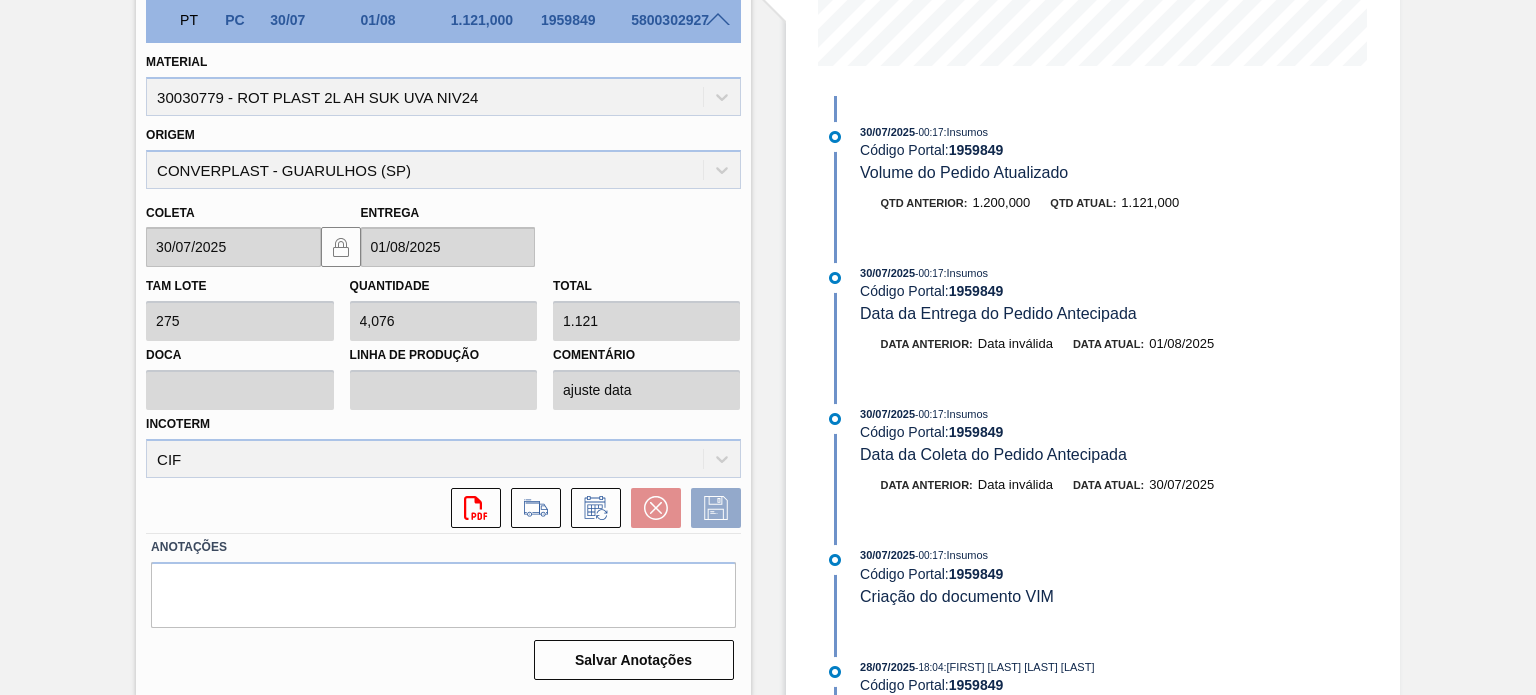 scroll, scrollTop: 0, scrollLeft: 0, axis: both 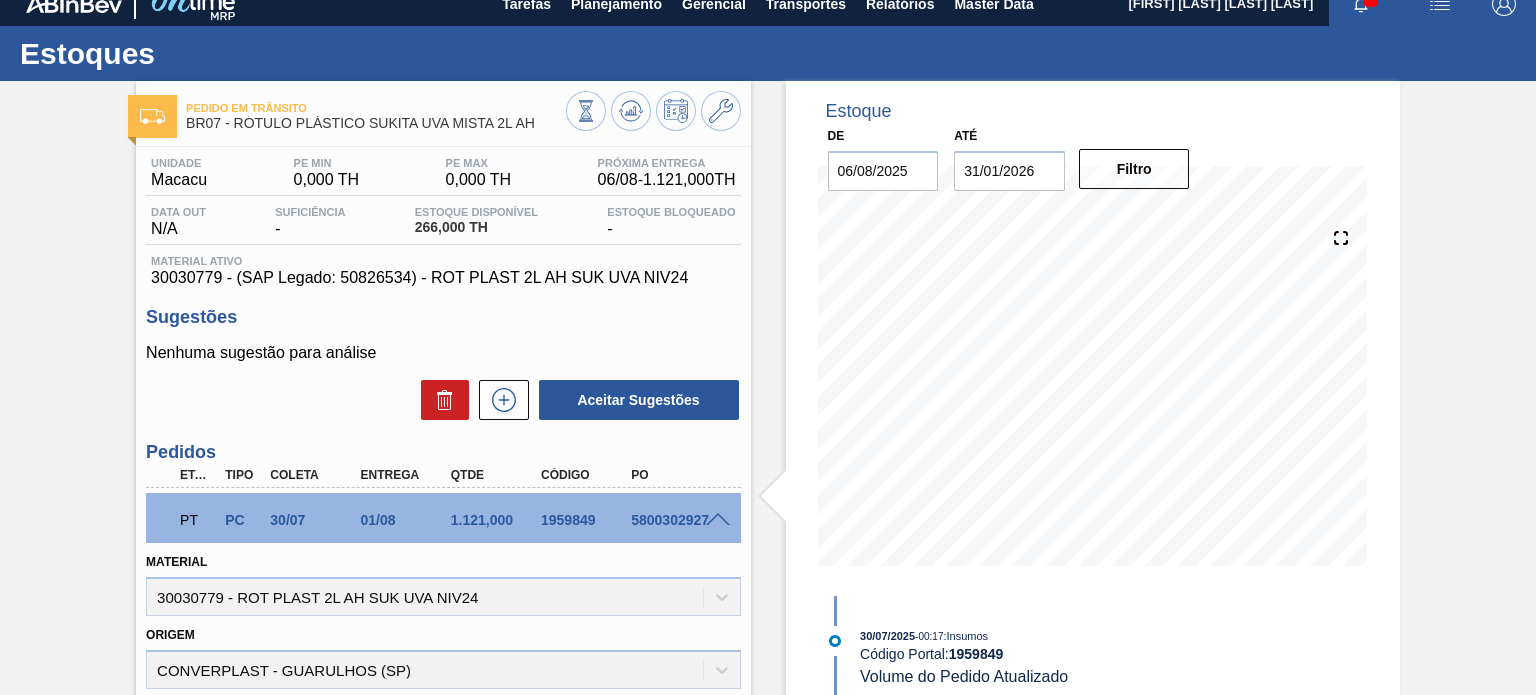 click on "1959849" at bounding box center (585, 520) 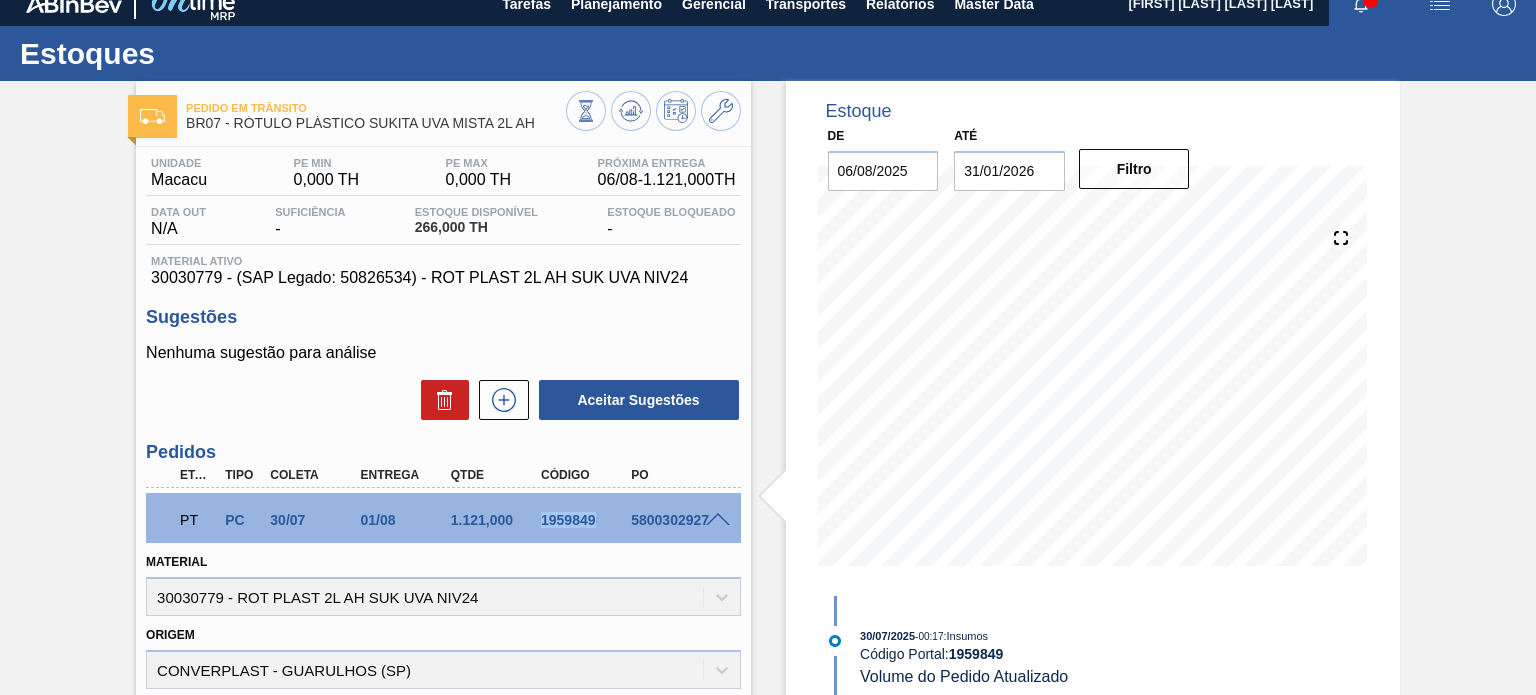 click on "1959849" at bounding box center (585, 520) 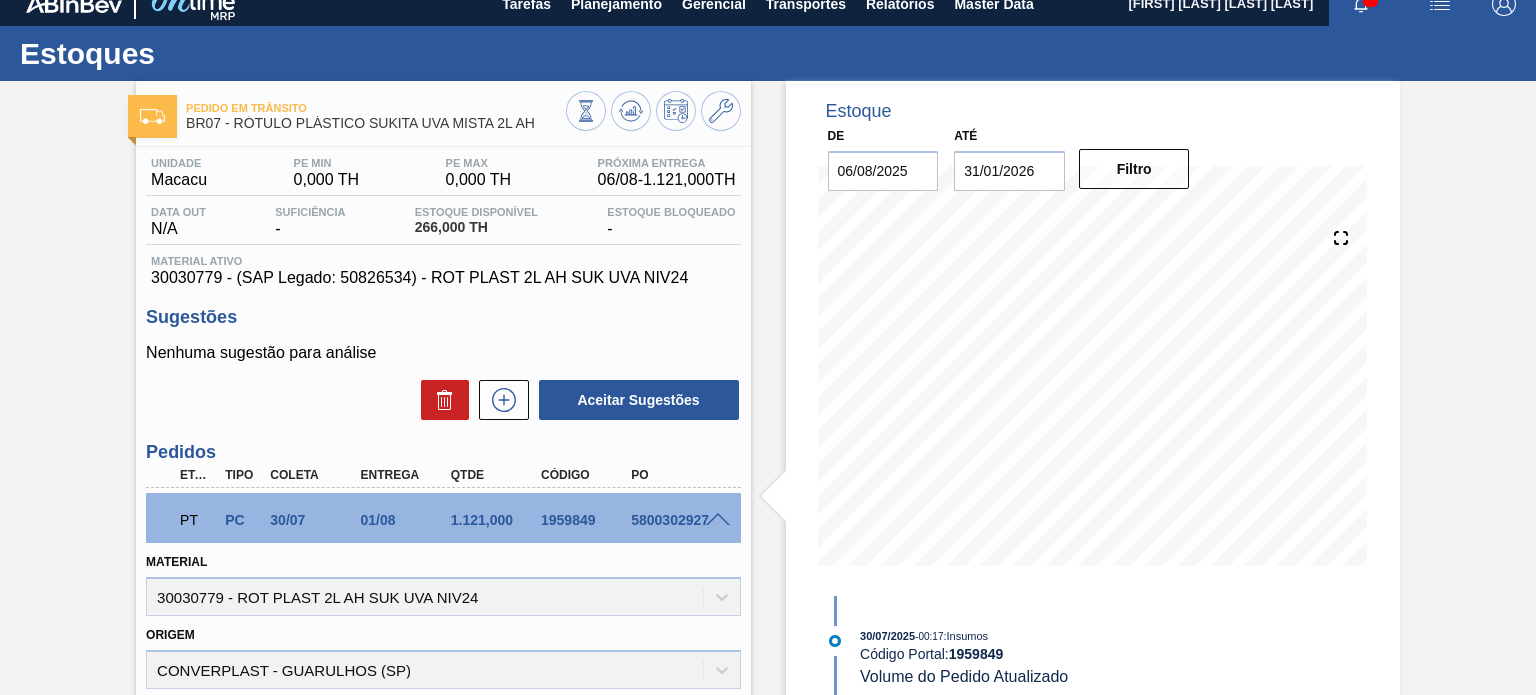 click on "5800302927" at bounding box center (675, 520) 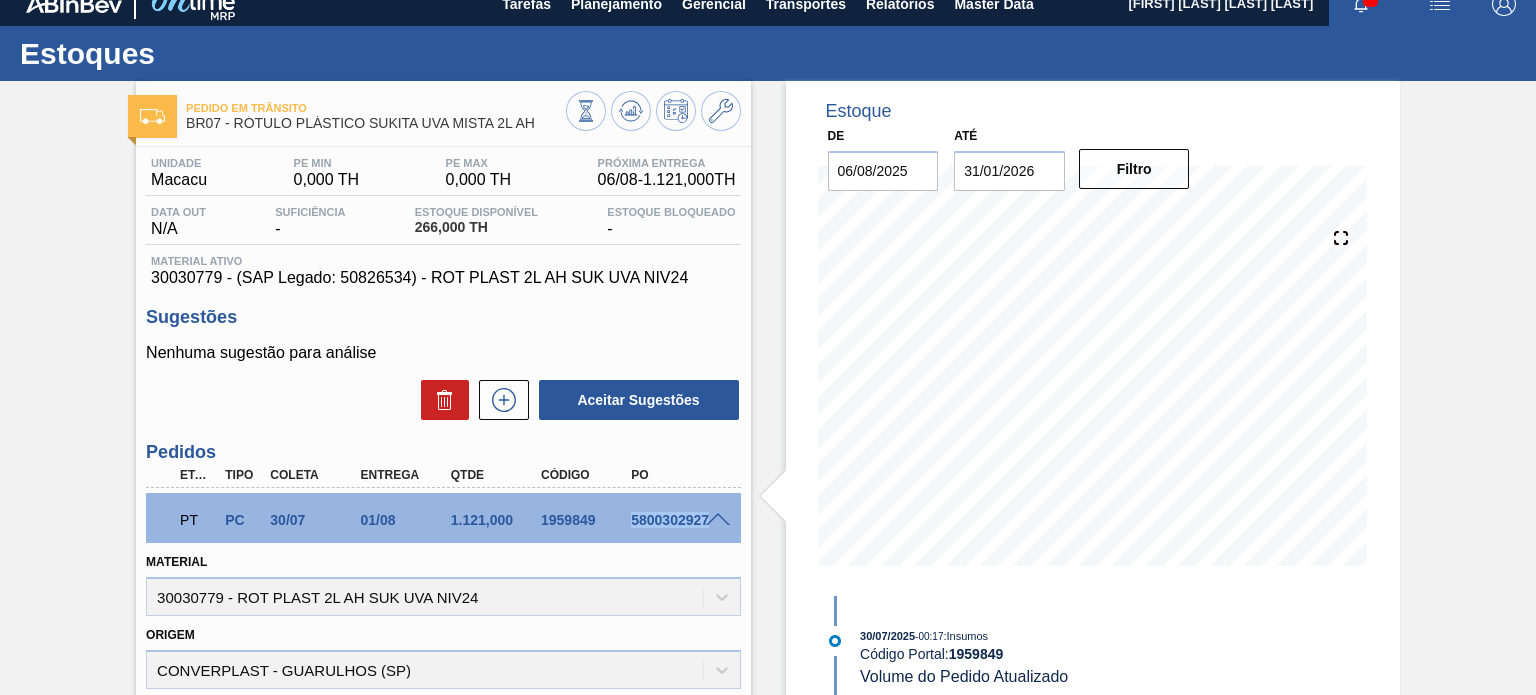 click on "5800302927" at bounding box center [675, 520] 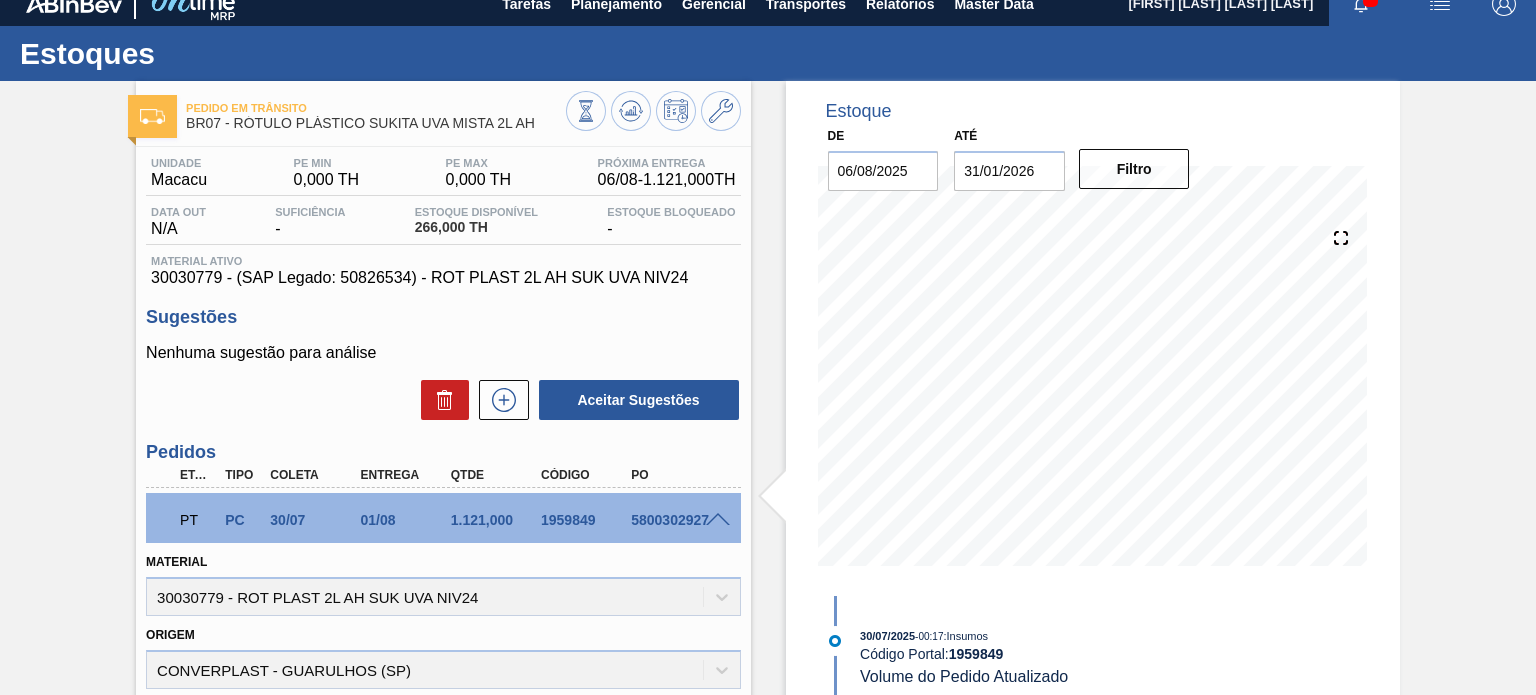 click on "1959849" at bounding box center (585, 520) 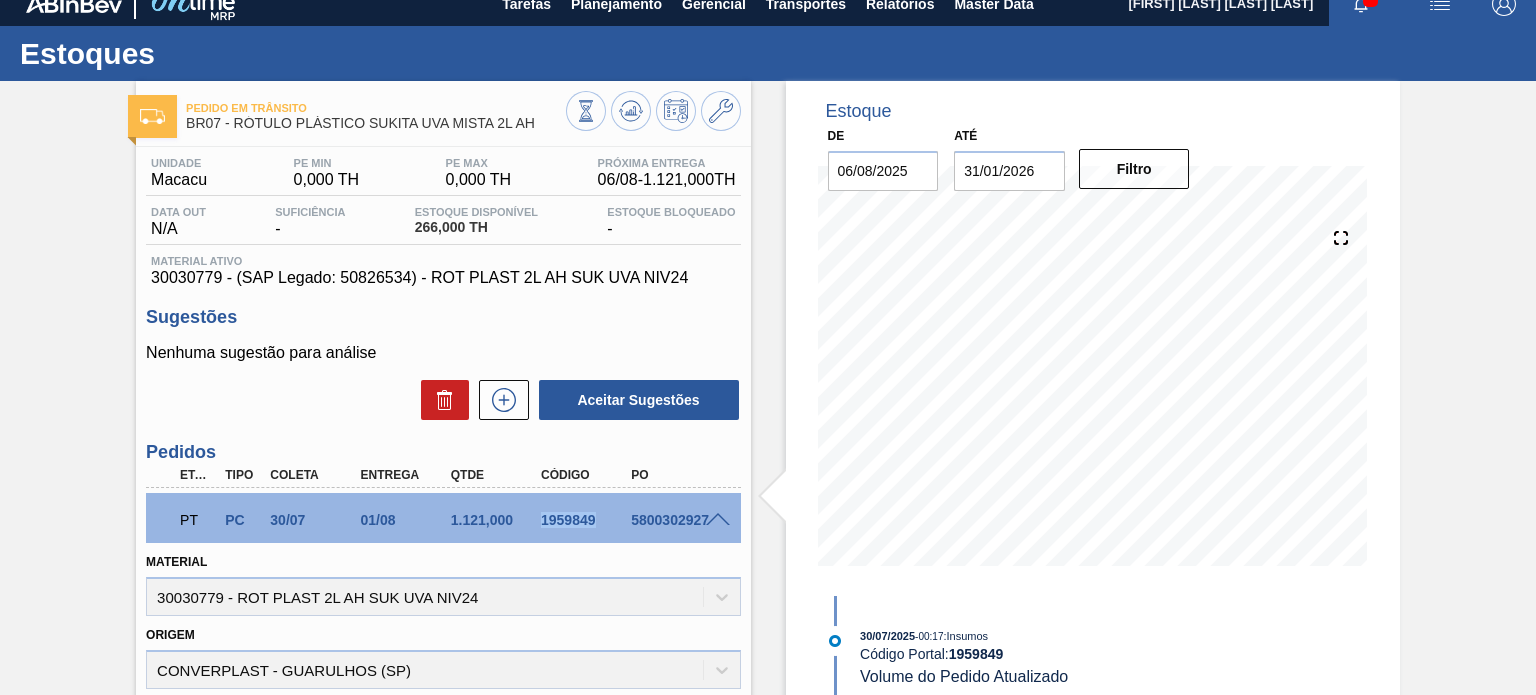 click on "1959849" at bounding box center [585, 520] 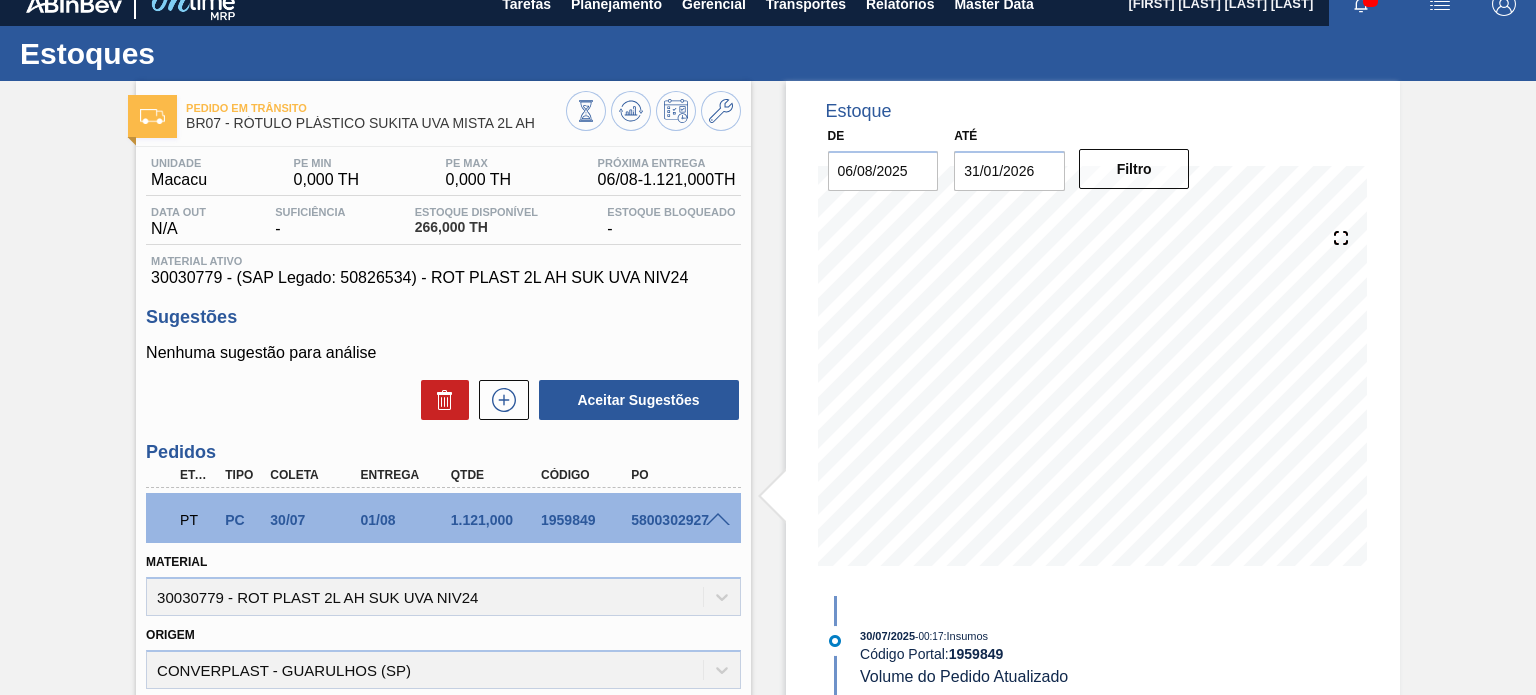 click at bounding box center [718, 520] 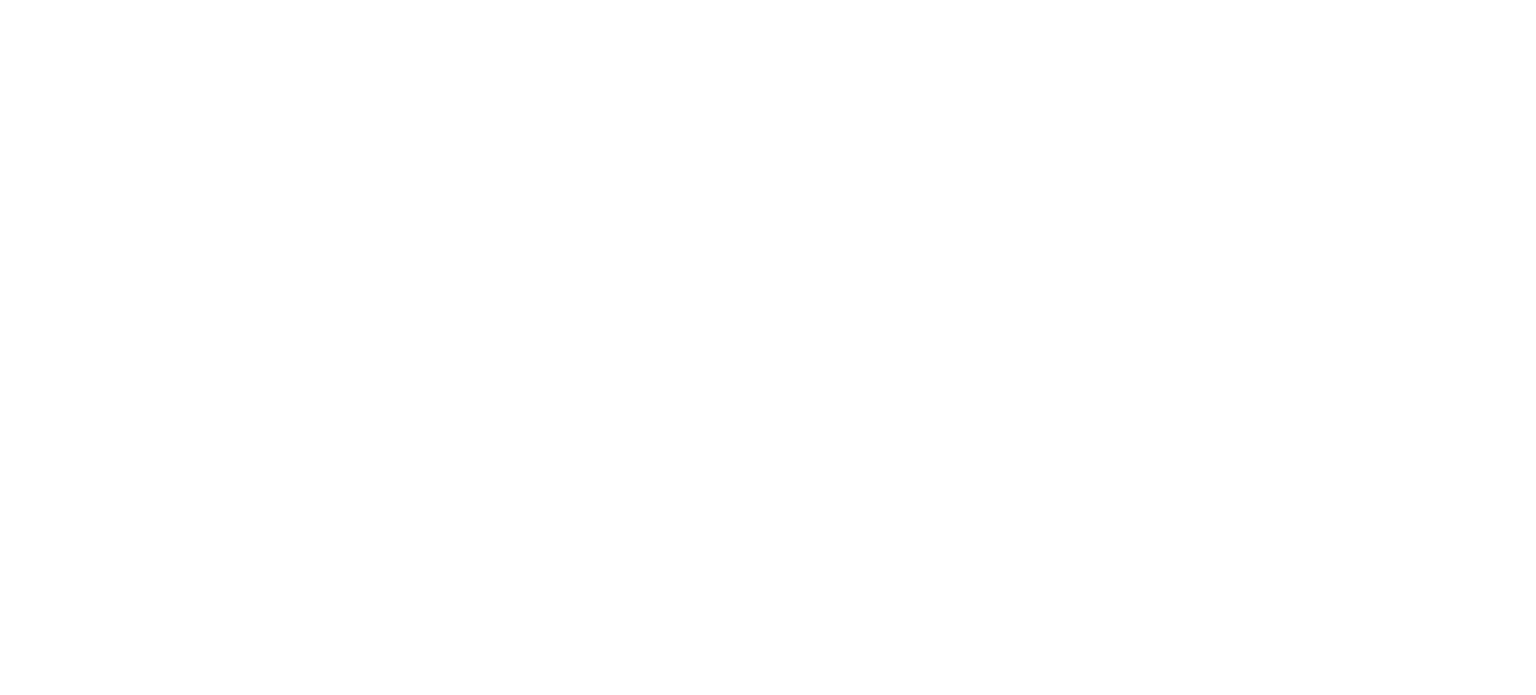 scroll, scrollTop: 0, scrollLeft: 0, axis: both 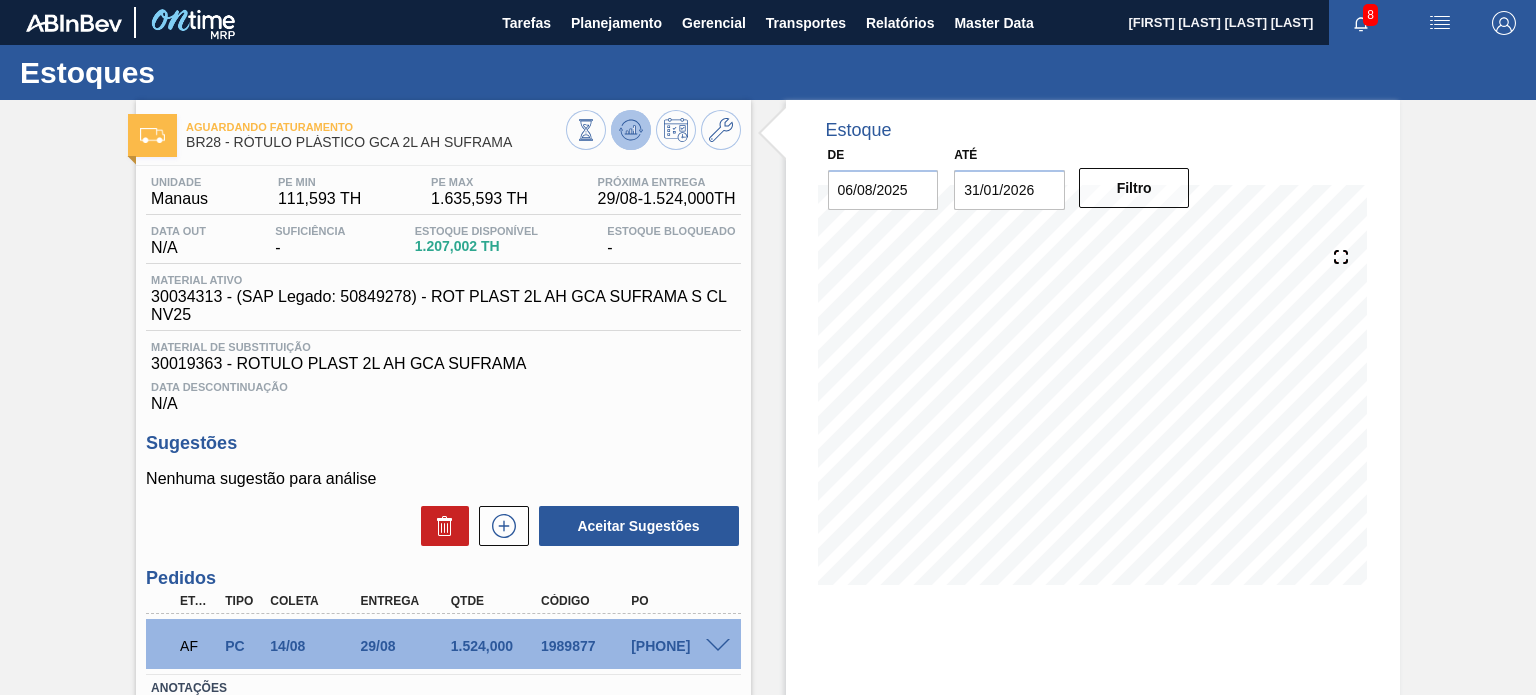 click at bounding box center [631, 130] 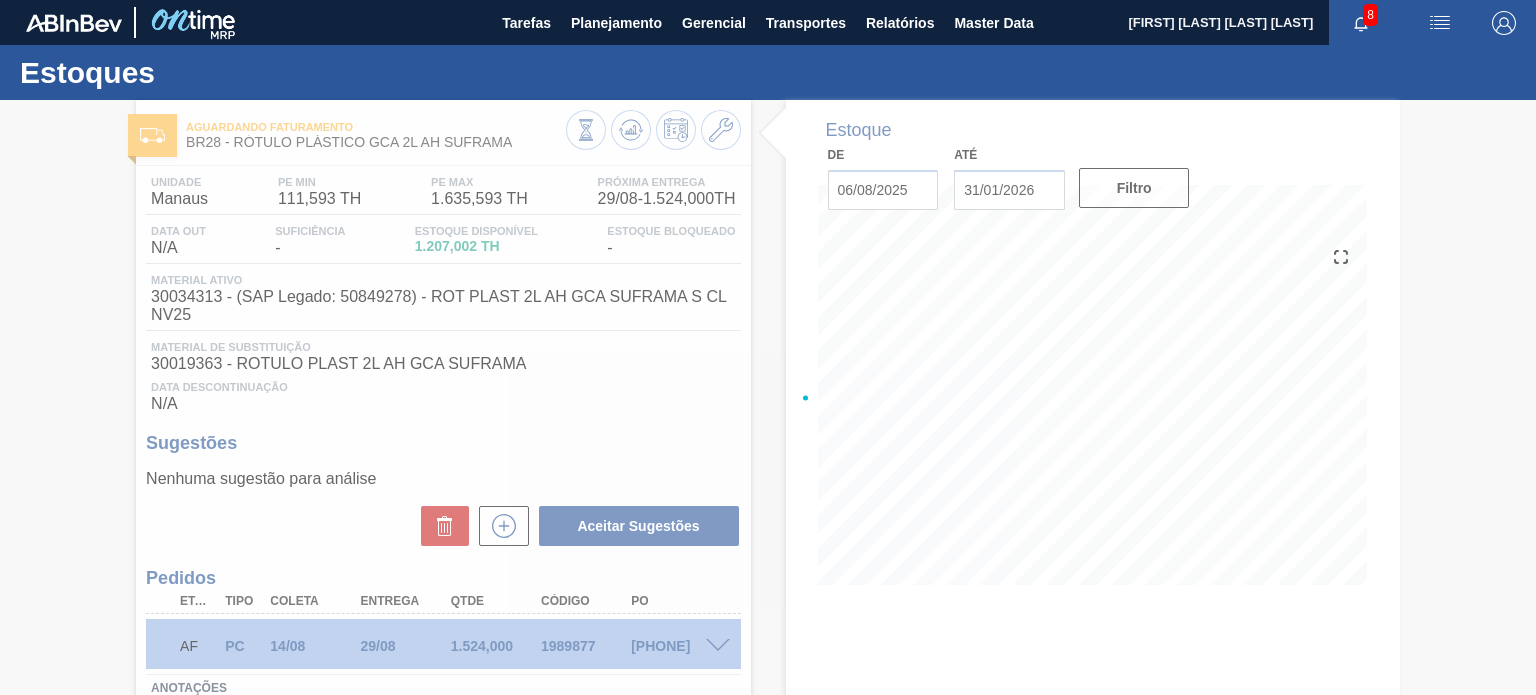type 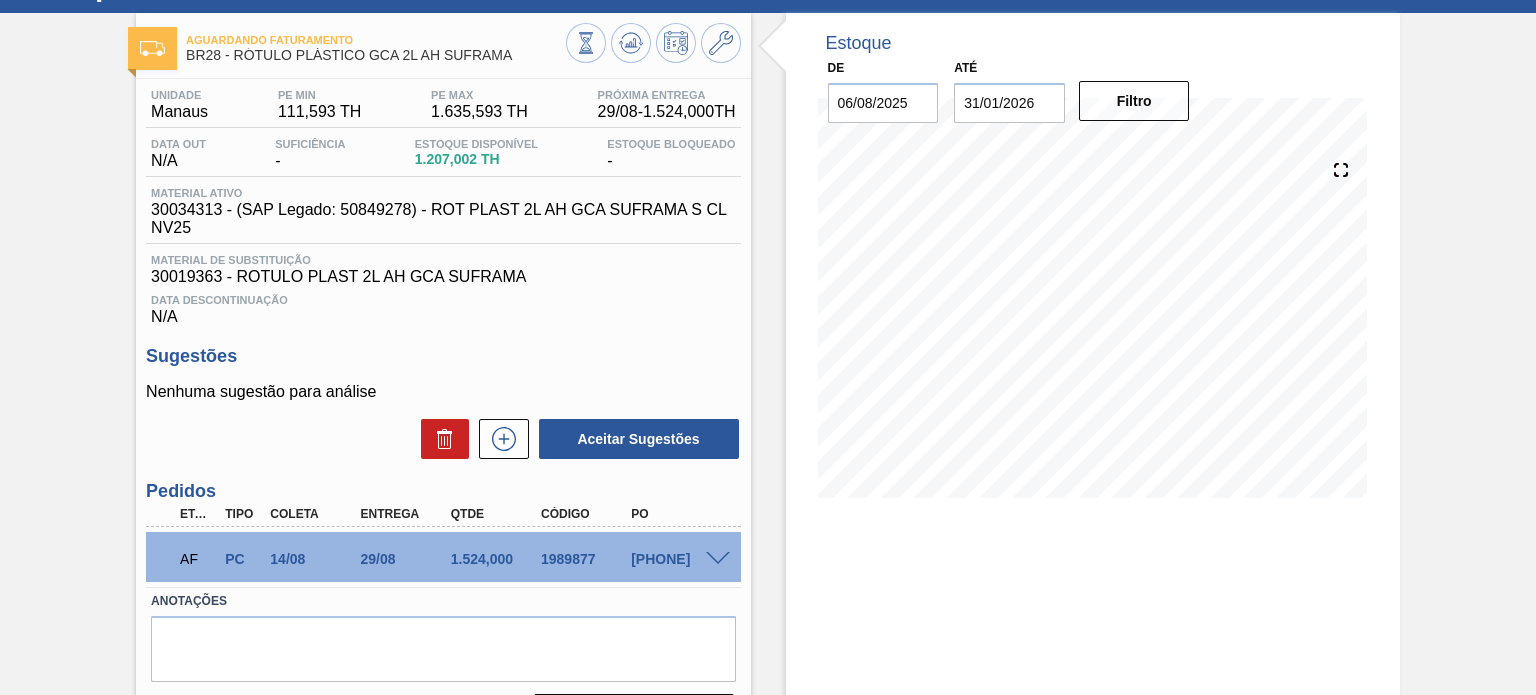 scroll, scrollTop: 64, scrollLeft: 0, axis: vertical 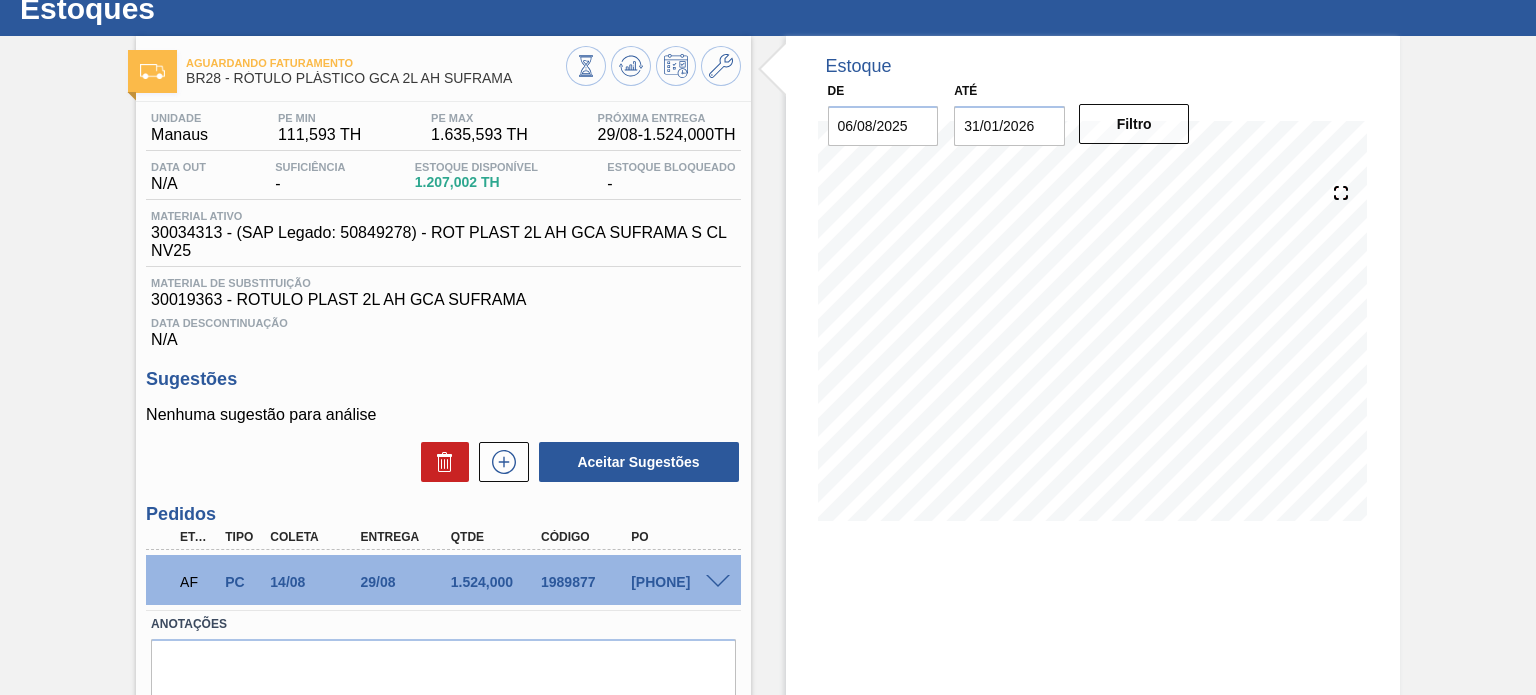 click on "1.207,002 TH" at bounding box center (476, 182) 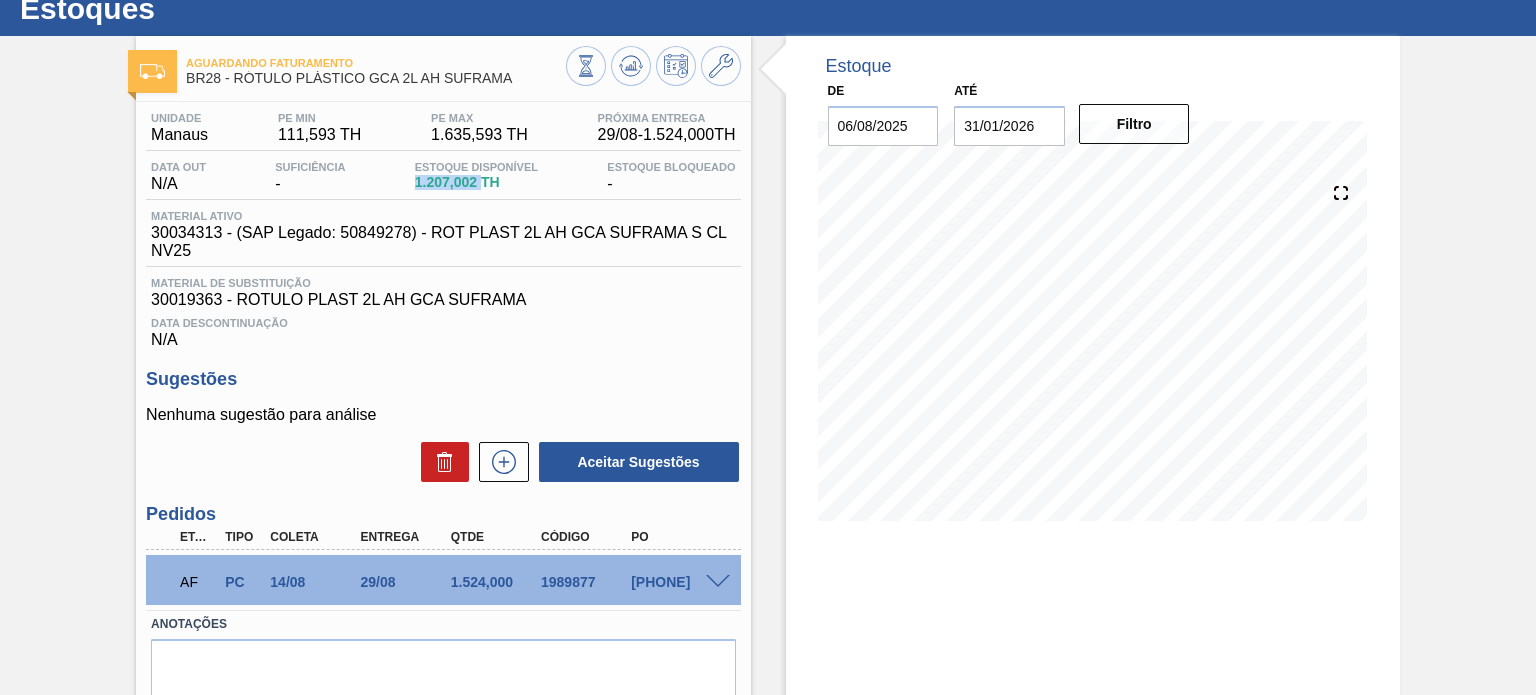 click on "1.207,002 TH" at bounding box center [476, 182] 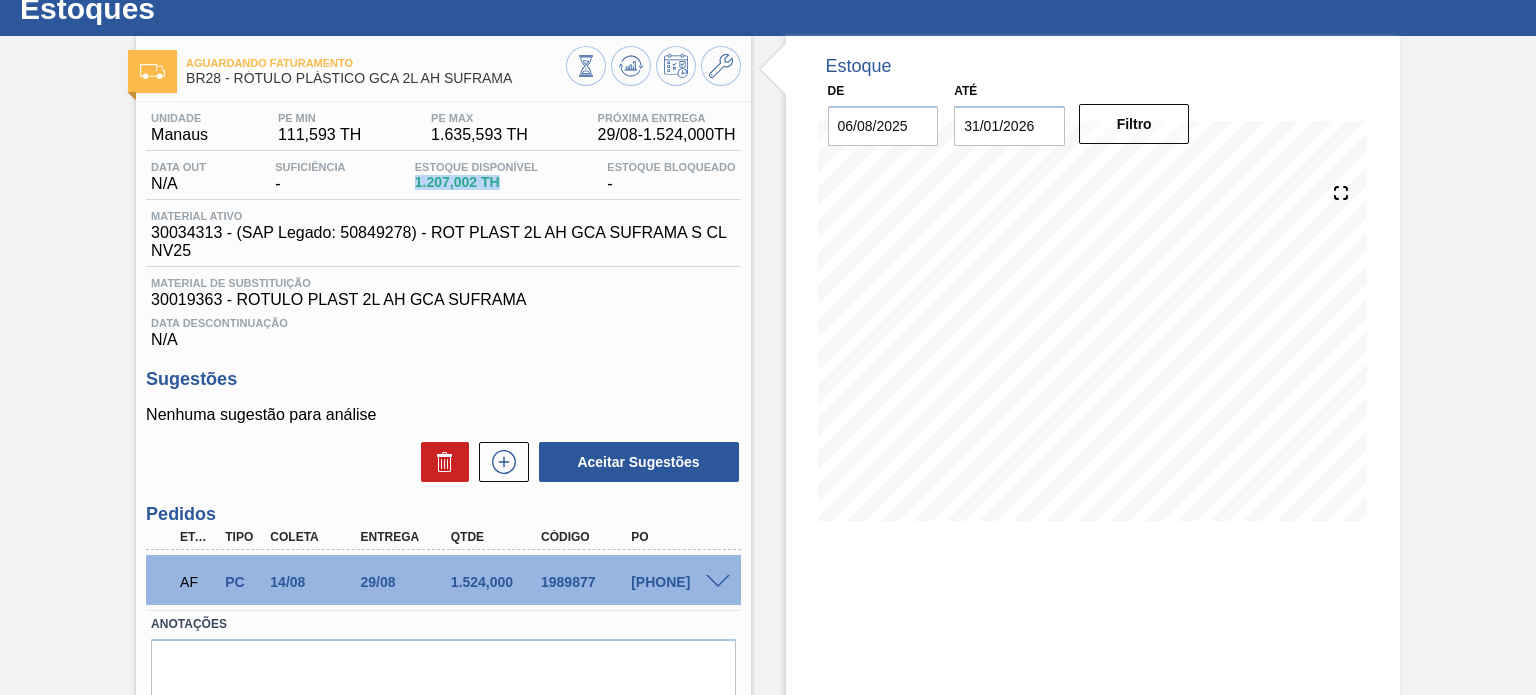 click on "1.207,002 TH" at bounding box center [476, 182] 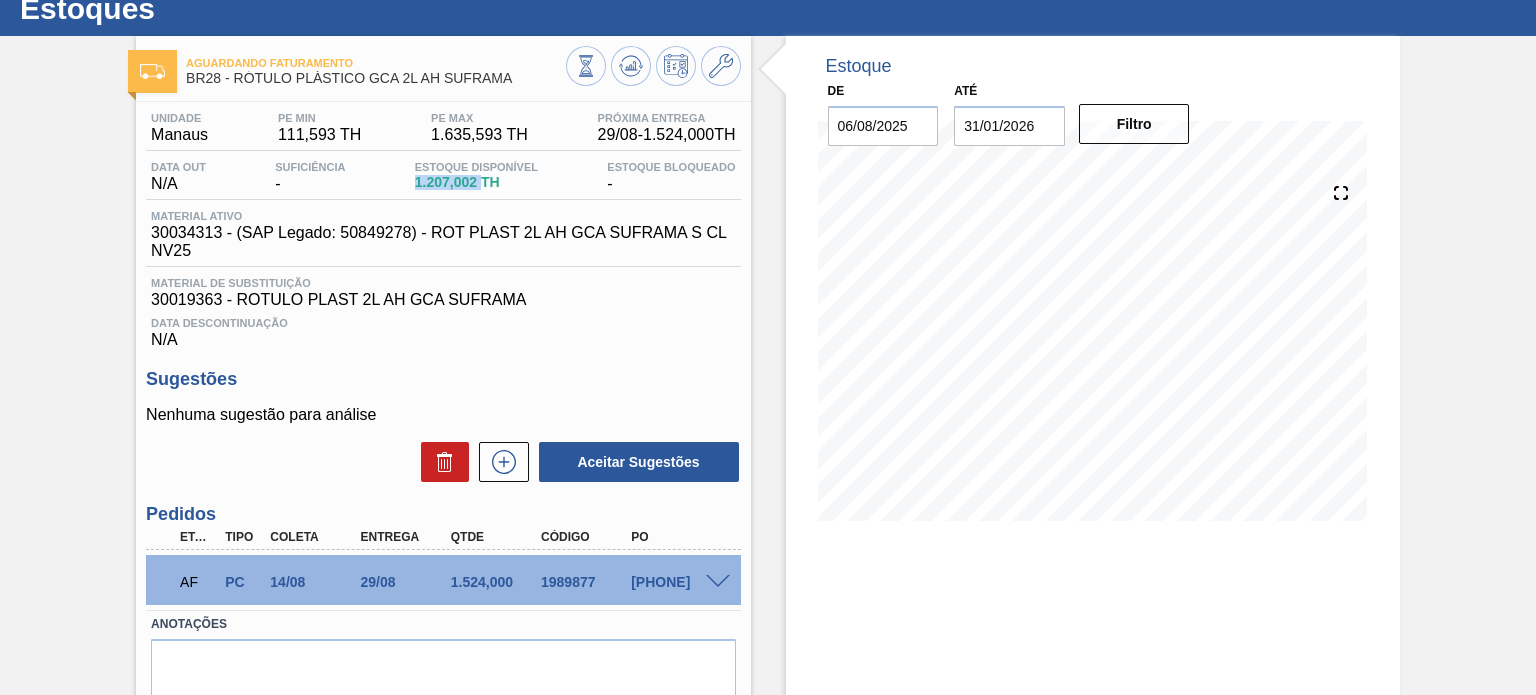 click on "1.207,002 TH" at bounding box center (476, 182) 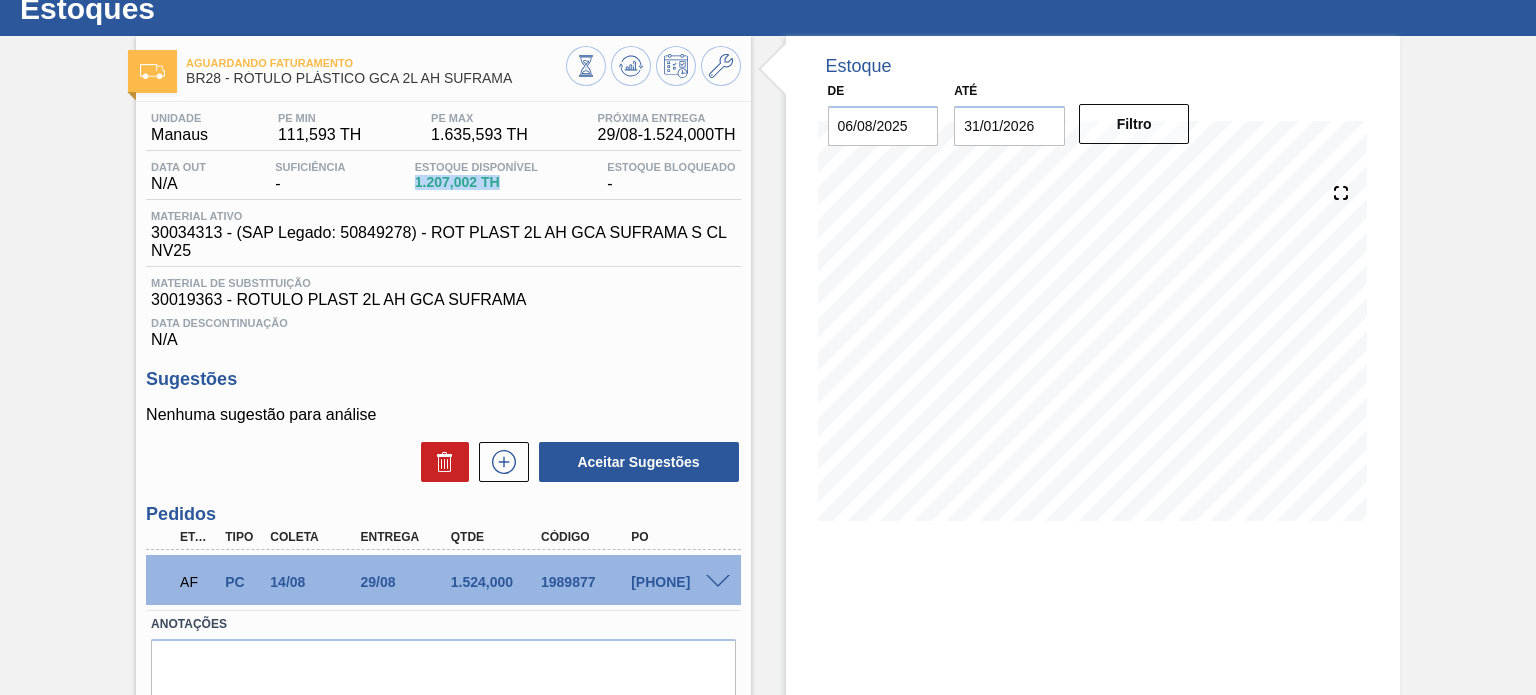 click on "1.207,002 TH" at bounding box center (476, 182) 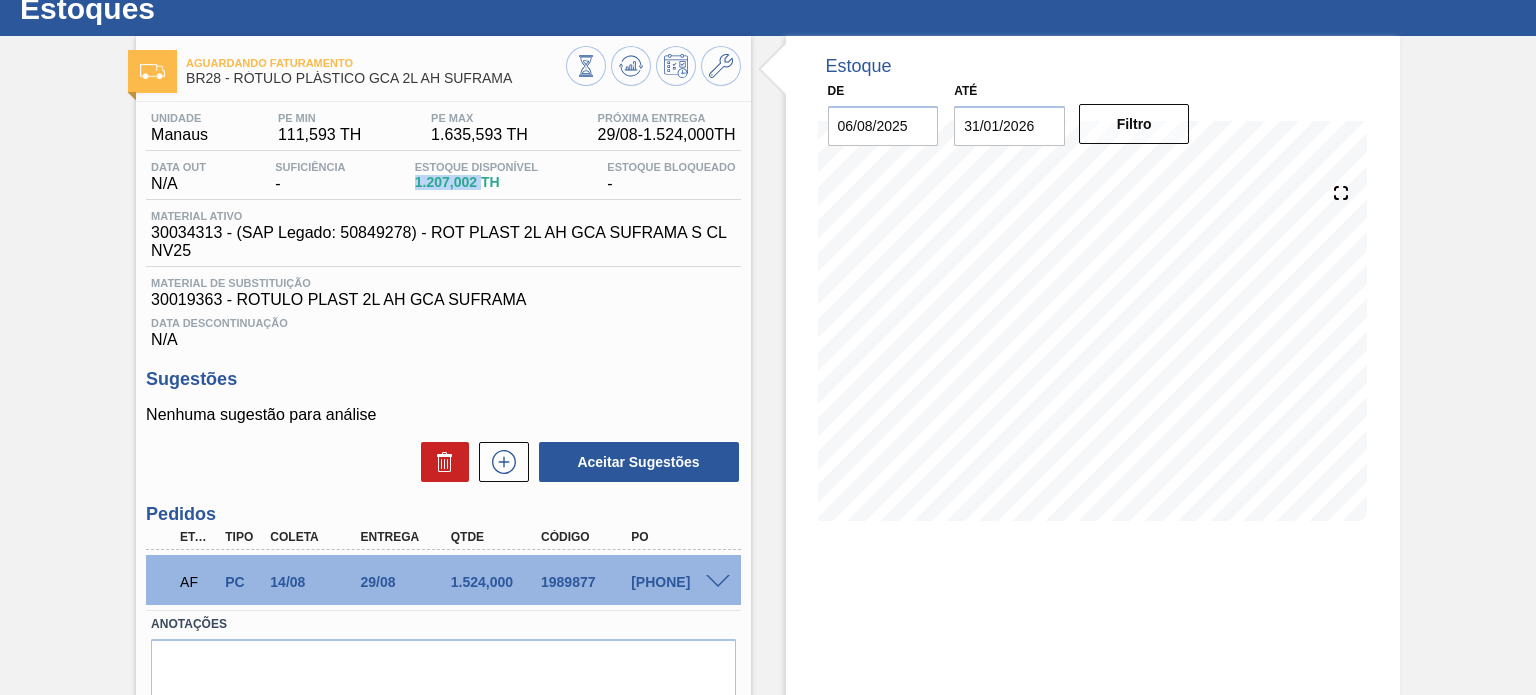 click on "1.207,002 TH" at bounding box center [476, 182] 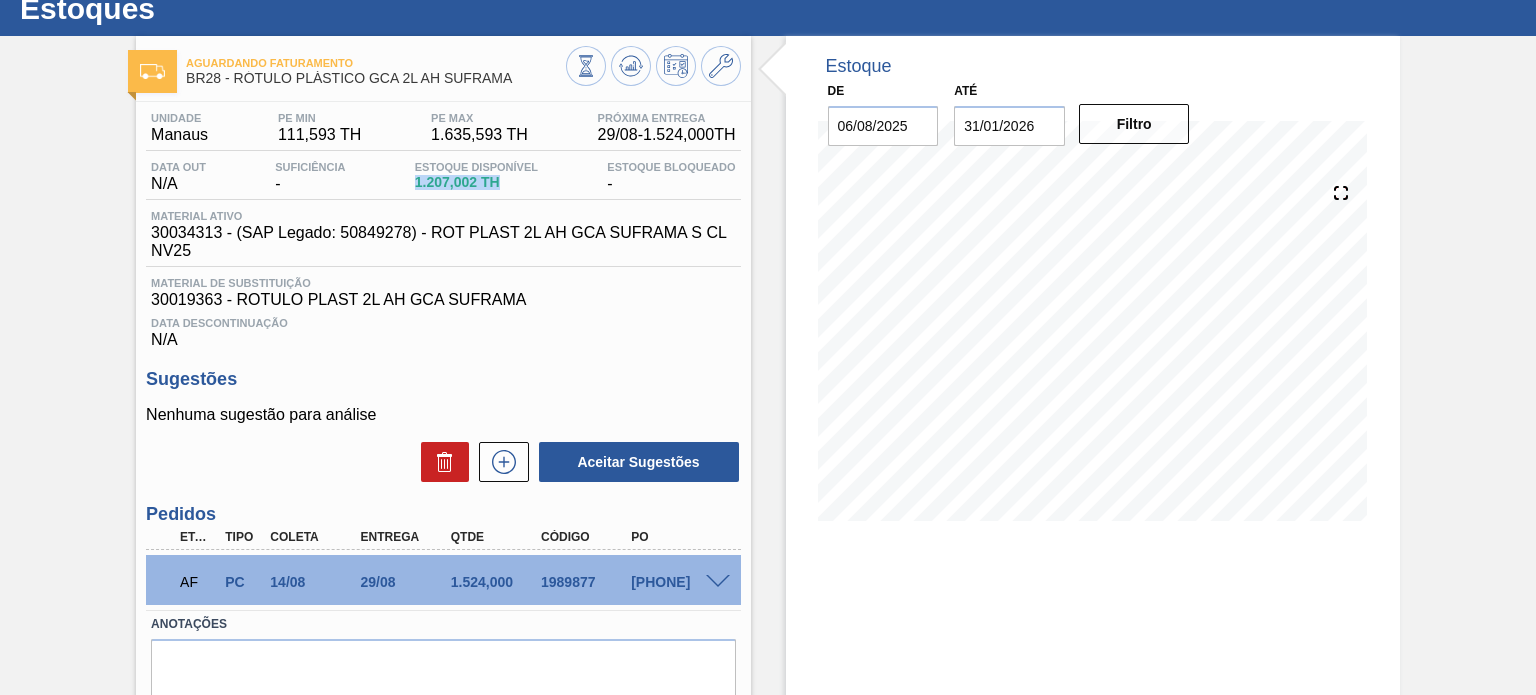 click on "1.207,002 TH" at bounding box center (476, 182) 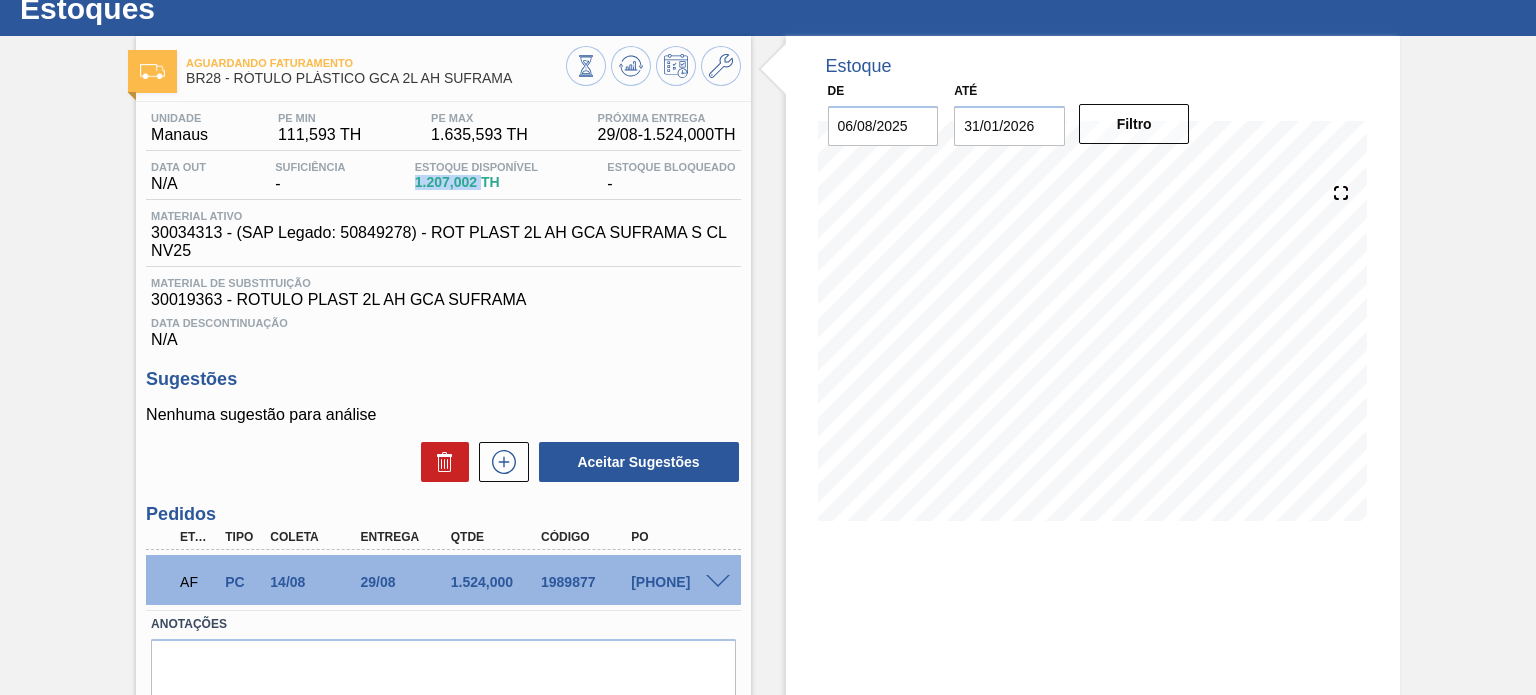 click on "1.207,002 TH" at bounding box center [476, 182] 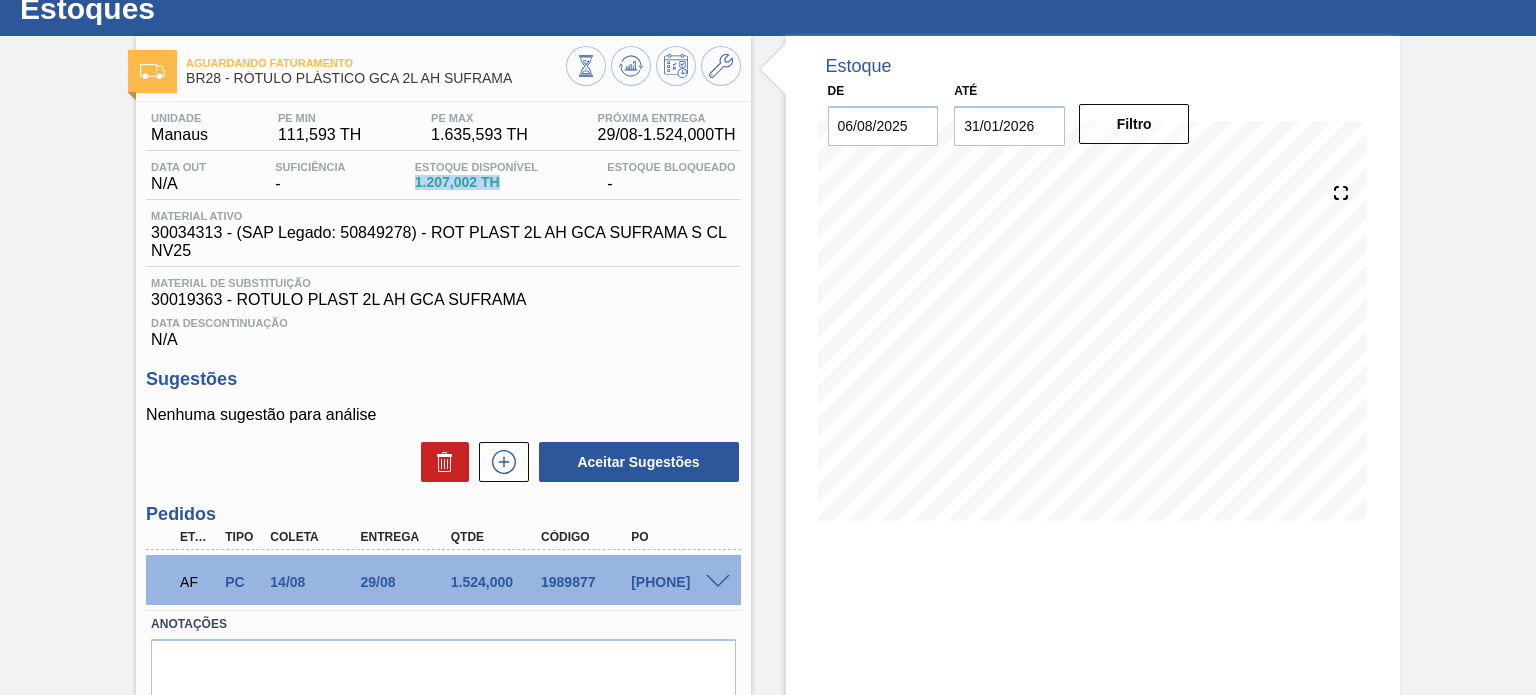 click on "1.207,002 TH" at bounding box center [476, 182] 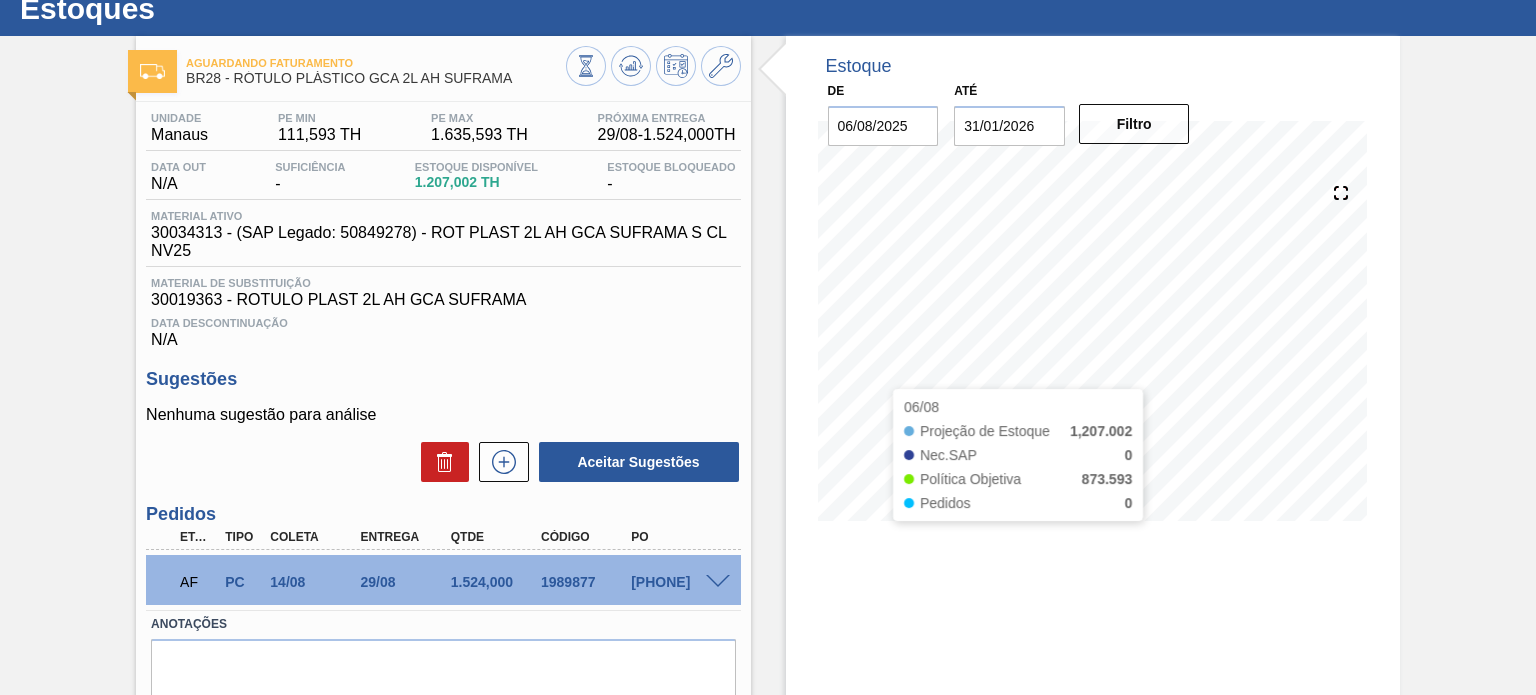 click on "Data Descontinuação N/A" at bounding box center (443, 329) 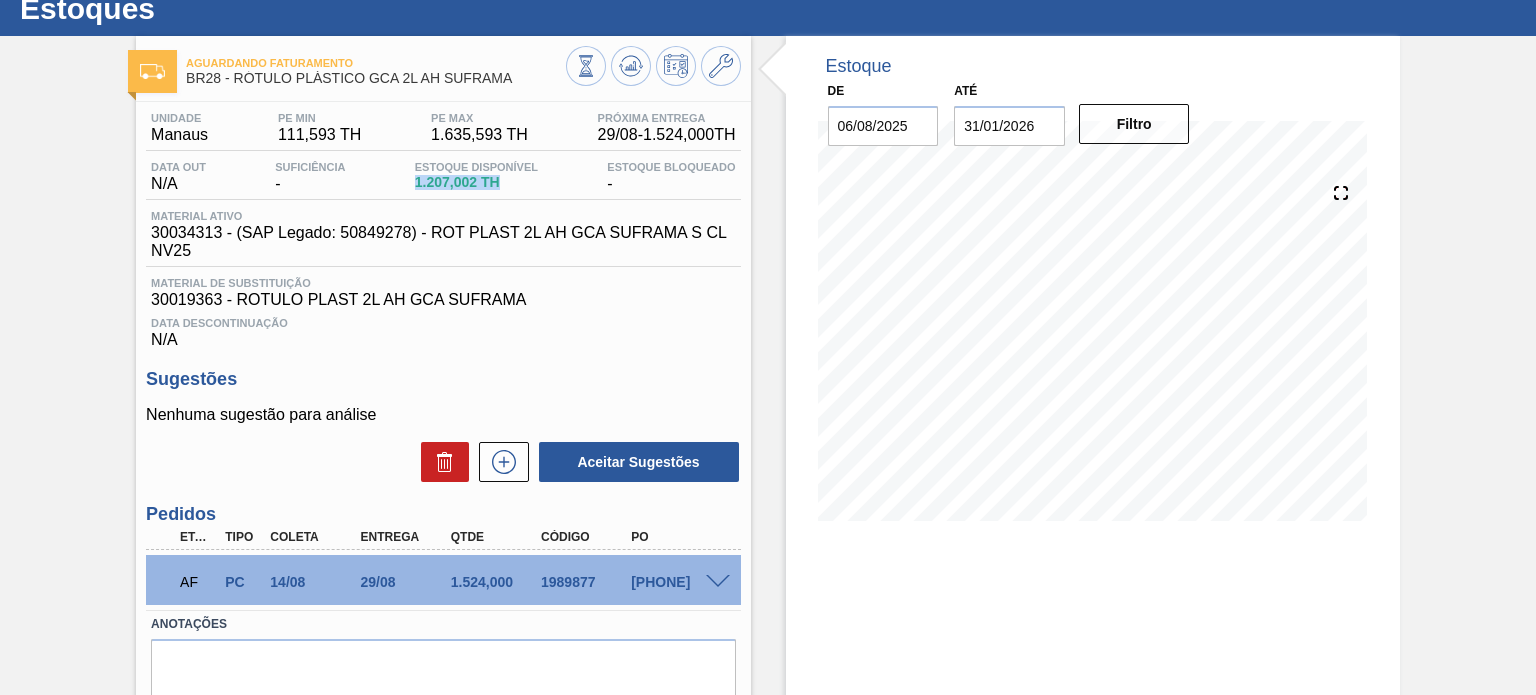 drag, startPoint x: 500, startPoint y: 183, endPoint x: 396, endPoint y: 195, distance: 104.69002 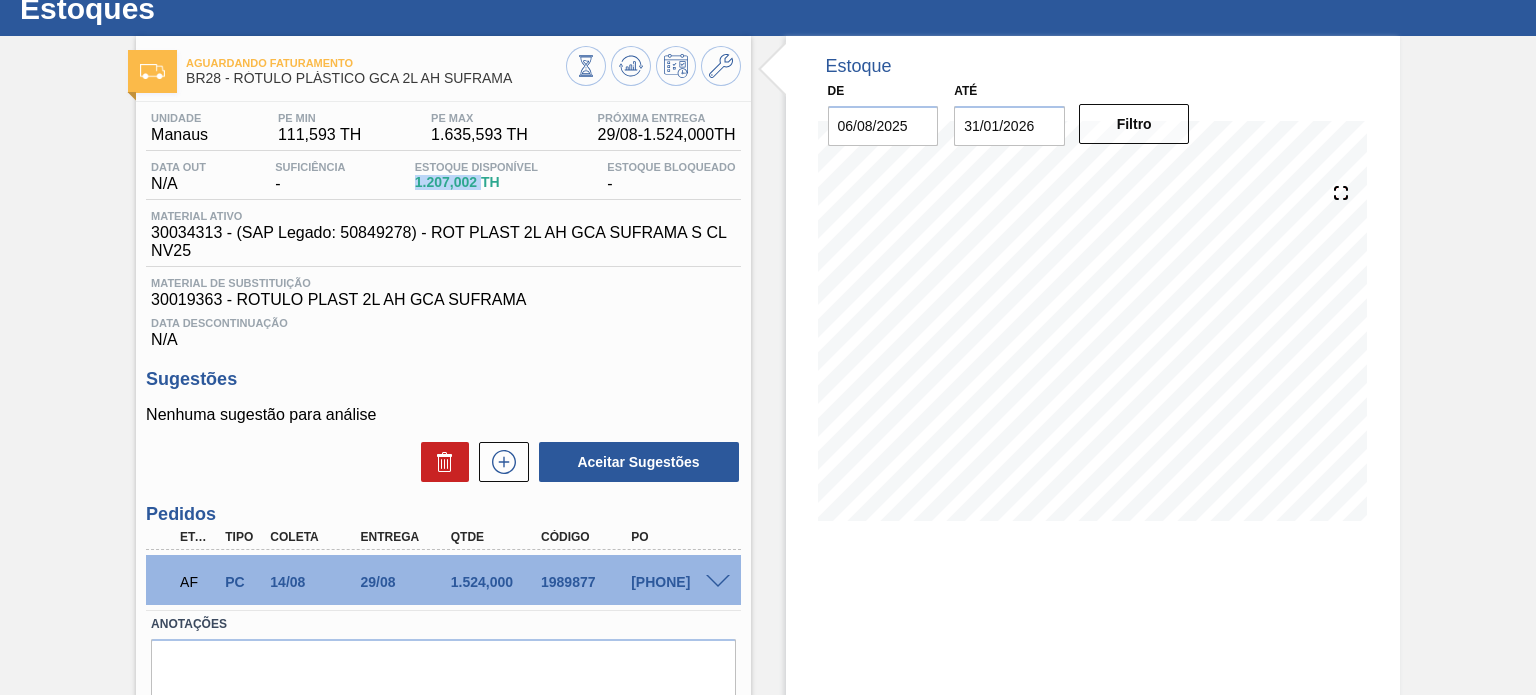 click on "1.207,002 TH" at bounding box center (476, 182) 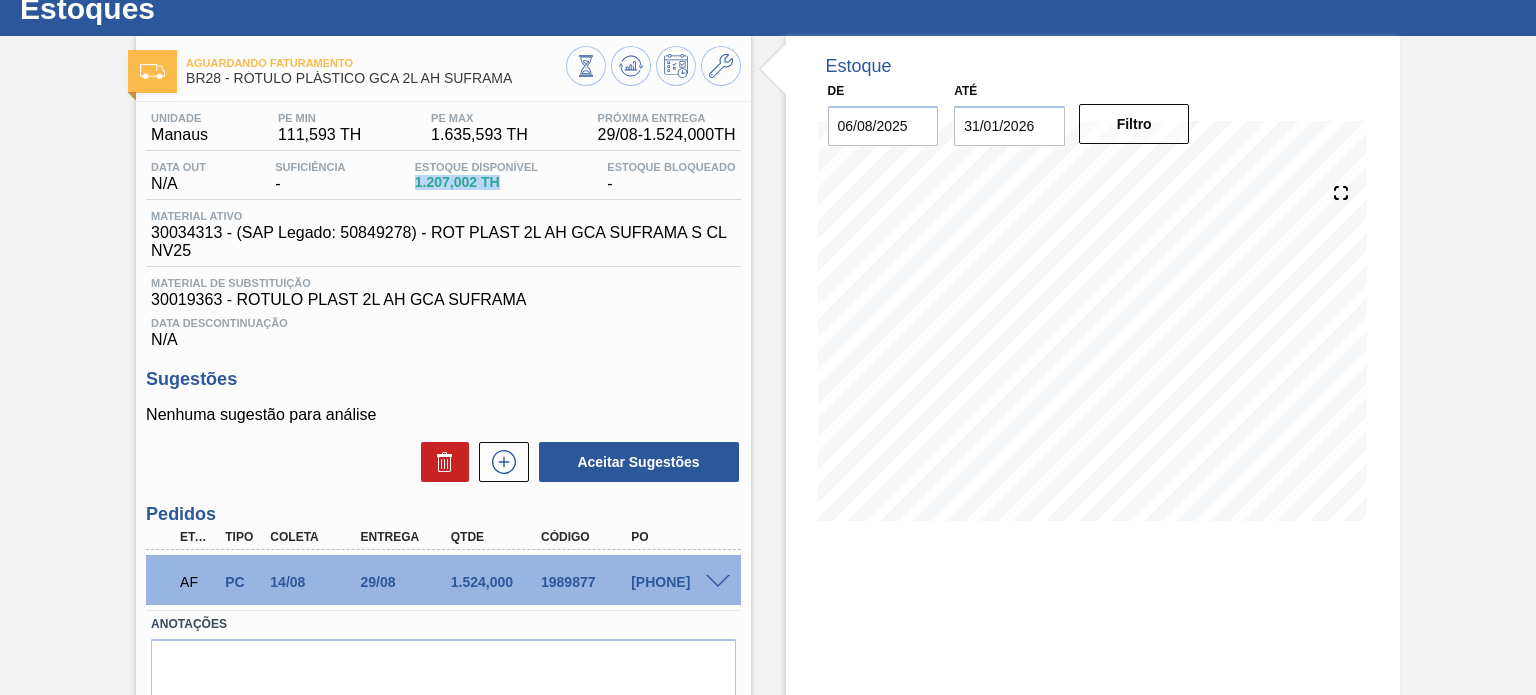 click on "1.207,002 TH" at bounding box center [476, 182] 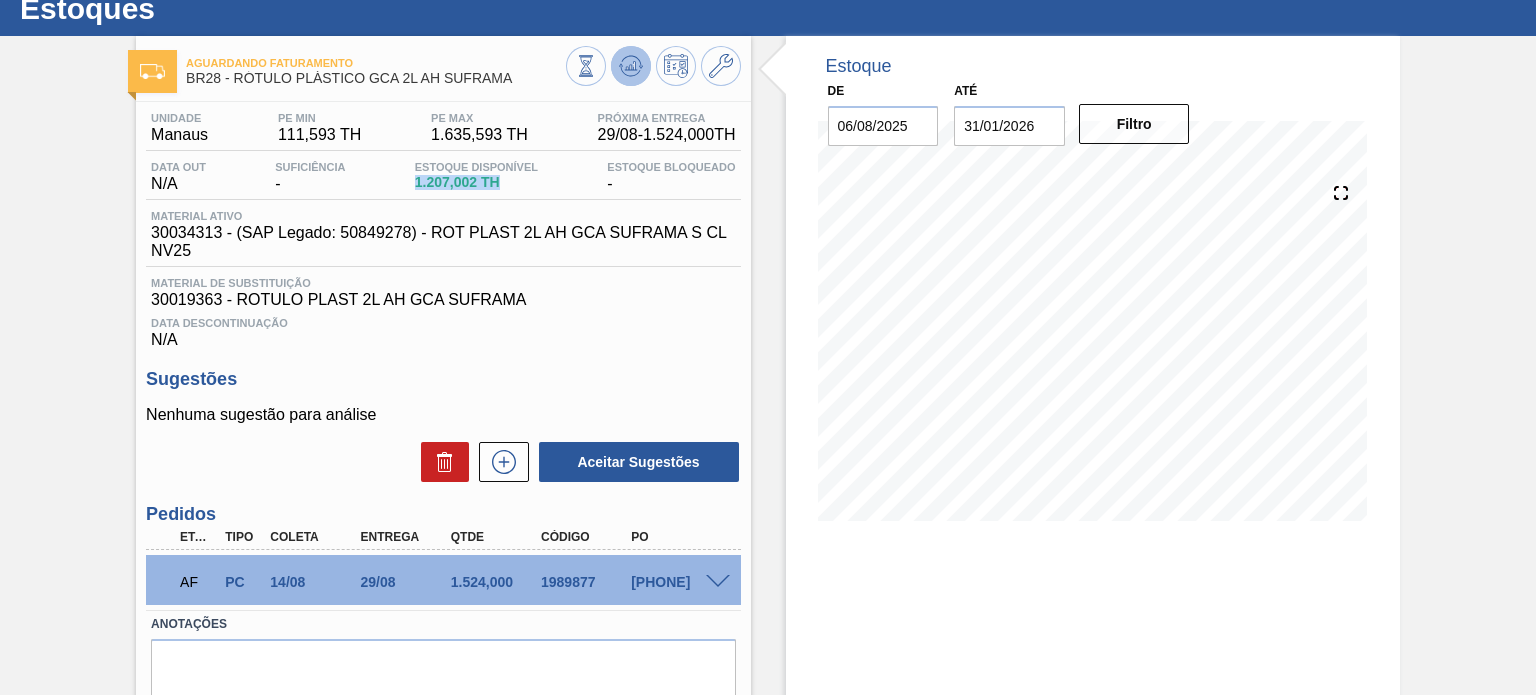 click at bounding box center [631, 66] 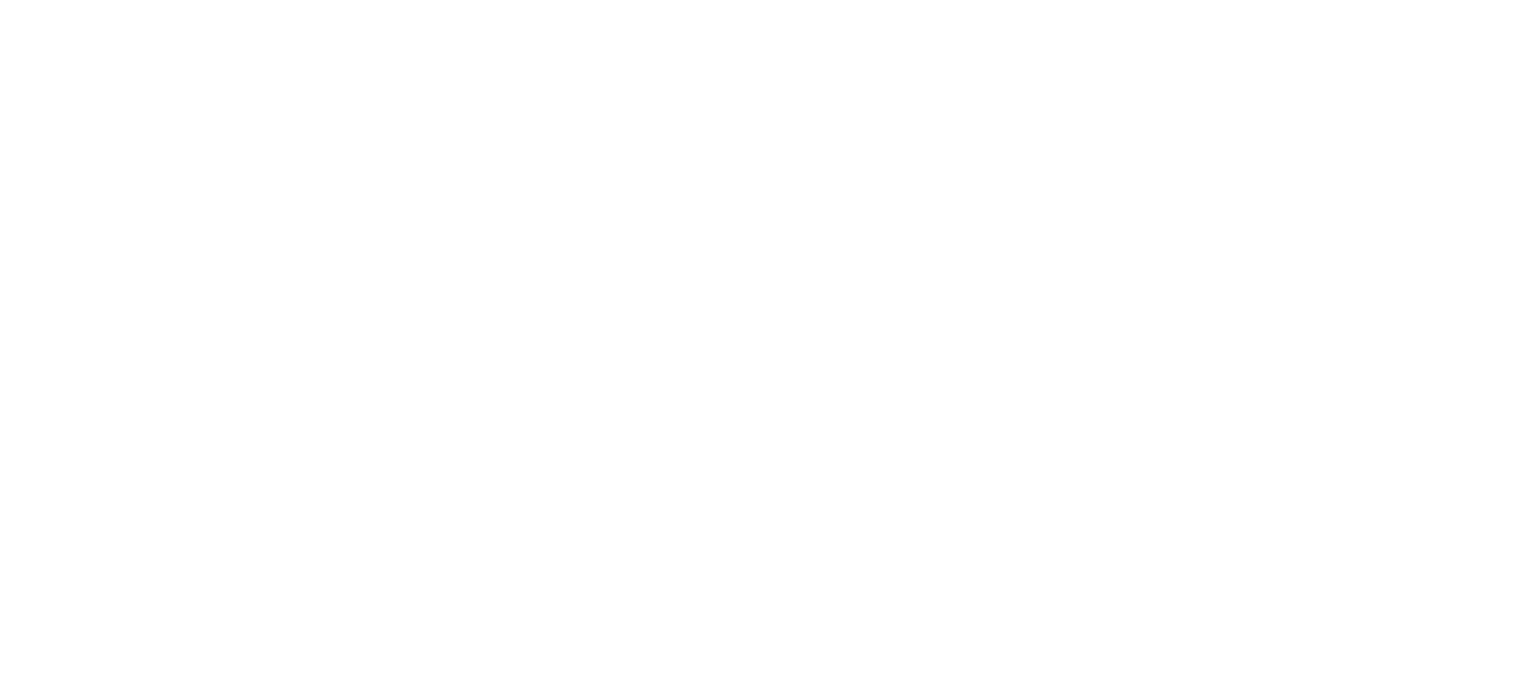 scroll, scrollTop: 0, scrollLeft: 0, axis: both 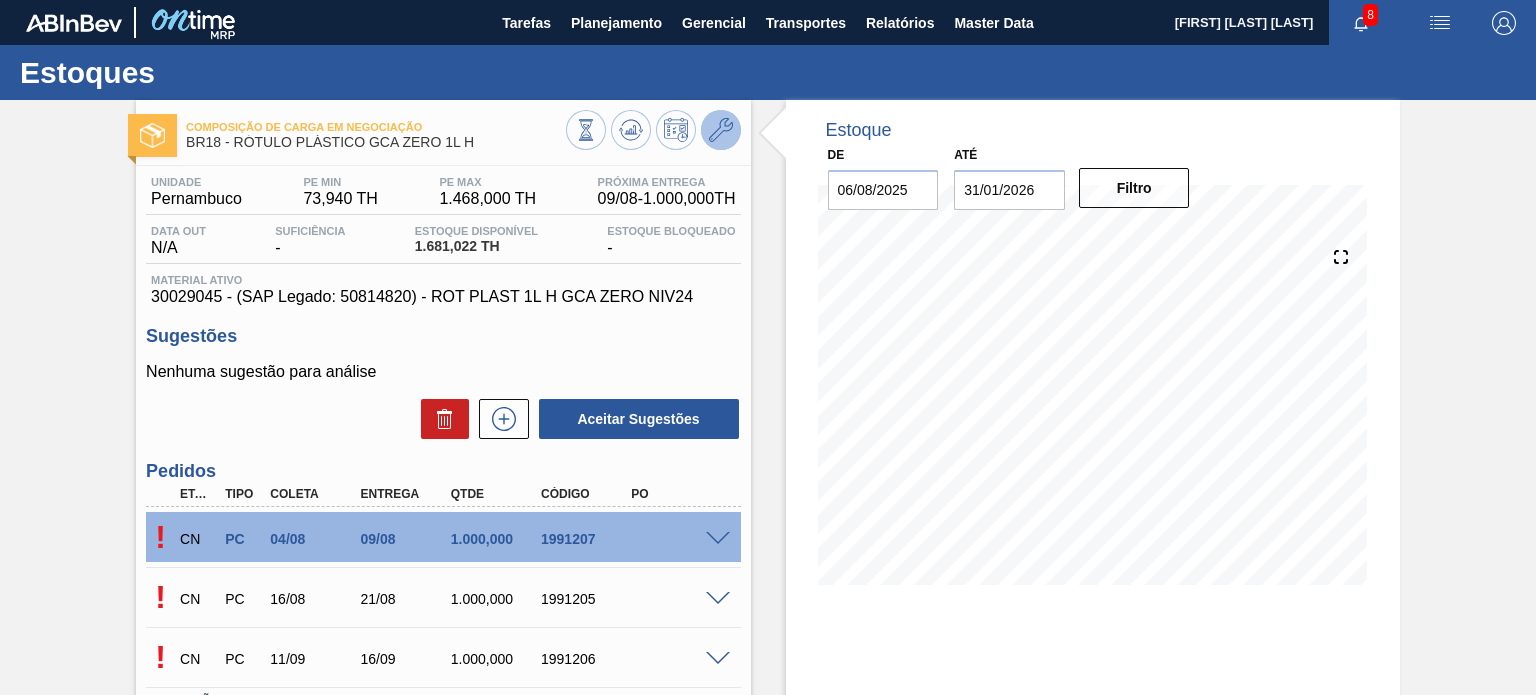 click 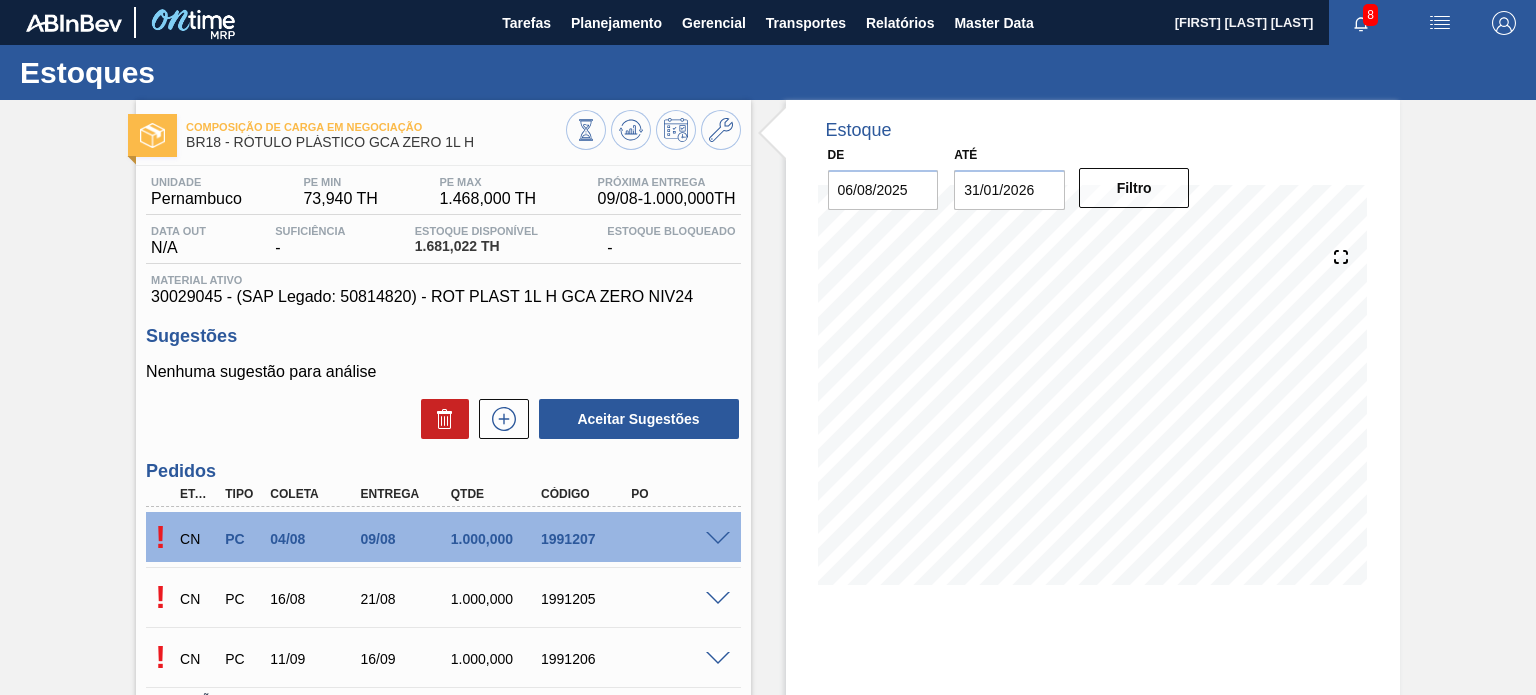 scroll, scrollTop: 164, scrollLeft: 0, axis: vertical 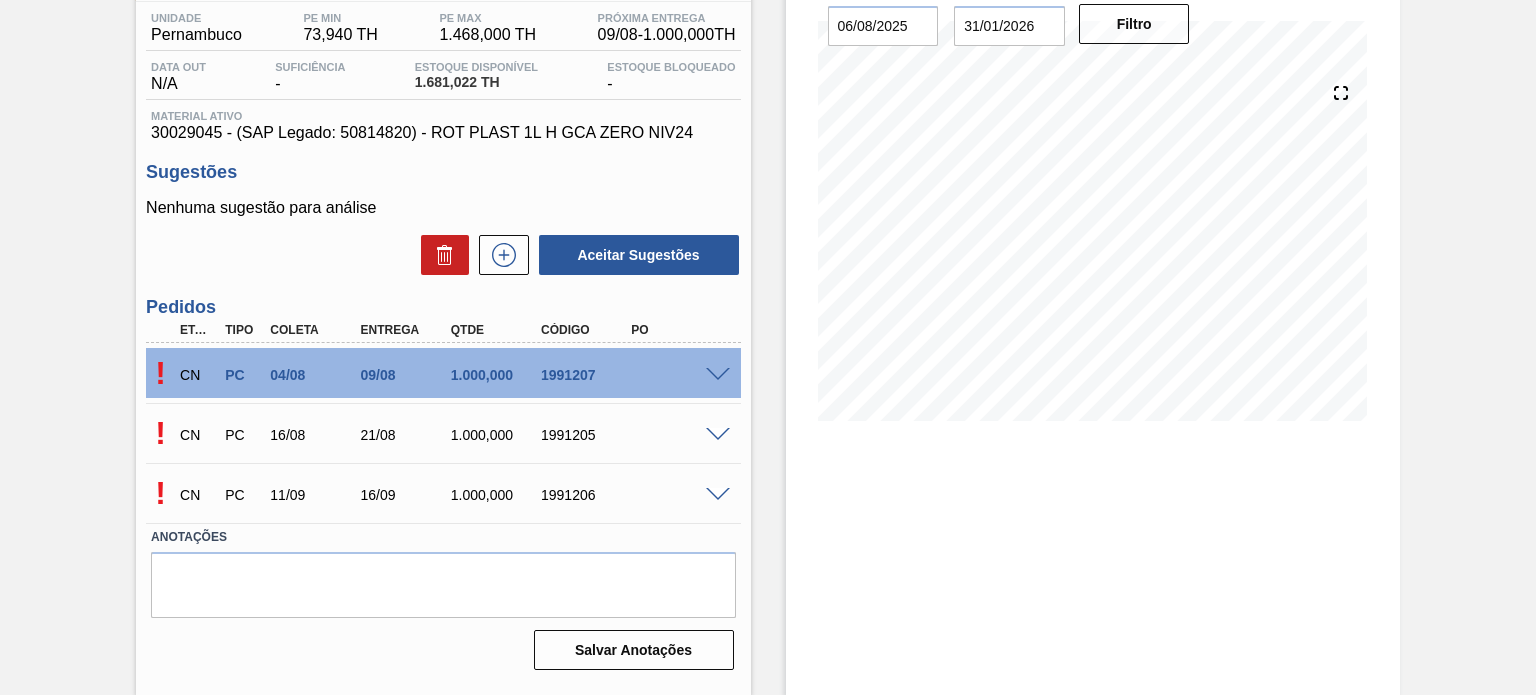 click at bounding box center [718, 375] 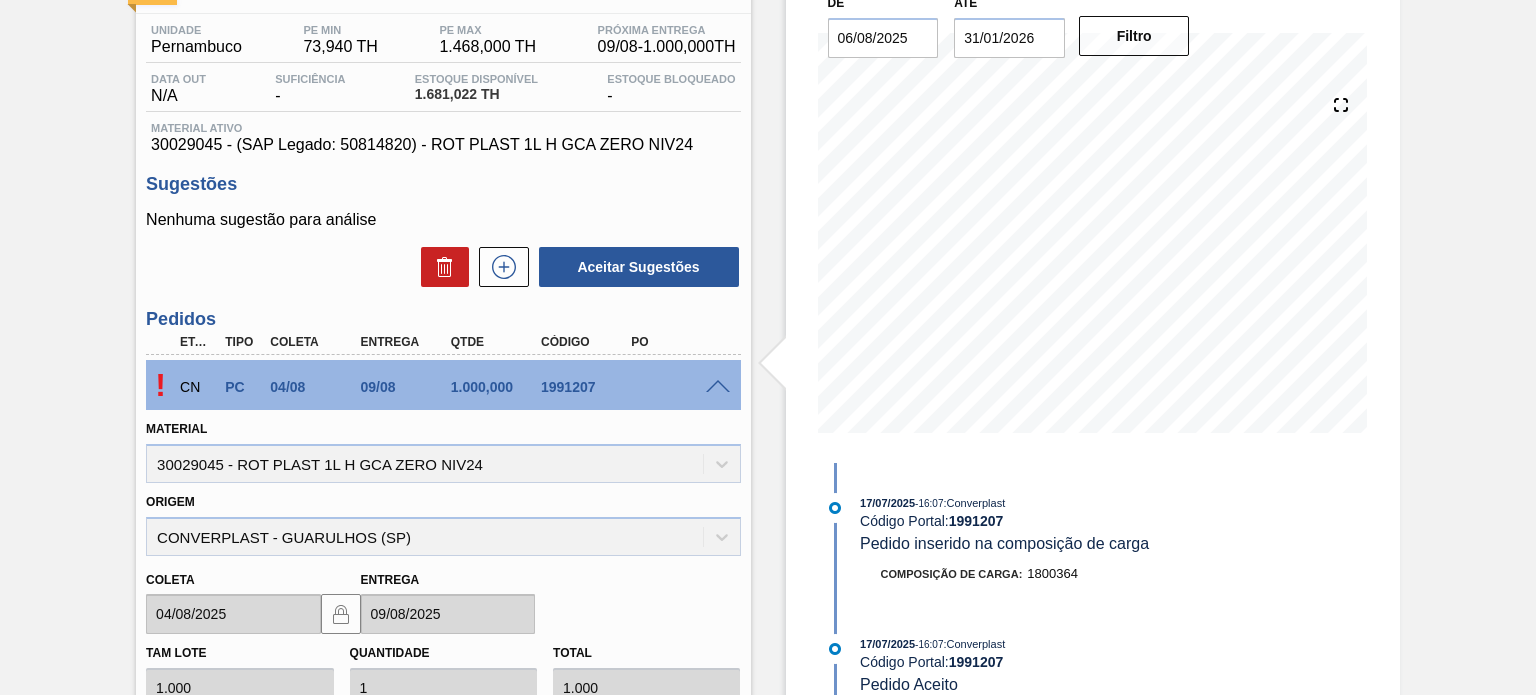 scroll, scrollTop: 139, scrollLeft: 0, axis: vertical 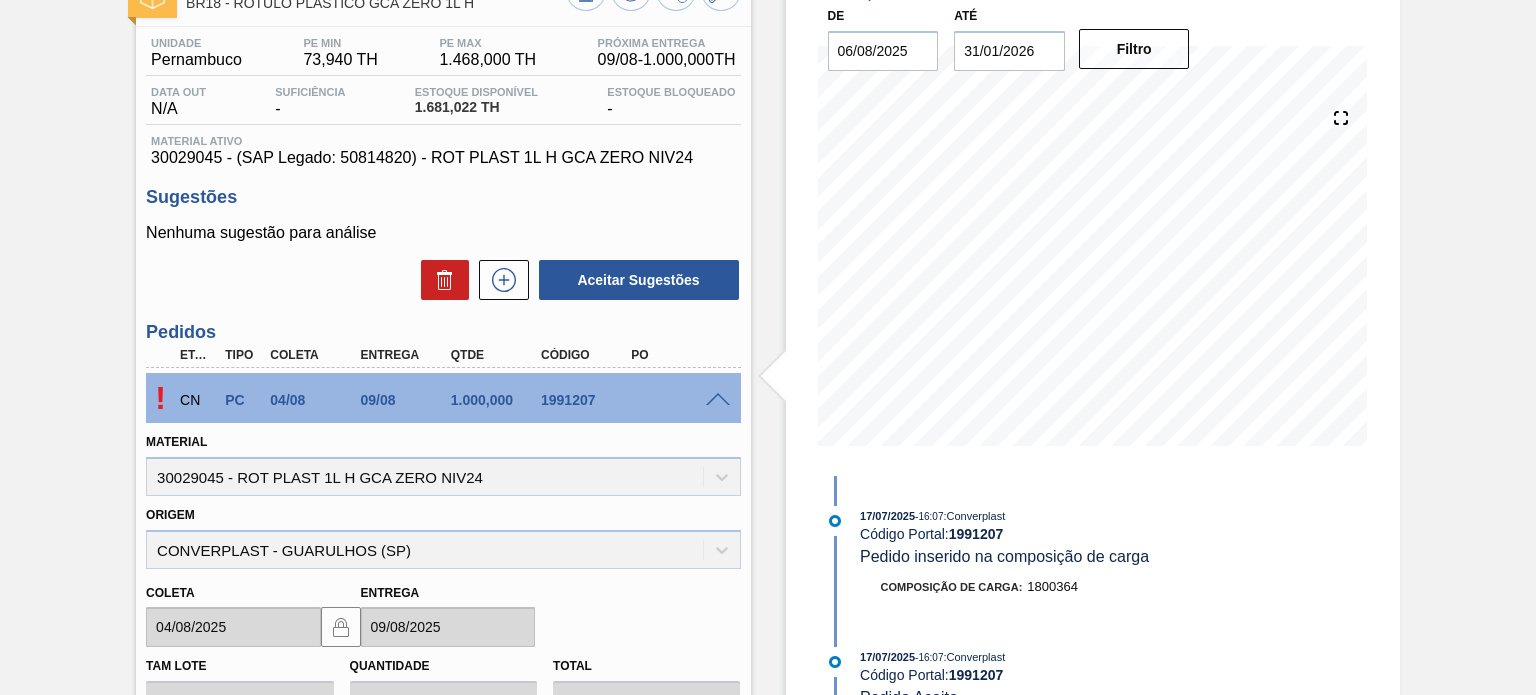 click on "1991207" at bounding box center [585, 400] 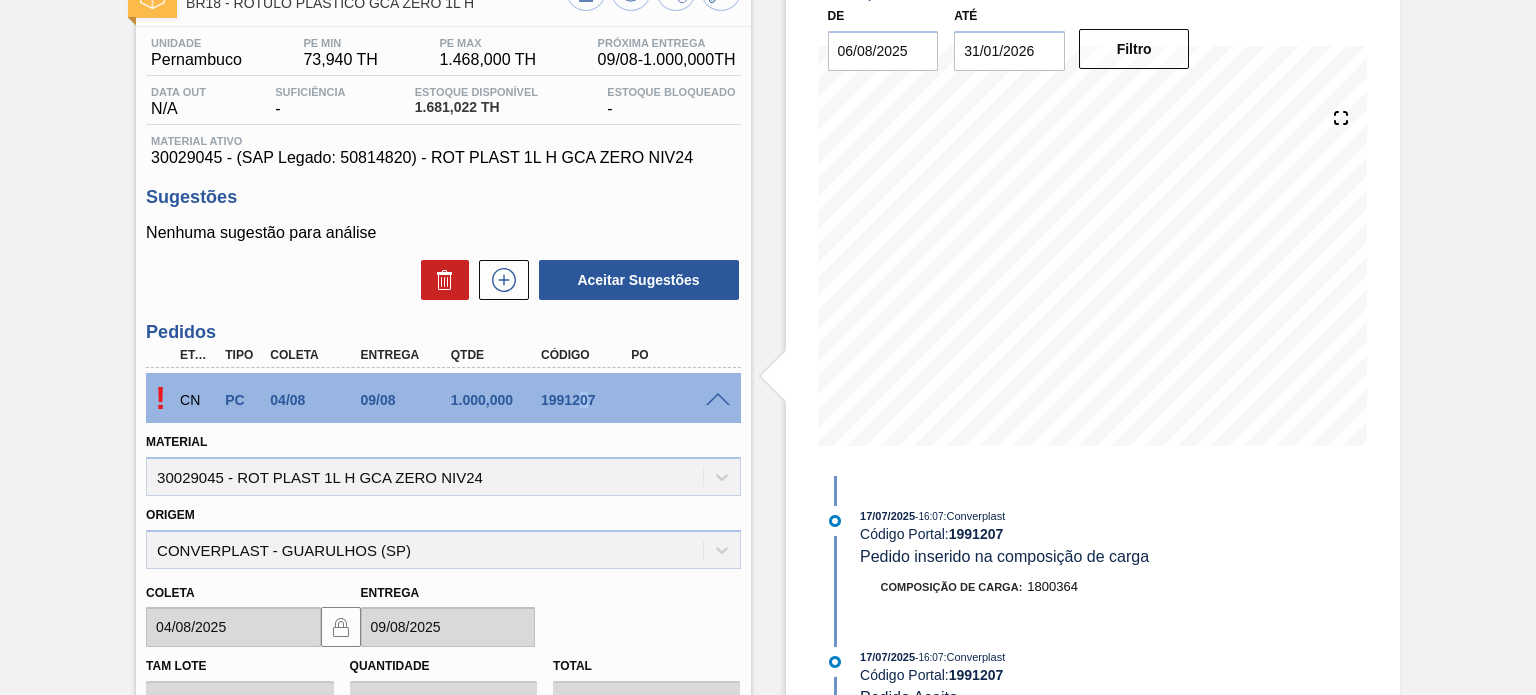 click on "1991207" at bounding box center [585, 400] 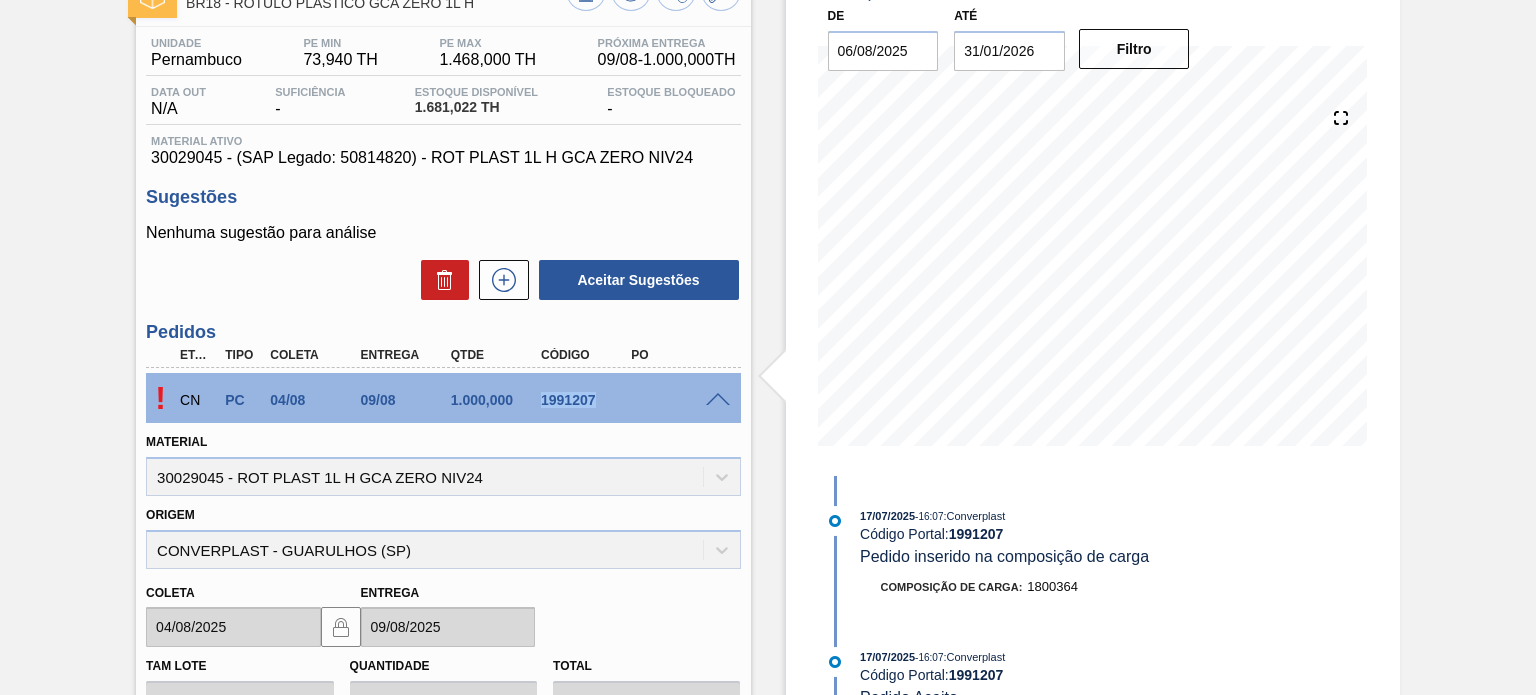 click on "1991207" at bounding box center [585, 400] 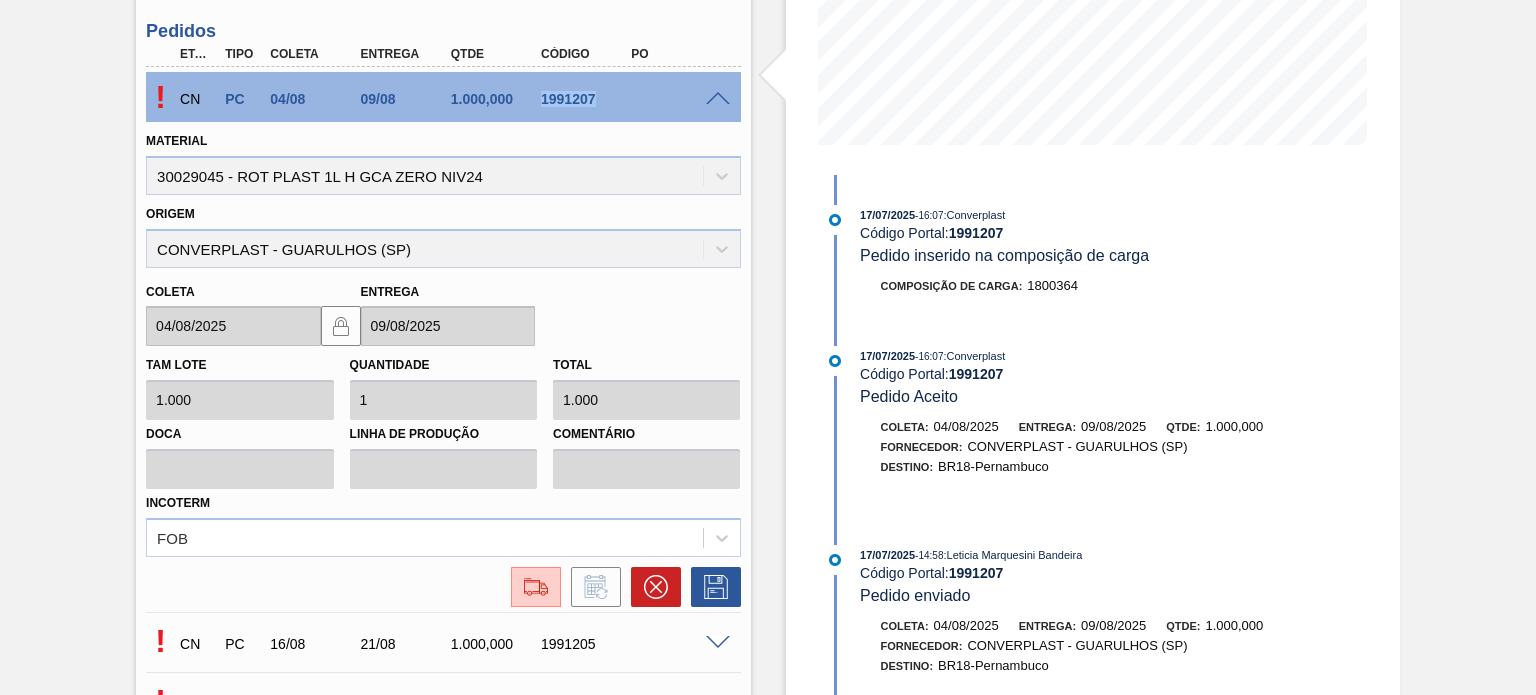 scroll, scrollTop: 439, scrollLeft: 0, axis: vertical 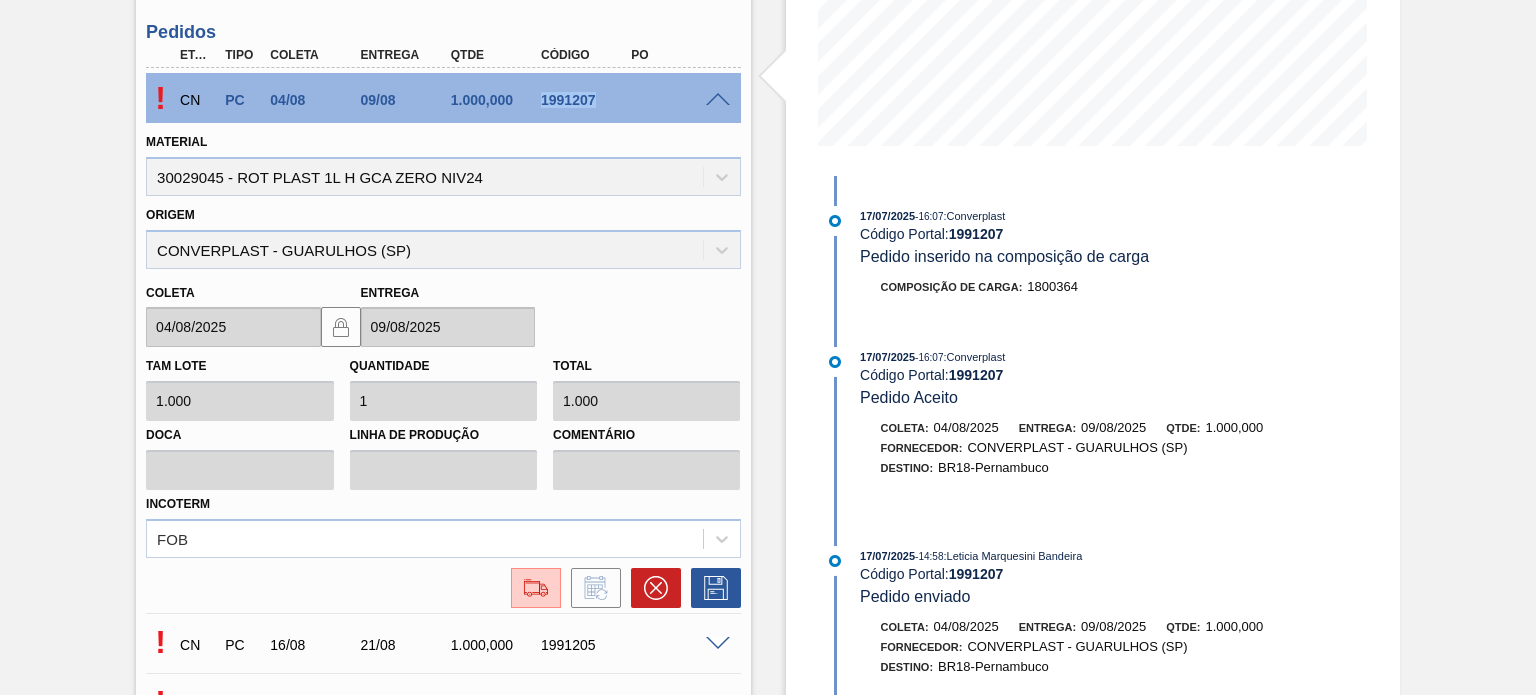 click on "CN PC 04/08 09/08 1.000,000 1991207" at bounding box center [443, 98] 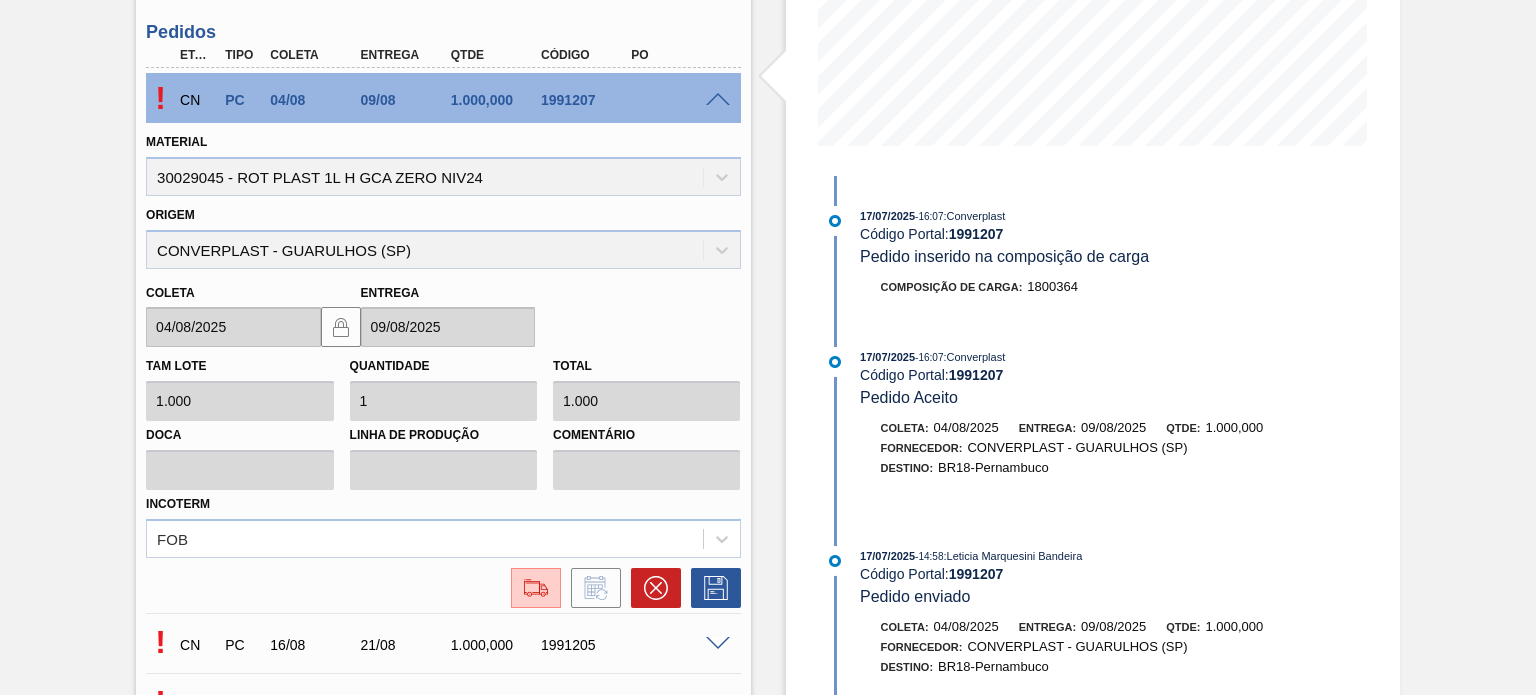 click at bounding box center (718, 100) 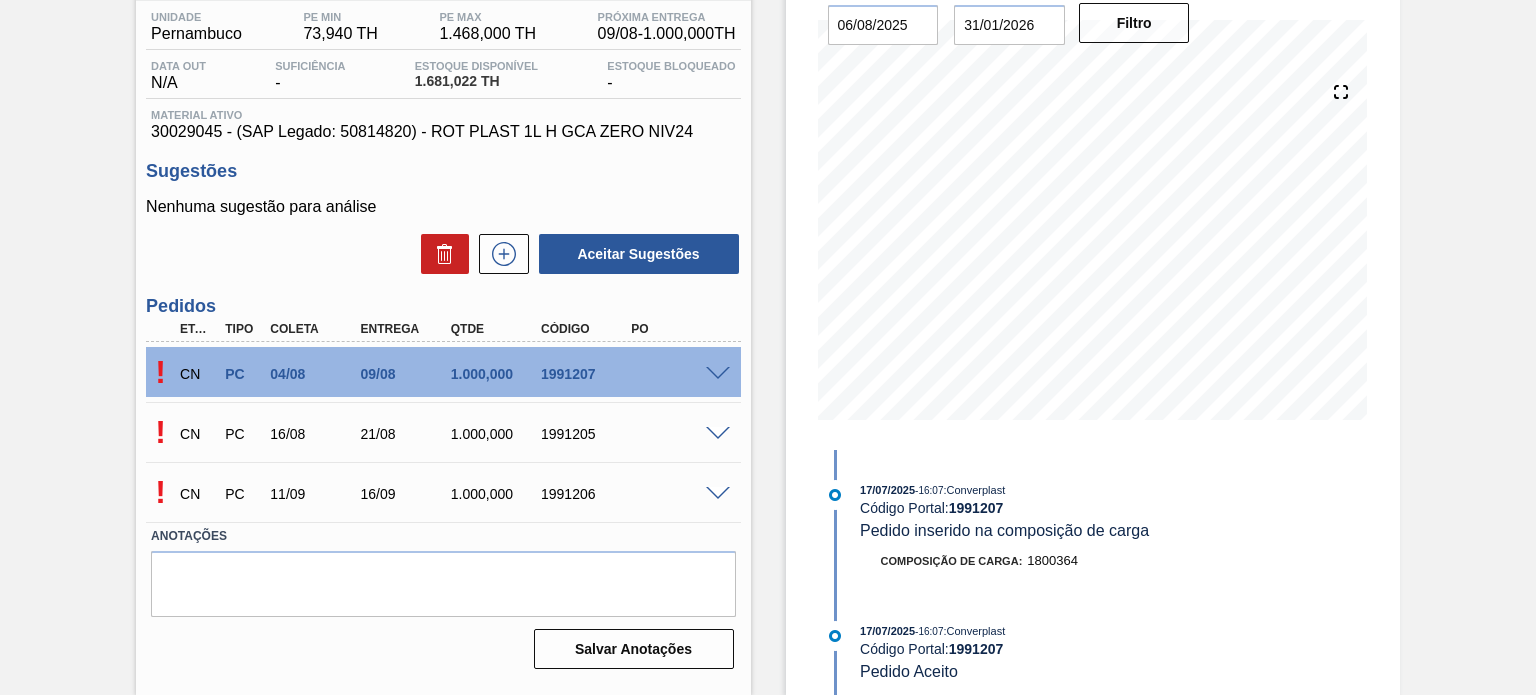 scroll, scrollTop: 164, scrollLeft: 0, axis: vertical 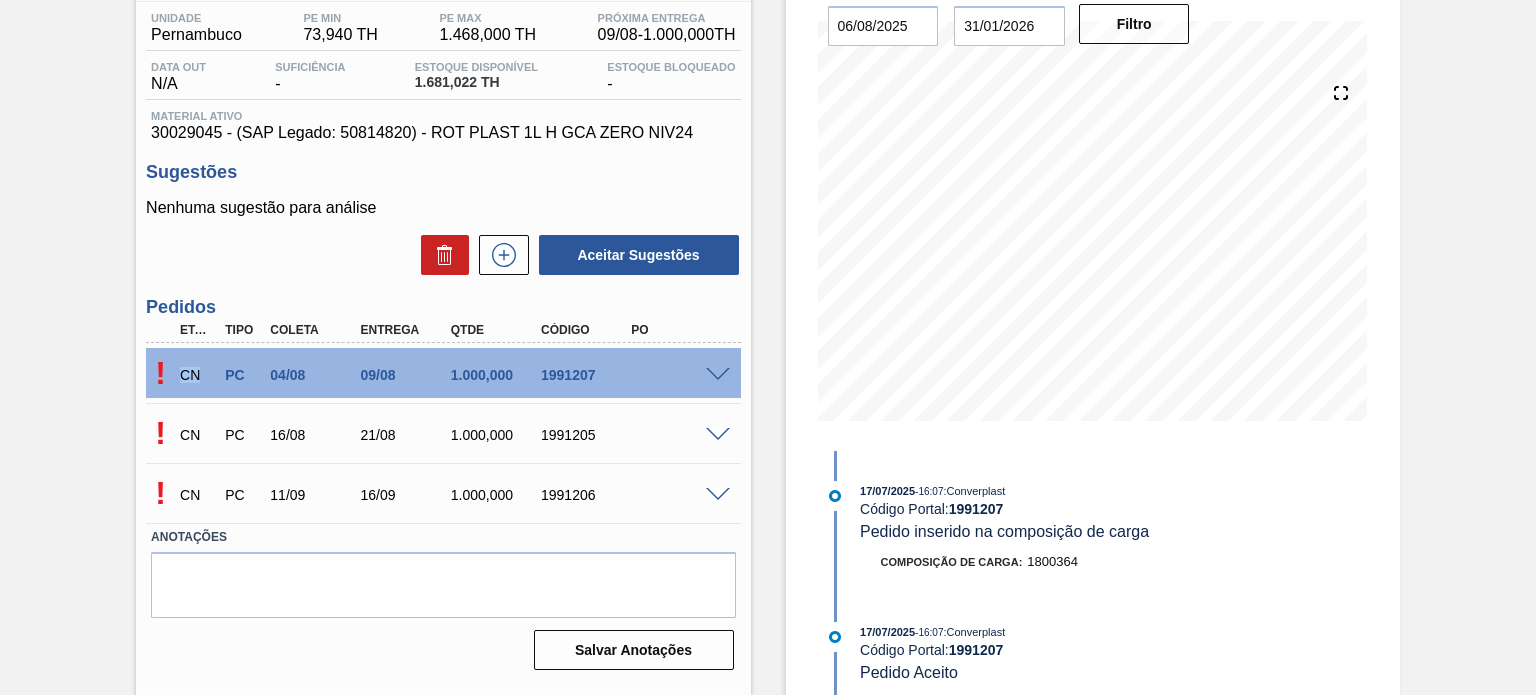 drag, startPoint x: 172, startPoint y: 371, endPoint x: 212, endPoint y: 416, distance: 60.207973 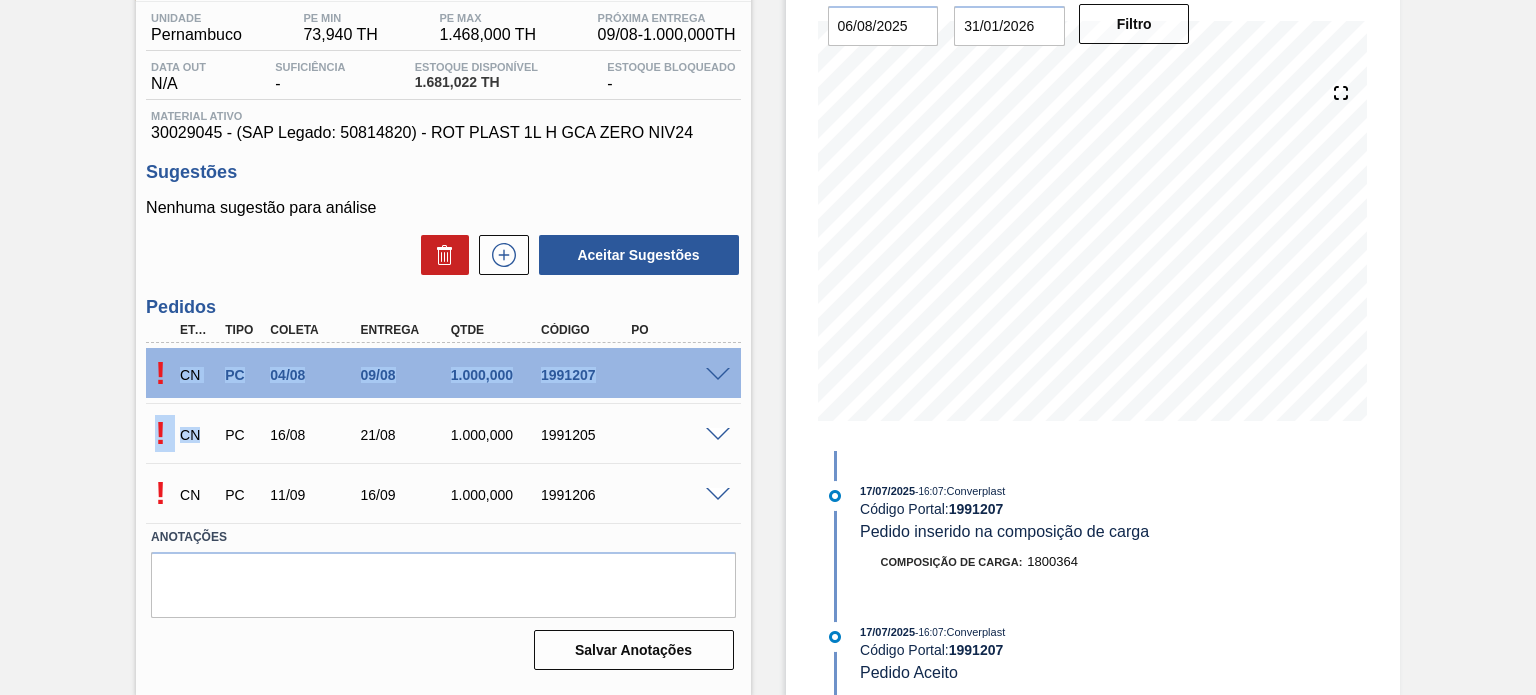 click on "CN" at bounding box center [197, 435] 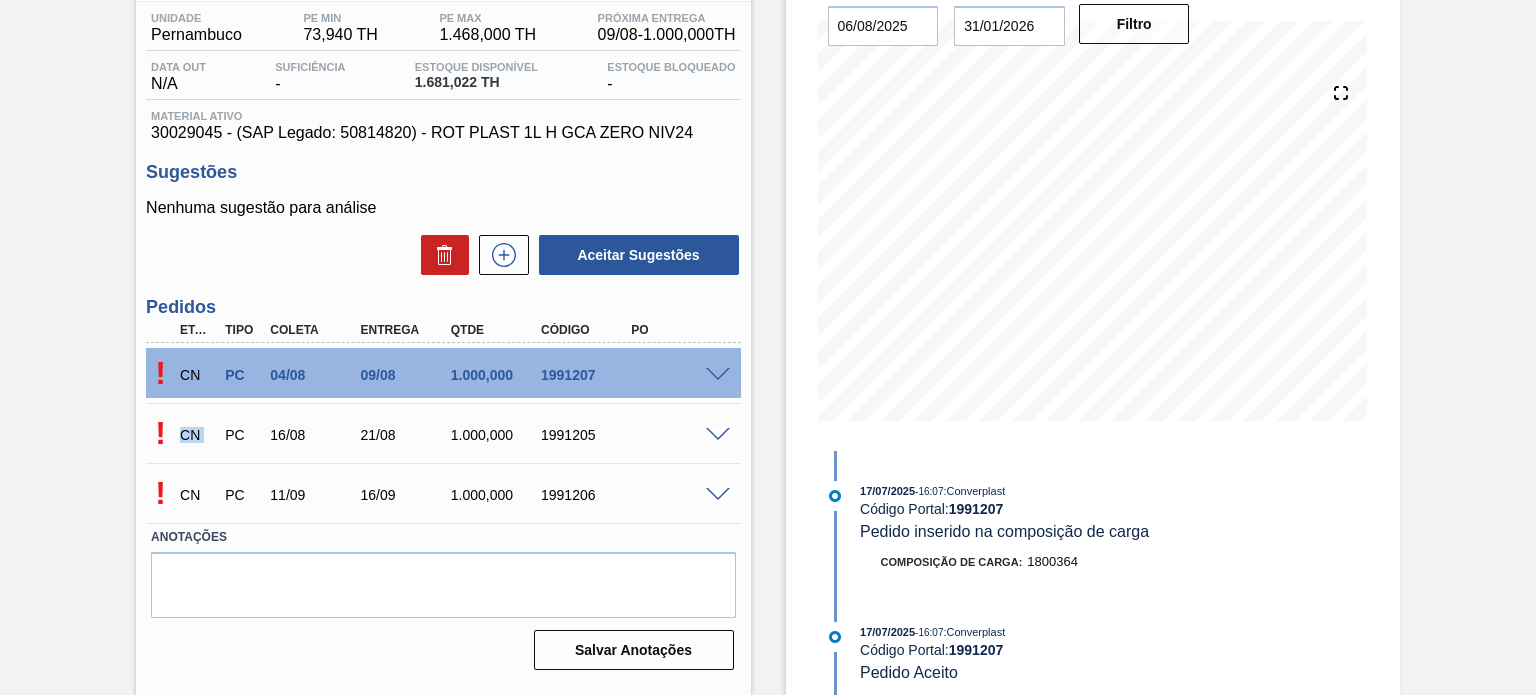 click on "CN" at bounding box center (197, 435) 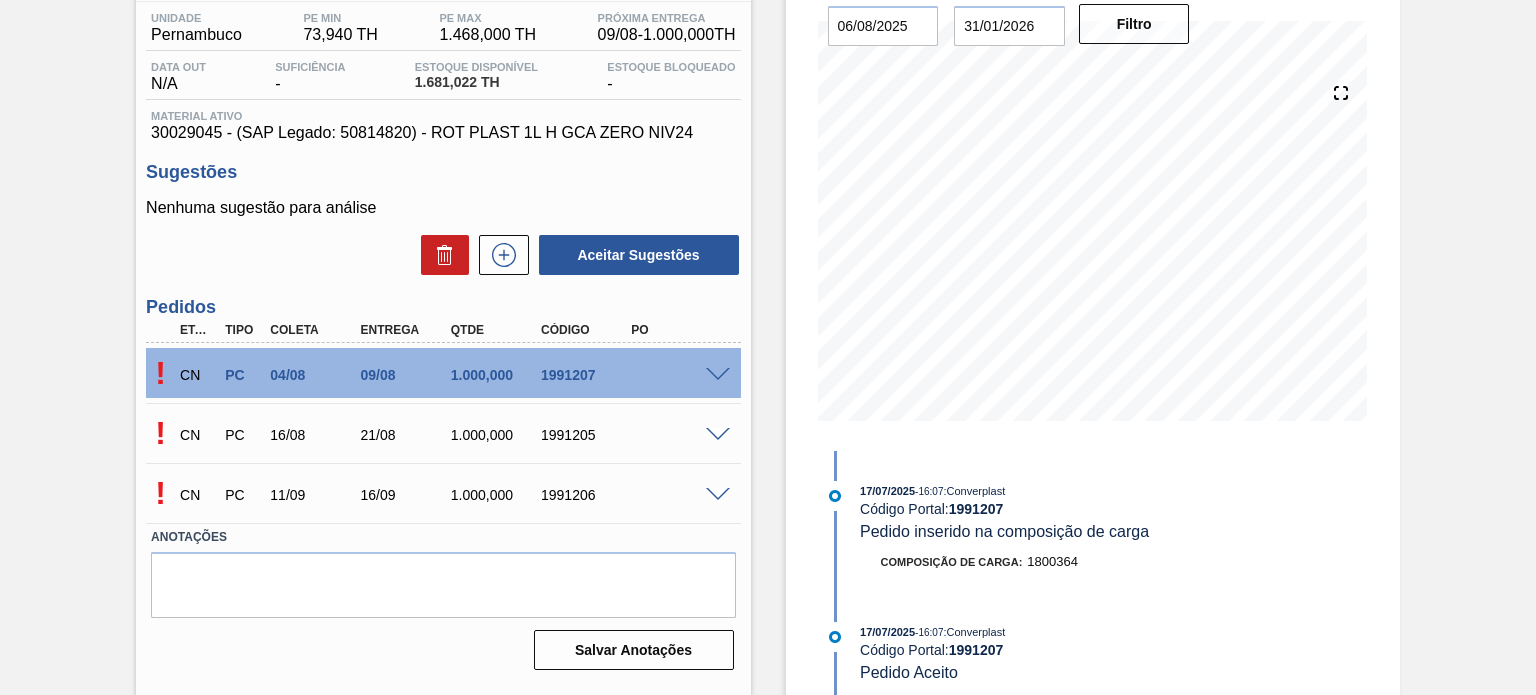 click at bounding box center [718, 375] 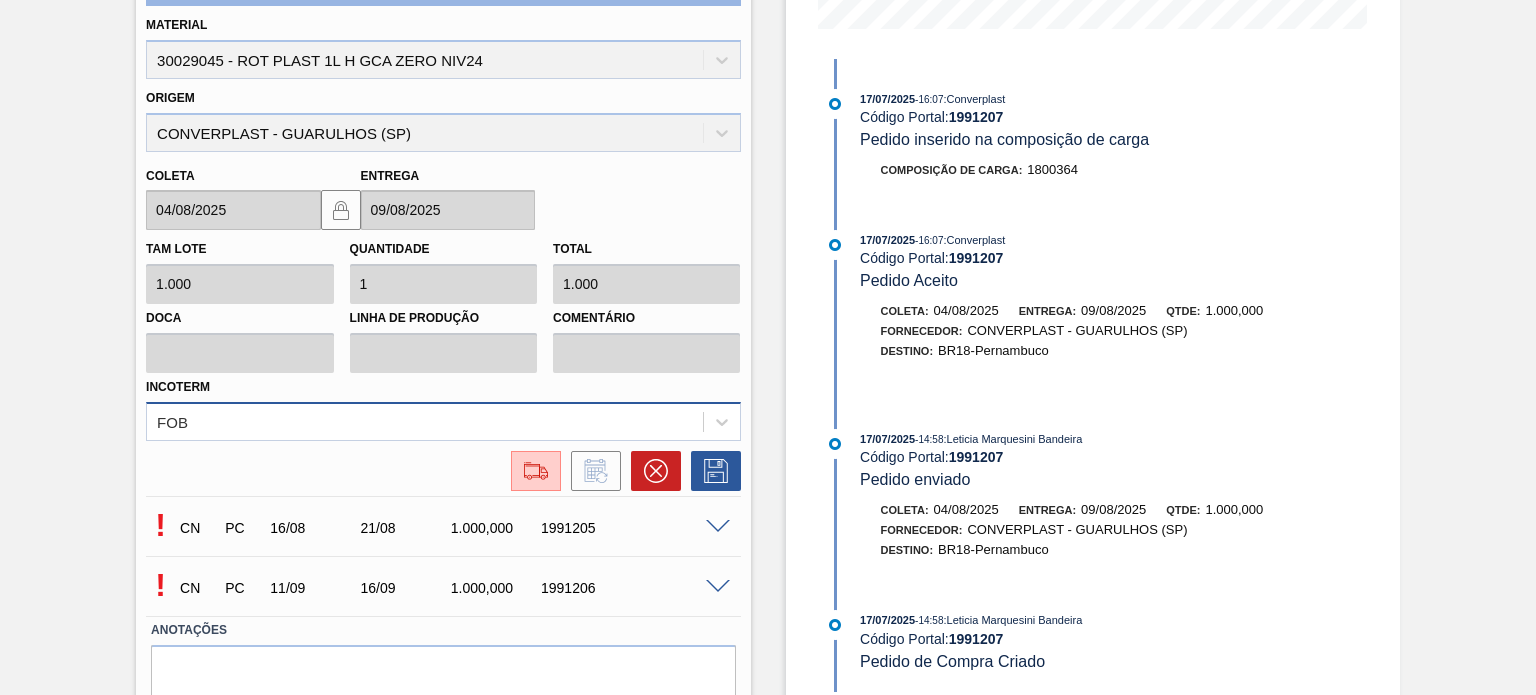 scroll, scrollTop: 639, scrollLeft: 0, axis: vertical 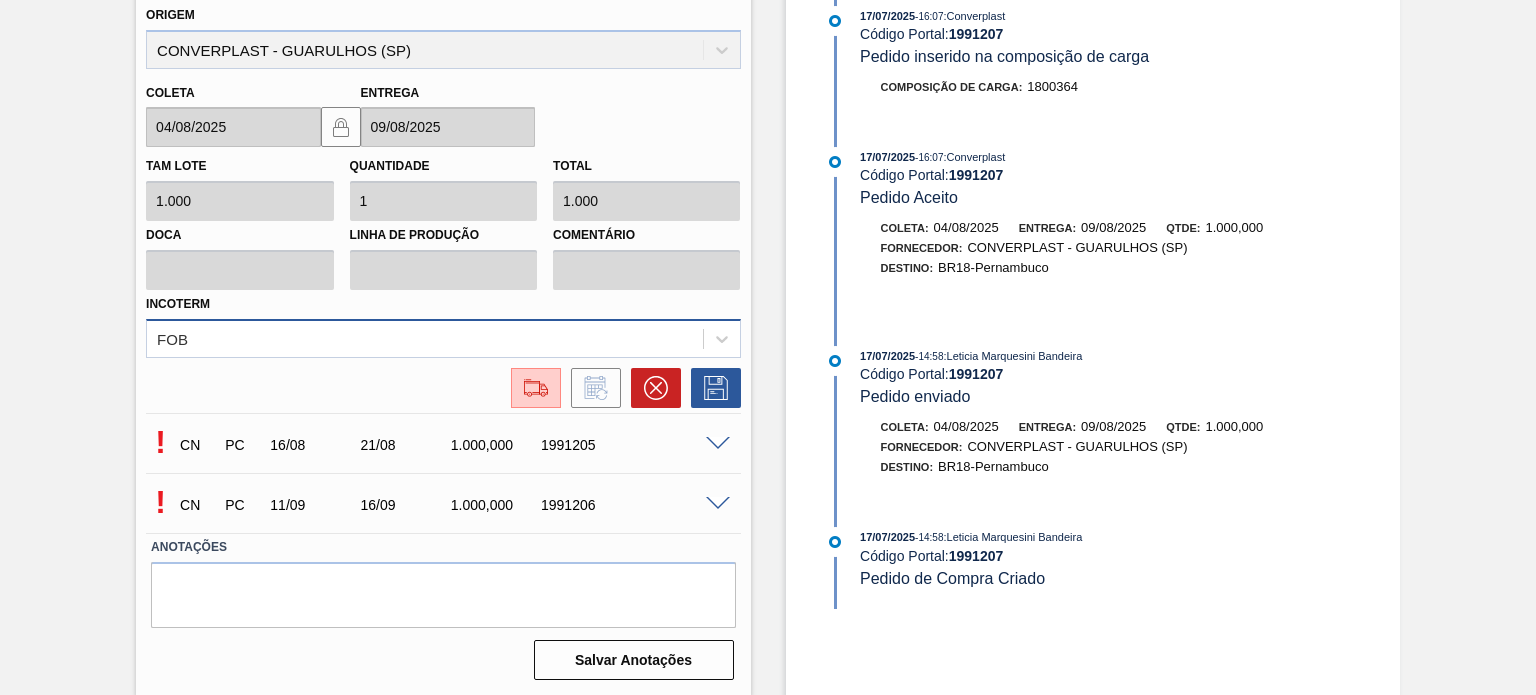 click on "FOB" at bounding box center [424, 338] 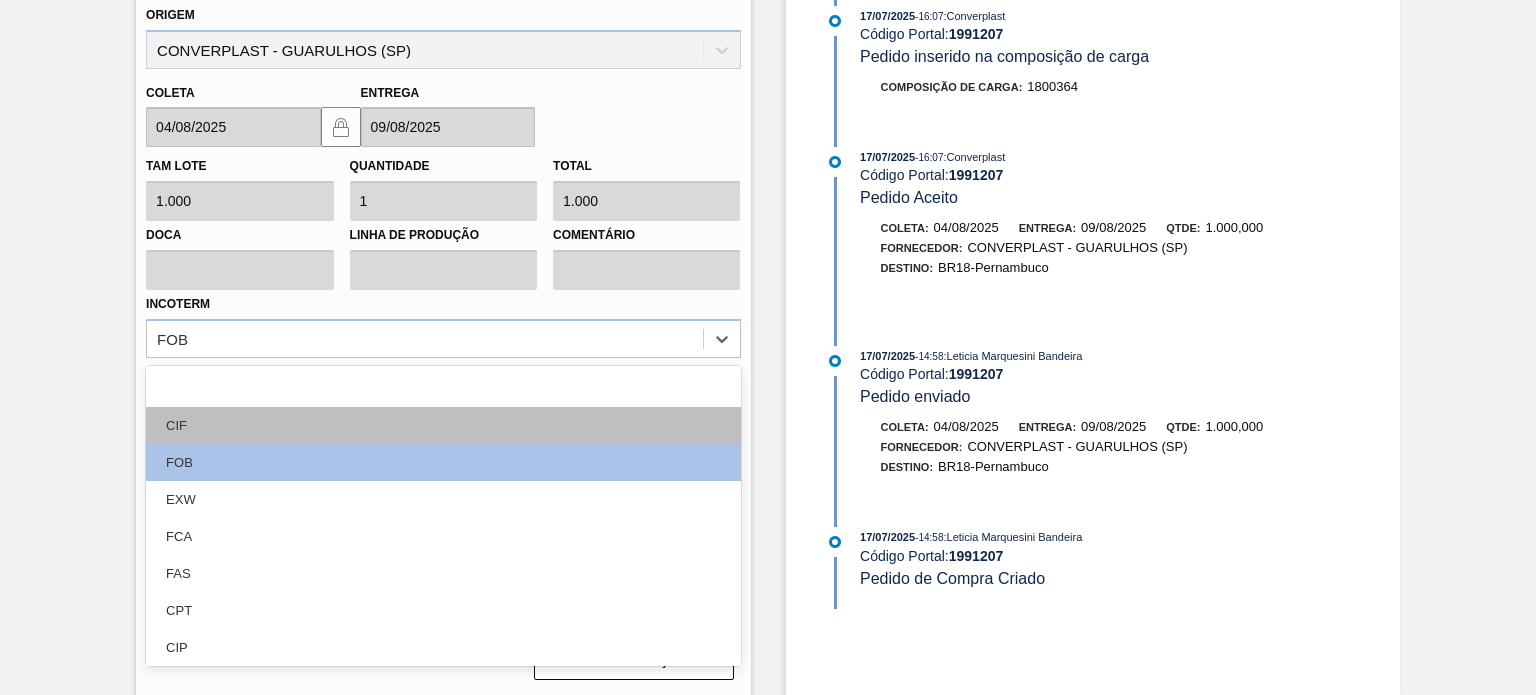 click on "CIF" at bounding box center [443, 425] 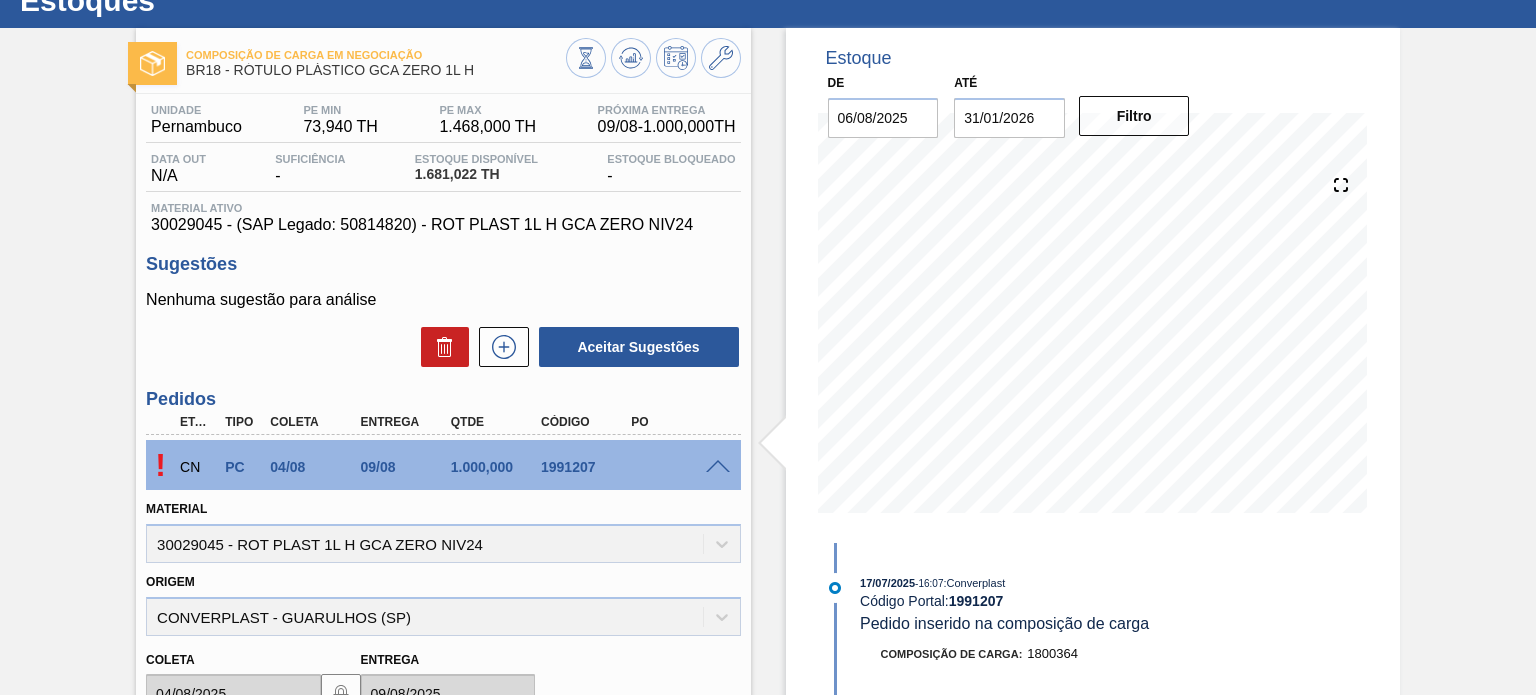 scroll, scrollTop: 0, scrollLeft: 0, axis: both 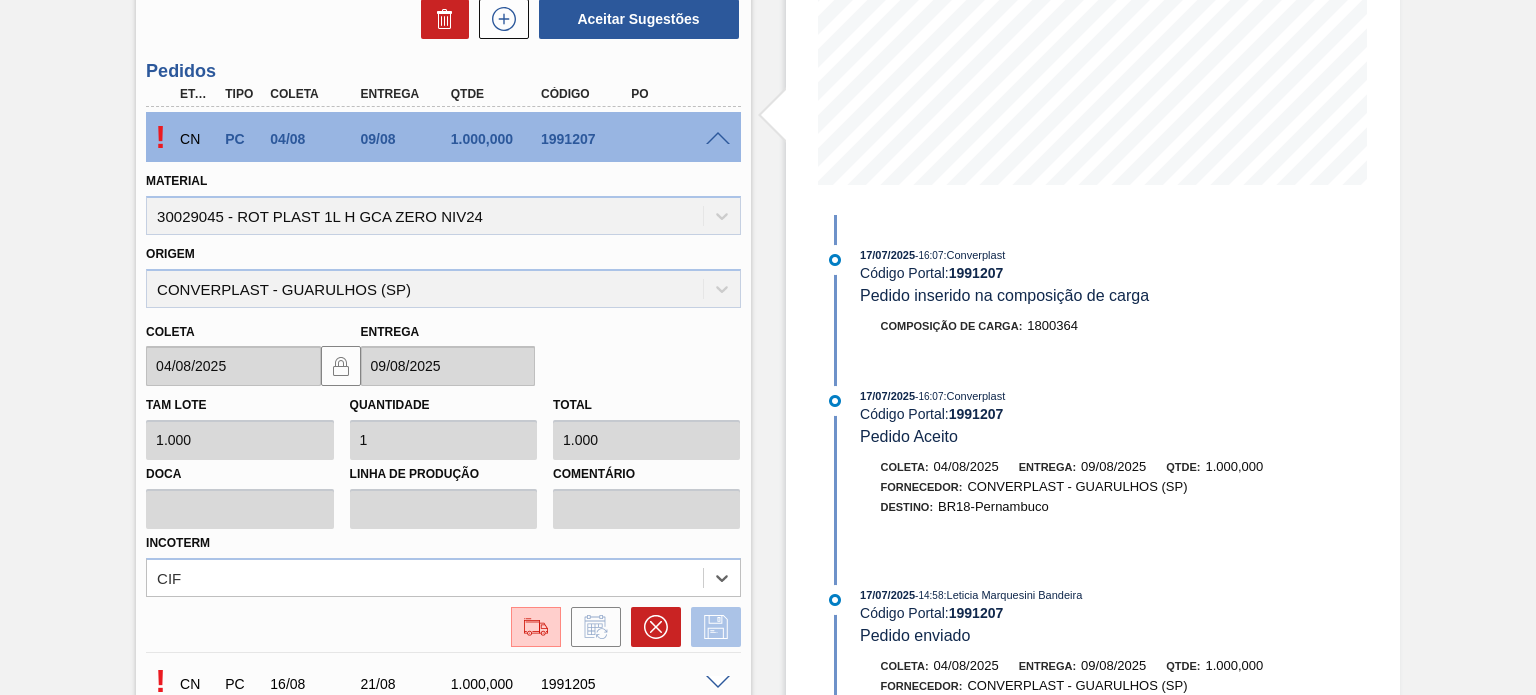 click 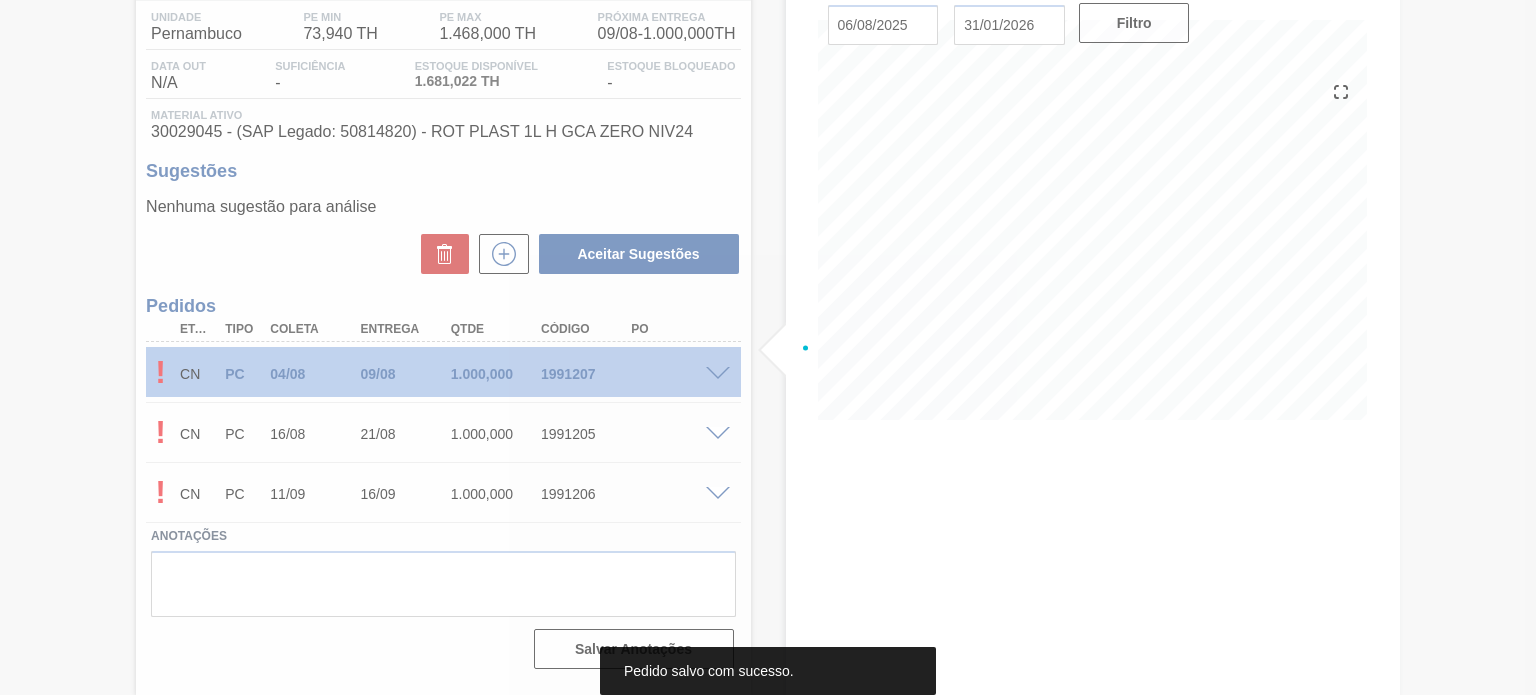 scroll, scrollTop: 164, scrollLeft: 0, axis: vertical 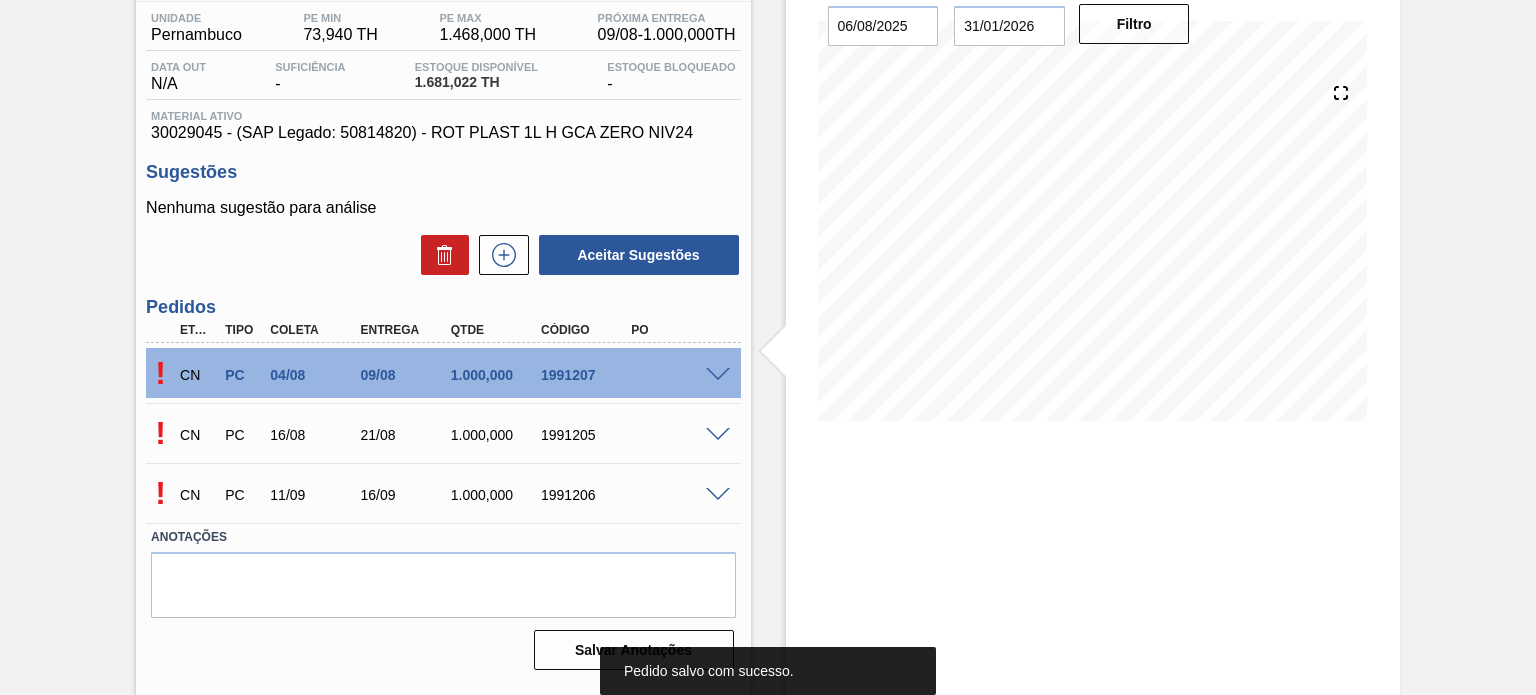click at bounding box center (718, 435) 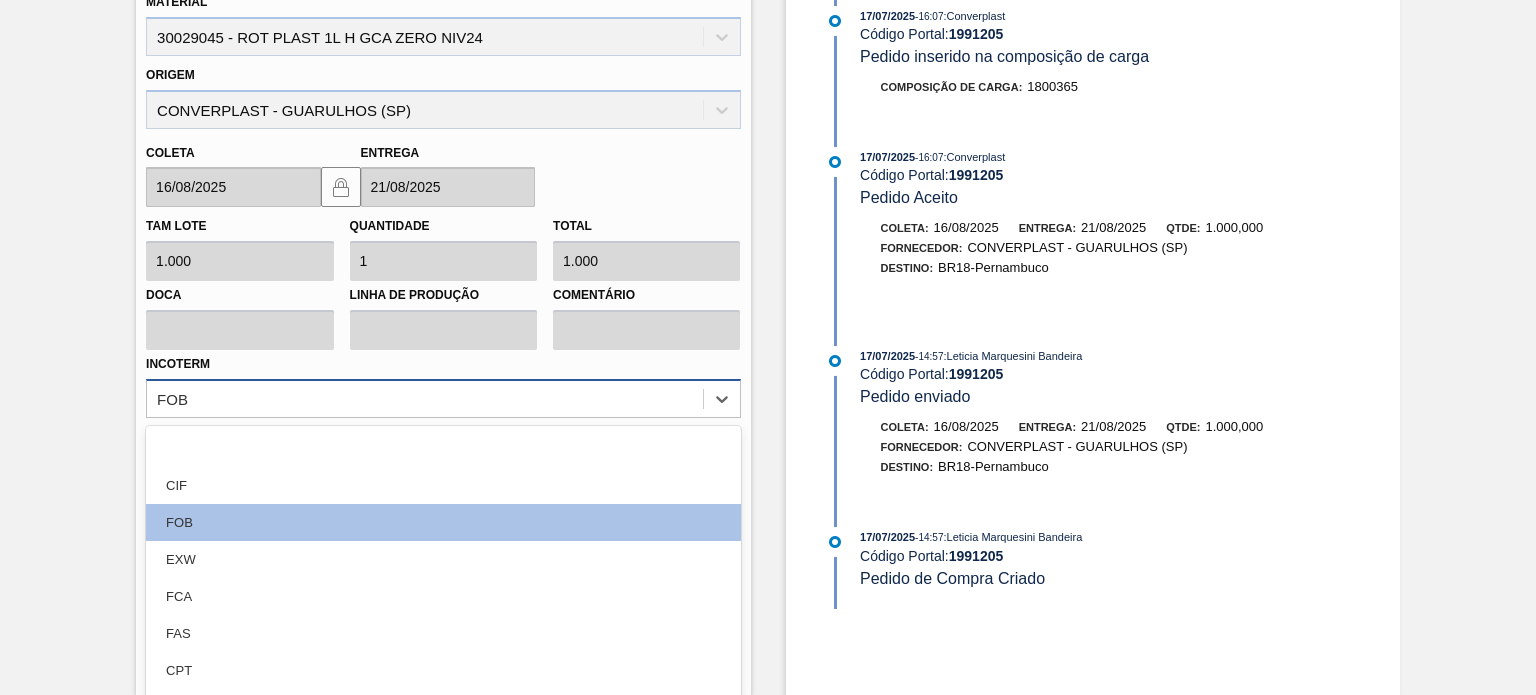 click on "Material 30029045 - ROT PLAST 1L H GCA ZERO NIV24 Origem CONVERPLAST - [CITY] ([STATE]) Coleta 16/08/2025 Entrega 21/08/2025 Tam lote 1.000 Quantidade 1 Total 1.000 Doca Linha de Produção Comentário Incoterm option focused, 1 of 12. 12 results available. Use Up and Down to choose options, press Enter to select the currently focused option, press Escape to exit the menu, press Tab to select the option and exit the menu. FOB CIF FOB EXW FCA CPT CIP CFR DAP DPU DDP" at bounding box center (443, 225) 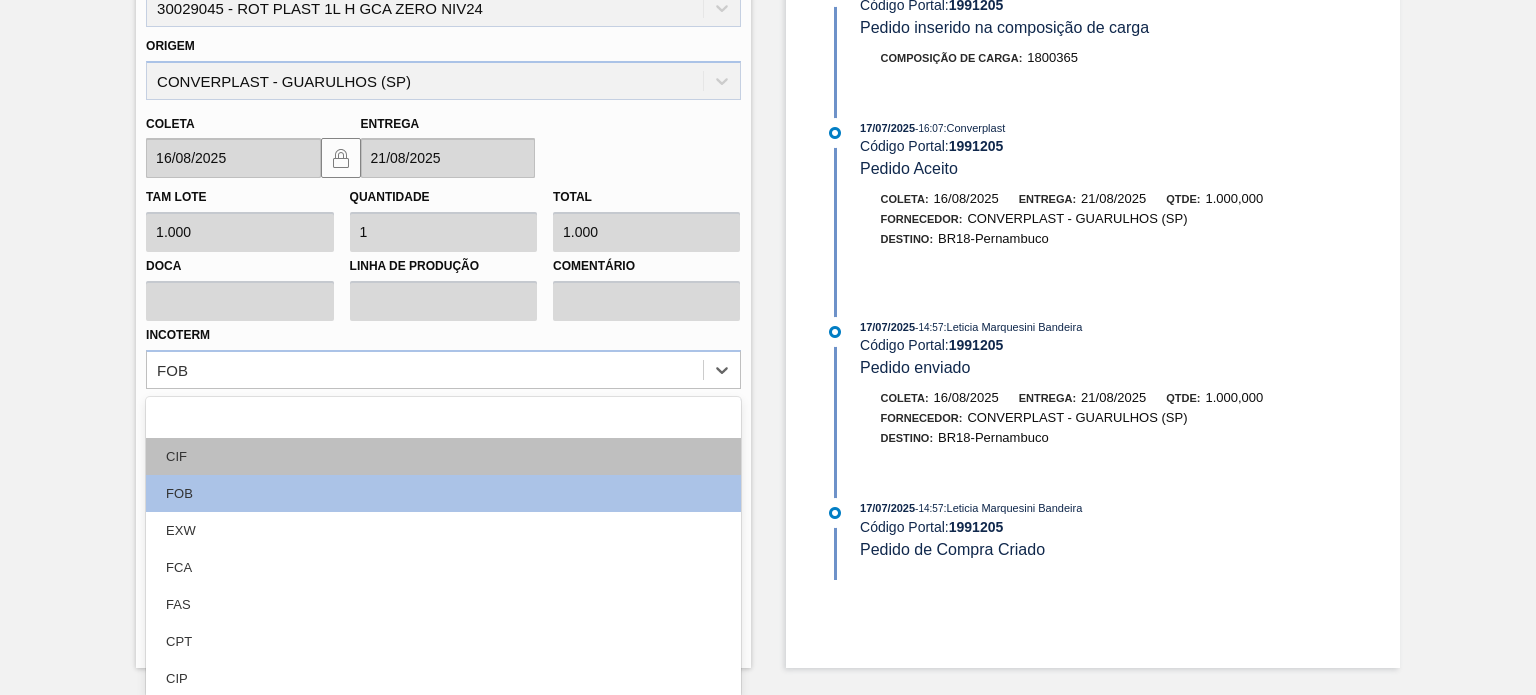 click on "CIF" at bounding box center [443, 456] 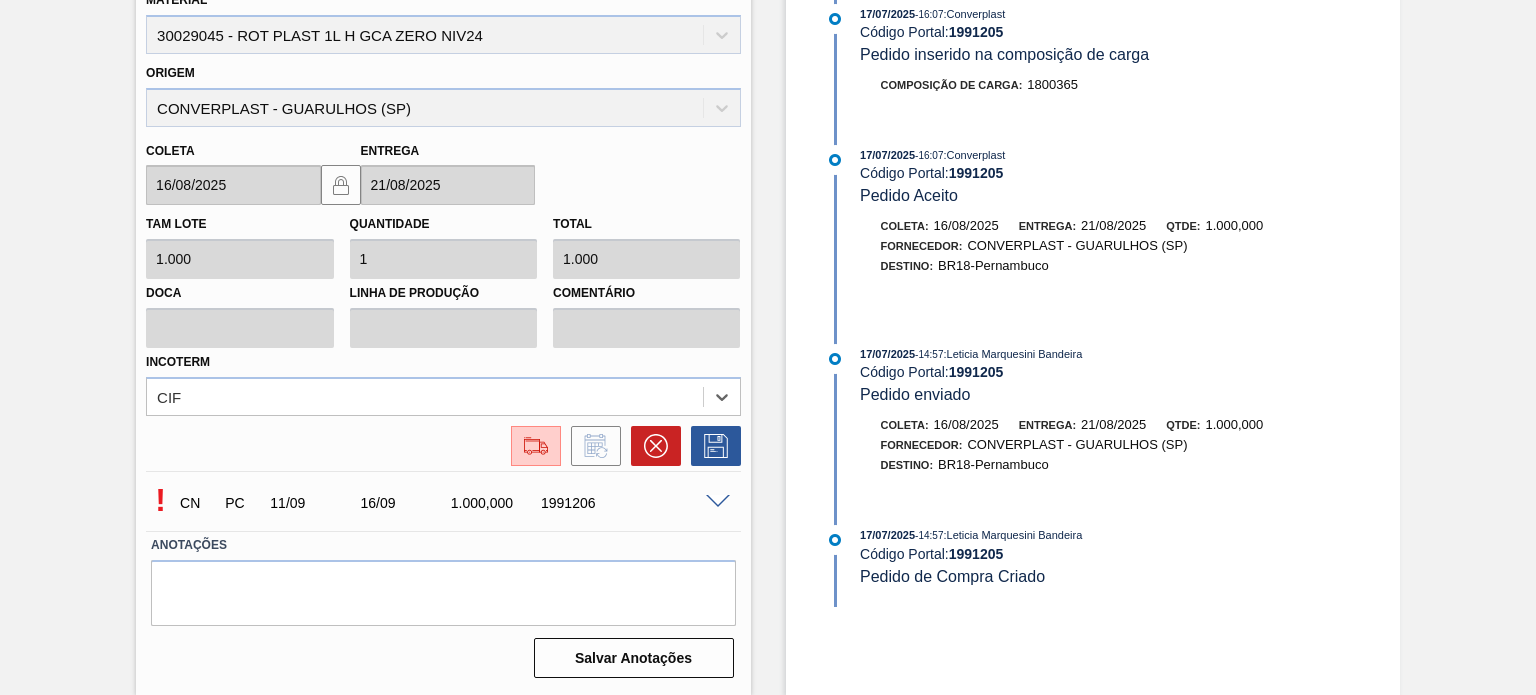 scroll, scrollTop: 639, scrollLeft: 0, axis: vertical 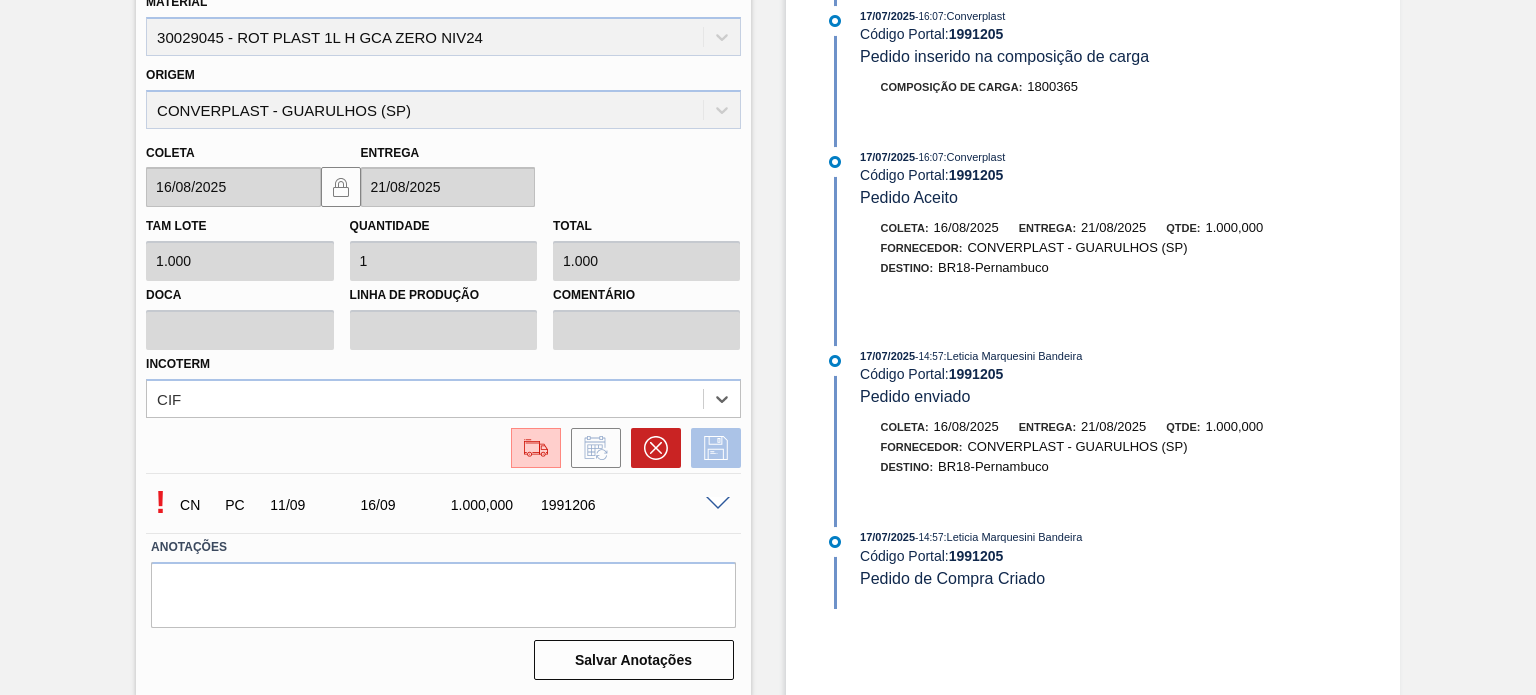 click 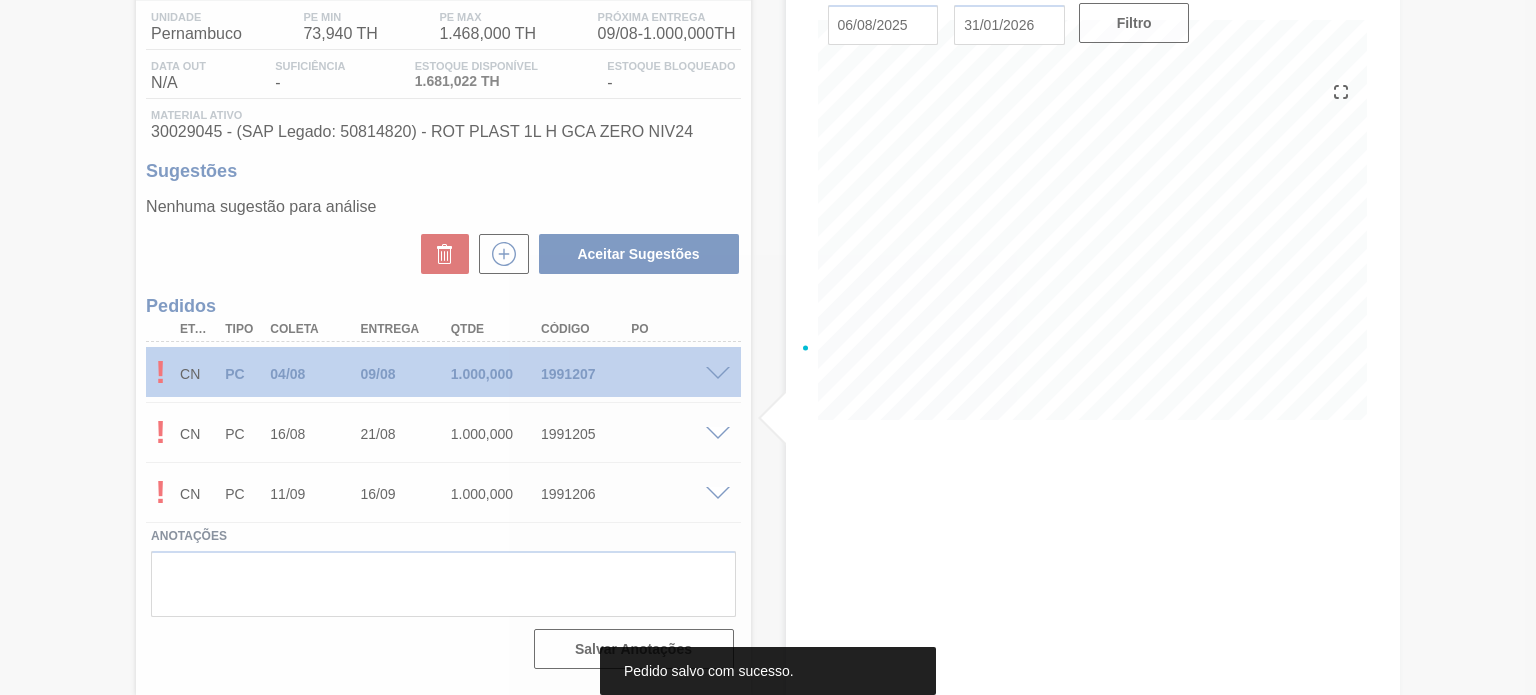 scroll, scrollTop: 164, scrollLeft: 0, axis: vertical 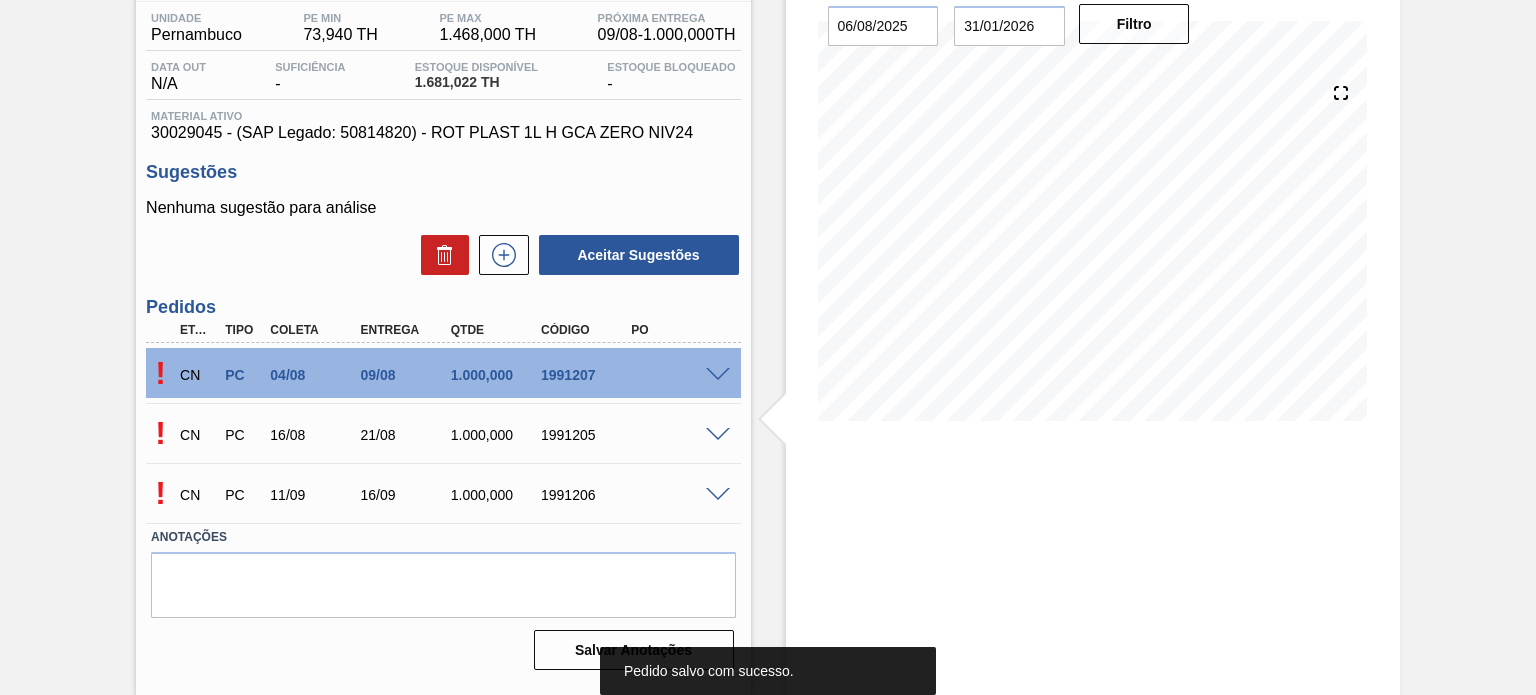 click at bounding box center (718, 495) 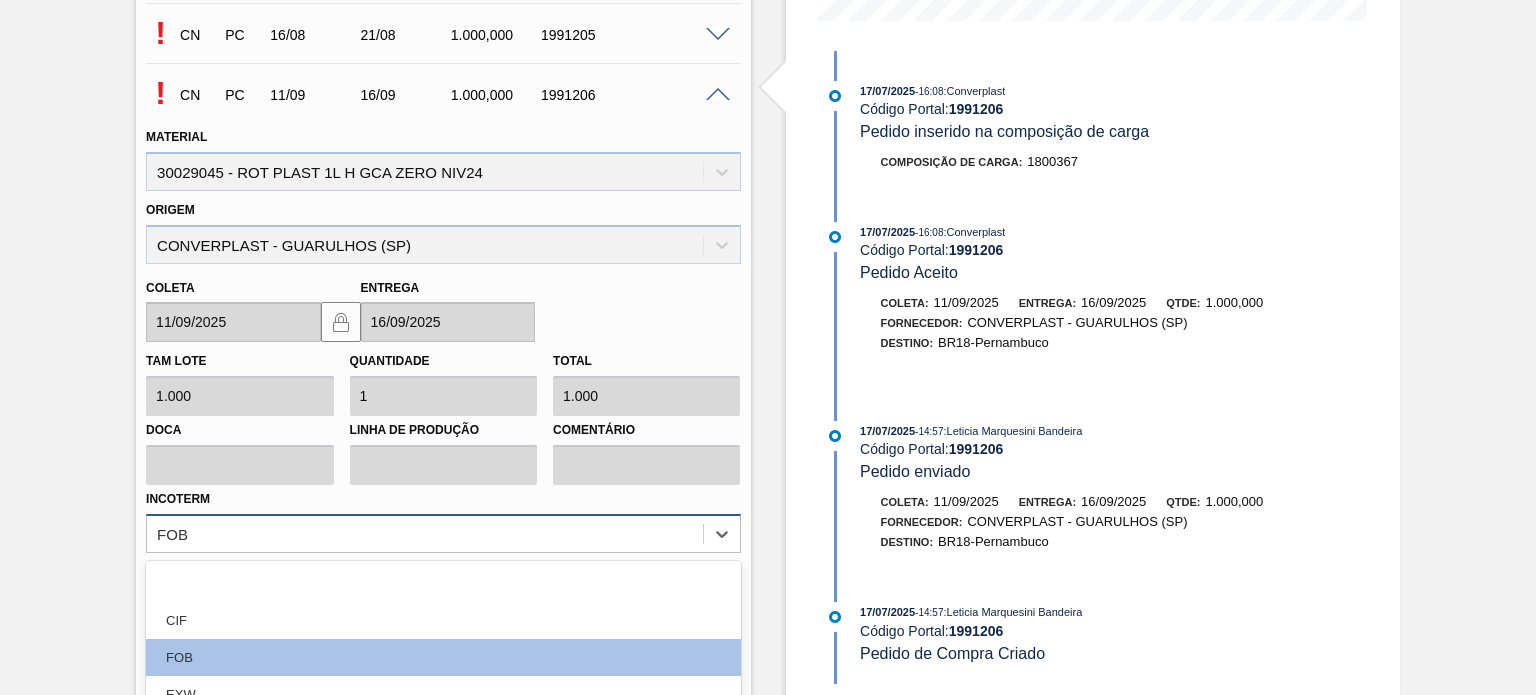 click on "option EXW focused, 4 of 12. 12 results available. Use Up and Down to choose options, press Enter to select the currently focused option, press Escape to exit the menu, press Tab to select the option and exit the menu. FOB CIF FOB EXW FCA FAS CPT CIP CFR DAP DPU DDP" at bounding box center (443, 533) 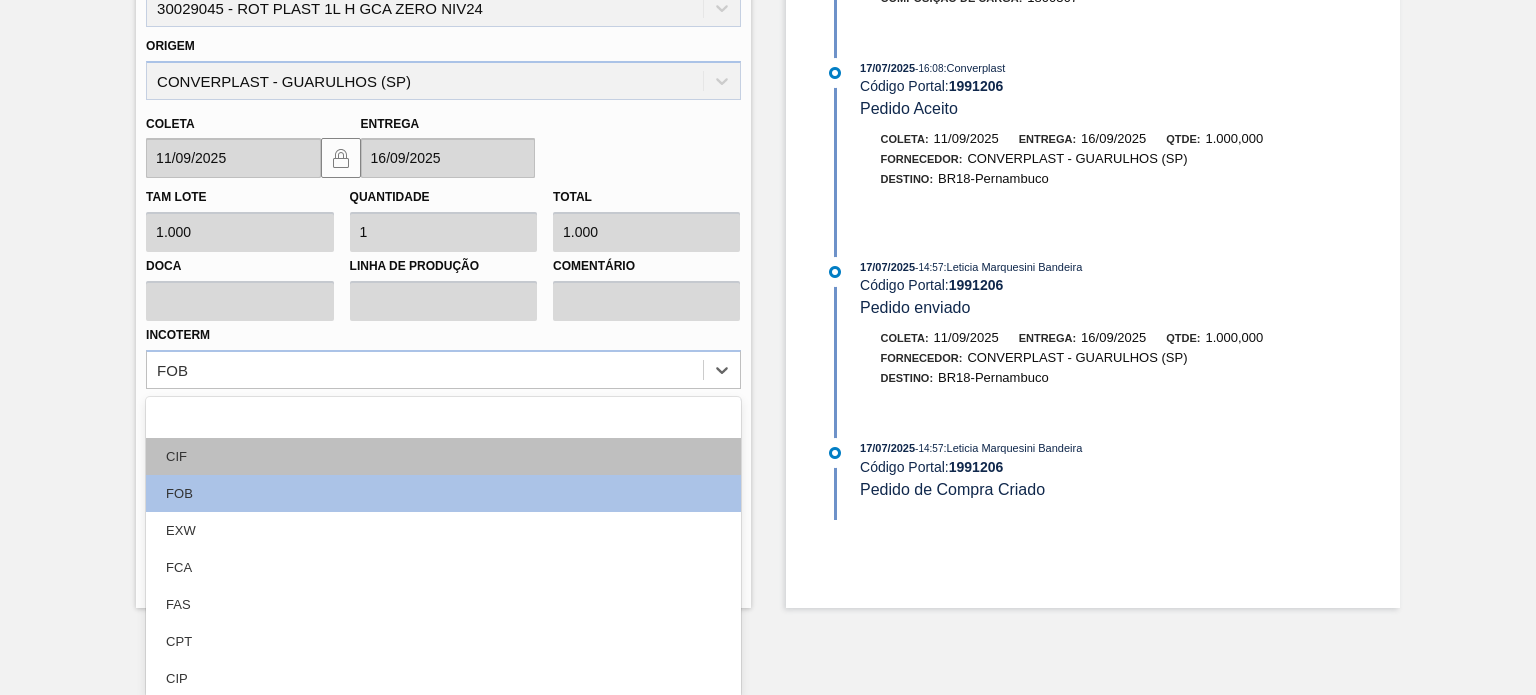 click on "CIF" at bounding box center [443, 456] 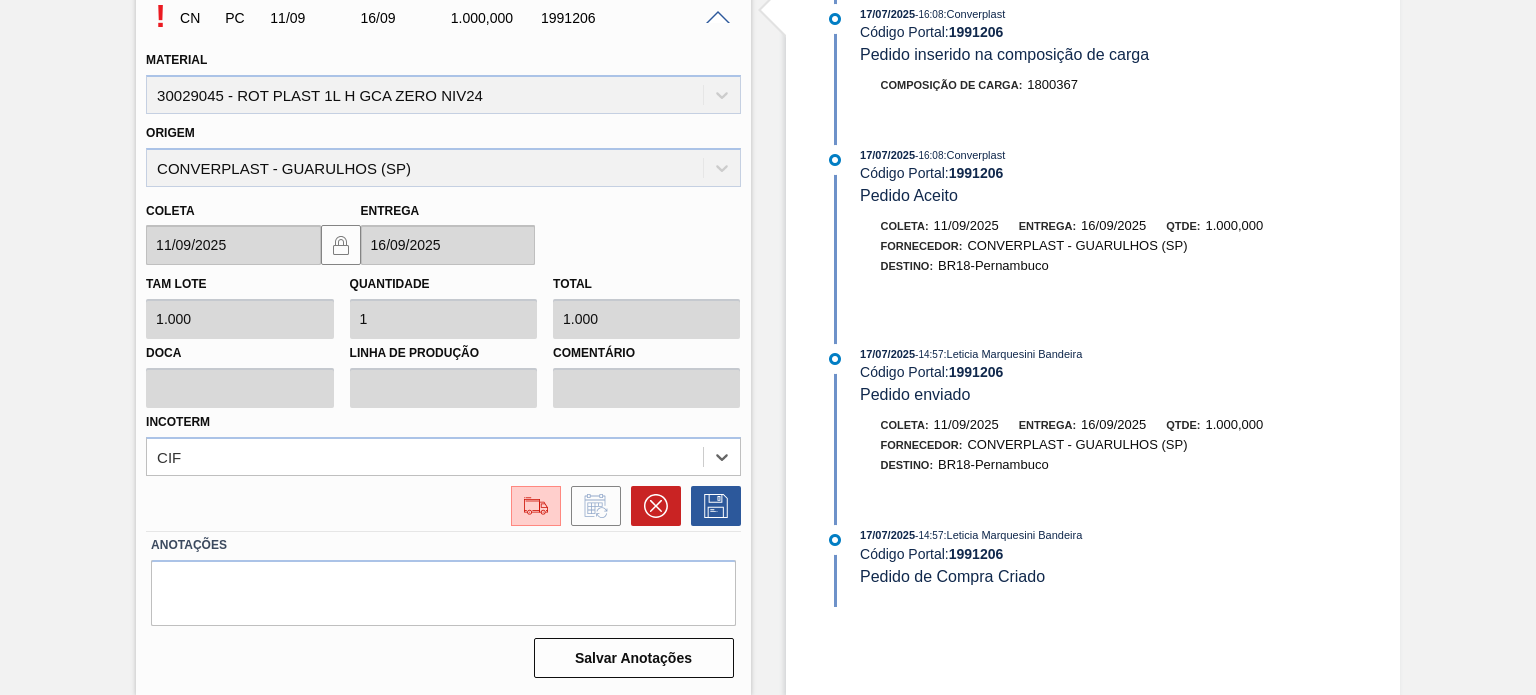 scroll, scrollTop: 639, scrollLeft: 0, axis: vertical 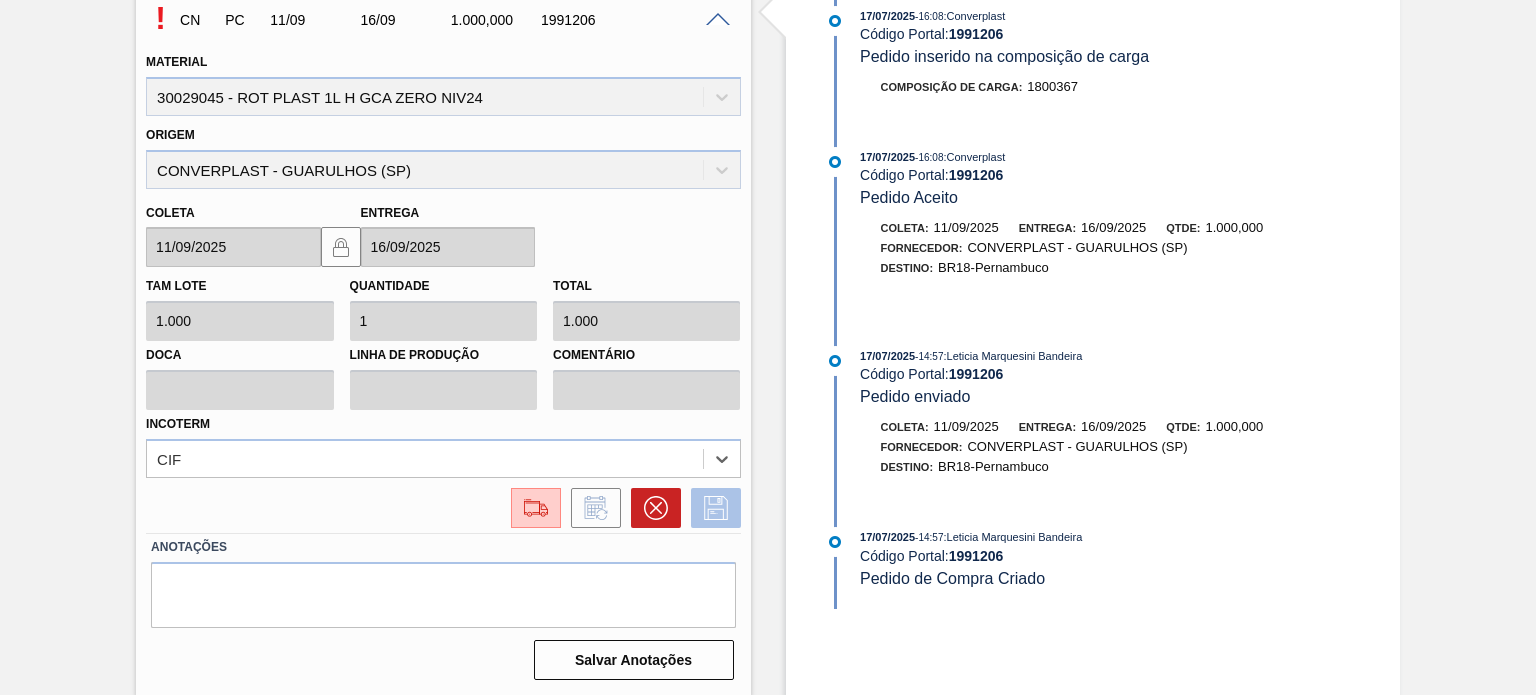 click 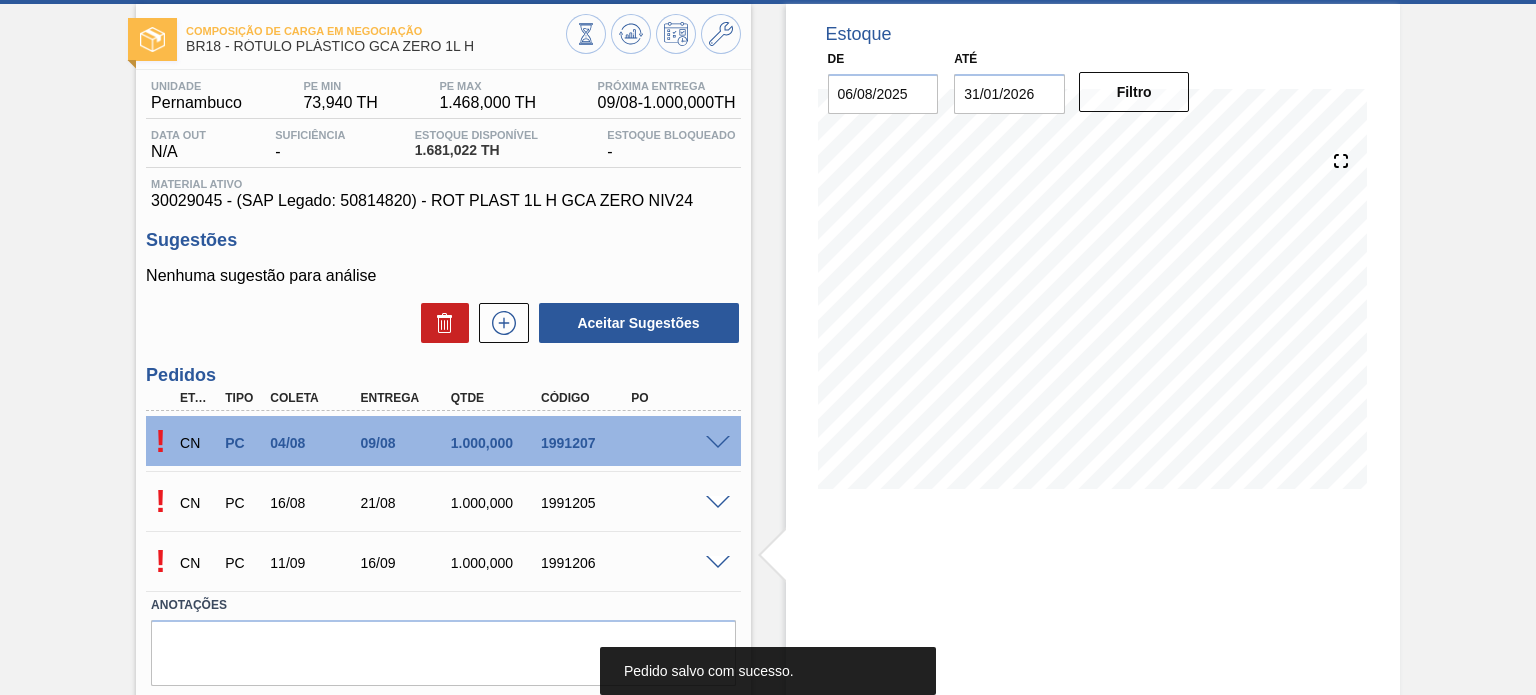 scroll, scrollTop: 0, scrollLeft: 0, axis: both 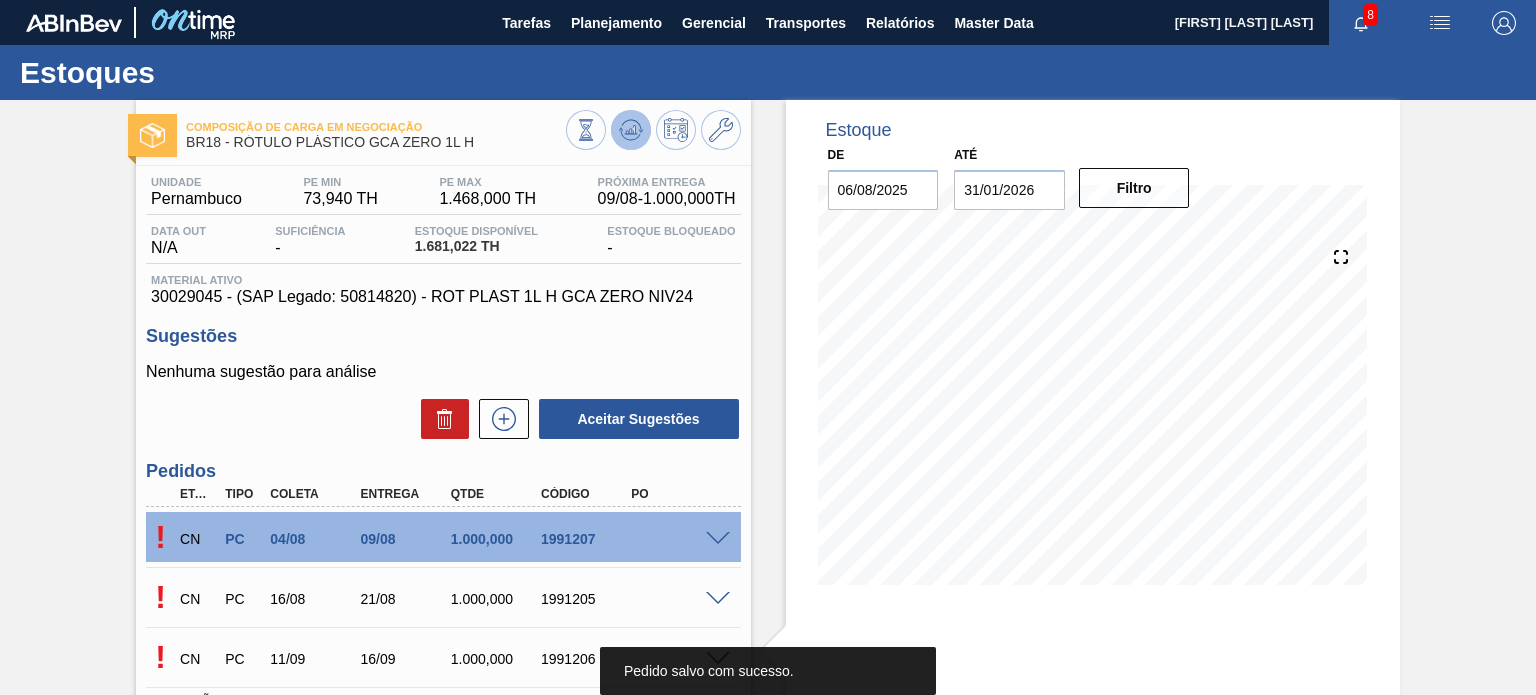click at bounding box center (631, 130) 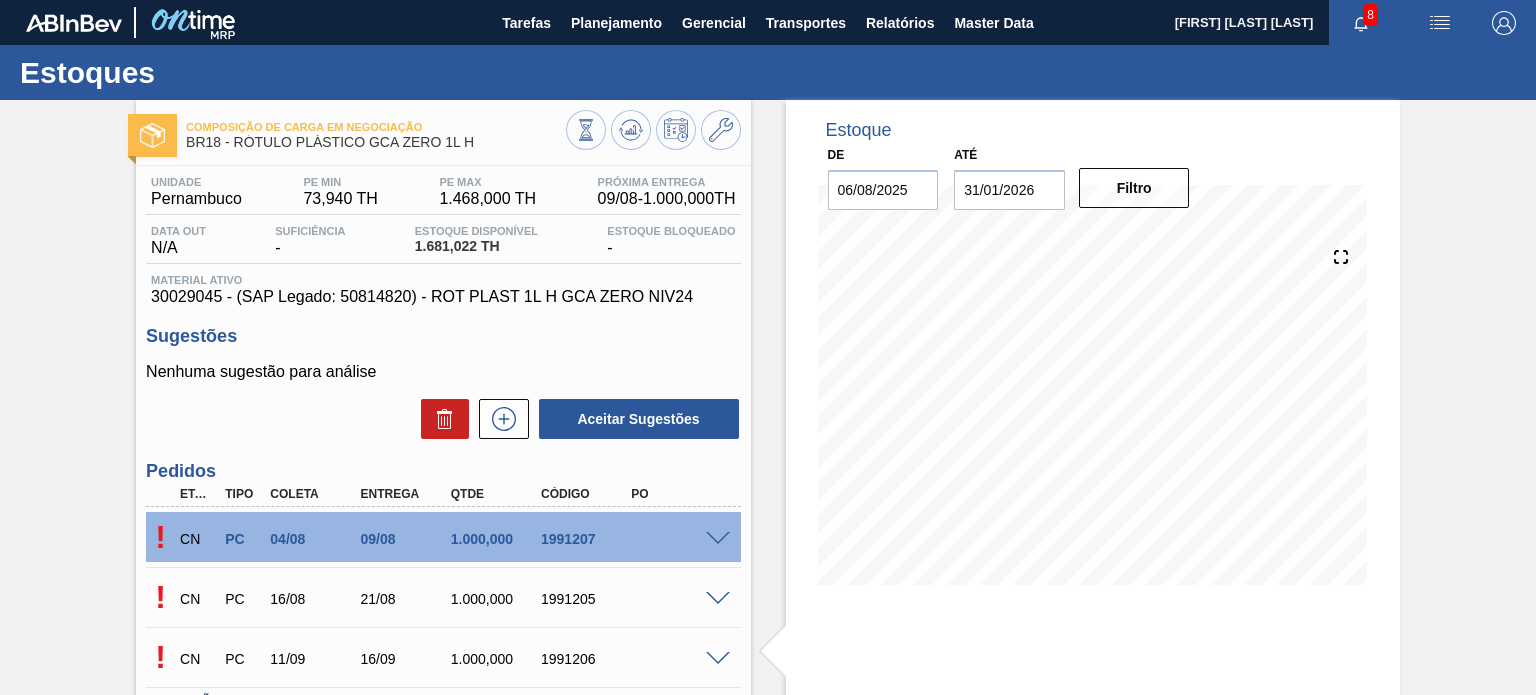 click at bounding box center [718, 539] 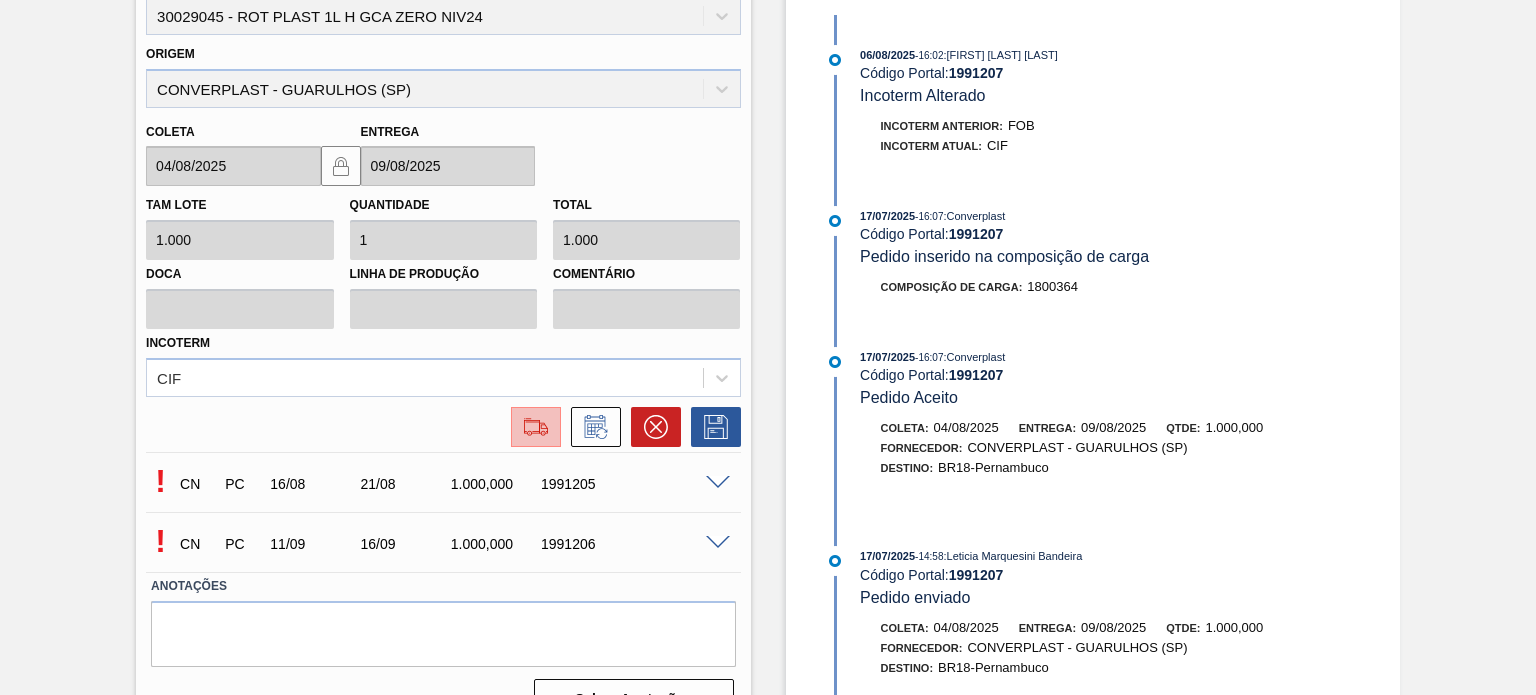 click at bounding box center [536, 427] 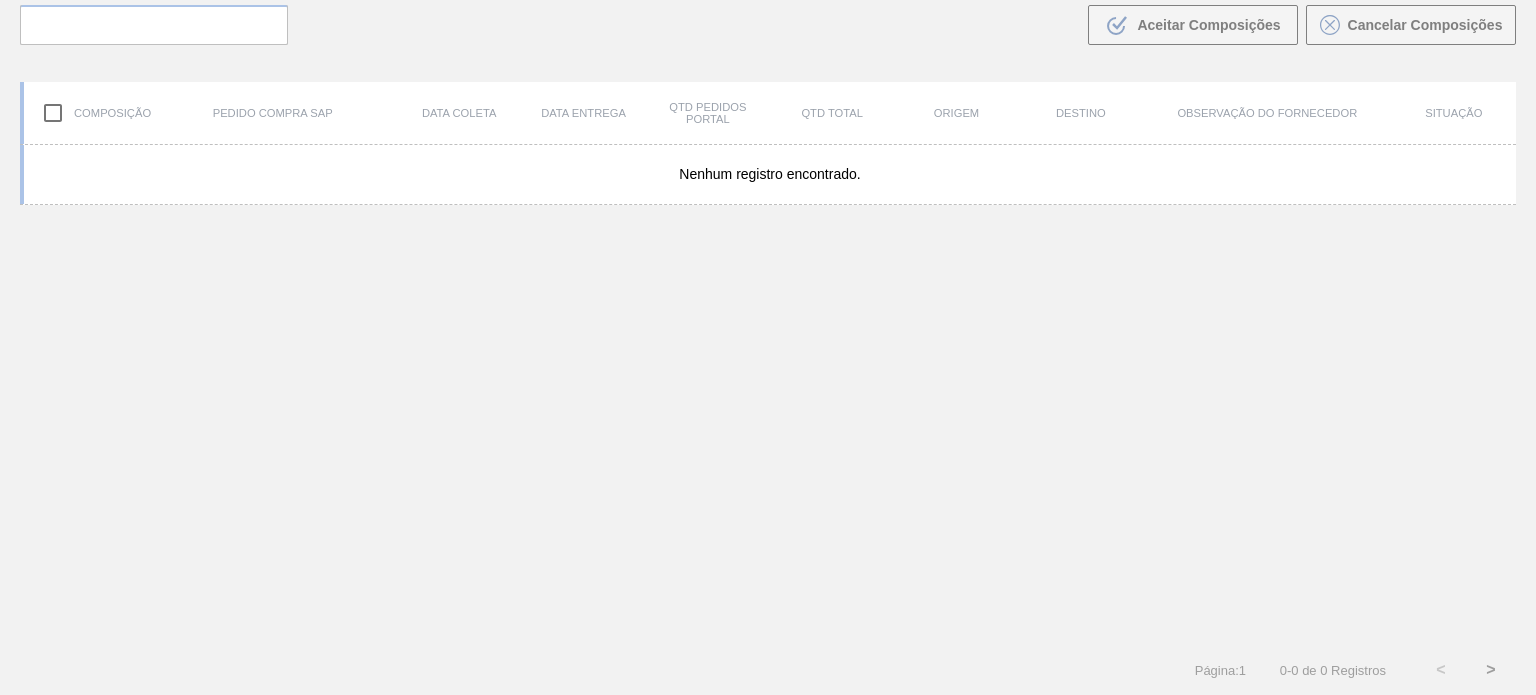 scroll, scrollTop: 144, scrollLeft: 0, axis: vertical 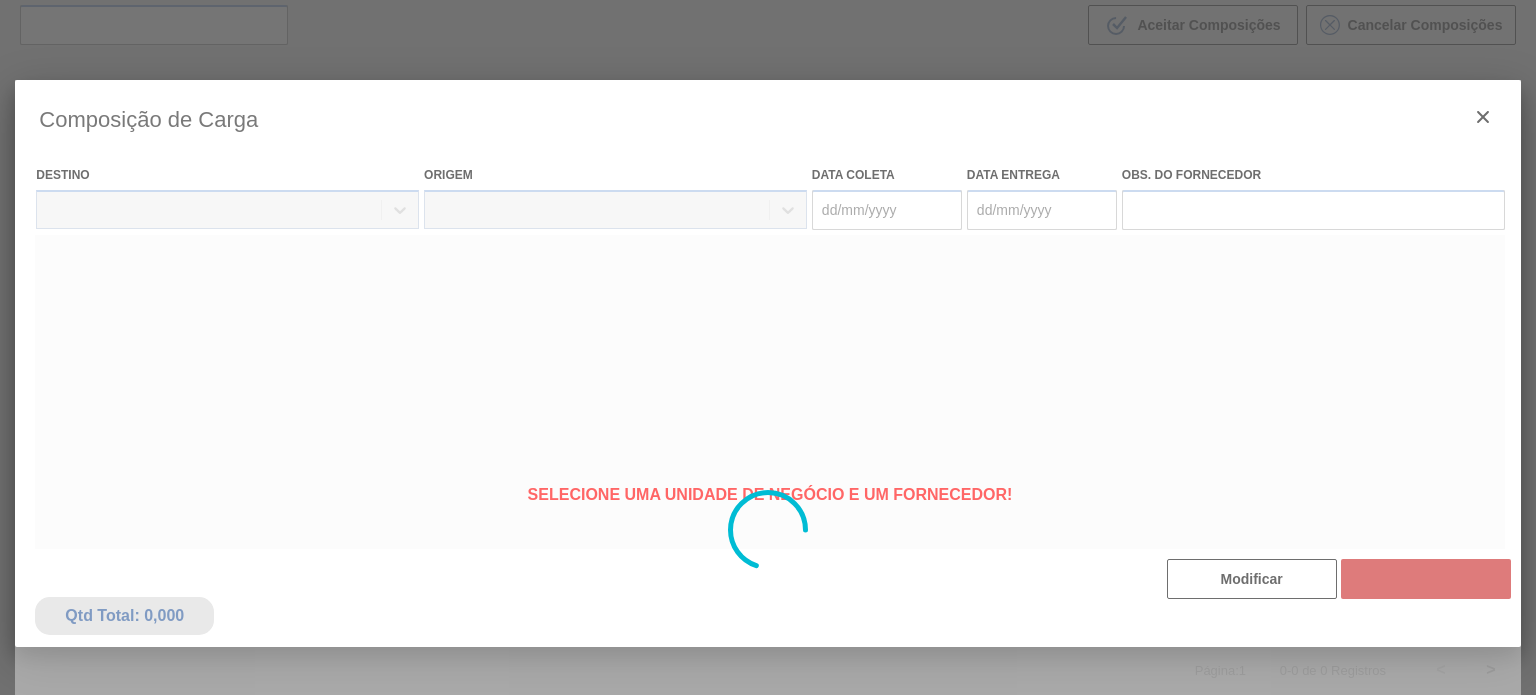 type on "04/08/2025" 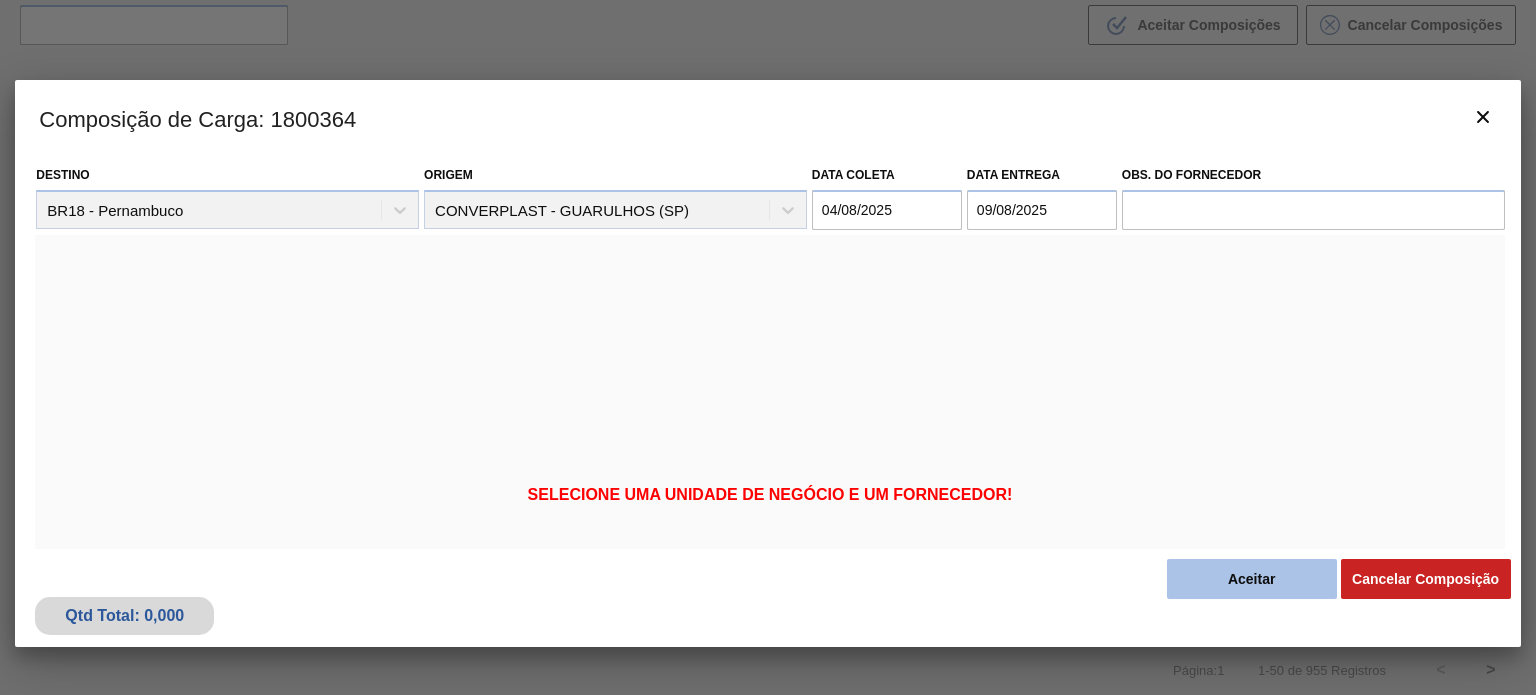 click on "Aceitar" at bounding box center (1252, 579) 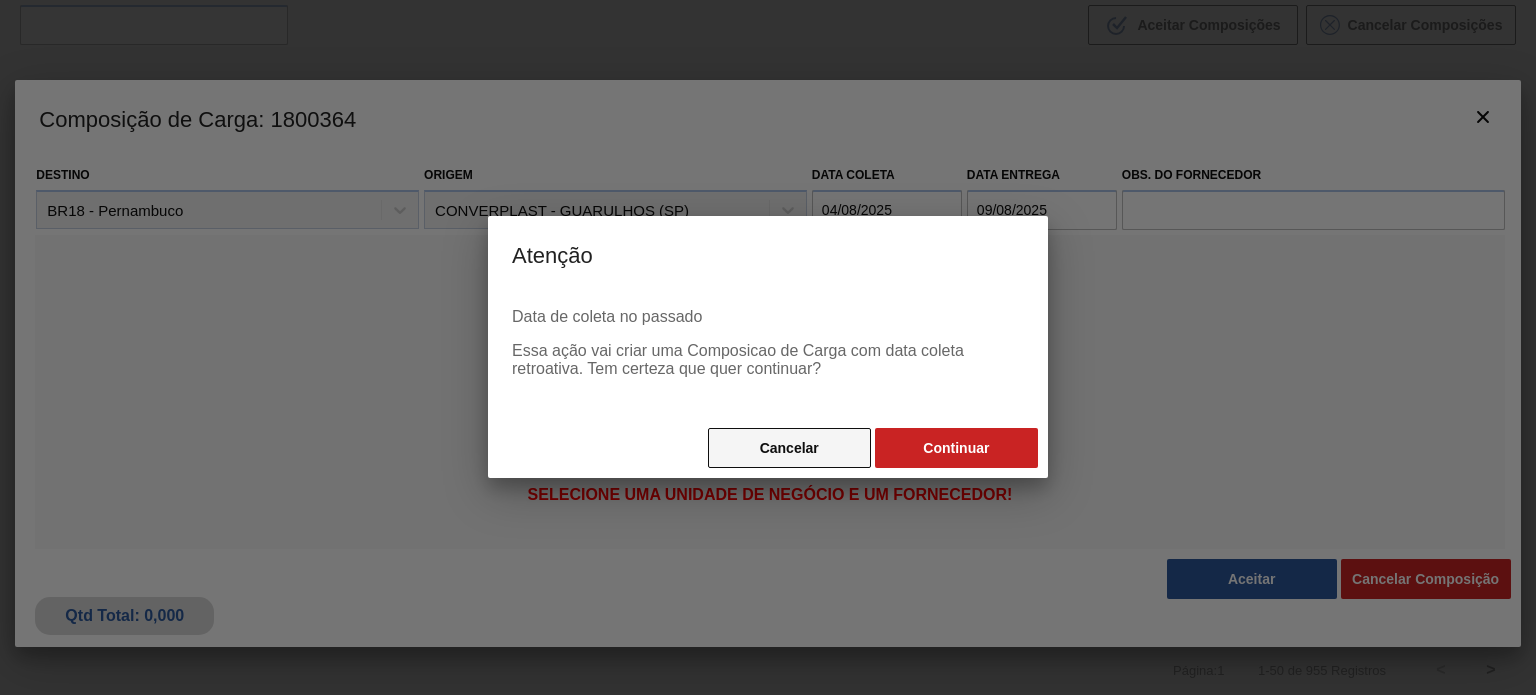 click on "Cancelar" at bounding box center (789, 448) 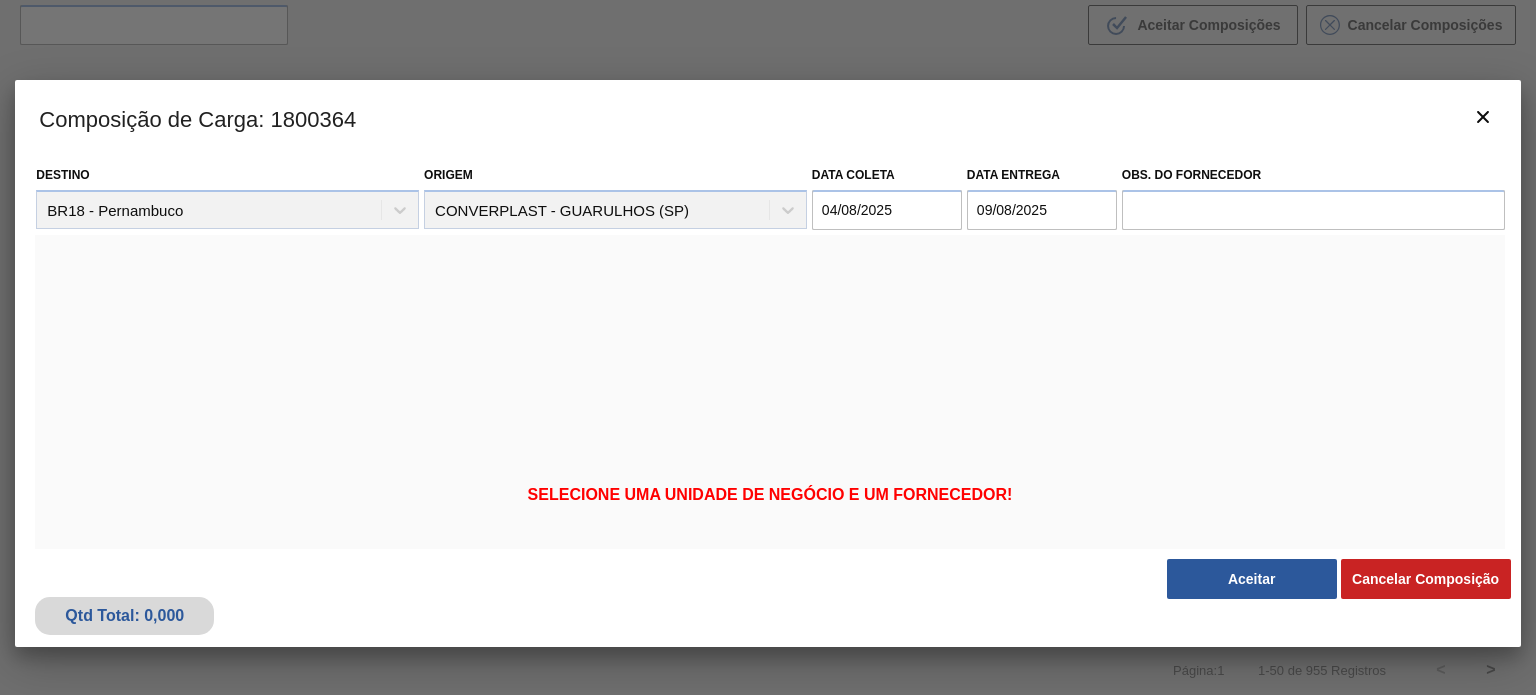 type 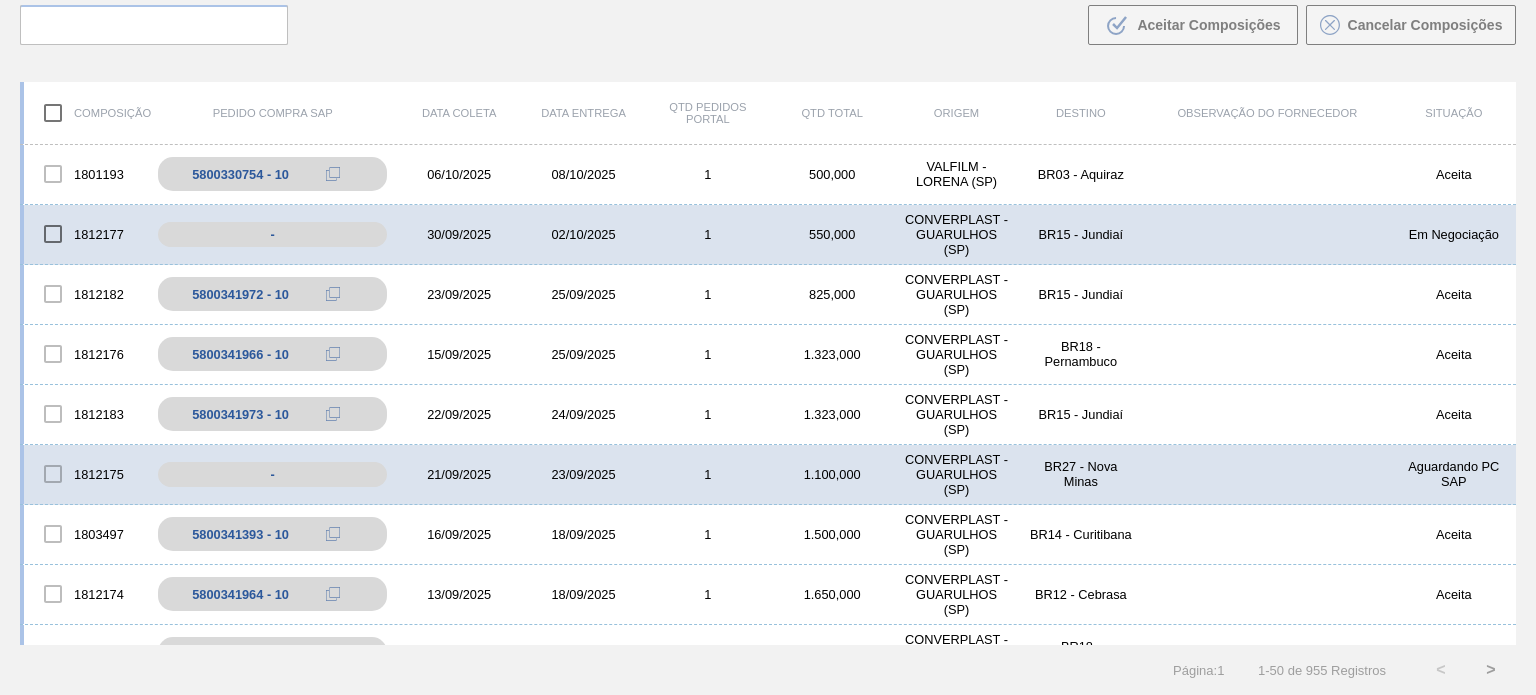 scroll, scrollTop: 0, scrollLeft: 0, axis: both 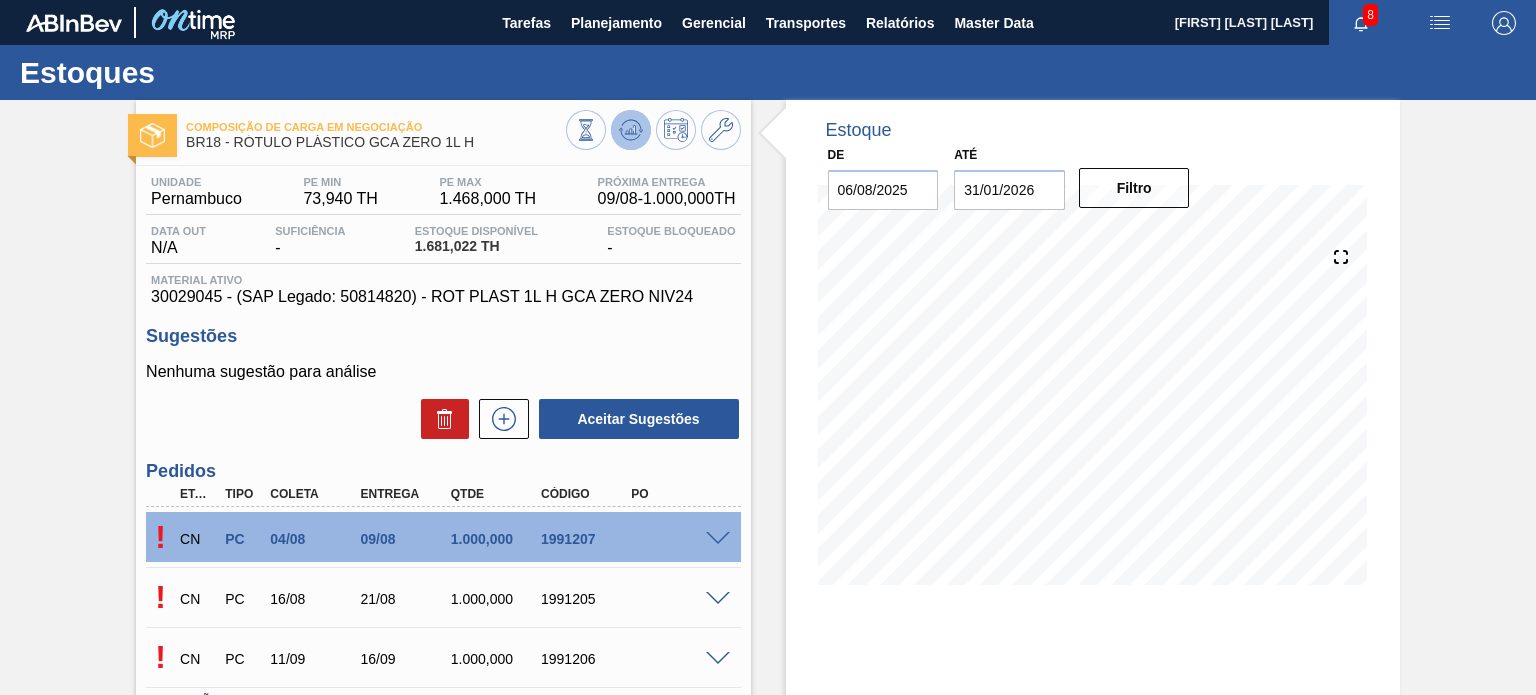 click 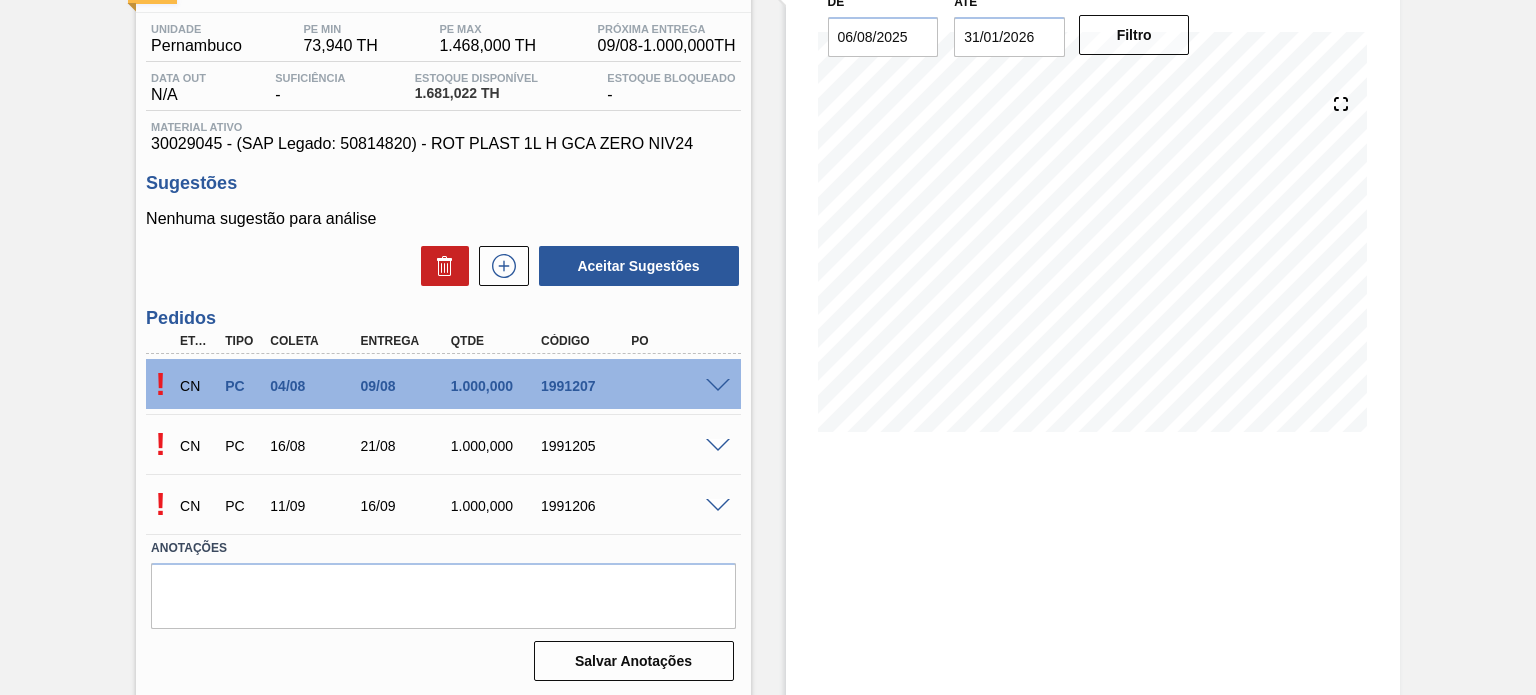 scroll, scrollTop: 164, scrollLeft: 0, axis: vertical 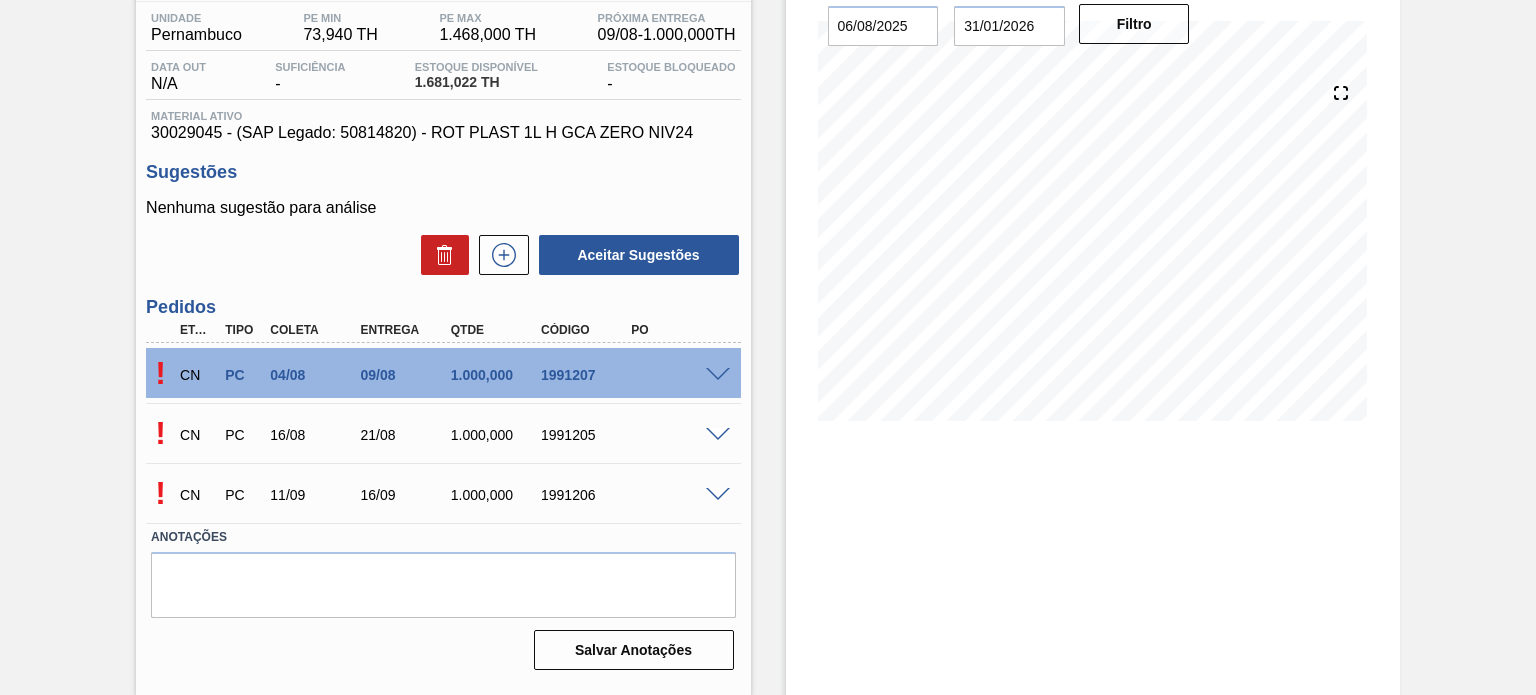 click at bounding box center (718, 375) 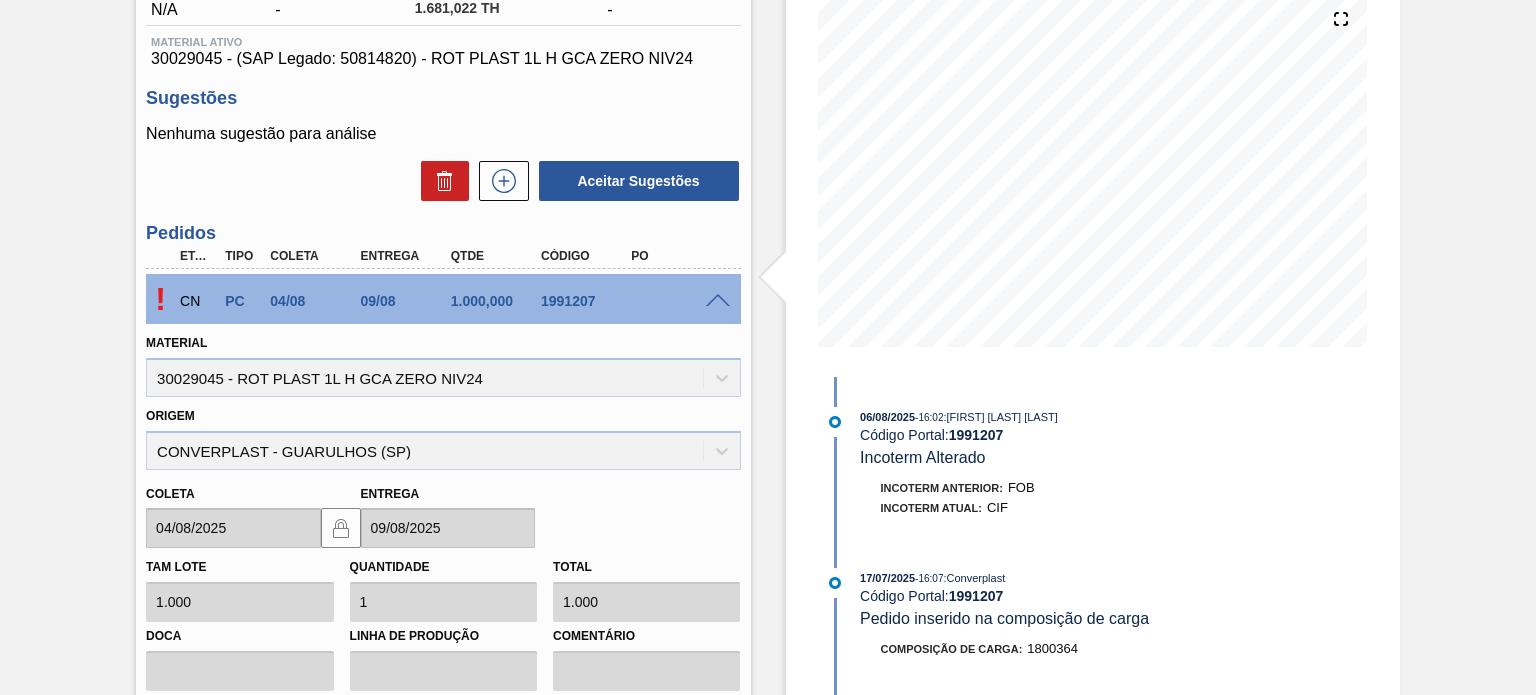 scroll, scrollTop: 464, scrollLeft: 0, axis: vertical 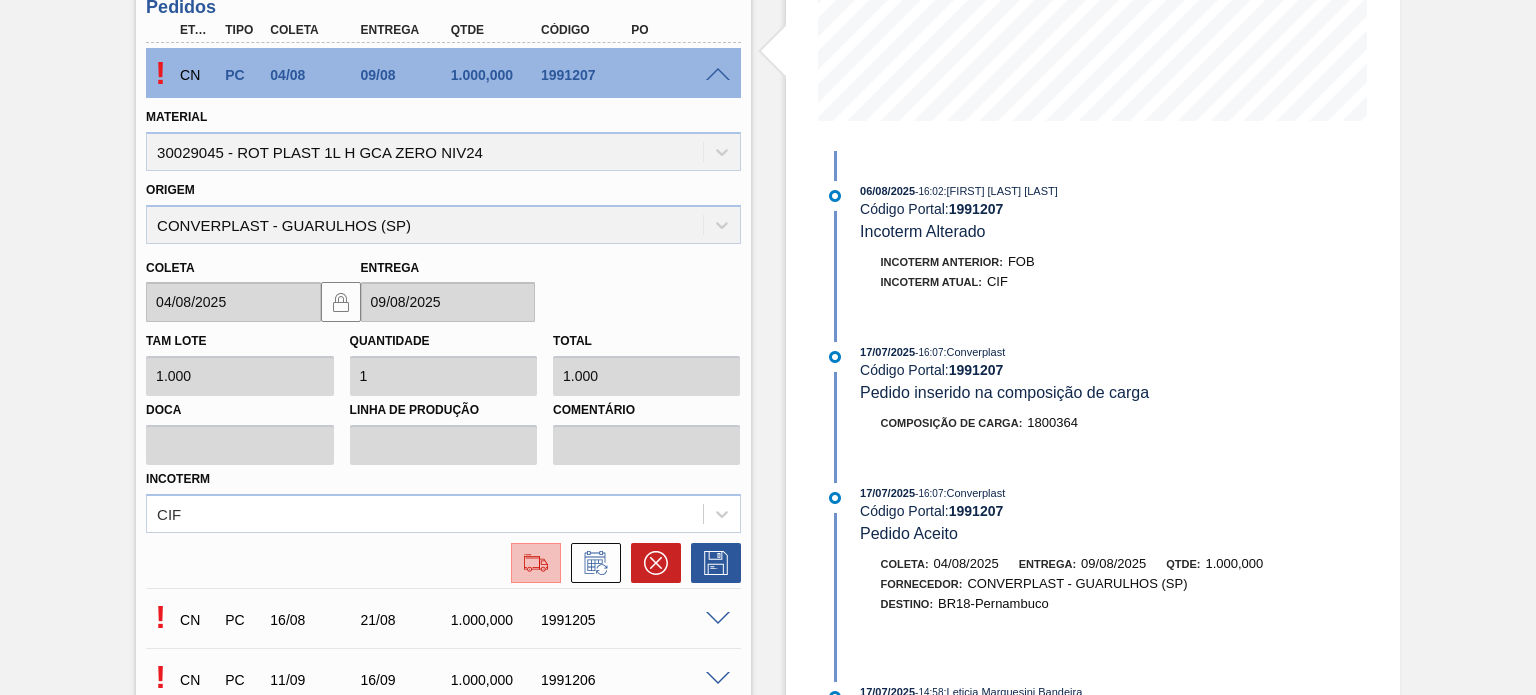 click at bounding box center [536, 563] 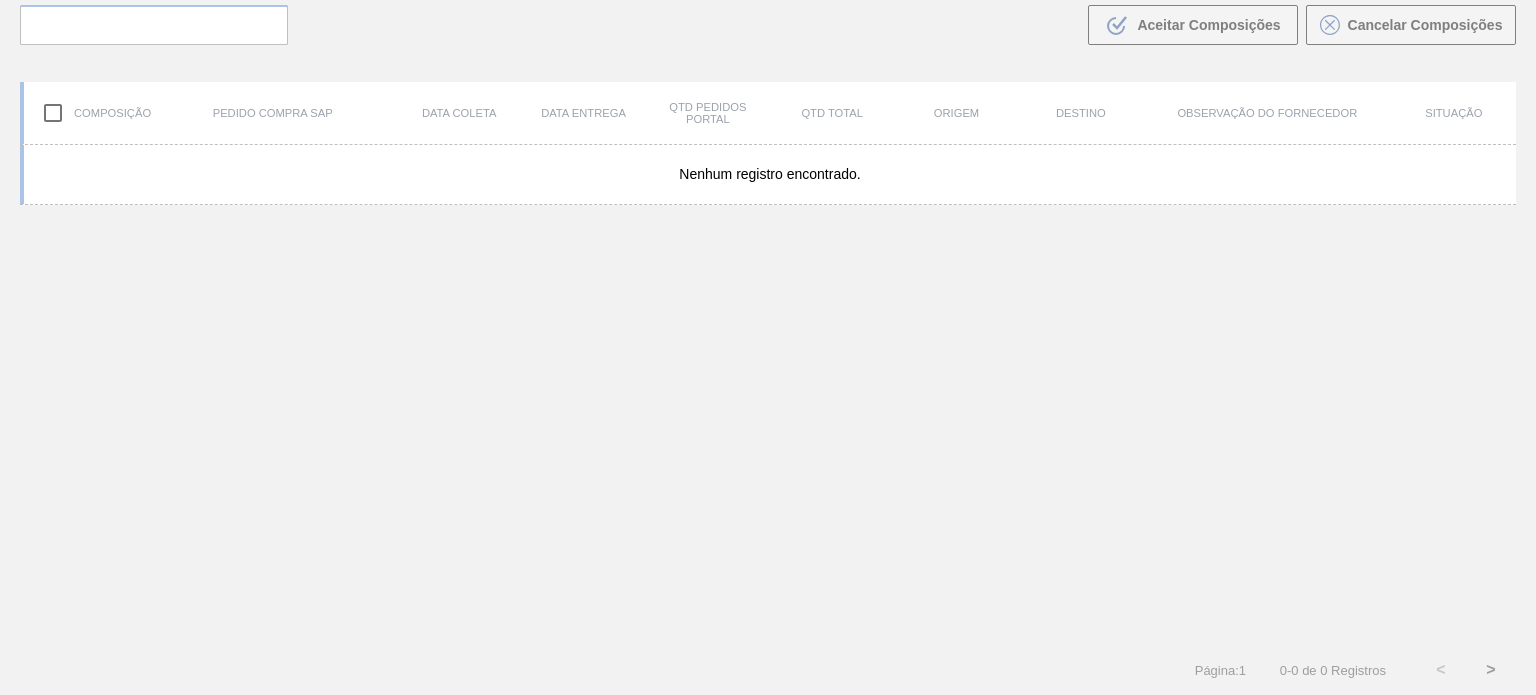 scroll, scrollTop: 144, scrollLeft: 0, axis: vertical 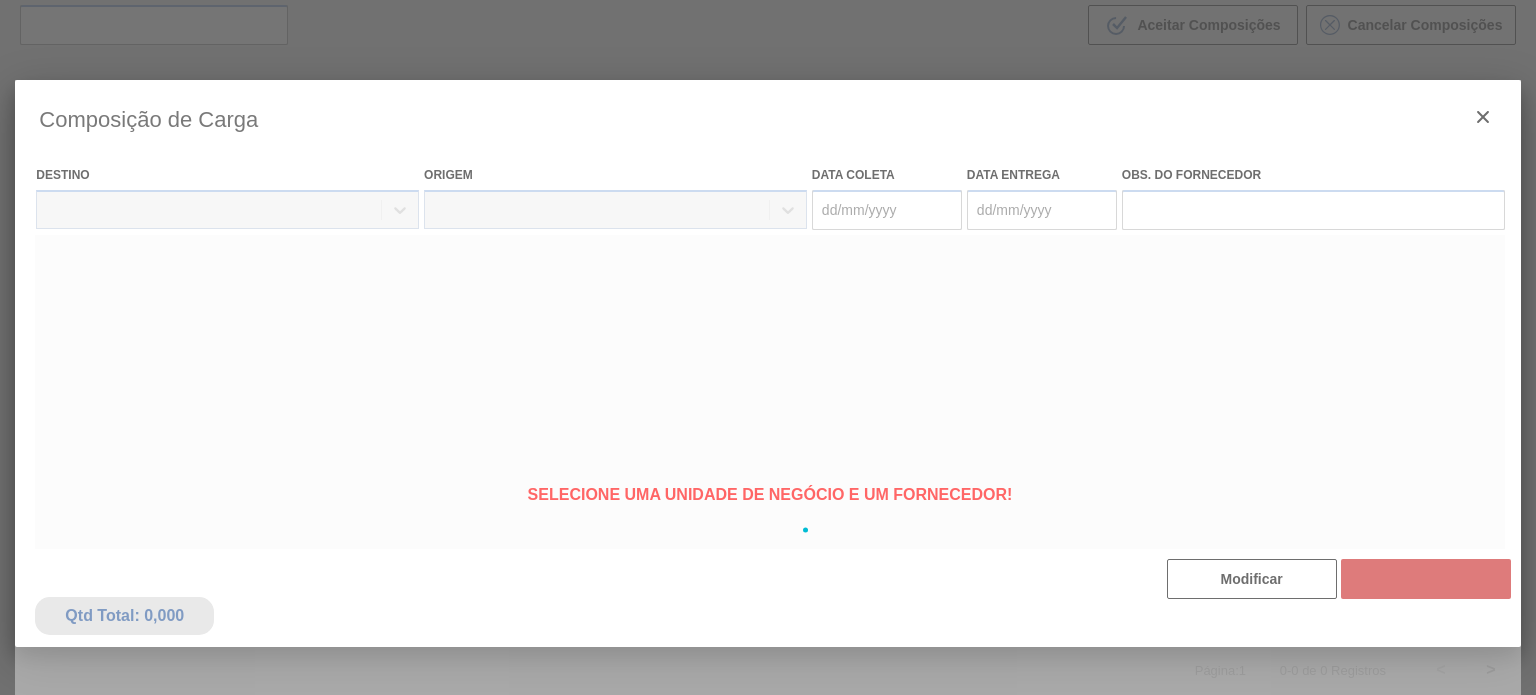 type on "04/08/2025" 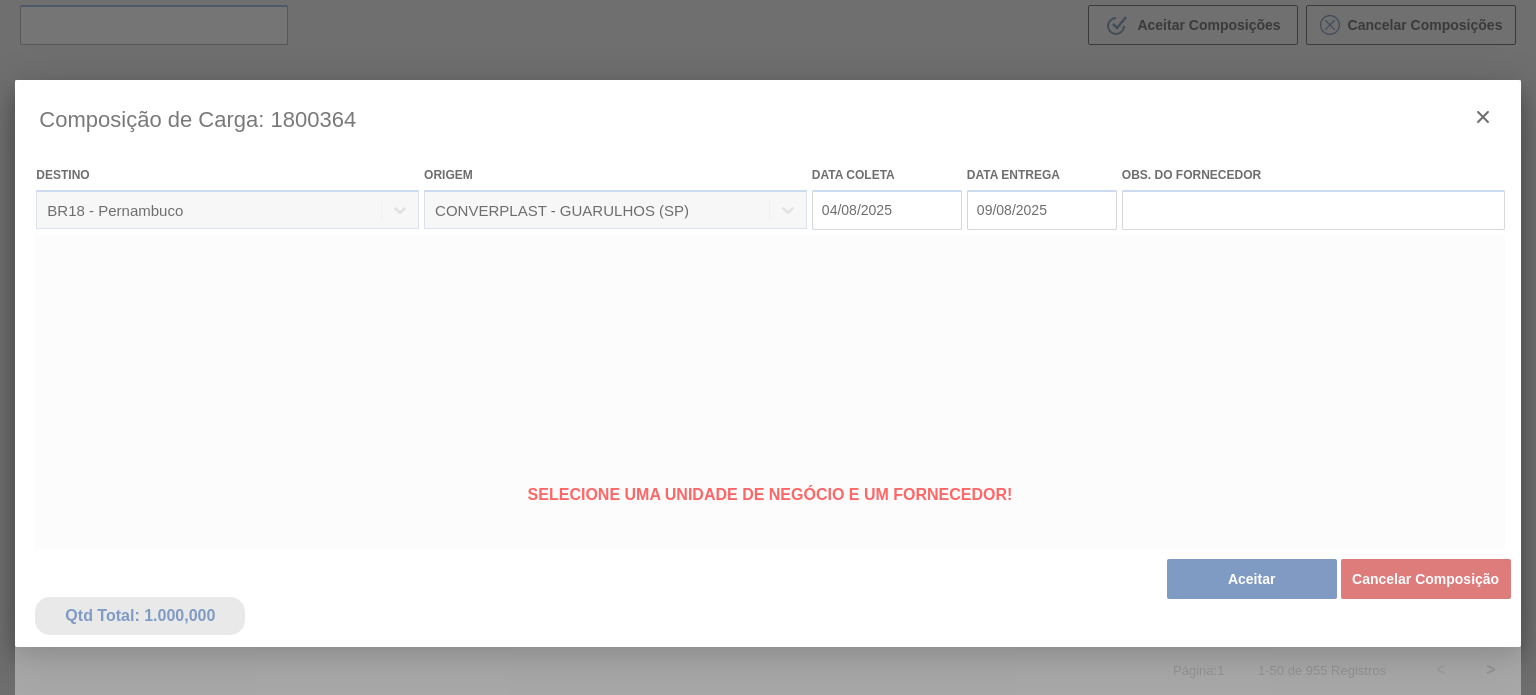 click at bounding box center (767, 530) 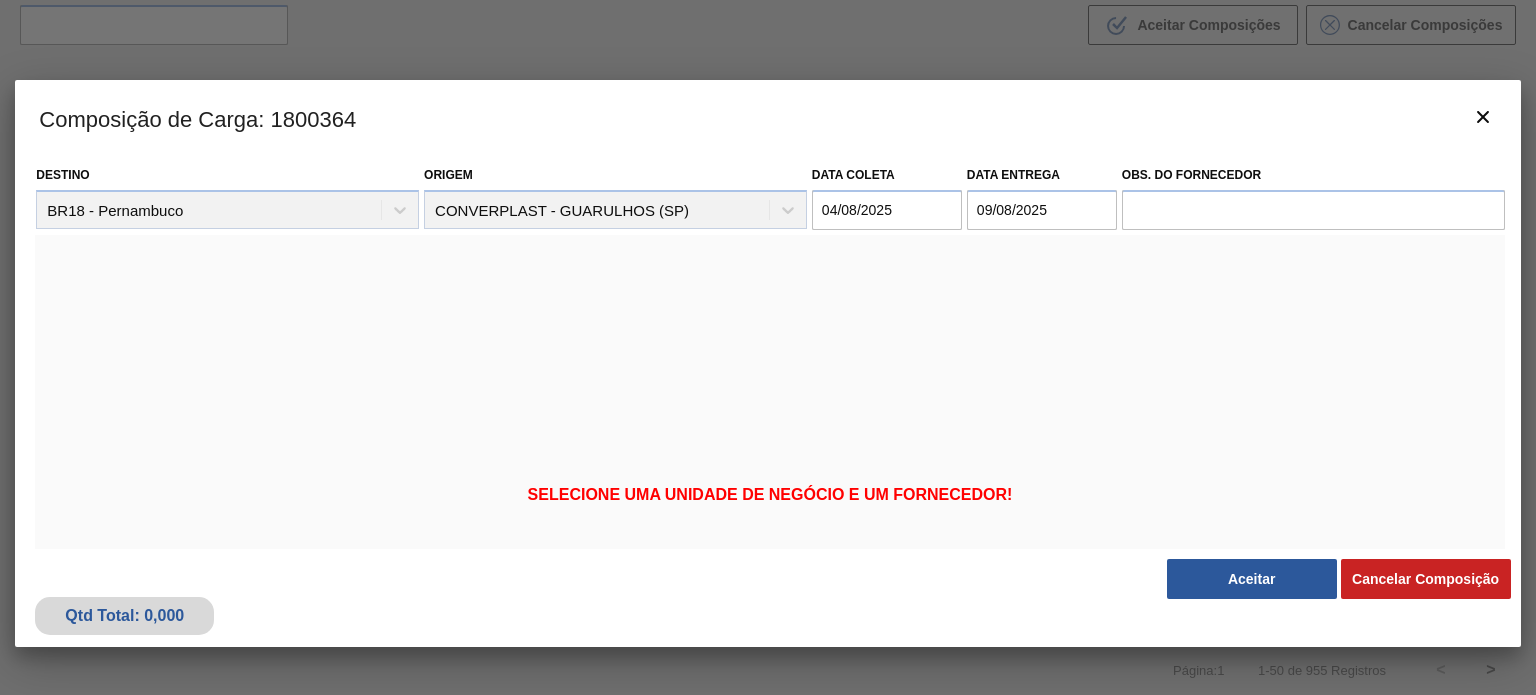 click on "04/08/2025" at bounding box center [887, 210] 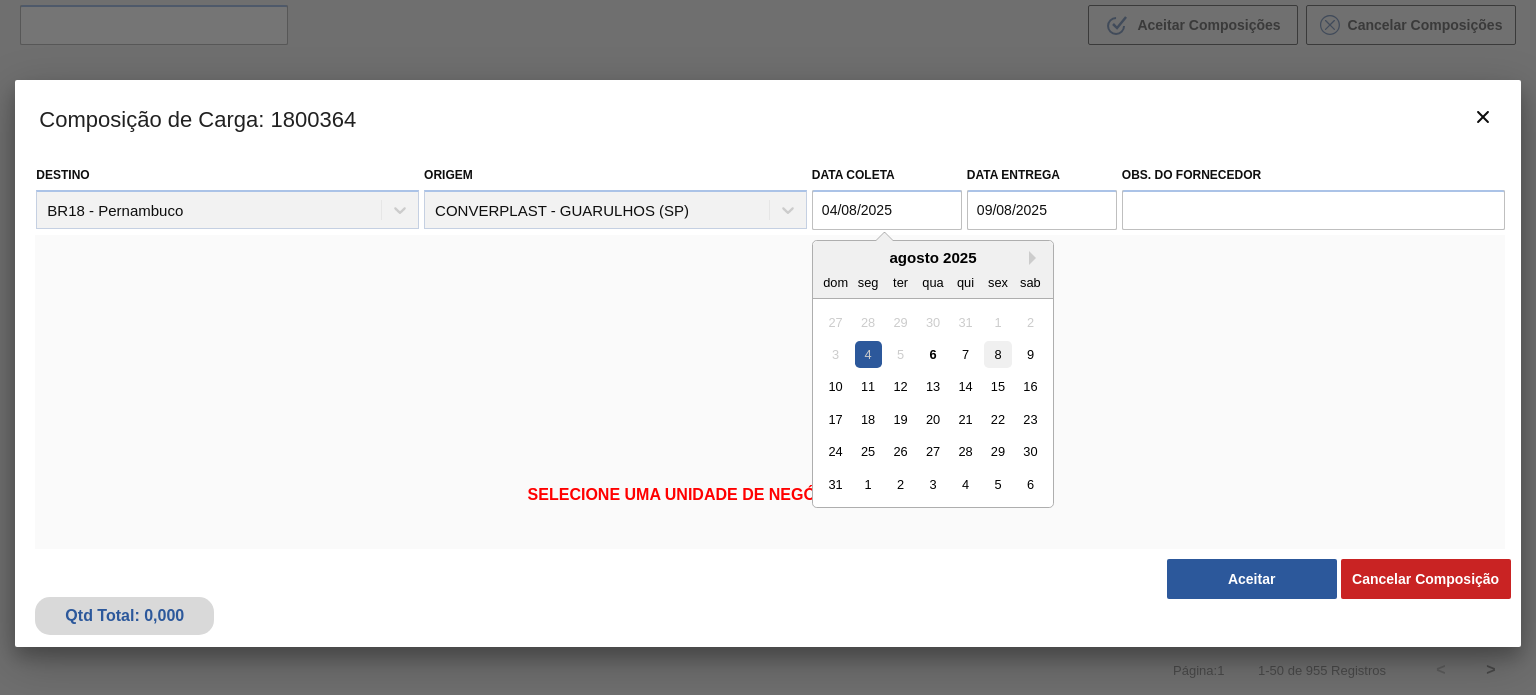 click on "8" at bounding box center (997, 354) 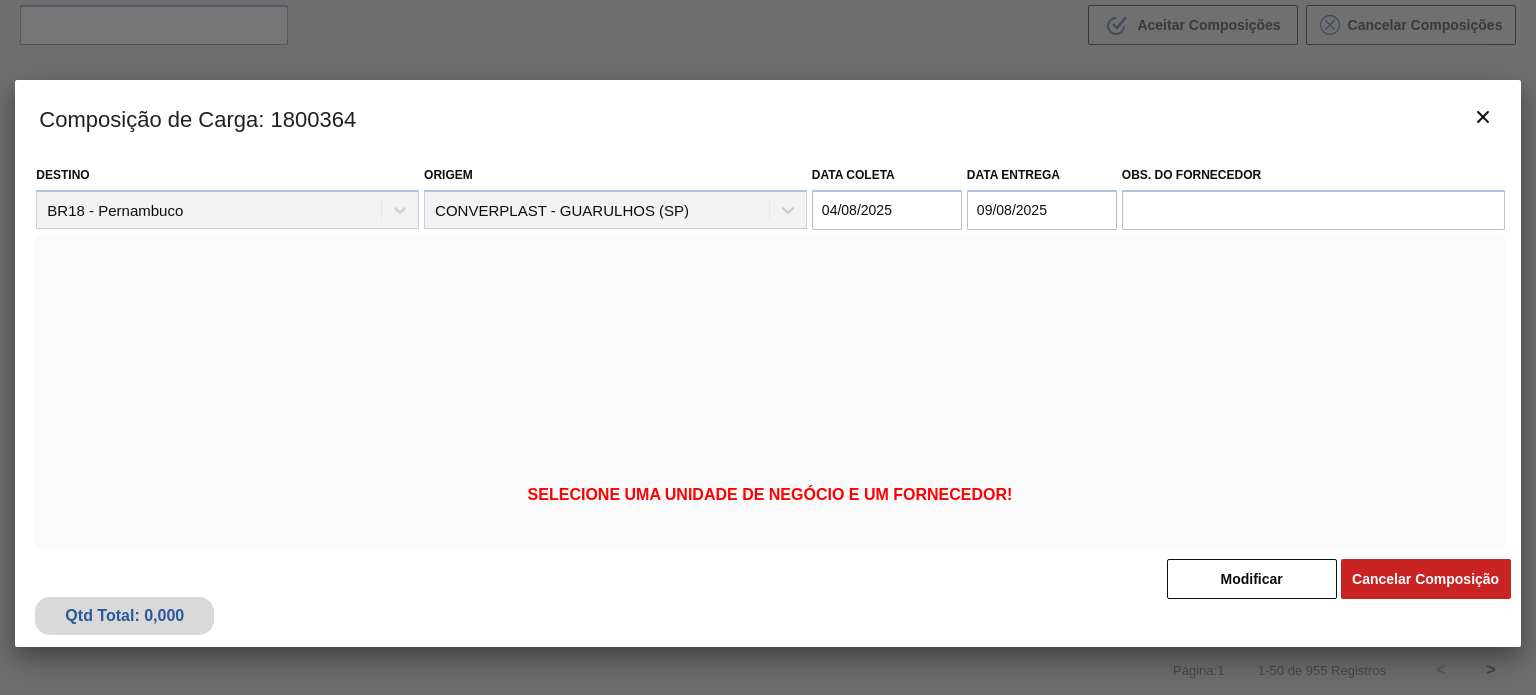 type on "08/08/2025" 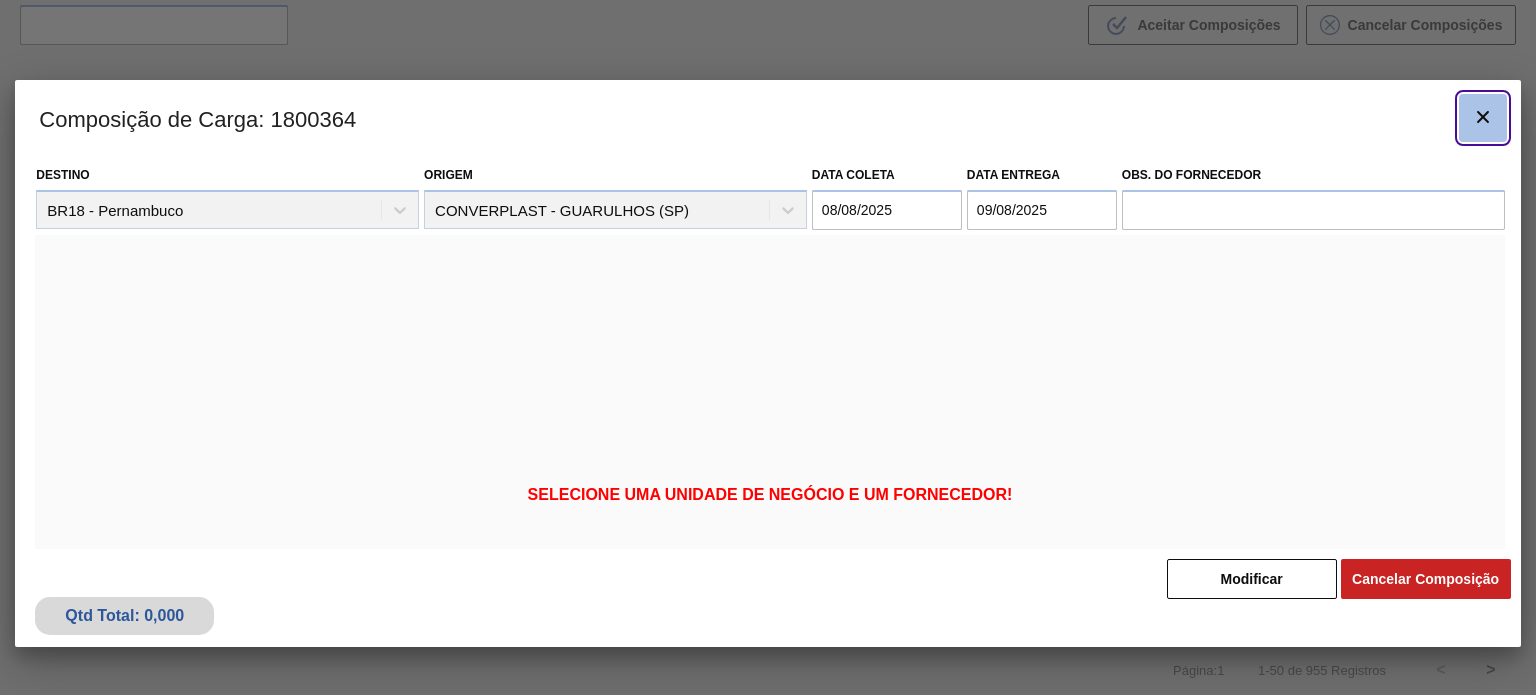 click 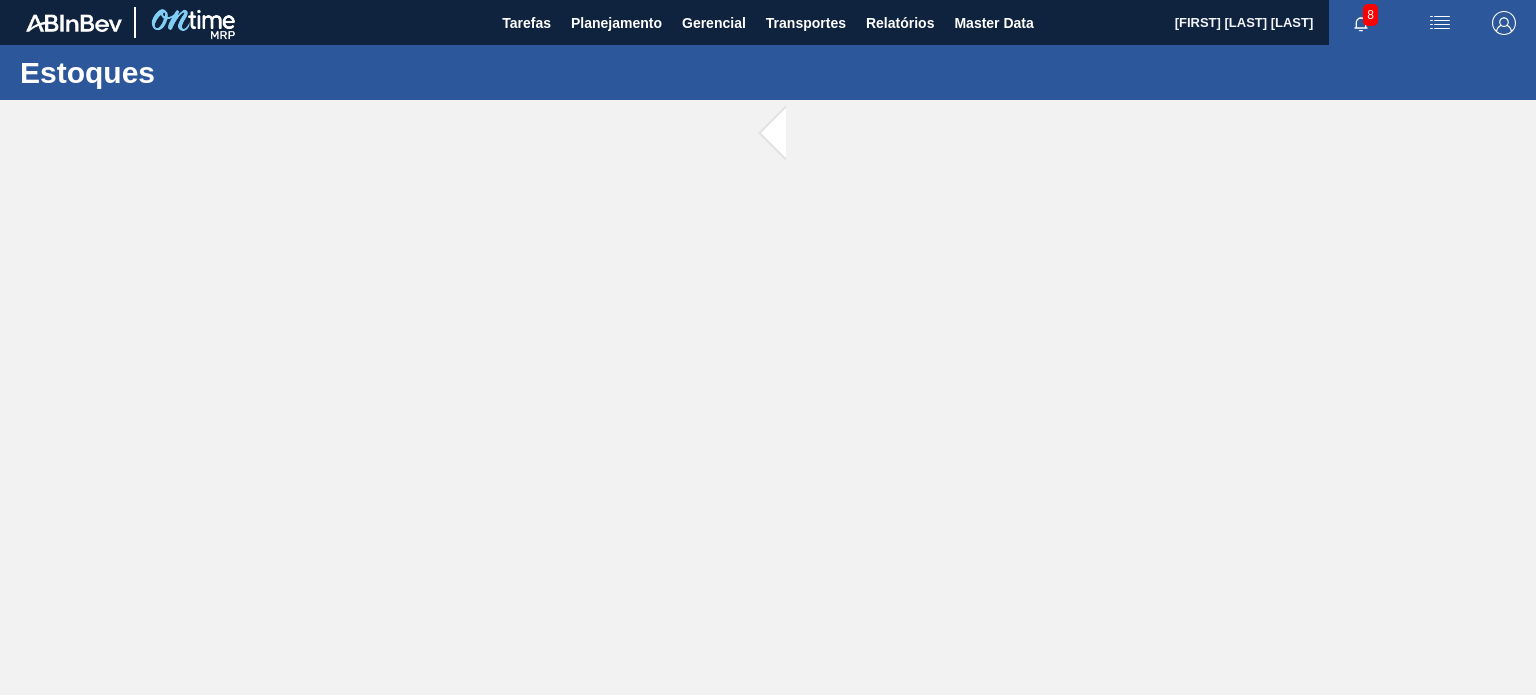 scroll, scrollTop: 0, scrollLeft: 0, axis: both 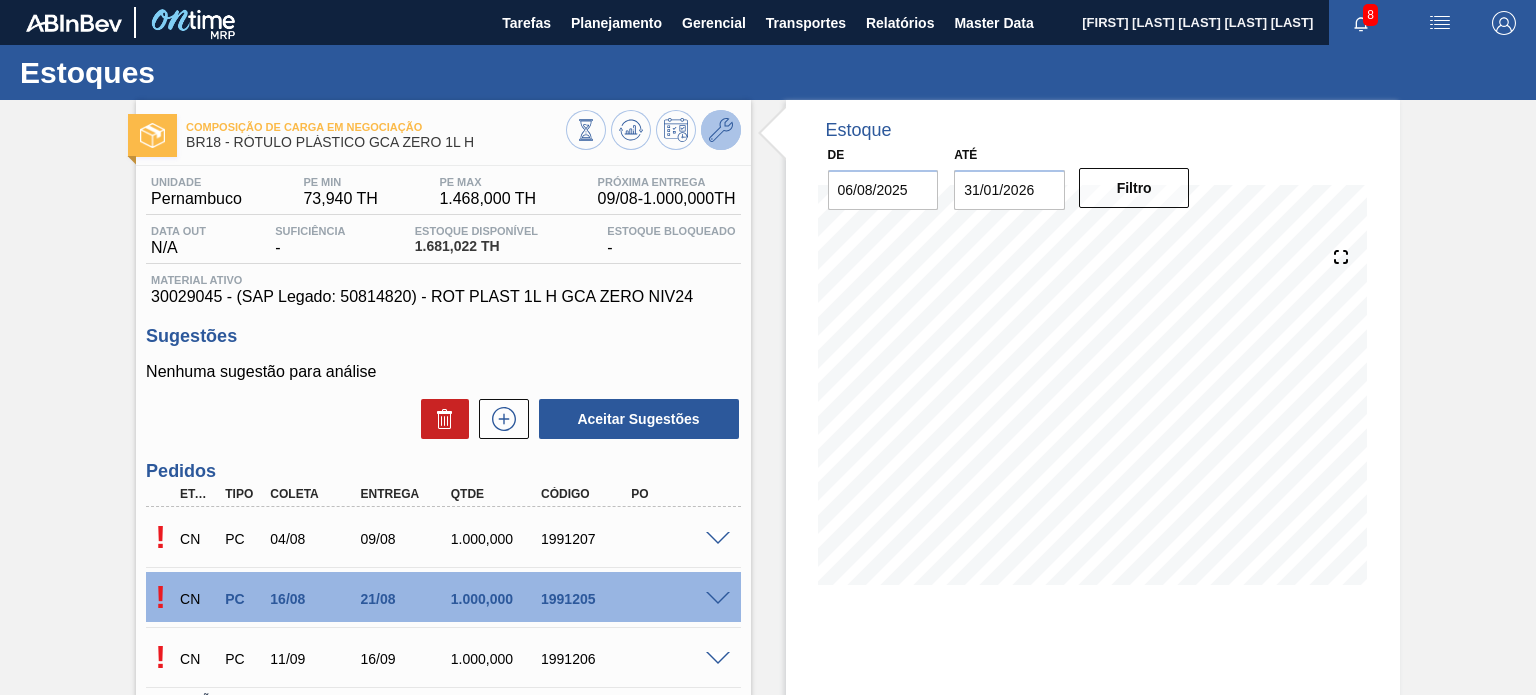 click 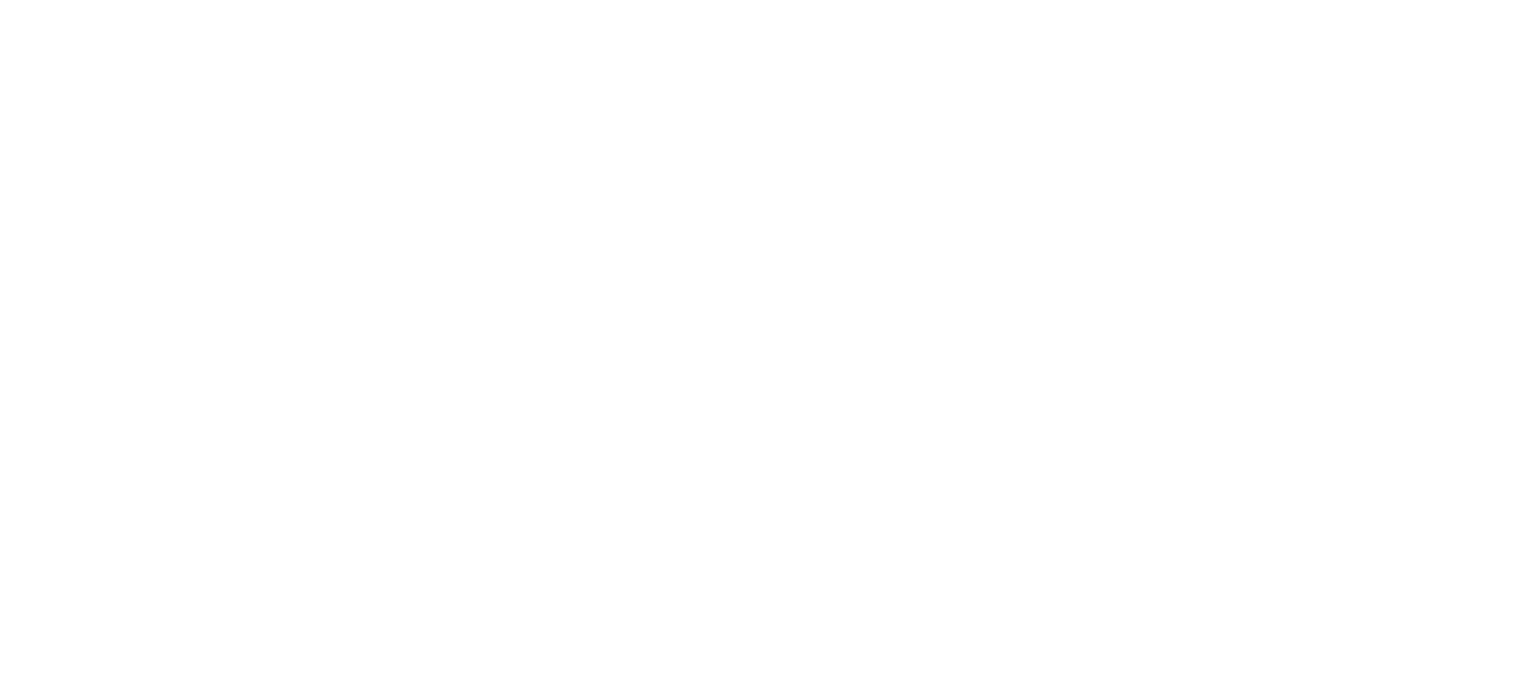 scroll, scrollTop: 0, scrollLeft: 0, axis: both 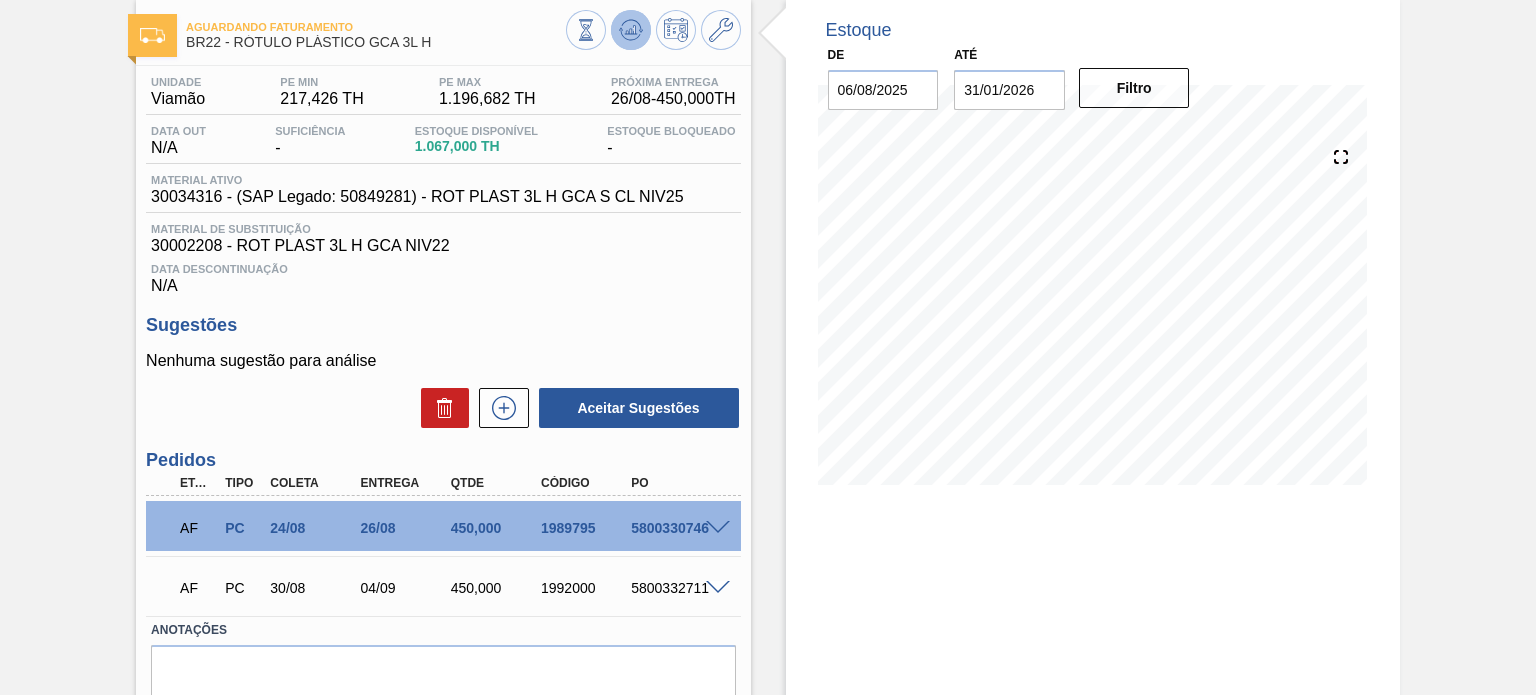 click 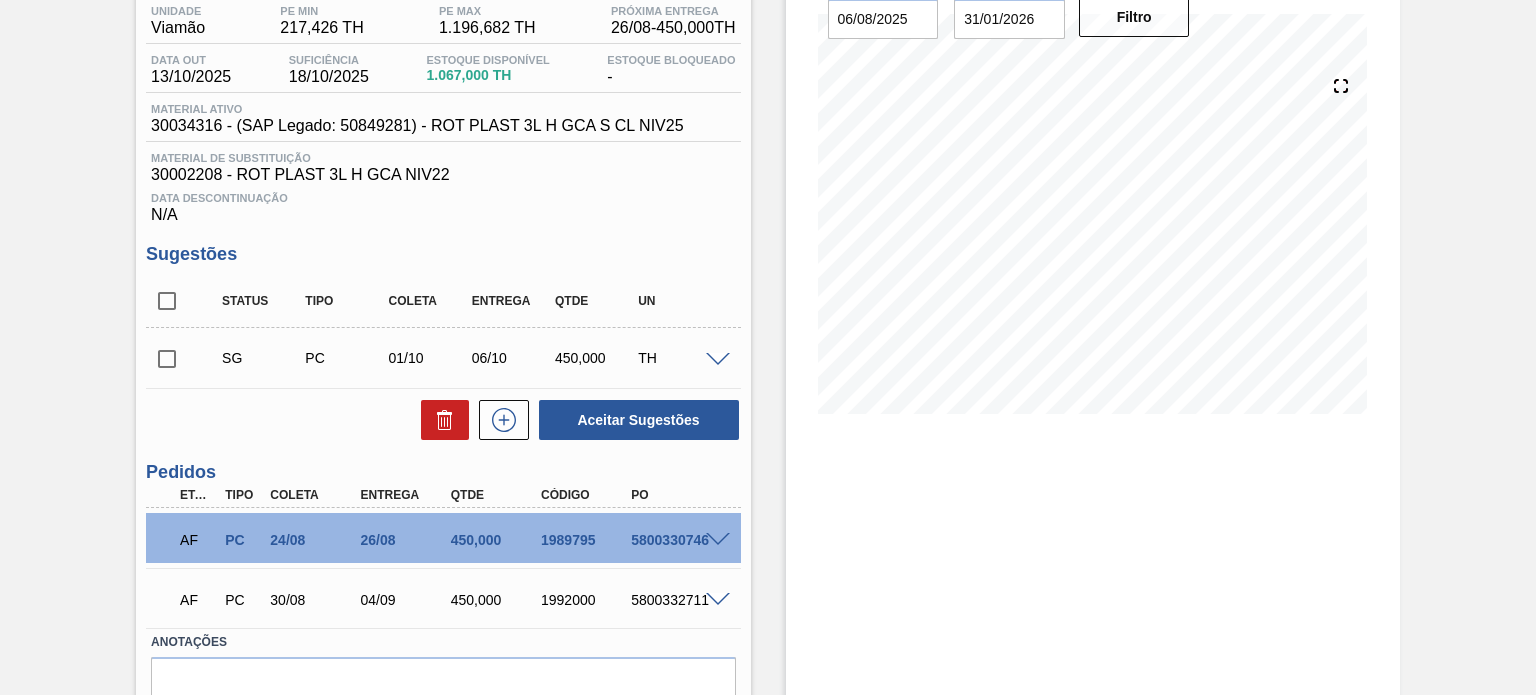 scroll, scrollTop: 200, scrollLeft: 0, axis: vertical 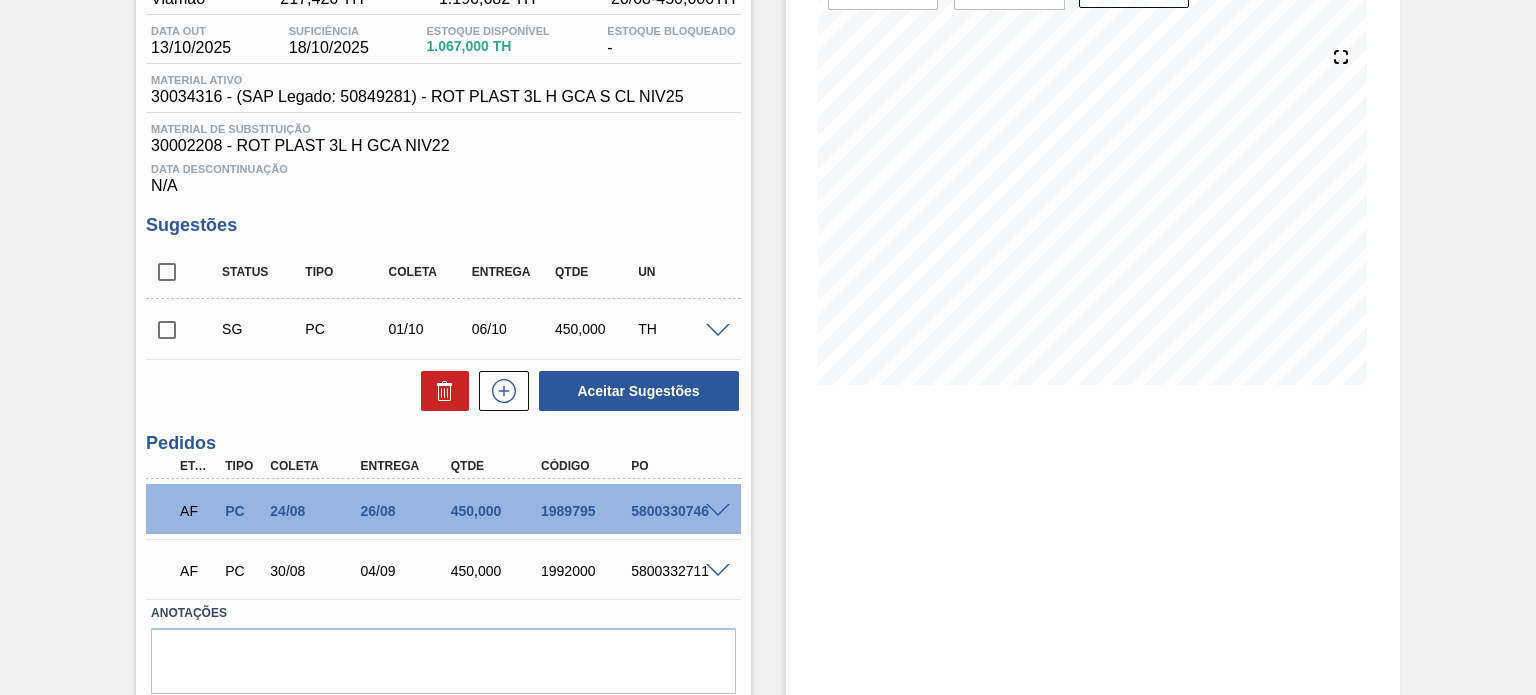 click on "26/08" at bounding box center (405, 511) 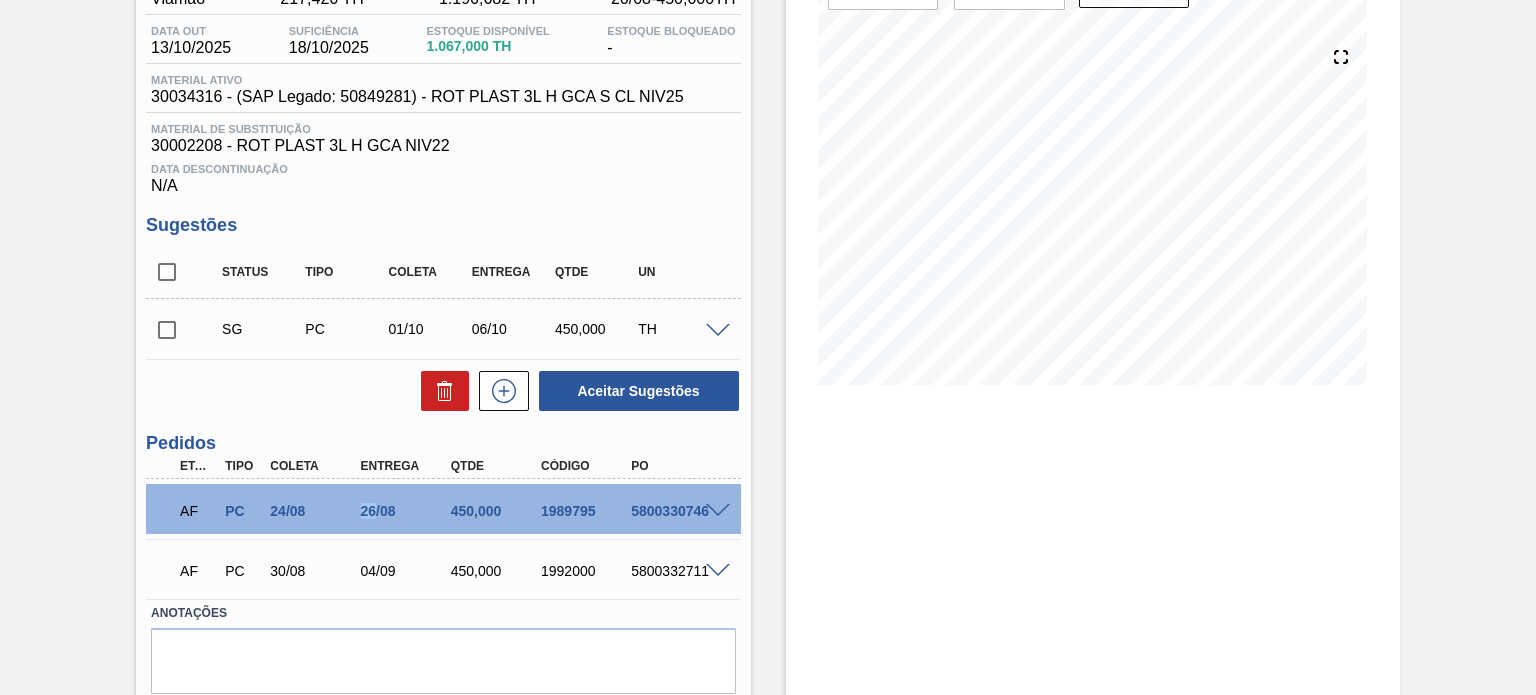 click on "26/08" at bounding box center (405, 511) 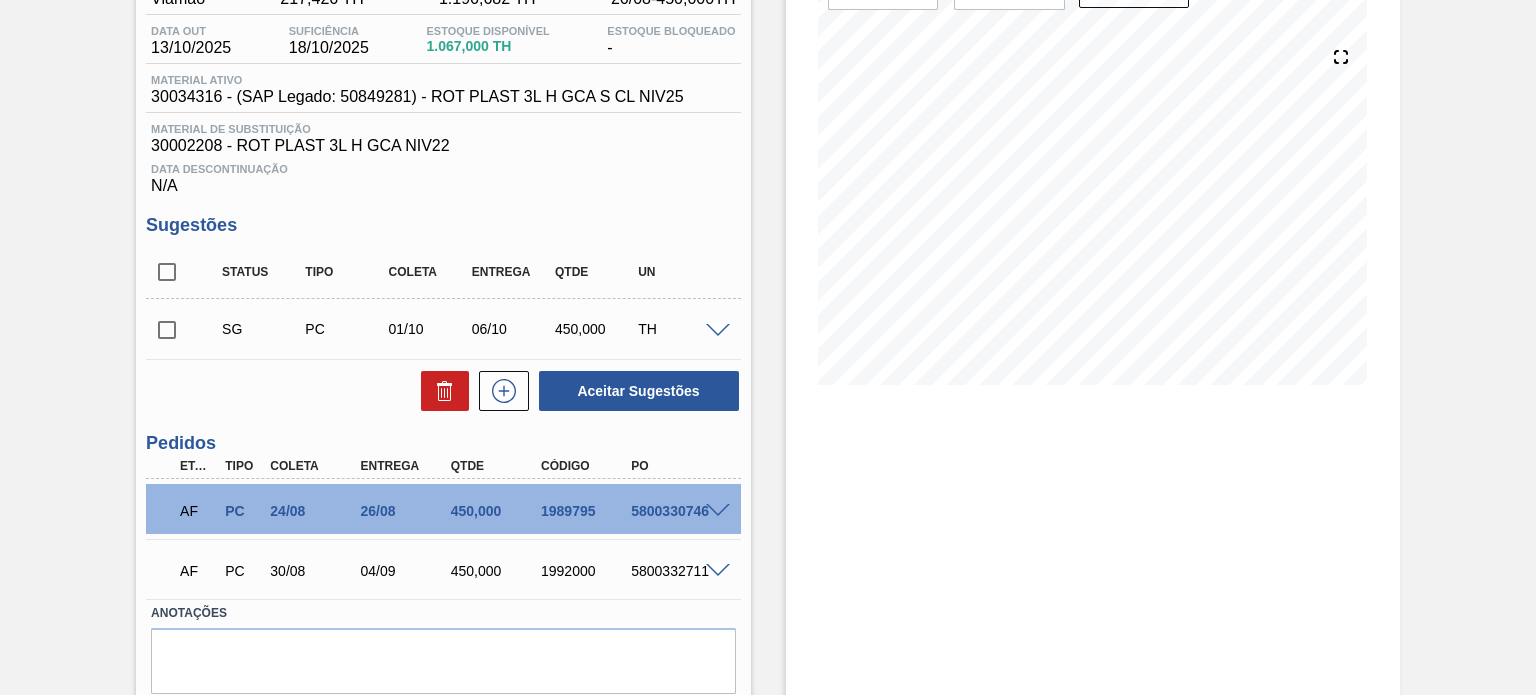 click on "26/08" at bounding box center [405, 511] 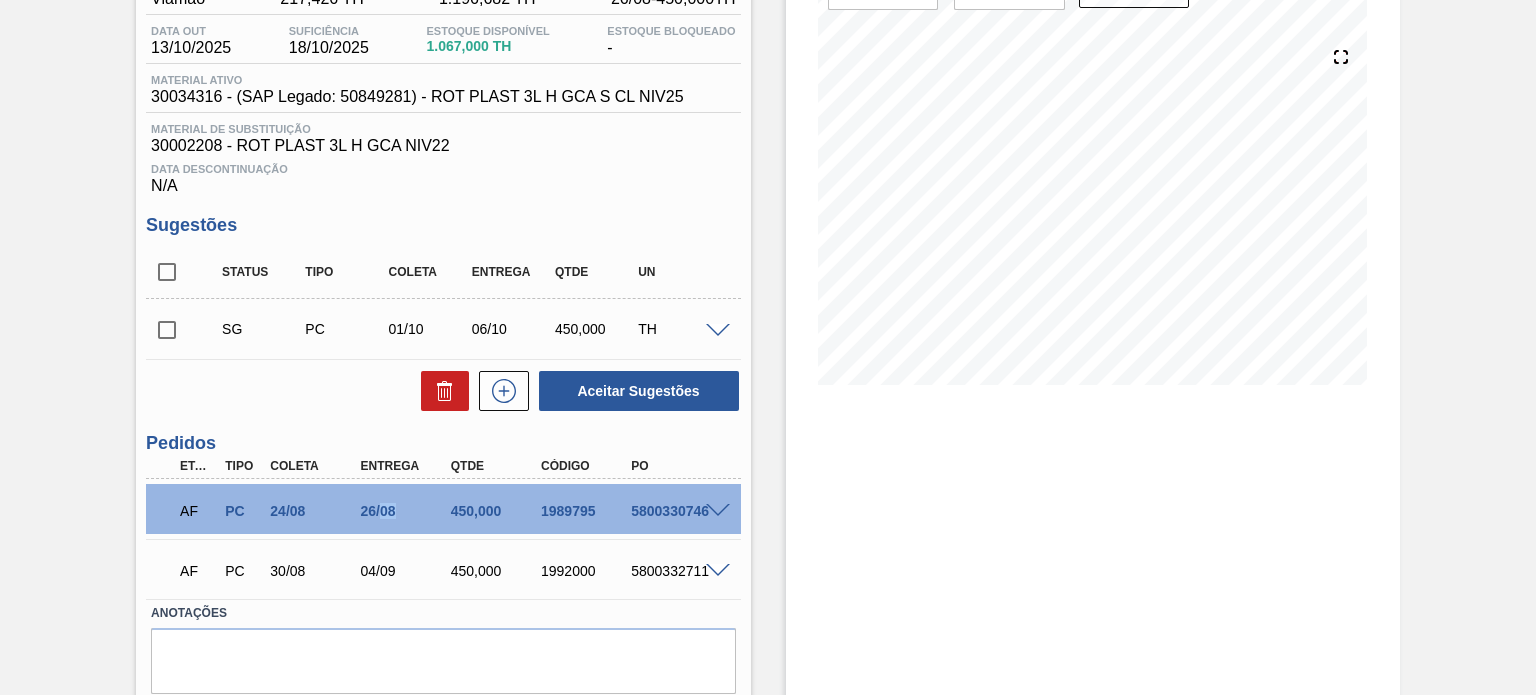 click on "26/08" at bounding box center (405, 511) 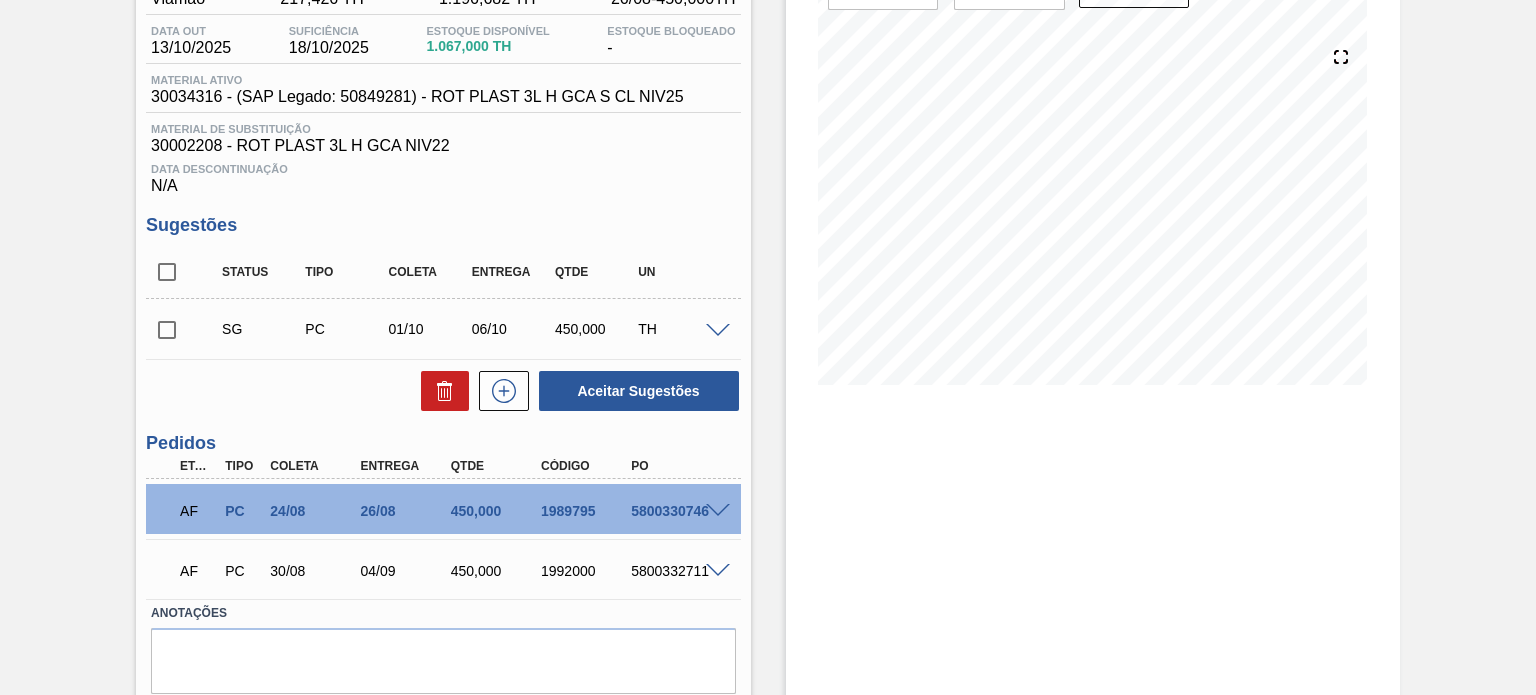 click on "04/09" at bounding box center (405, 571) 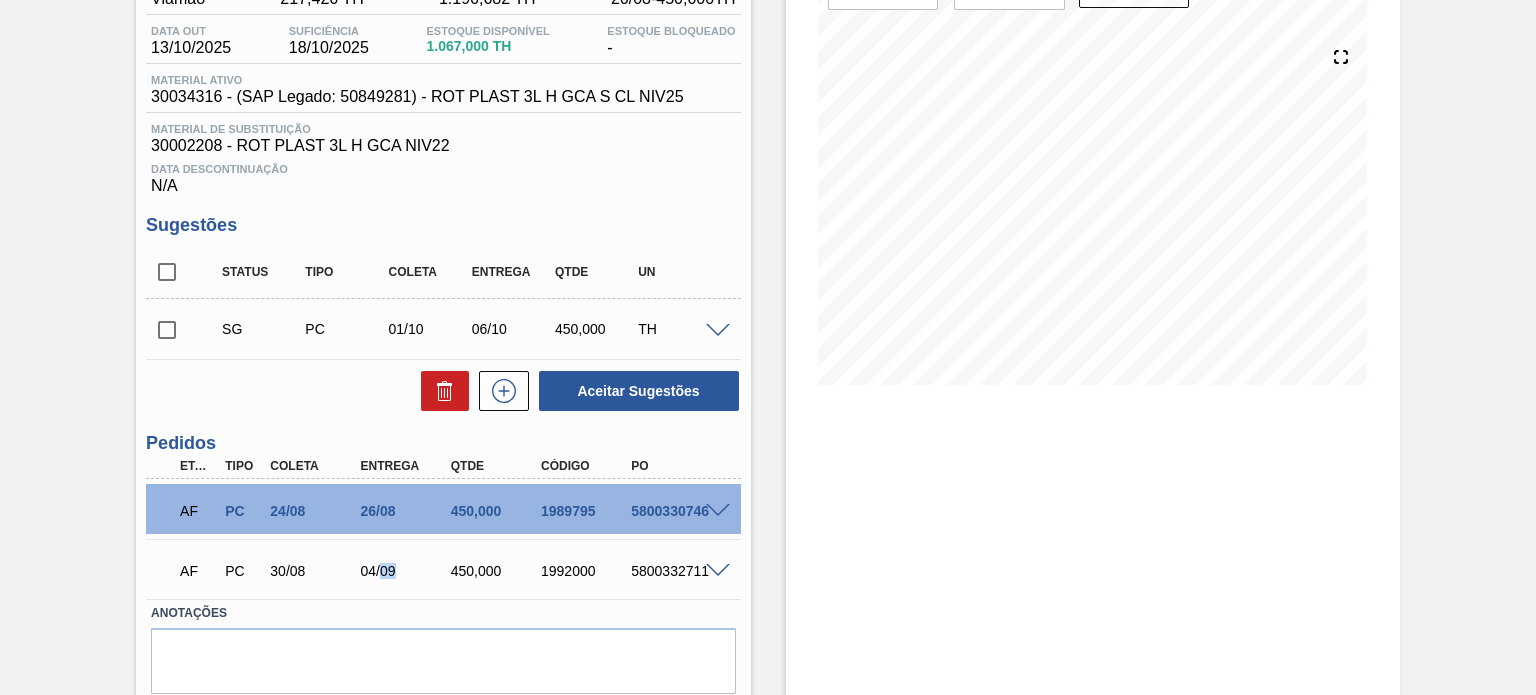 click on "04/09" at bounding box center [405, 571] 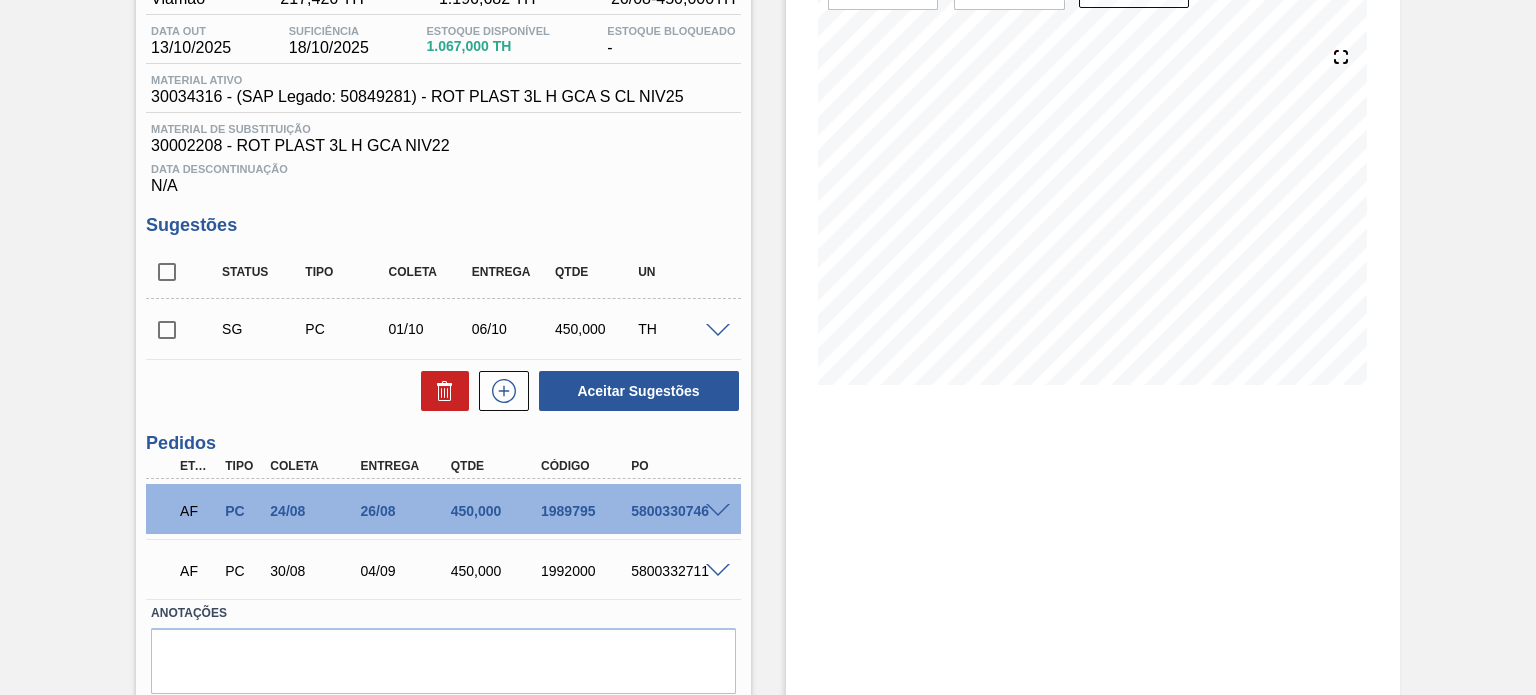 click on "AF   PC 30/08 04/09 450,000 1992000 5800332711" at bounding box center [437, 569] 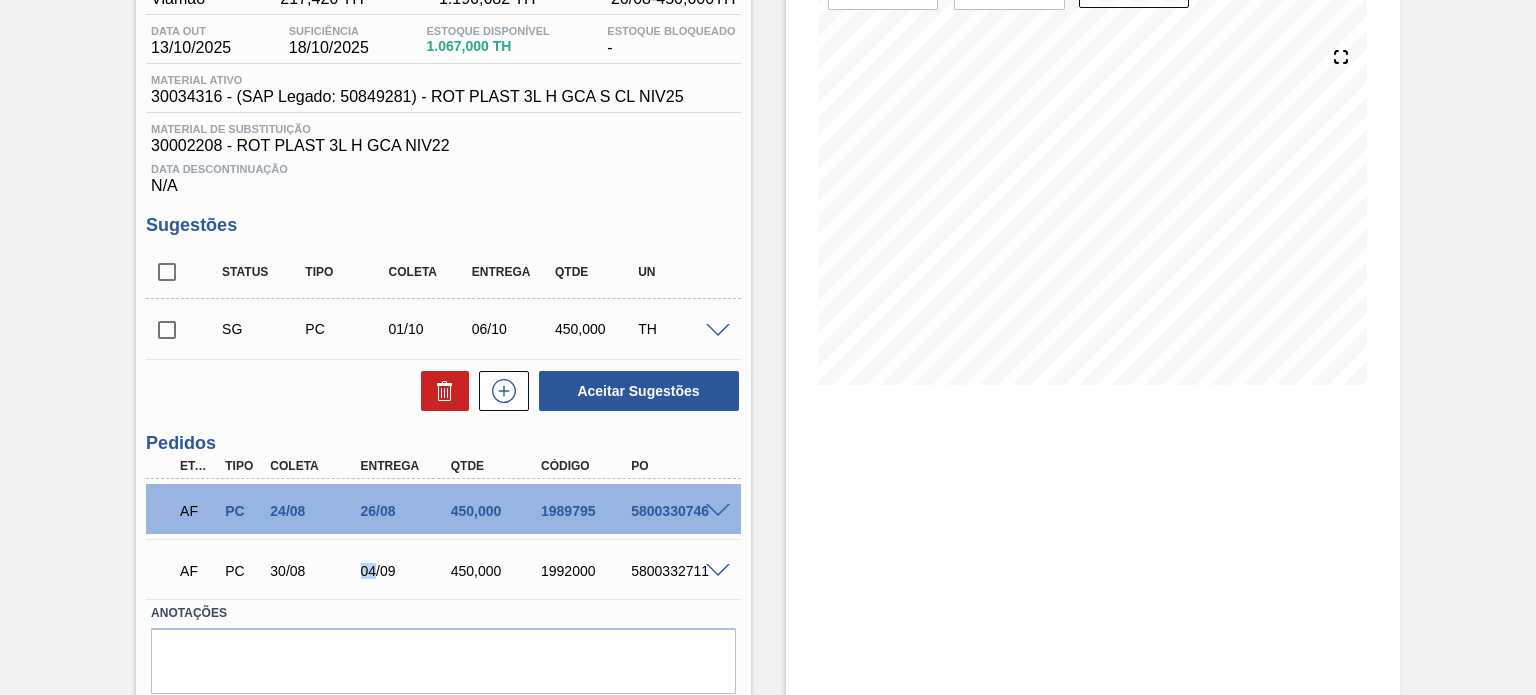 click on "AF   PC 30/08 04/09 450,000 1992000 5800332711" at bounding box center [437, 569] 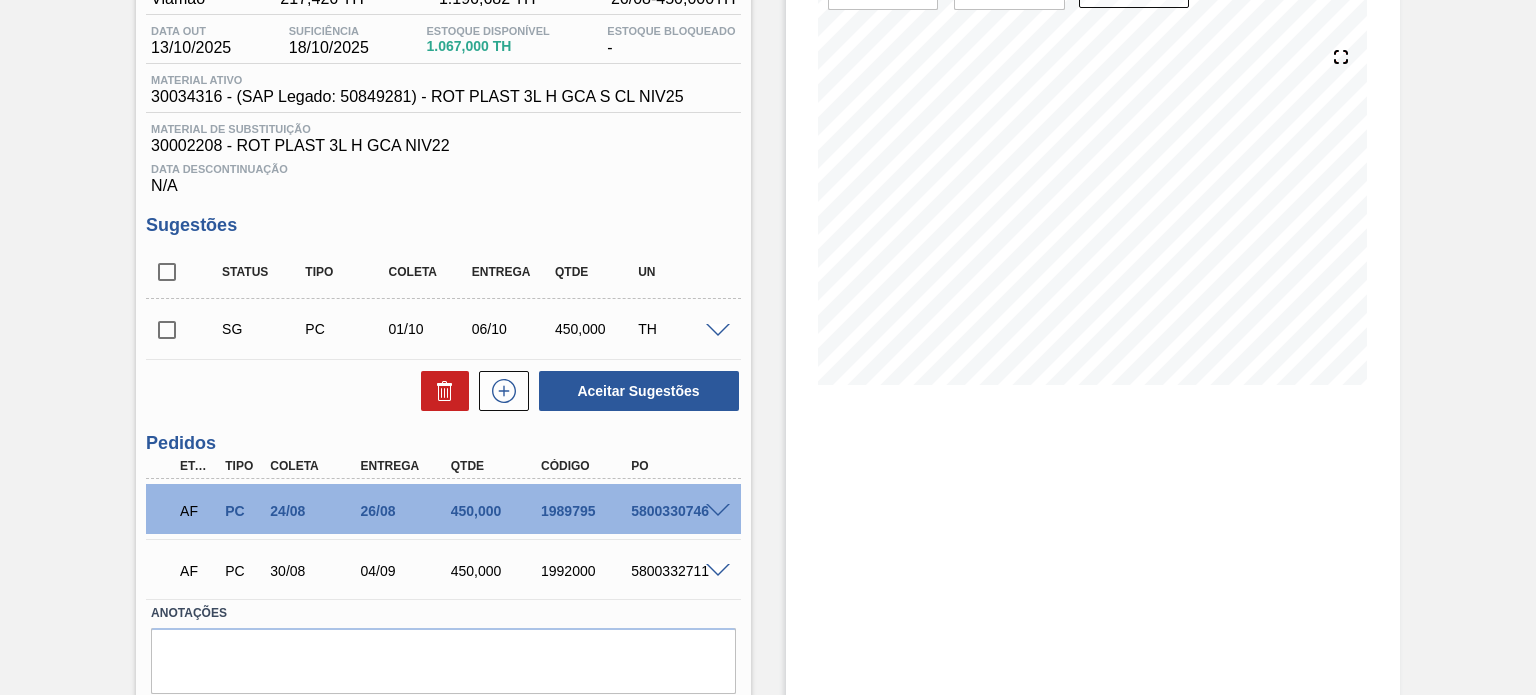 click on "04/09" at bounding box center (405, 571) 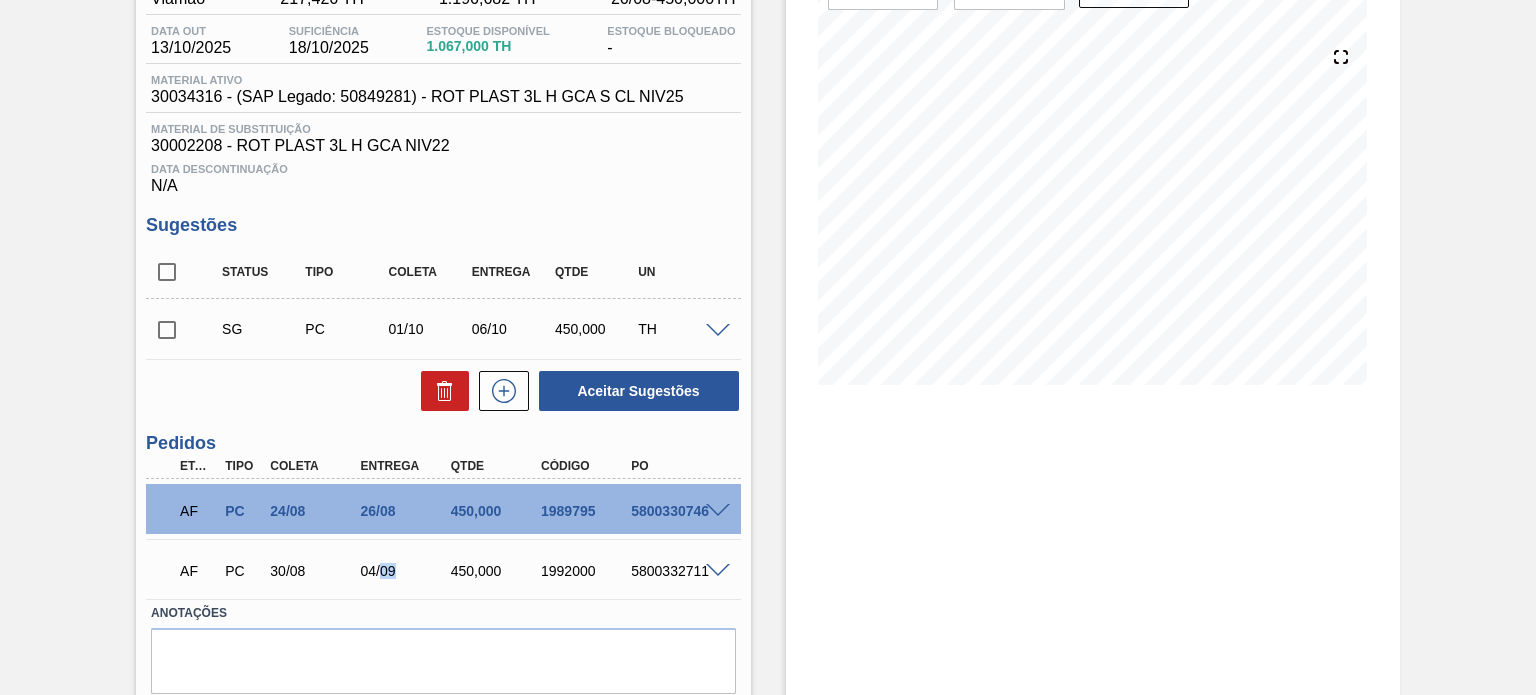 click on "04/09" at bounding box center [405, 571] 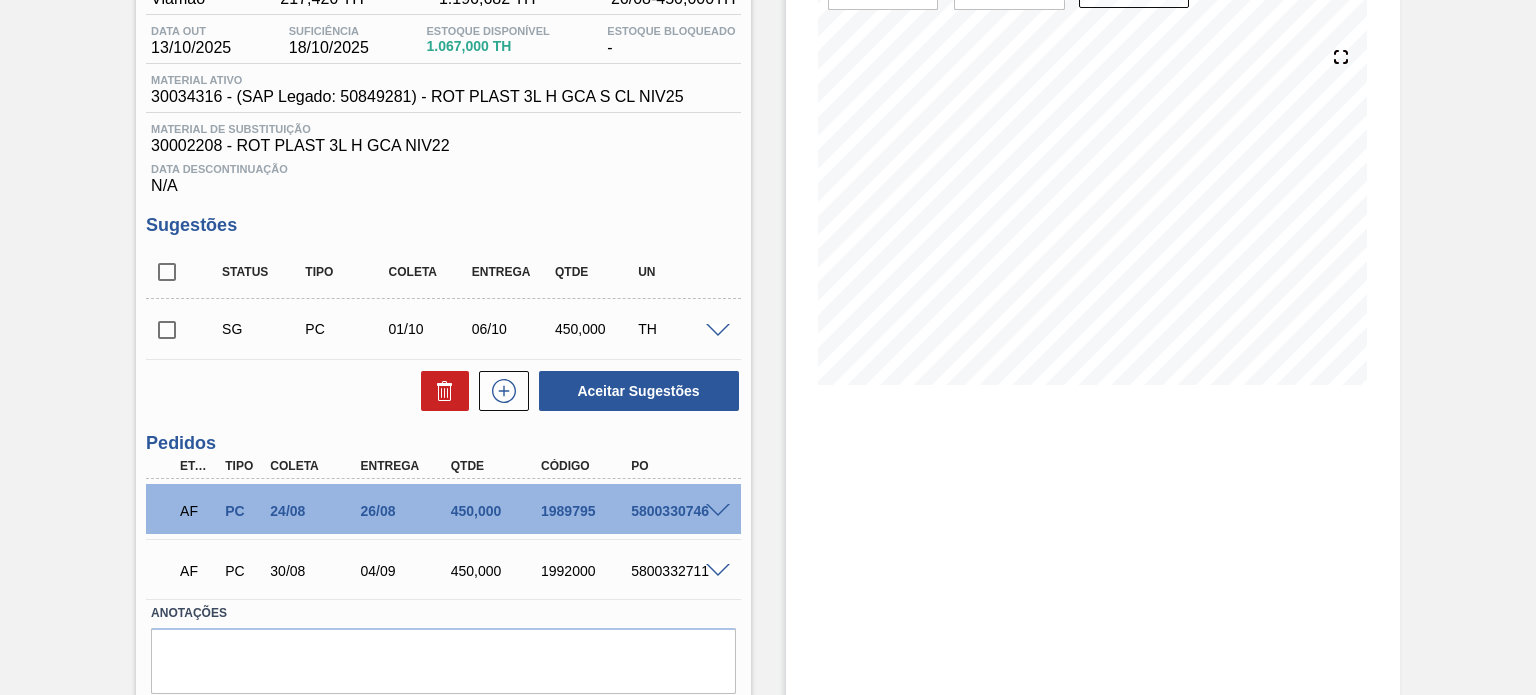 click on "24/08" at bounding box center (314, 511) 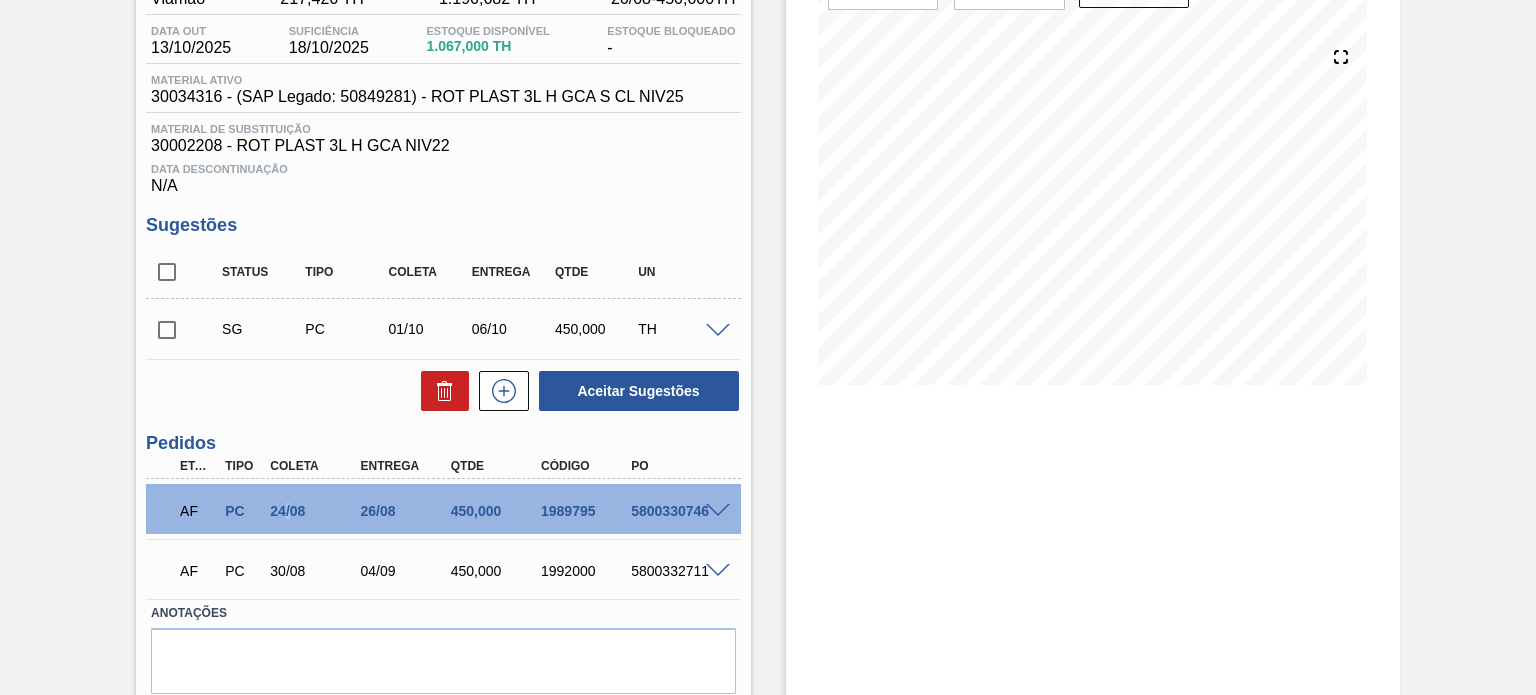 click on "24/08" at bounding box center [314, 511] 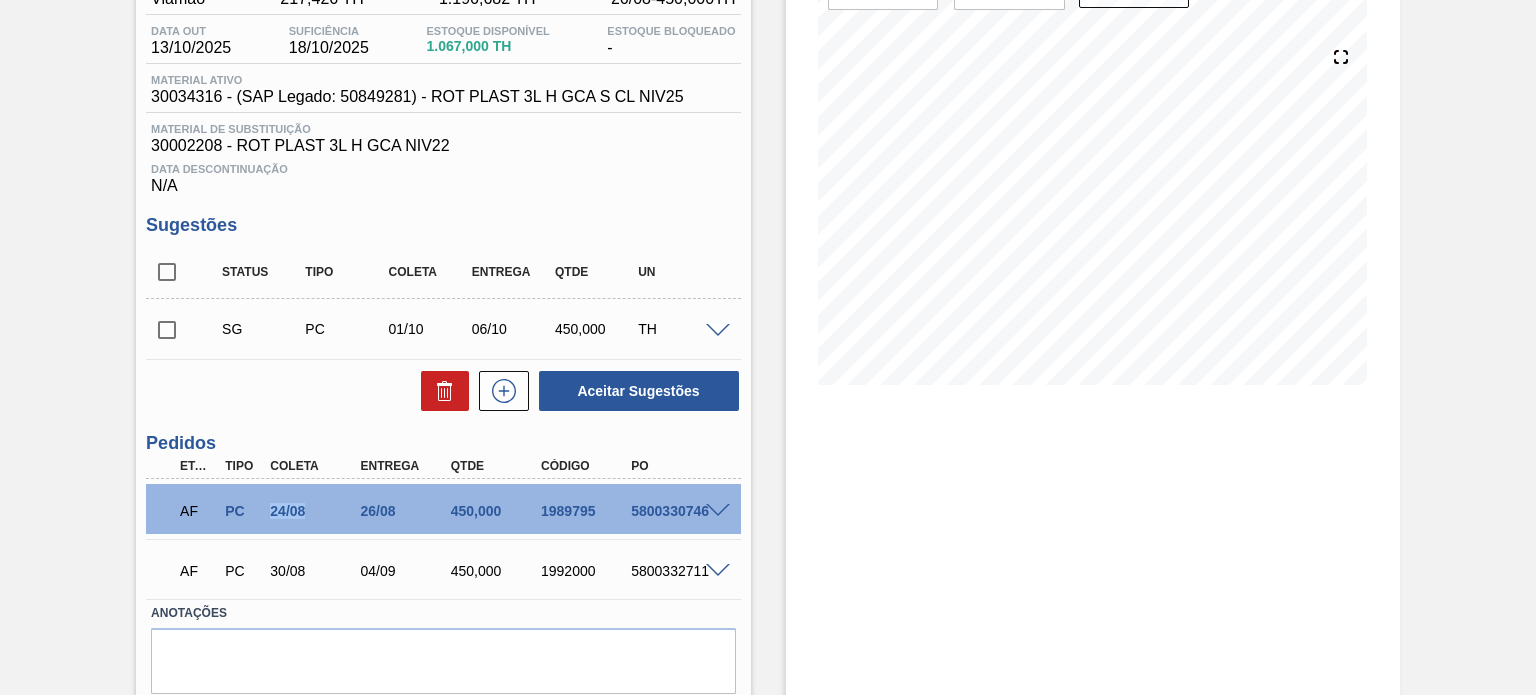 click on "24/08" at bounding box center (314, 511) 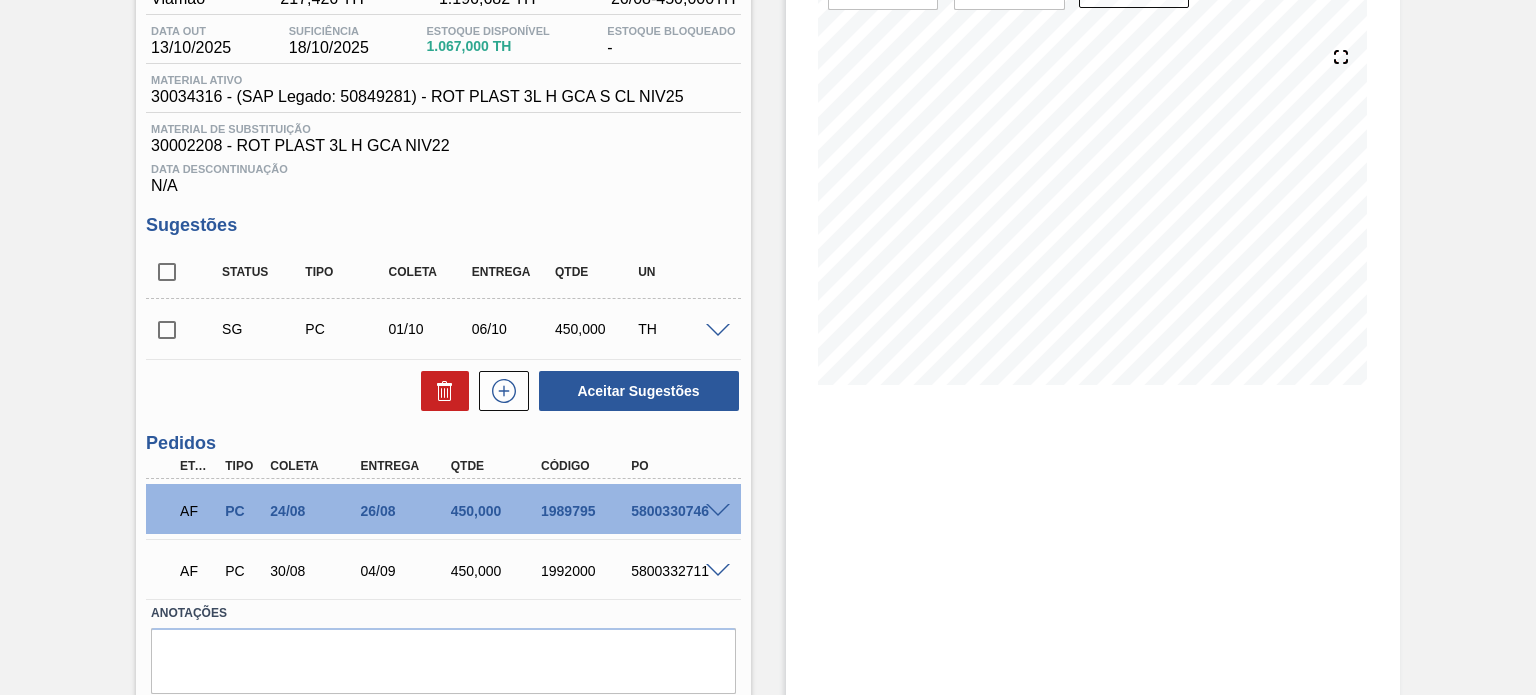 click on "30/08" at bounding box center [314, 571] 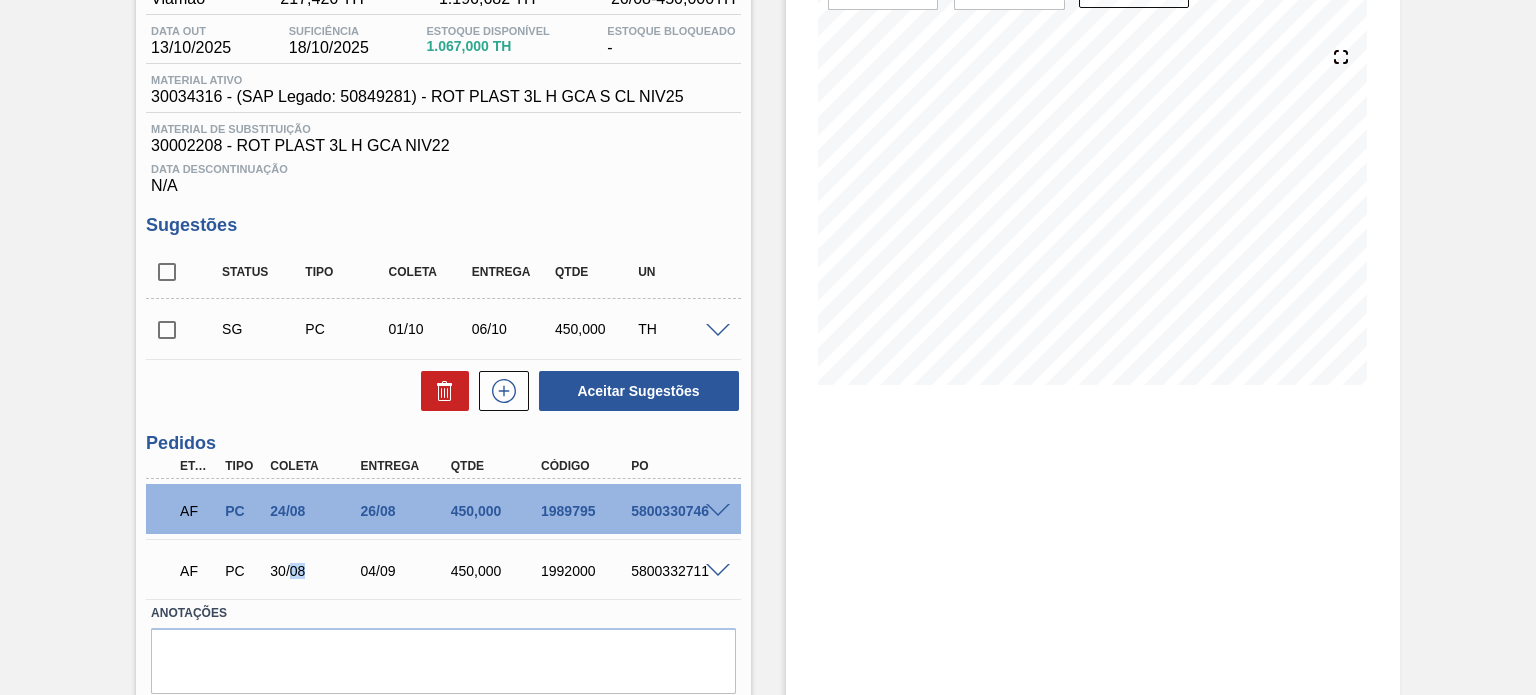 click on "30/08" at bounding box center [314, 571] 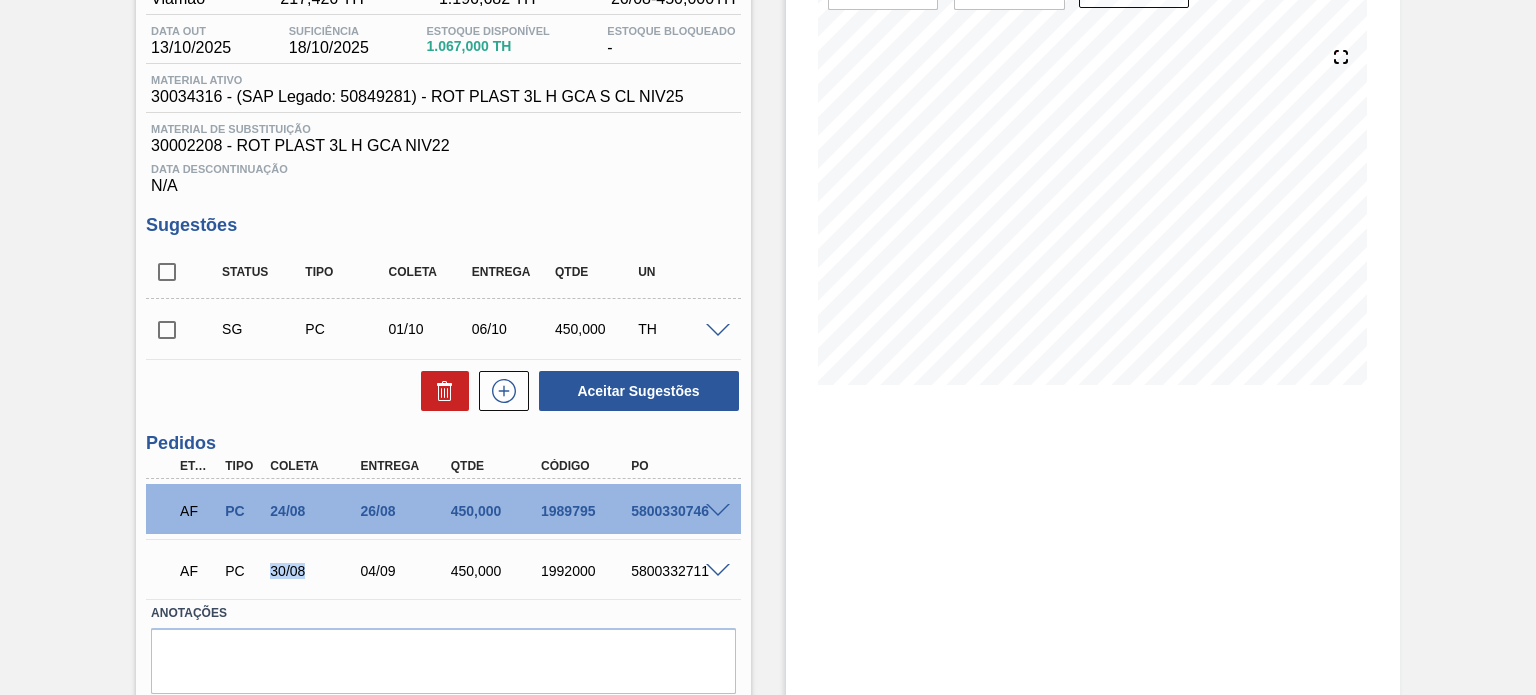 click on "30/08" at bounding box center [314, 571] 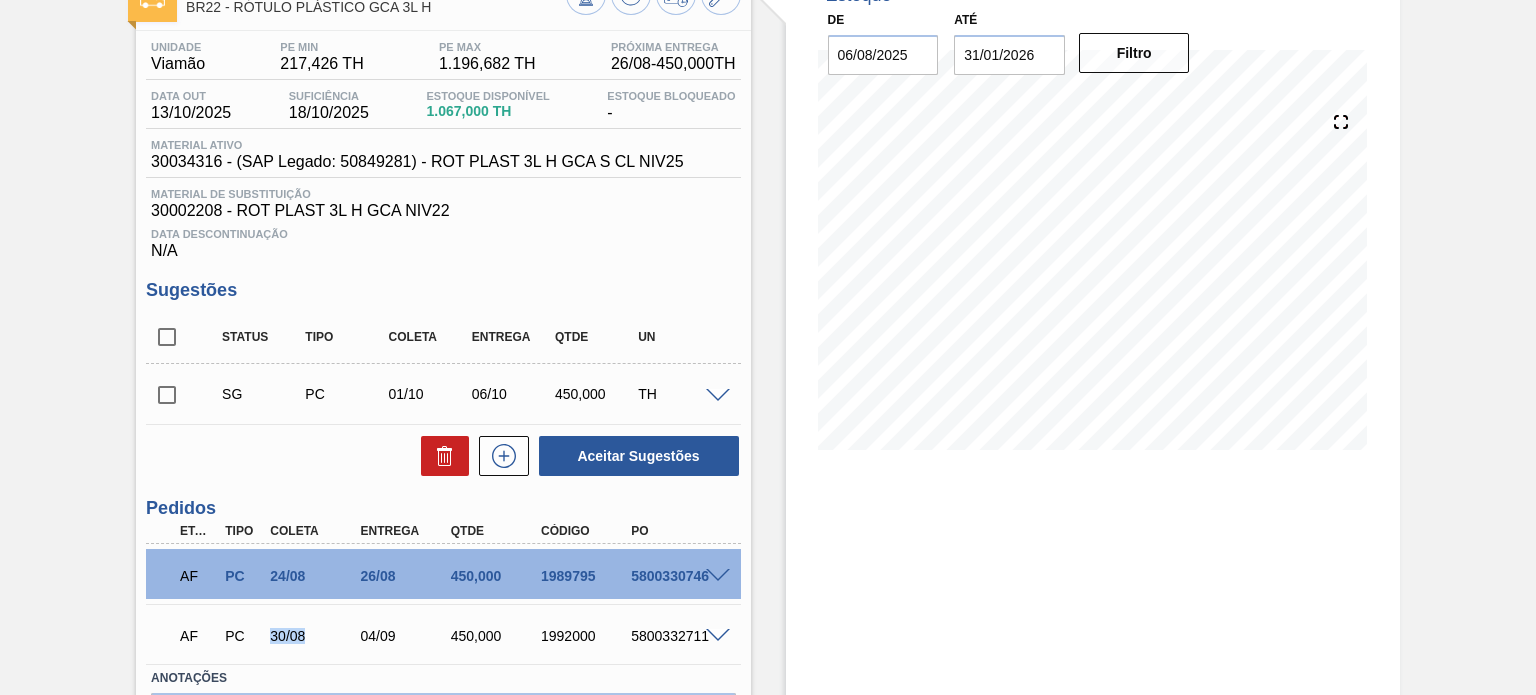 scroll, scrollTop: 100, scrollLeft: 0, axis: vertical 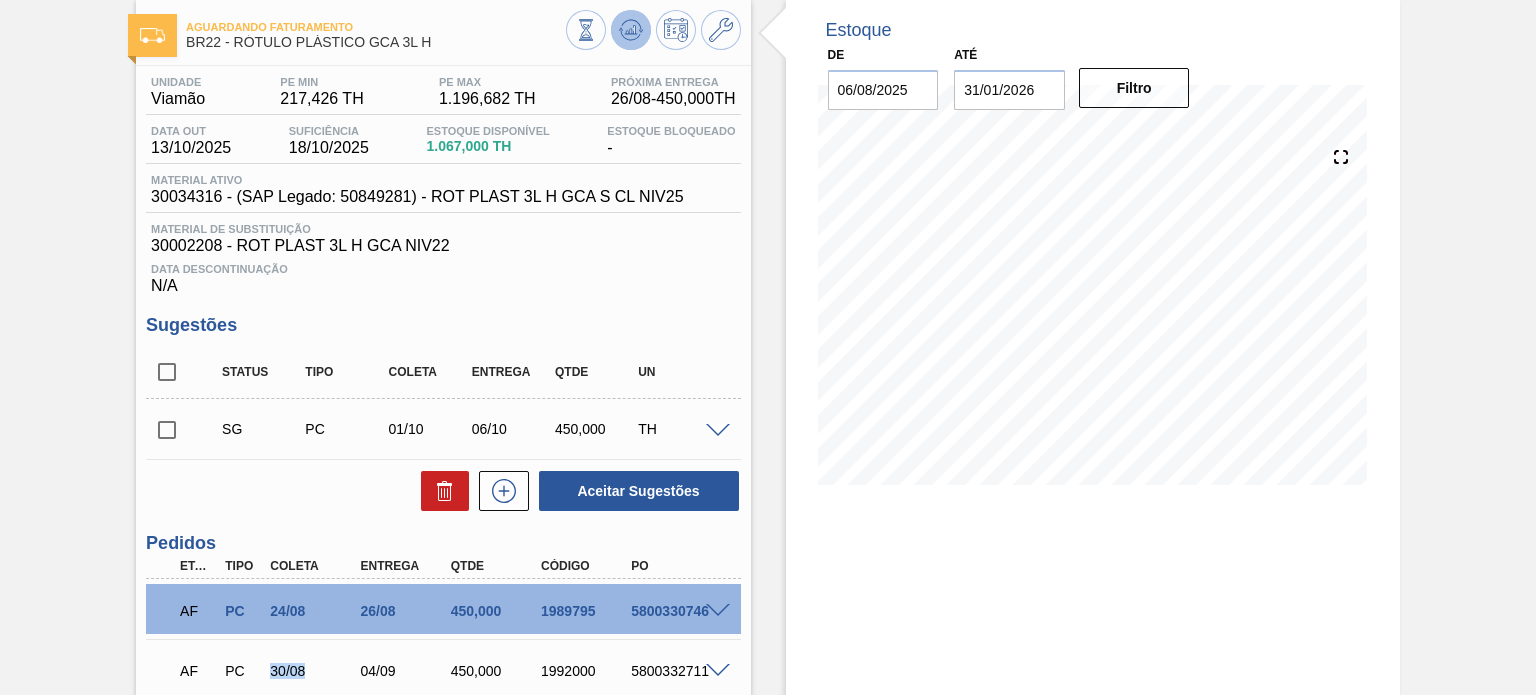click 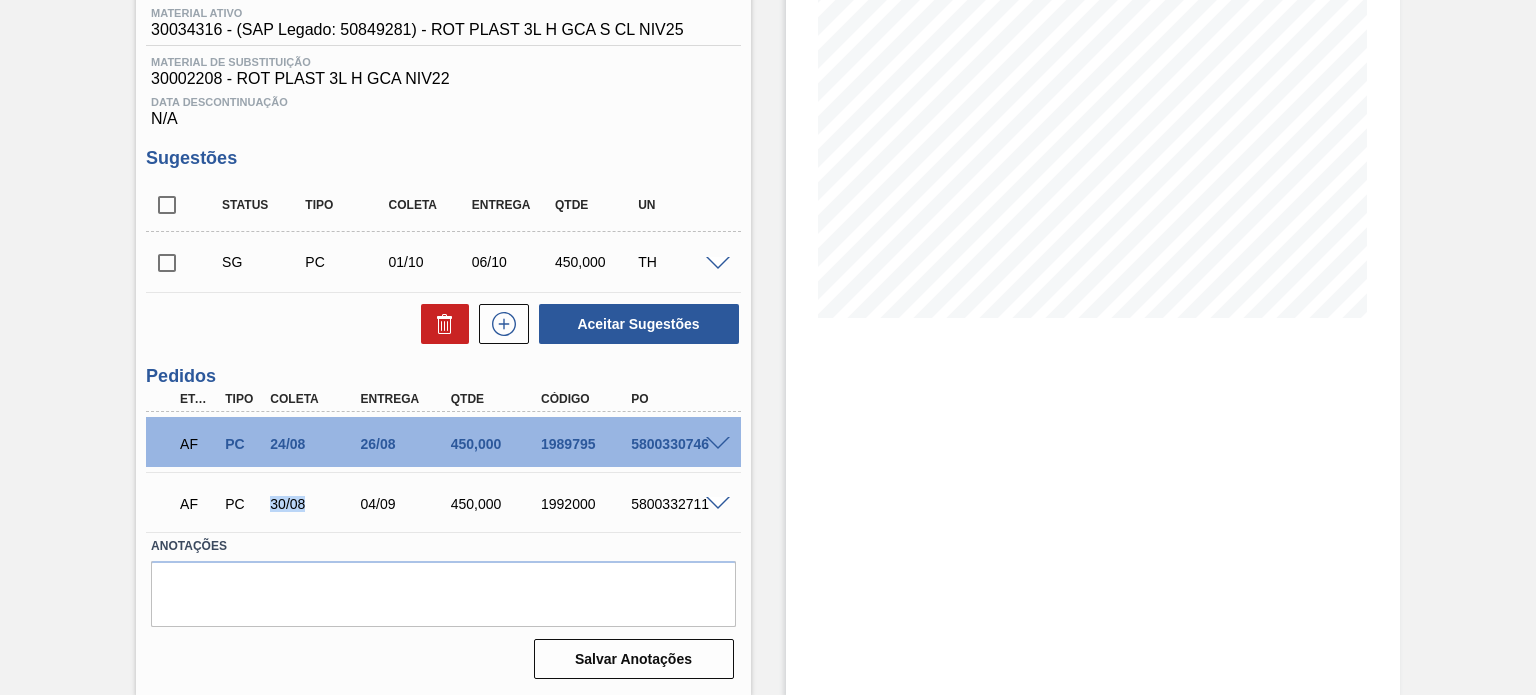 scroll, scrollTop: 268, scrollLeft: 0, axis: vertical 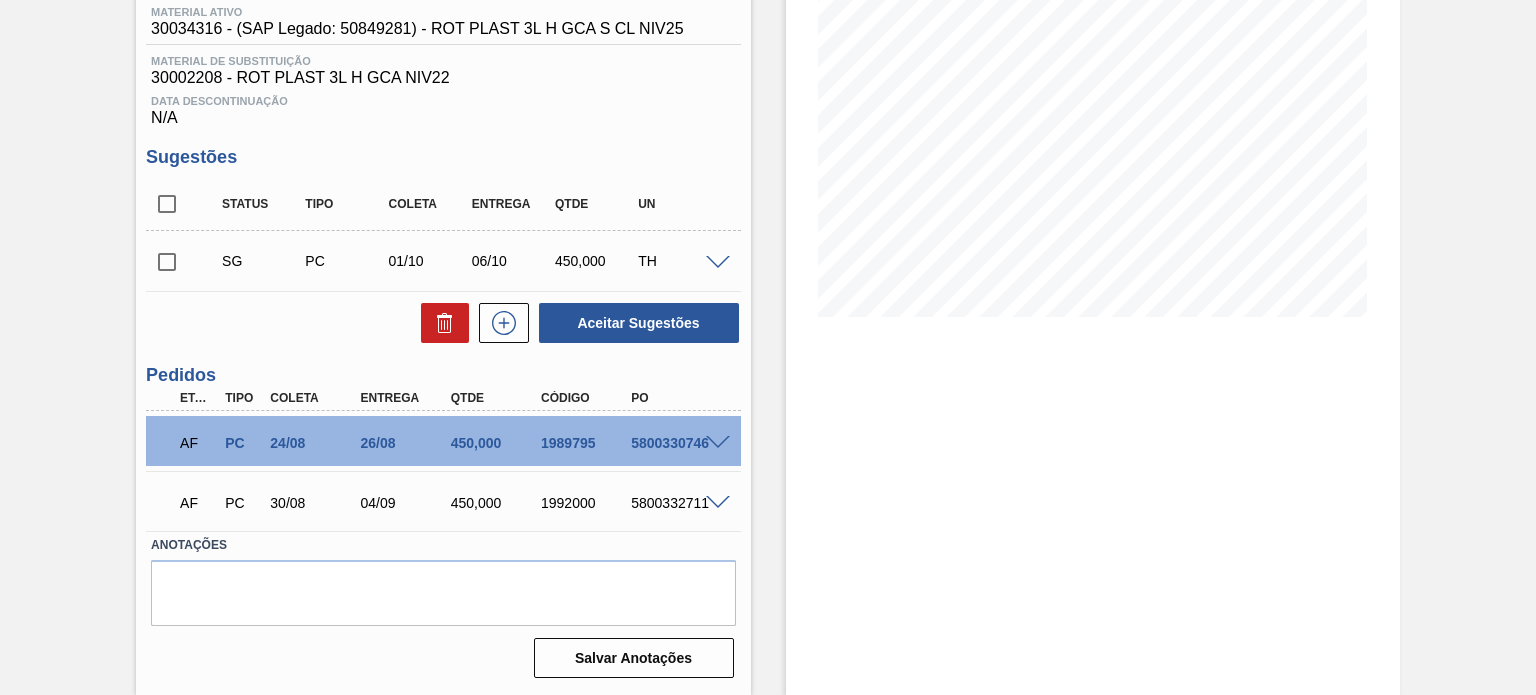 click on "450,000" at bounding box center (495, 503) 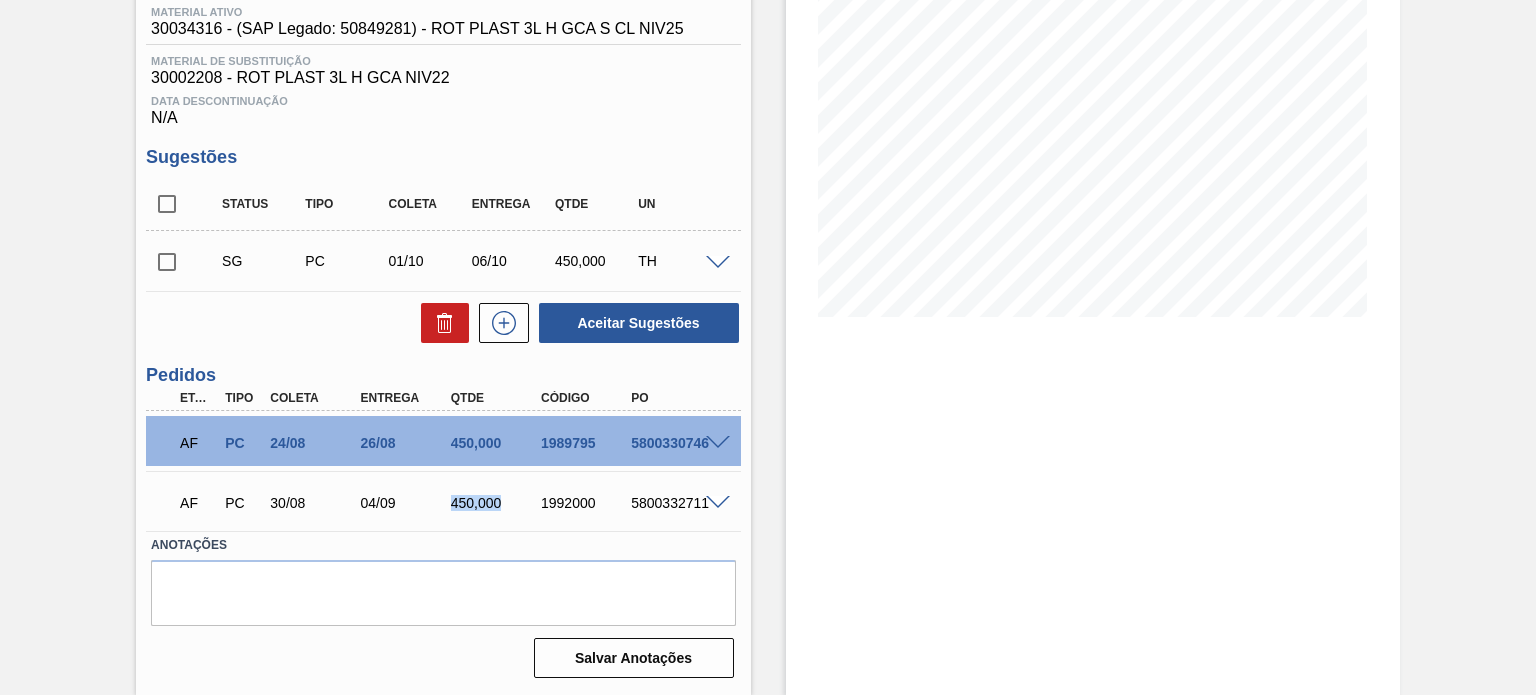 click on "450,000" at bounding box center [495, 503] 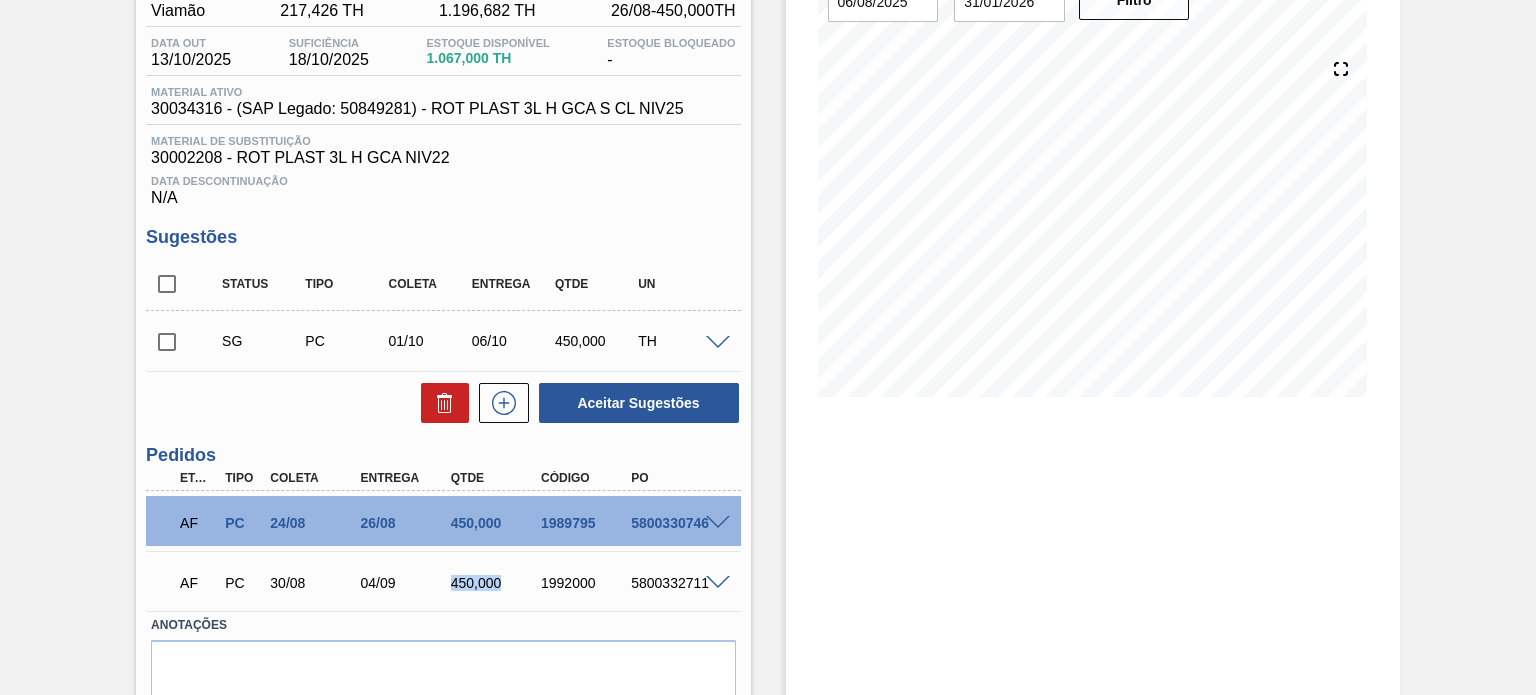 scroll, scrollTop: 268, scrollLeft: 0, axis: vertical 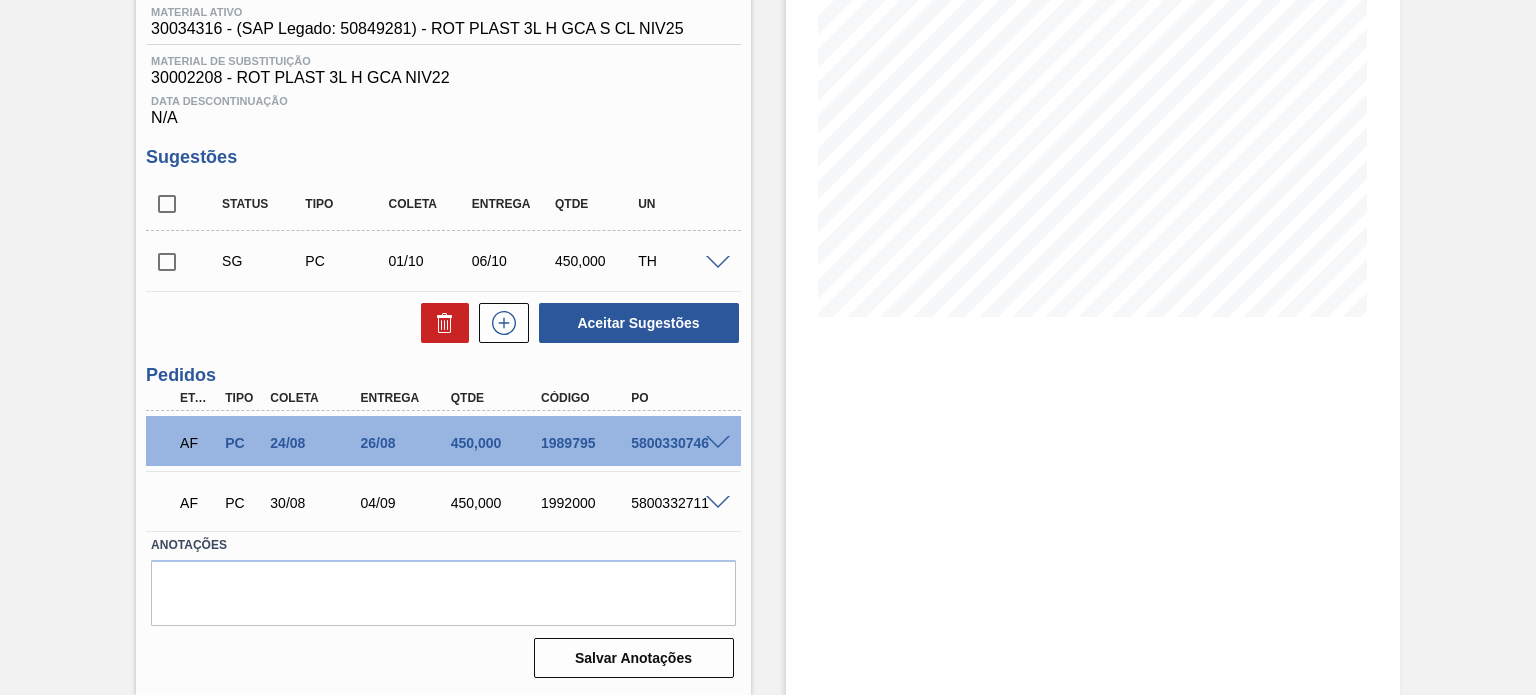 click on "AF   PC 30/08 04/09 450,000 1992000 5800332711" at bounding box center [437, 501] 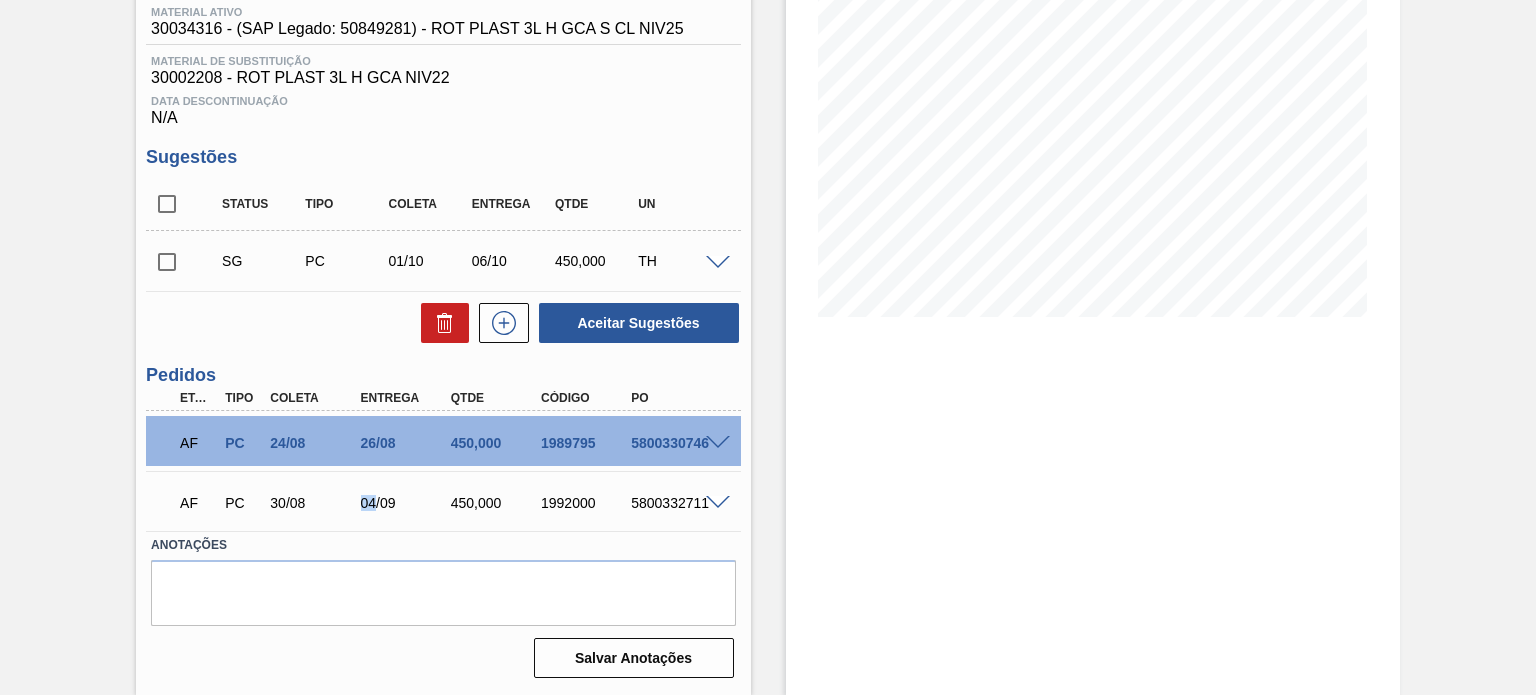 click on "04/09" at bounding box center (405, 503) 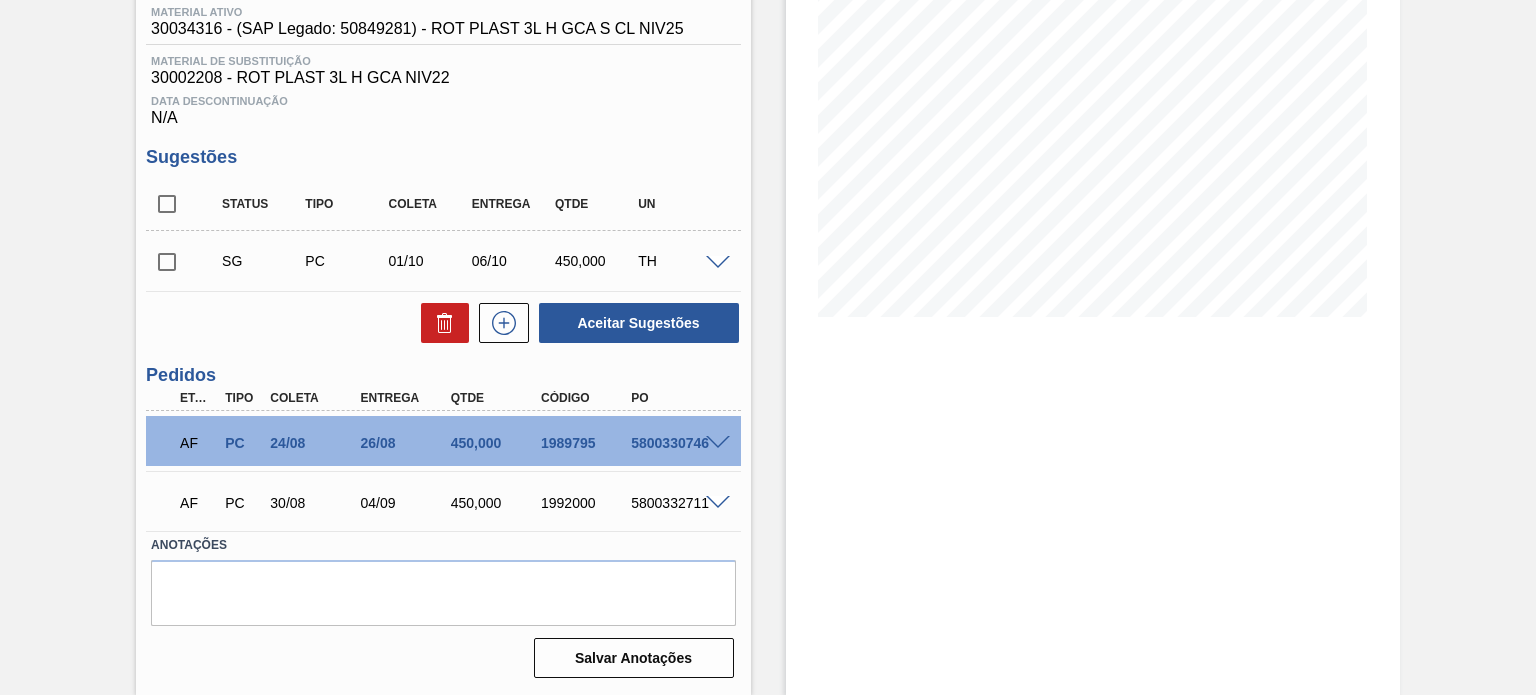 click on "26/08" at bounding box center [405, 443] 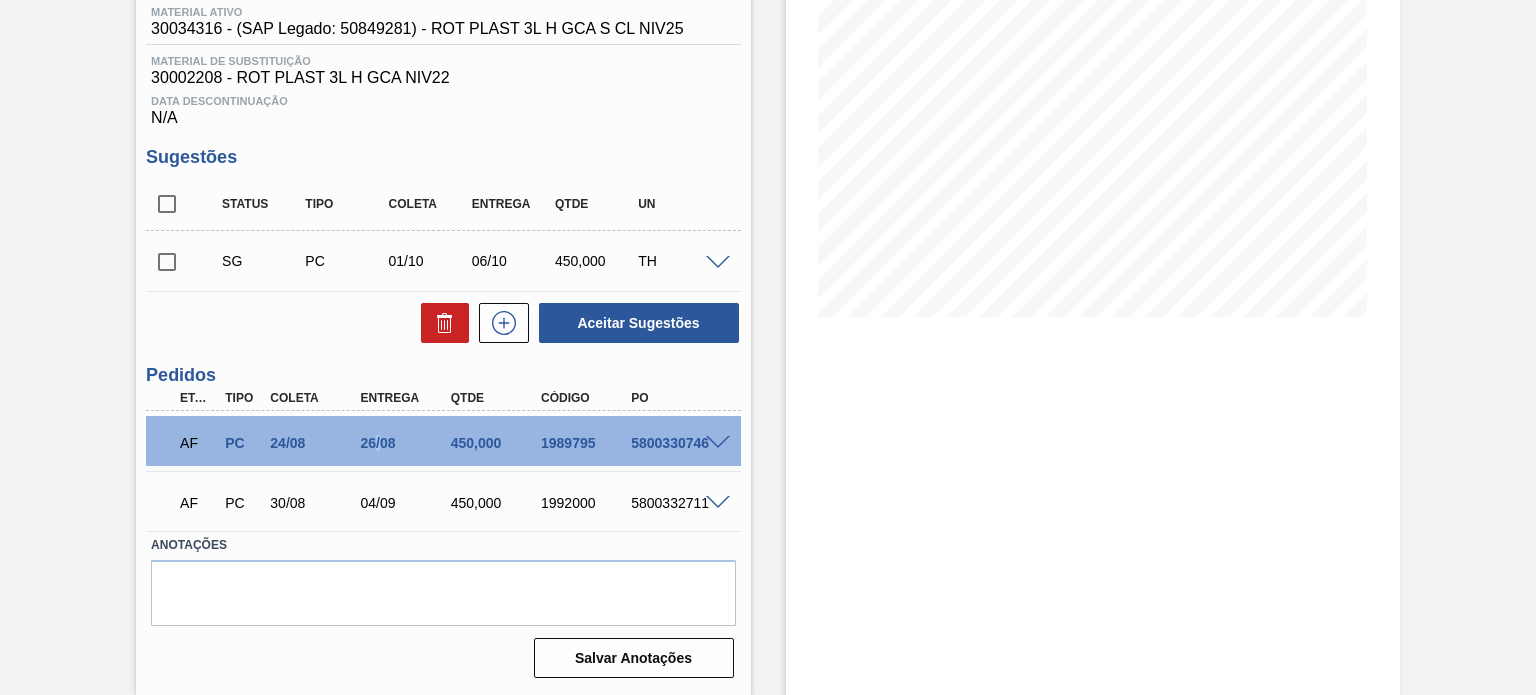 click on "26/08" at bounding box center [405, 443] 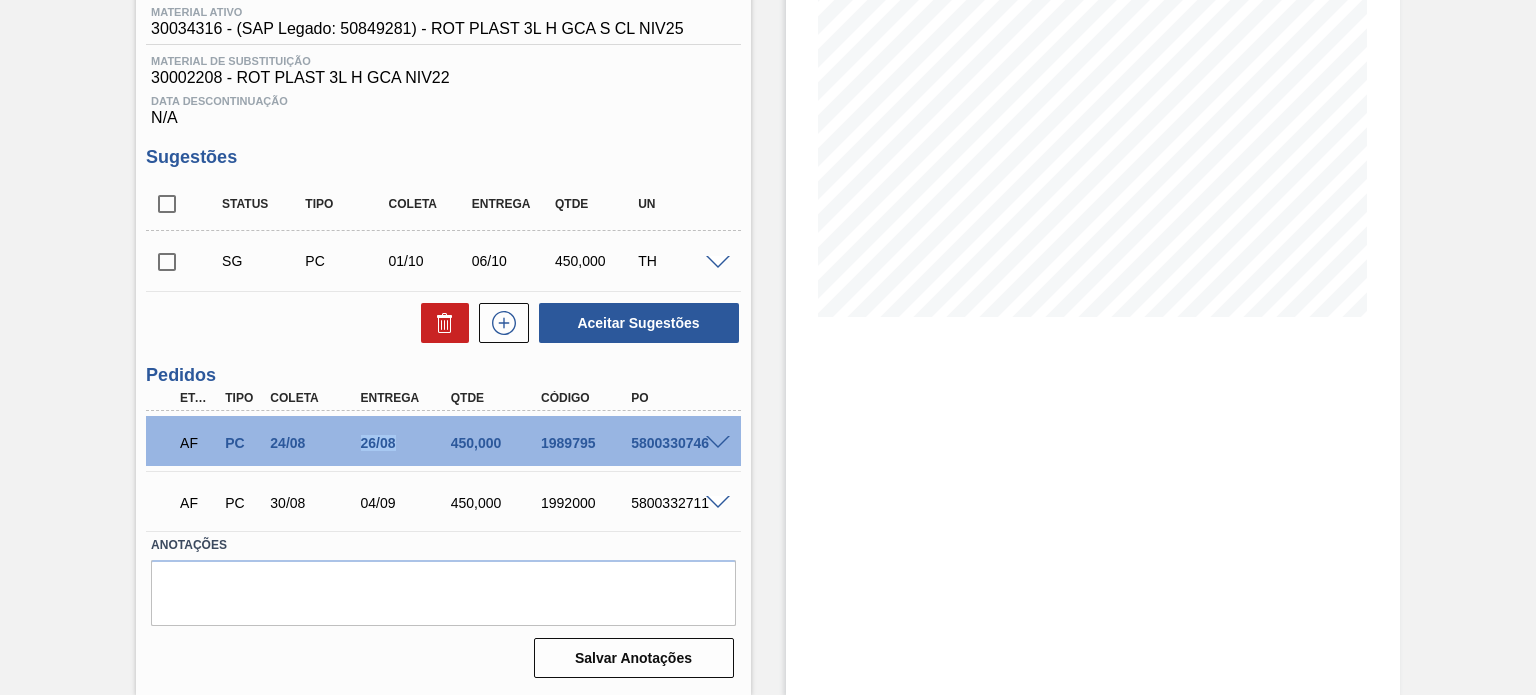 click on "26/08" at bounding box center (405, 443) 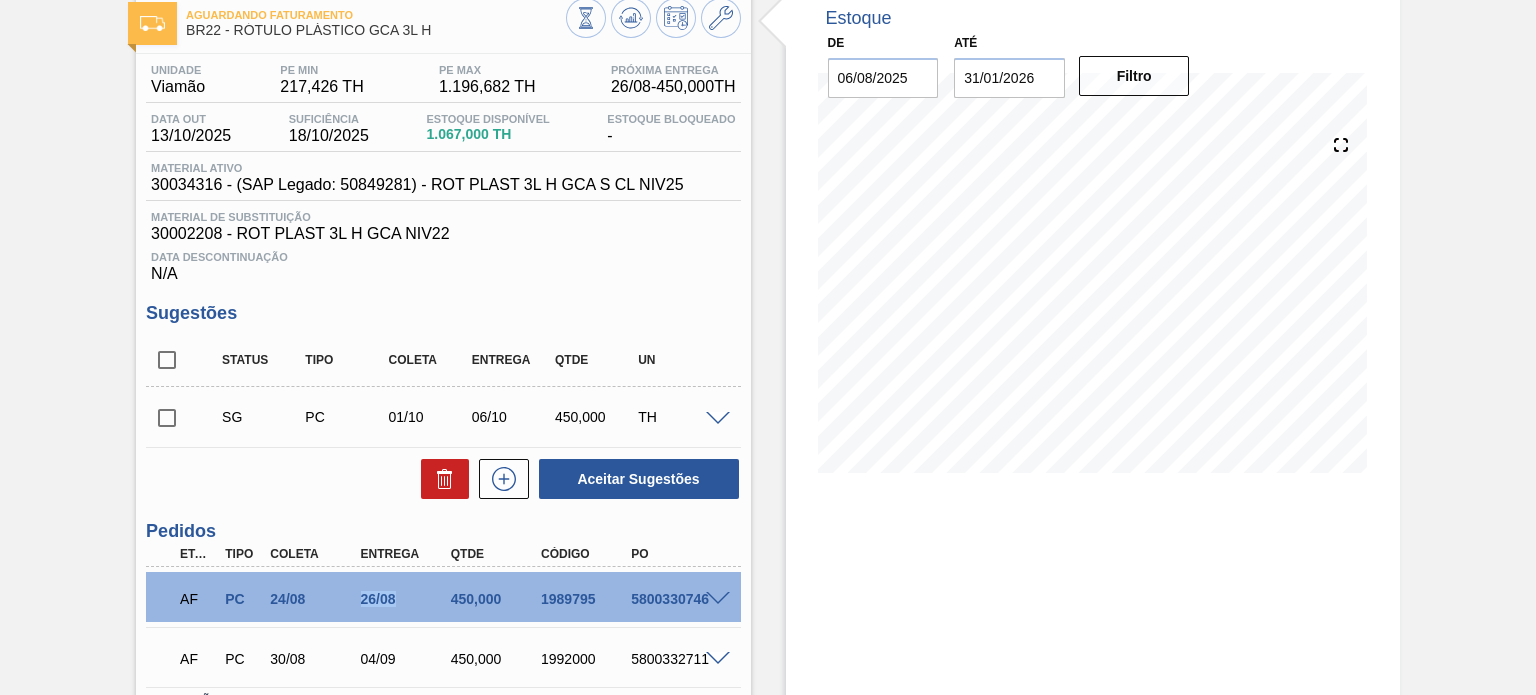 scroll, scrollTop: 68, scrollLeft: 0, axis: vertical 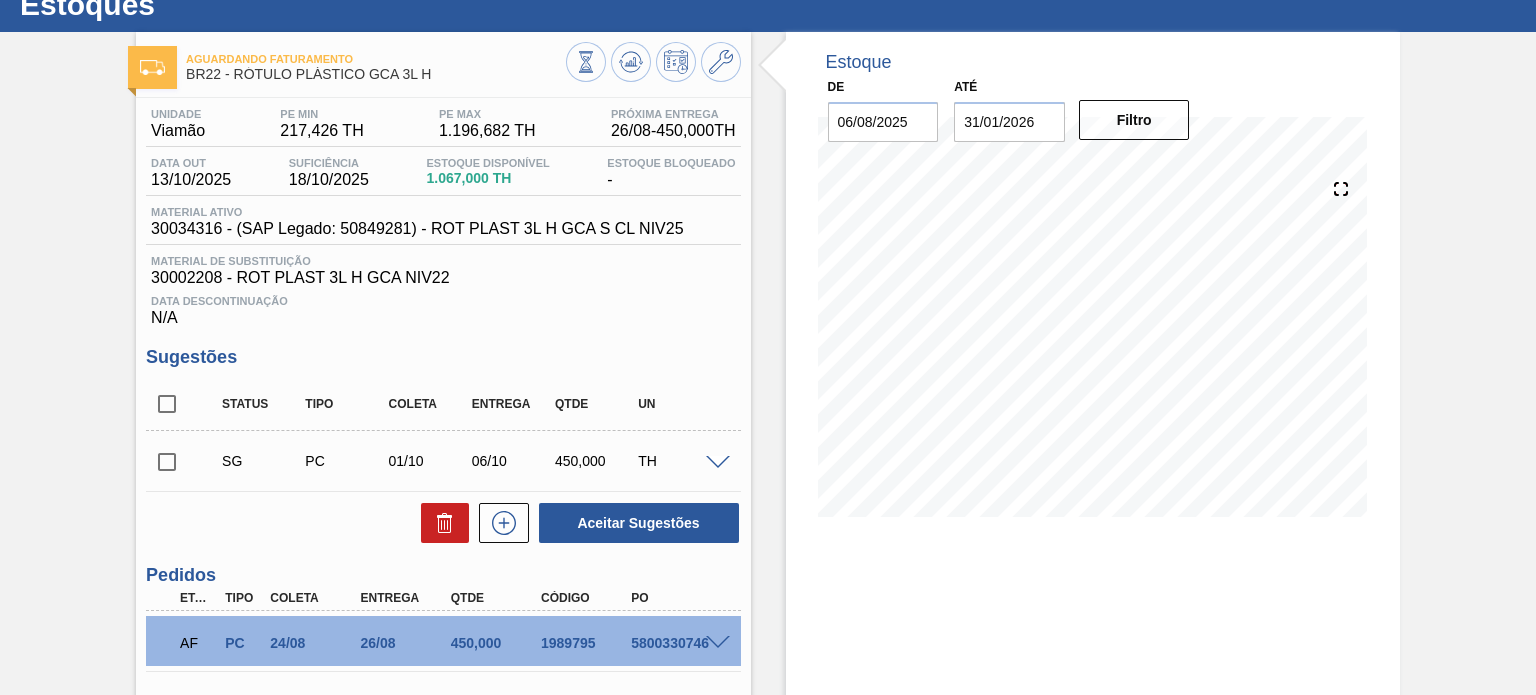 click on "Estoque De 06/08/2025 Até 31/01/2026 Filtro 05/09 Projeção de Estoque 1,116.996 Nec.SAP 200 Política Objetiva 707.054 Pedidos 0 Sugestões 0" at bounding box center (1093, 289) 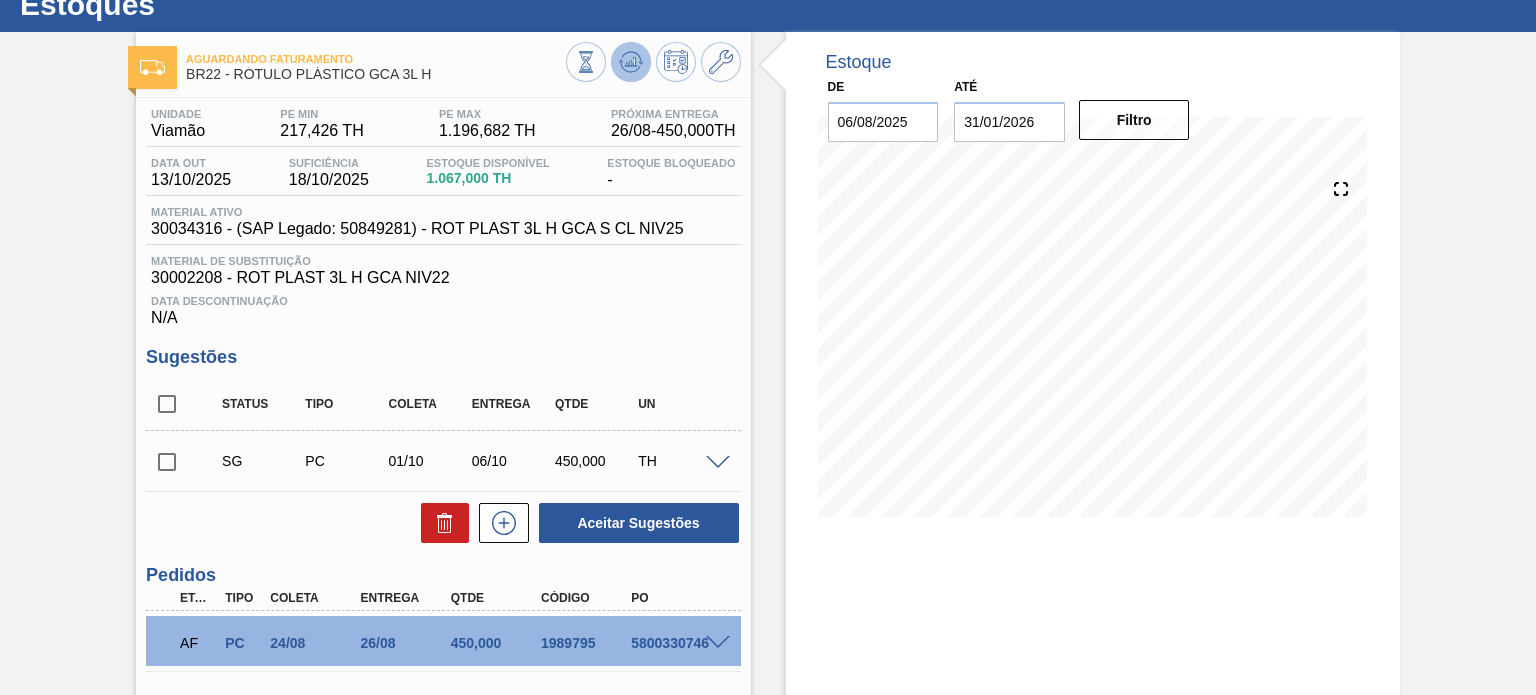click 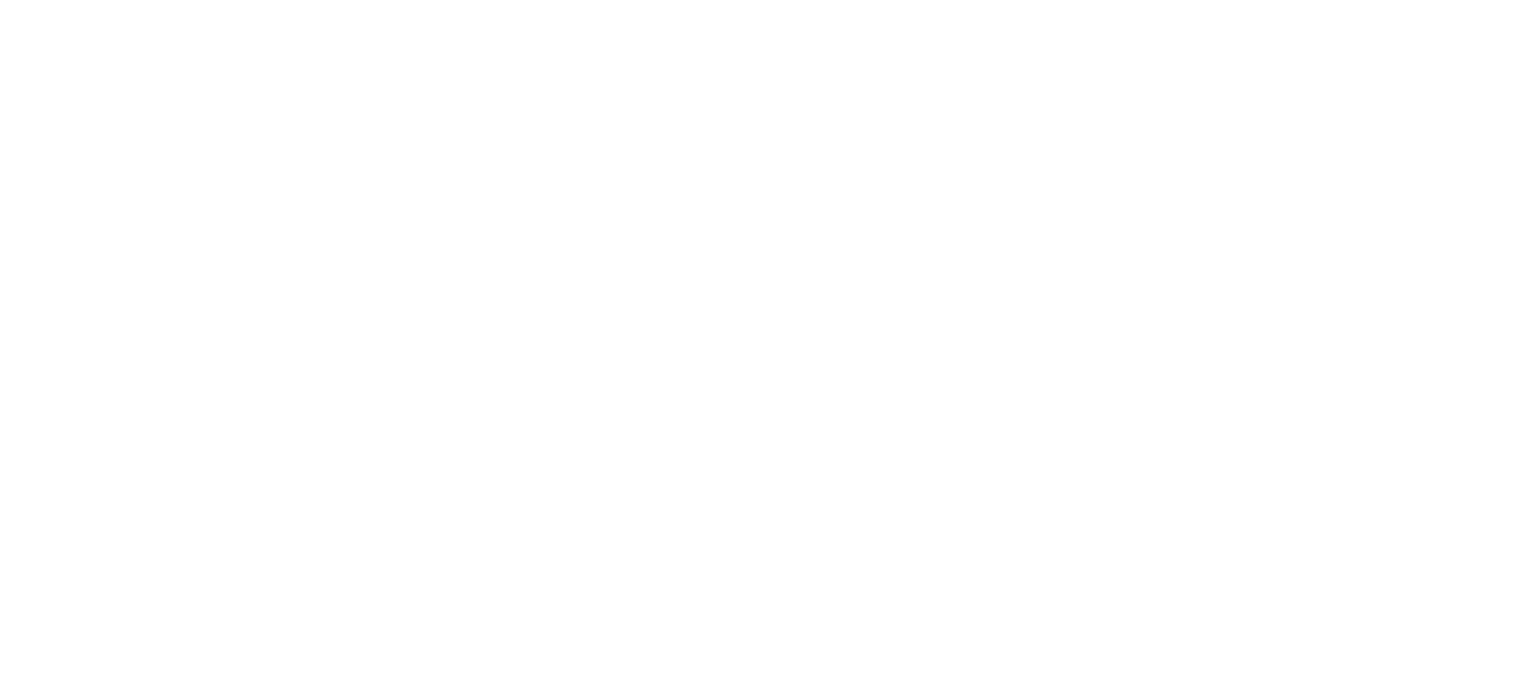 scroll, scrollTop: 0, scrollLeft: 0, axis: both 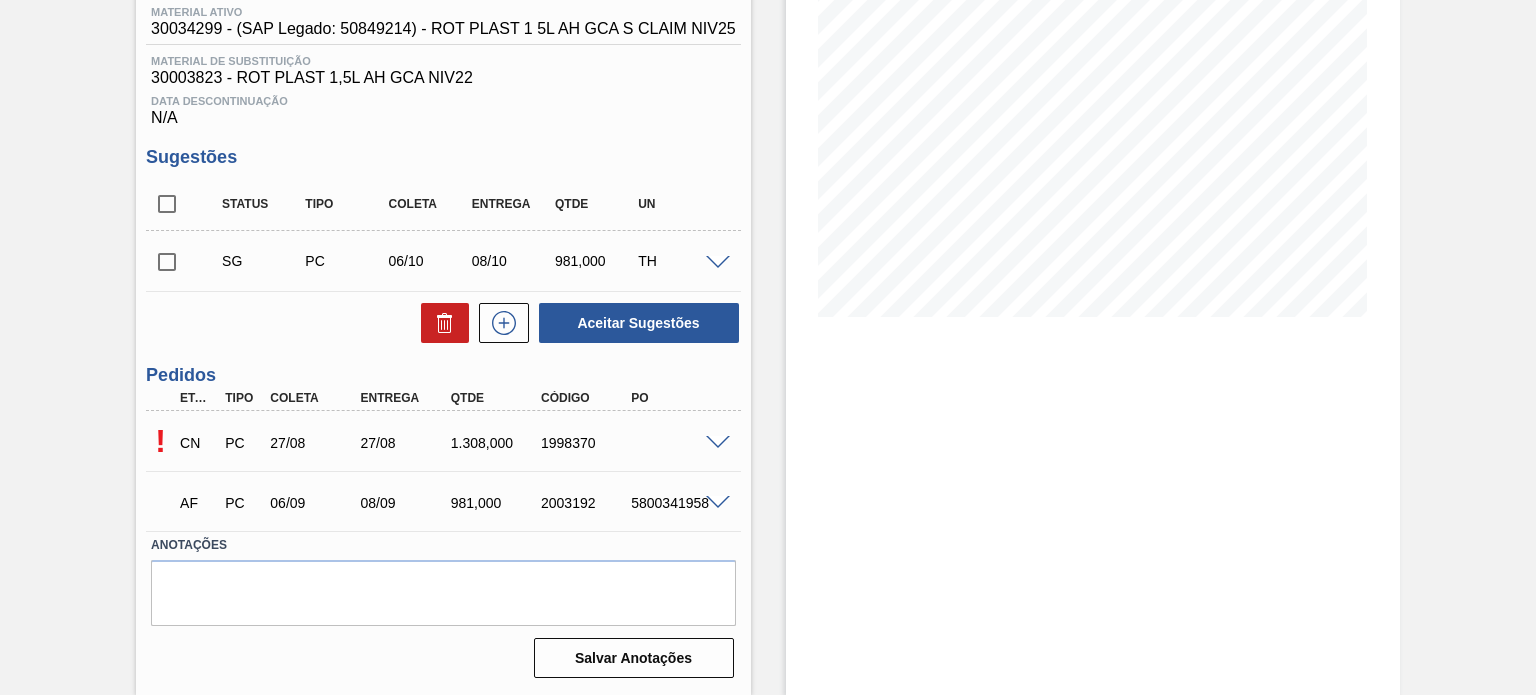 click at bounding box center [718, 443] 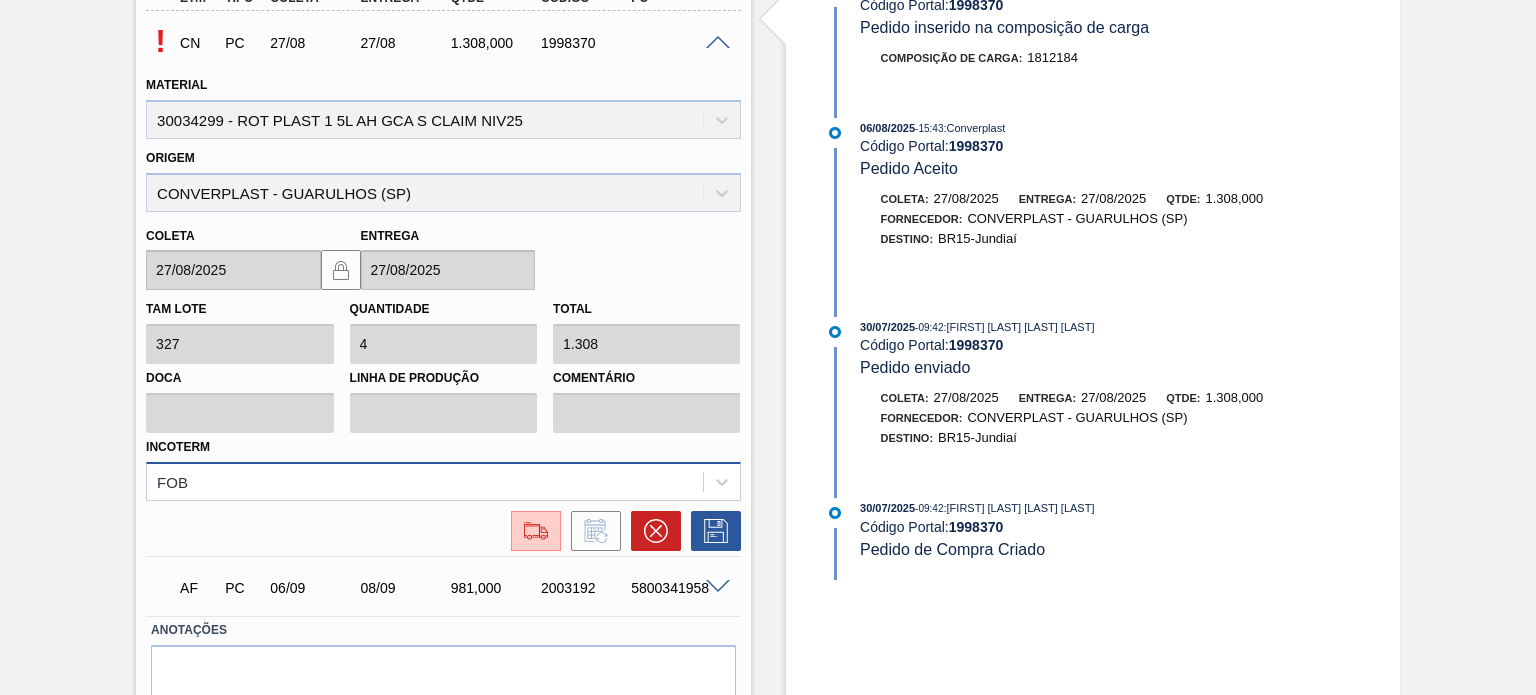 click on "FOB" at bounding box center (443, 481) 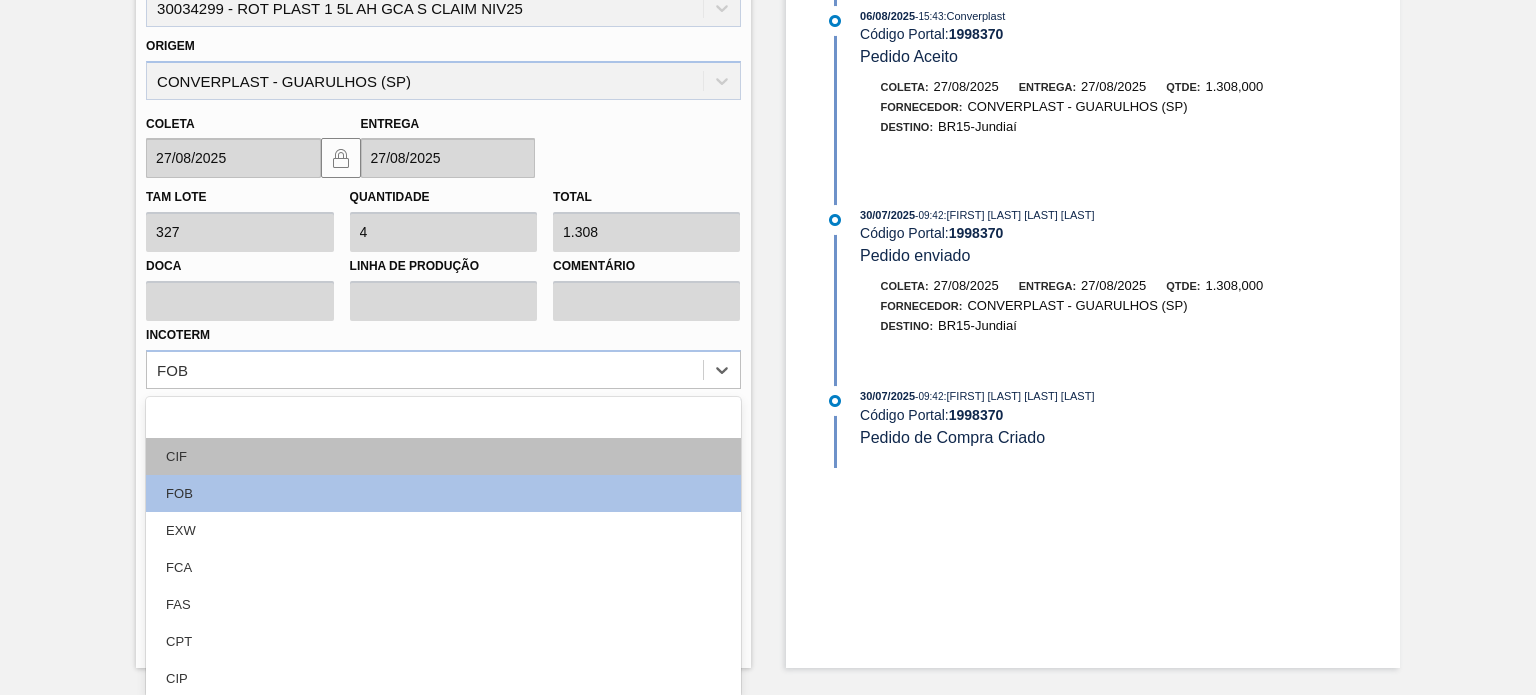 click on "CIF" at bounding box center [443, 456] 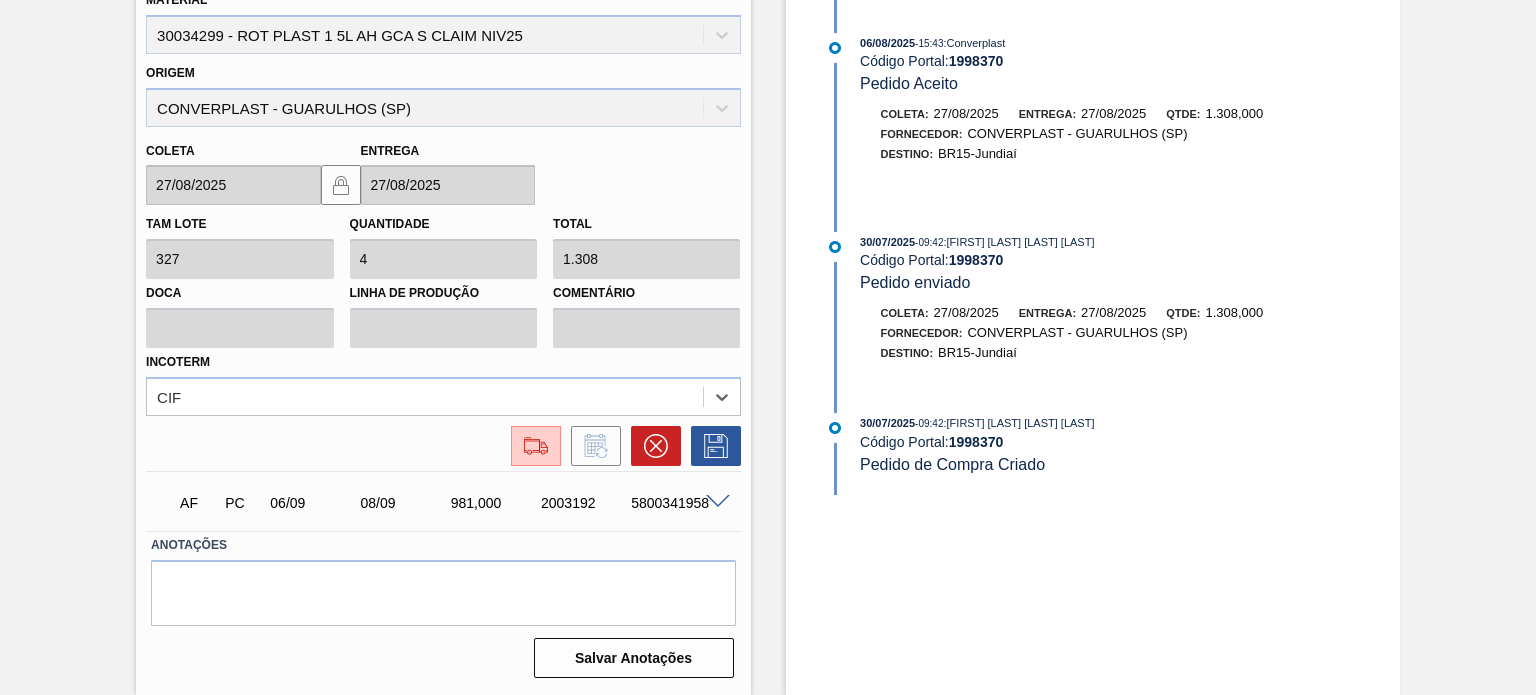 scroll, scrollTop: 751, scrollLeft: 0, axis: vertical 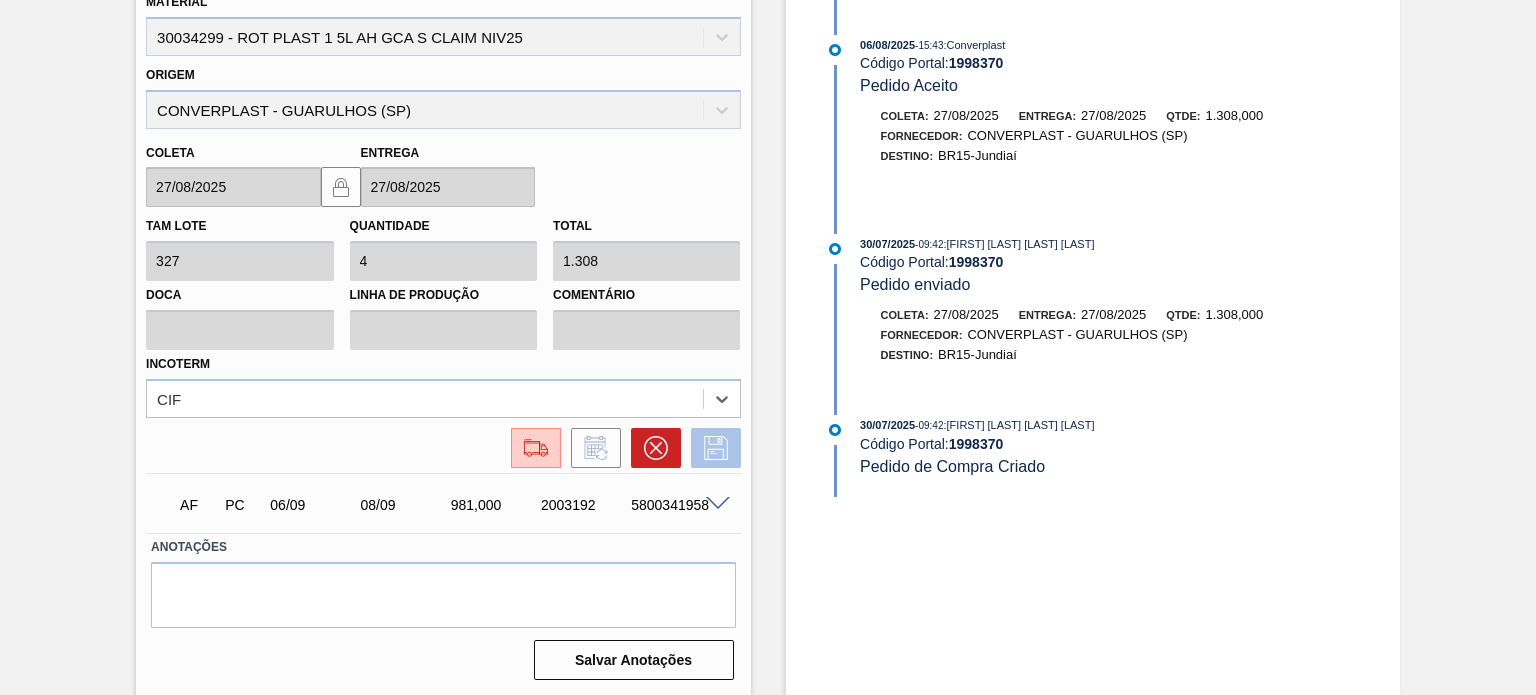 click at bounding box center (716, 448) 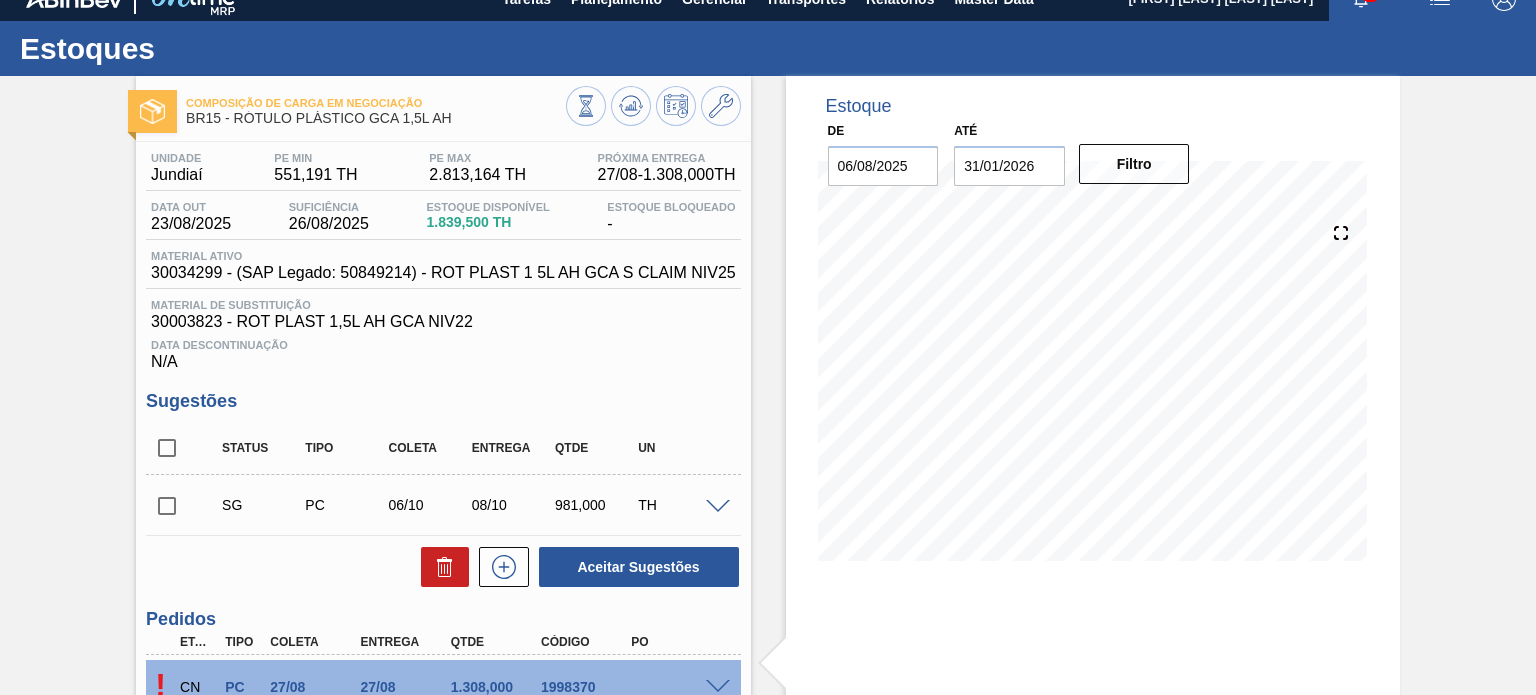 scroll, scrollTop: 0, scrollLeft: 0, axis: both 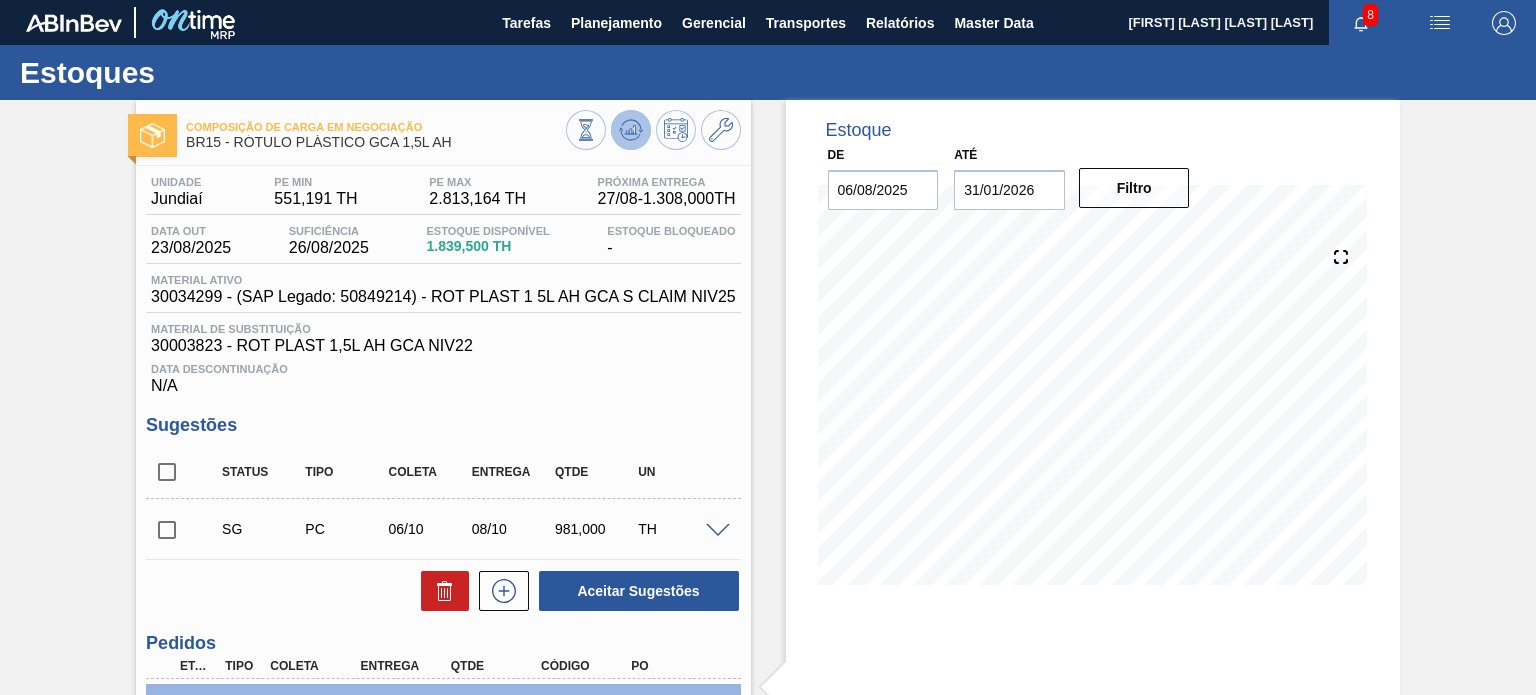 click 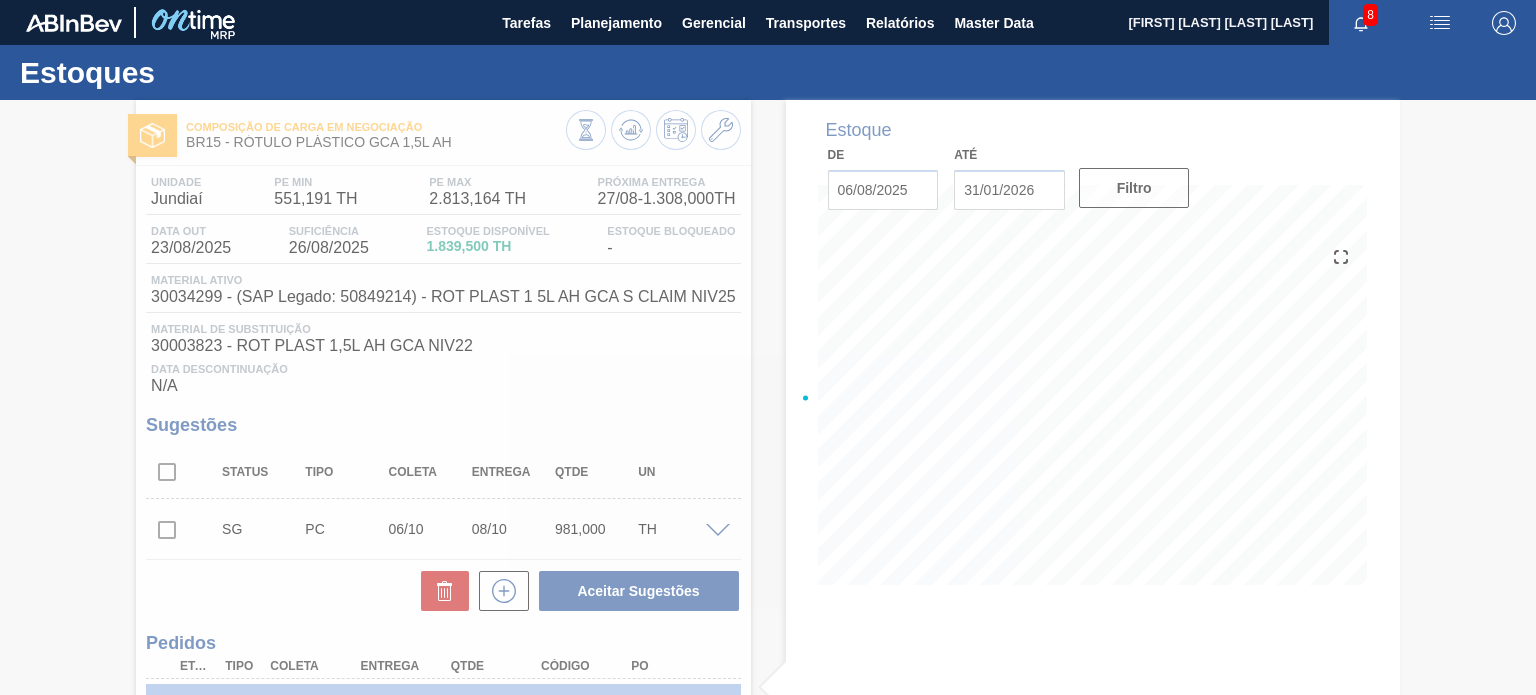 type 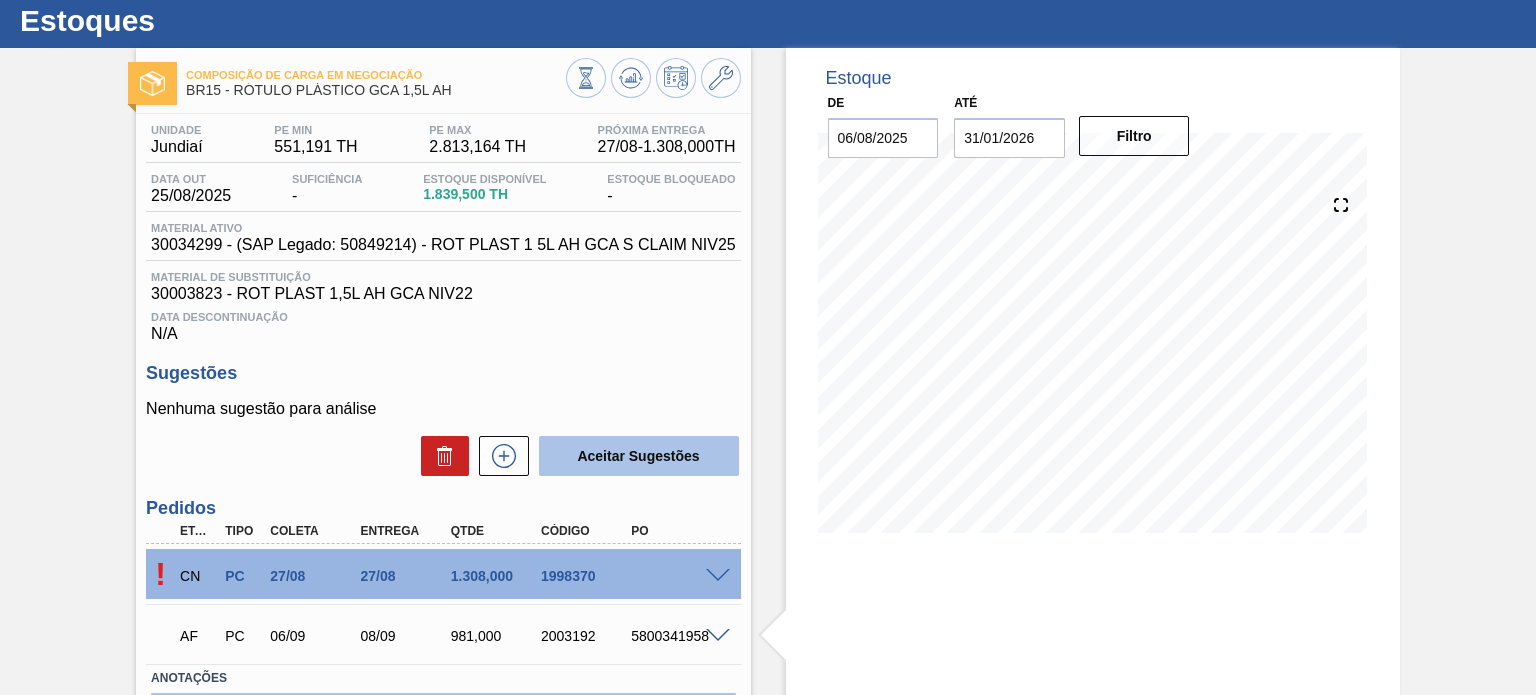 scroll, scrollTop: 185, scrollLeft: 0, axis: vertical 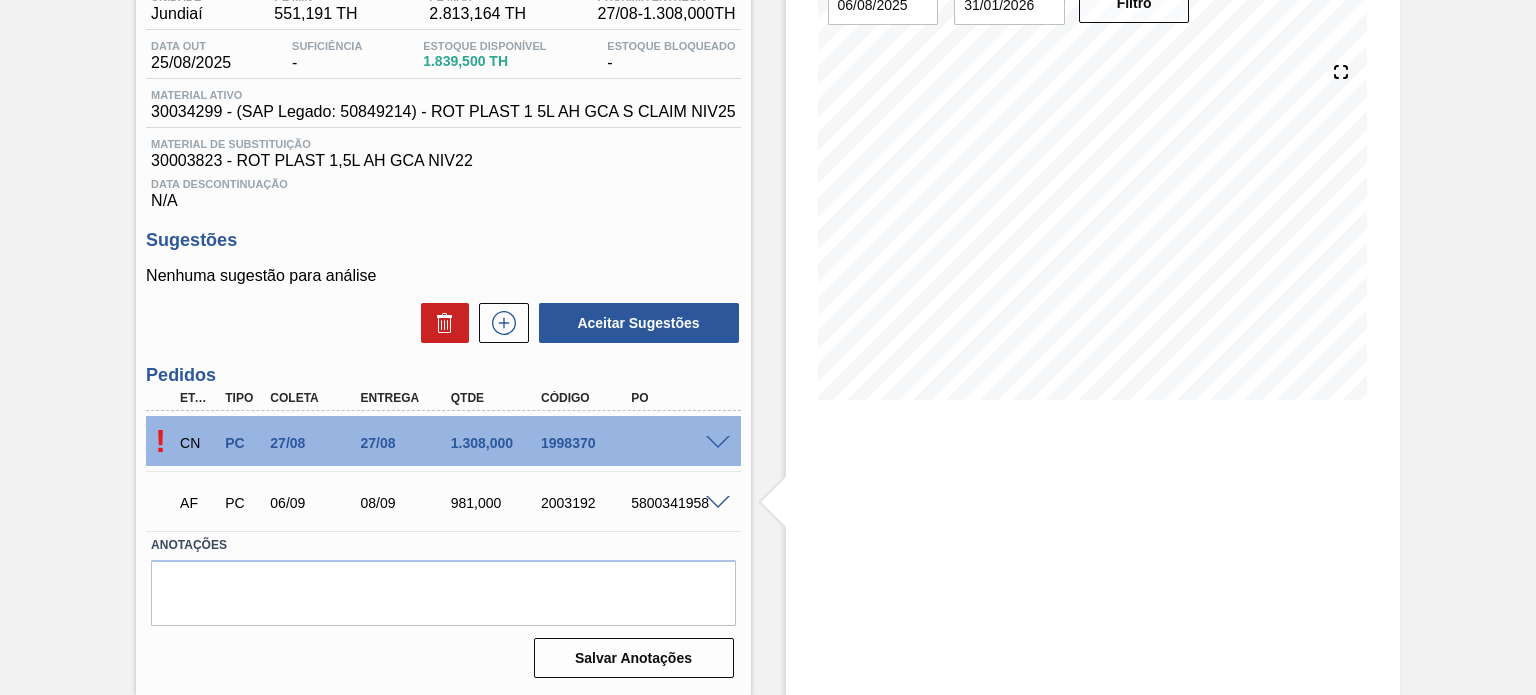 click at bounding box center [718, 443] 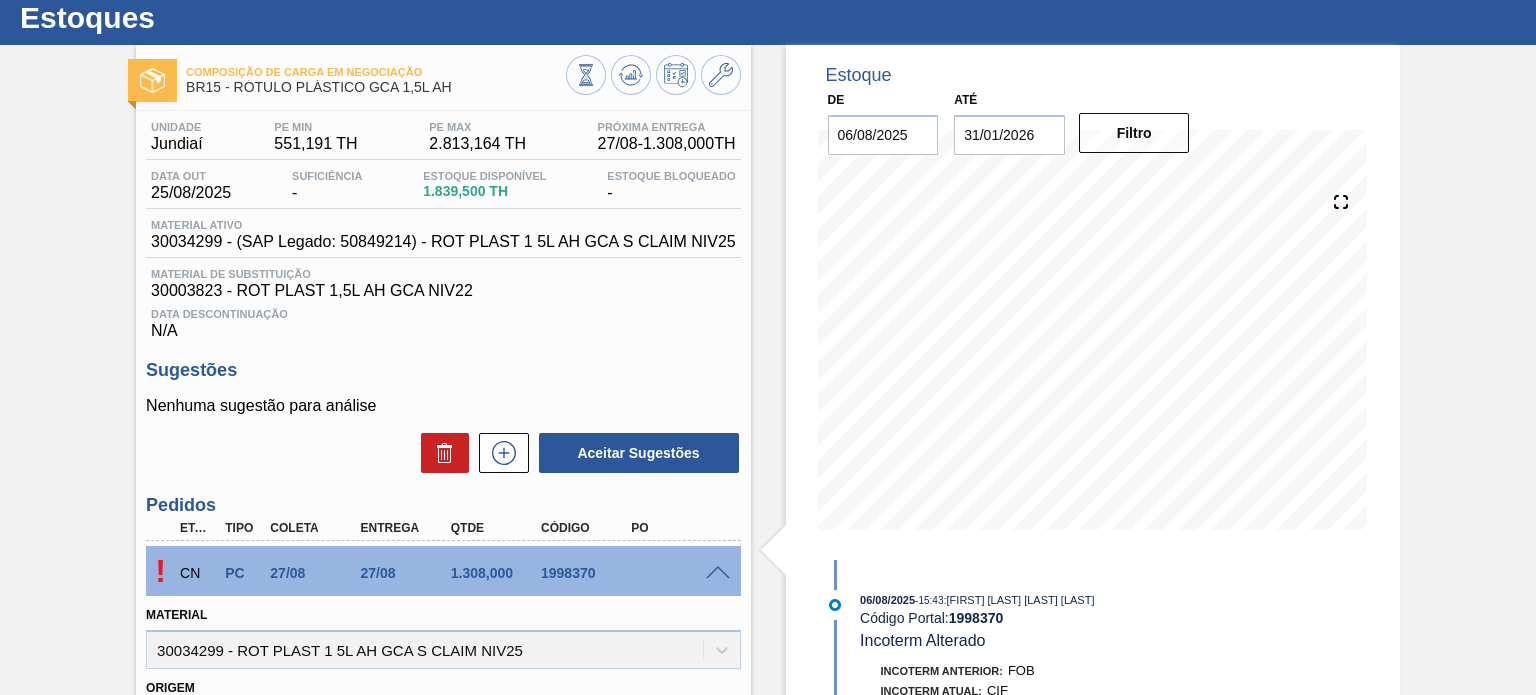 scroll, scrollTop: 0, scrollLeft: 0, axis: both 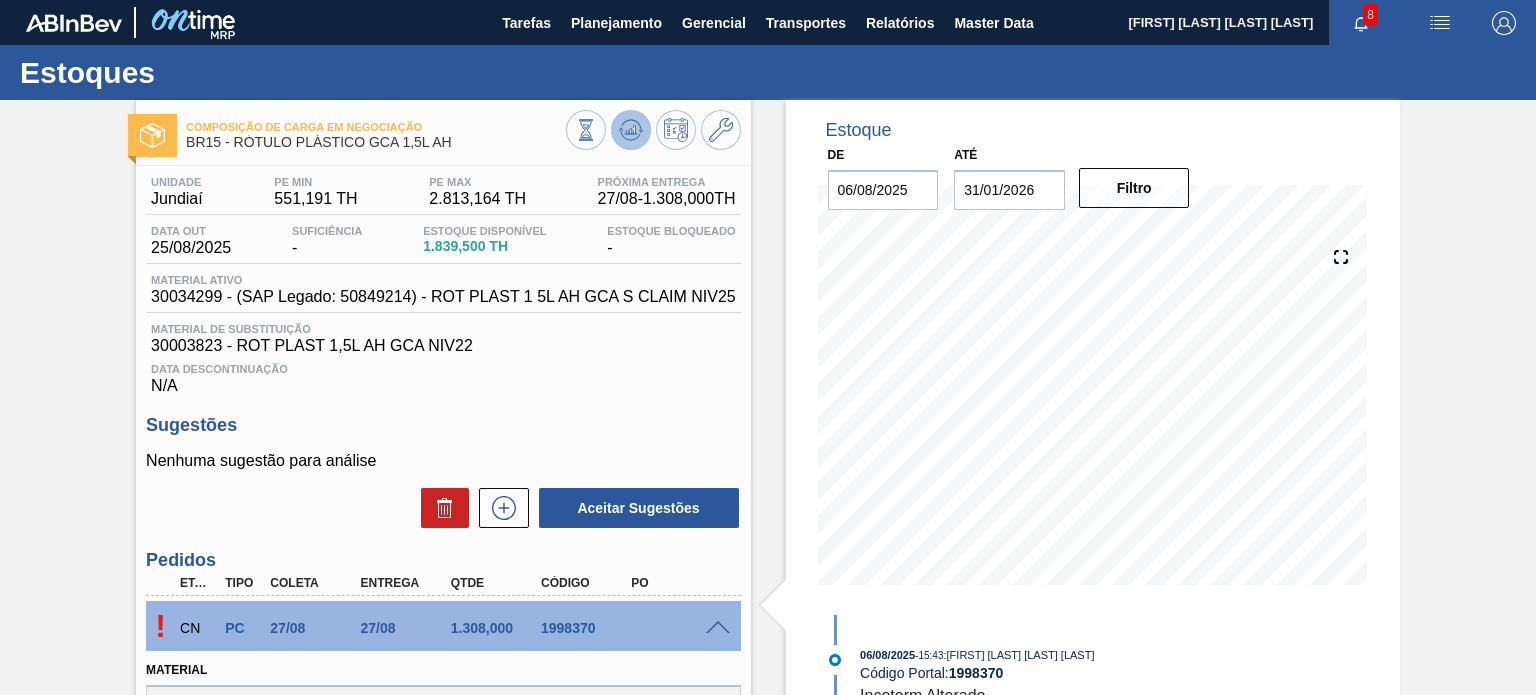 click 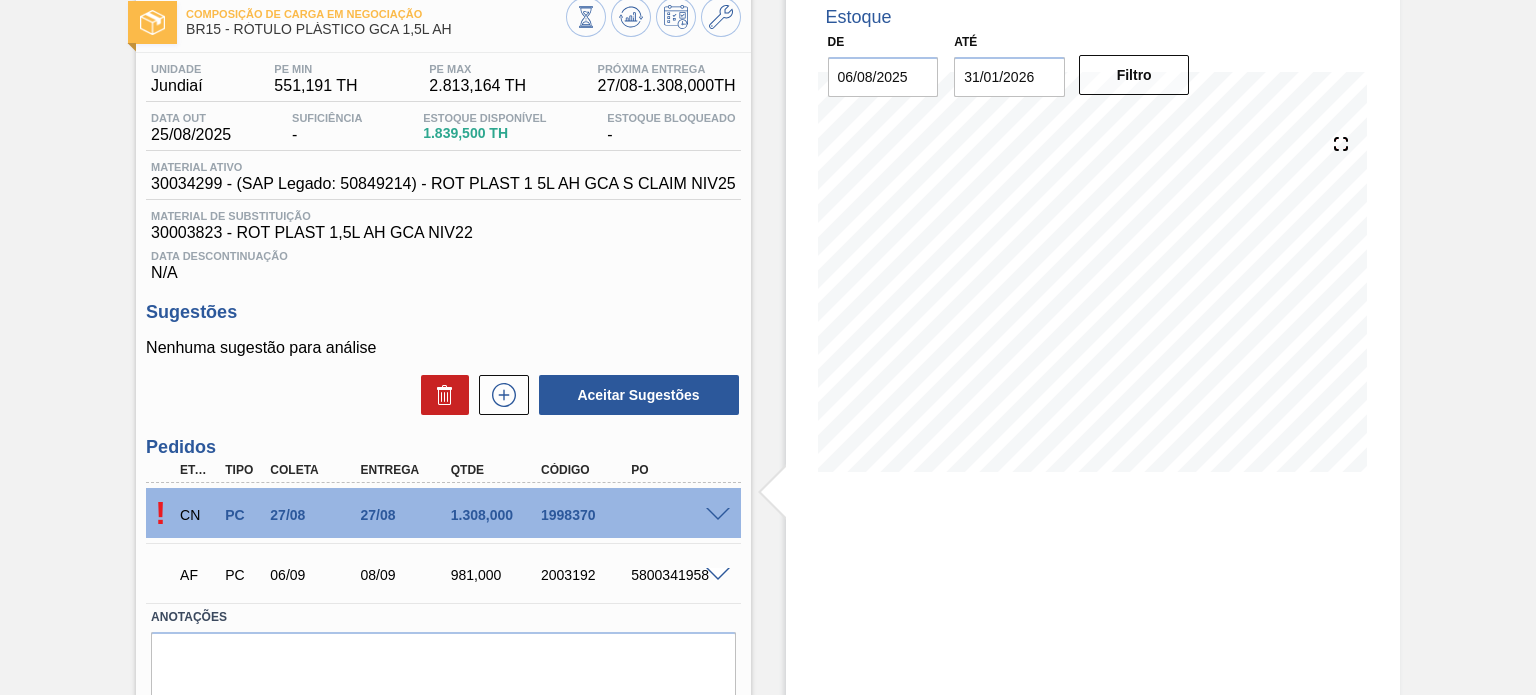 scroll, scrollTop: 185, scrollLeft: 0, axis: vertical 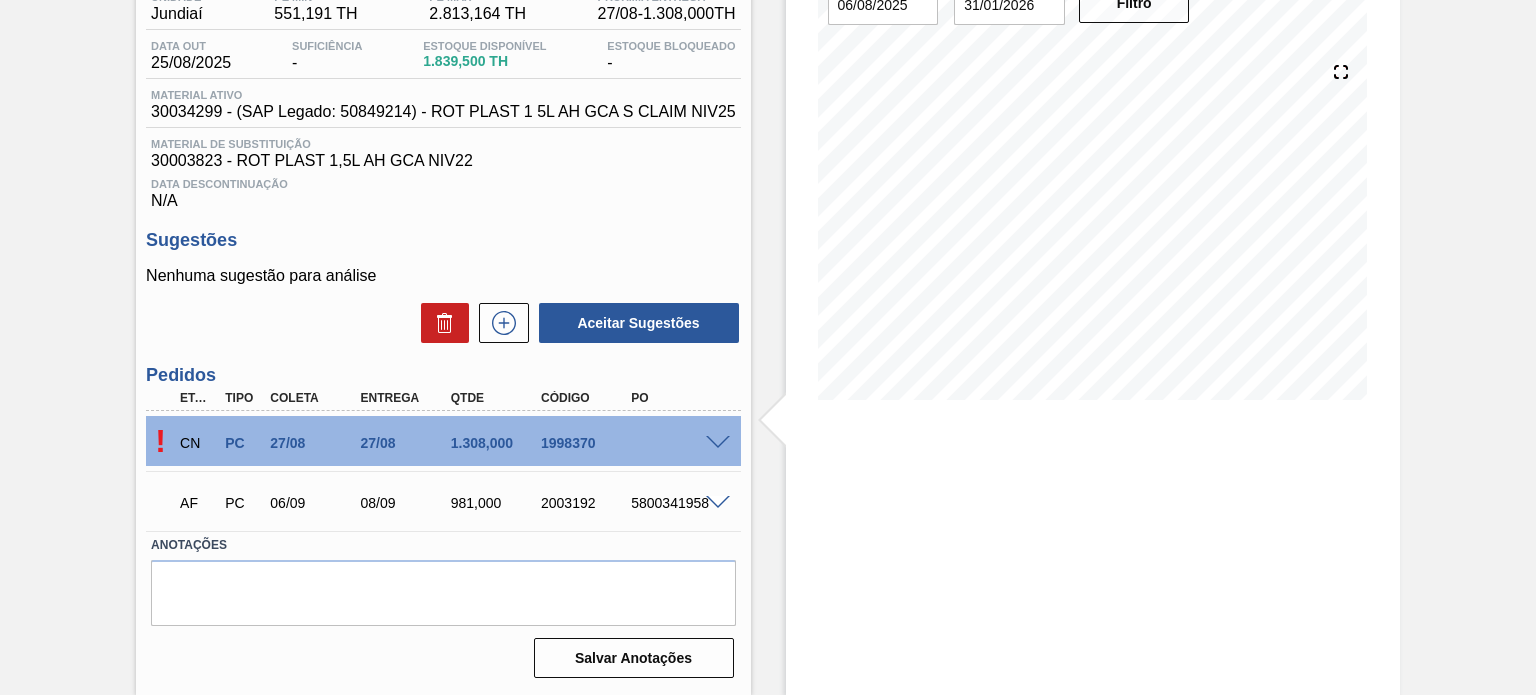 click at bounding box center (718, 443) 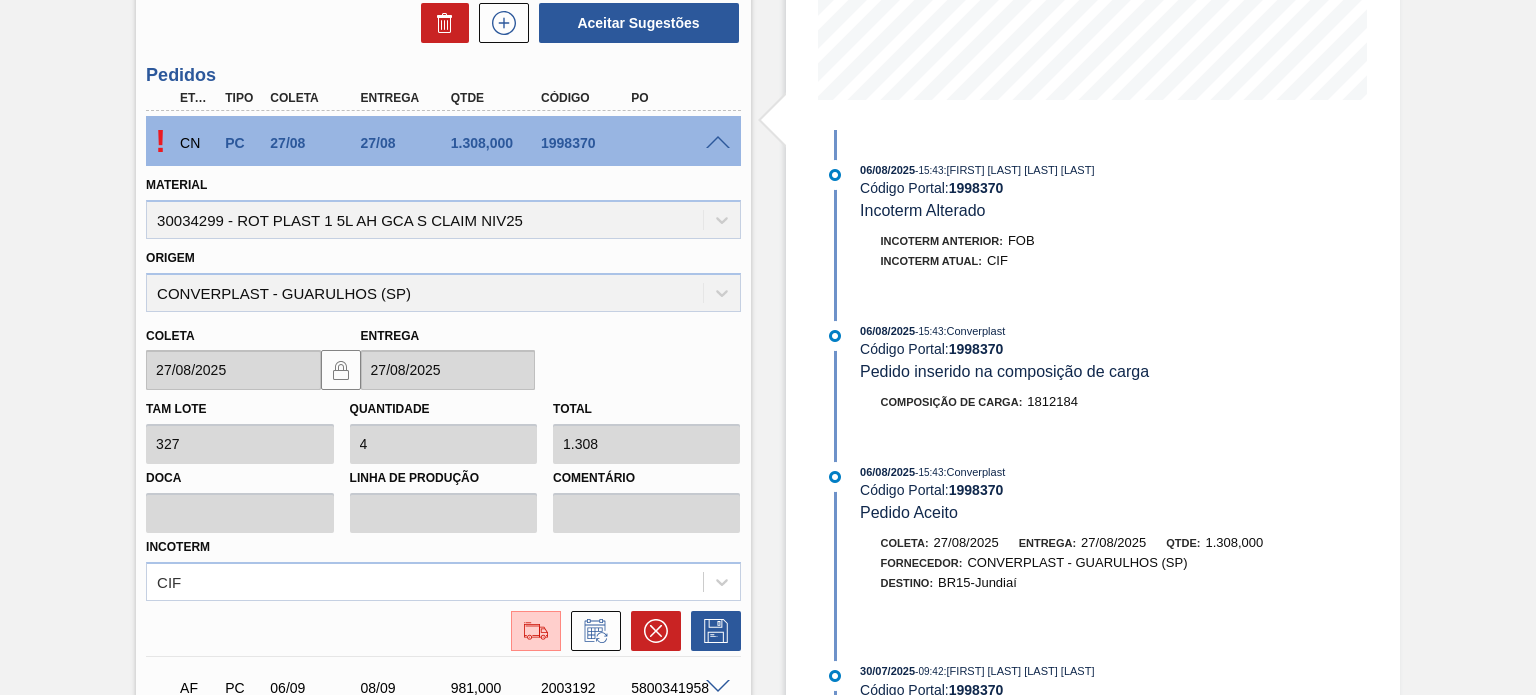 scroll, scrollTop: 0, scrollLeft: 0, axis: both 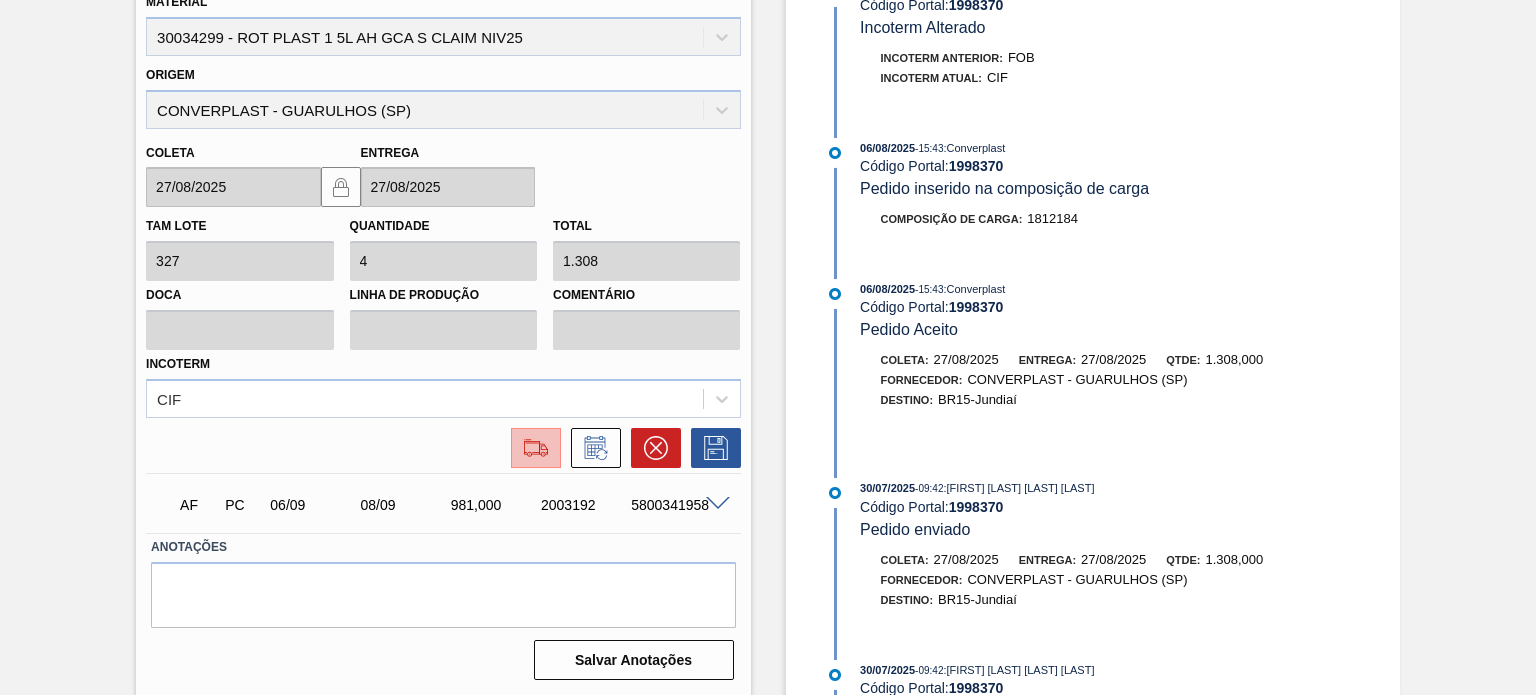 click at bounding box center (536, 448) 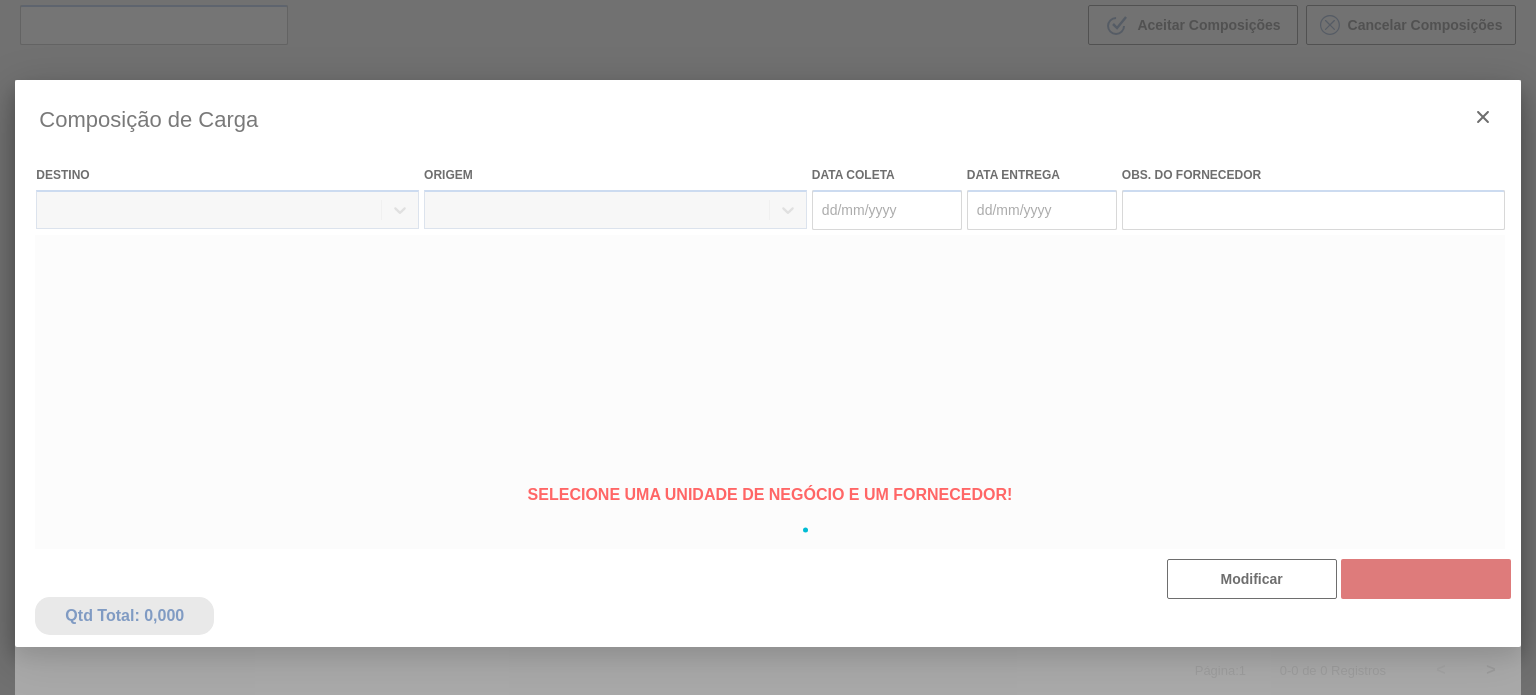 type on "27/08/2025" 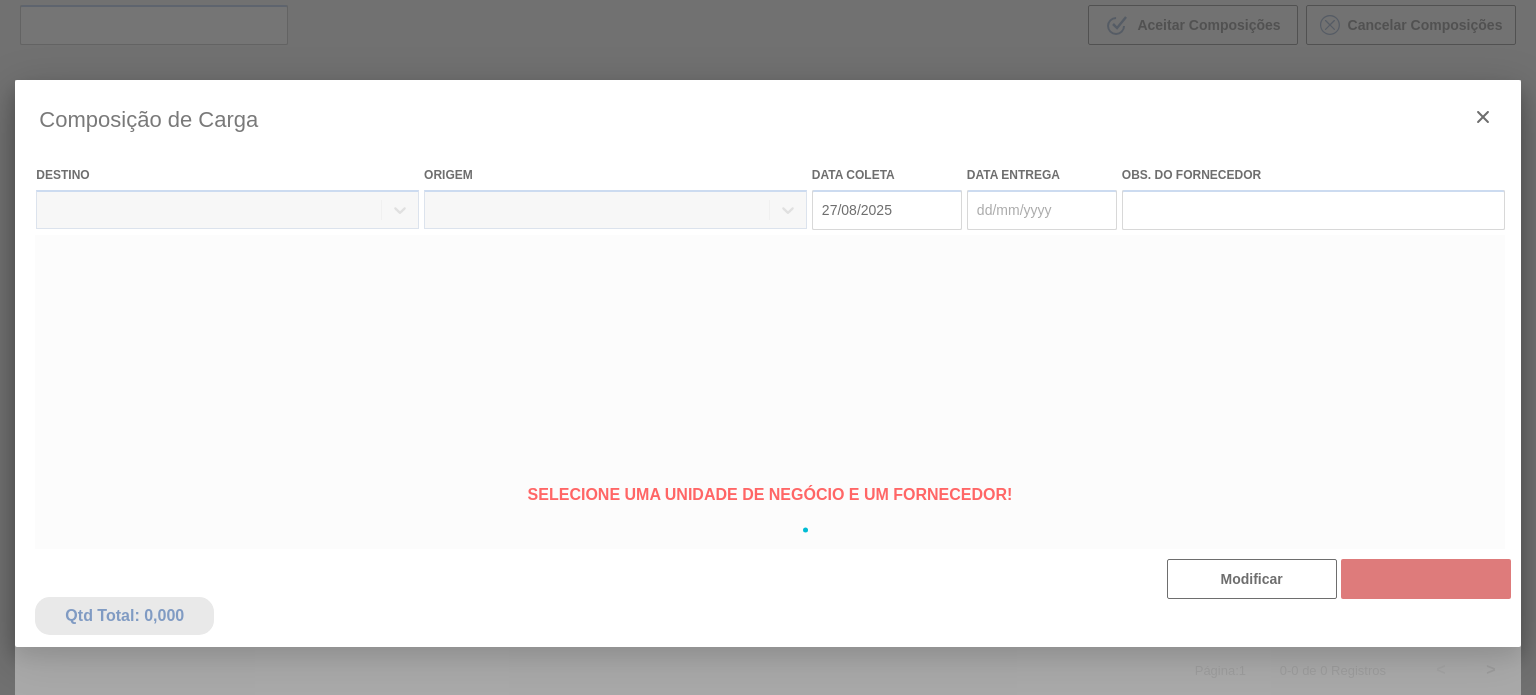 type on "27/08/2025" 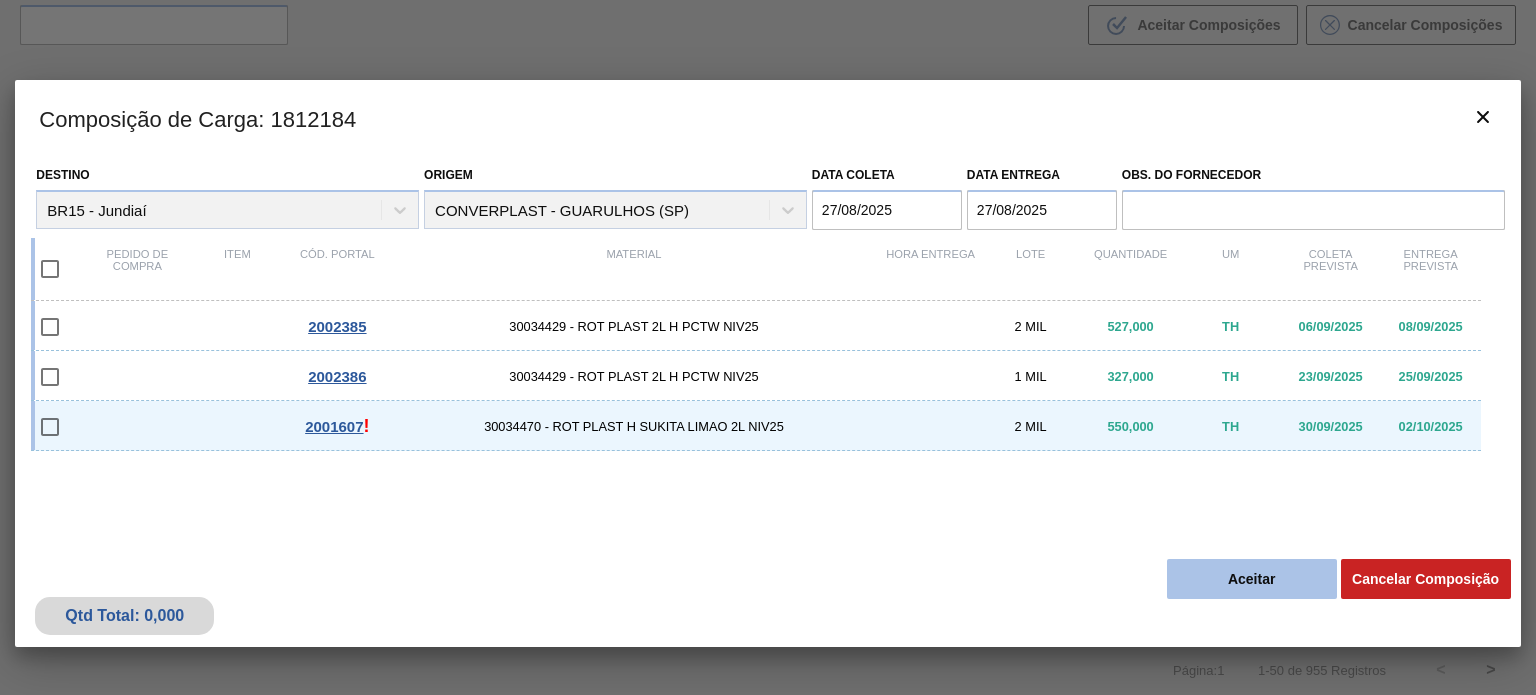 click on "Aceitar" at bounding box center (1252, 579) 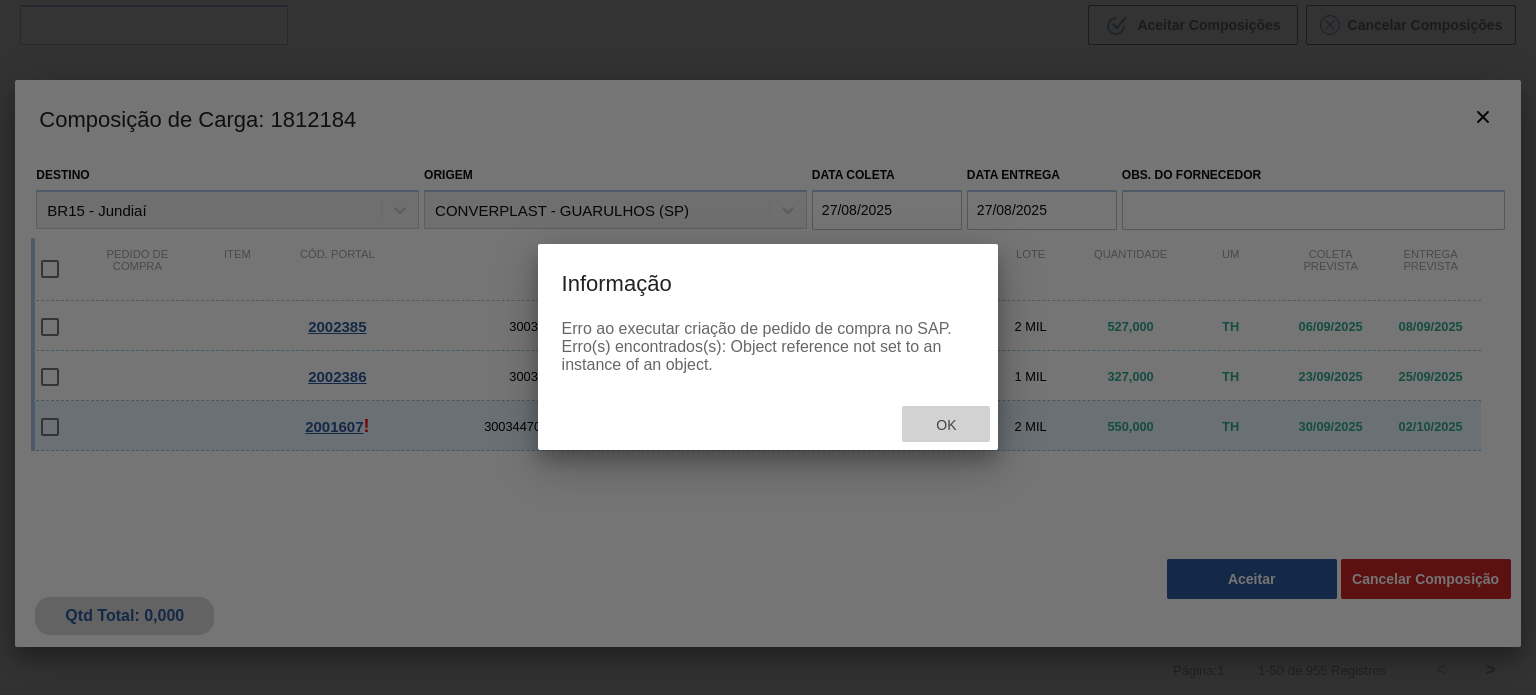 click on "Ok" at bounding box center [946, 425] 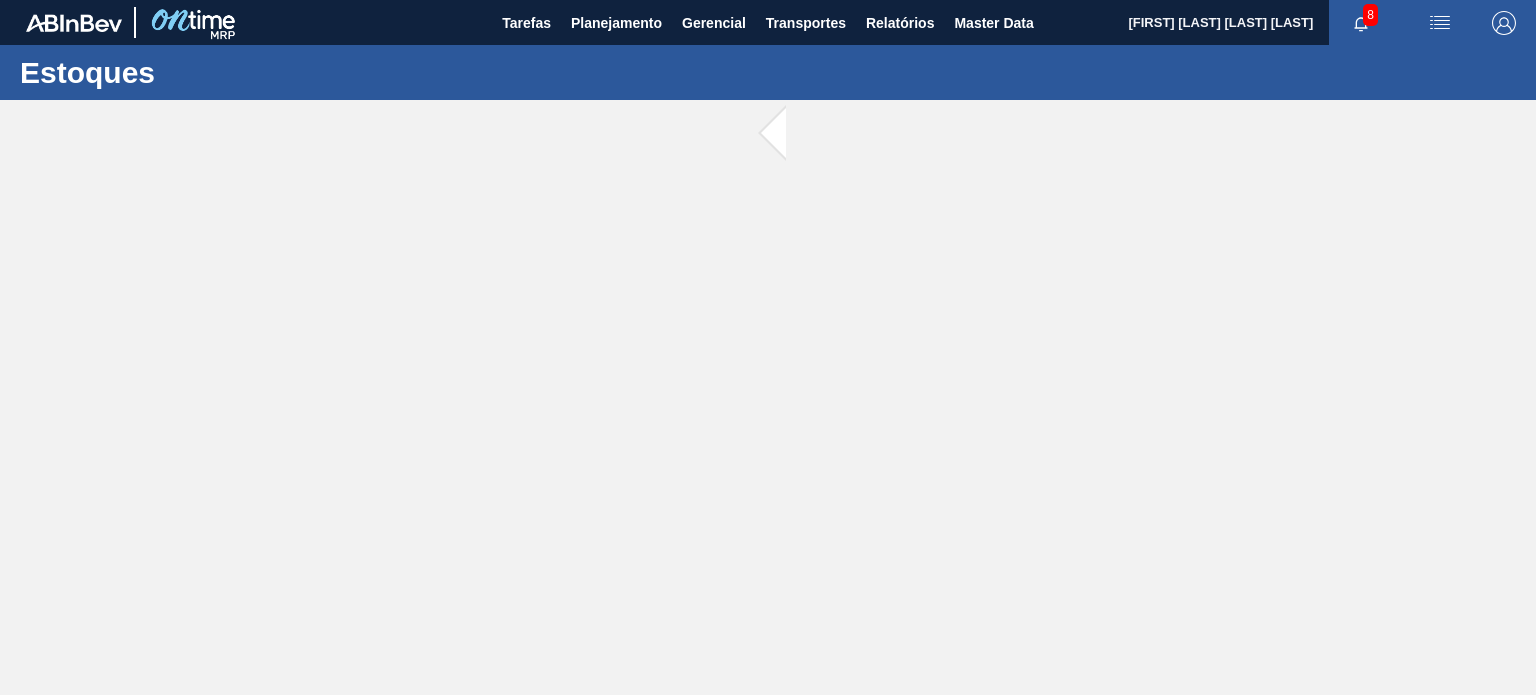 scroll, scrollTop: 0, scrollLeft: 0, axis: both 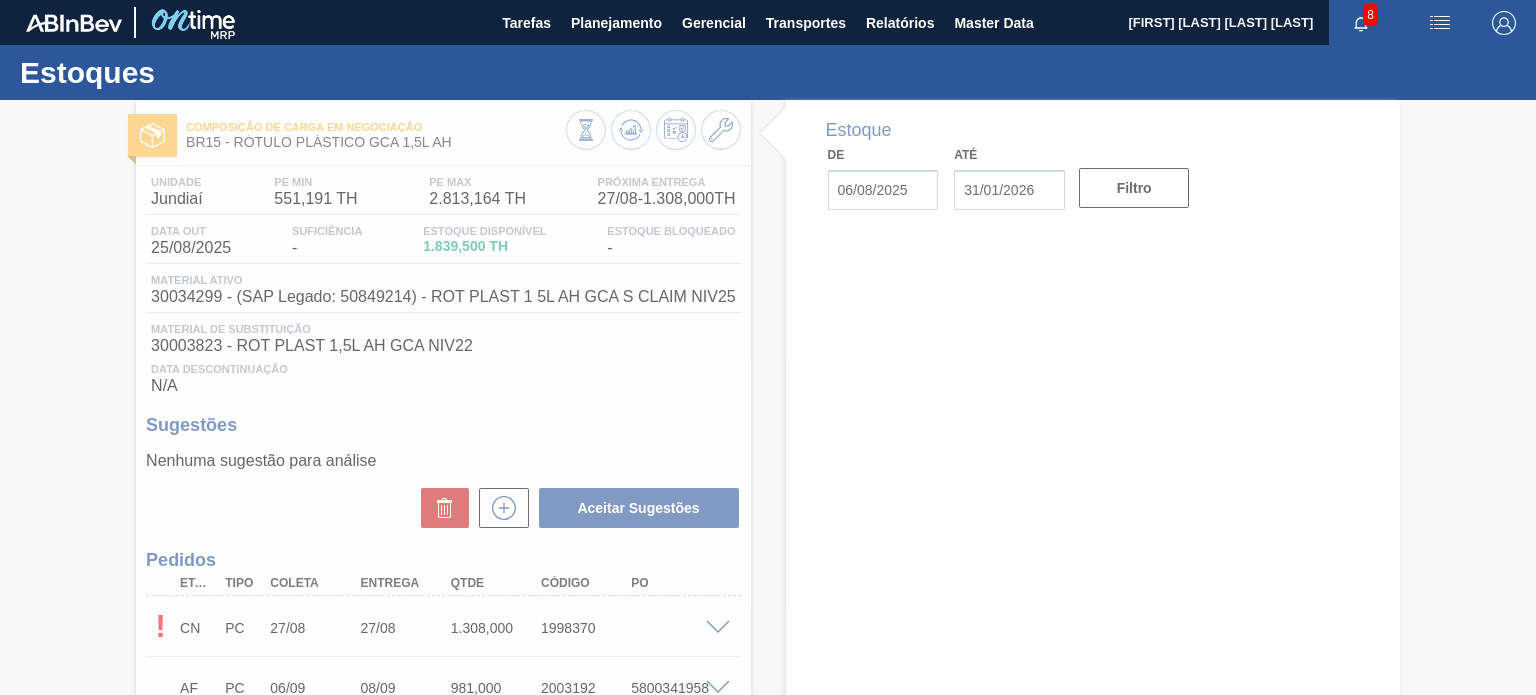 click at bounding box center [768, 397] 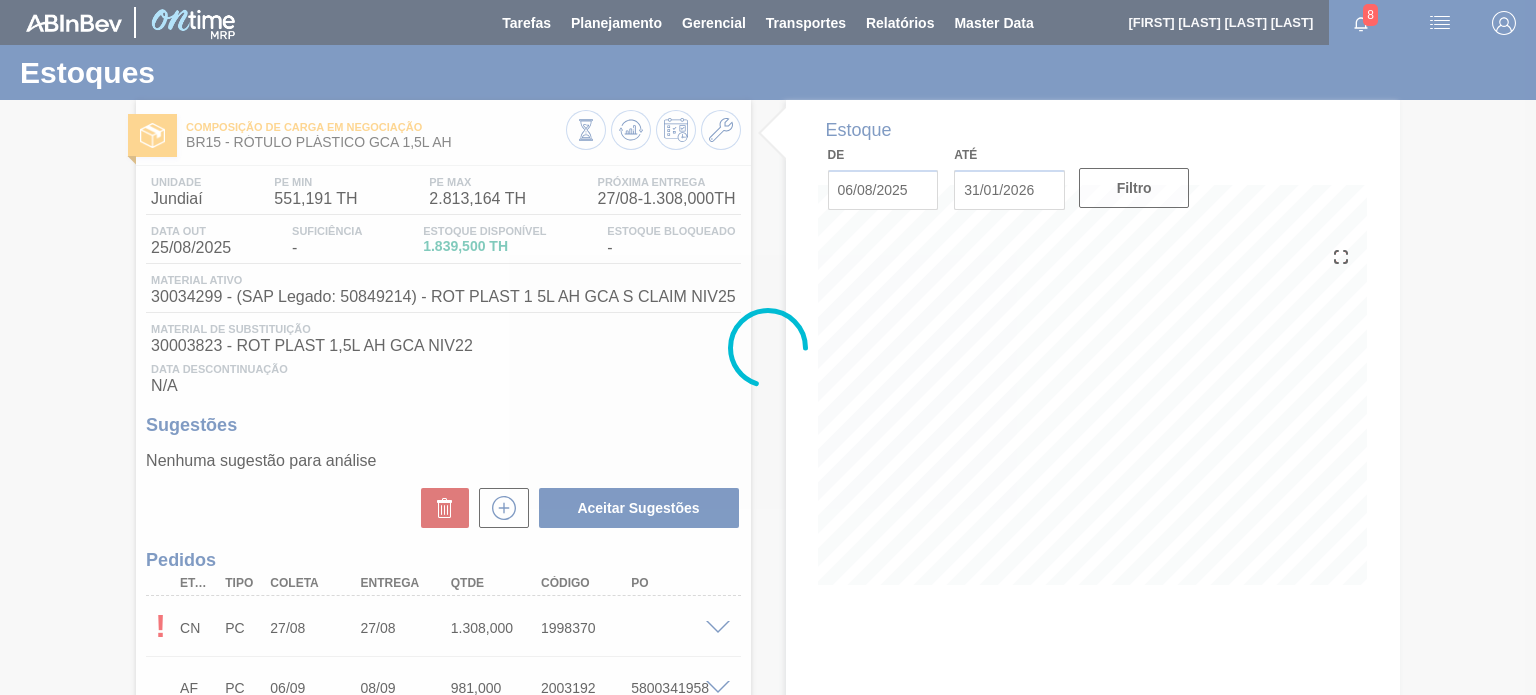 click at bounding box center (768, 347) 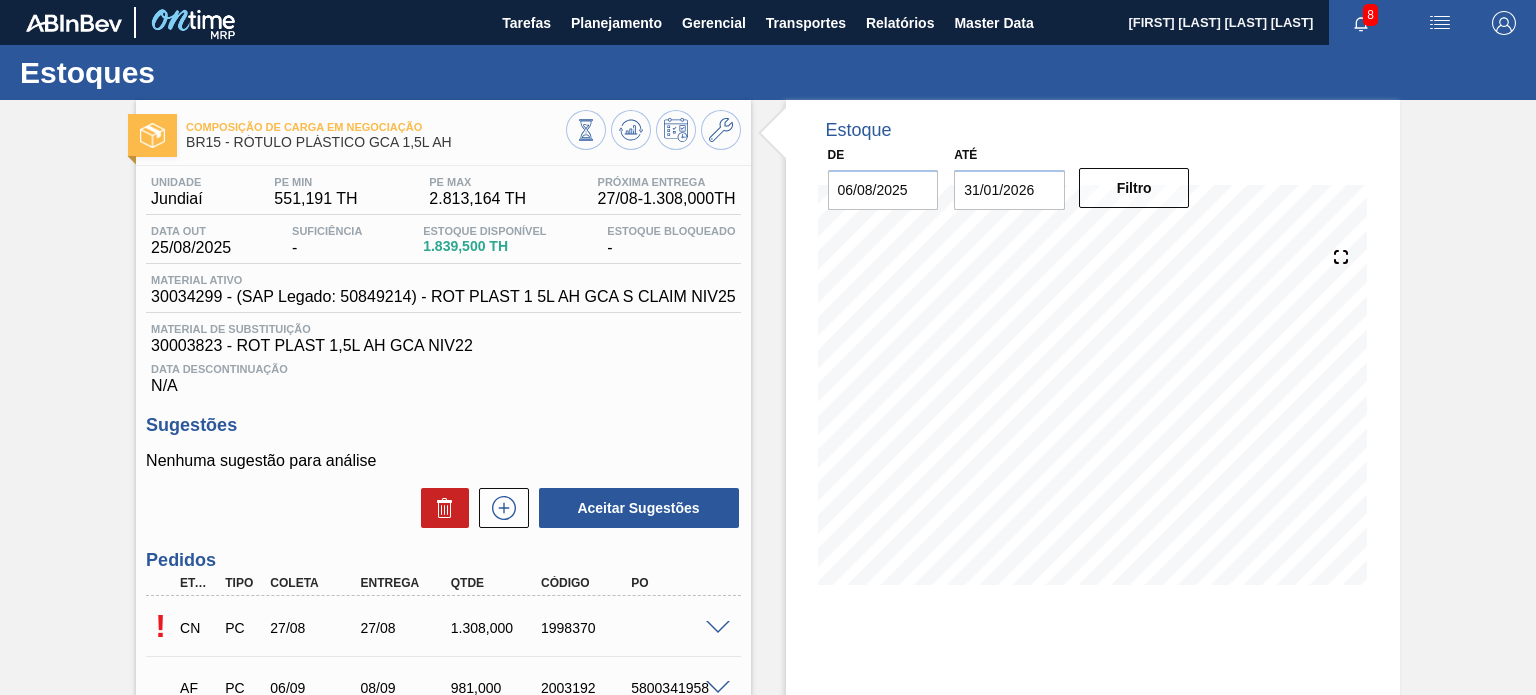 click 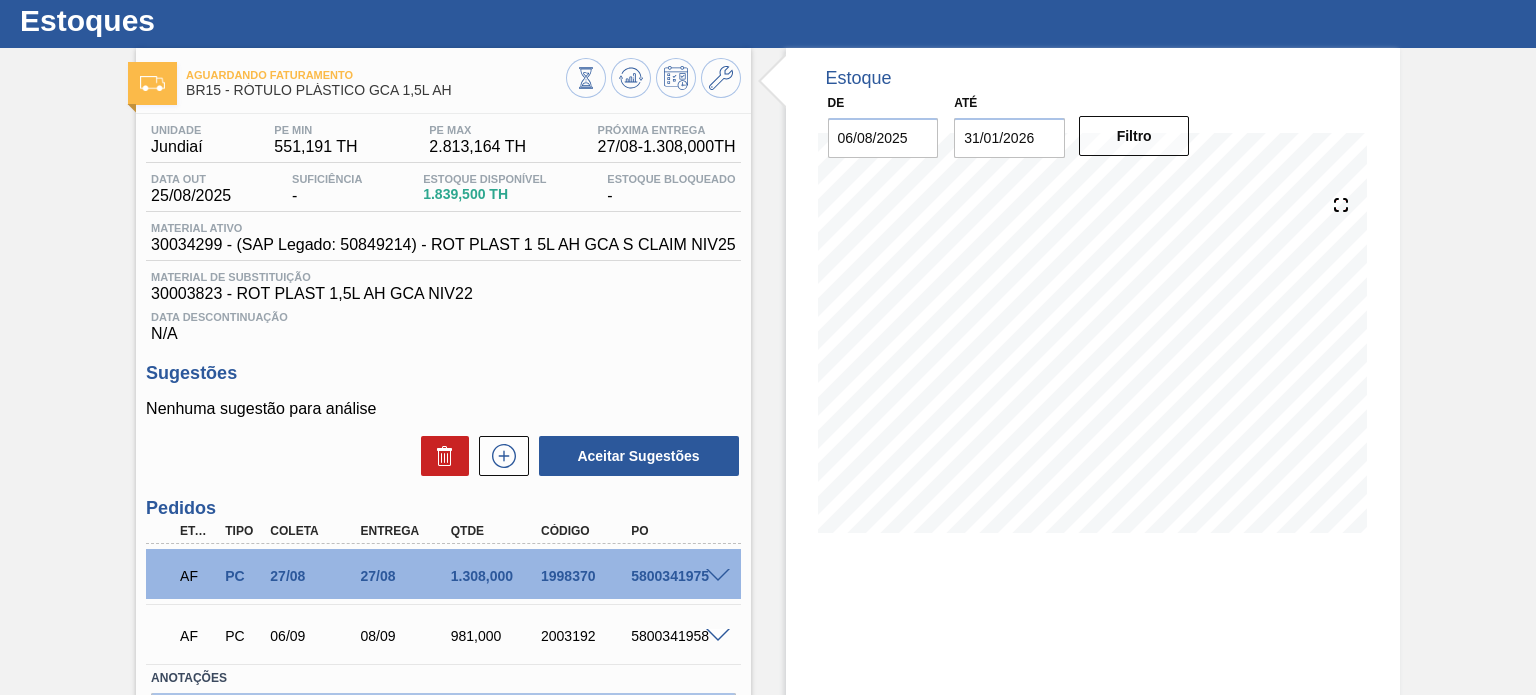scroll, scrollTop: 100, scrollLeft: 0, axis: vertical 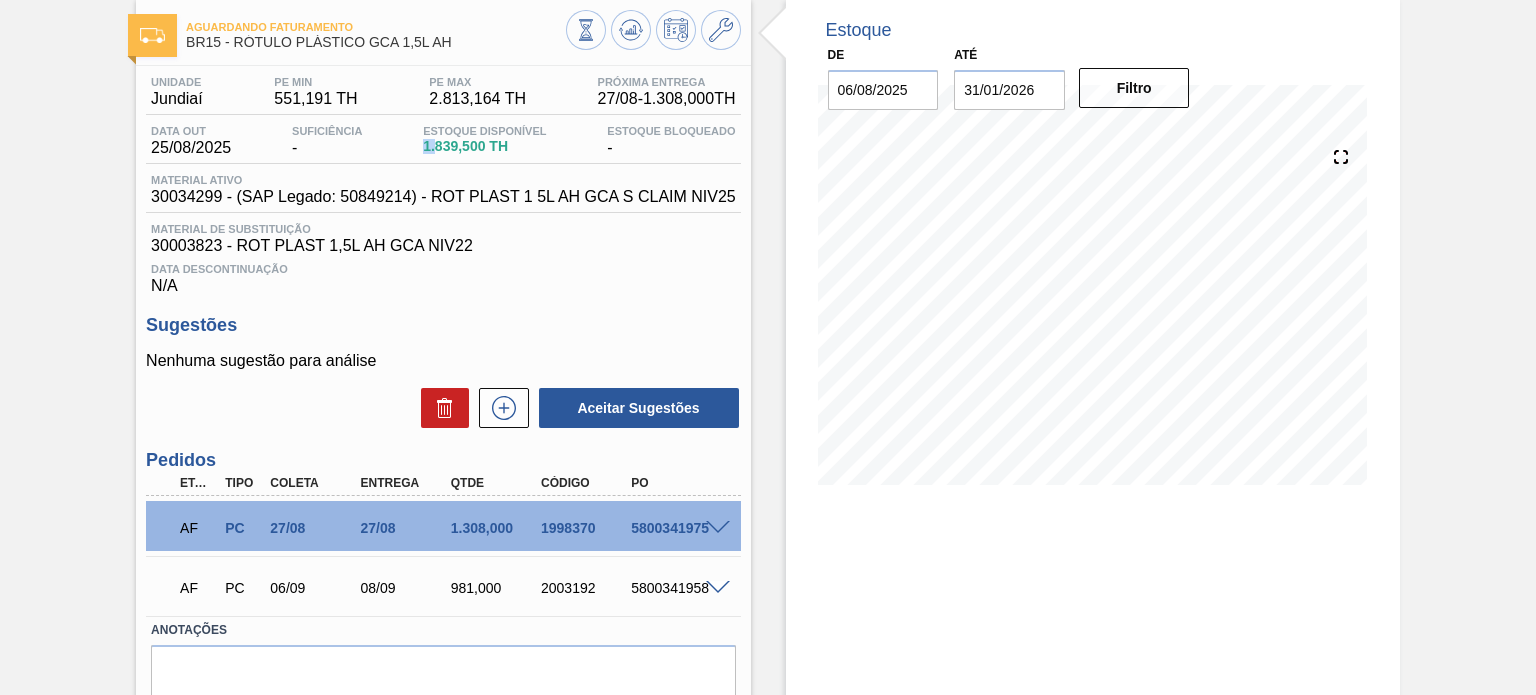 drag, startPoint x: 420, startPoint y: 149, endPoint x: 436, endPoint y: 149, distance: 16 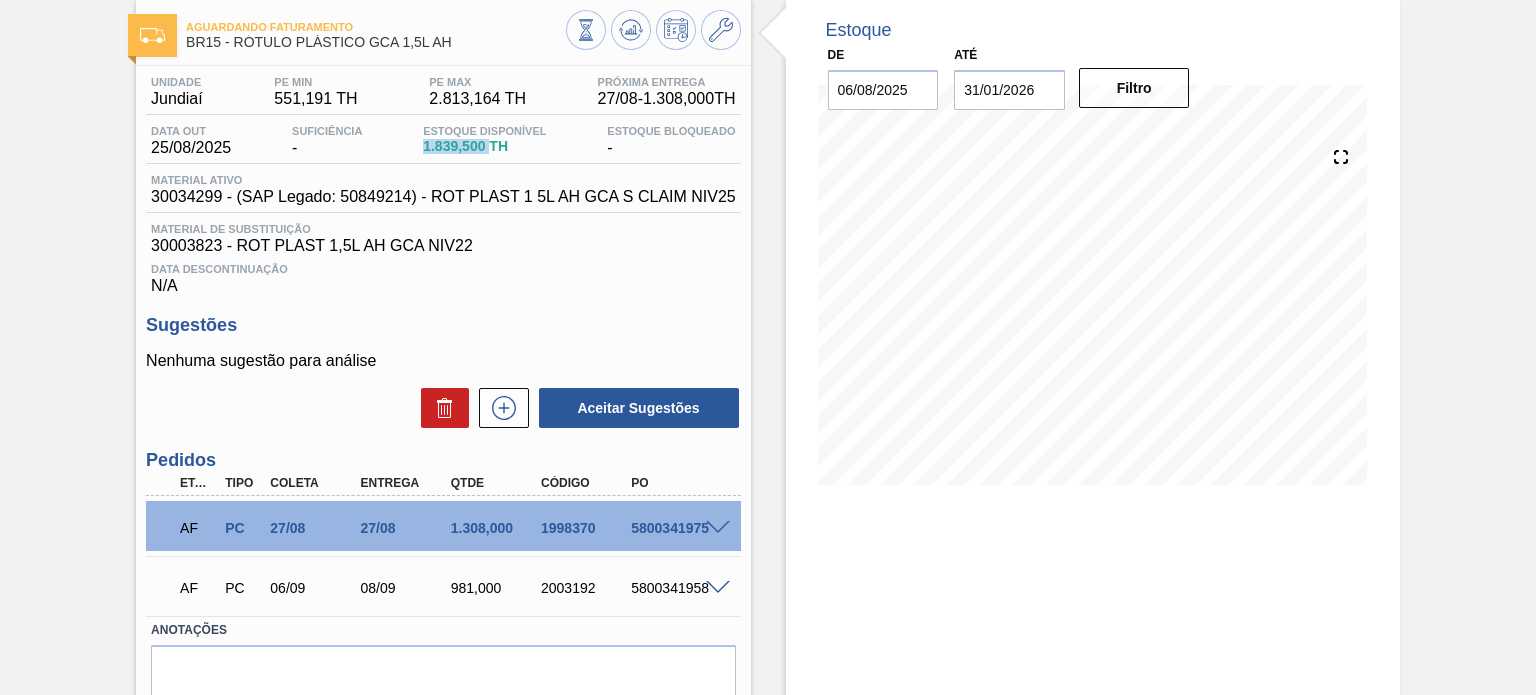 click on "1.839,500 TH" at bounding box center [484, 146] 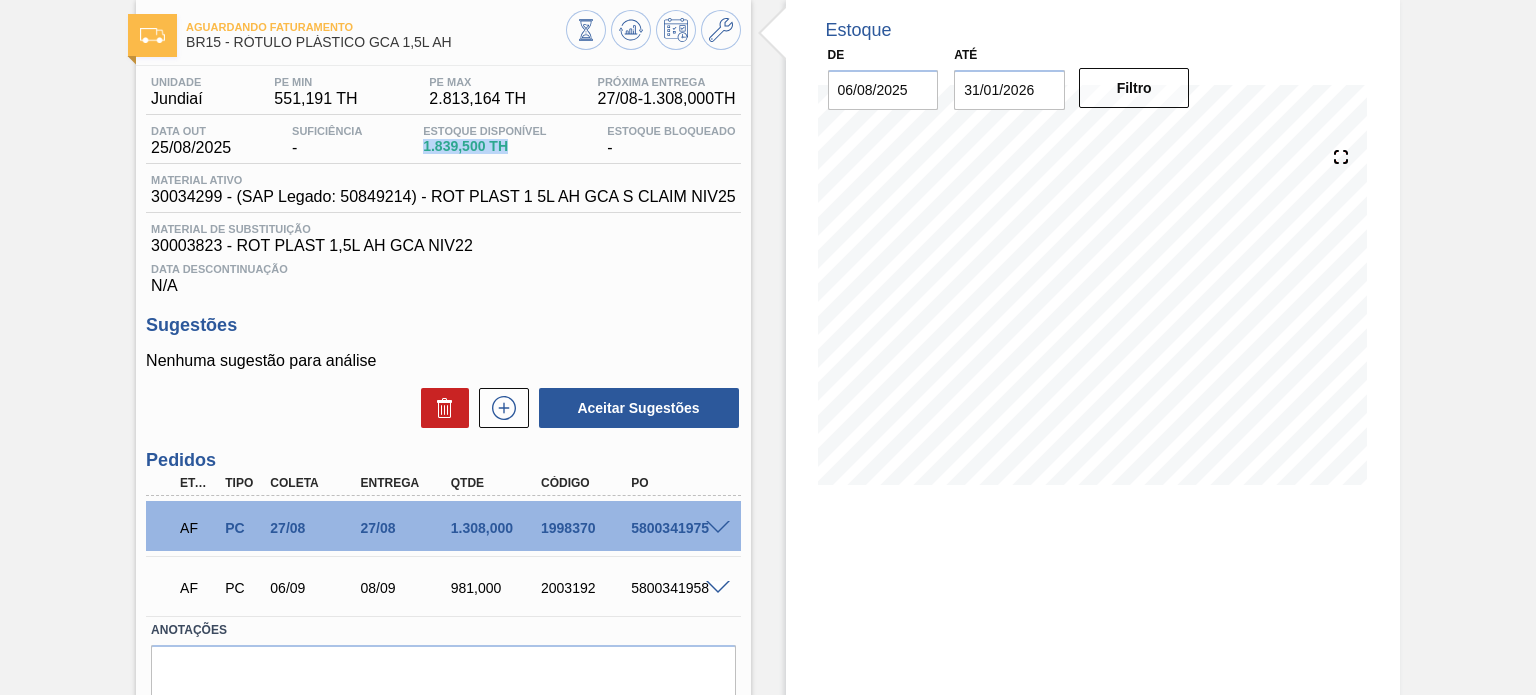 click on "1.839,500 TH" at bounding box center (484, 146) 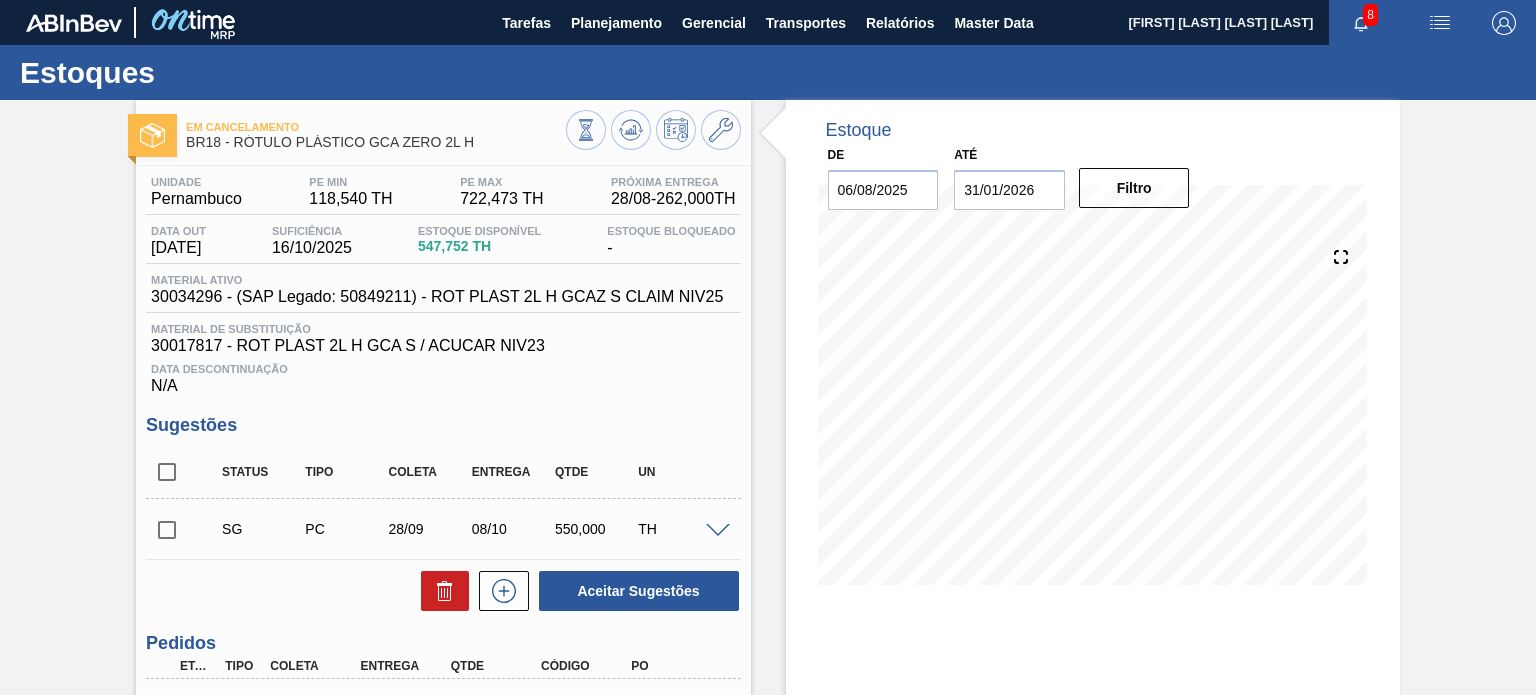 scroll, scrollTop: 0, scrollLeft: 0, axis: both 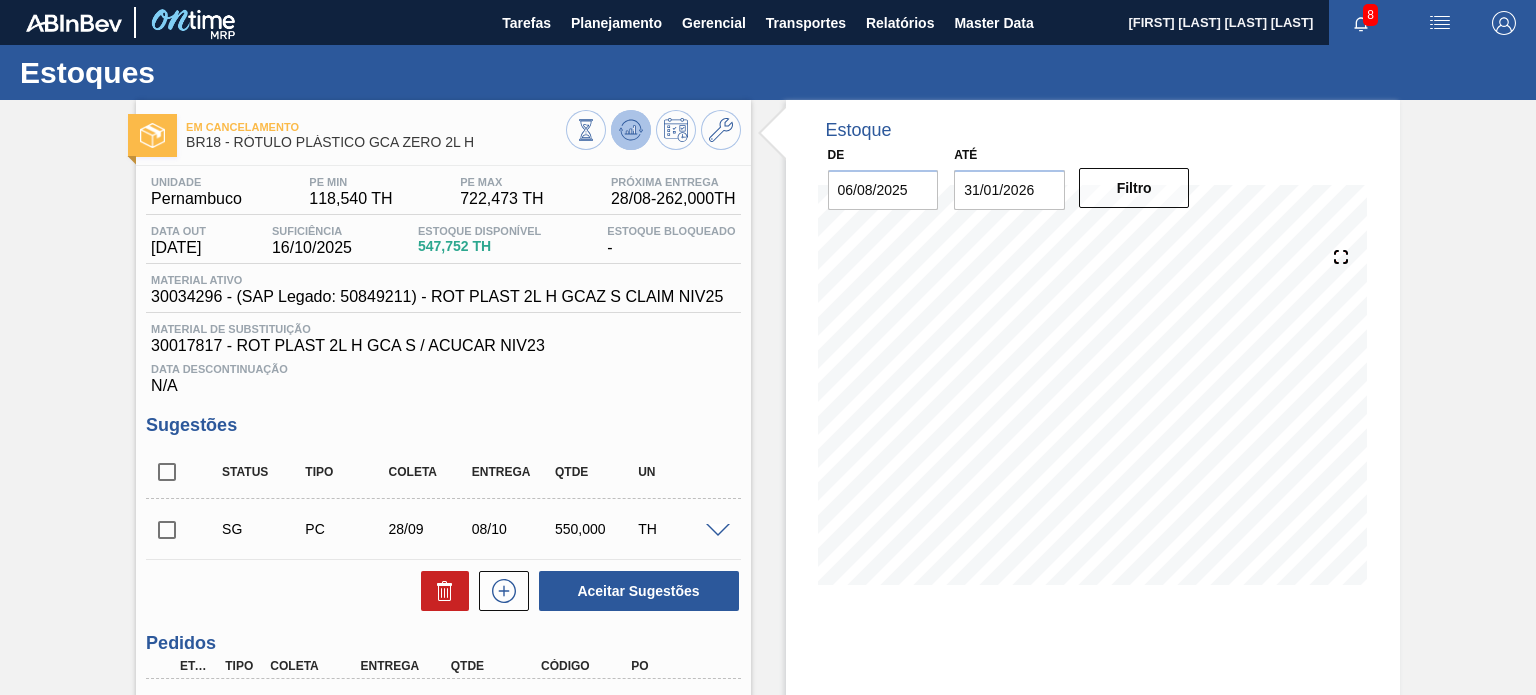 click 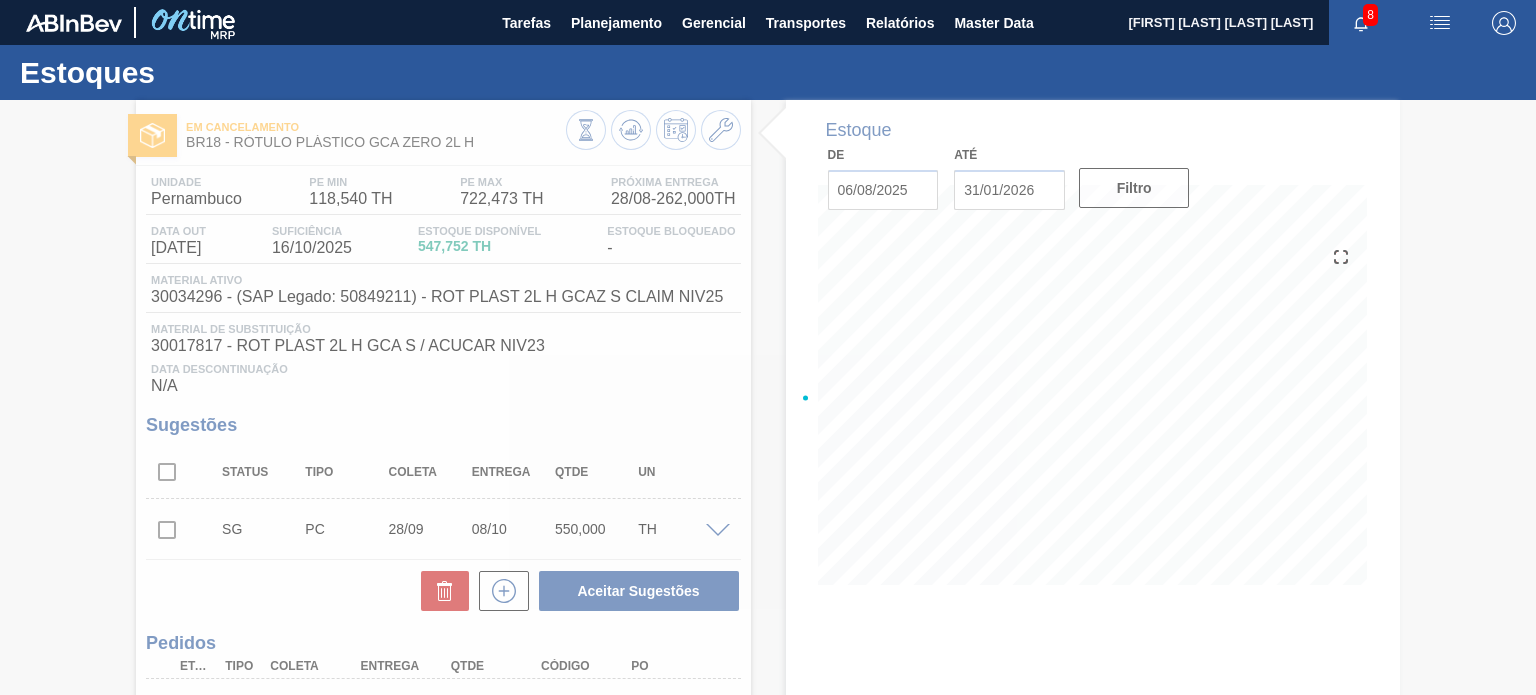 type 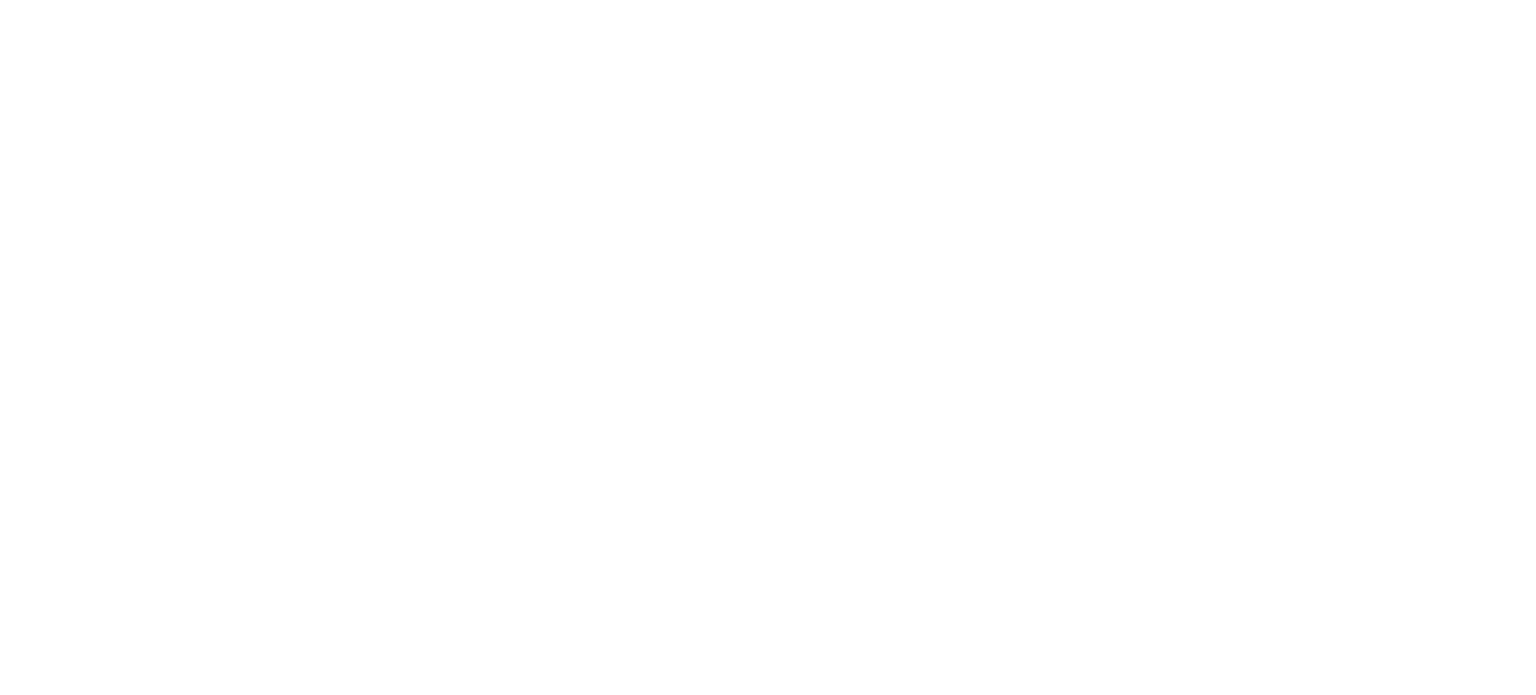 scroll, scrollTop: 0, scrollLeft: 0, axis: both 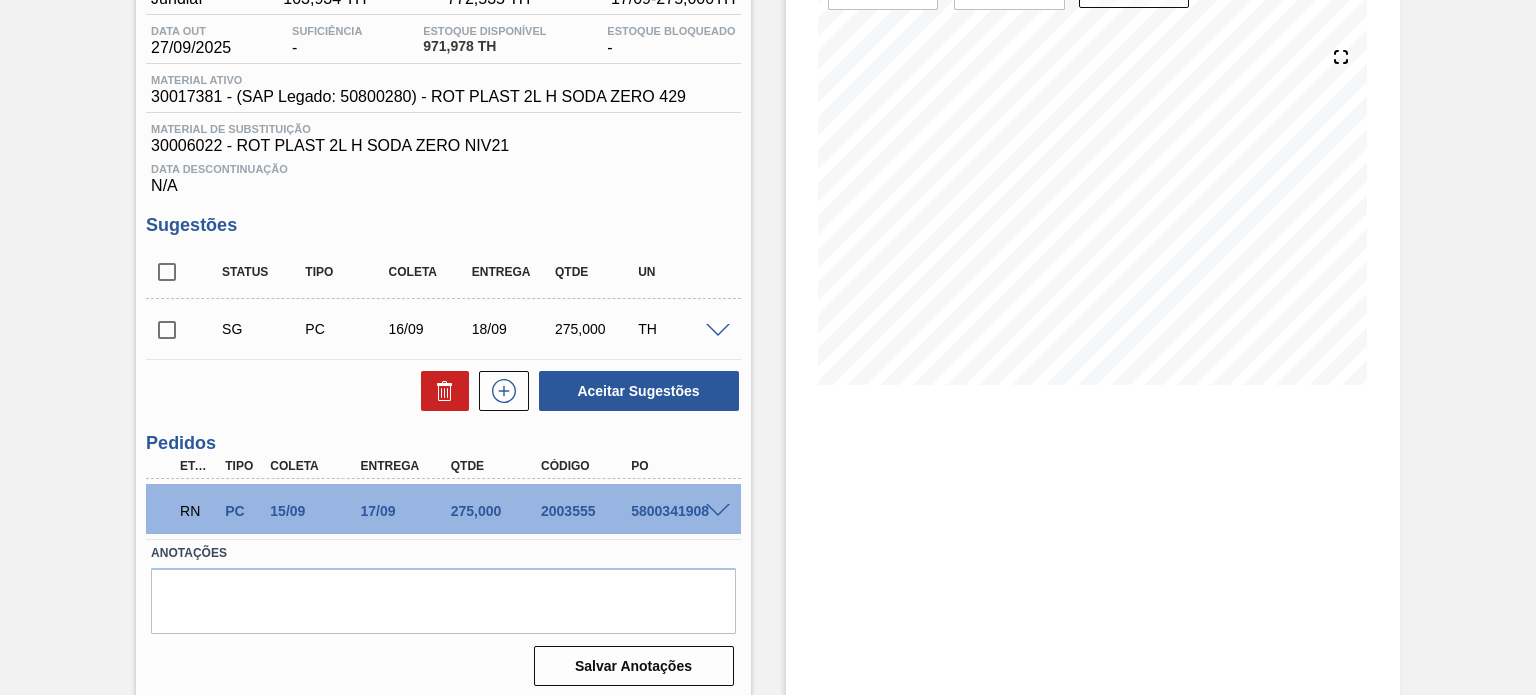click on "5800341908" at bounding box center (675, 511) 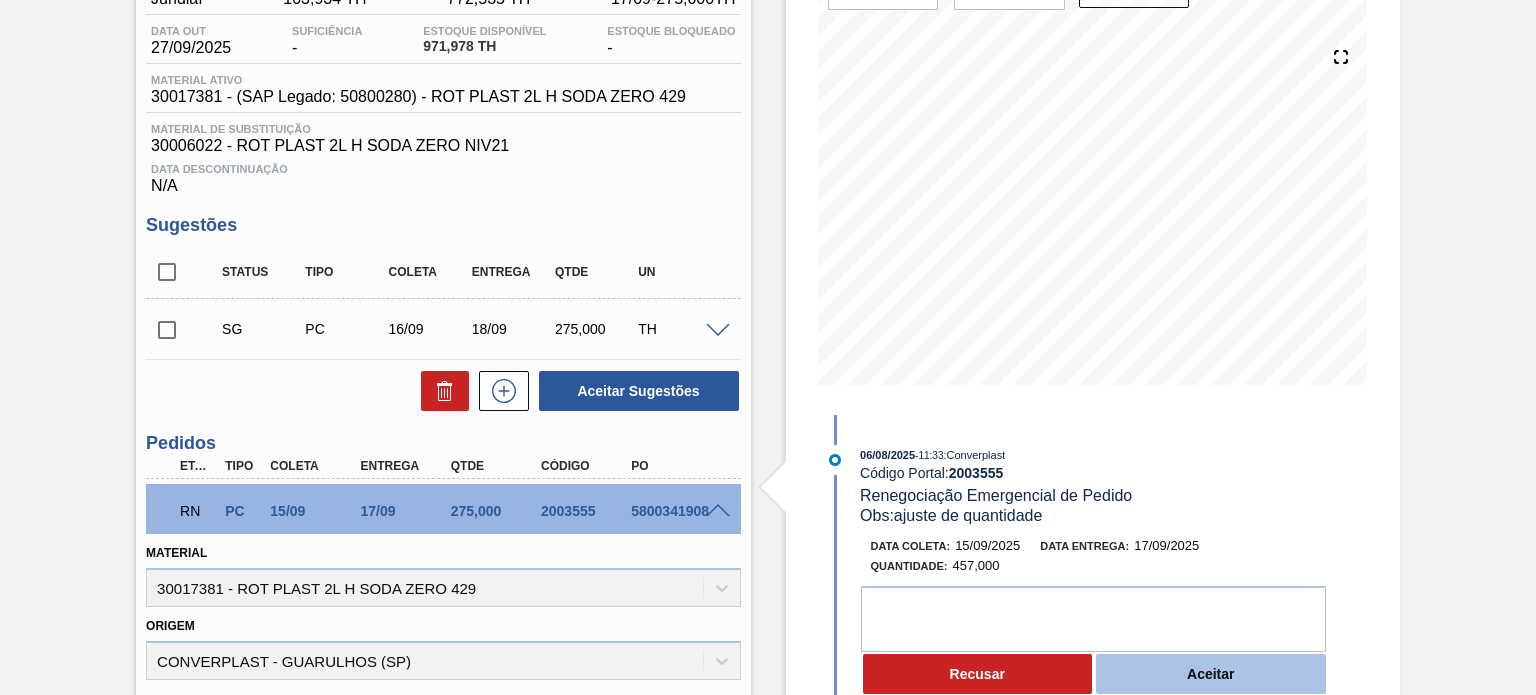 click on "Aceitar" at bounding box center (1211, 674) 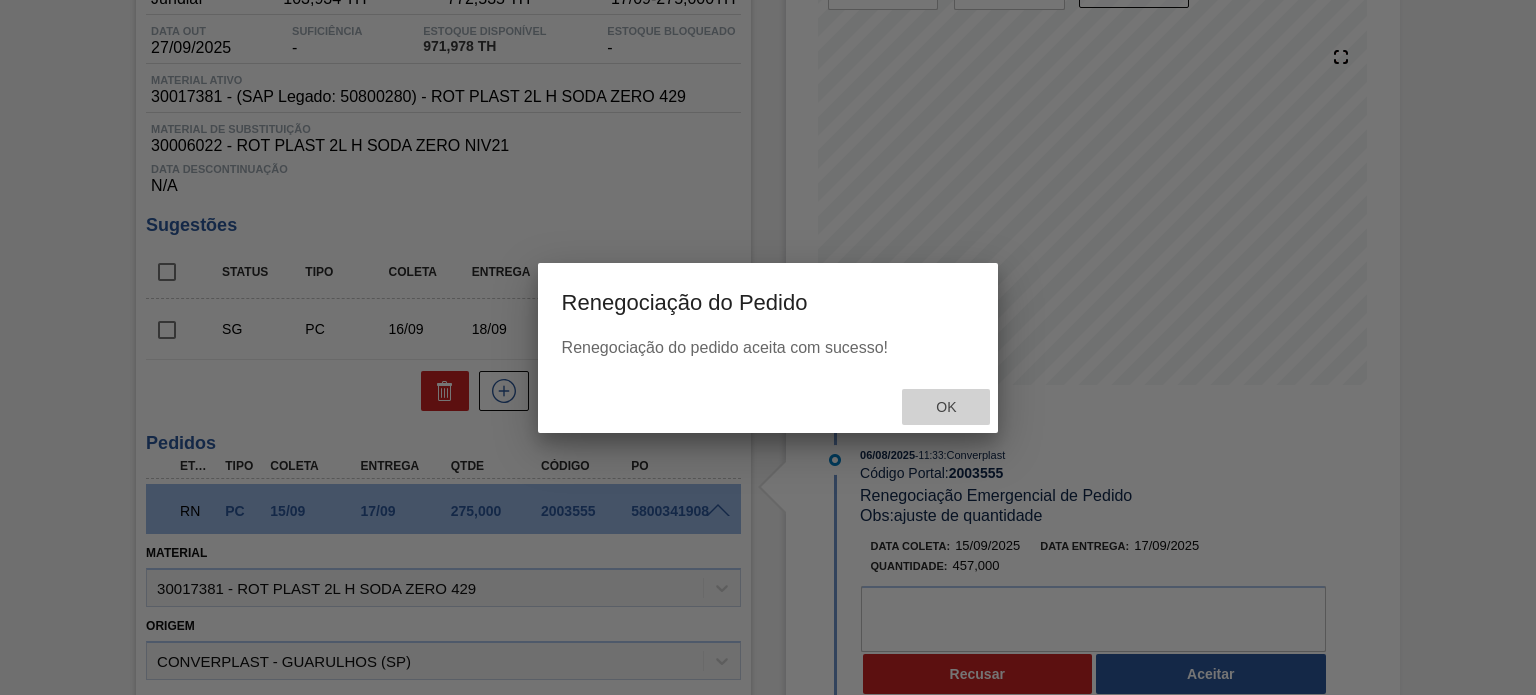 click on "Ok" at bounding box center [946, 407] 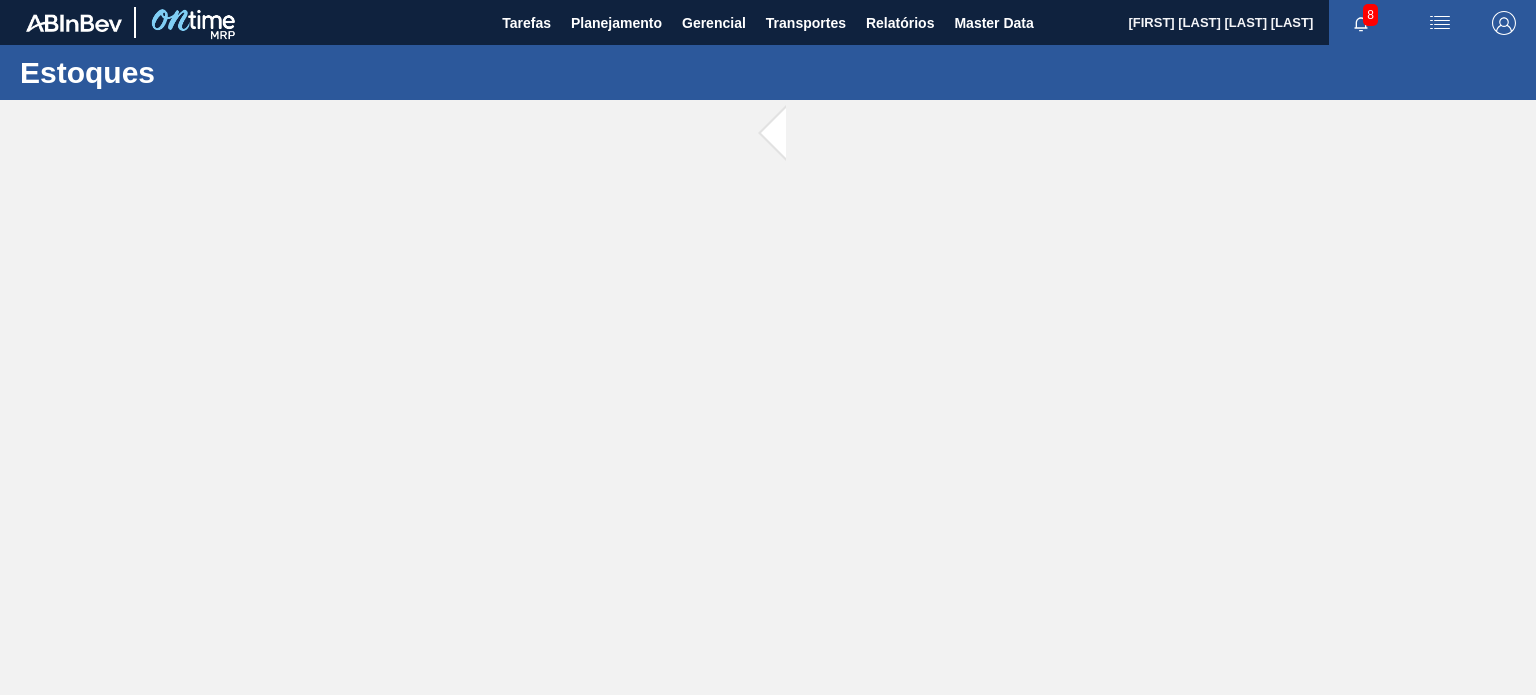 scroll, scrollTop: 0, scrollLeft: 0, axis: both 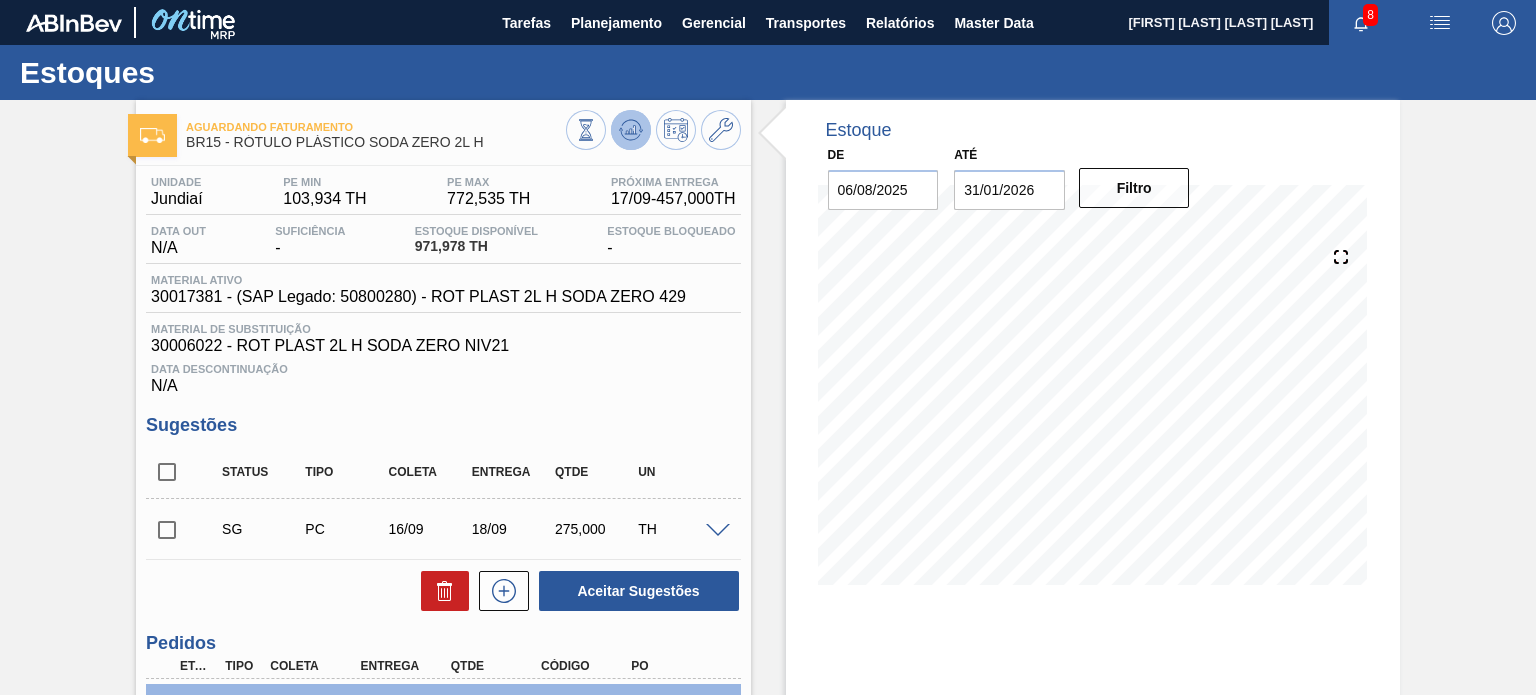 click 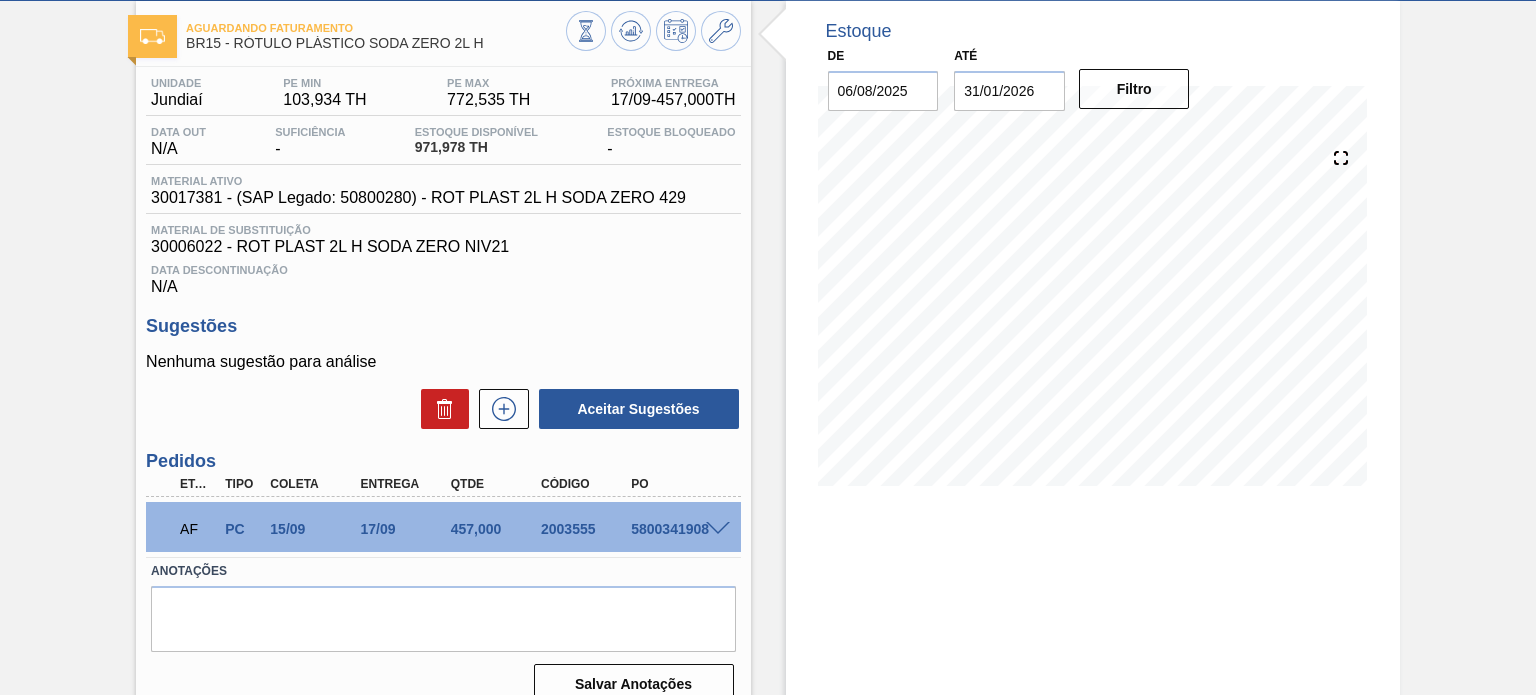 scroll, scrollTop: 64, scrollLeft: 0, axis: vertical 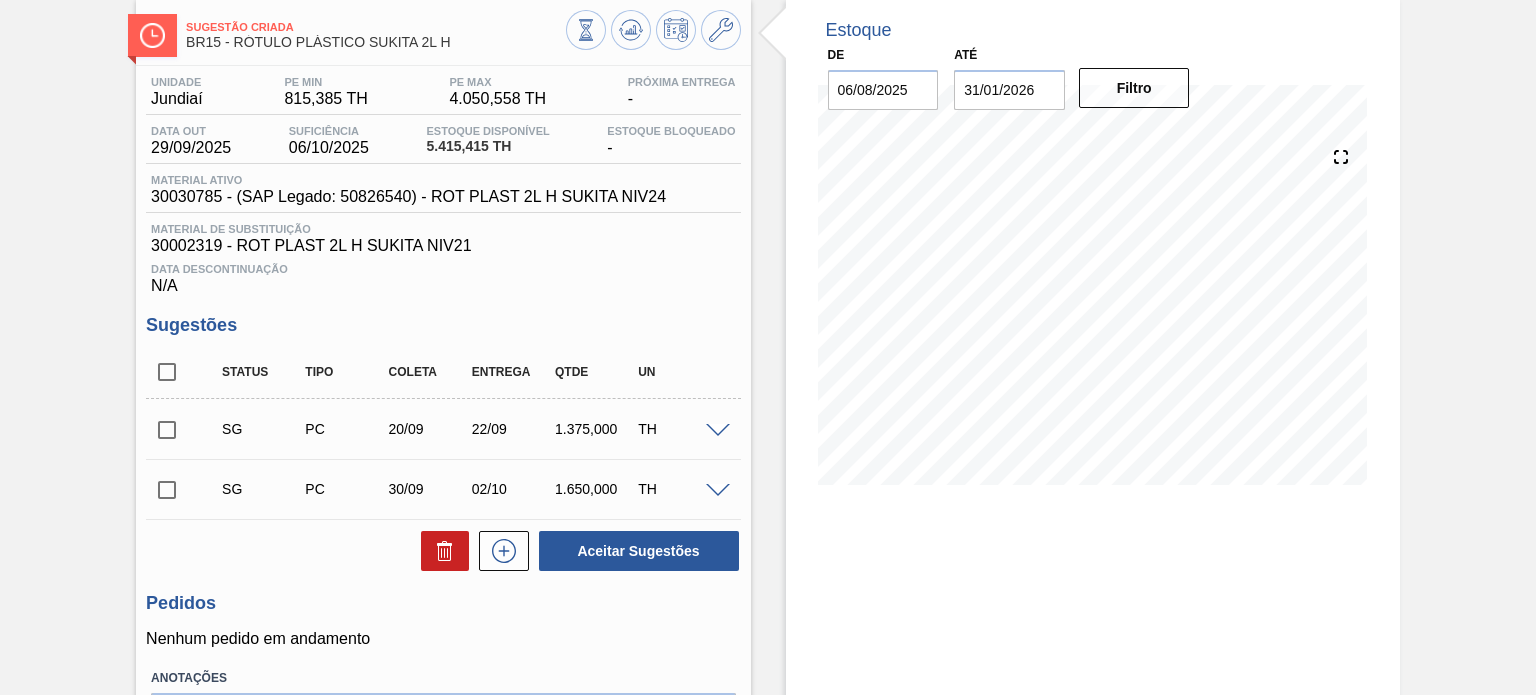 click on "SG PC 20/09 22/09 1.375,000 TH" at bounding box center (458, 429) 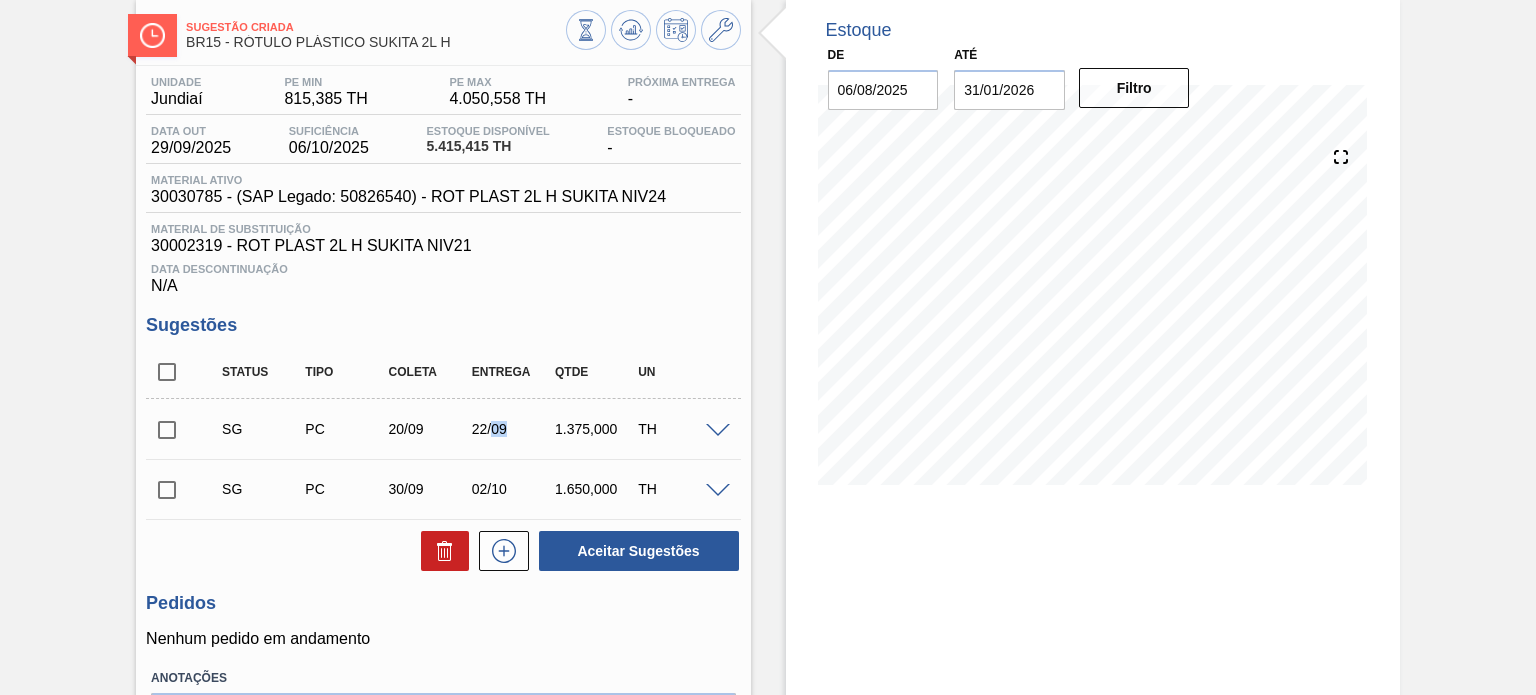 click on "22/09" at bounding box center [512, 429] 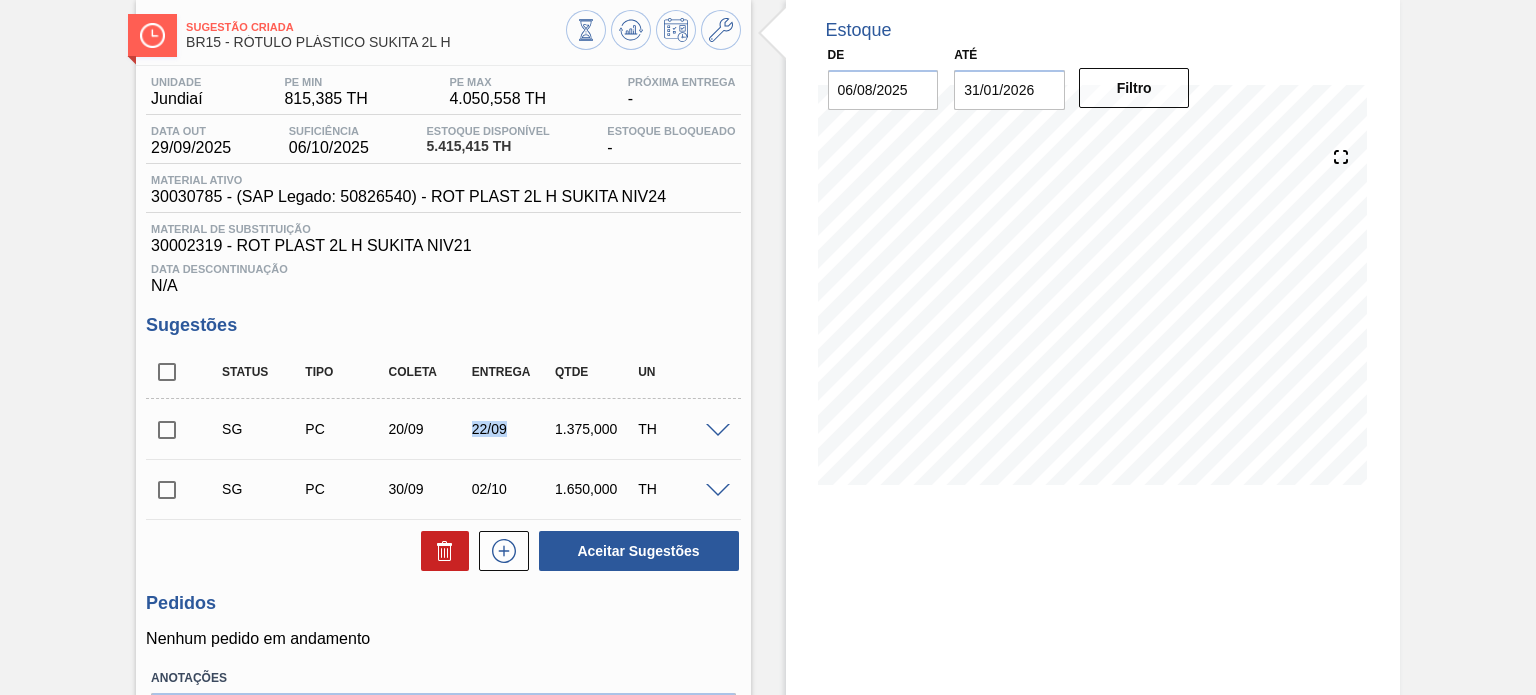click on "22/09" at bounding box center [512, 429] 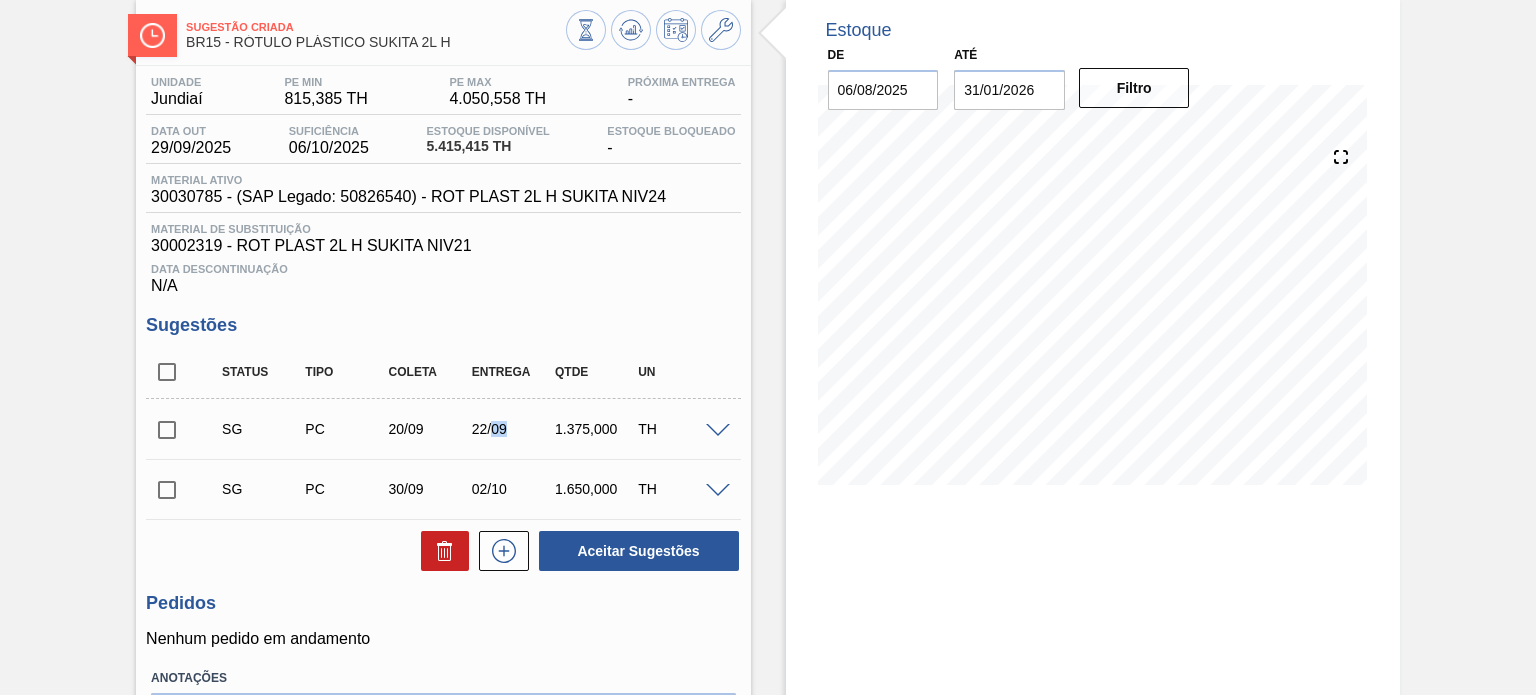 click on "22/09" at bounding box center (512, 429) 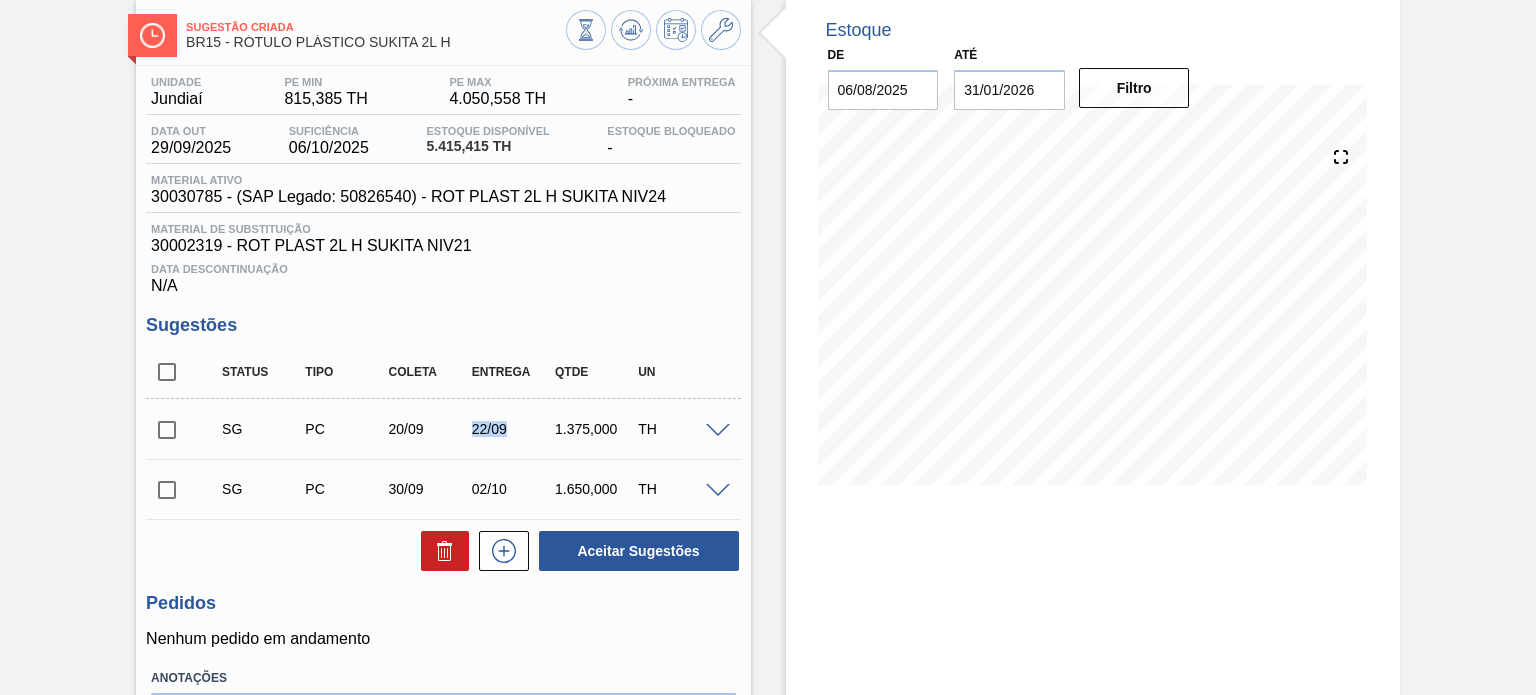 click on "22/09" at bounding box center (512, 429) 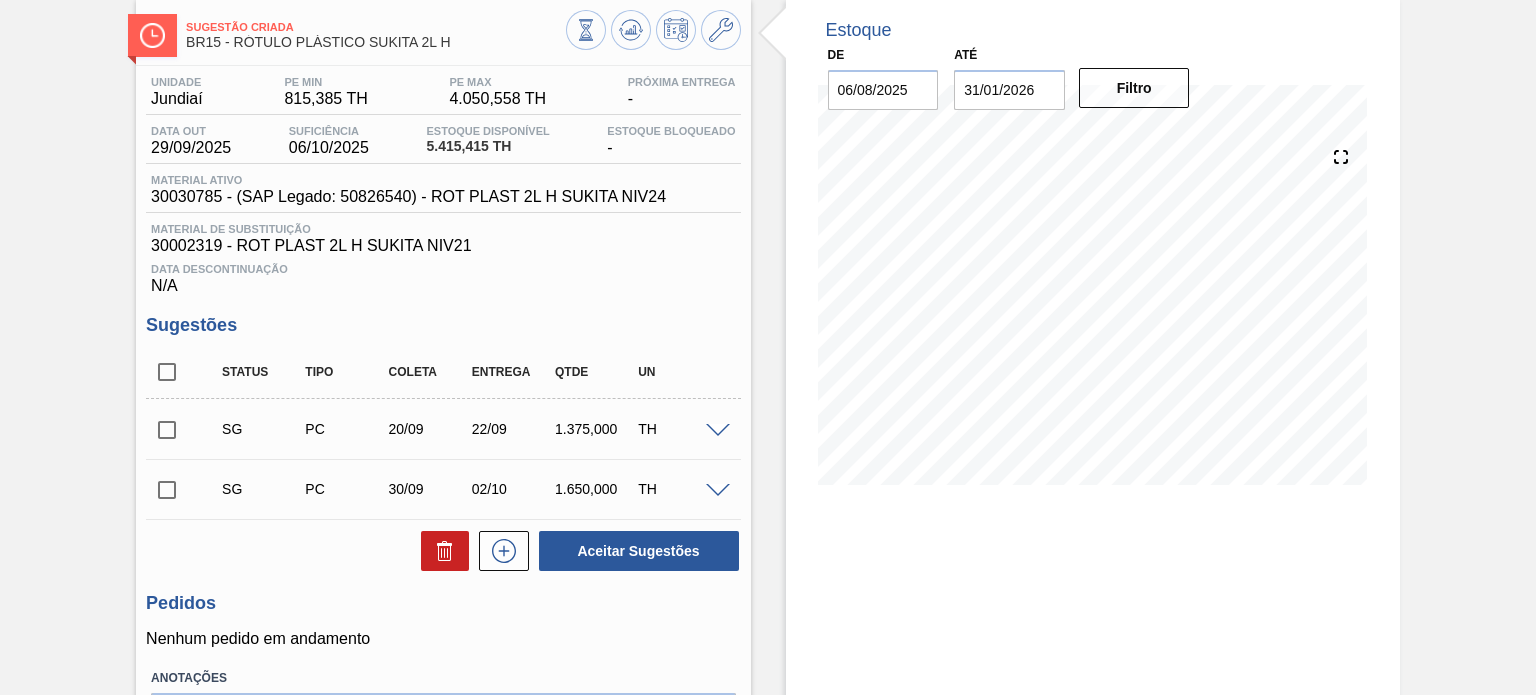 click on "22/09" at bounding box center (512, 429) 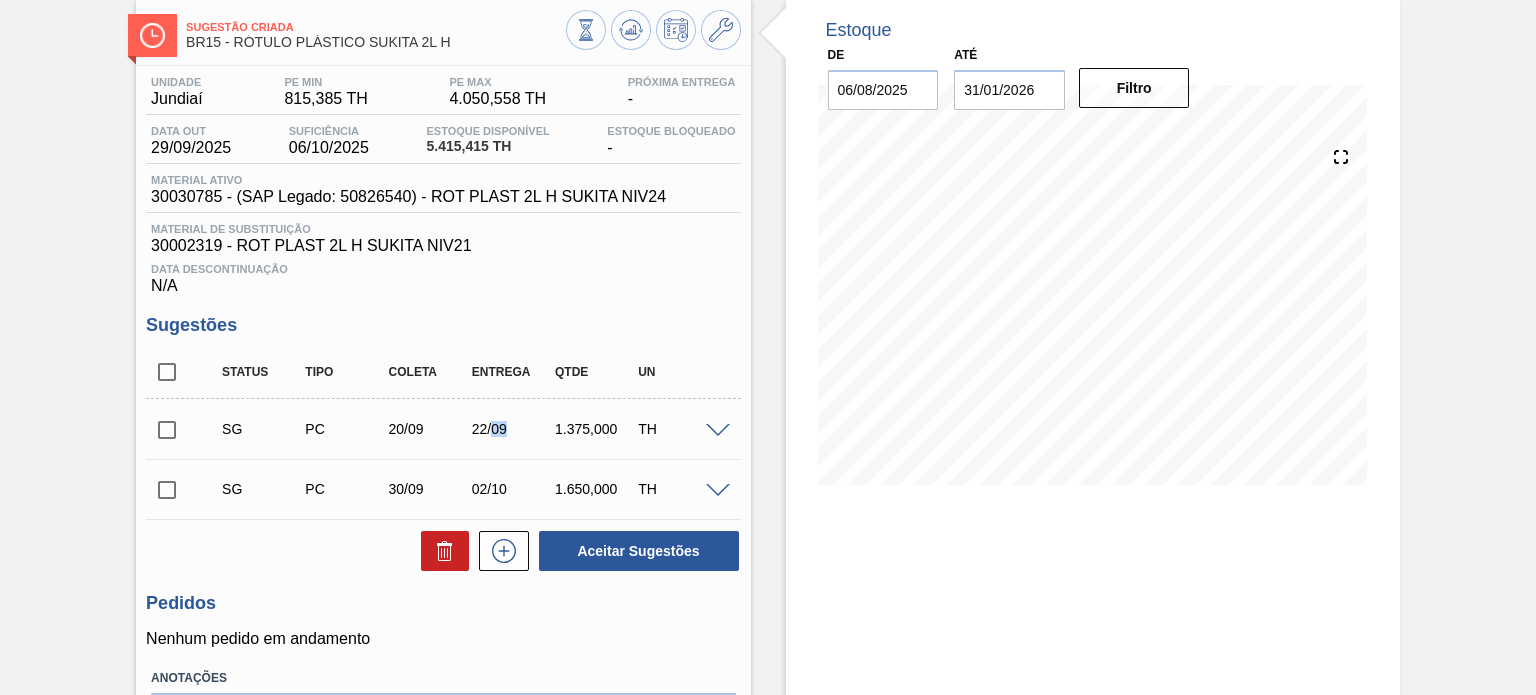 click on "22/09" at bounding box center [512, 429] 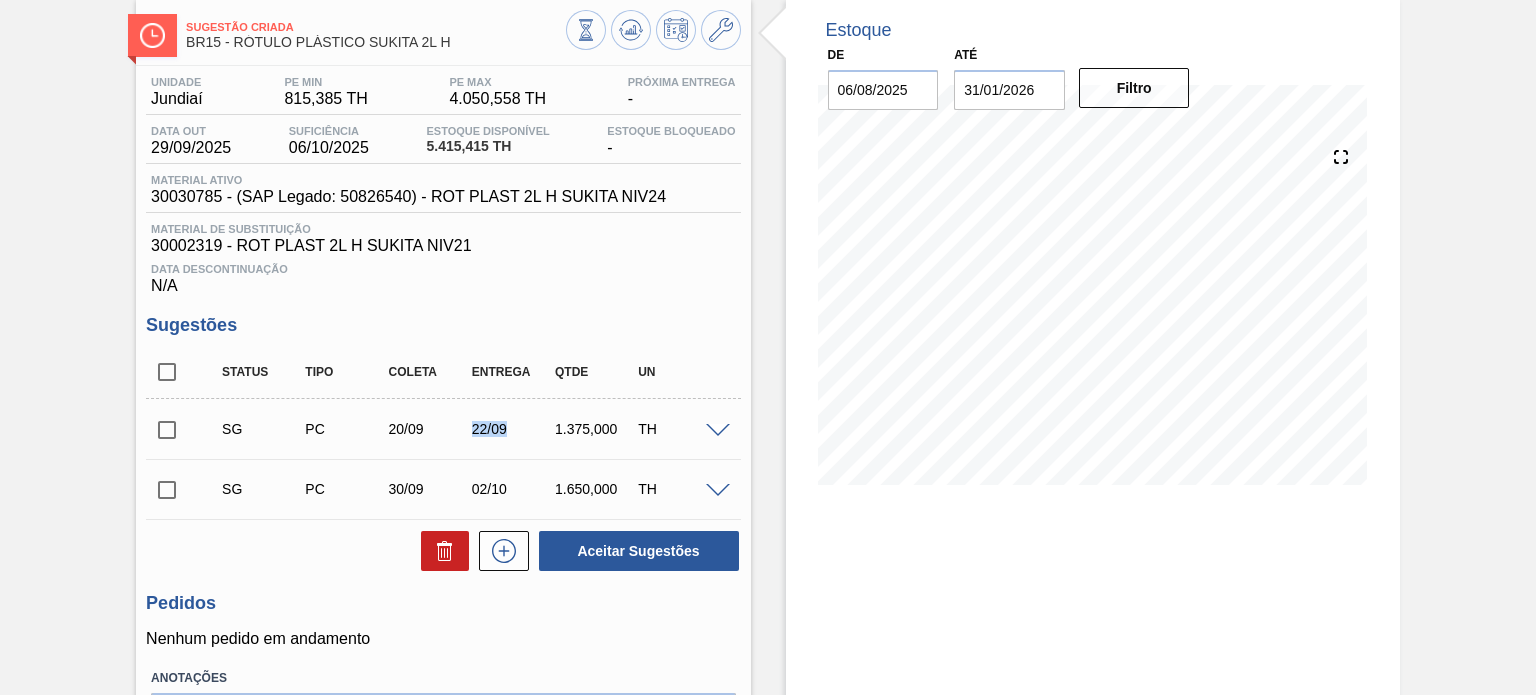 click on "22/09" at bounding box center [512, 429] 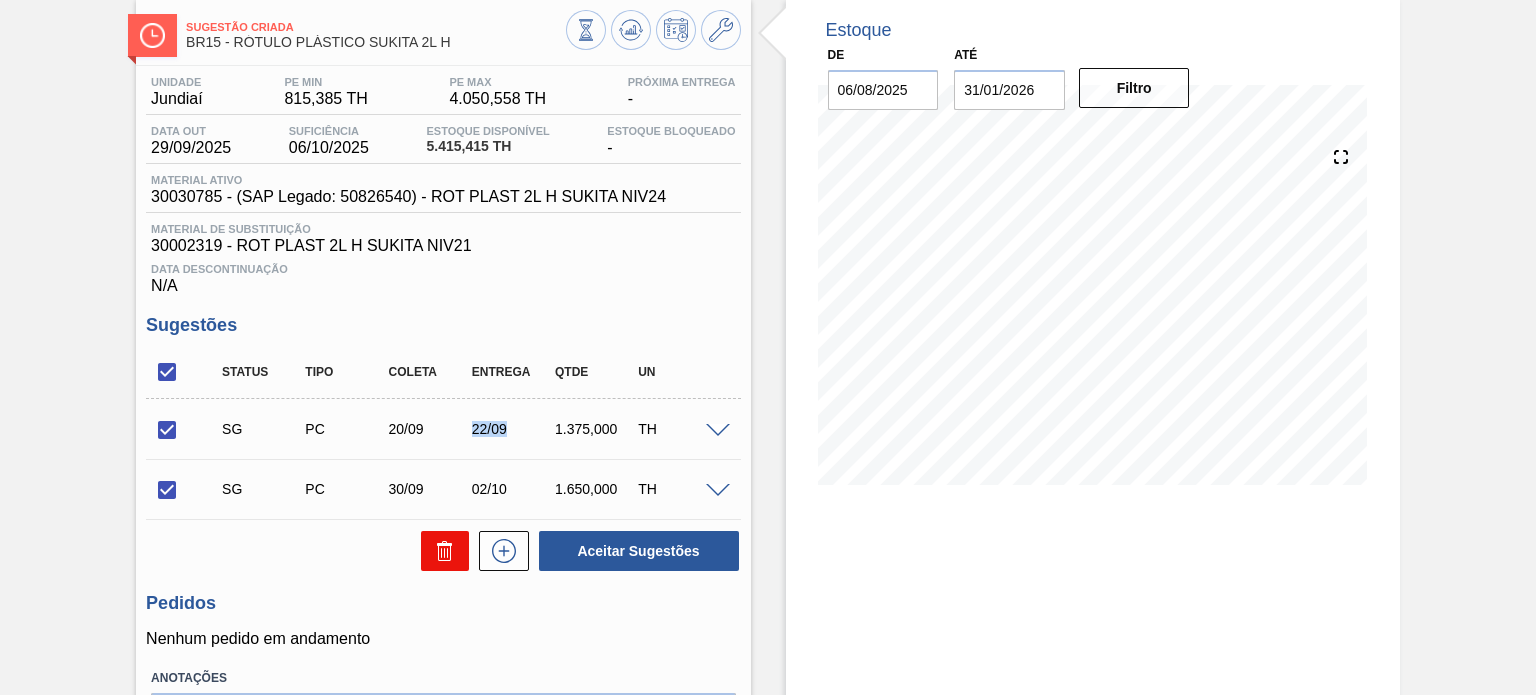 click at bounding box center [445, 551] 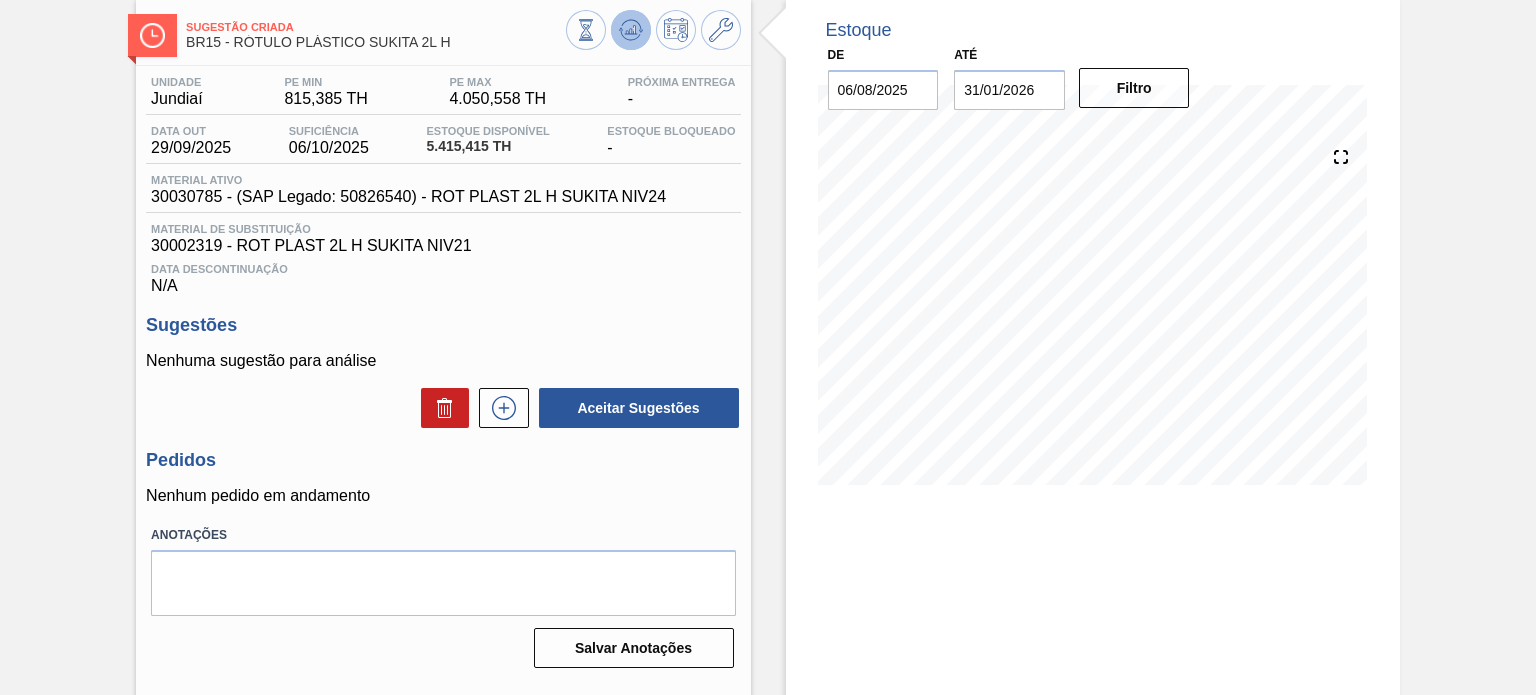 click 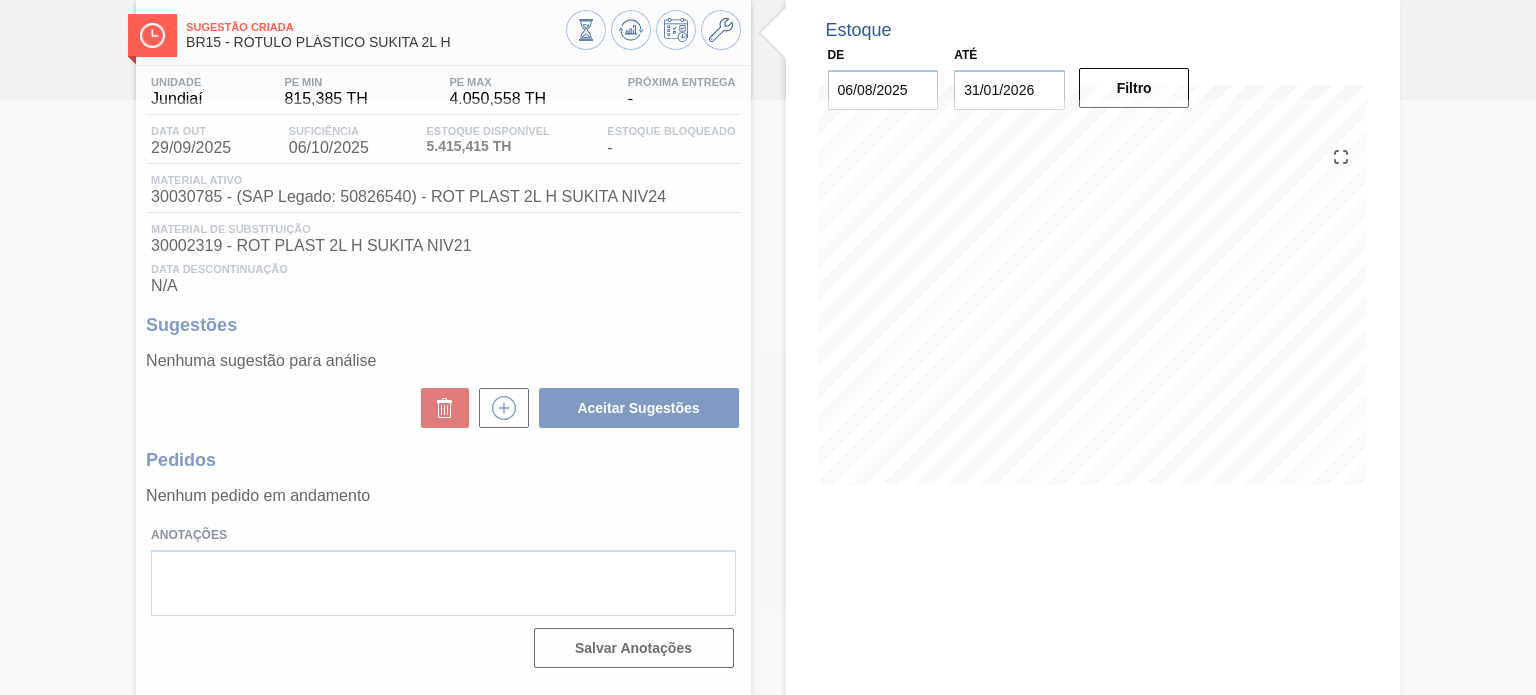 click at bounding box center (768, 397) 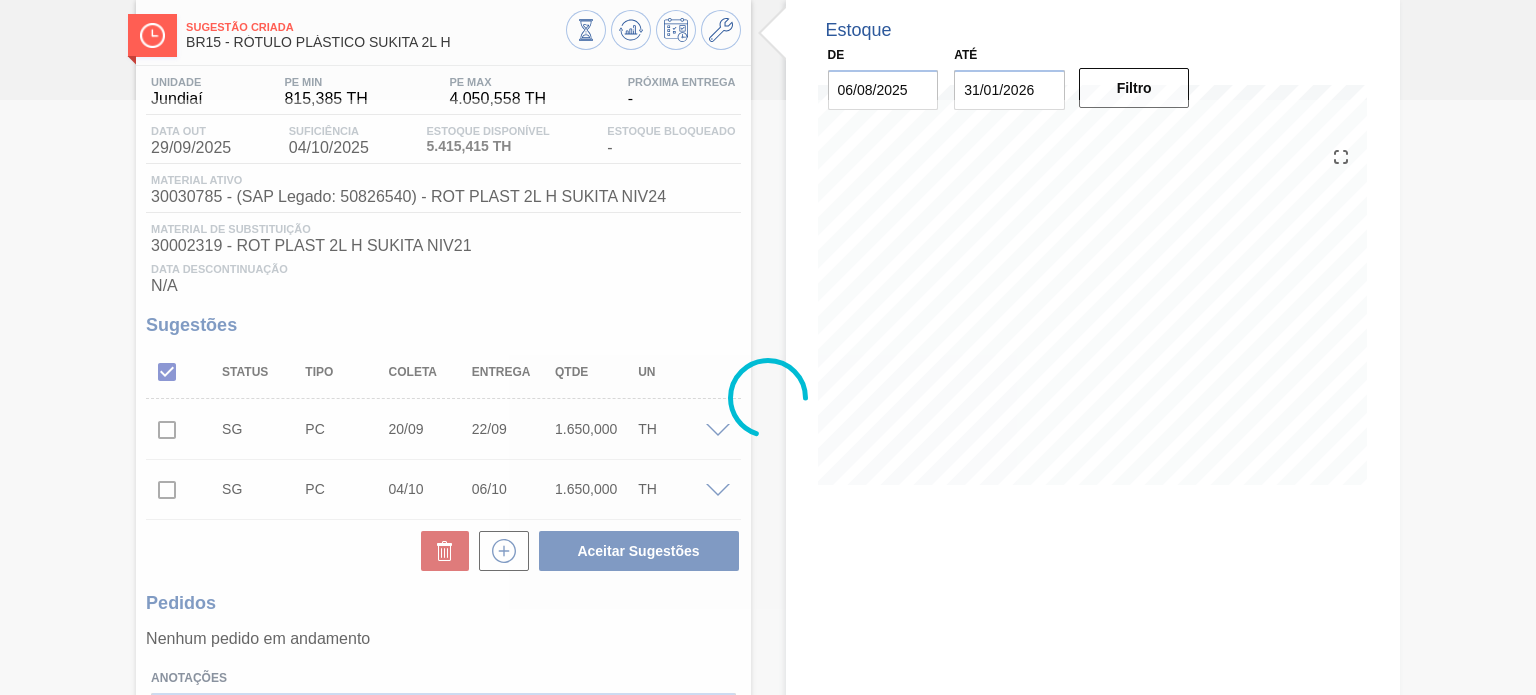 click on "30030785 - (SAP Legado: 50826540) - ROT PLAST 2L H SUKITA NIV24" at bounding box center [408, 197] 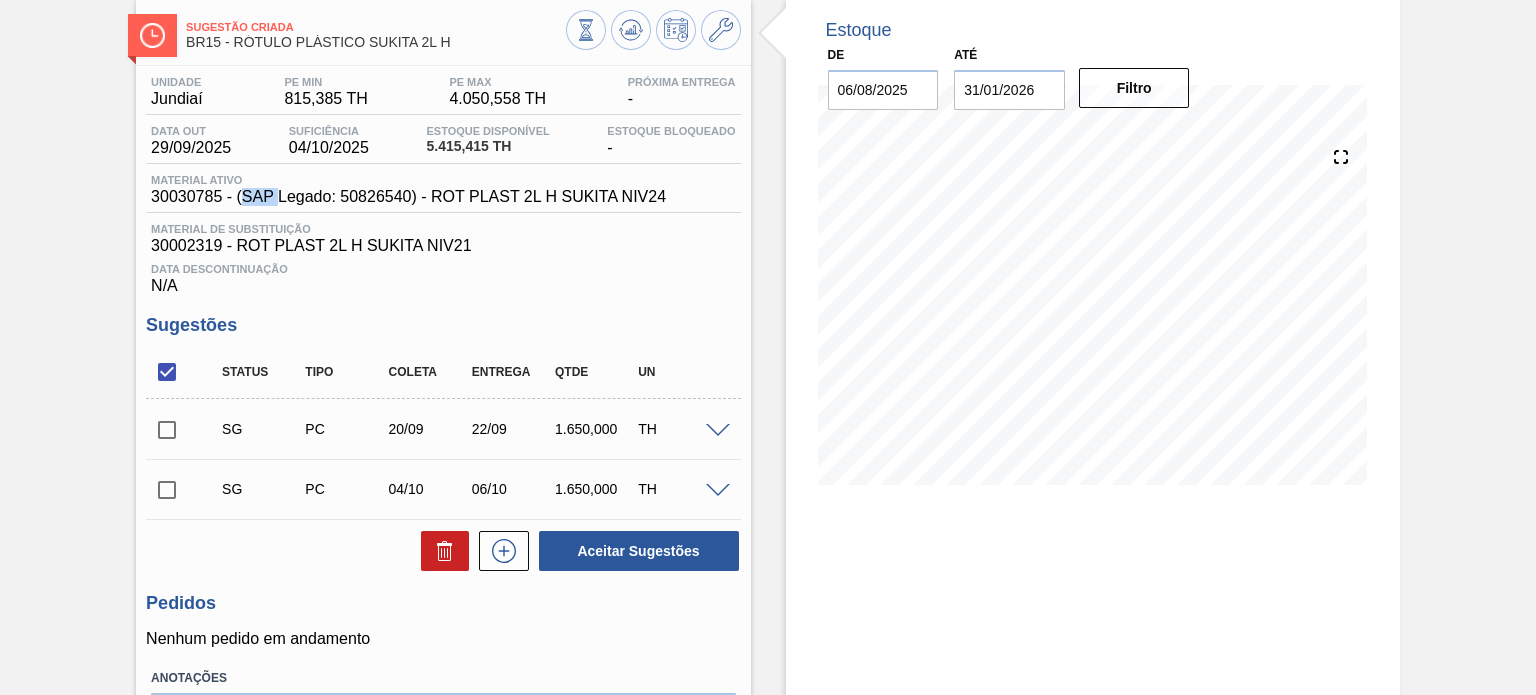 click on "30030785 - (SAP Legado: 50826540) - ROT PLAST 2L H SUKITA NIV24" at bounding box center [408, 197] 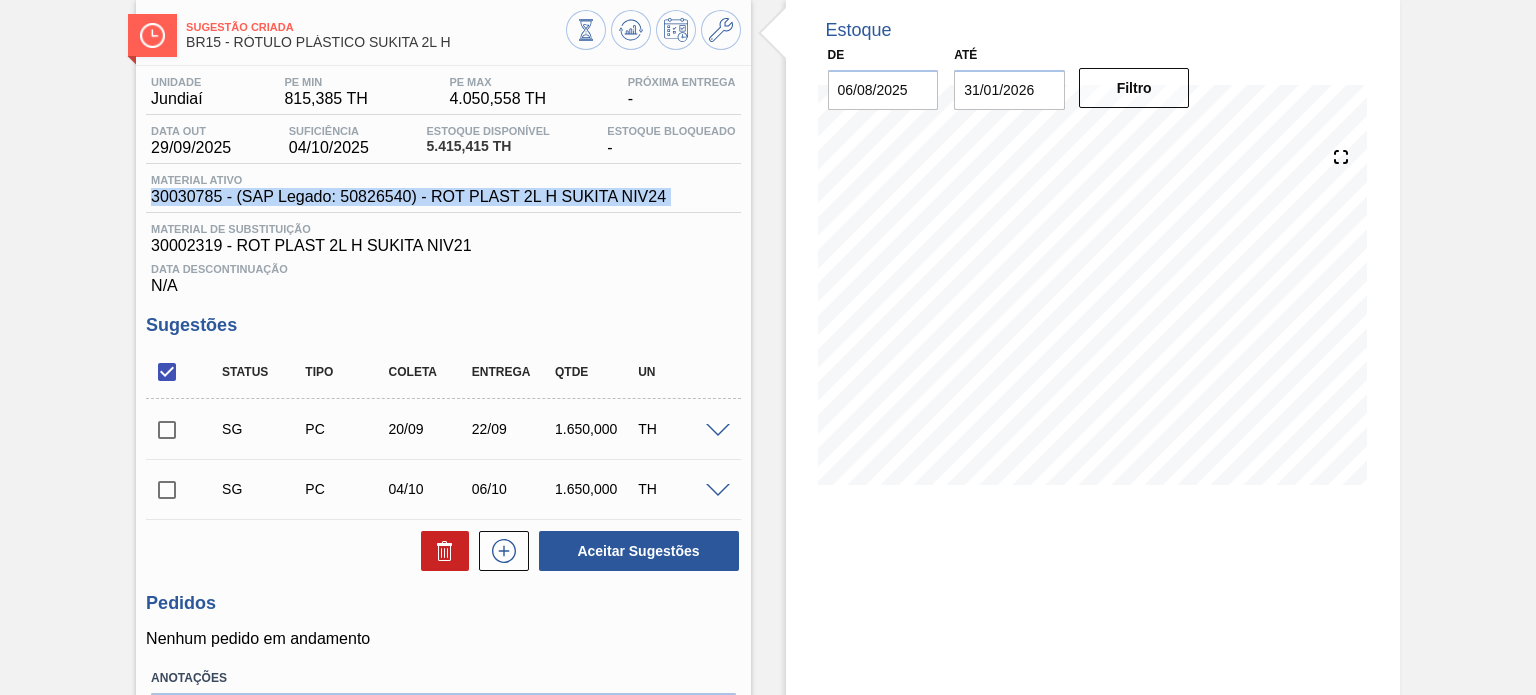click on "30030785 - (SAP Legado: 50826540) - ROT PLAST 2L H SUKITA NIV24" at bounding box center (408, 197) 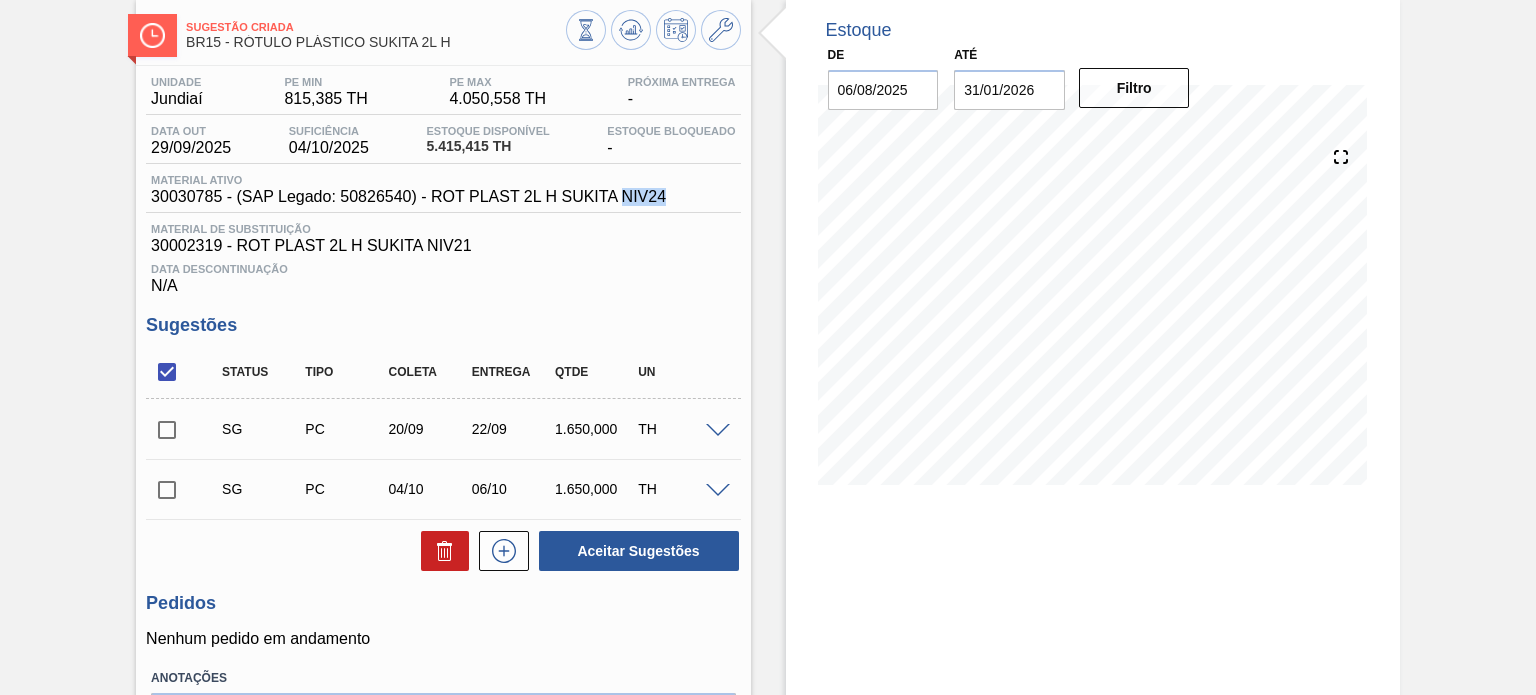 click on "30030785 - (SAP Legado: 50826540) - ROT PLAST 2L H SUKITA NIV24" at bounding box center (408, 197) 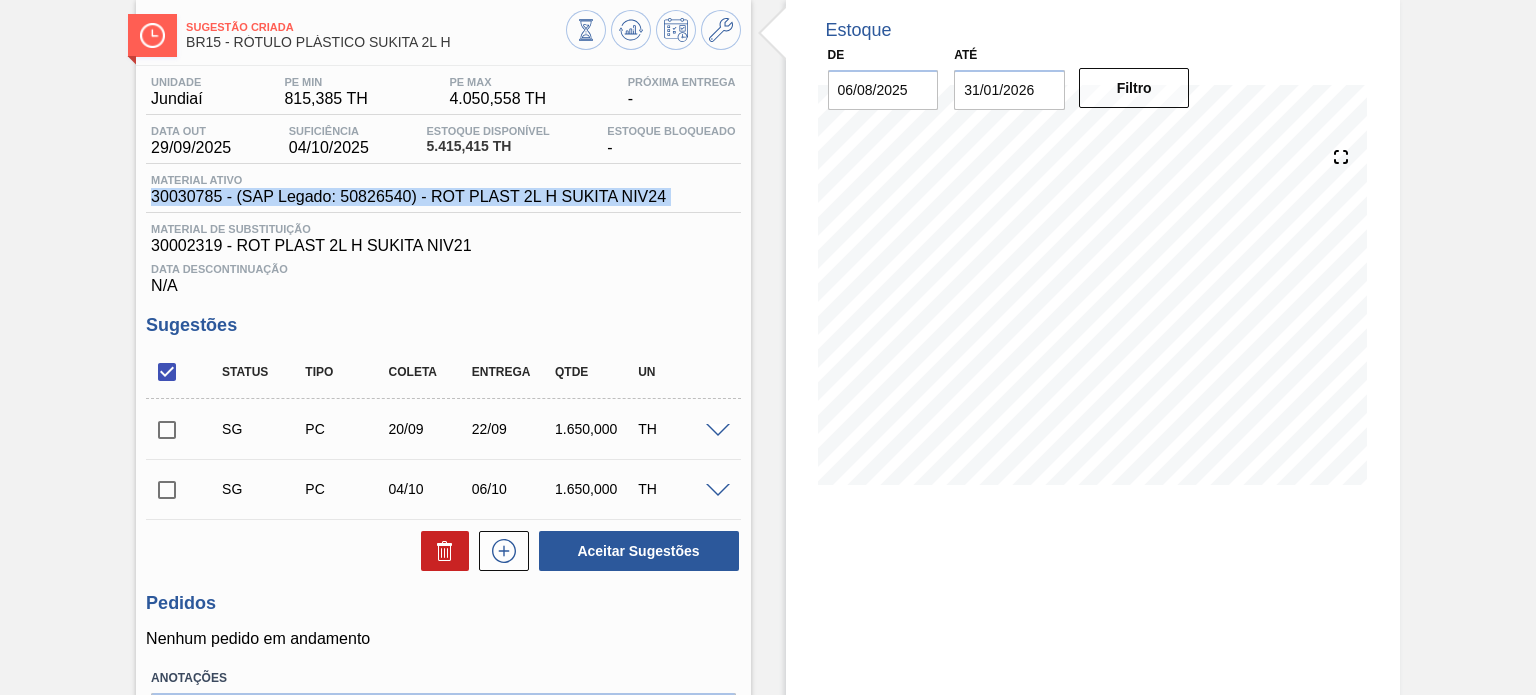 click on "Material ativo 30030785 - (SAP Legado: 50826540) - ROT PLAST 2L H SUKITA NIV24" at bounding box center (408, 190) 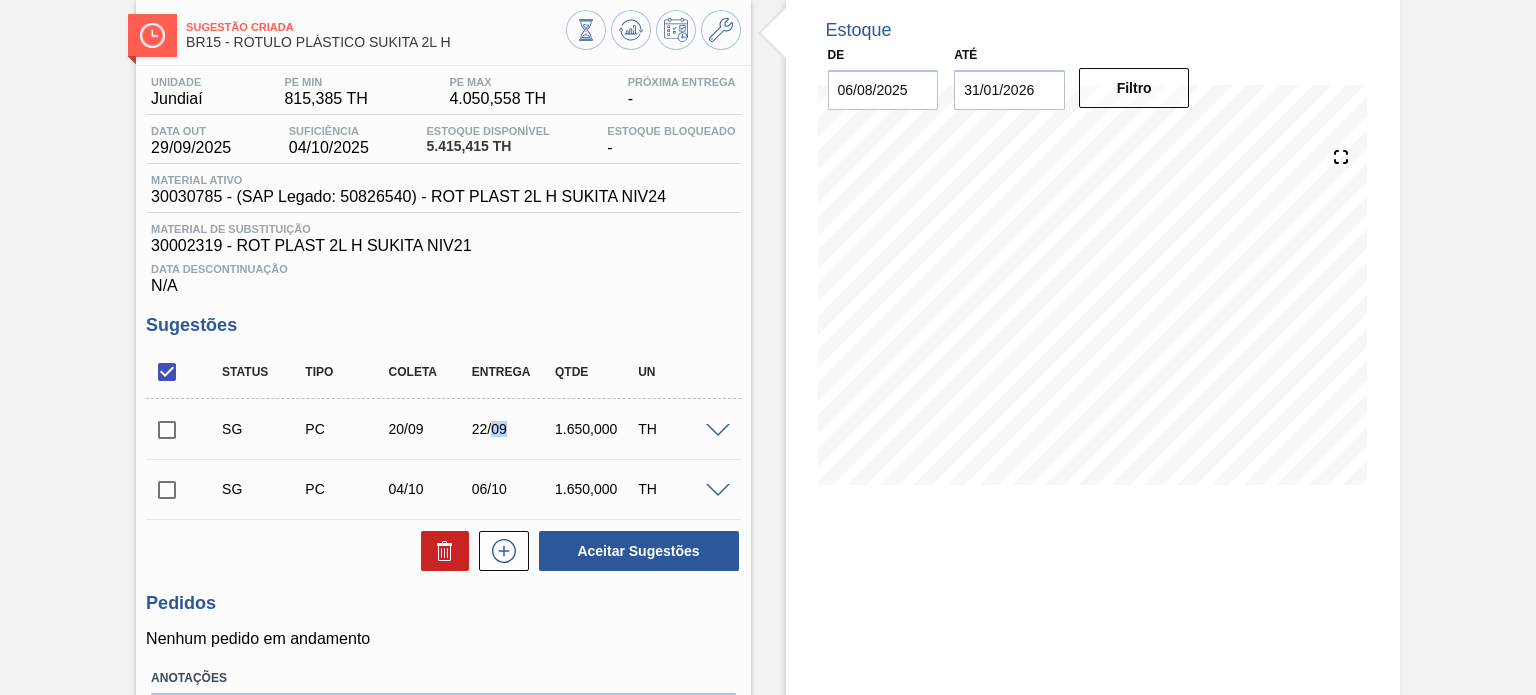 drag, startPoint x: 493, startPoint y: 423, endPoint x: 544, endPoint y: 434, distance: 52.17279 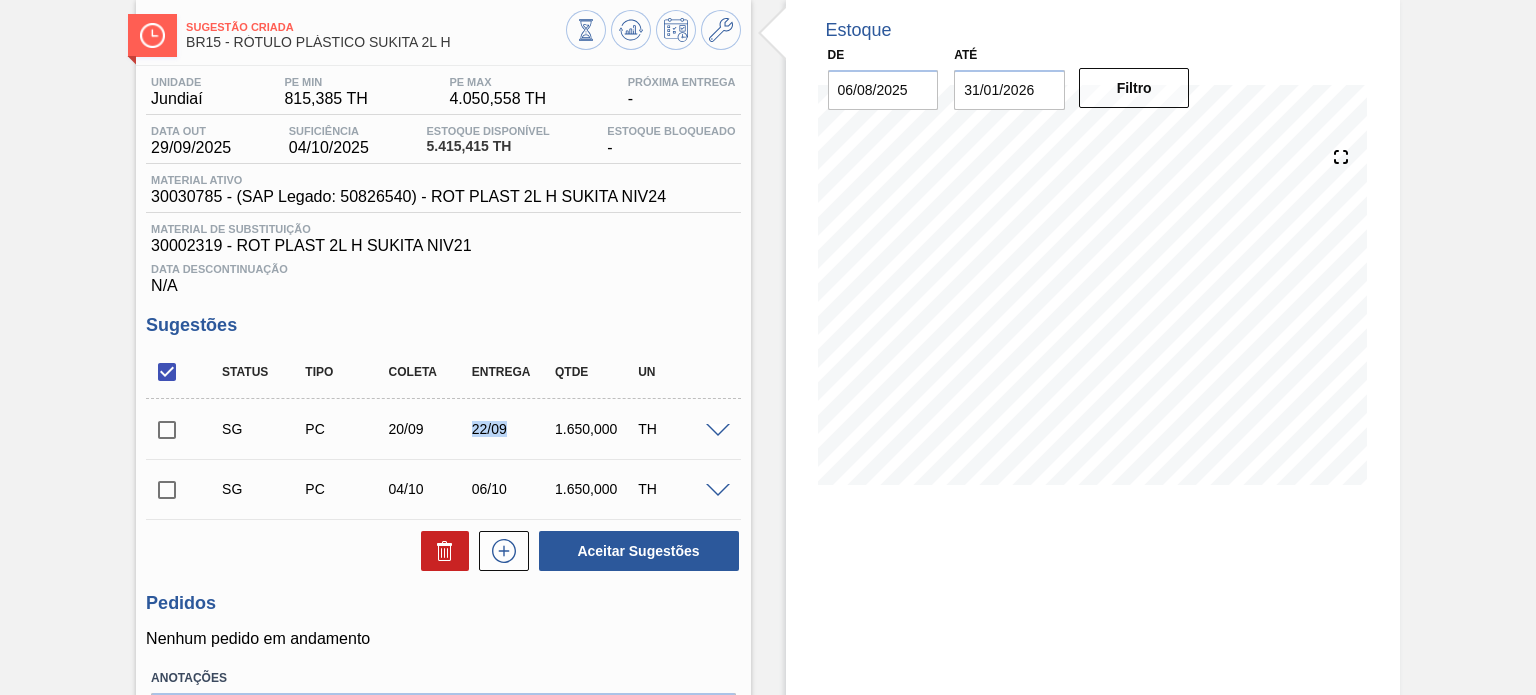 click on "22/09" at bounding box center (512, 429) 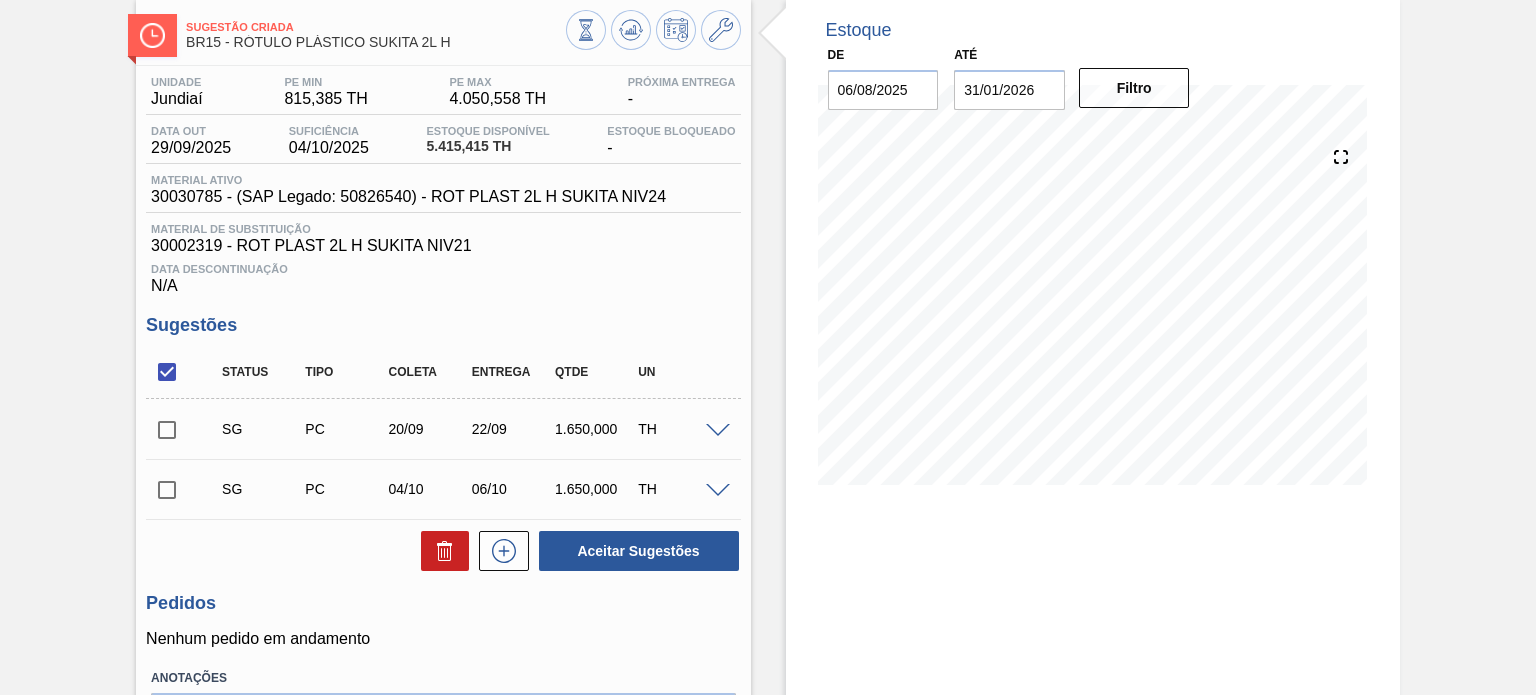 click on "Material ativo 30030785 - (SAP Legado: 50826540) - ROT PLAST 2L H SUKITA NIV24" at bounding box center (443, 193) 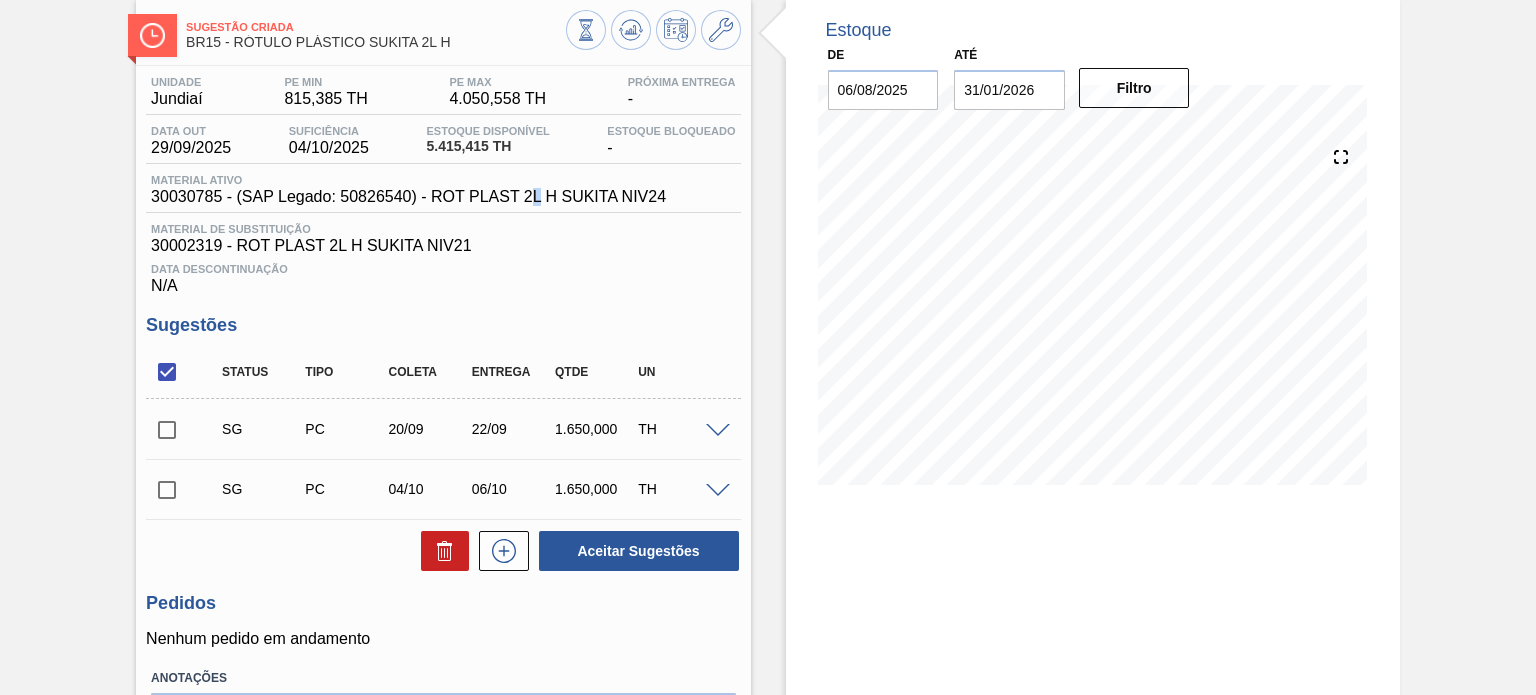 drag, startPoint x: 540, startPoint y: 201, endPoint x: 512, endPoint y: 151, distance: 57.306194 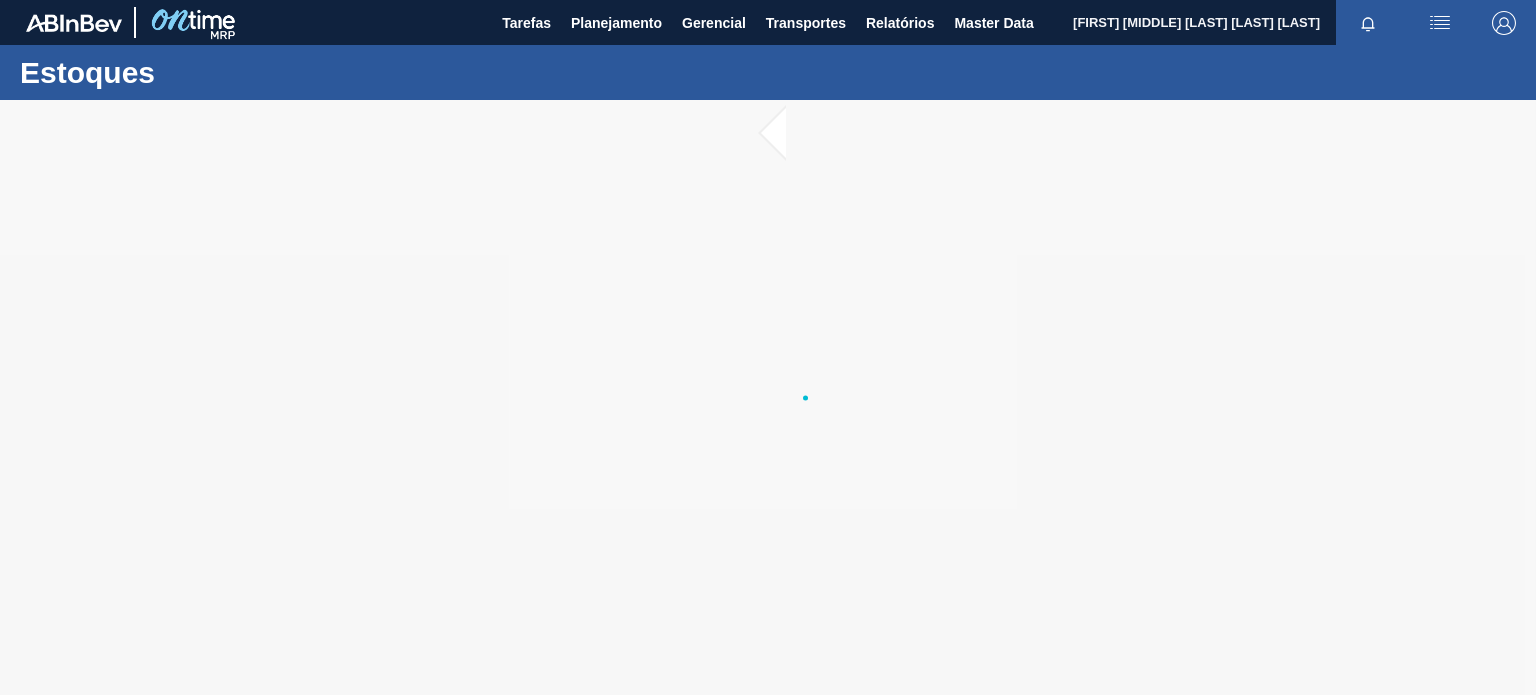 scroll, scrollTop: 0, scrollLeft: 0, axis: both 